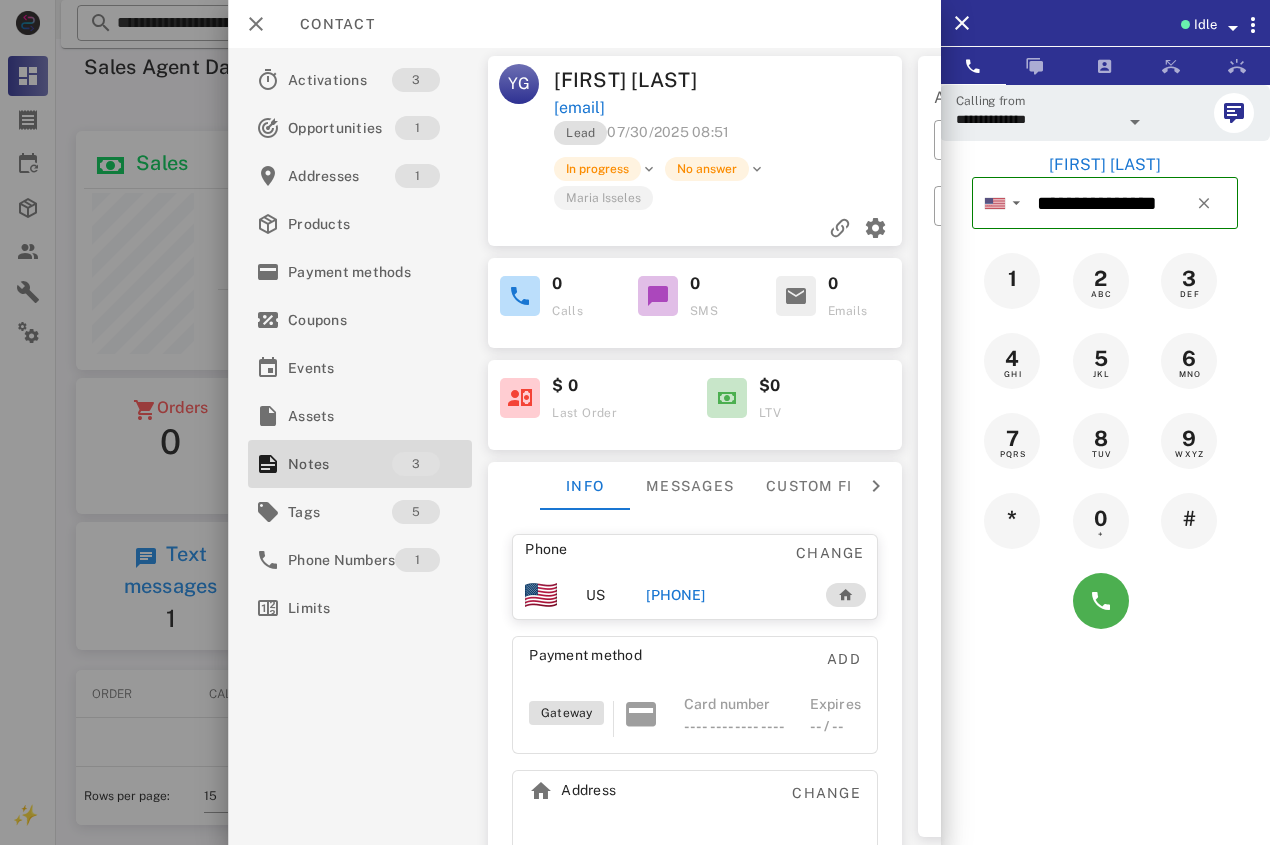 scroll, scrollTop: 0, scrollLeft: 0, axis: both 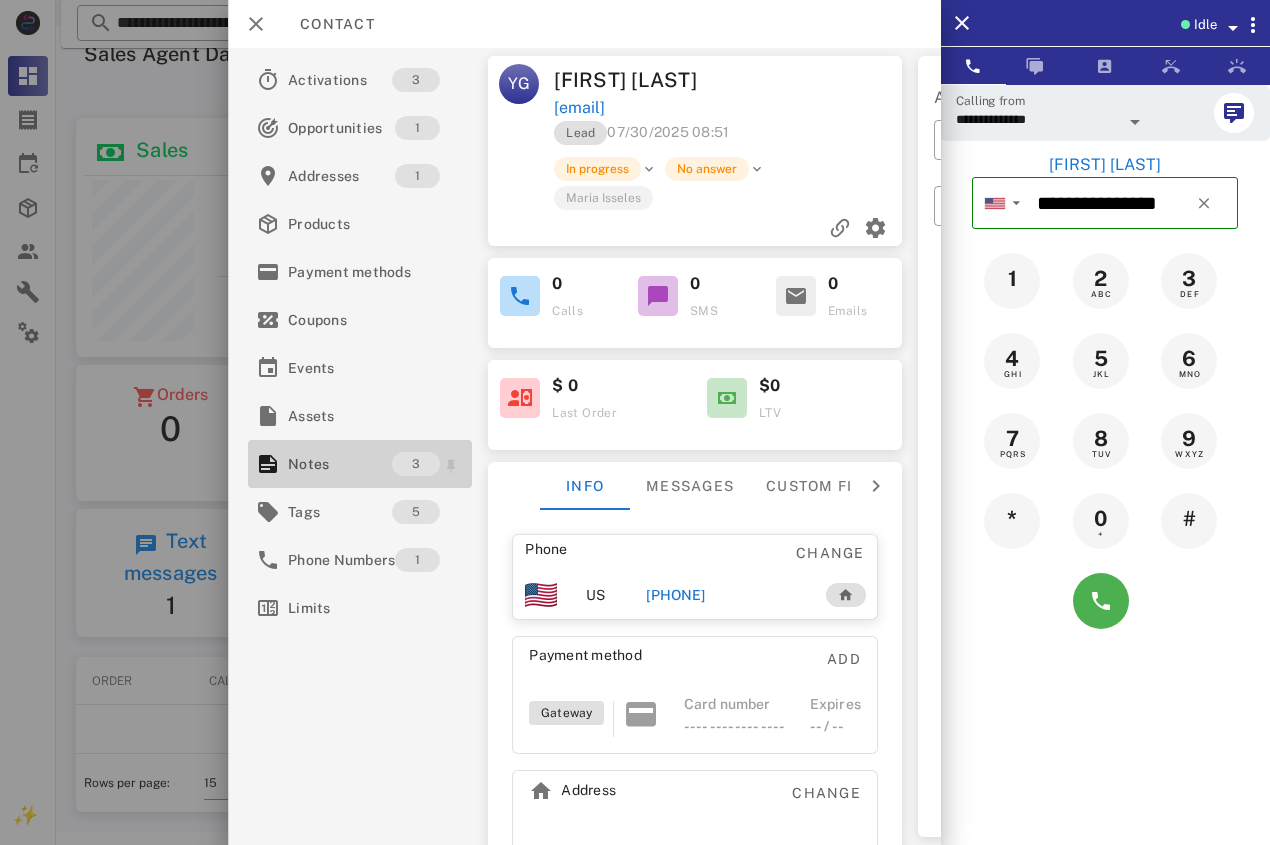 click on "Notes" at bounding box center (340, 464) 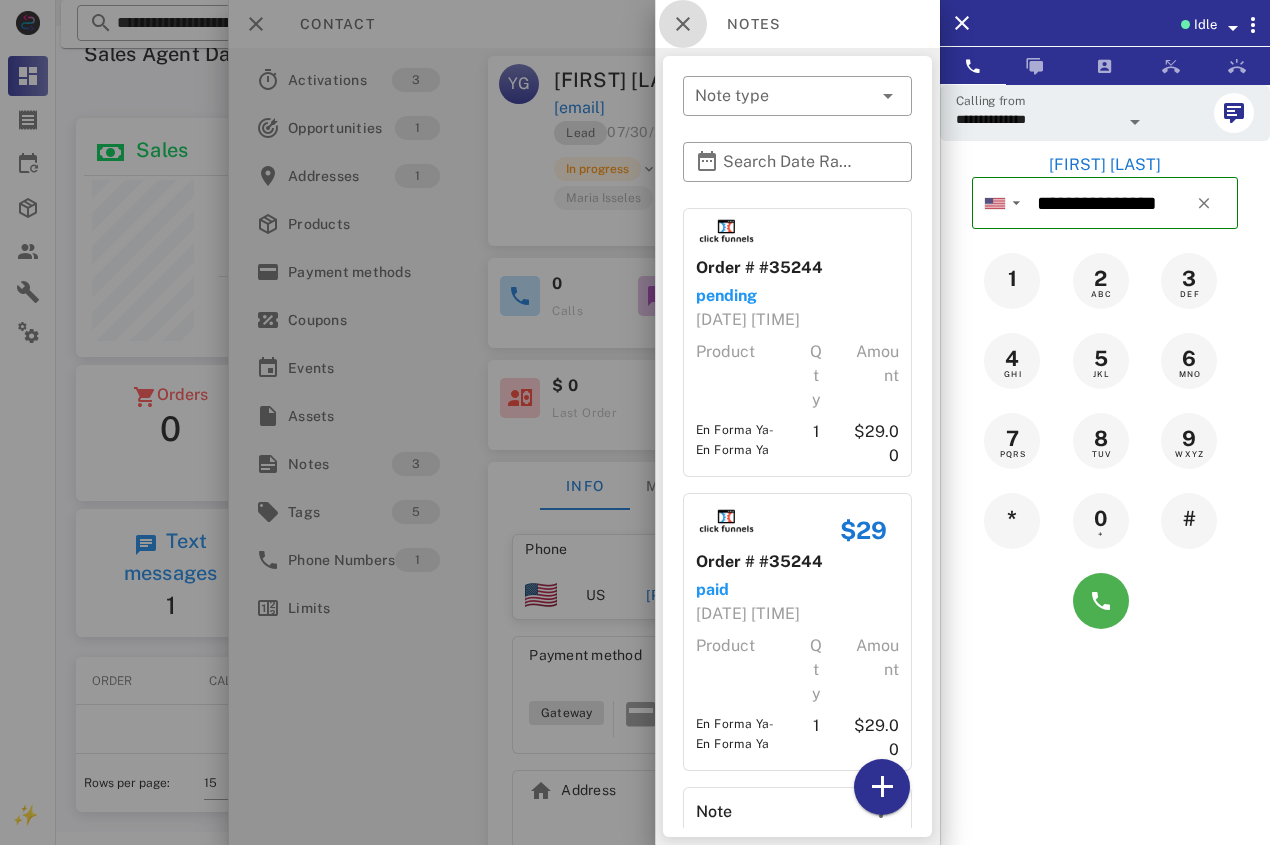 click at bounding box center [683, 24] 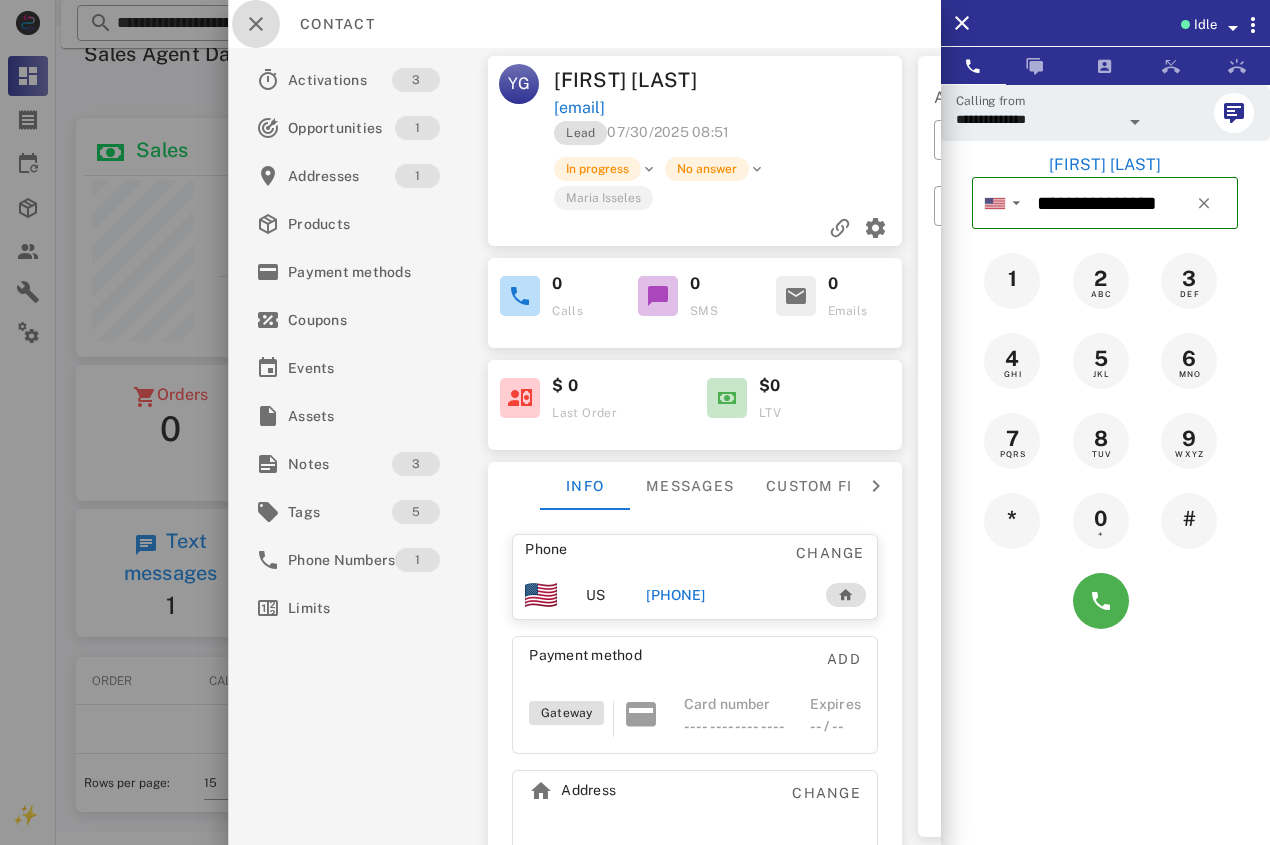 click at bounding box center [256, 24] 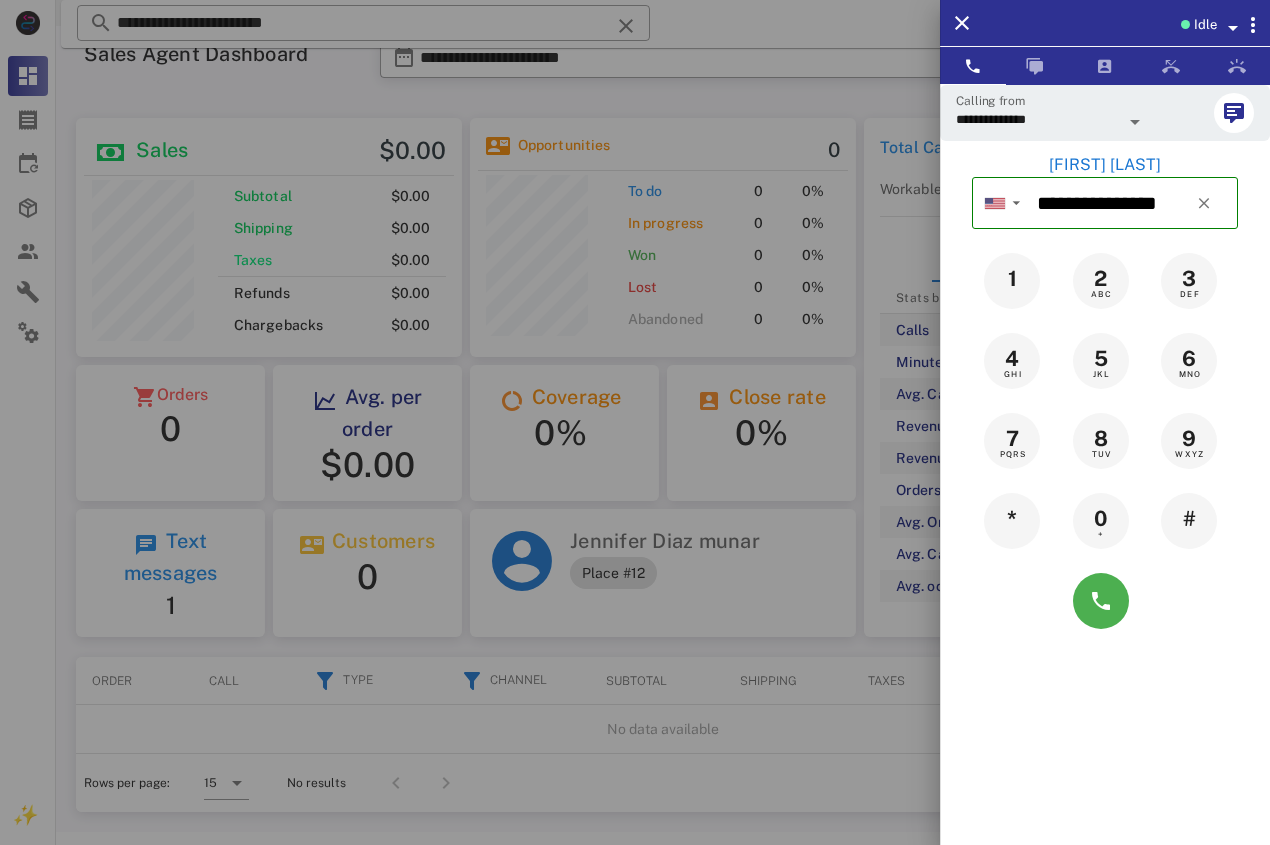 click at bounding box center (635, 422) 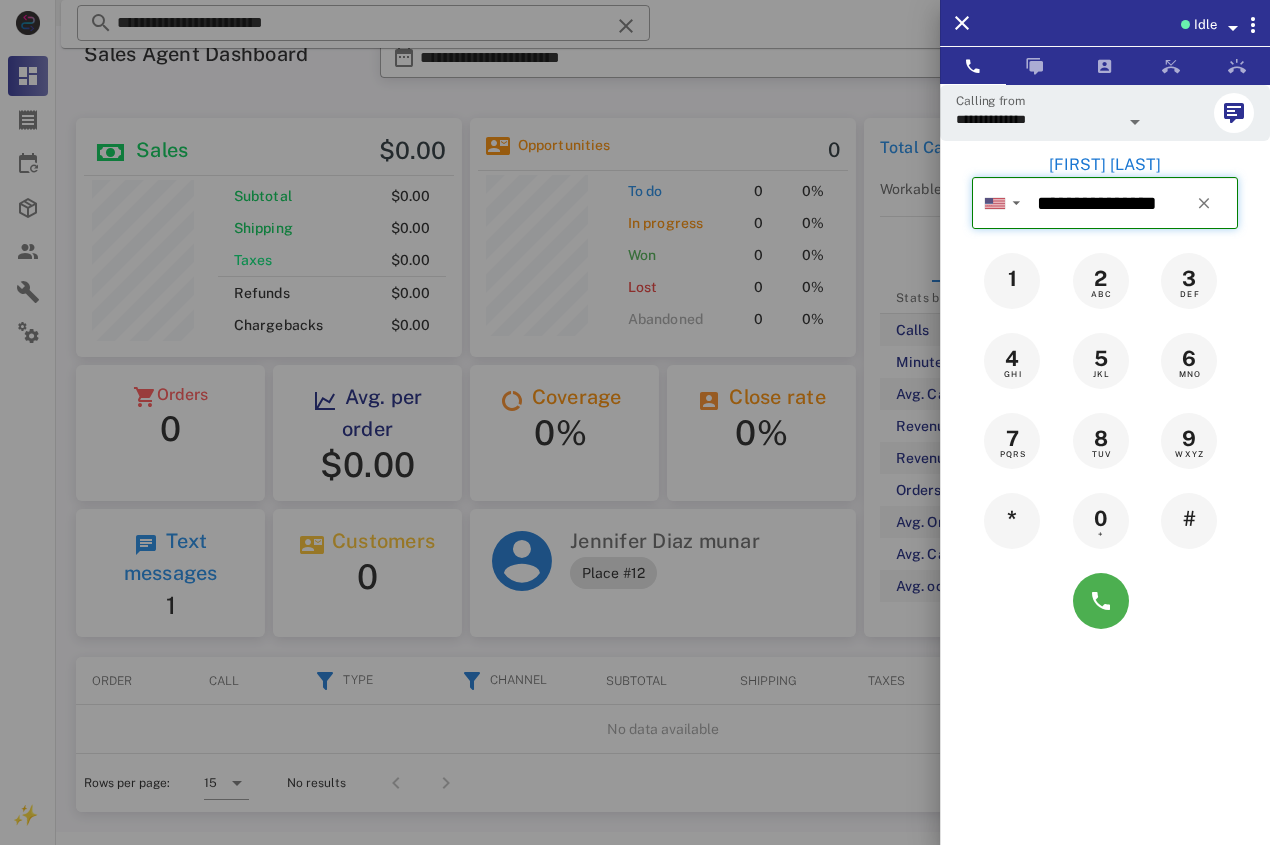 type 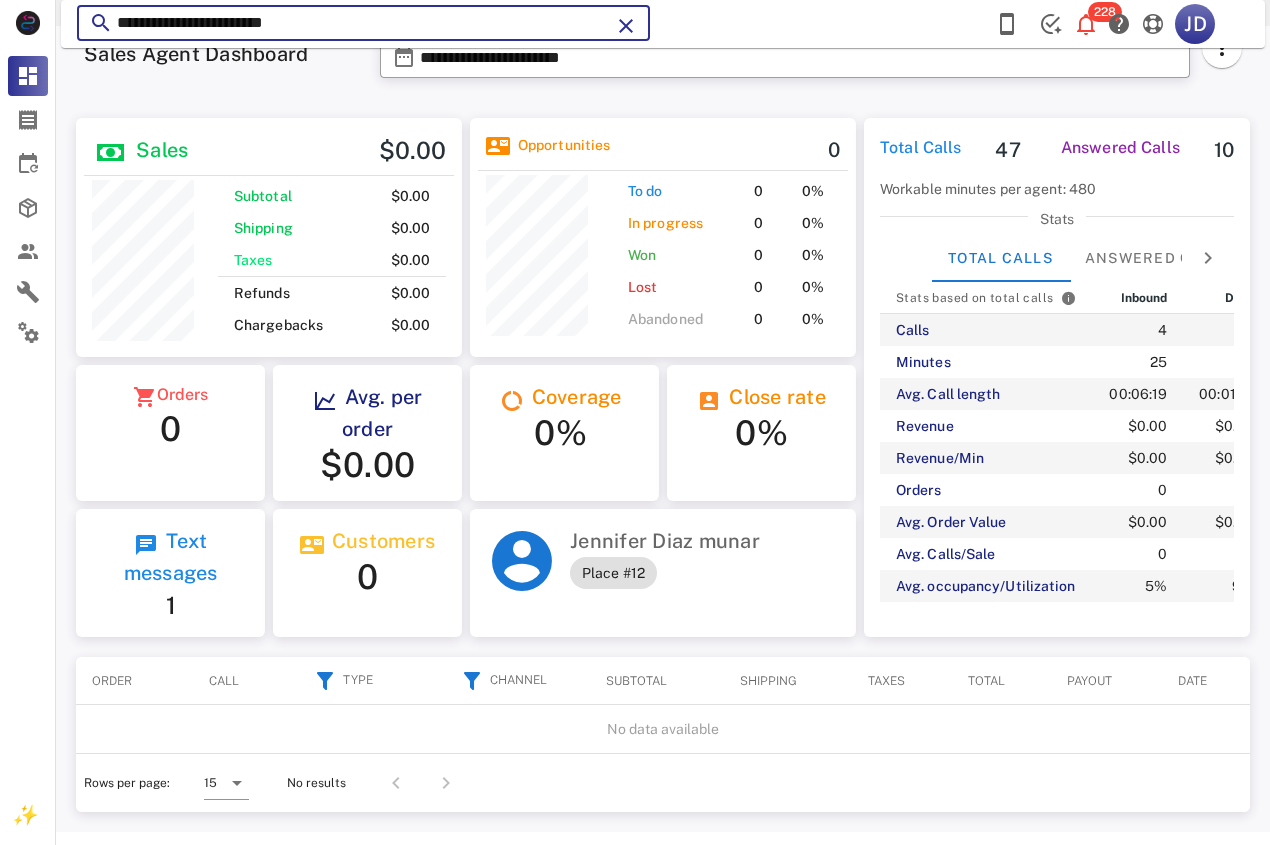 click on "**********" at bounding box center [363, 23] 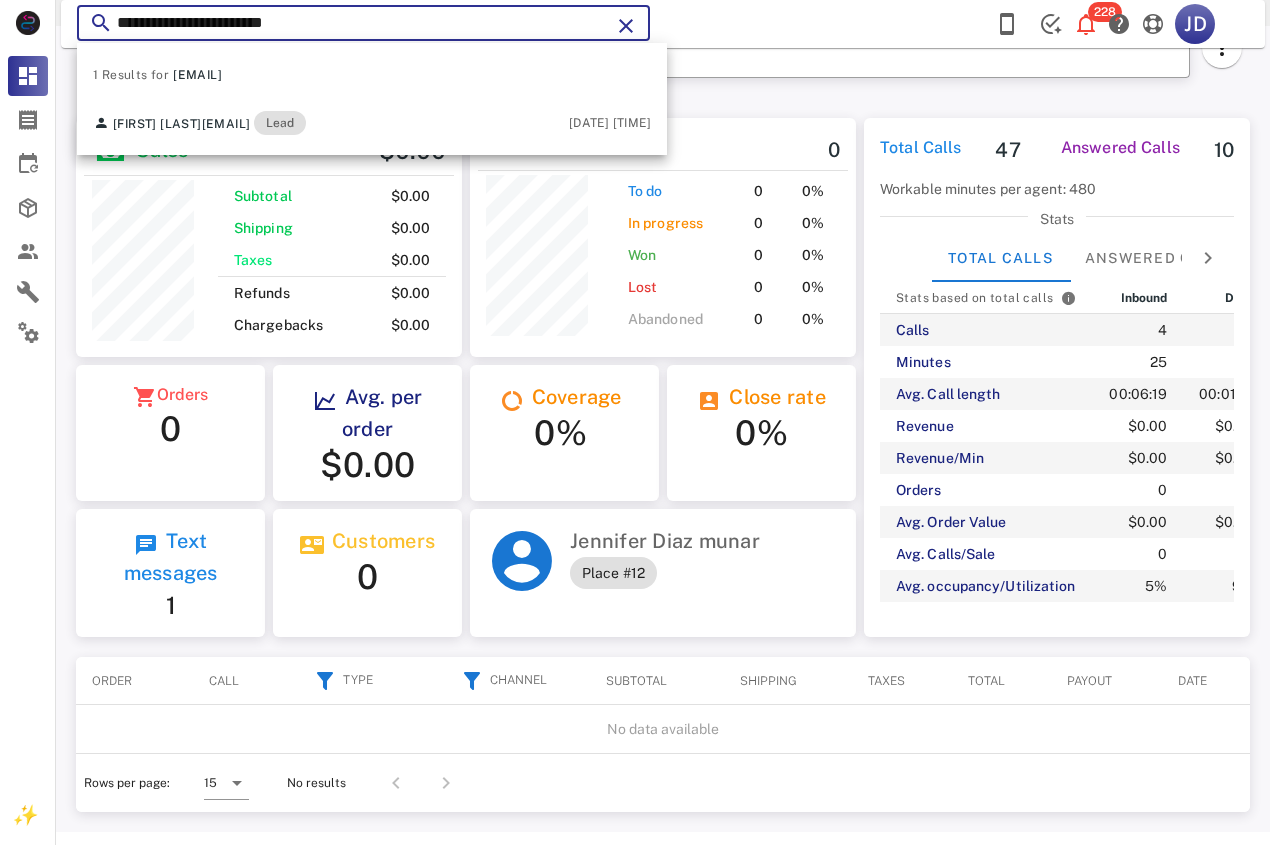 drag, startPoint x: 294, startPoint y: 24, endPoint x: 99, endPoint y: 24, distance: 195 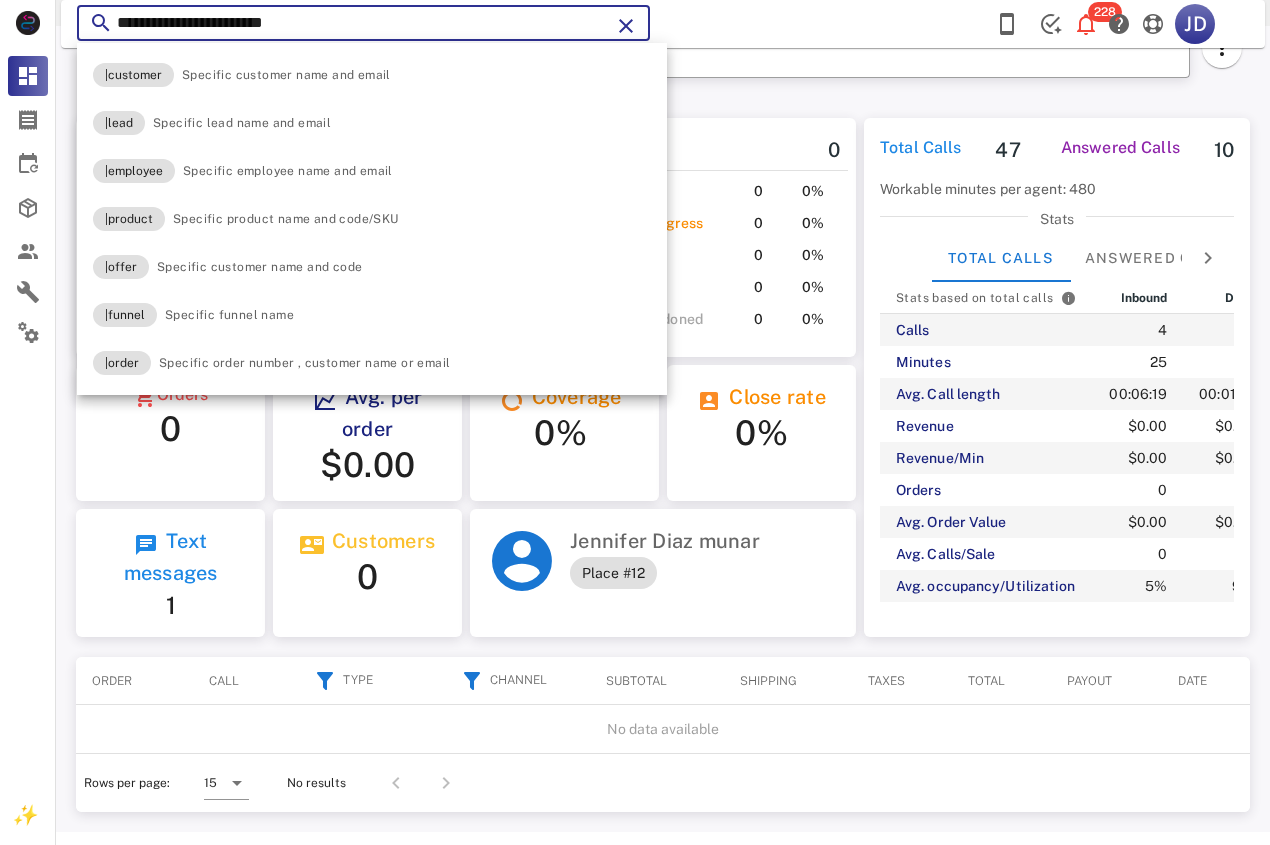 paste 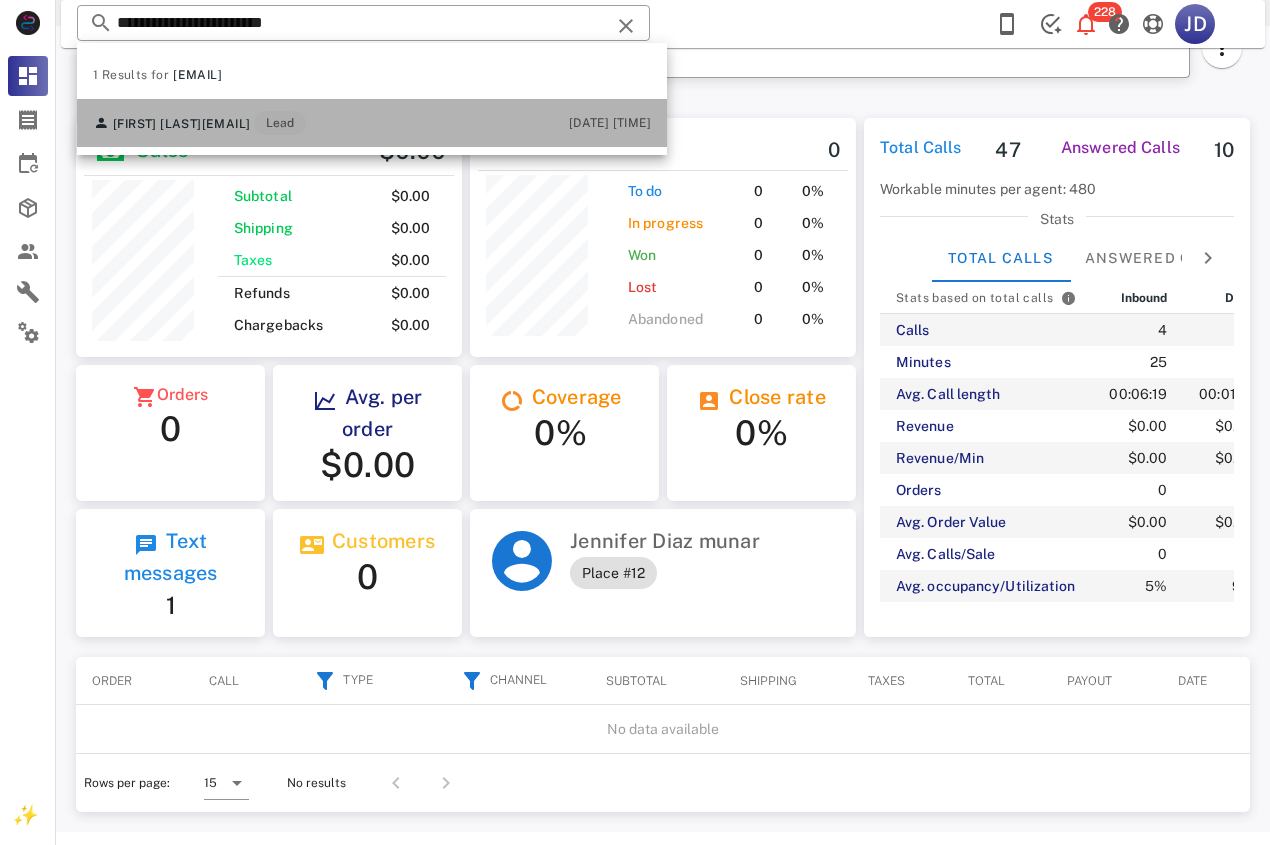 click on "[EMAIL]" at bounding box center [226, 124] 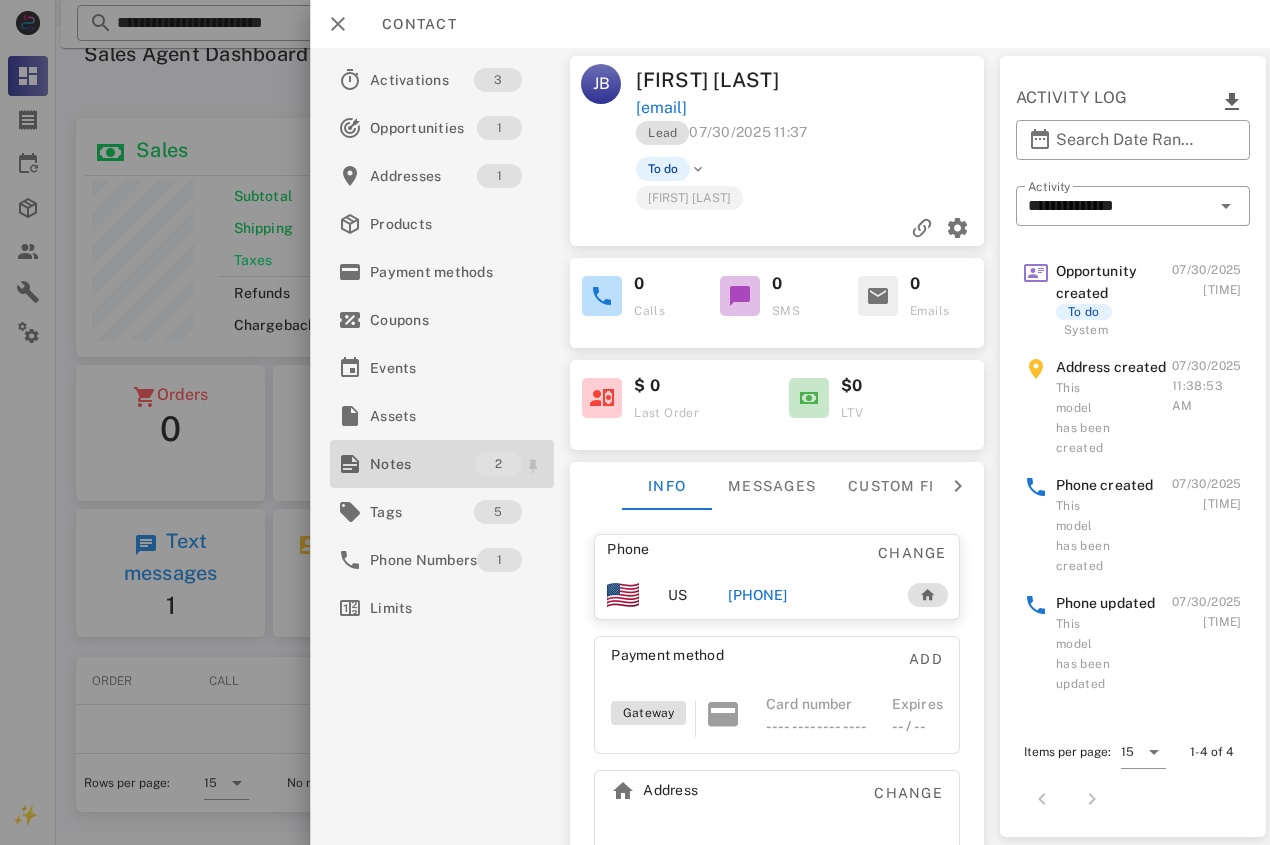click on "Notes" at bounding box center (422, 464) 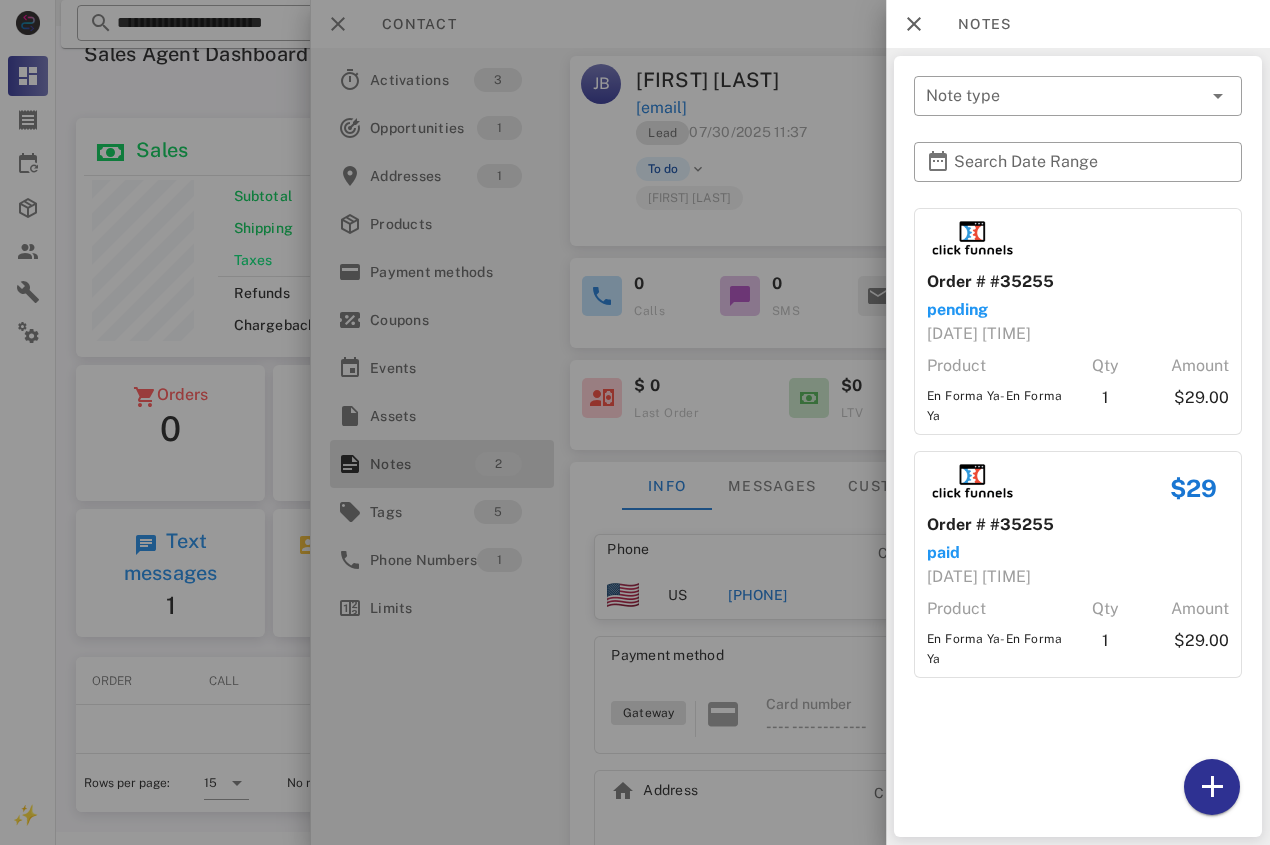 drag, startPoint x: 776, startPoint y: 527, endPoint x: 774, endPoint y: 582, distance: 55.03635 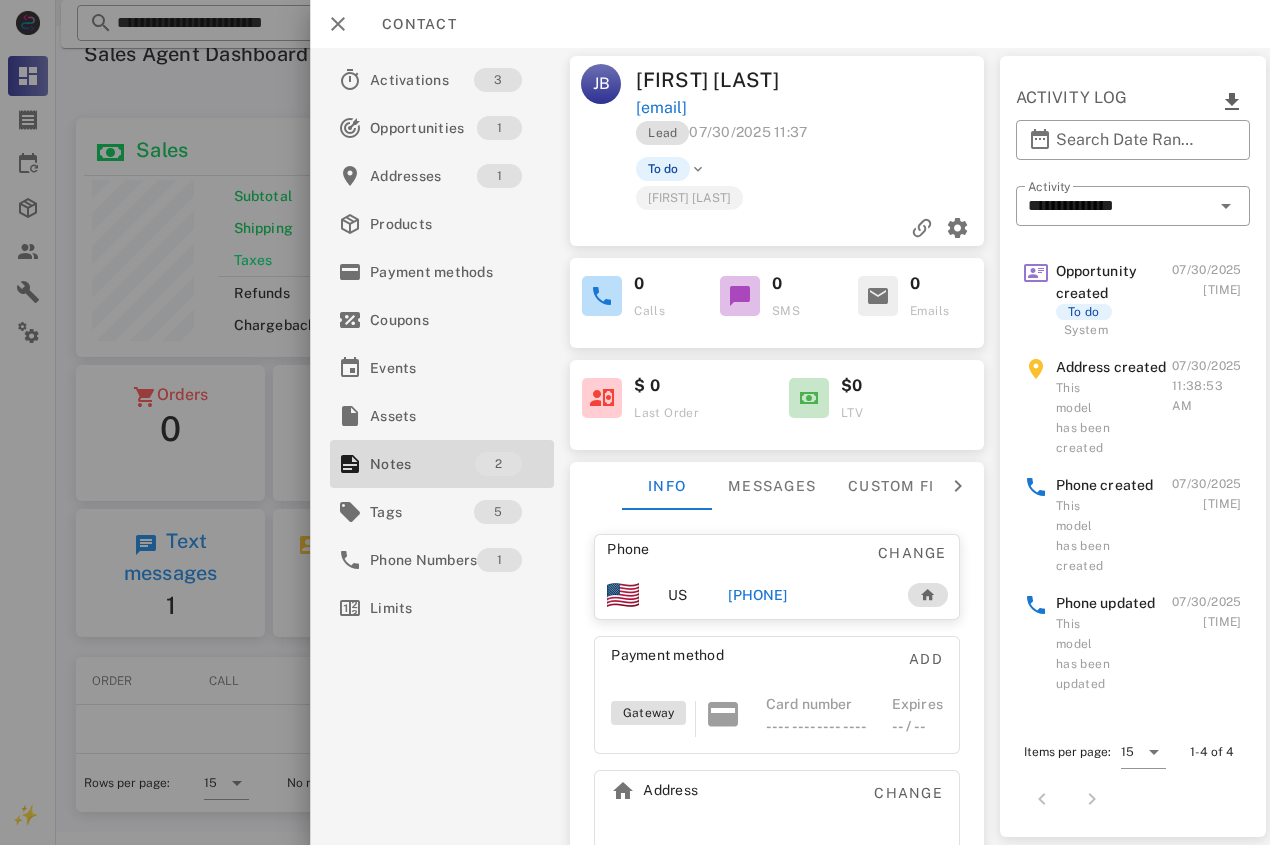 click on "[PHONE]" at bounding box center (757, 595) 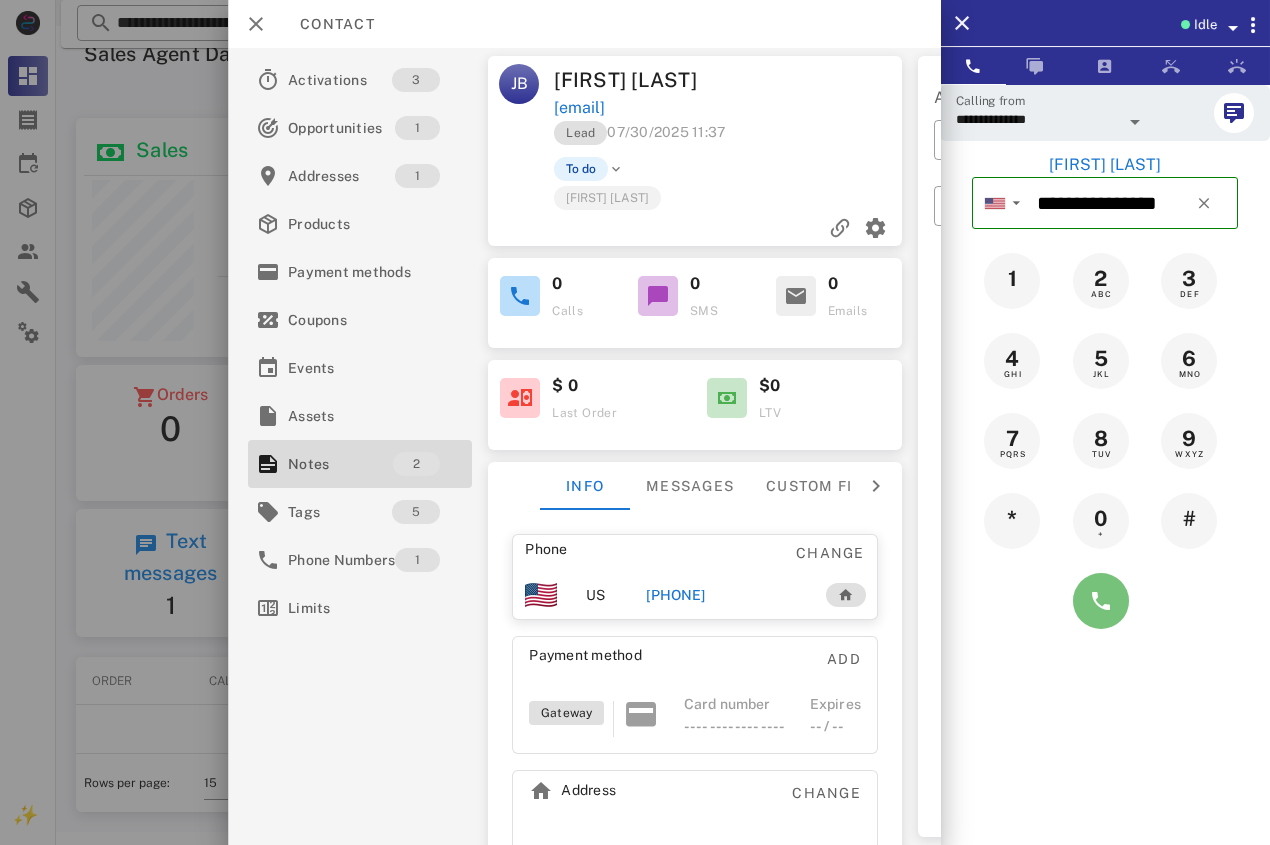 click at bounding box center [1101, 601] 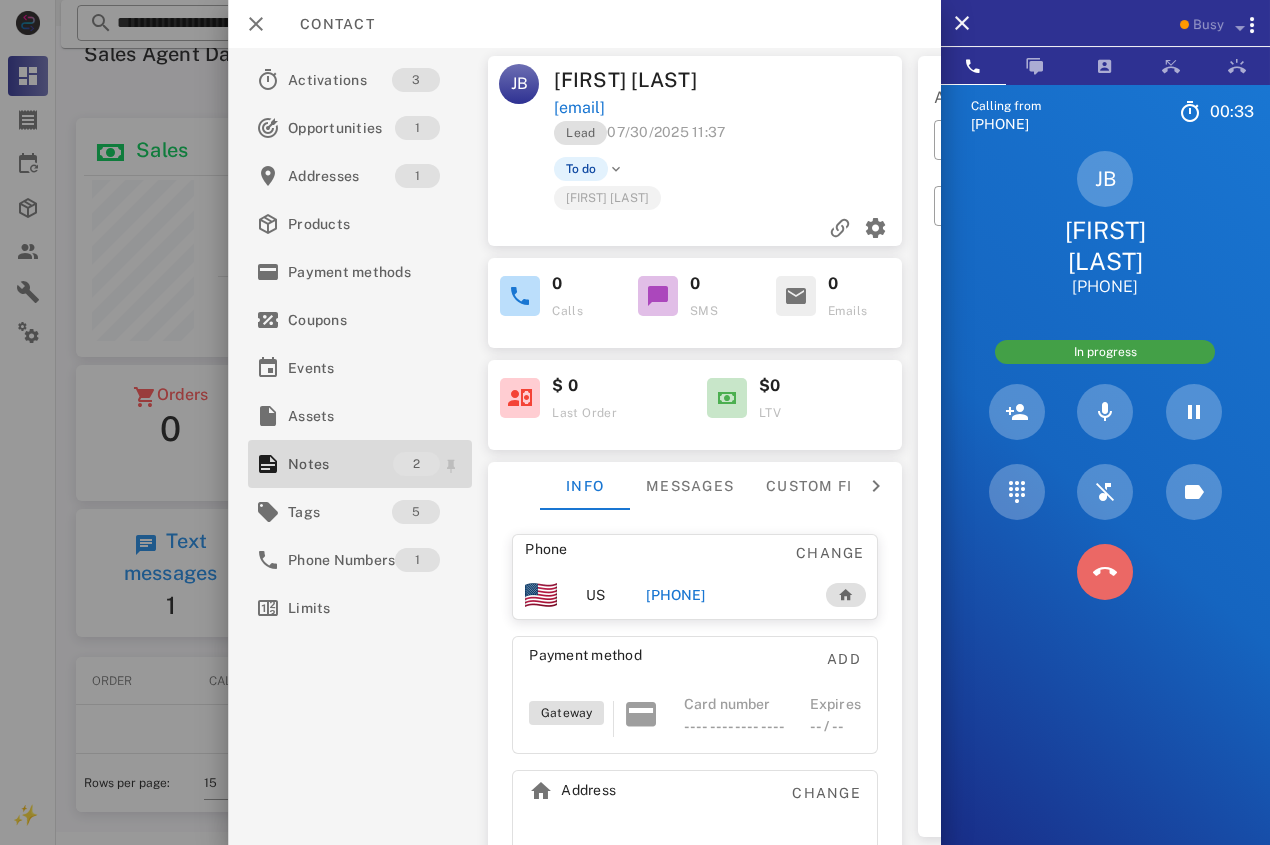 click at bounding box center (1105, 572) 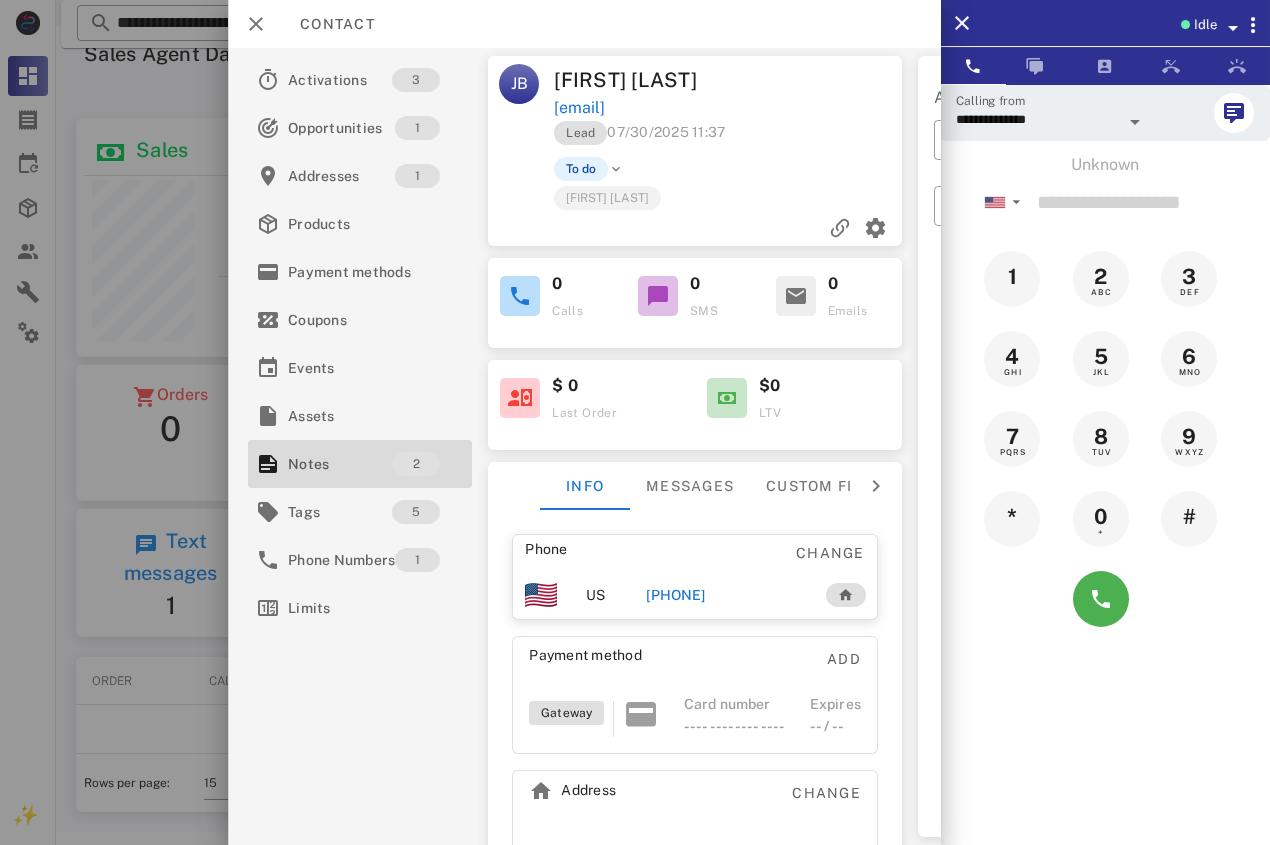 click on "[PHONE]" at bounding box center (675, 595) 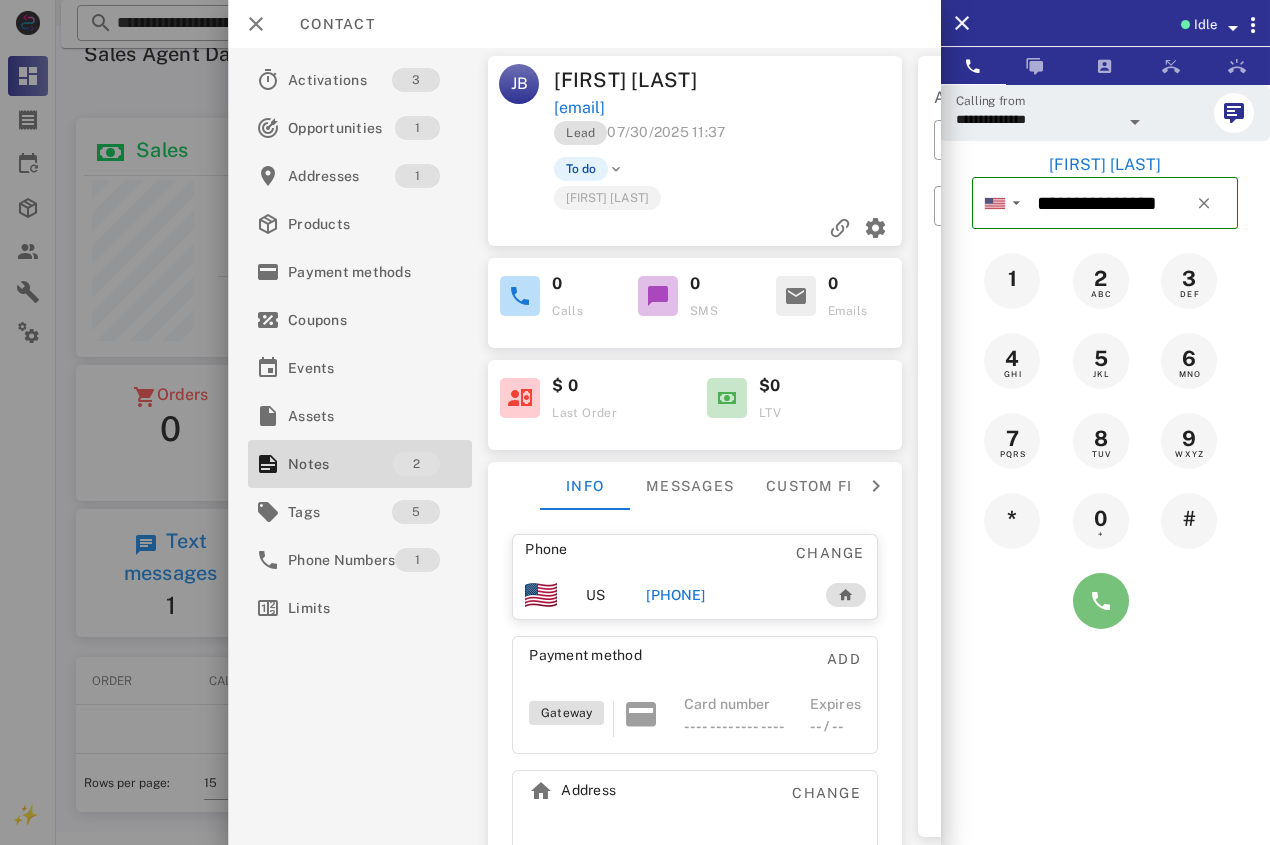 click at bounding box center (1101, 601) 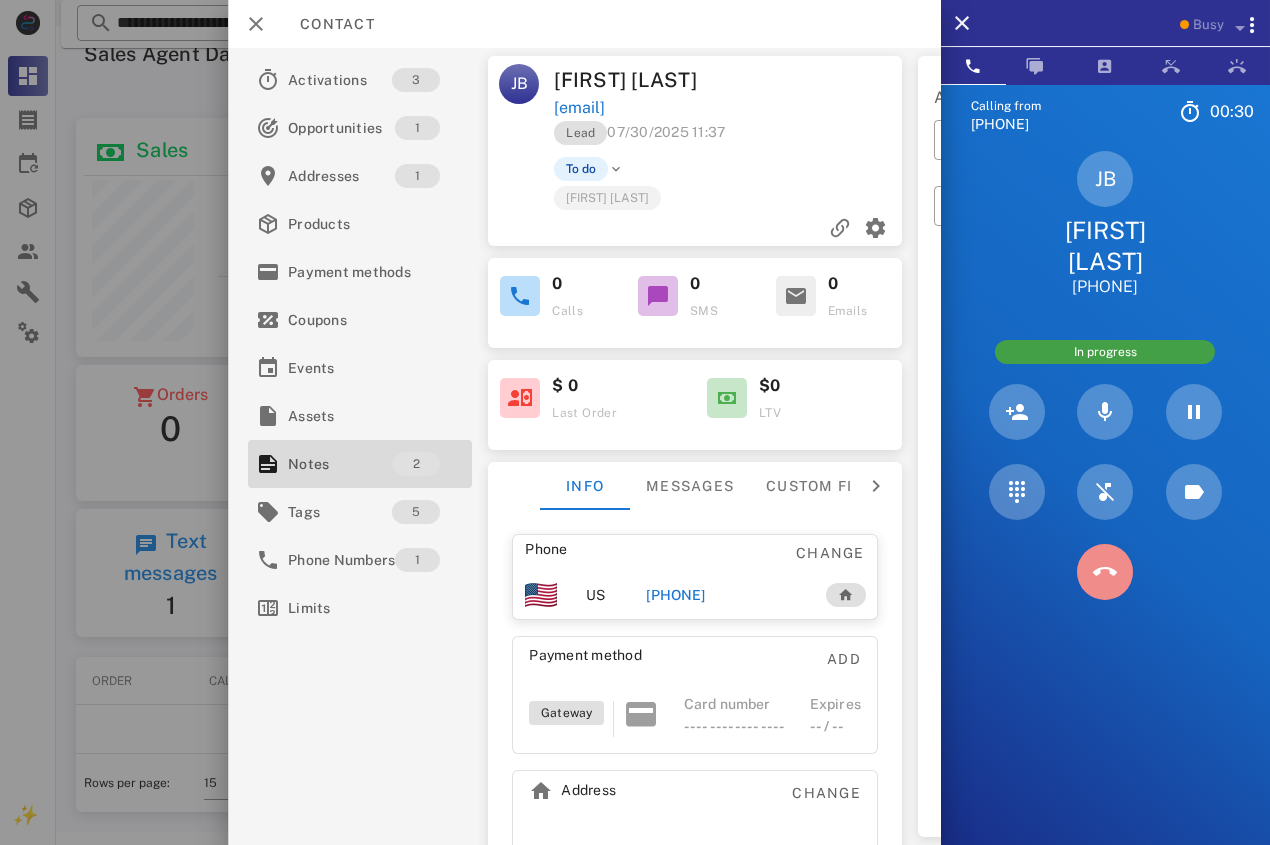 click at bounding box center [1105, 572] 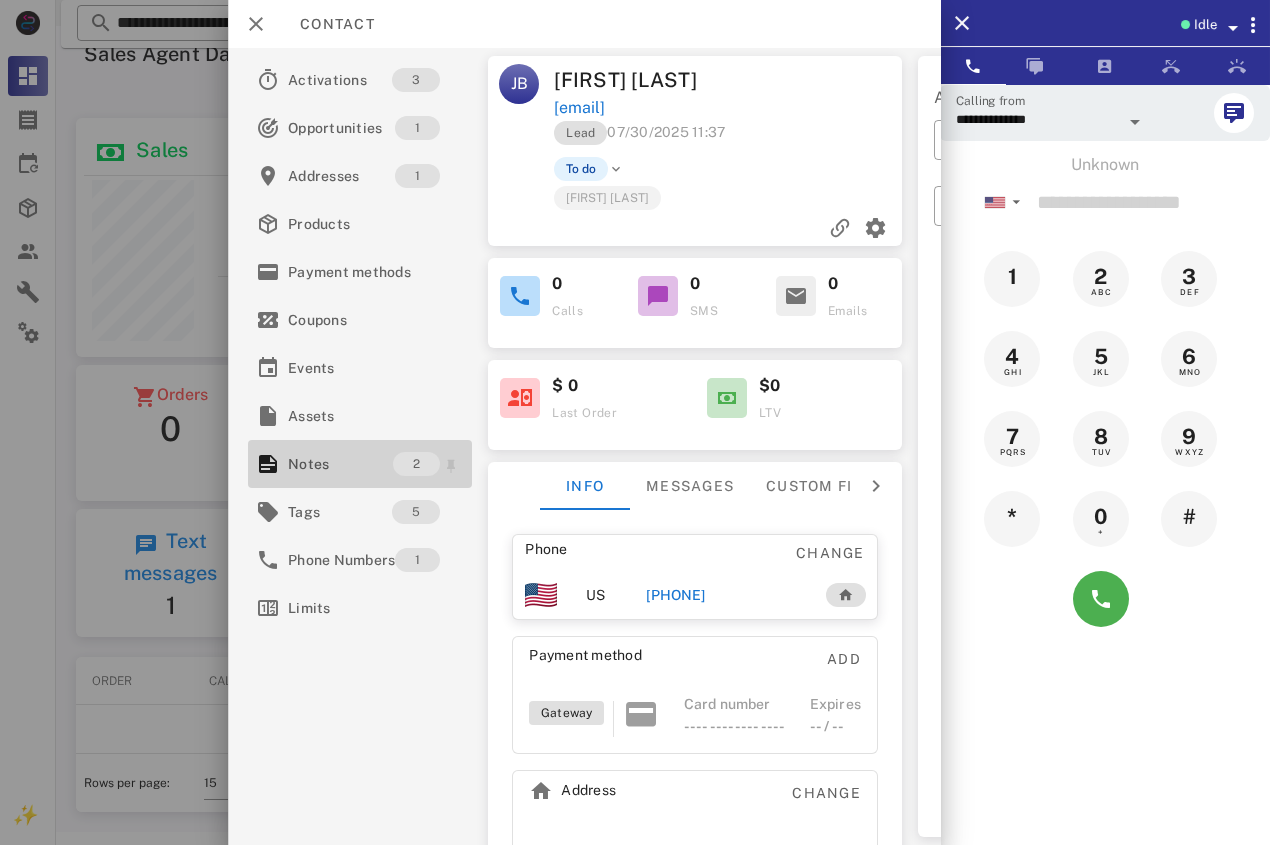 click on "Notes" at bounding box center (340, 464) 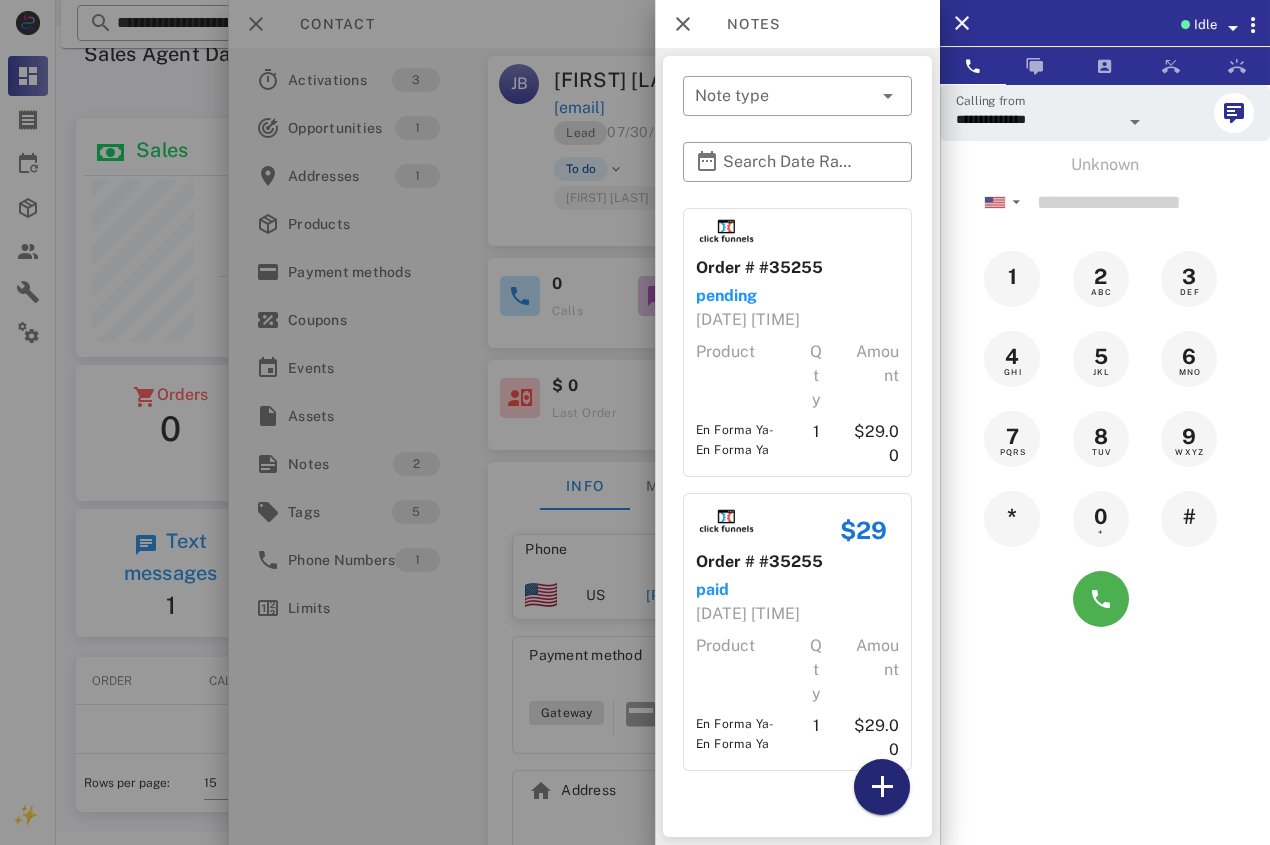 click at bounding box center [882, 787] 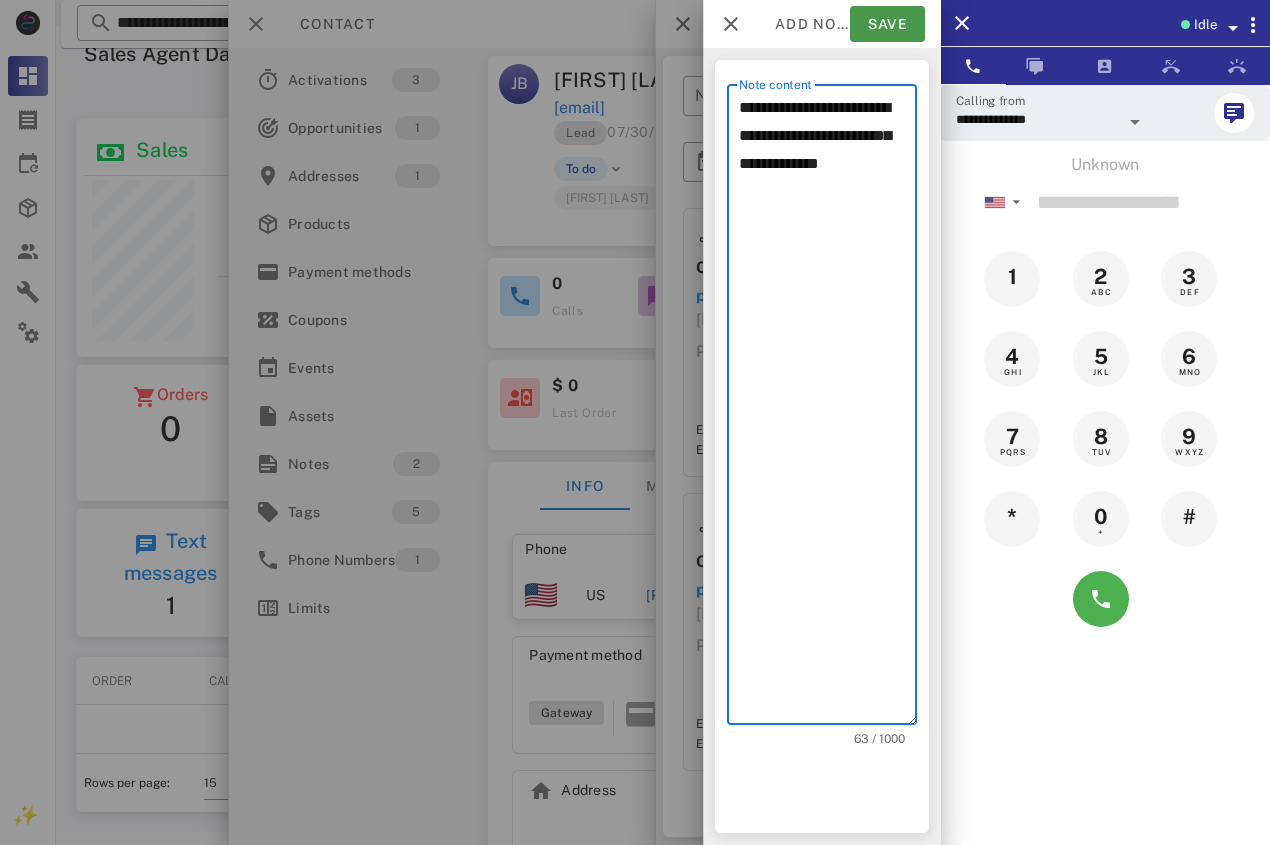 type on "**********" 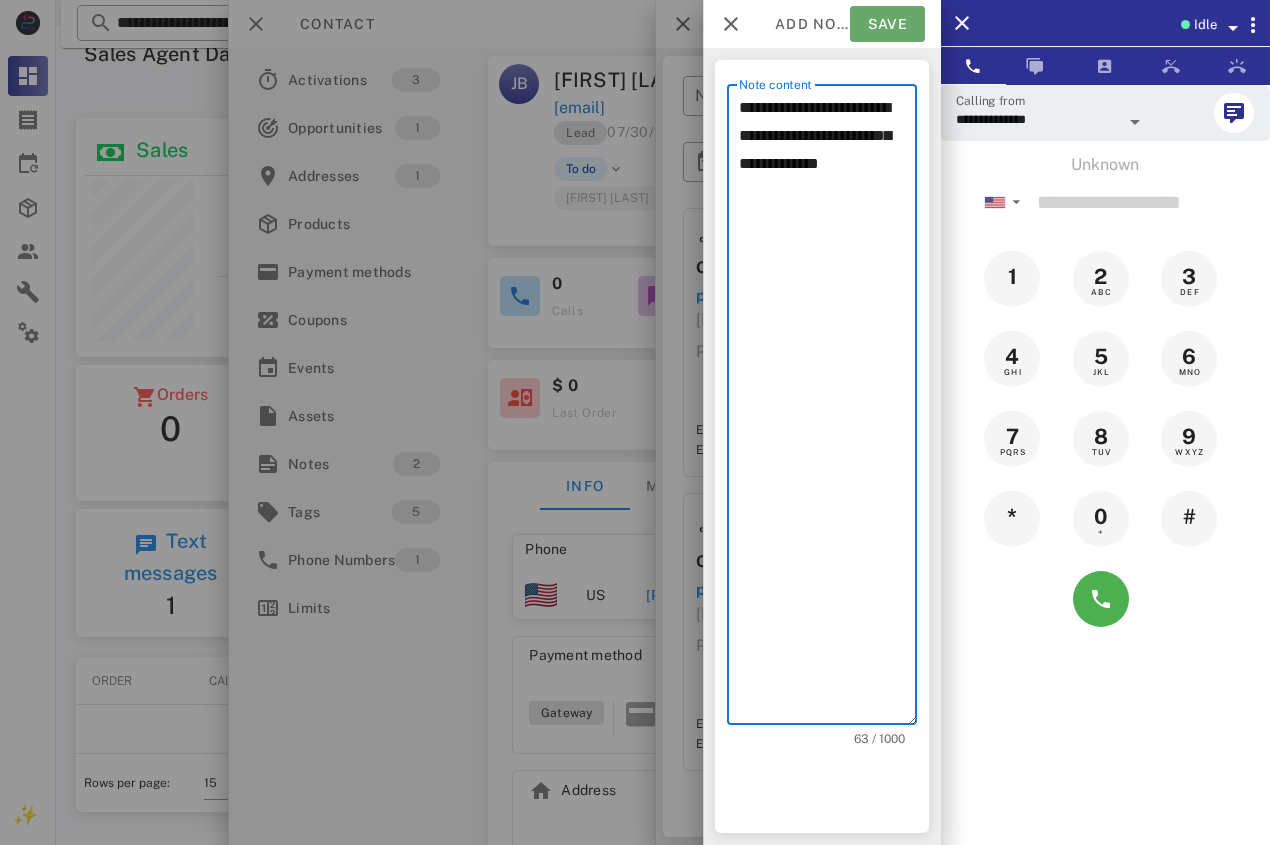 click on "Save" at bounding box center (887, 24) 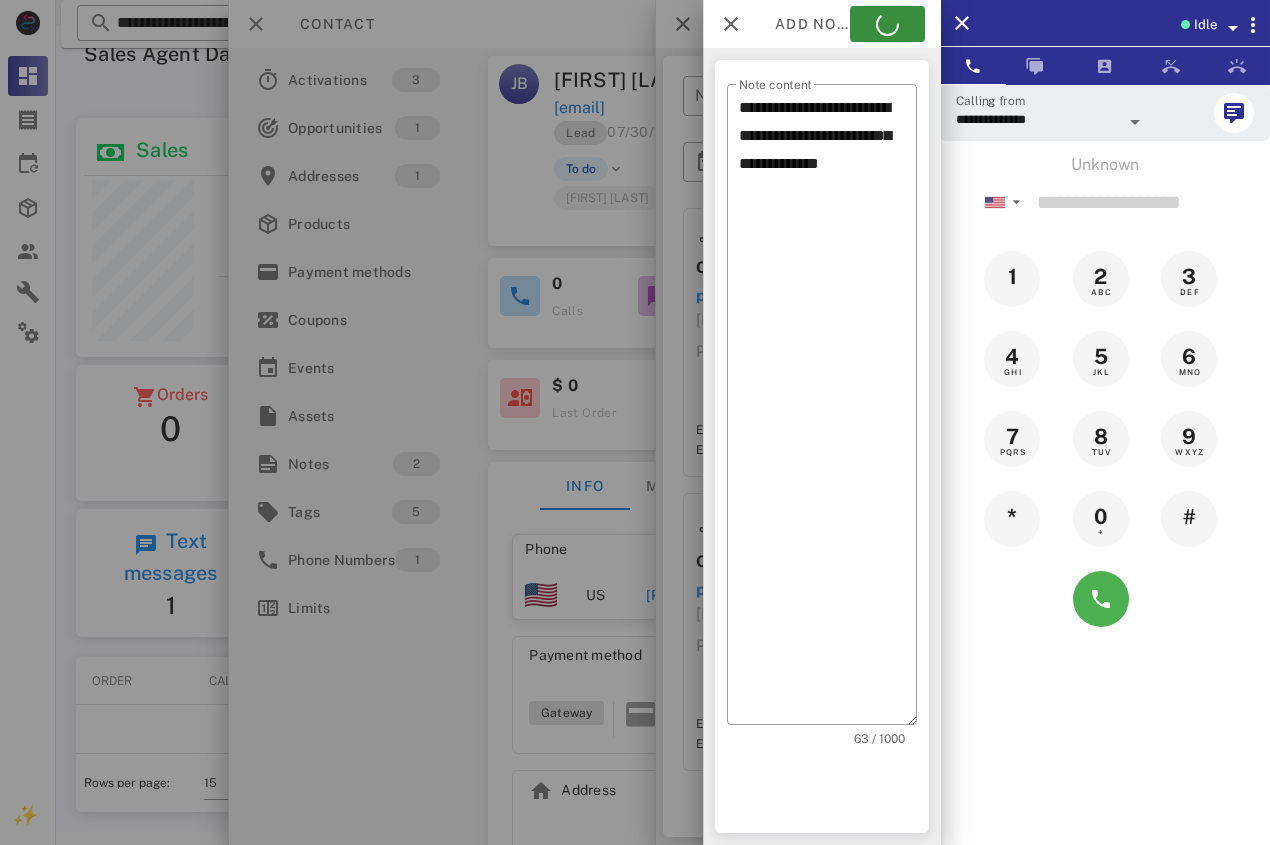 click at bounding box center [635, 422] 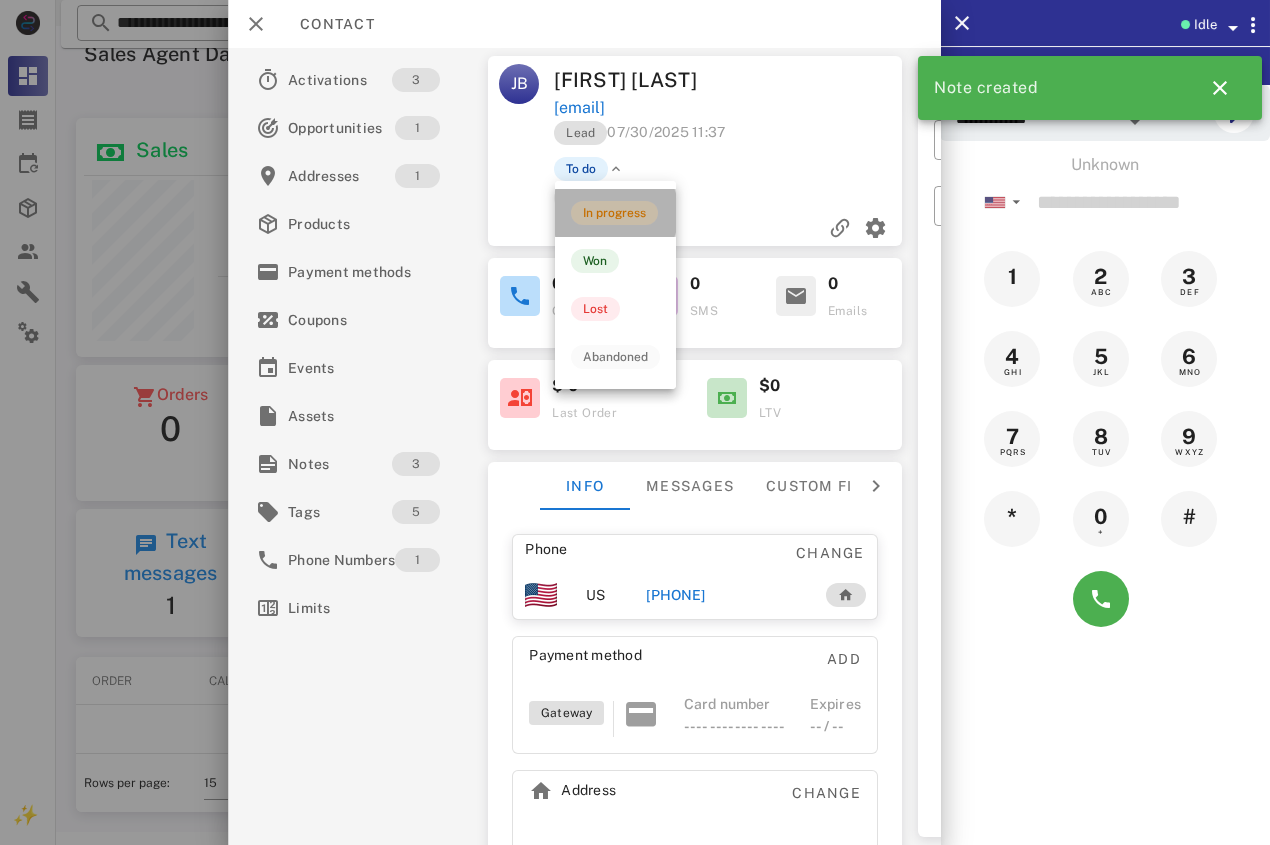 click on "In progress" at bounding box center (614, 213) 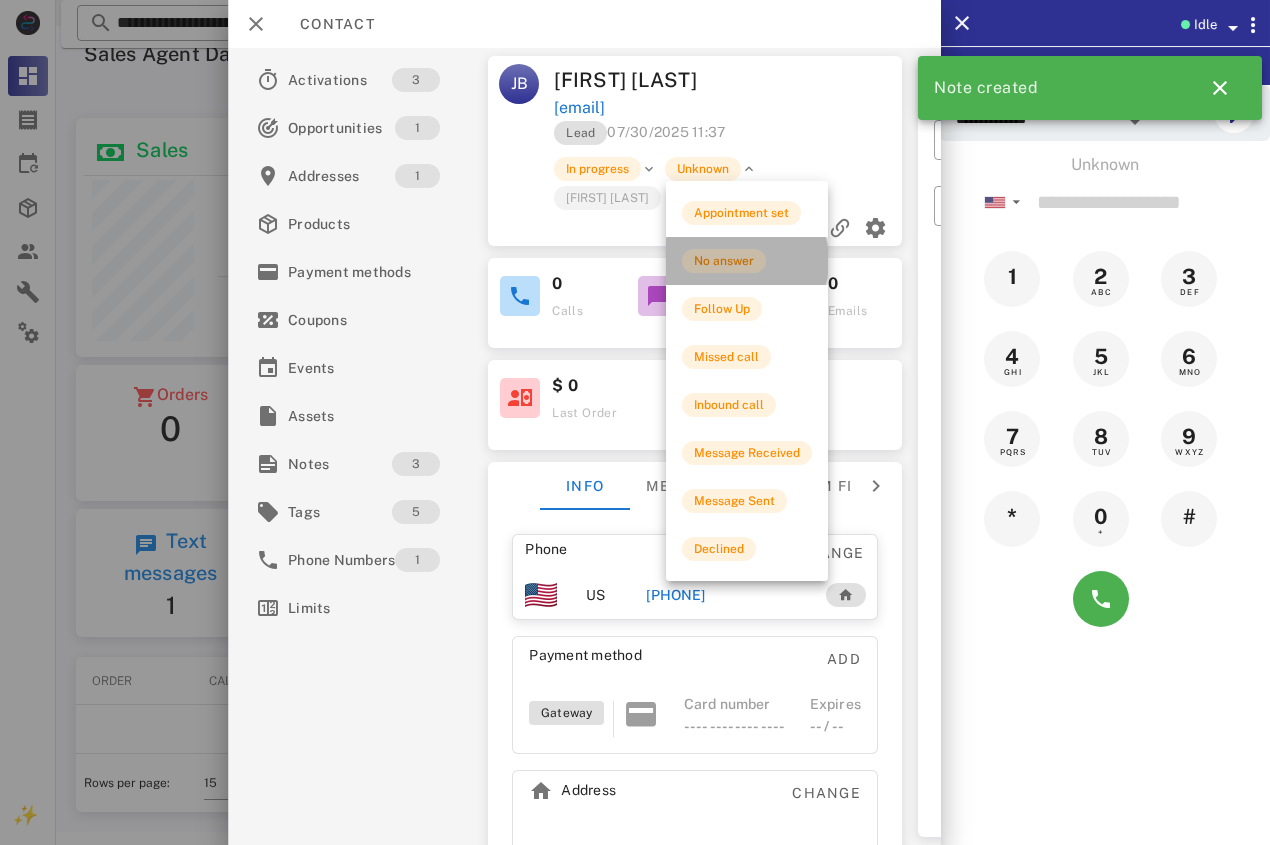 click on "No answer" at bounding box center (724, 261) 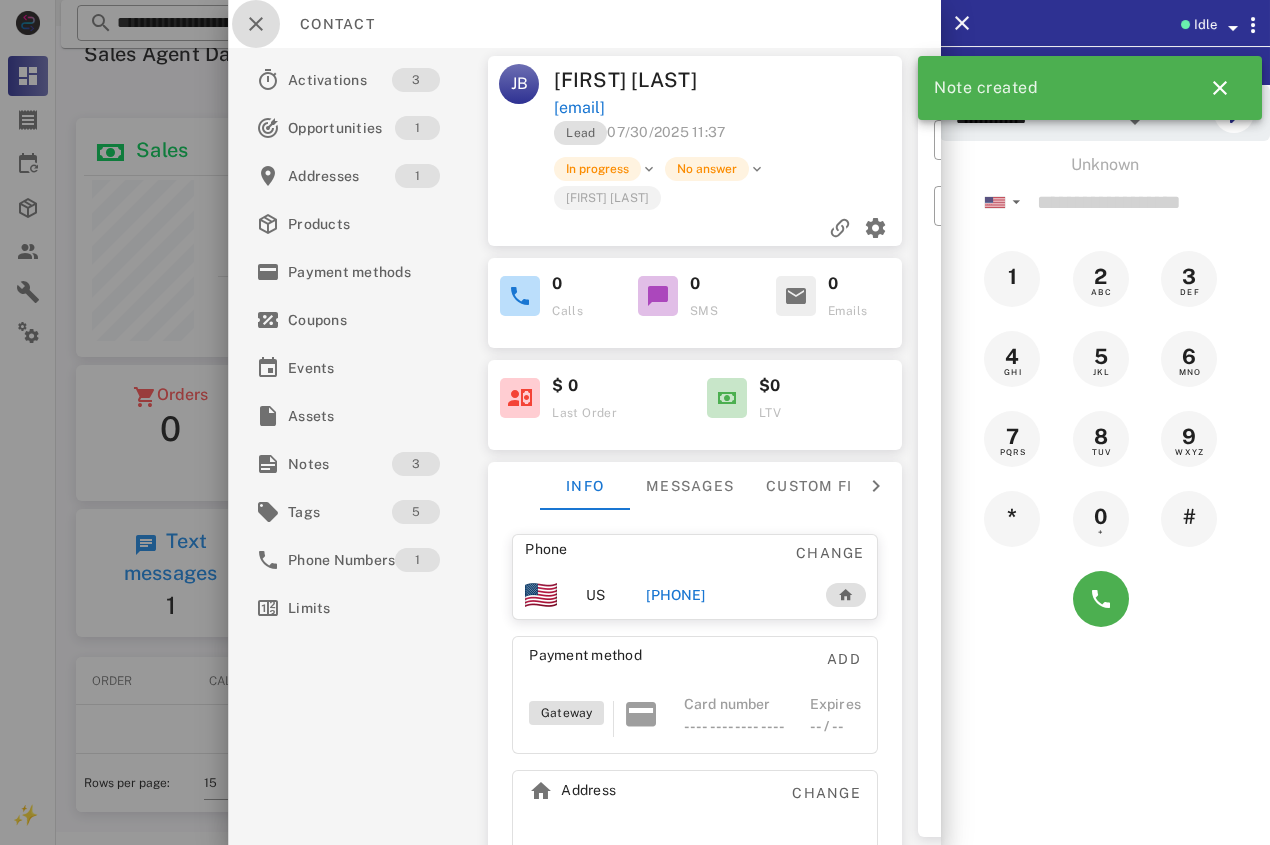 click at bounding box center (256, 24) 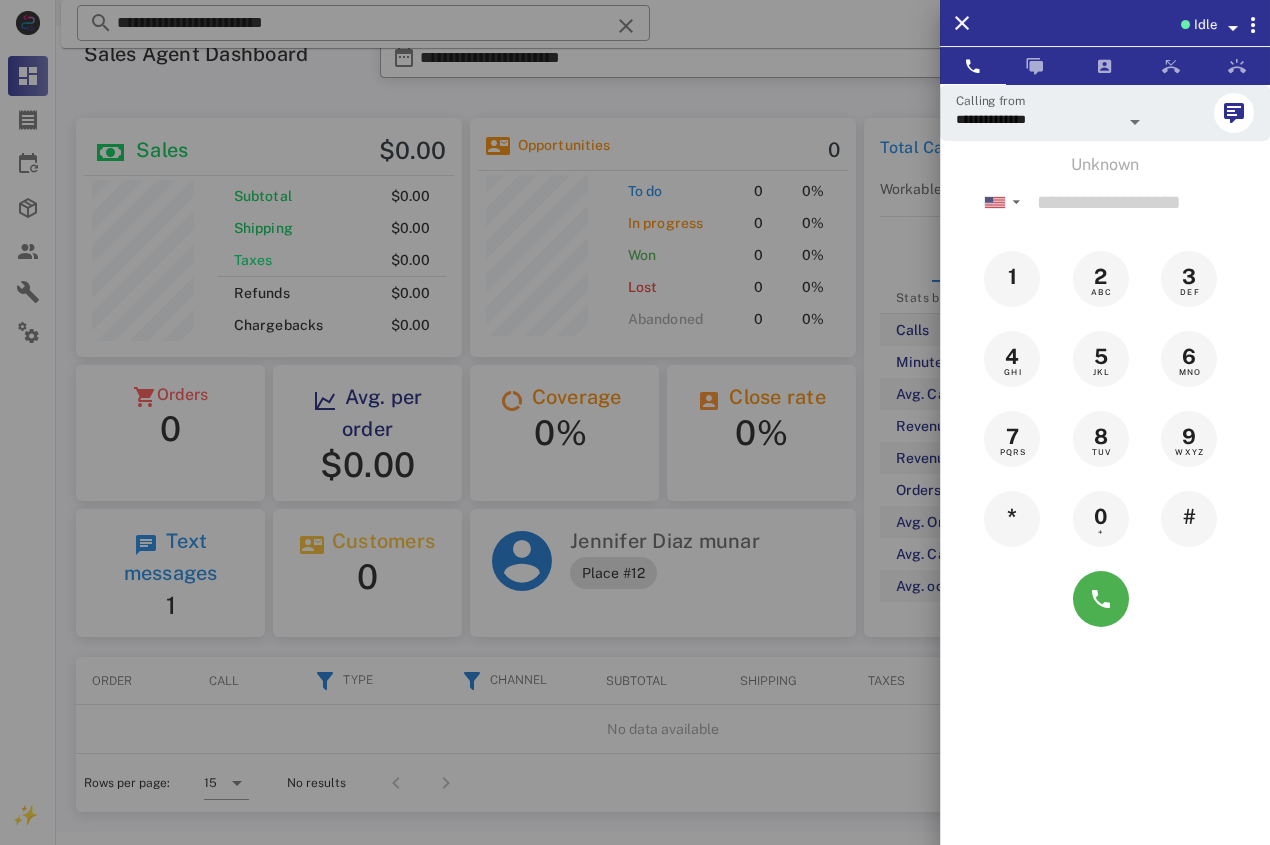 click at bounding box center (635, 422) 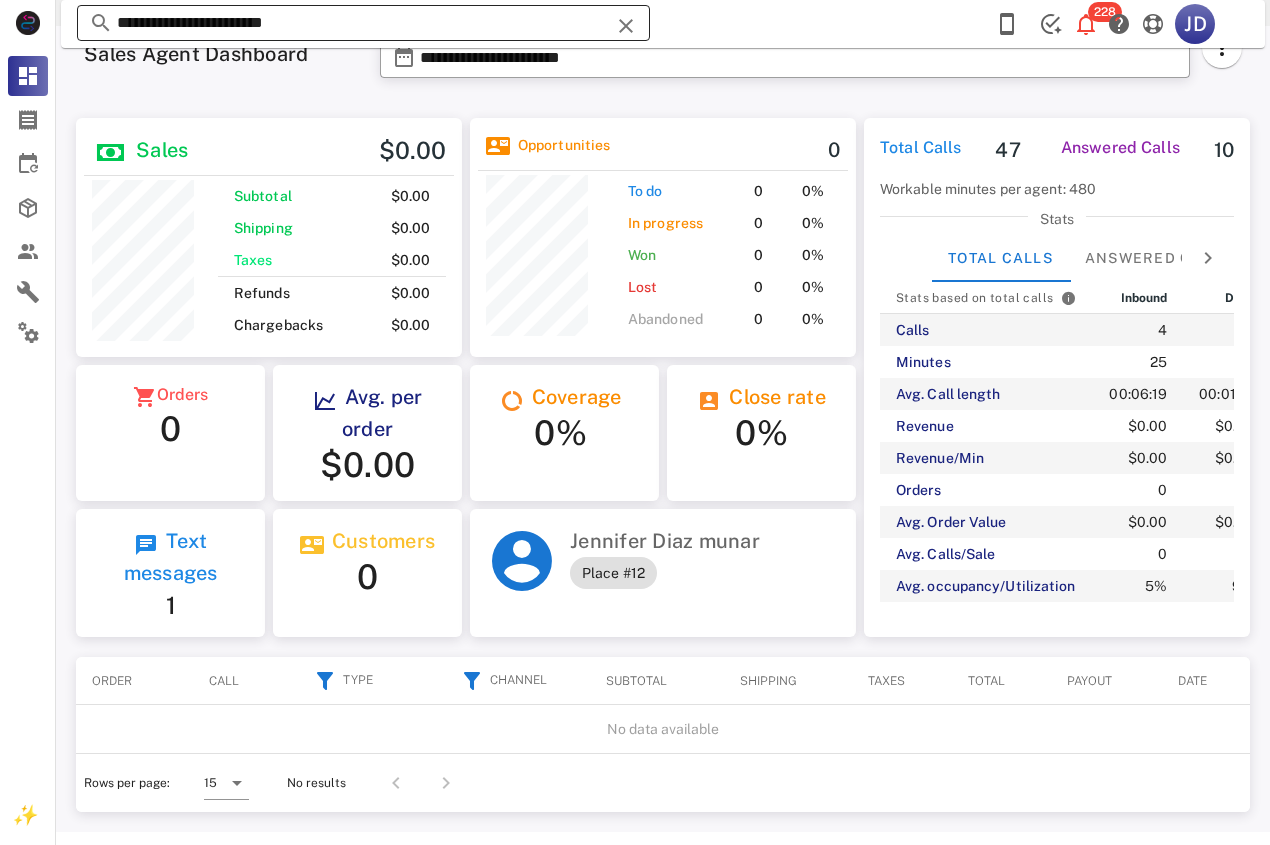 click on "**********" at bounding box center [363, 23] 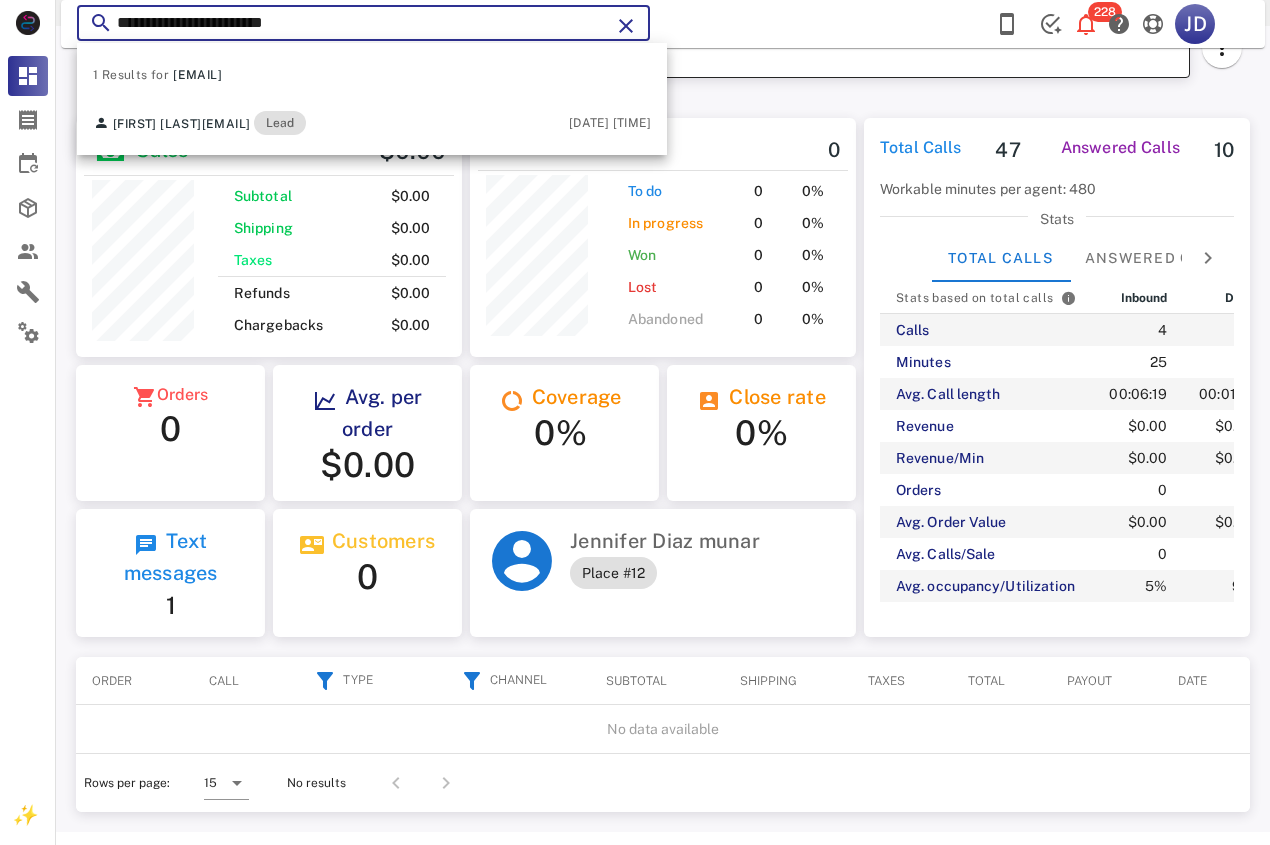 click on "**********" at bounding box center [799, 58] 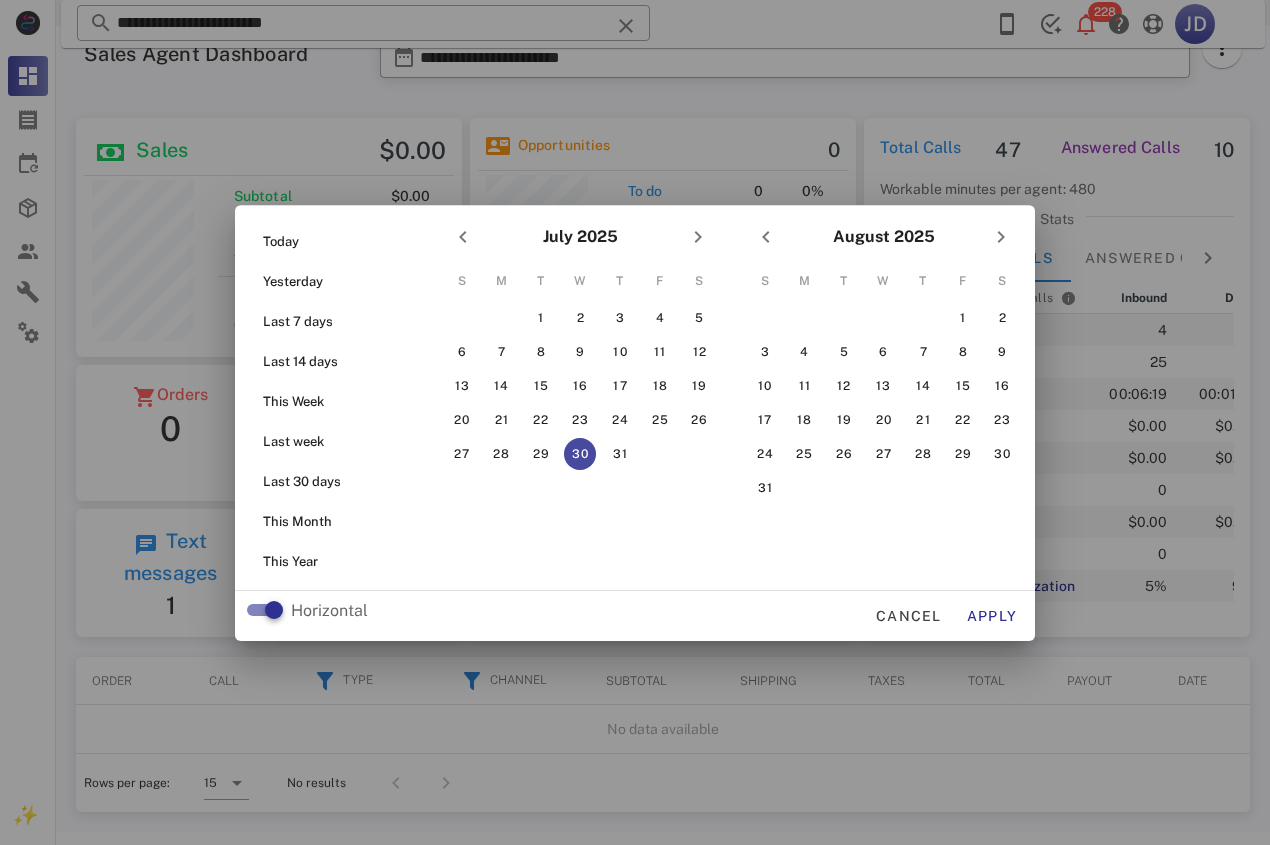 click at bounding box center (635, 422) 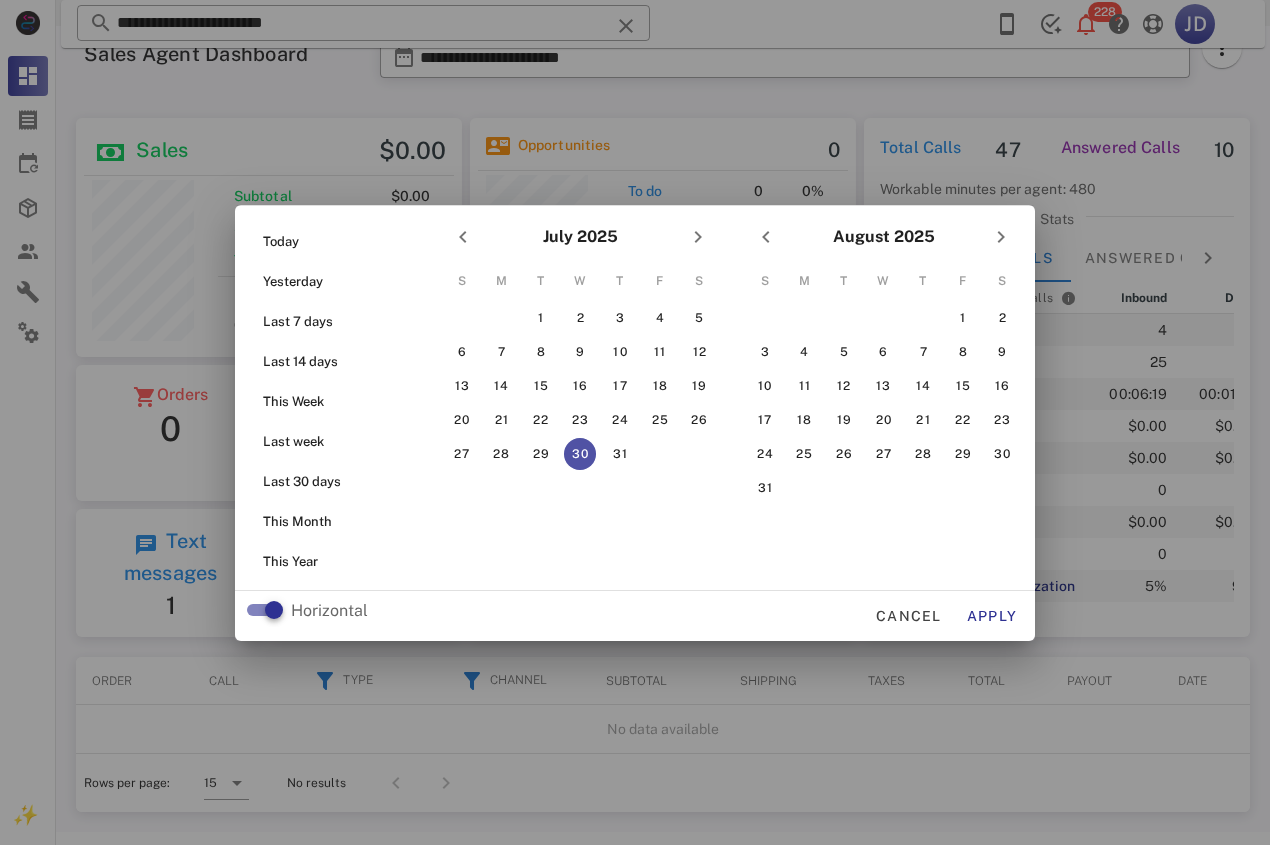 click on "30" at bounding box center [580, 454] 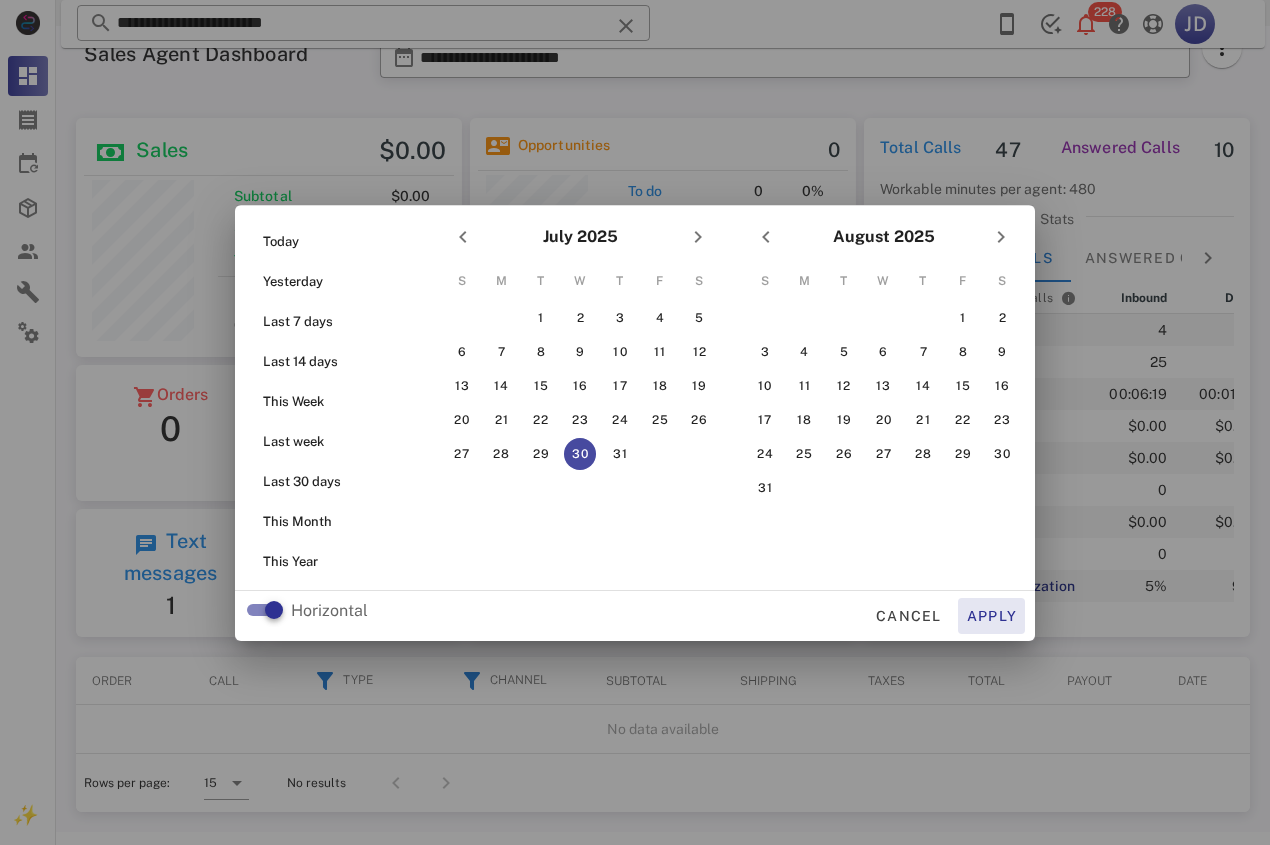 click on "Apply" at bounding box center [992, 616] 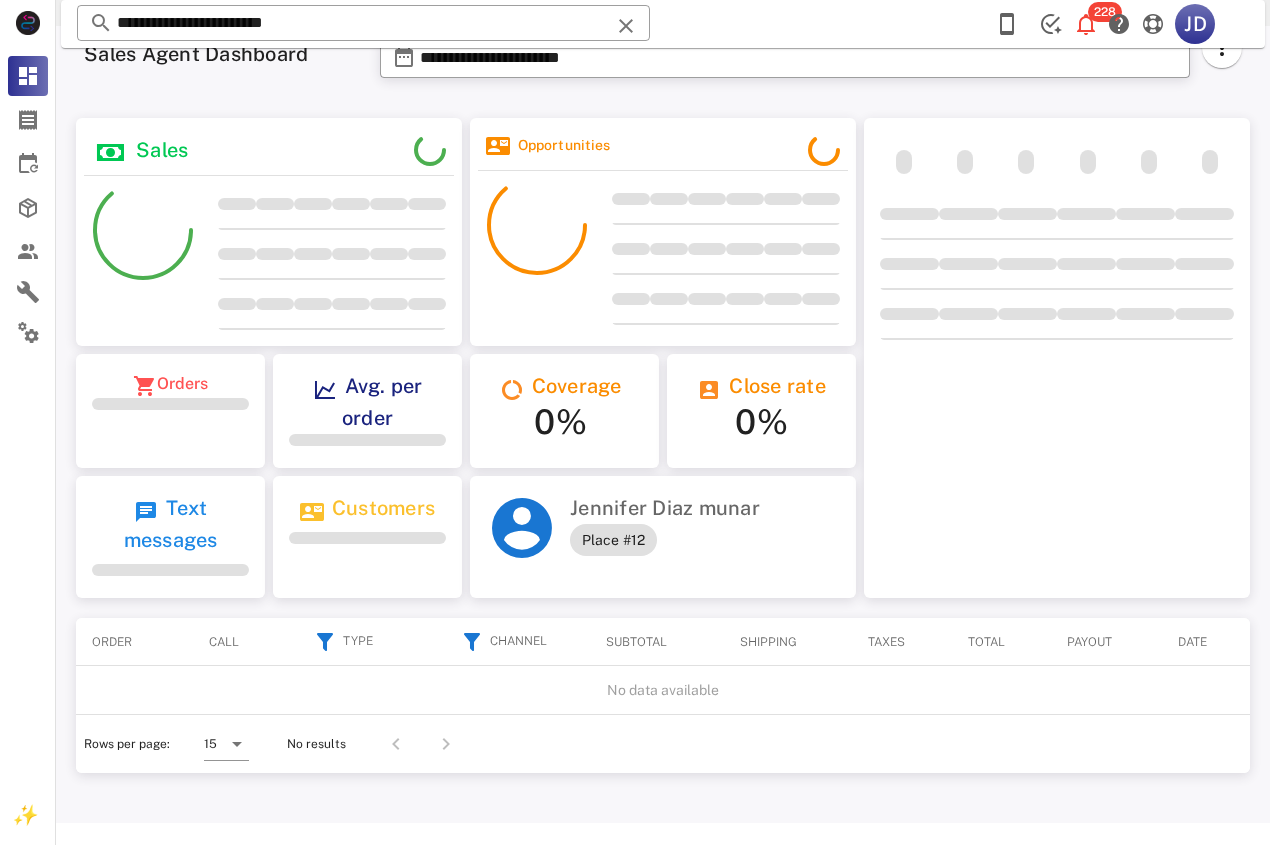 scroll, scrollTop: 0, scrollLeft: 0, axis: both 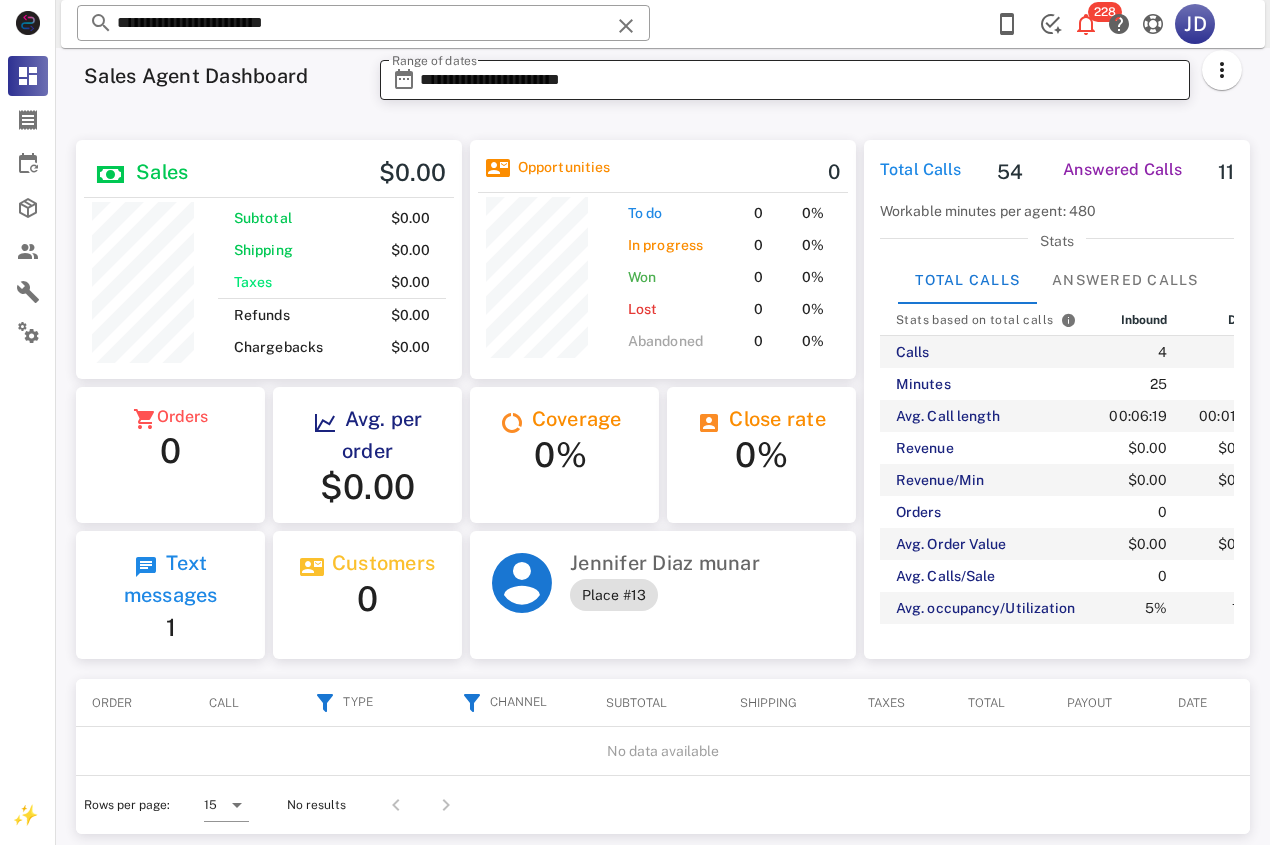 click on "**********" at bounding box center [799, 80] 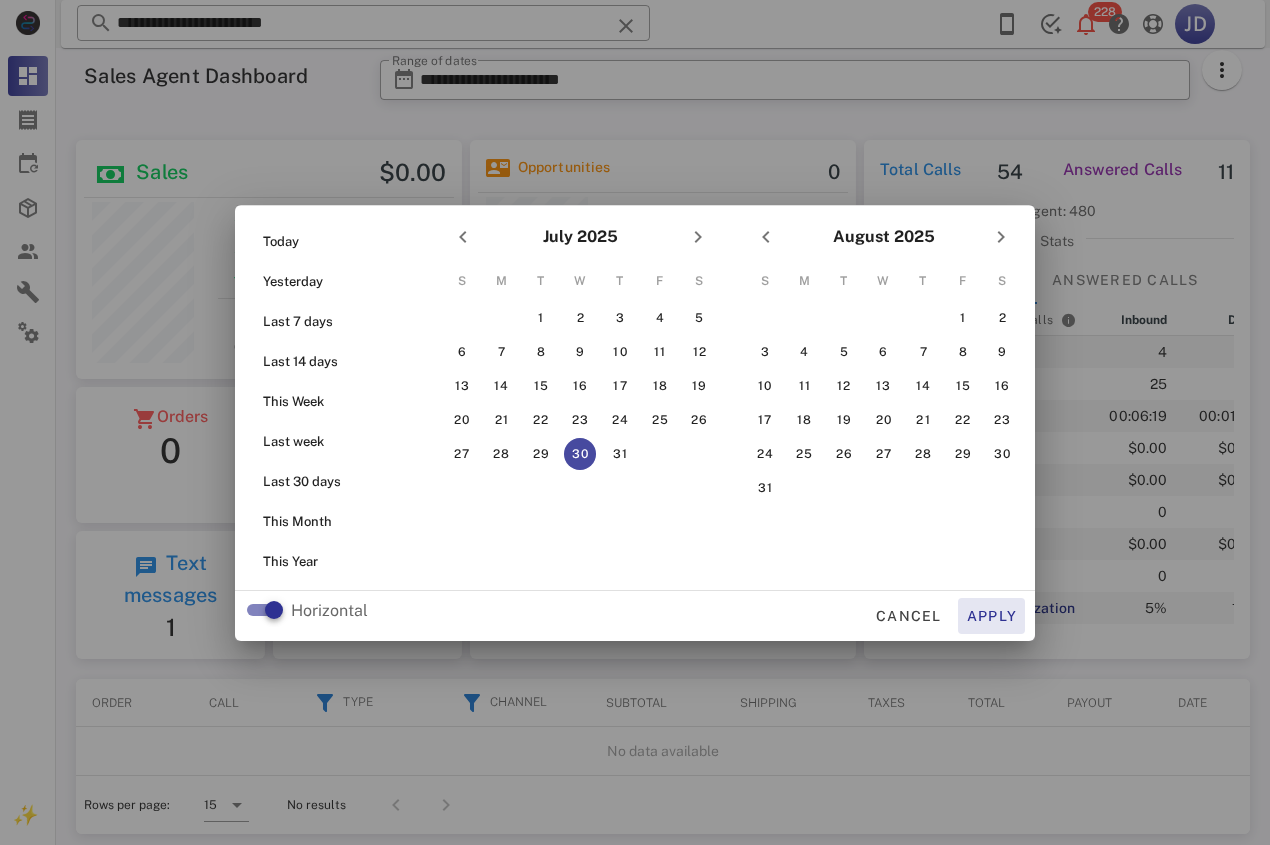 click on "Apply" at bounding box center [992, 616] 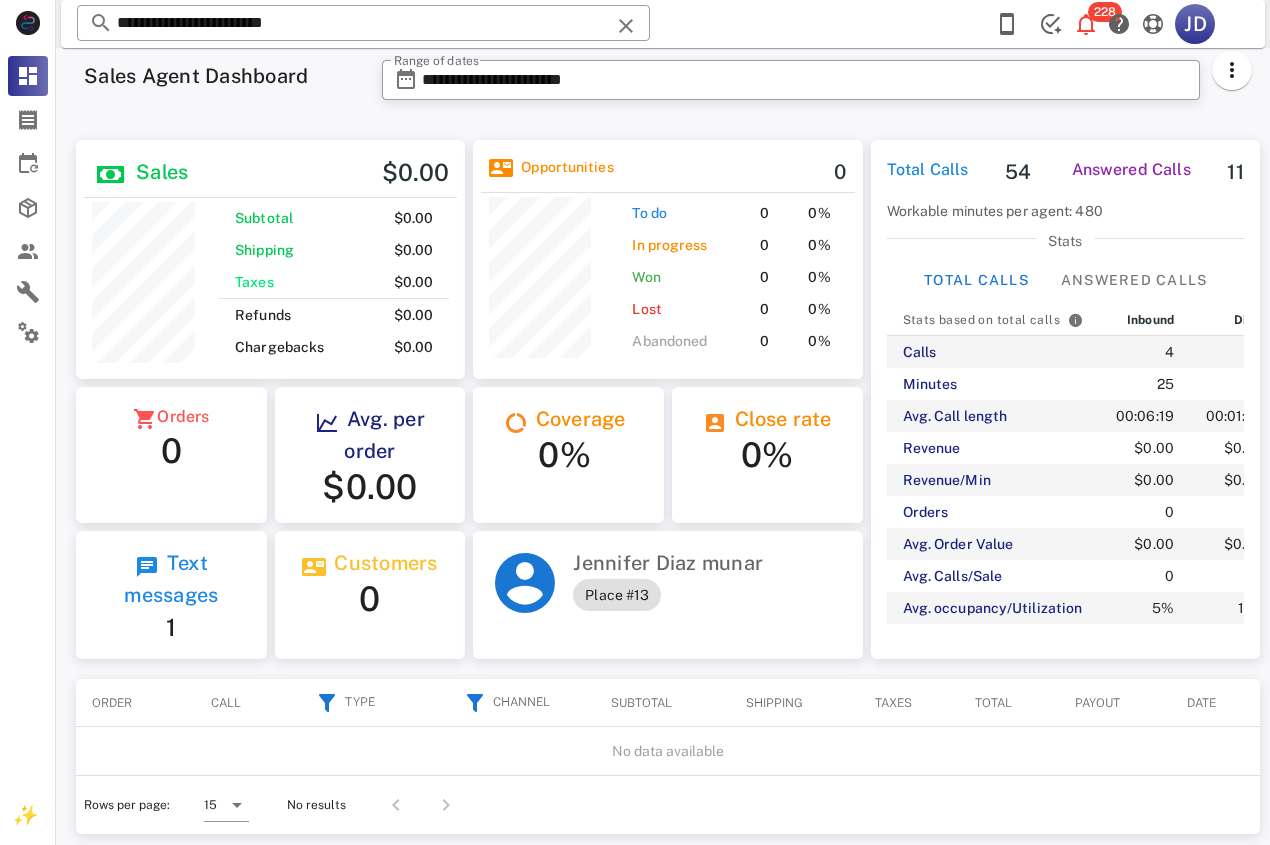 scroll, scrollTop: 999761, scrollLeft: 999614, axis: both 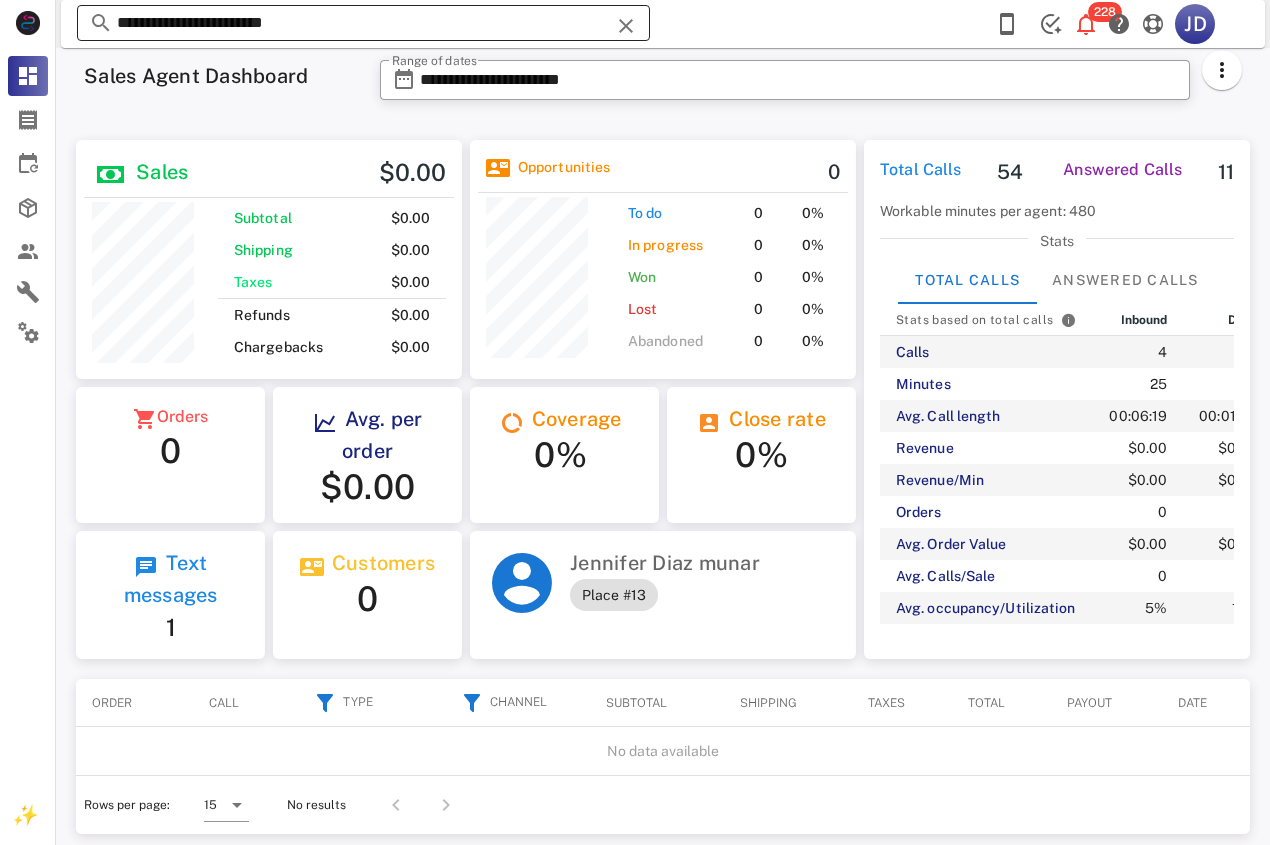 click on "**********" at bounding box center [363, 23] 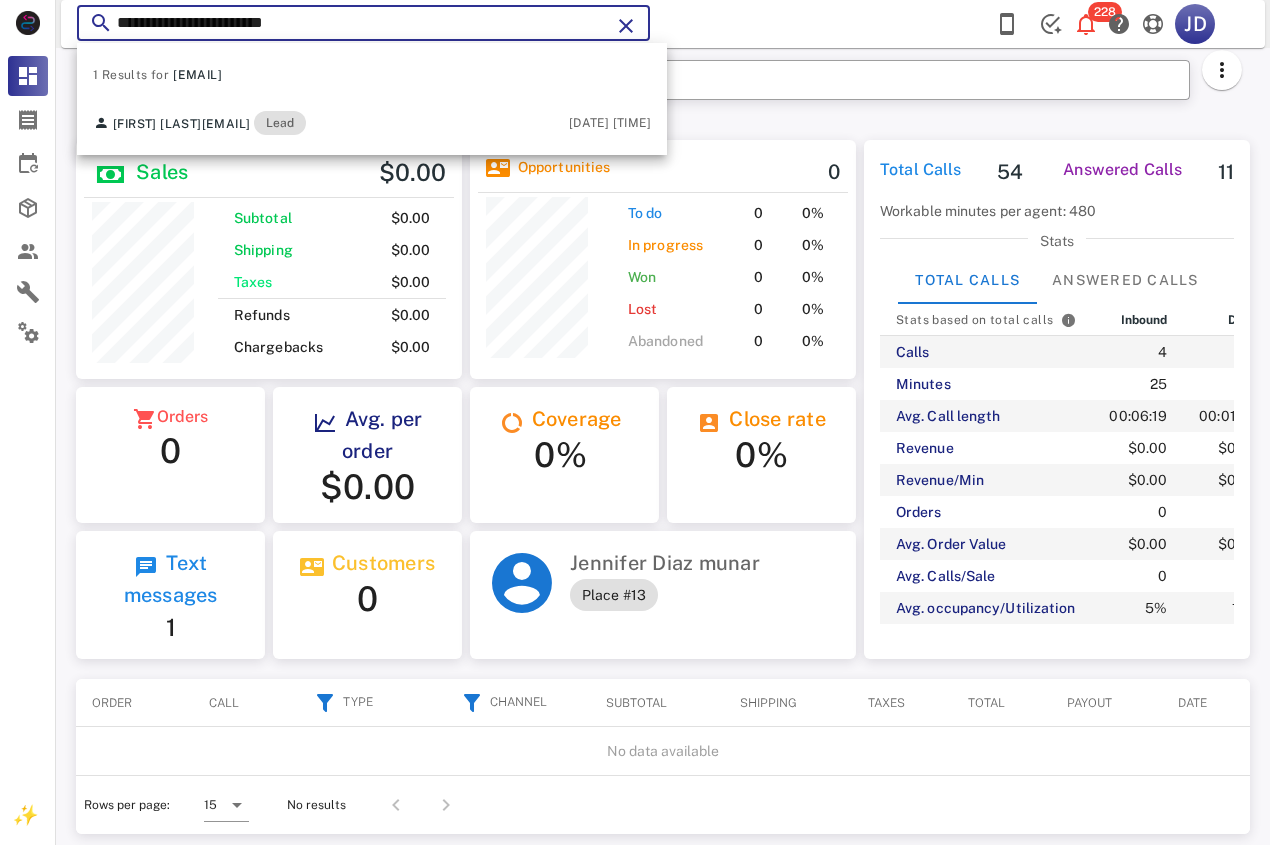 drag, startPoint x: 405, startPoint y: 19, endPoint x: 0, endPoint y: 64, distance: 407.49234 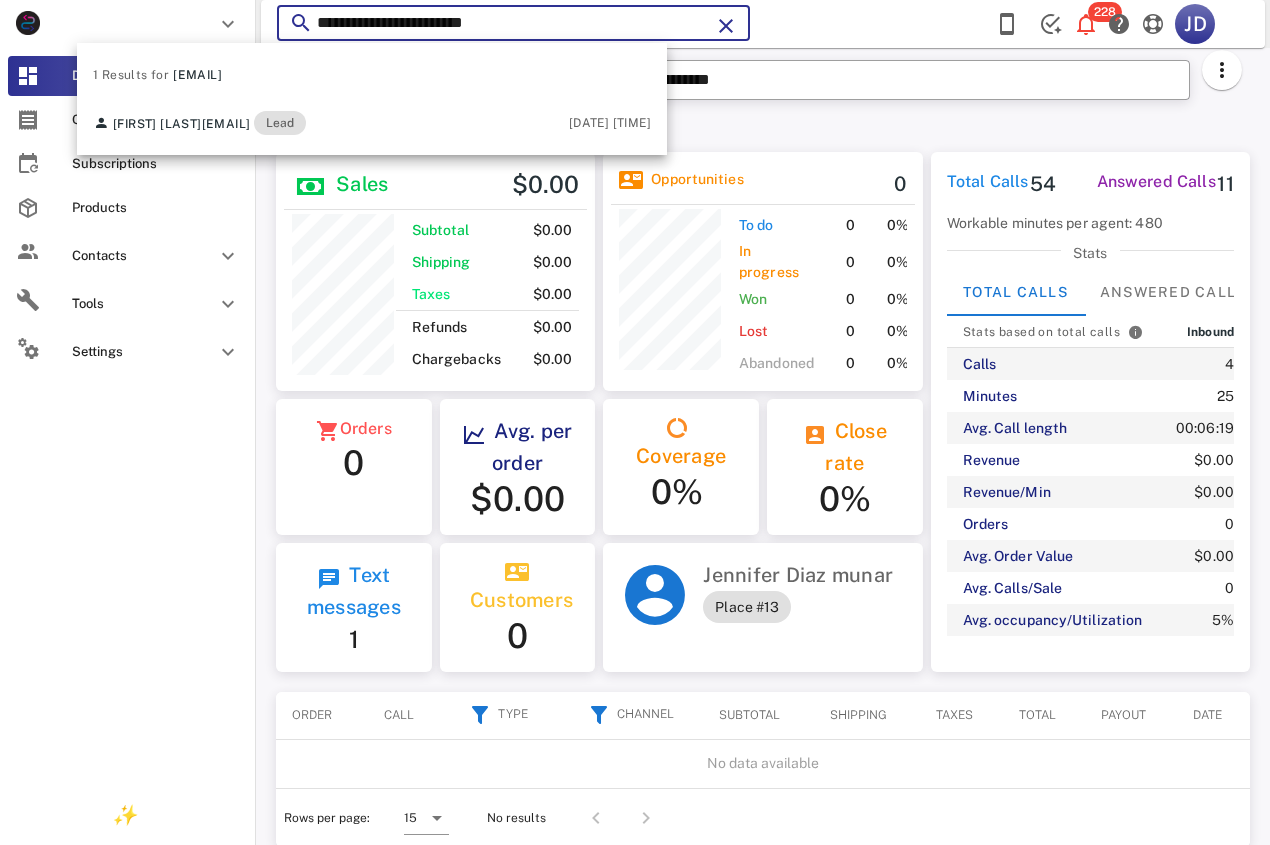 scroll, scrollTop: 250, scrollLeft: 320, axis: both 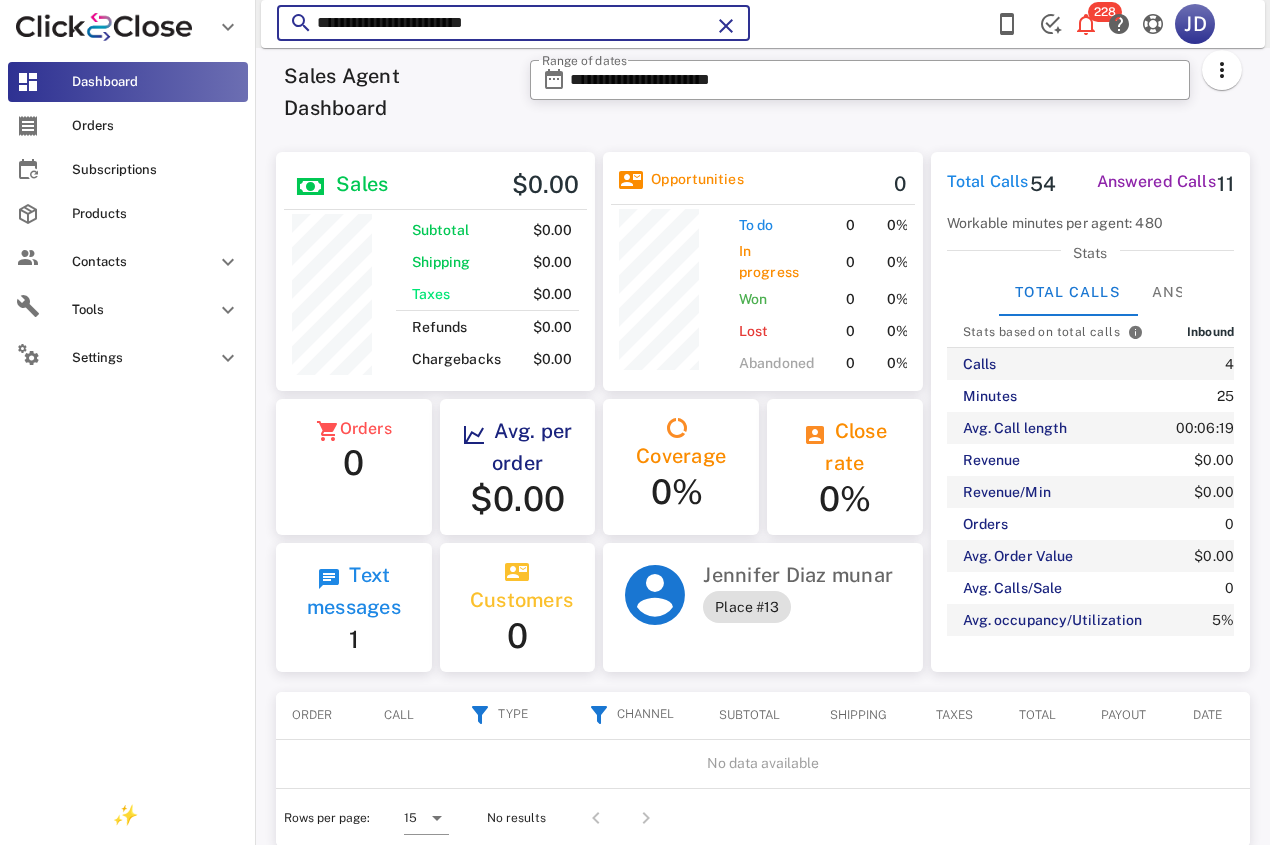 paste 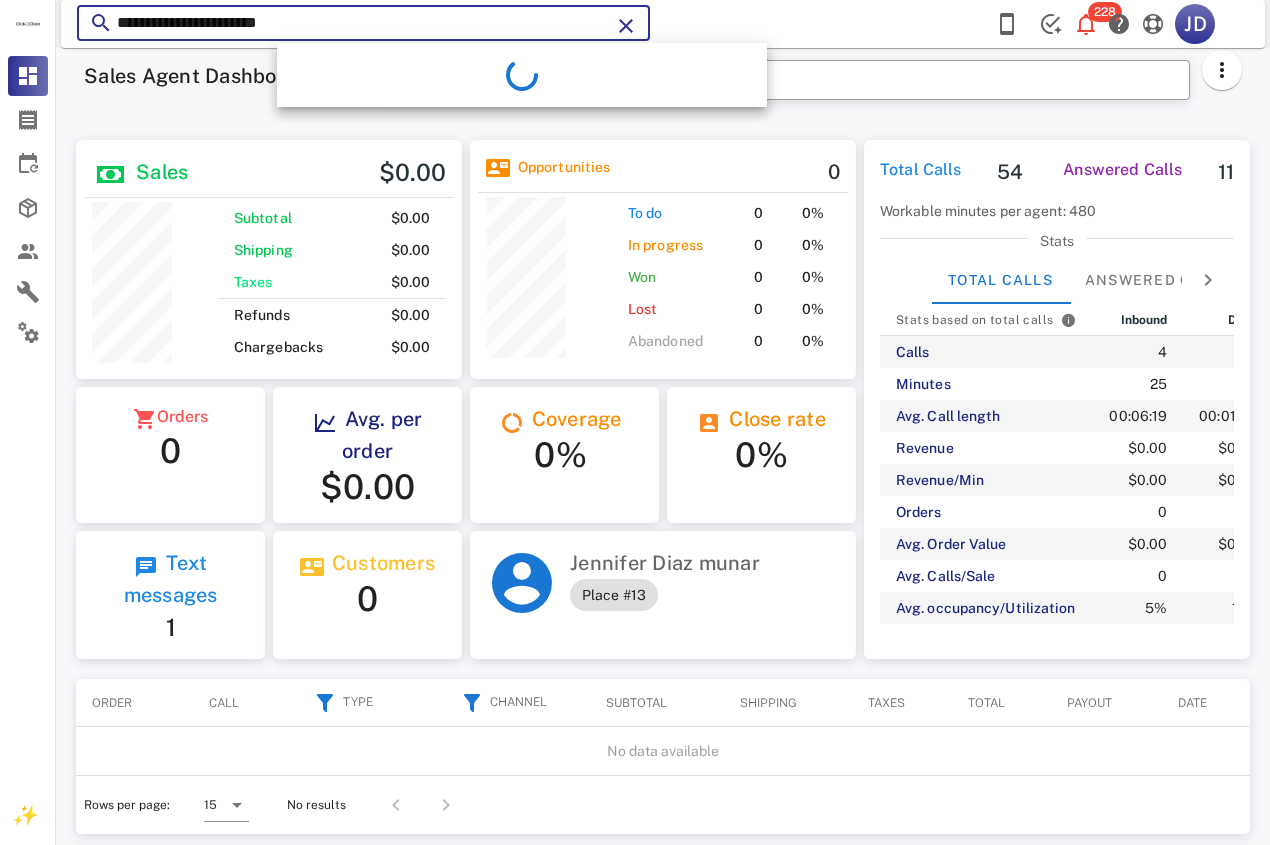 scroll, scrollTop: 999761, scrollLeft: 999614, axis: both 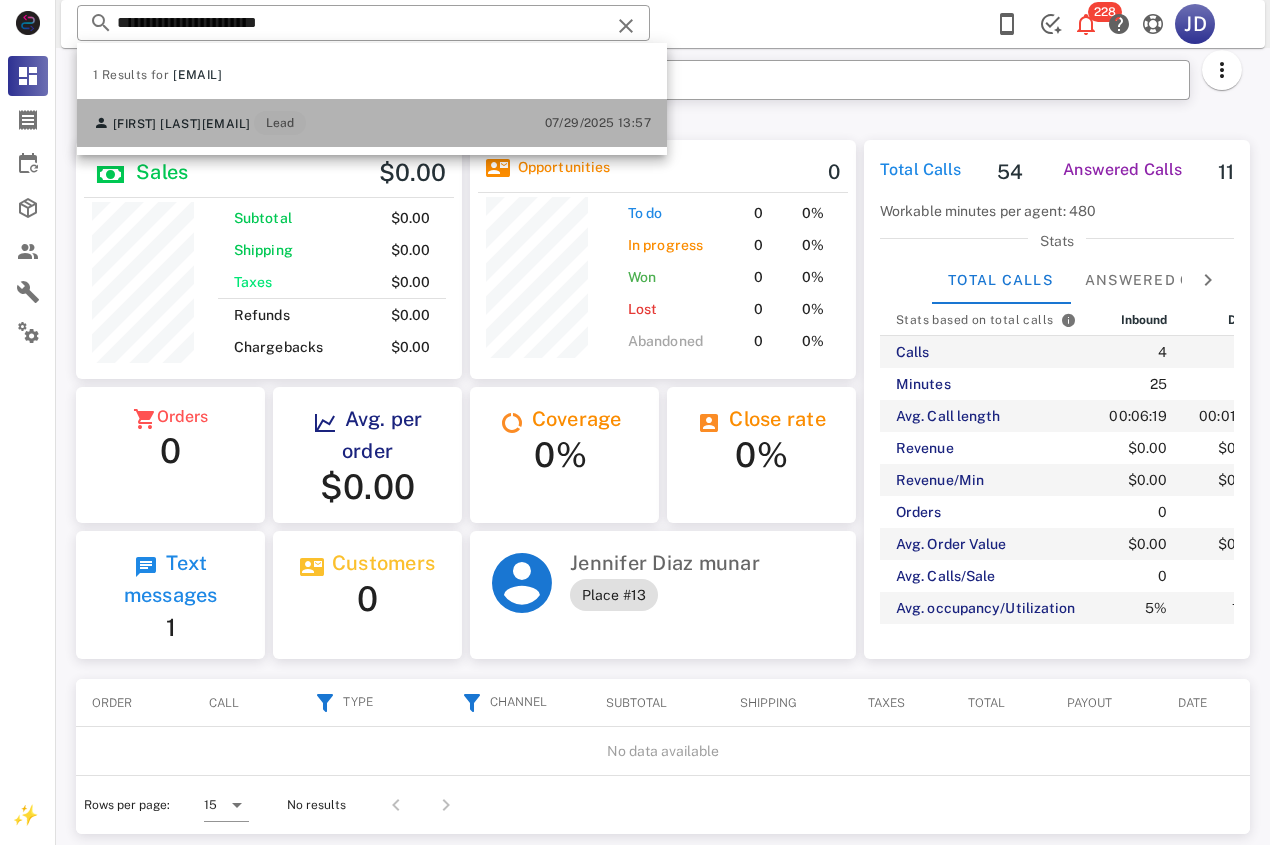 click on "[FIRST] [LAST]   [EMAIL]   Lead" at bounding box center [199, 123] 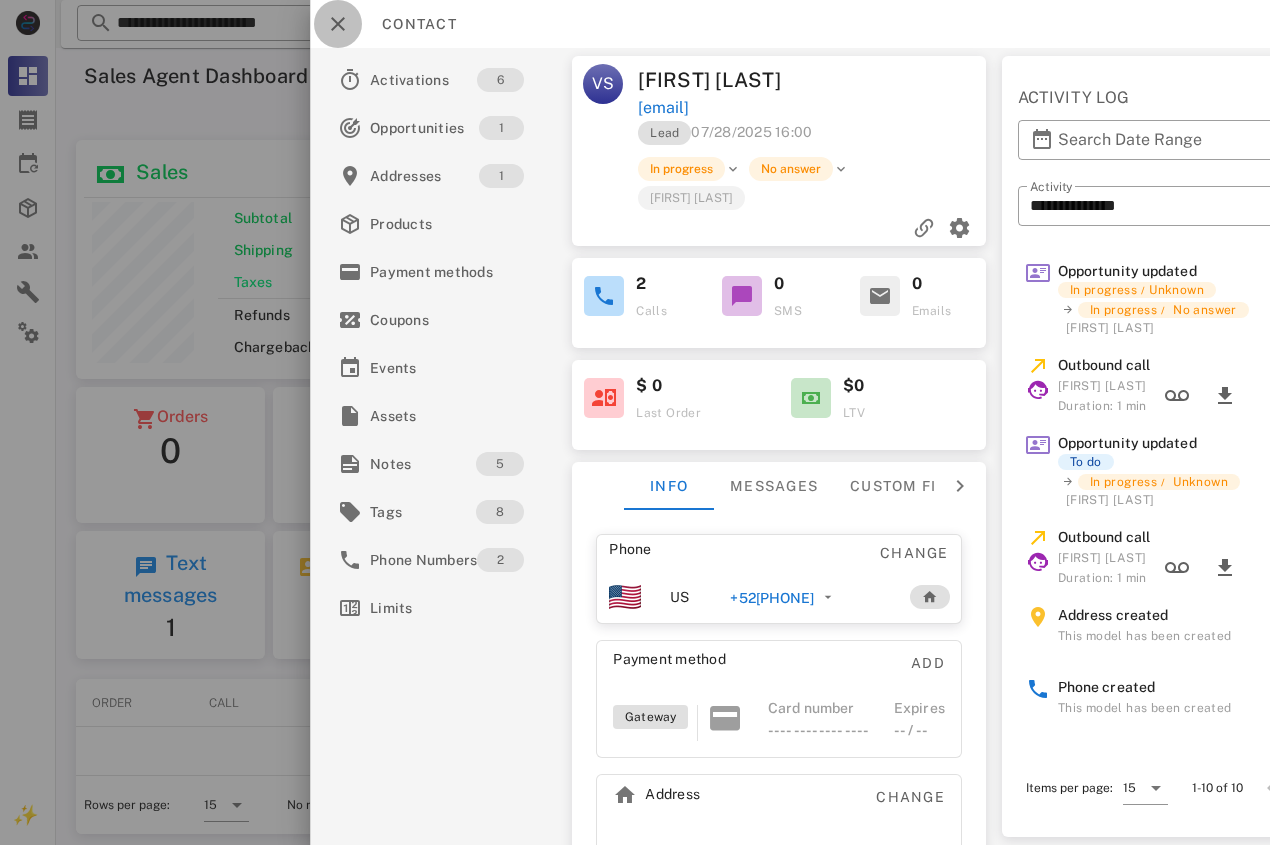 click at bounding box center [338, 24] 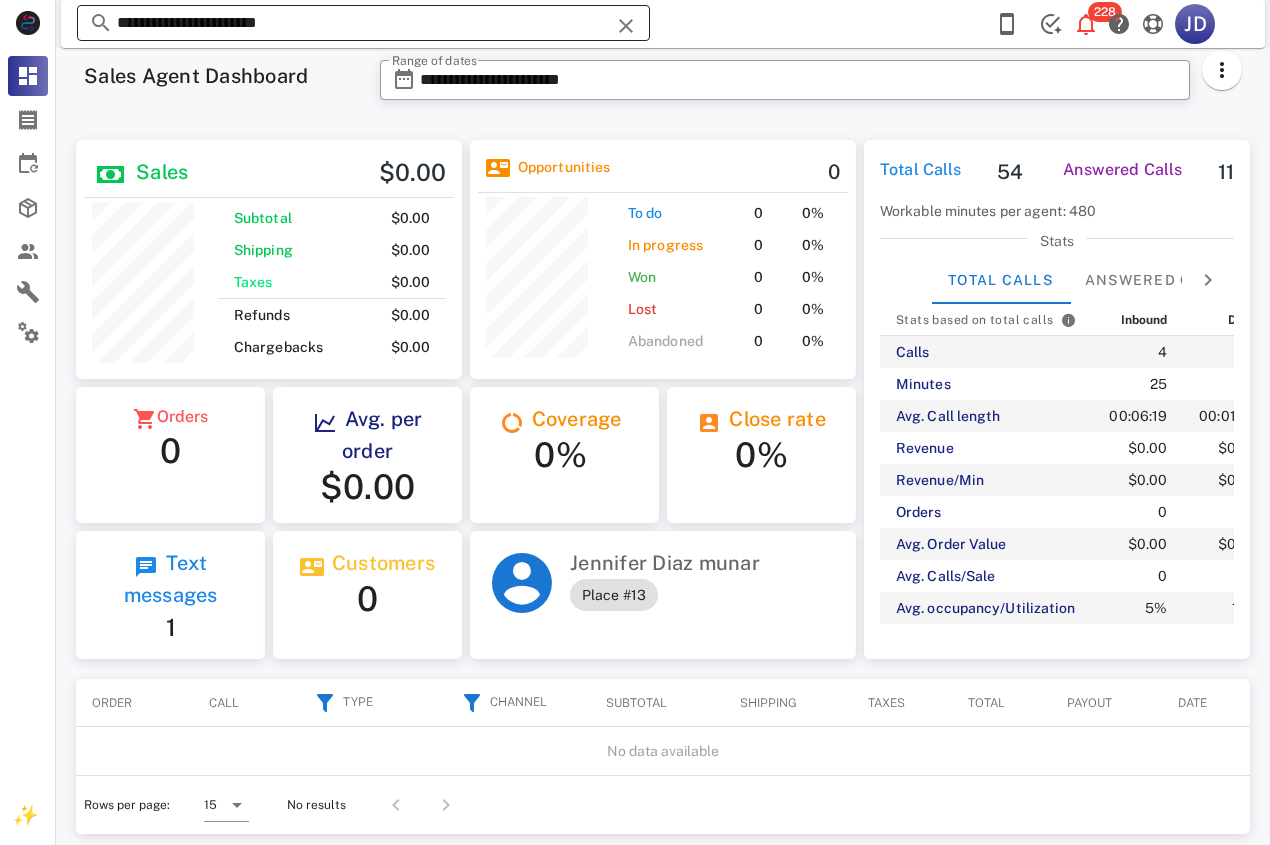 click on "**********" at bounding box center [363, 23] 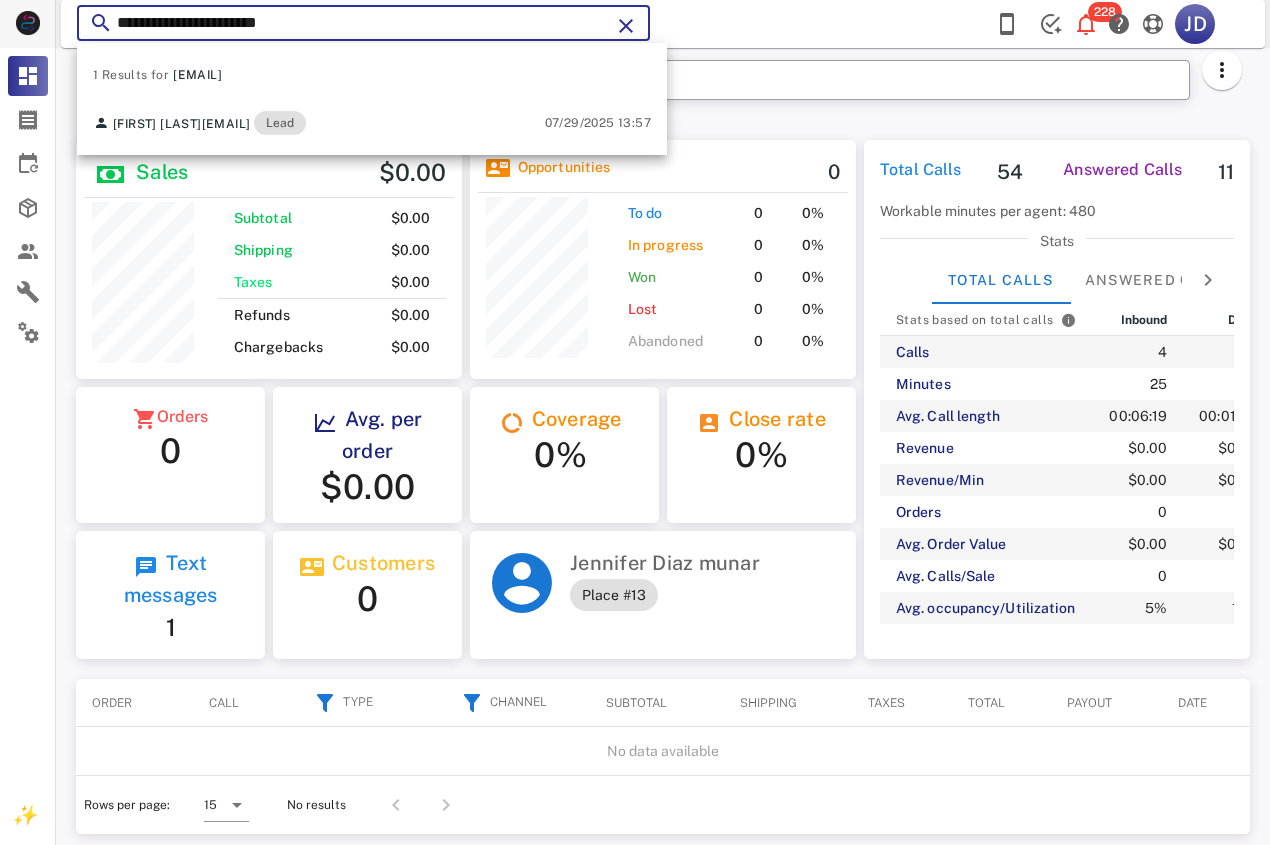 drag, startPoint x: 366, startPoint y: 29, endPoint x: 29, endPoint y: 41, distance: 337.2136 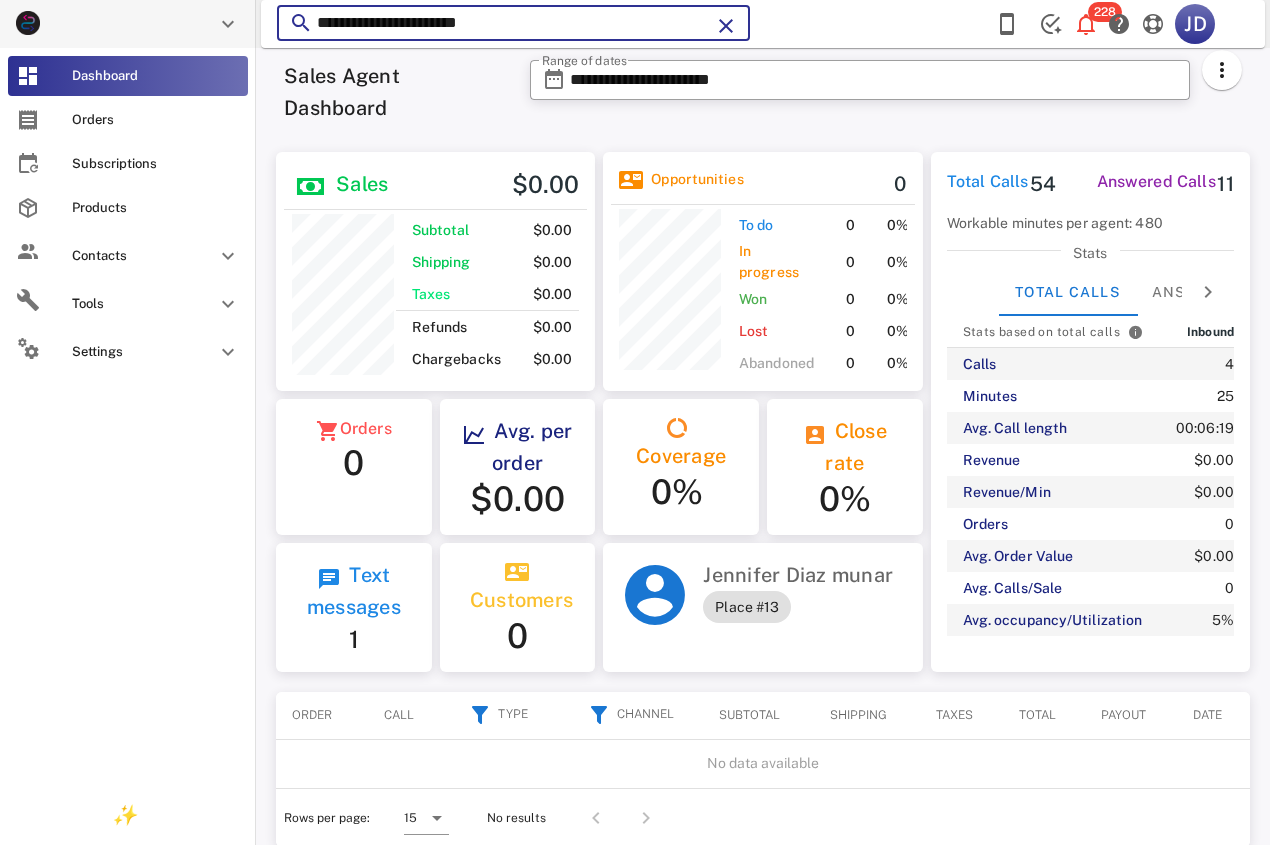 scroll, scrollTop: 250, scrollLeft: 319, axis: both 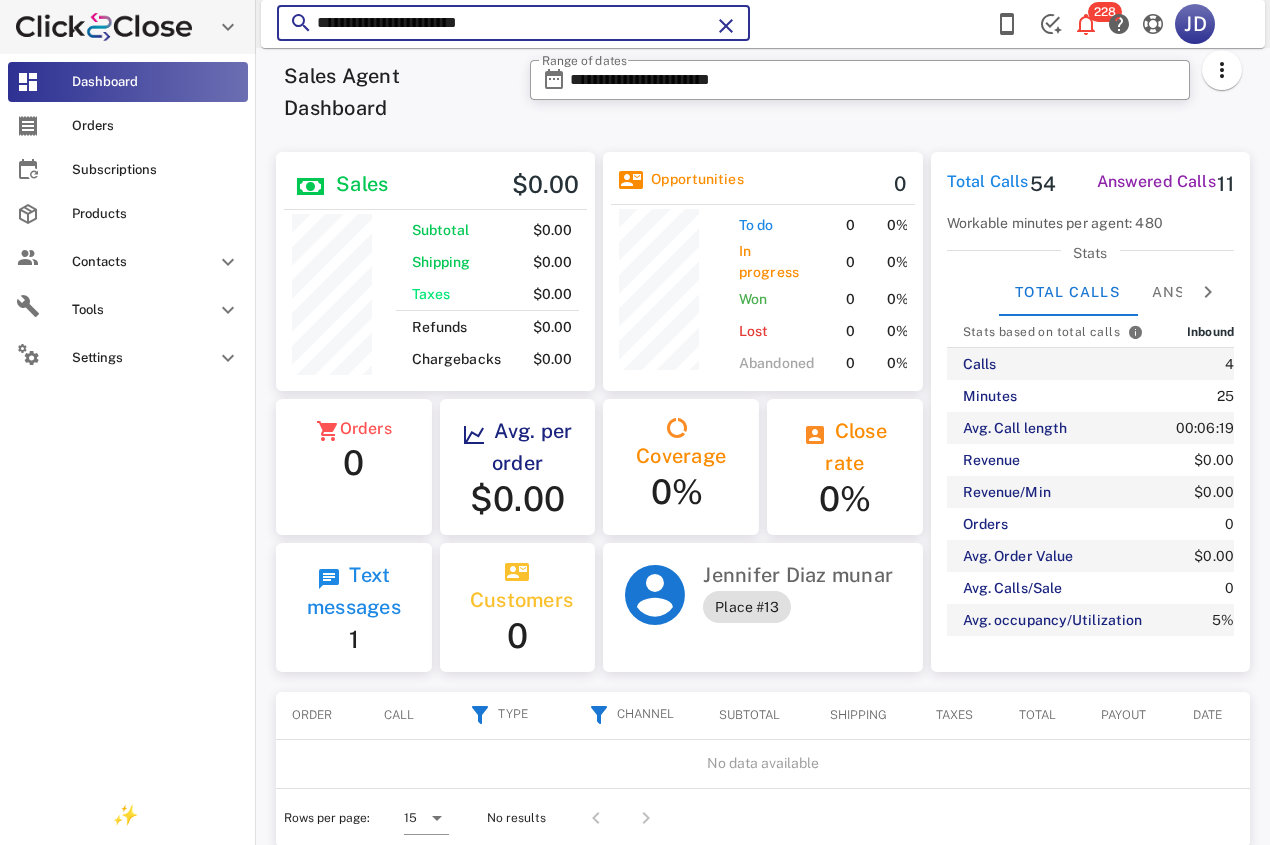 paste on "**" 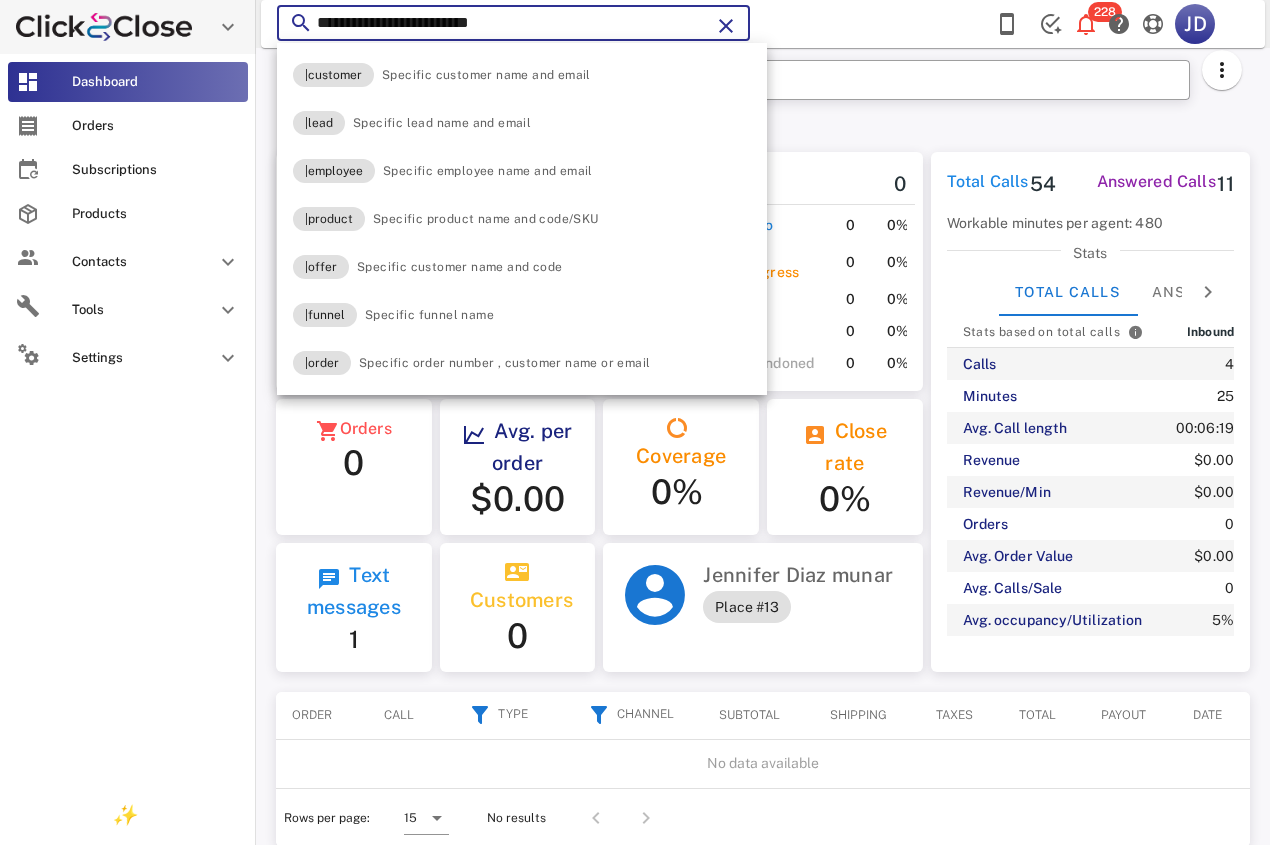 type on "**********" 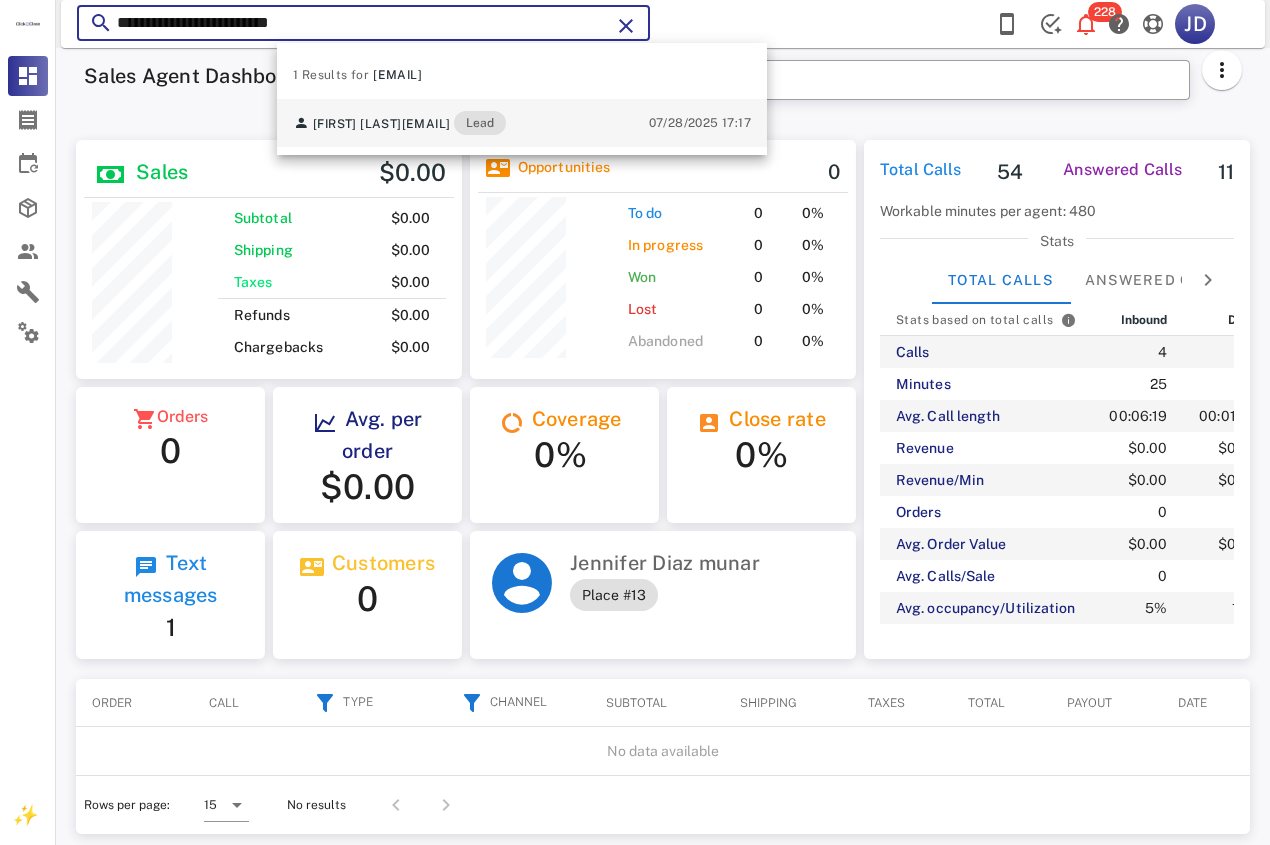 scroll, scrollTop: 999761, scrollLeft: 999615, axis: both 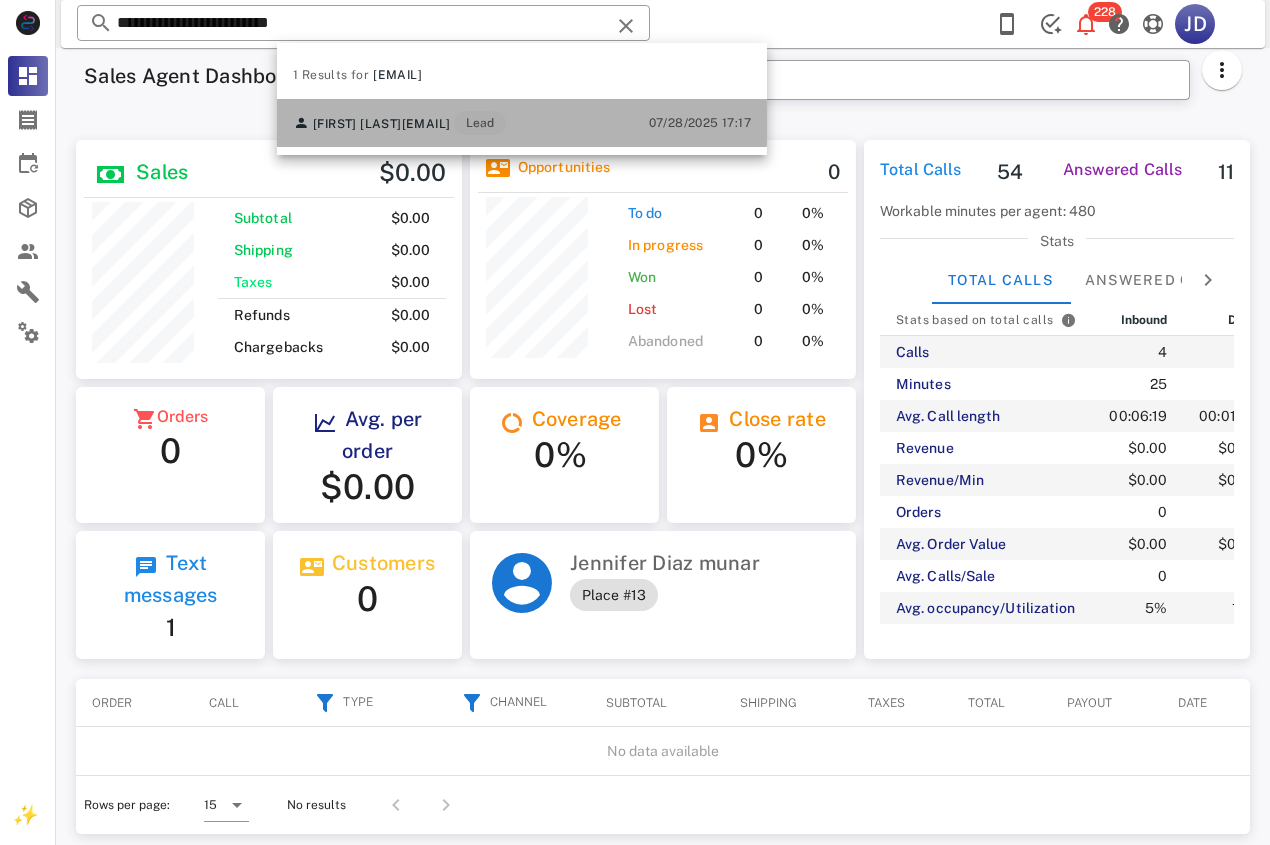 click on "[FIRST] [LAST]   [EMAIL]   Lead" at bounding box center [399, 123] 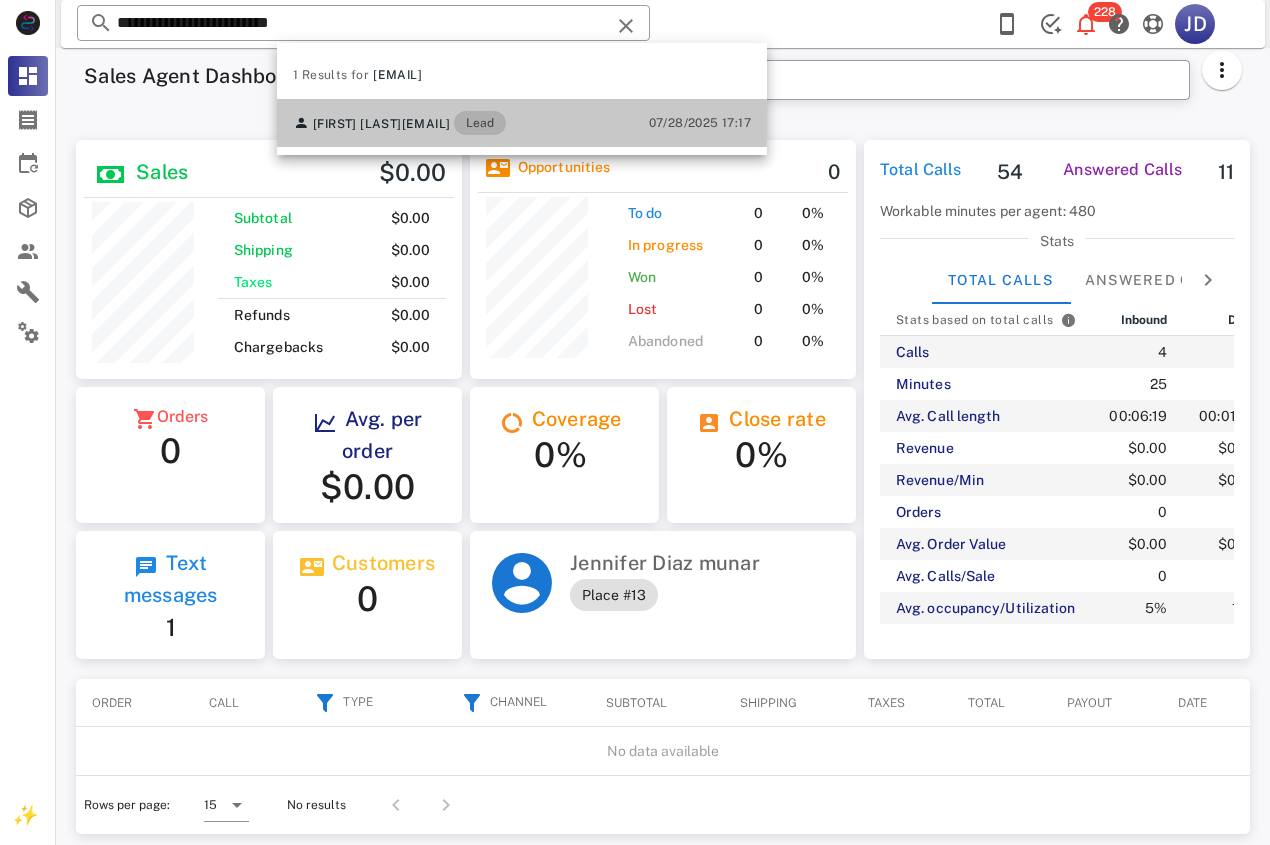 scroll, scrollTop: 999761, scrollLeft: 999614, axis: both 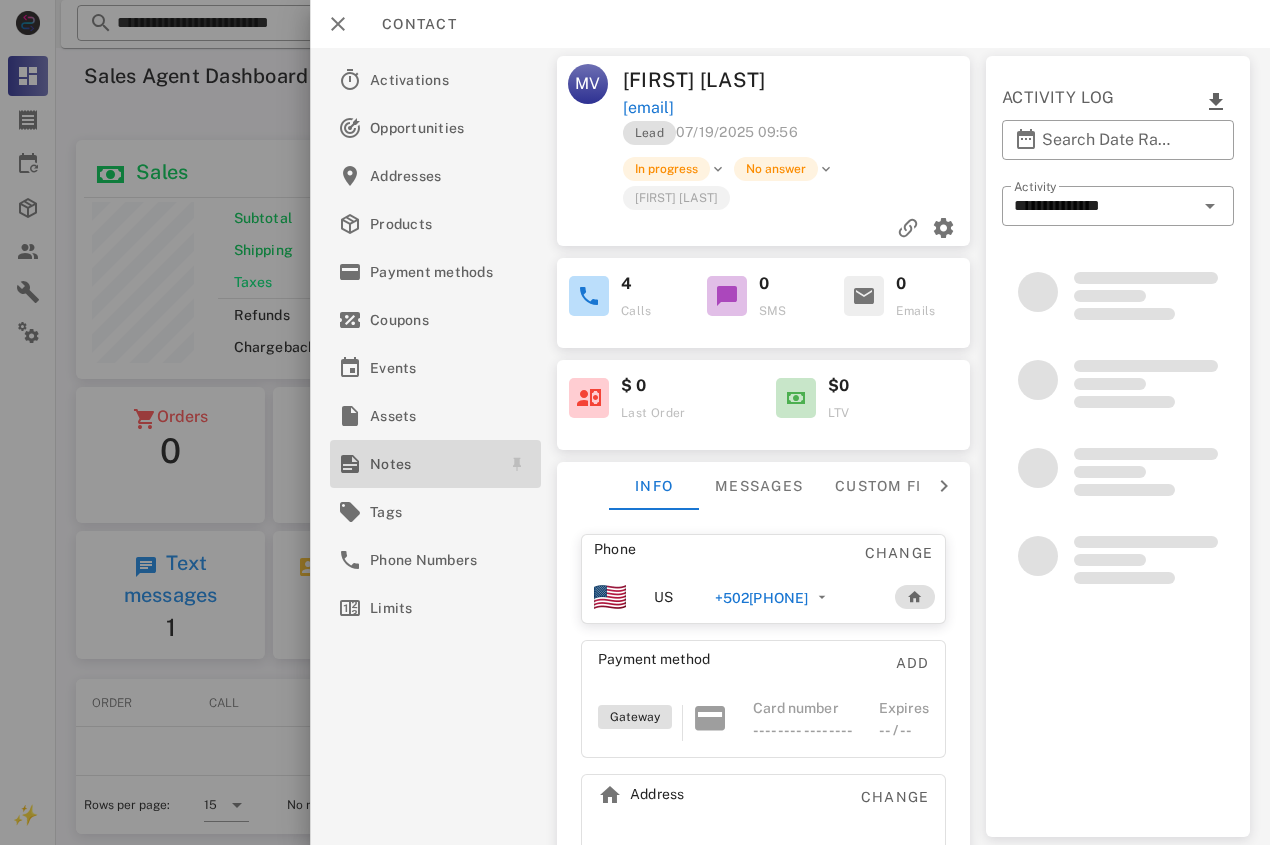 click on "Notes" at bounding box center [431, 464] 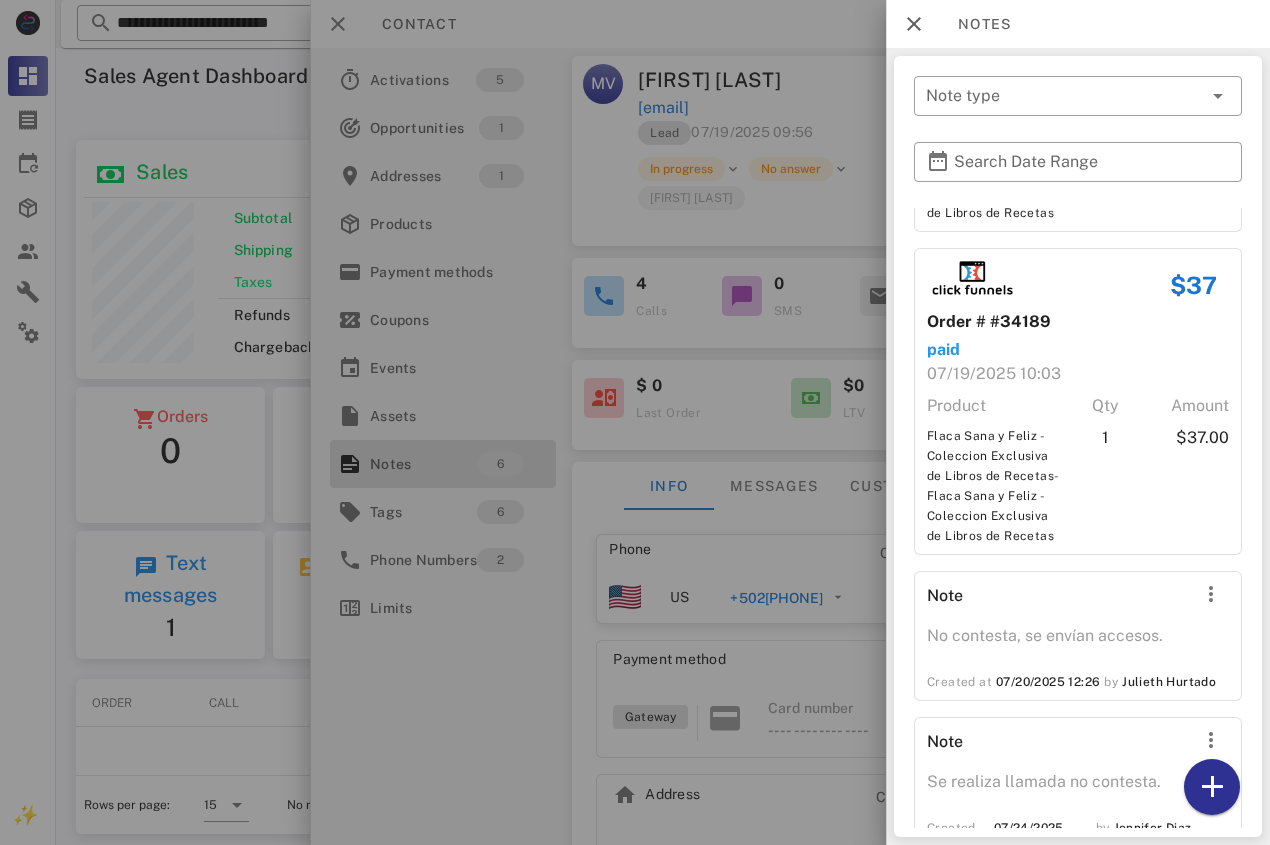 scroll, scrollTop: 830, scrollLeft: 0, axis: vertical 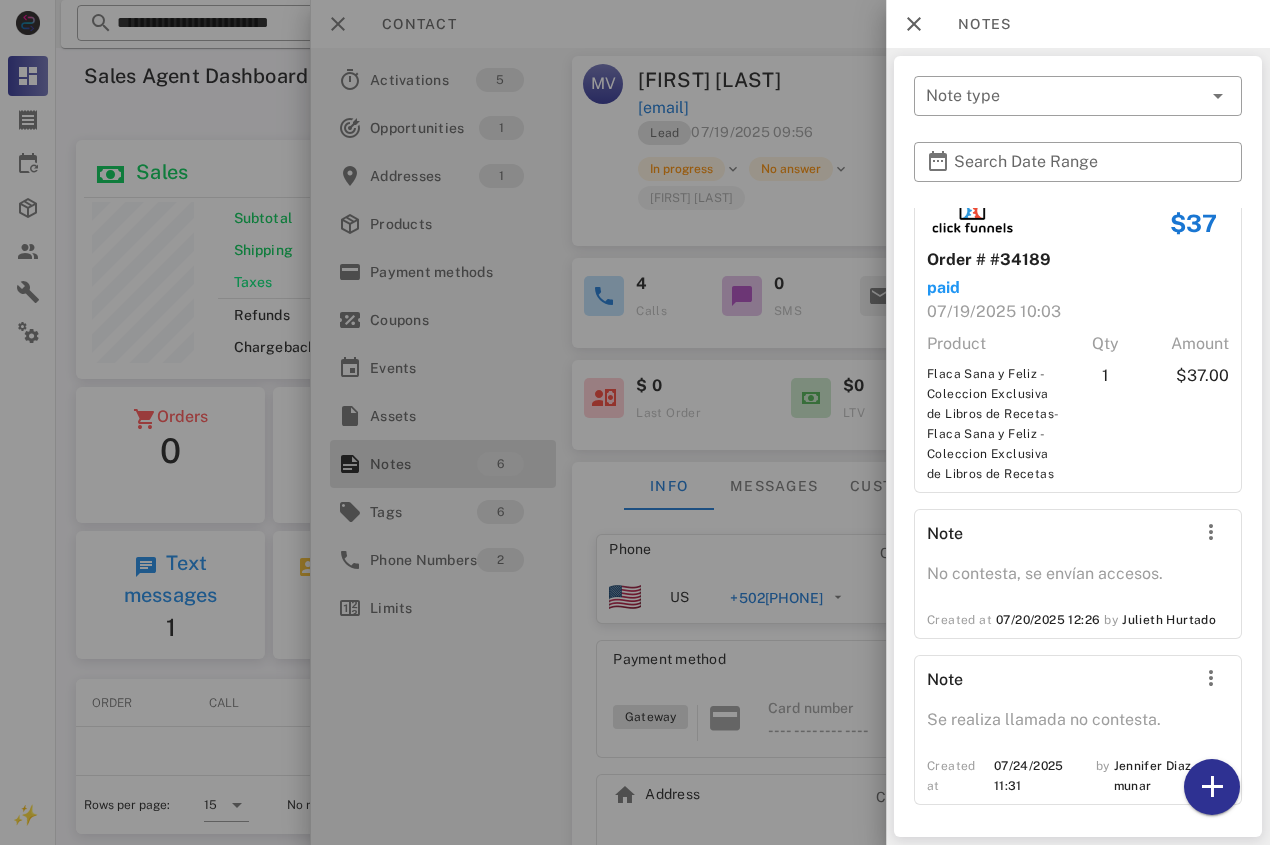 click at bounding box center (635, 422) 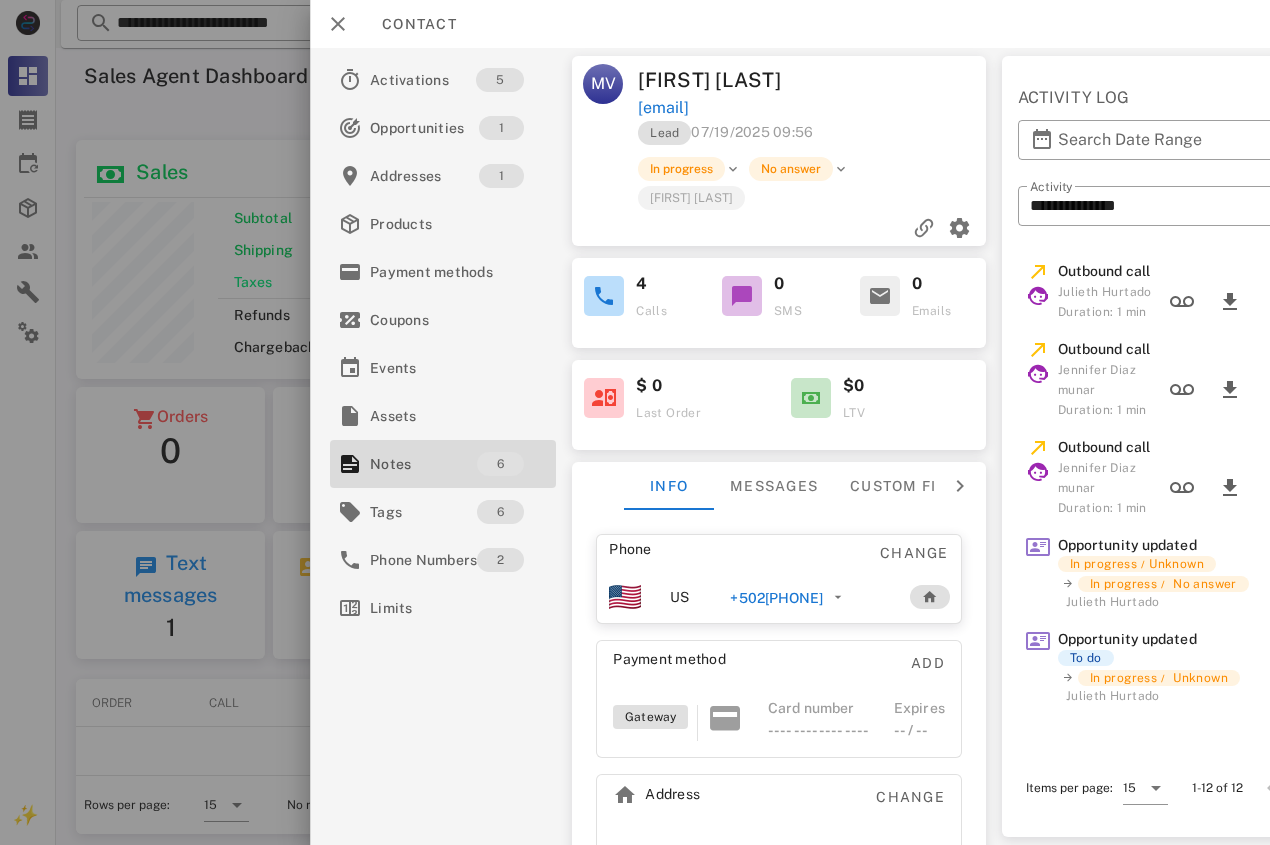 click on "[PHONE]" at bounding box center [759, 598] 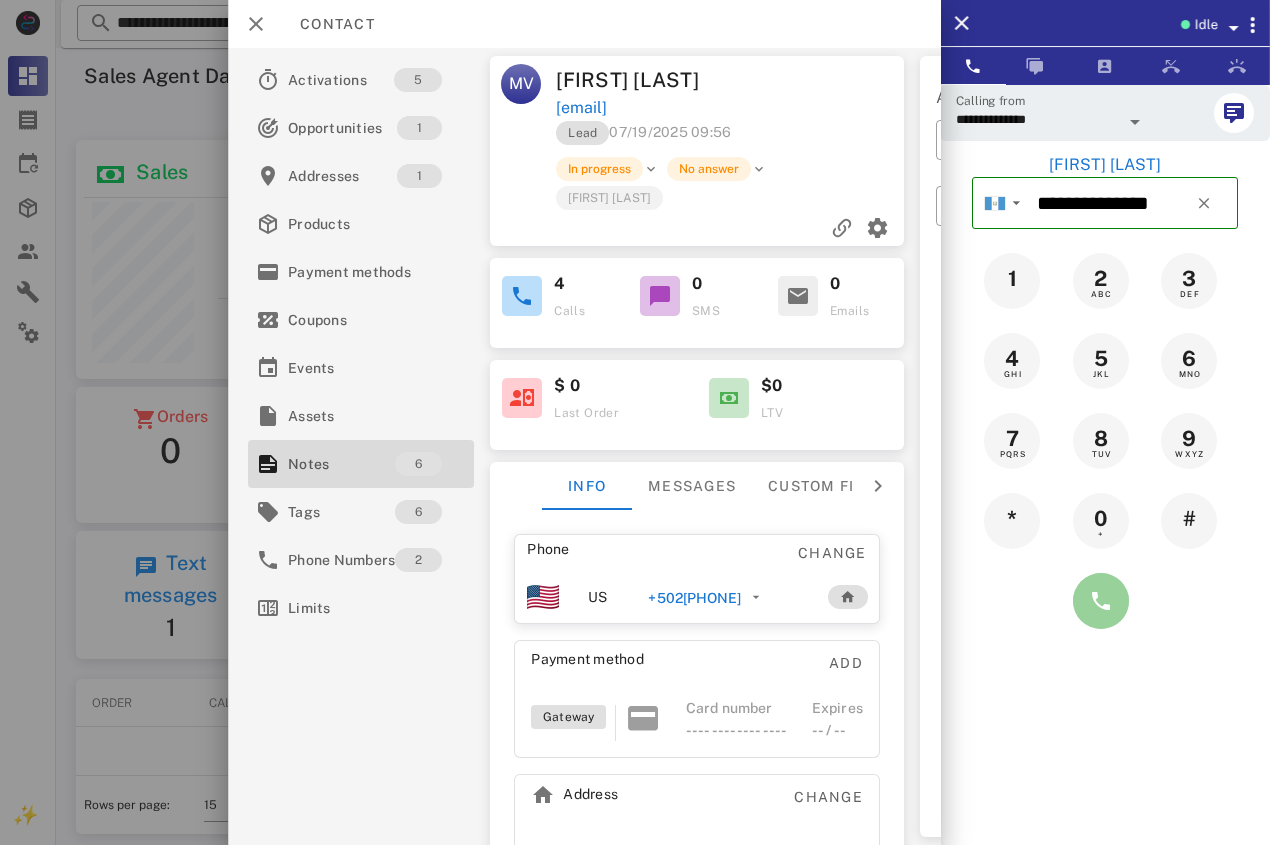 click at bounding box center (1101, 601) 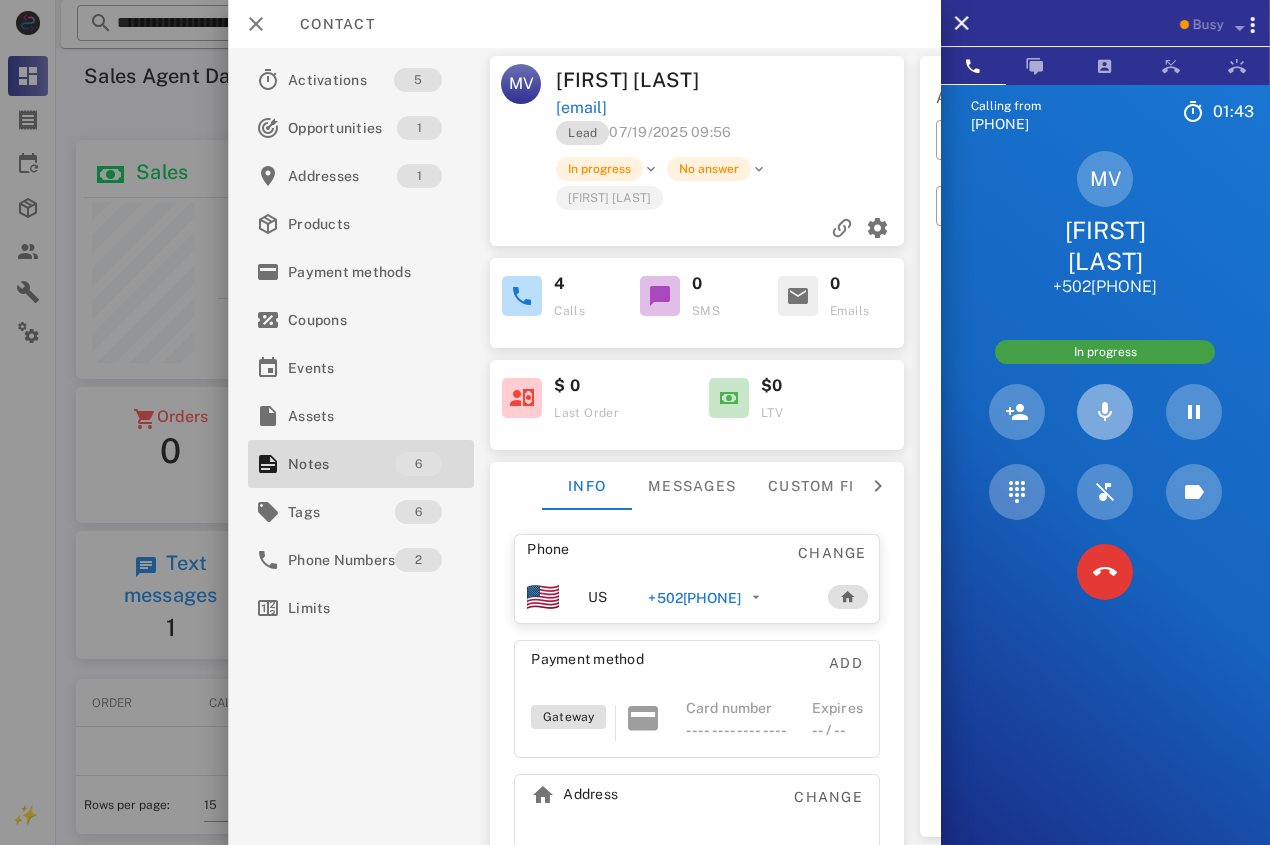 click at bounding box center [1105, 412] 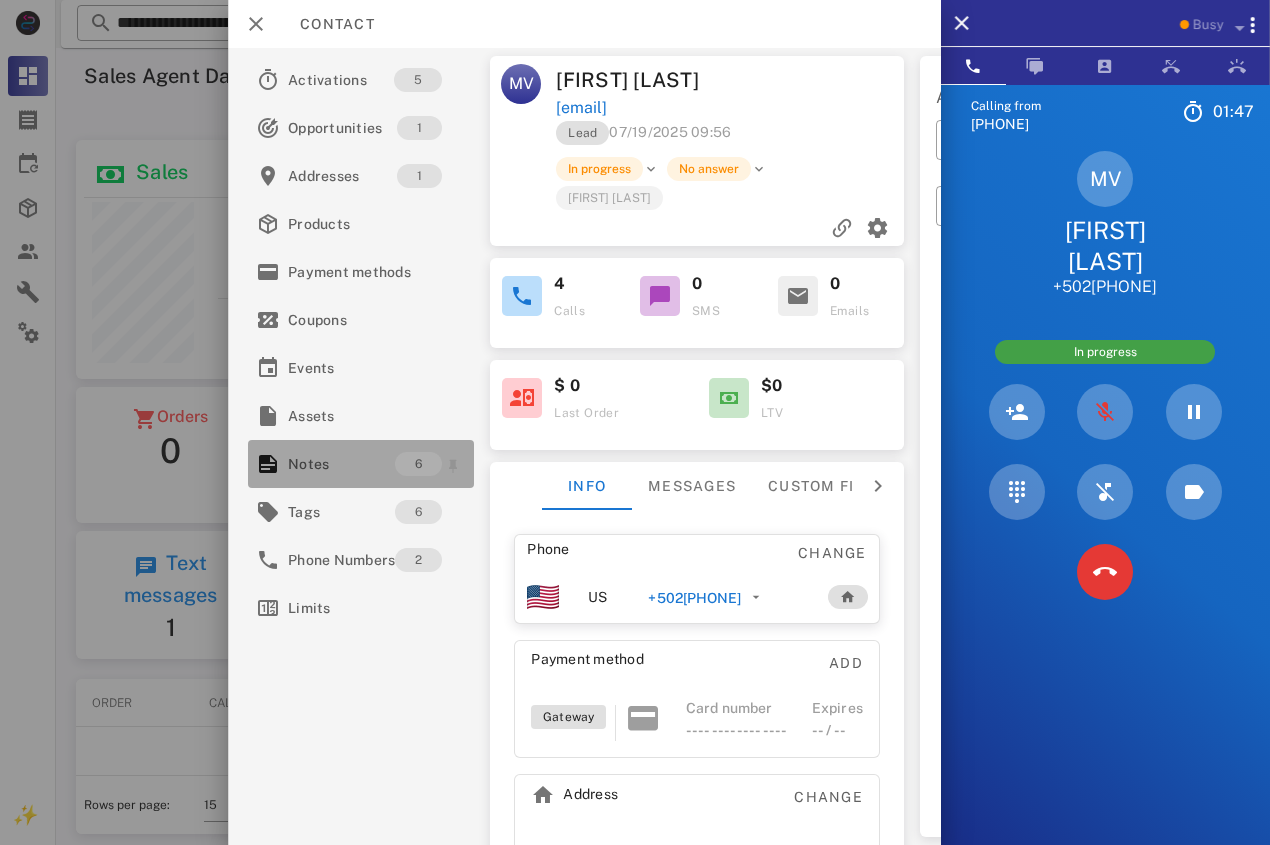 click on "Notes" at bounding box center (341, 464) 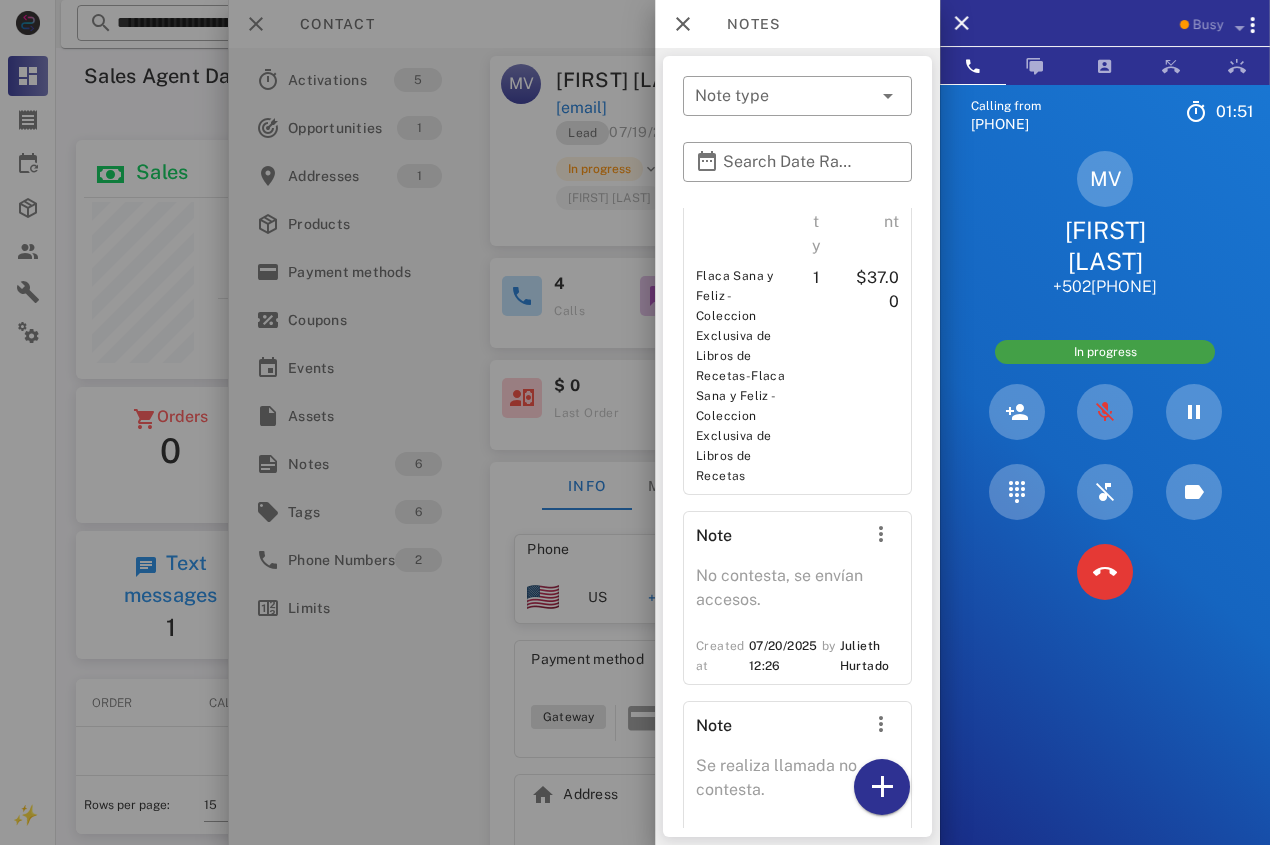 scroll, scrollTop: 1332, scrollLeft: 0, axis: vertical 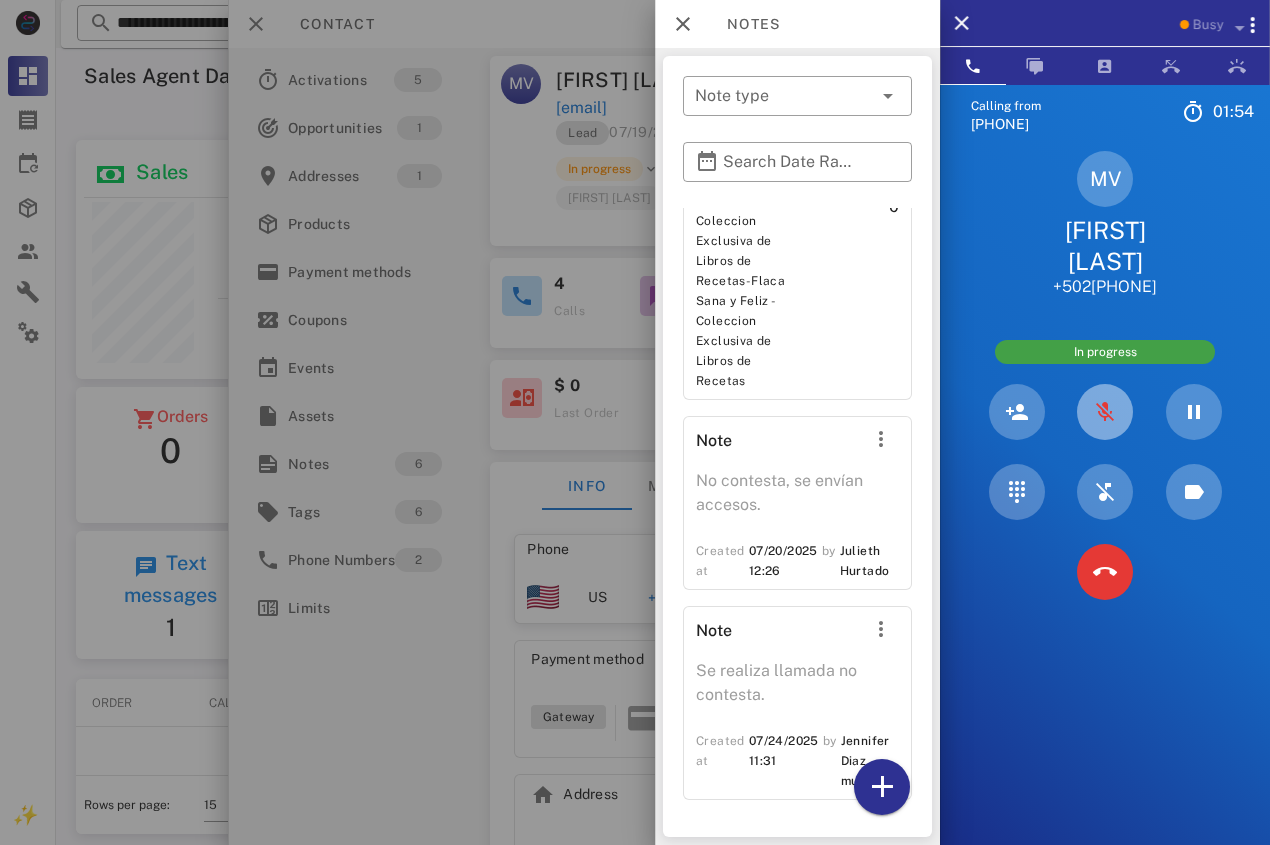 click at bounding box center (1105, 412) 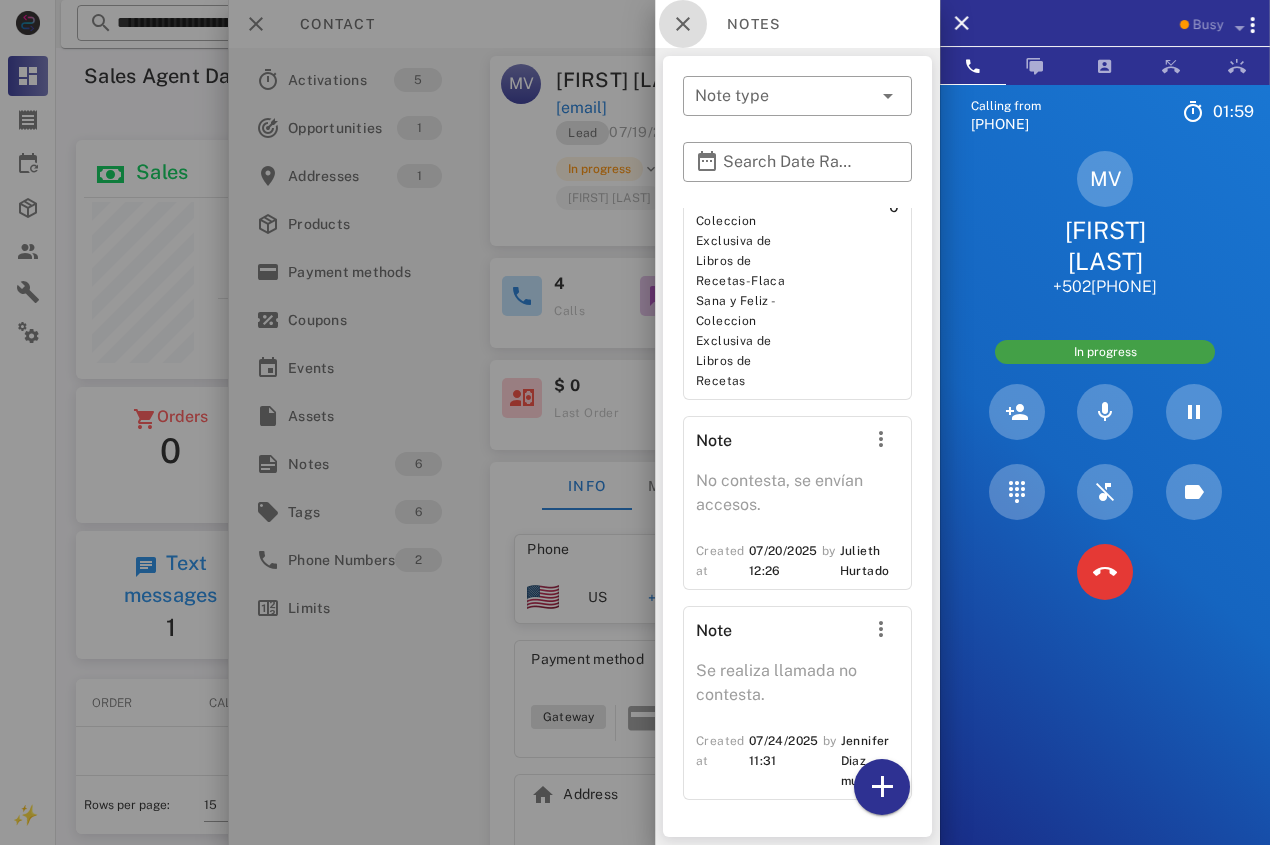 drag, startPoint x: 688, startPoint y: 27, endPoint x: 630, endPoint y: 130, distance: 118.20744 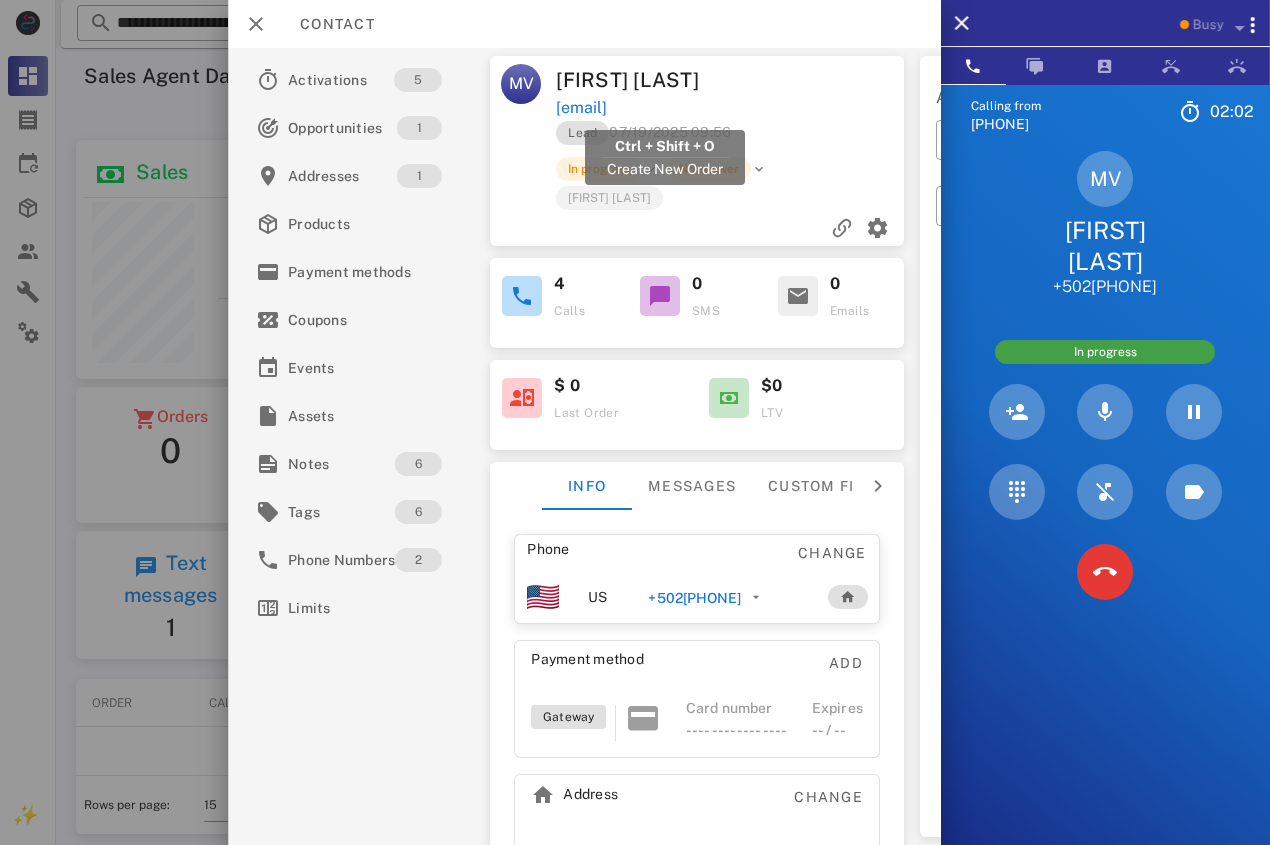 drag, startPoint x: 810, startPoint y: 102, endPoint x: 561, endPoint y: 116, distance: 249.39326 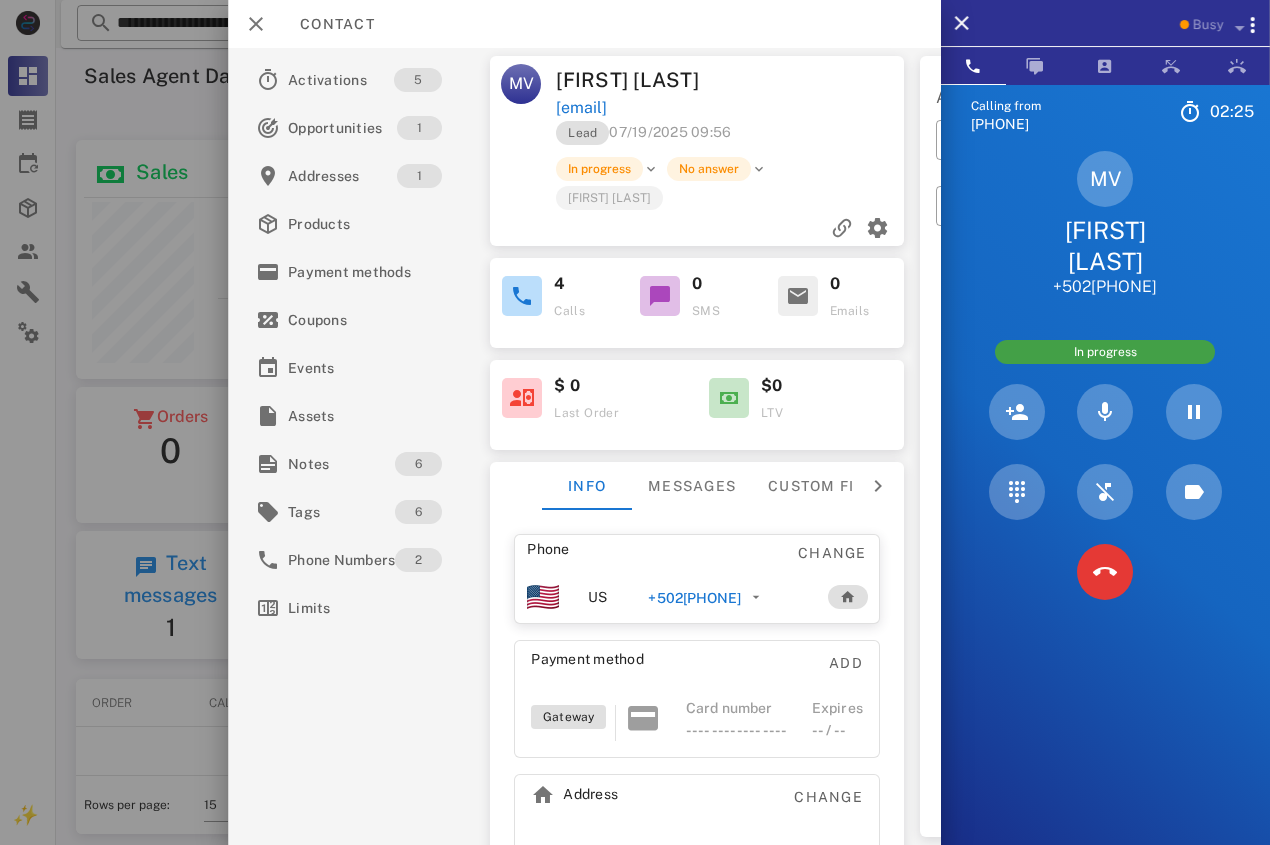 click on "Lead [DATE] [TIME]" at bounding box center (731, 138) 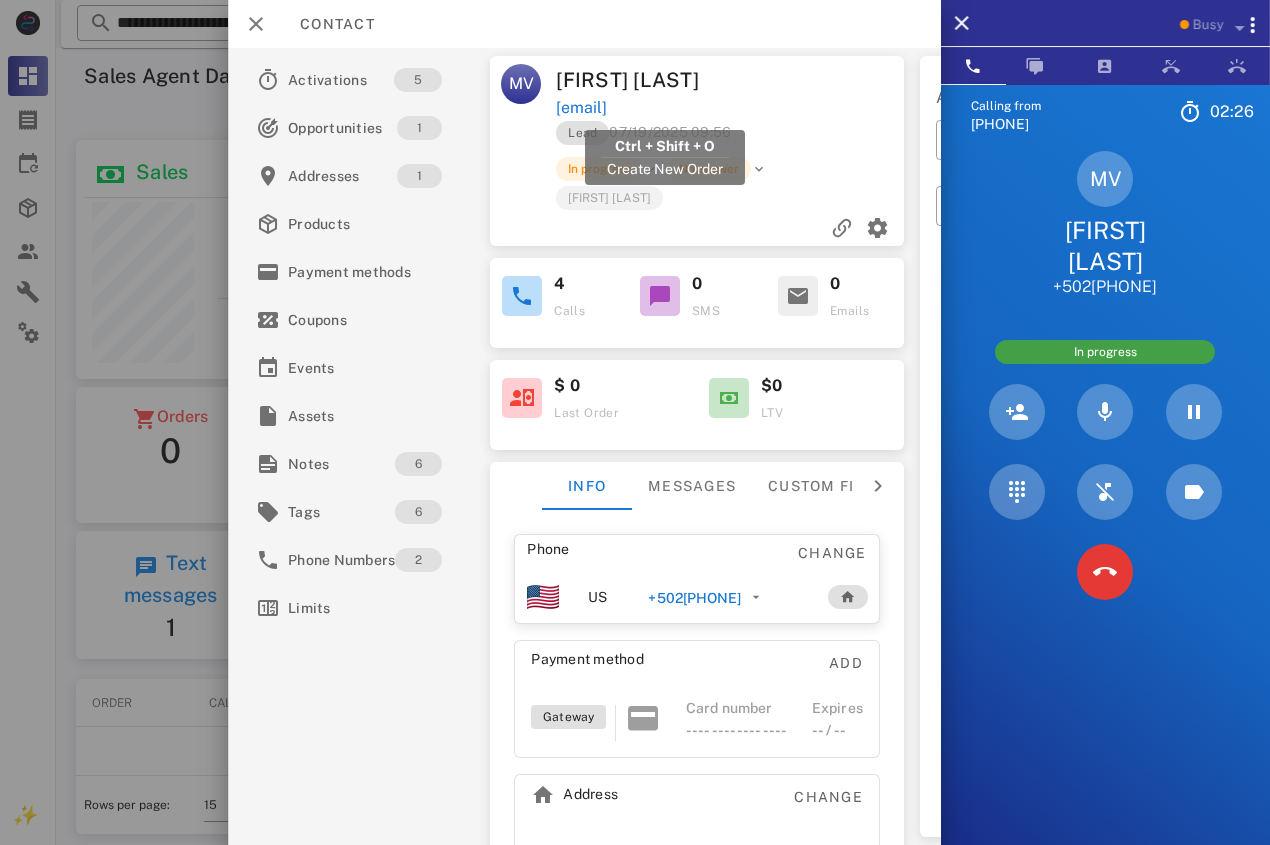 drag, startPoint x: 802, startPoint y: 113, endPoint x: 560, endPoint y: 100, distance: 242.34892 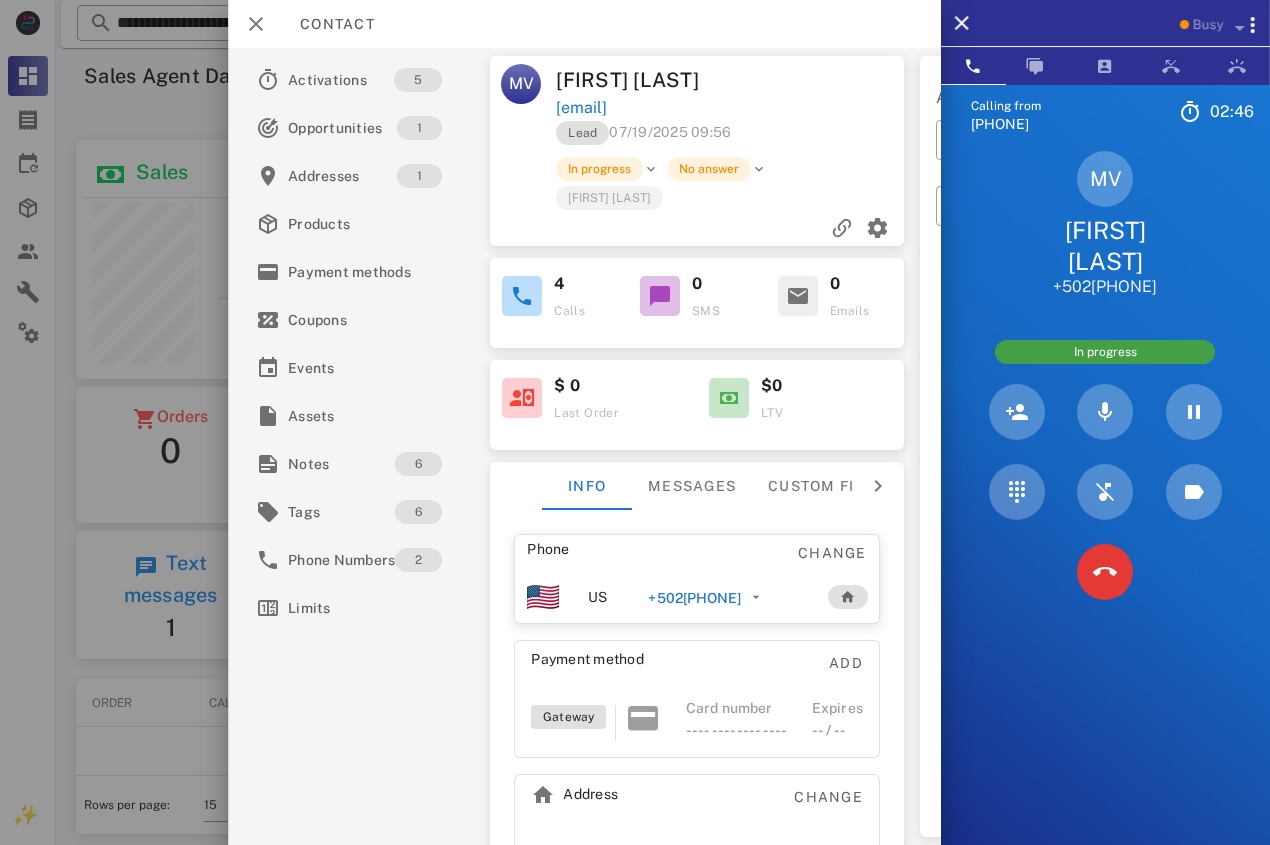 click on "[EMAIL]" at bounding box center [731, 108] 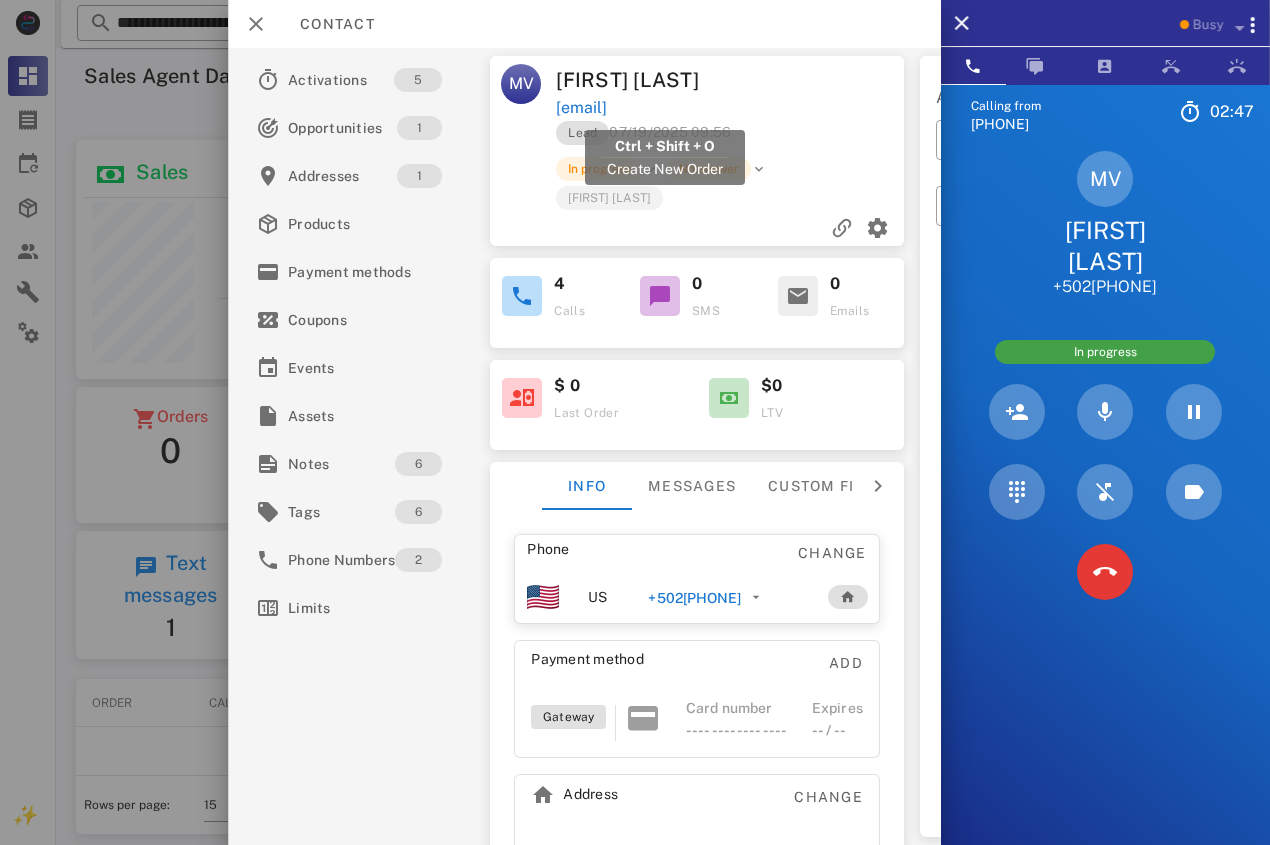 drag, startPoint x: 816, startPoint y: 109, endPoint x: 562, endPoint y: 118, distance: 254.1594 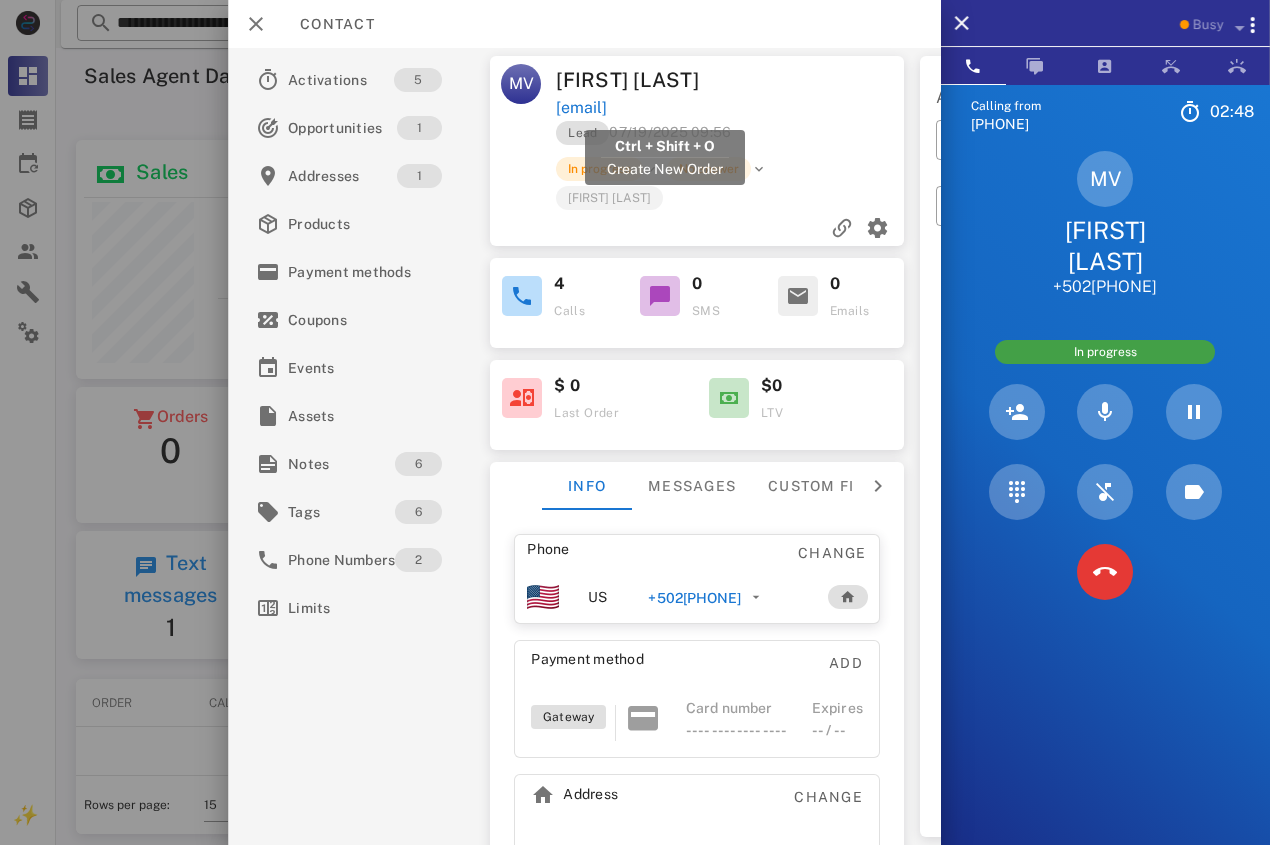 copy on "[EMAIL]" 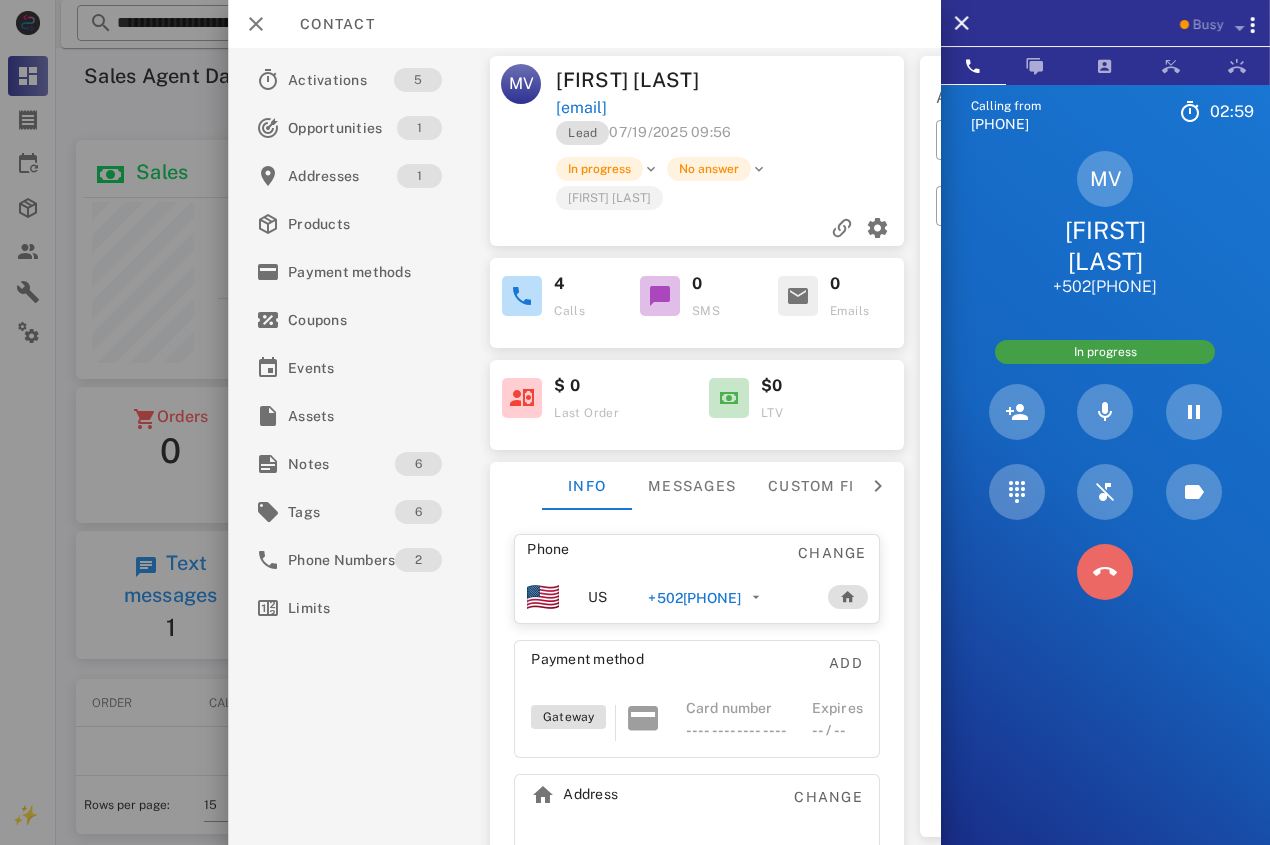 click at bounding box center (1105, 572) 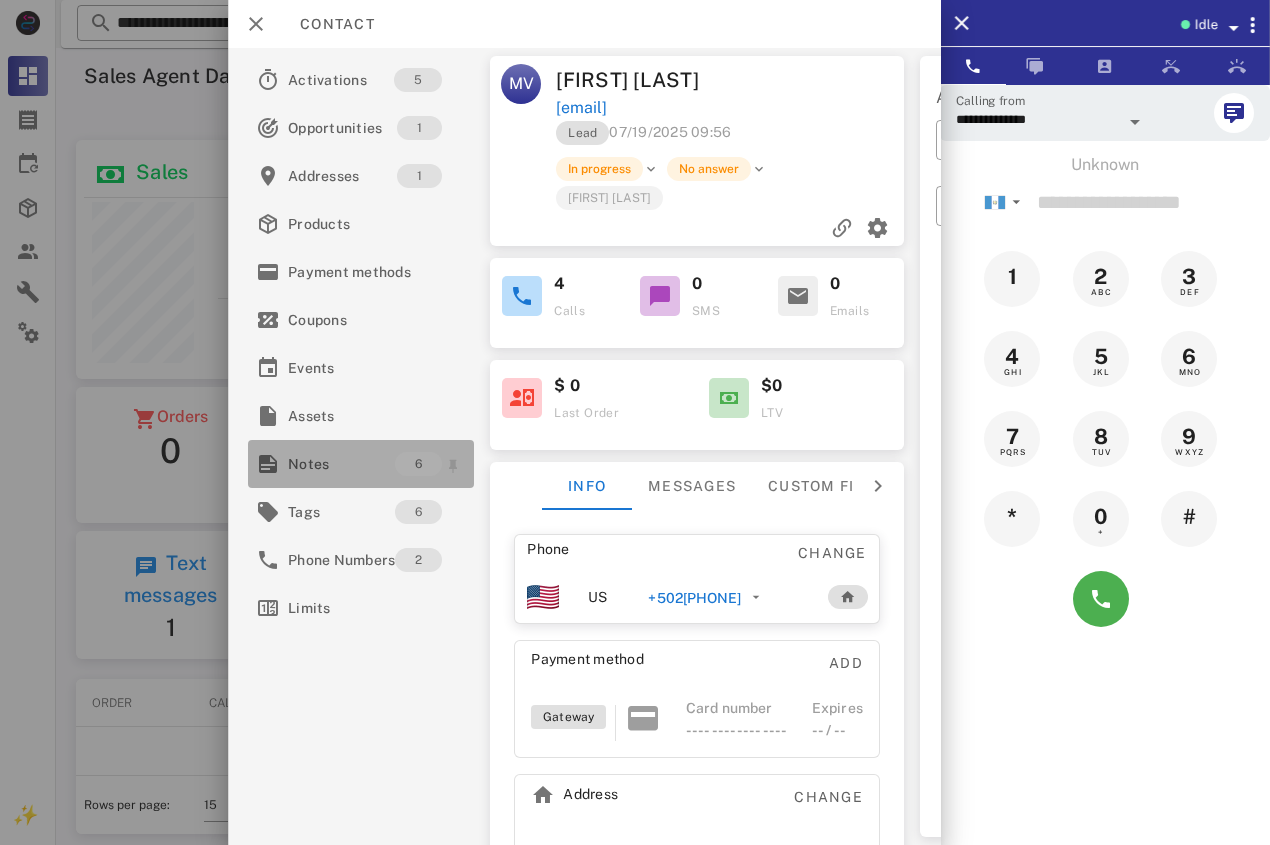 click on "Notes" at bounding box center (341, 464) 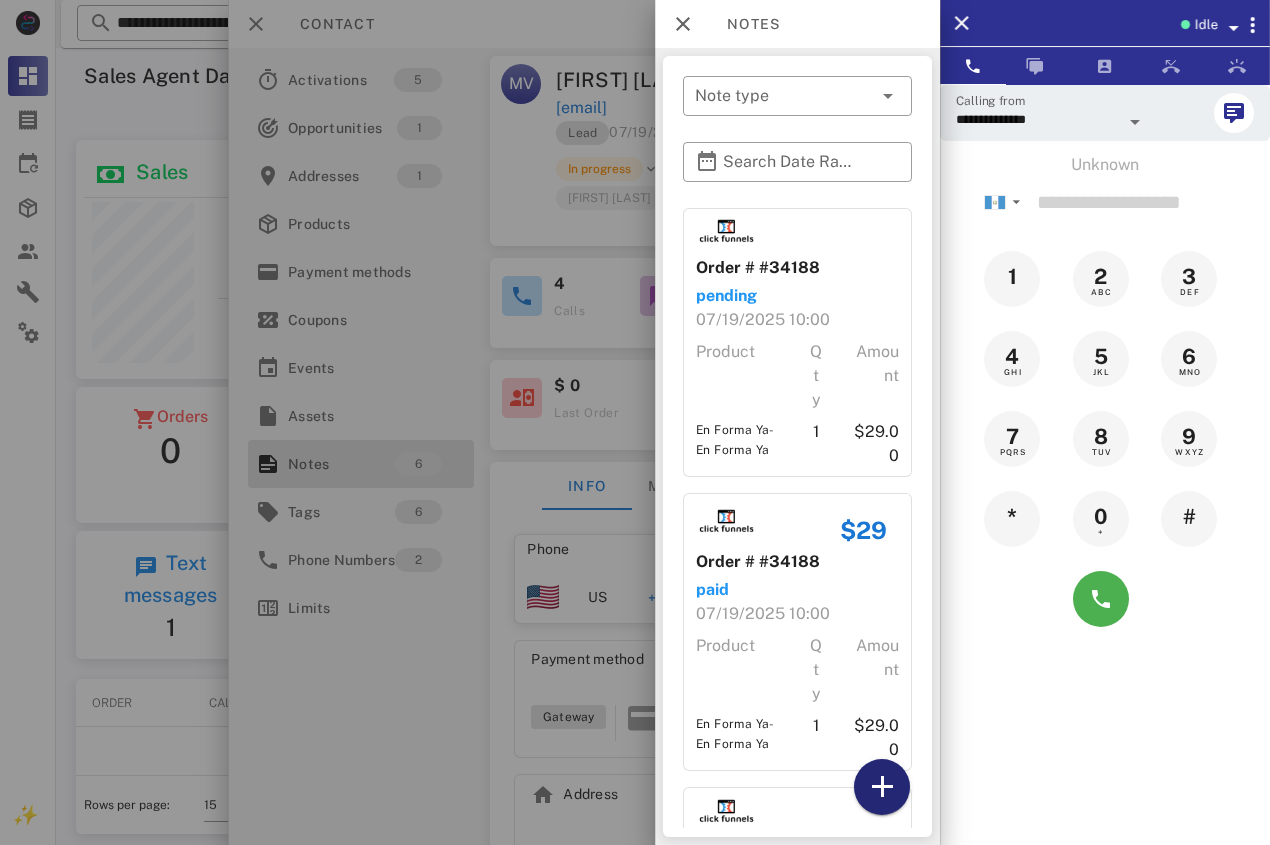 click at bounding box center (882, 787) 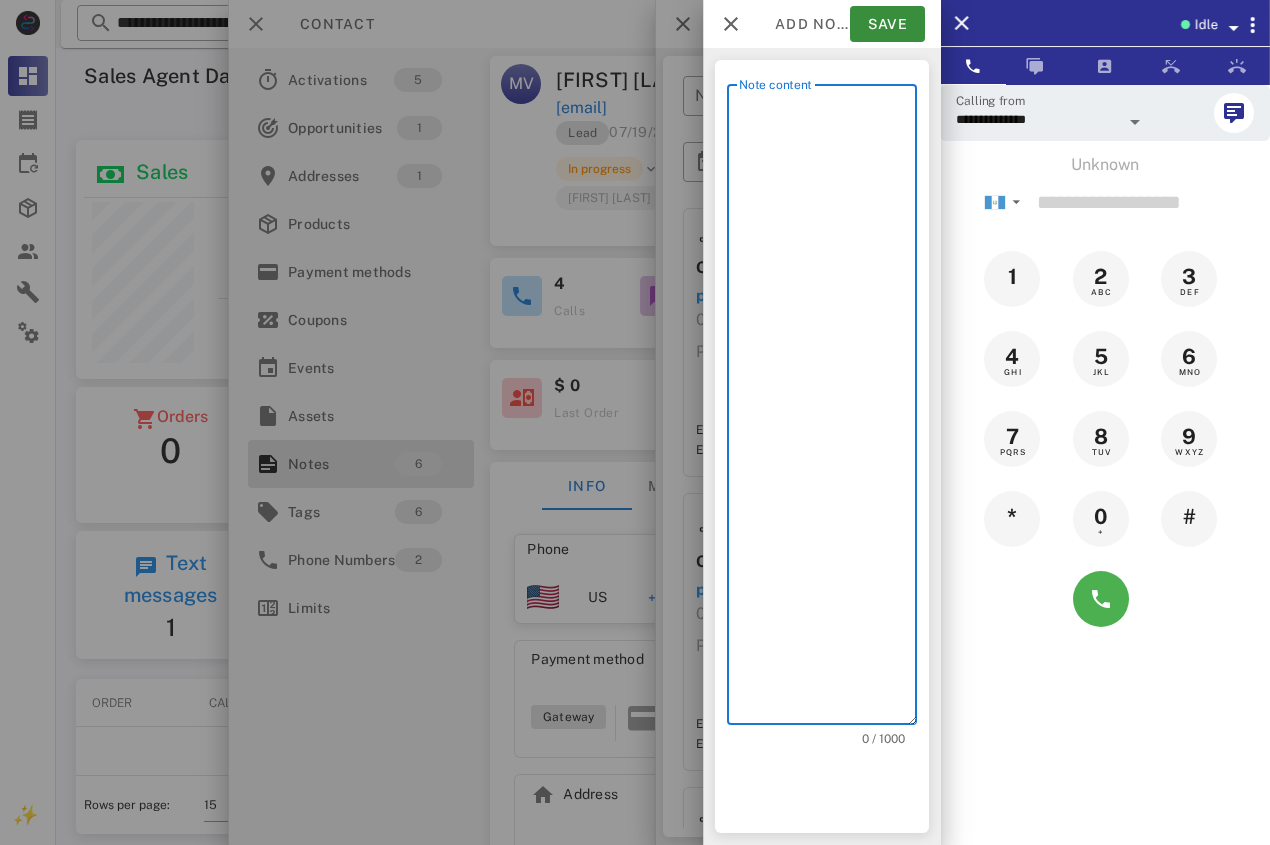 click on "Note content" at bounding box center (828, 409) 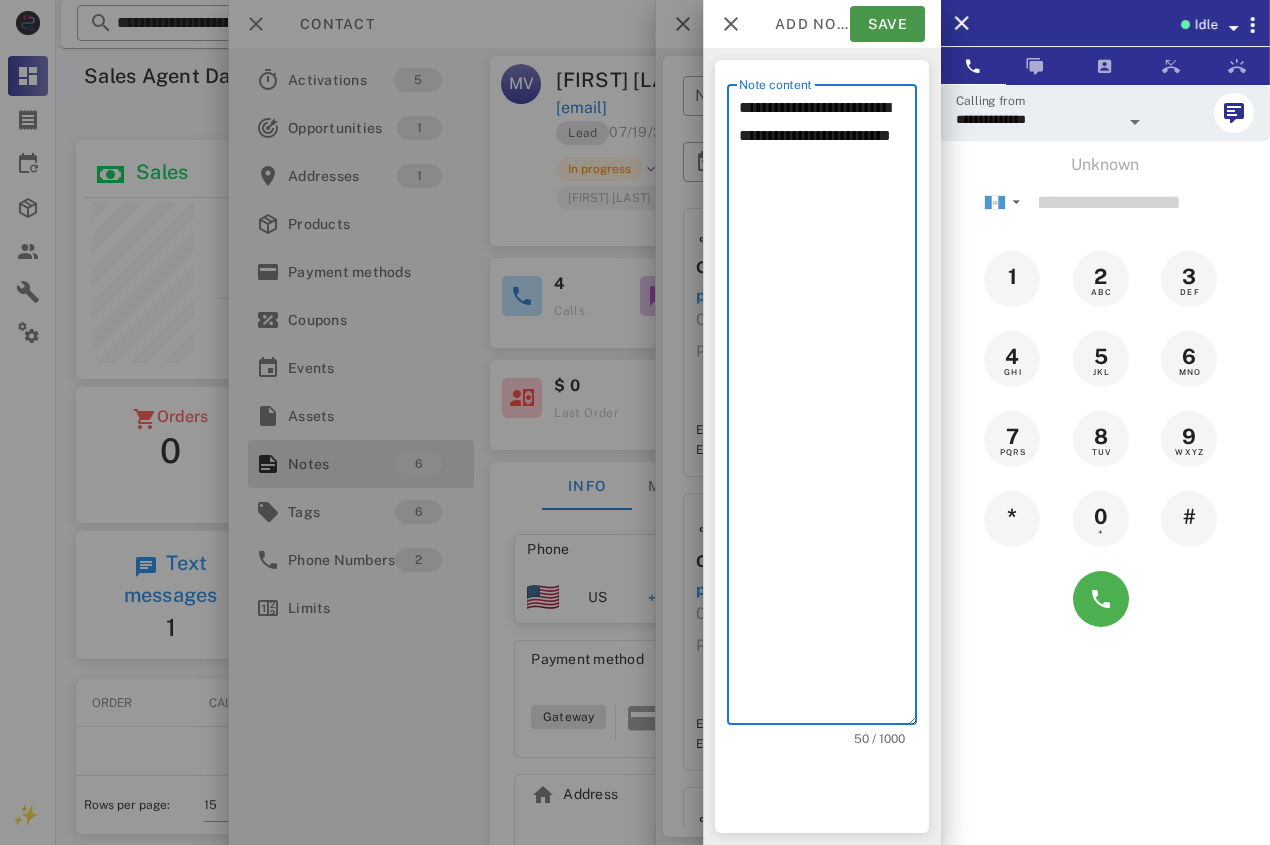 type on "**********" 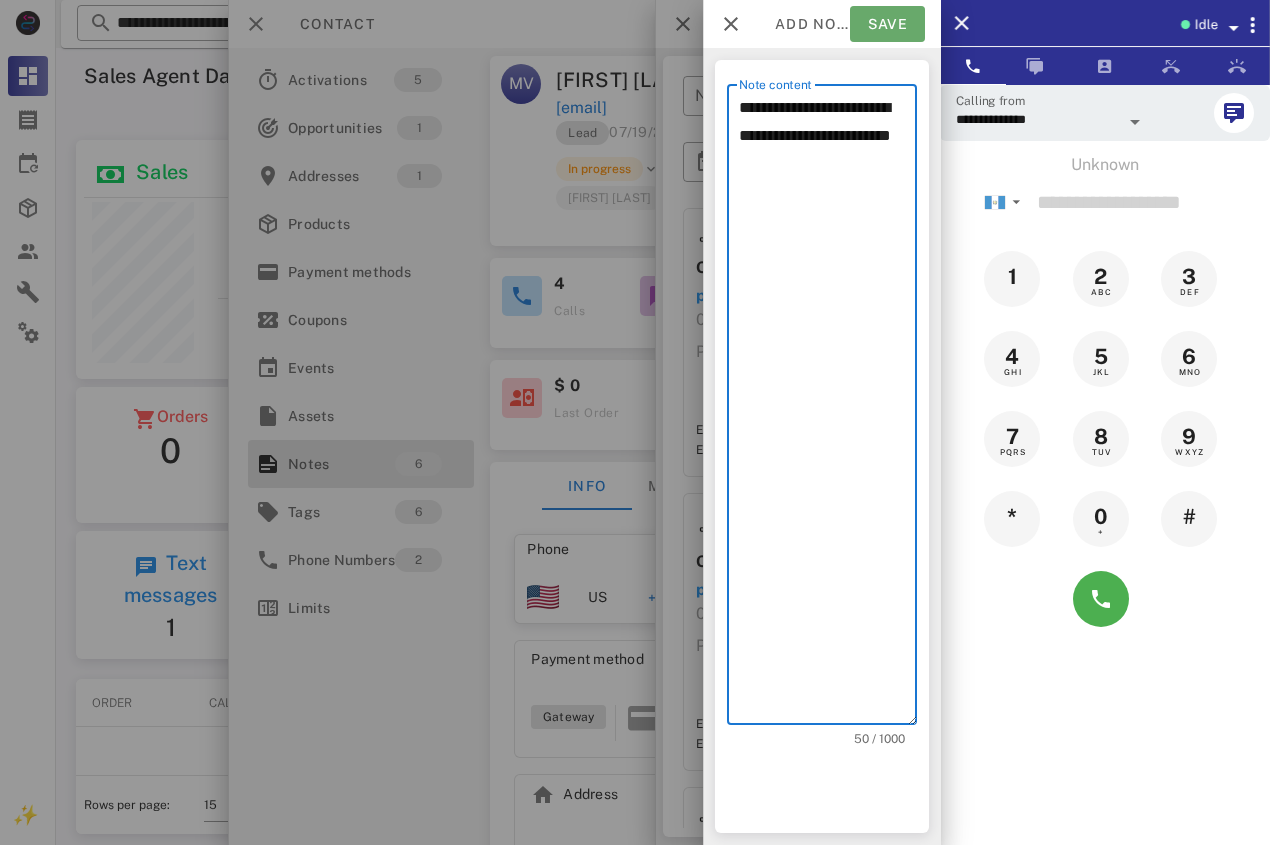 click on "Save" at bounding box center [887, 24] 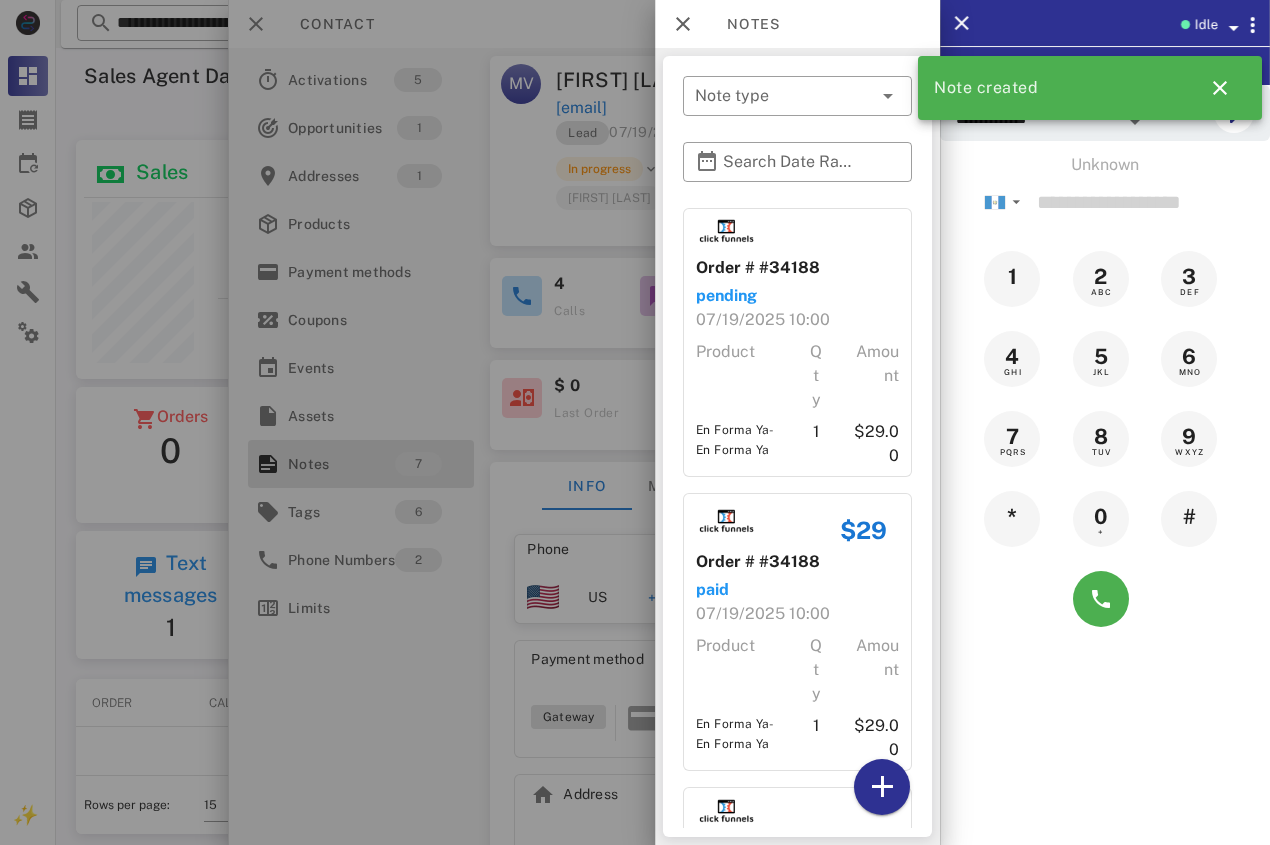 click at bounding box center (635, 422) 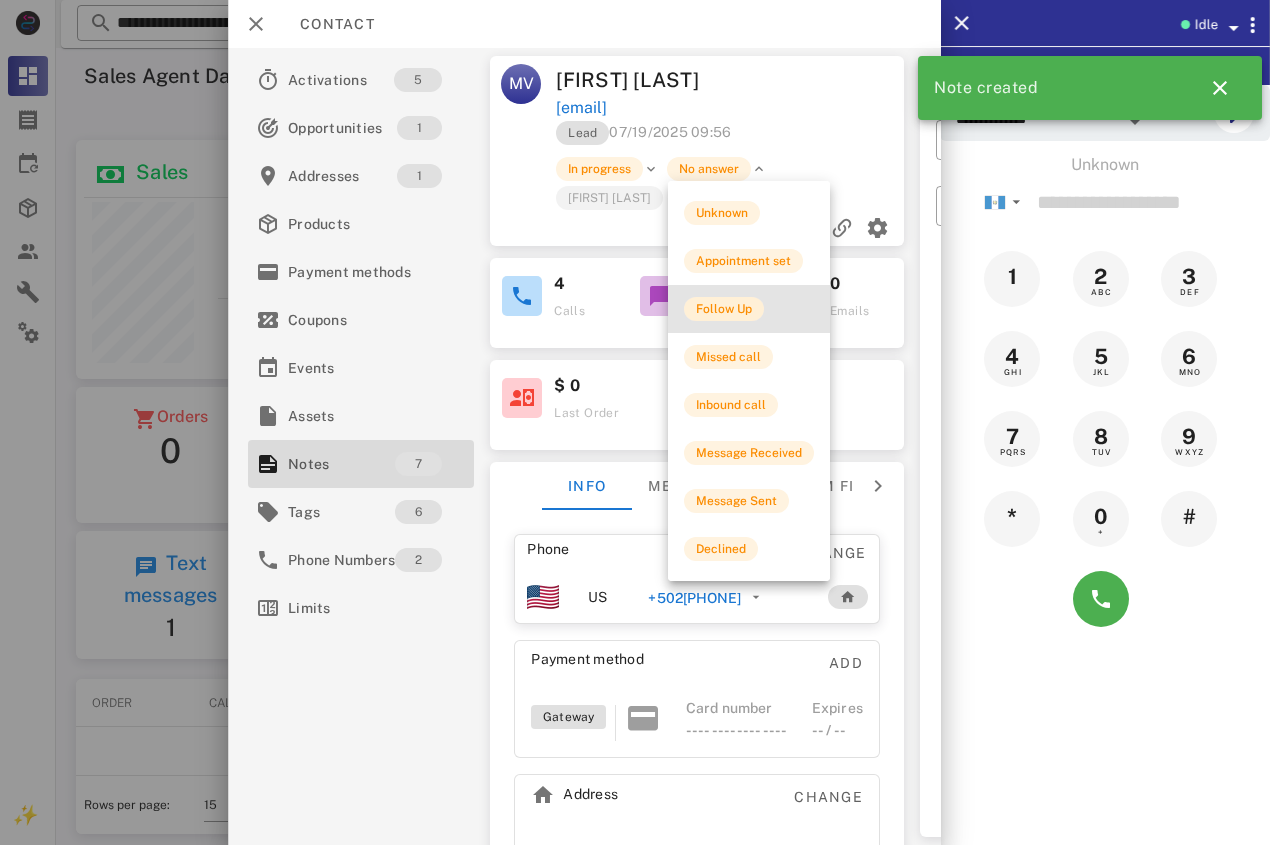 click on "Follow Up" at bounding box center (724, 309) 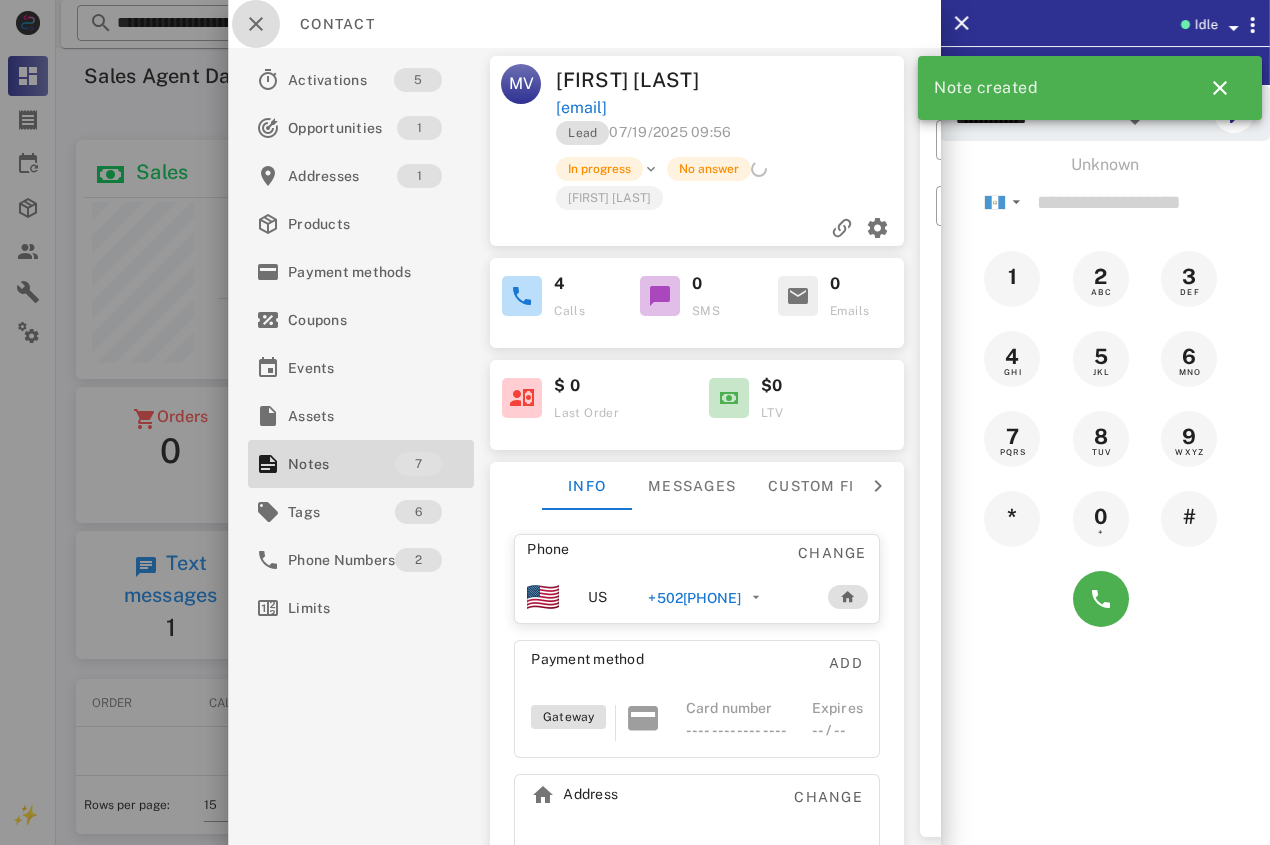 click at bounding box center [256, 24] 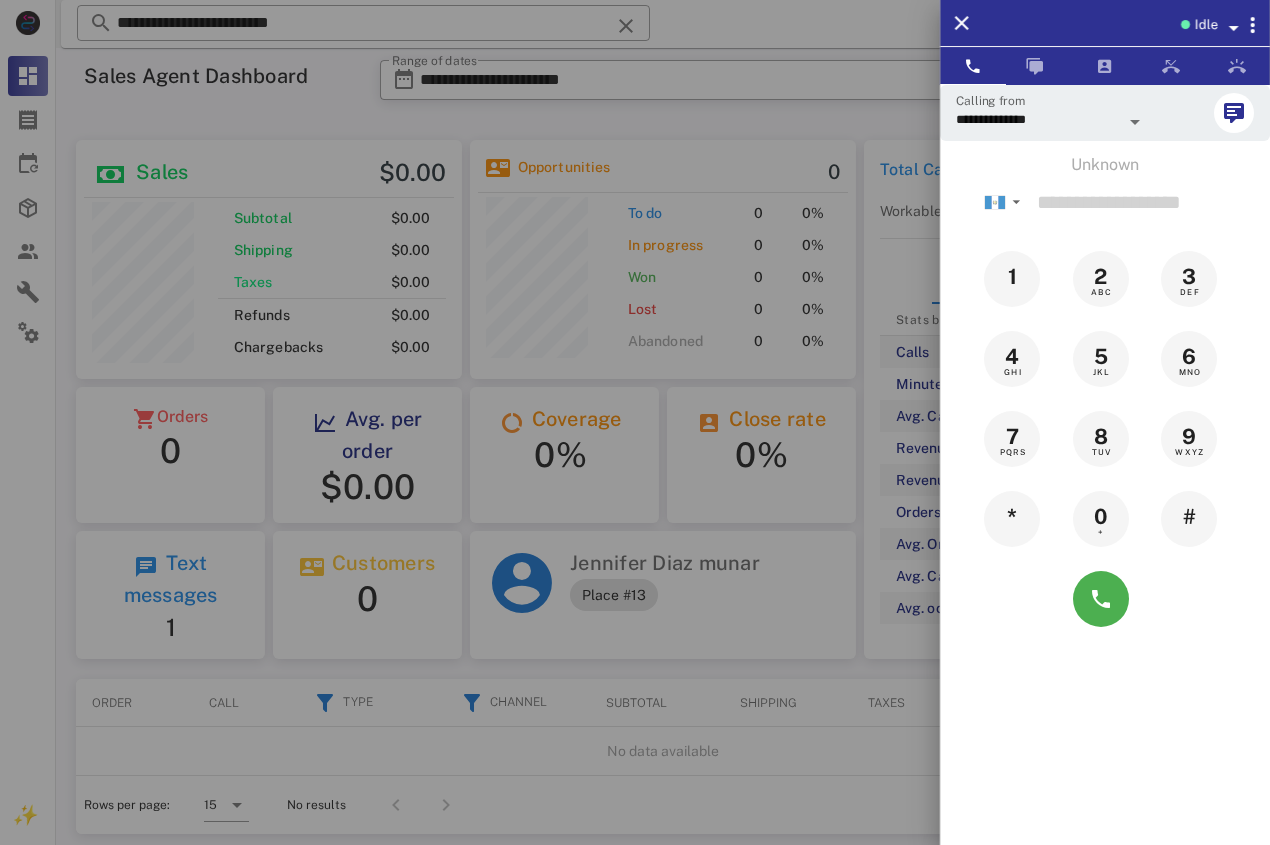 click at bounding box center (635, 422) 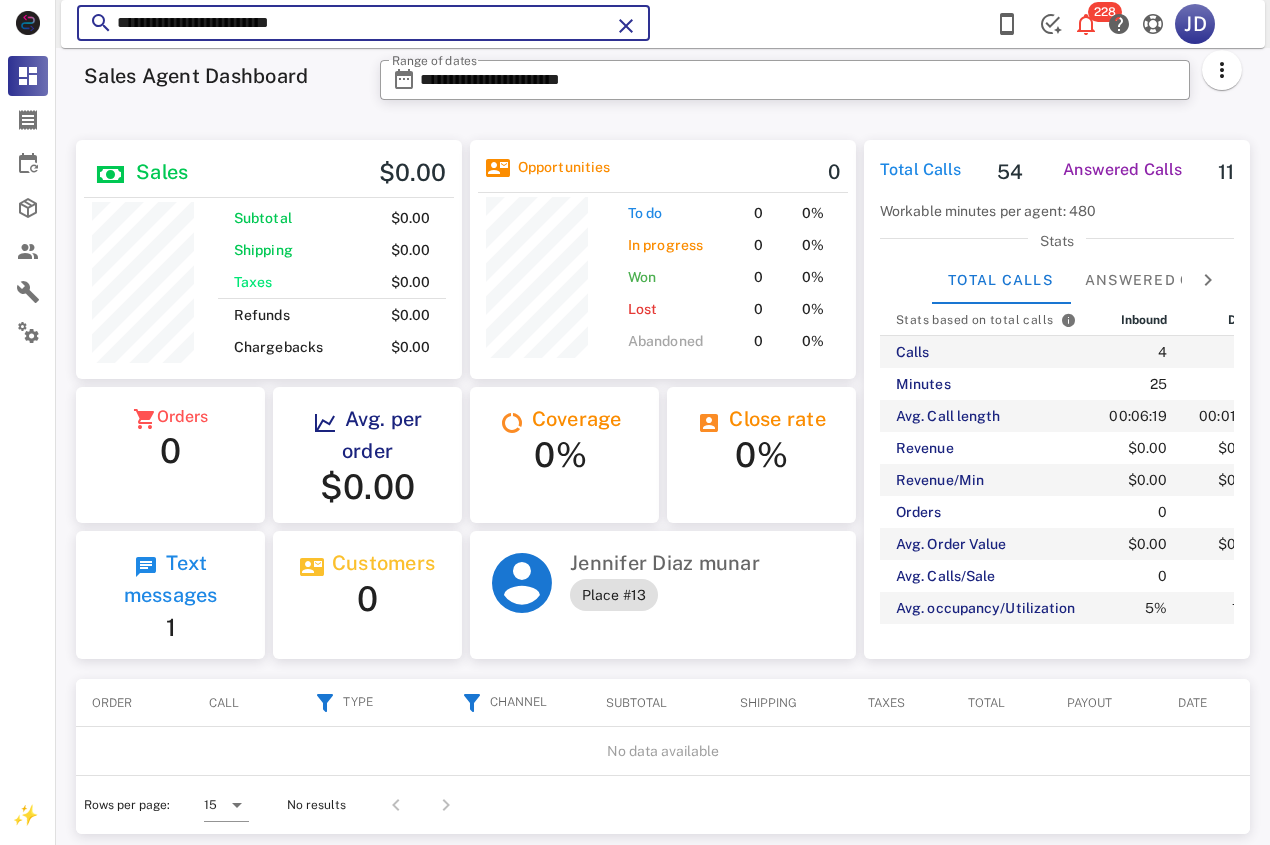 click on "**********" at bounding box center (363, 23) 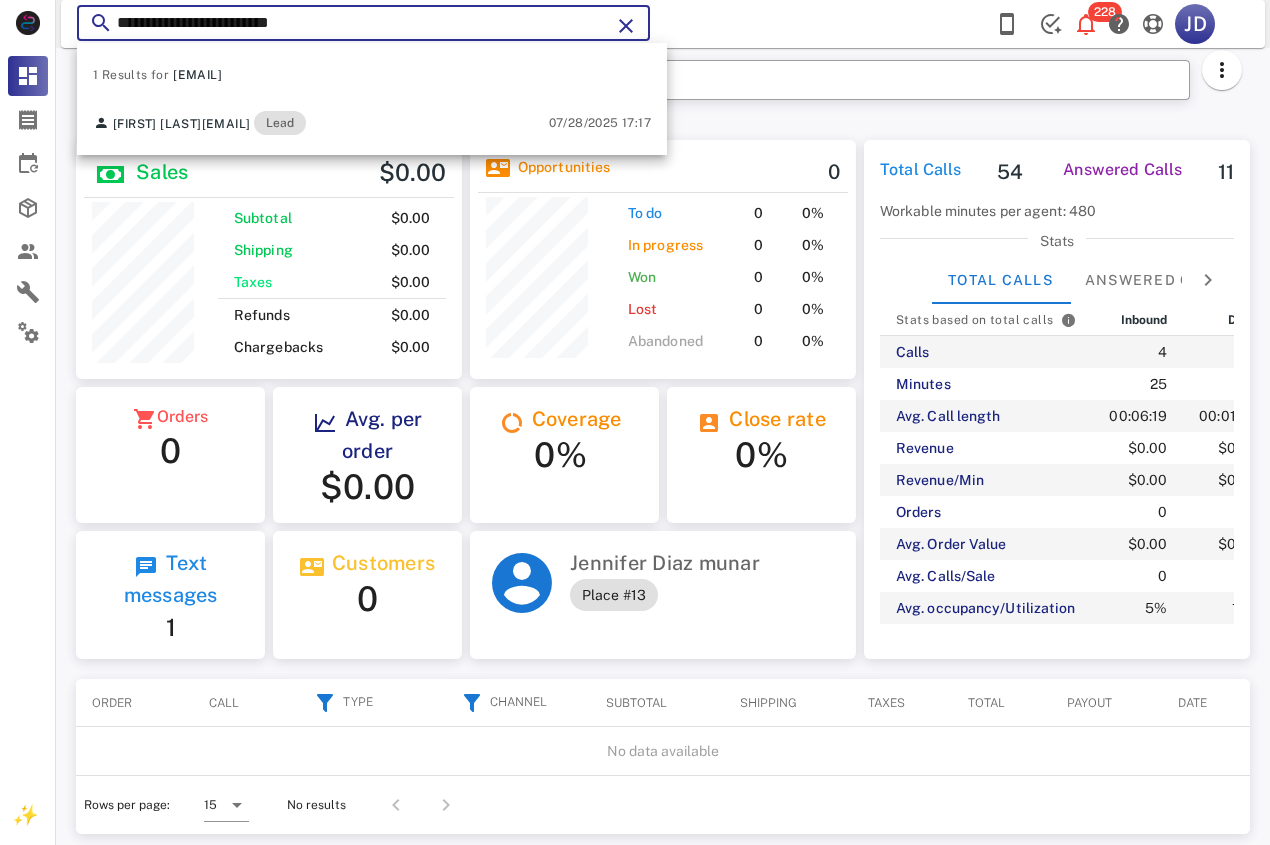 drag, startPoint x: 414, startPoint y: 31, endPoint x: 114, endPoint y: 1, distance: 301.49628 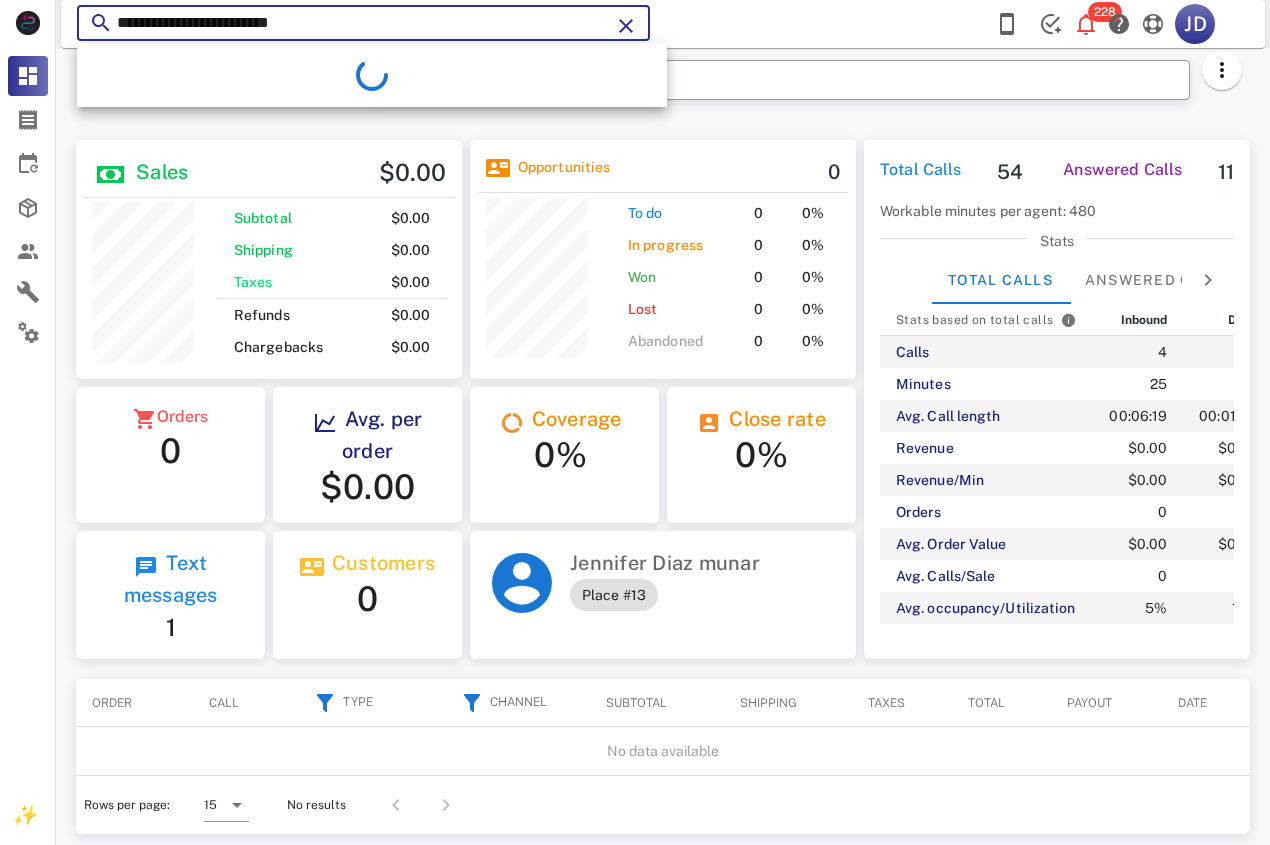 paste on "**********" 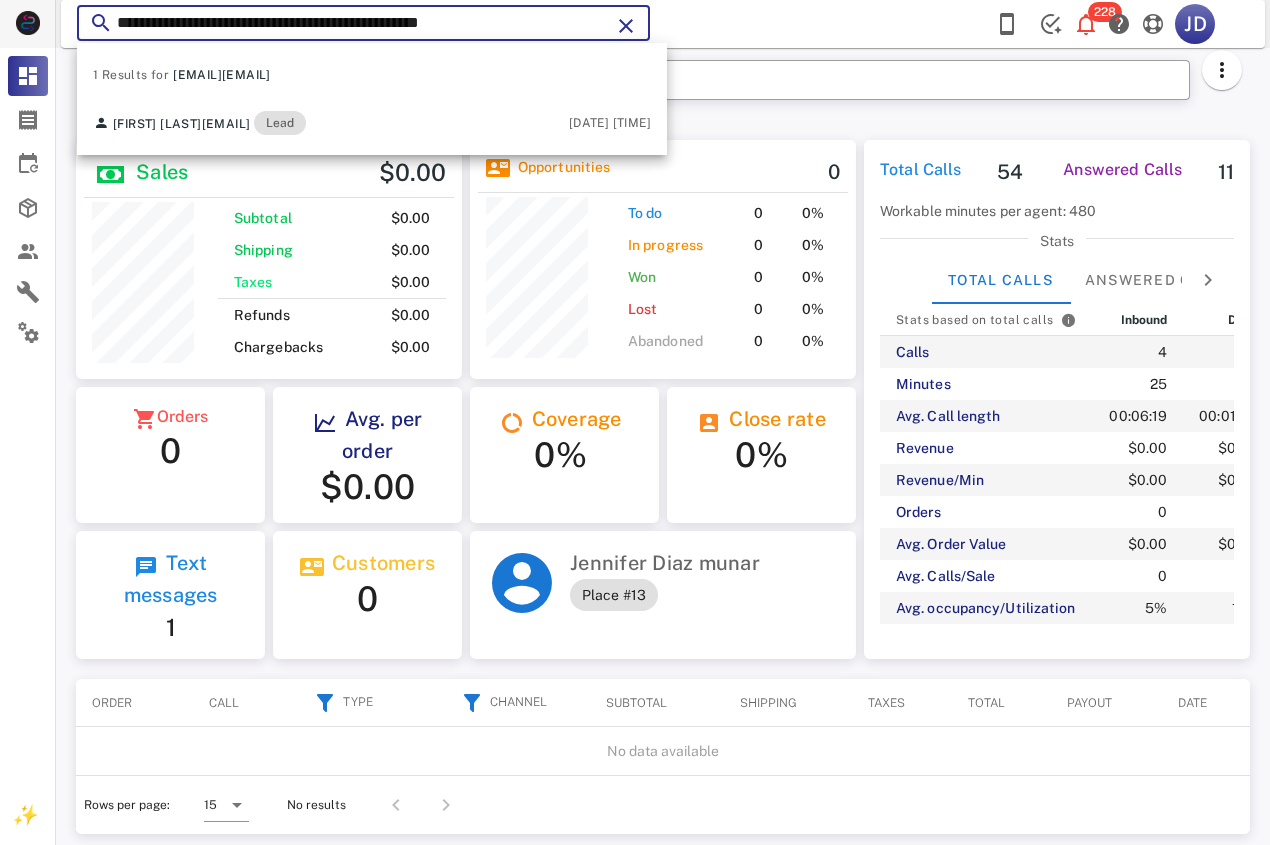 drag, startPoint x: 567, startPoint y: 23, endPoint x: 0, endPoint y: 26, distance: 567.00793 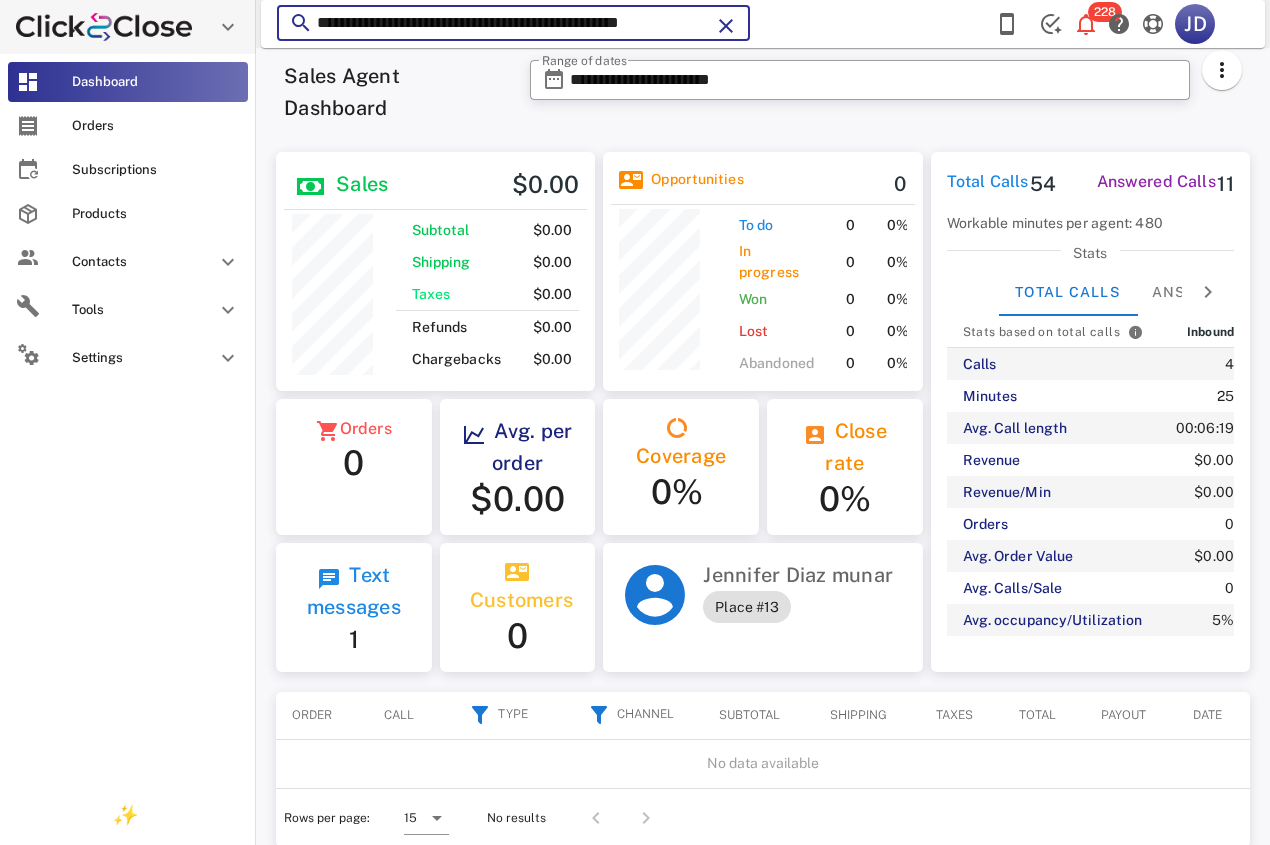 scroll, scrollTop: 250, scrollLeft: 320, axis: both 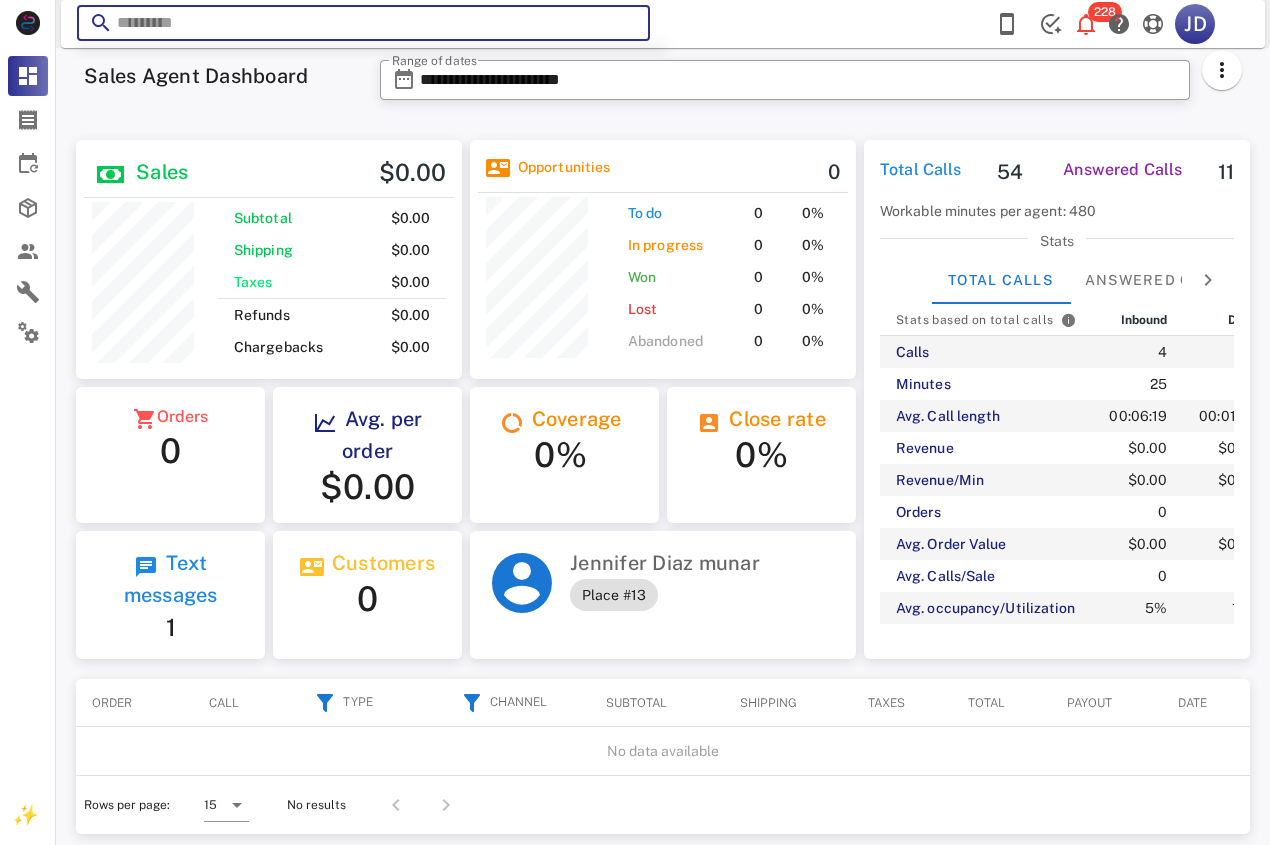 click at bounding box center (363, 23) 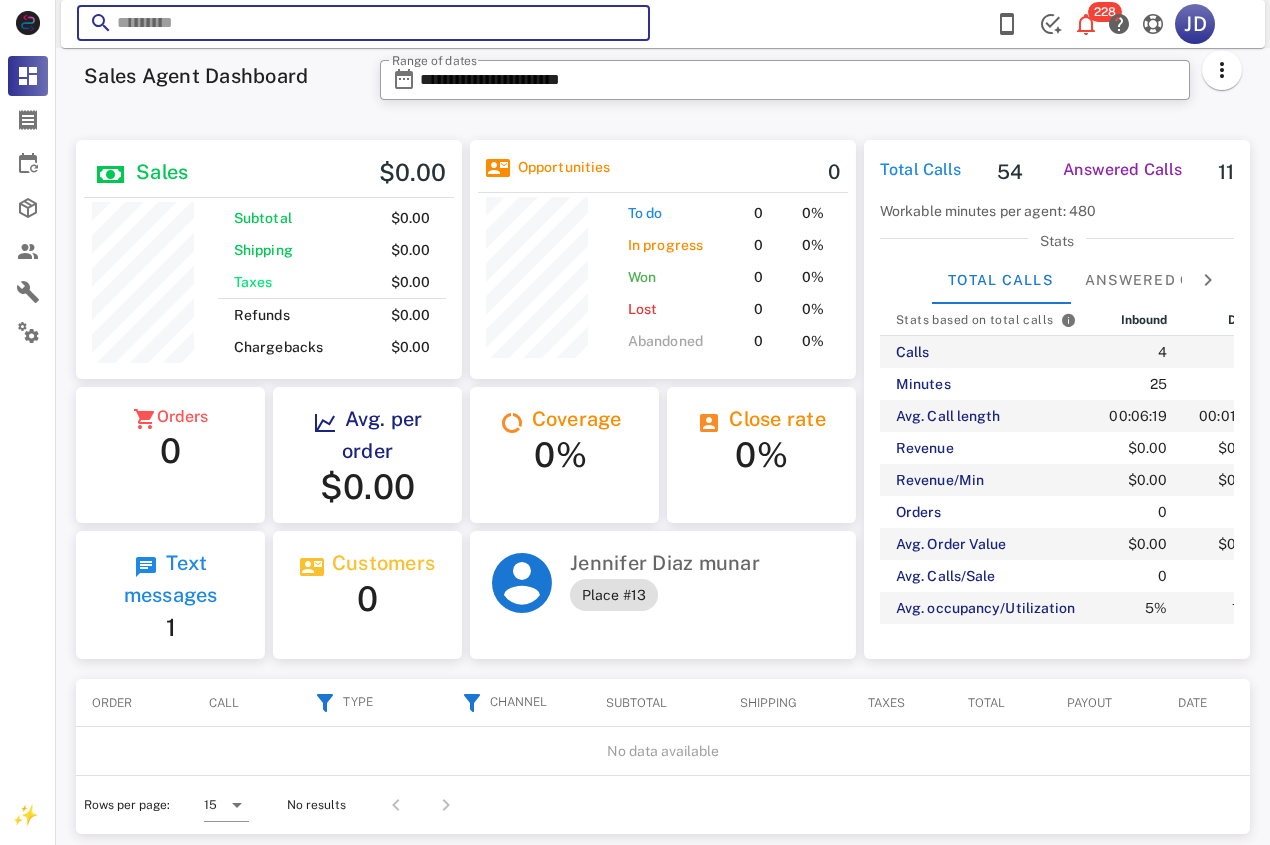 paste on "**********" 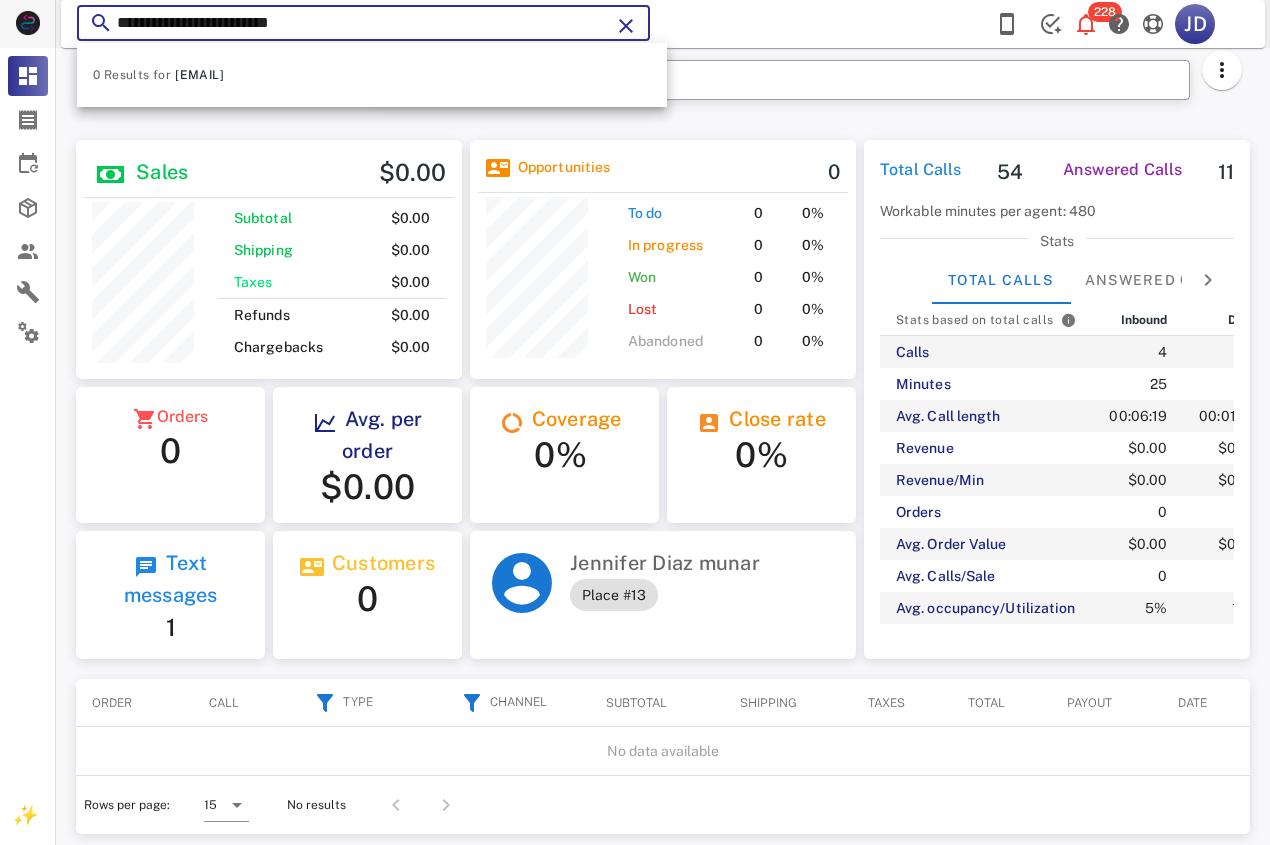 drag, startPoint x: 405, startPoint y: 16, endPoint x: 17, endPoint y: 13, distance: 388.0116 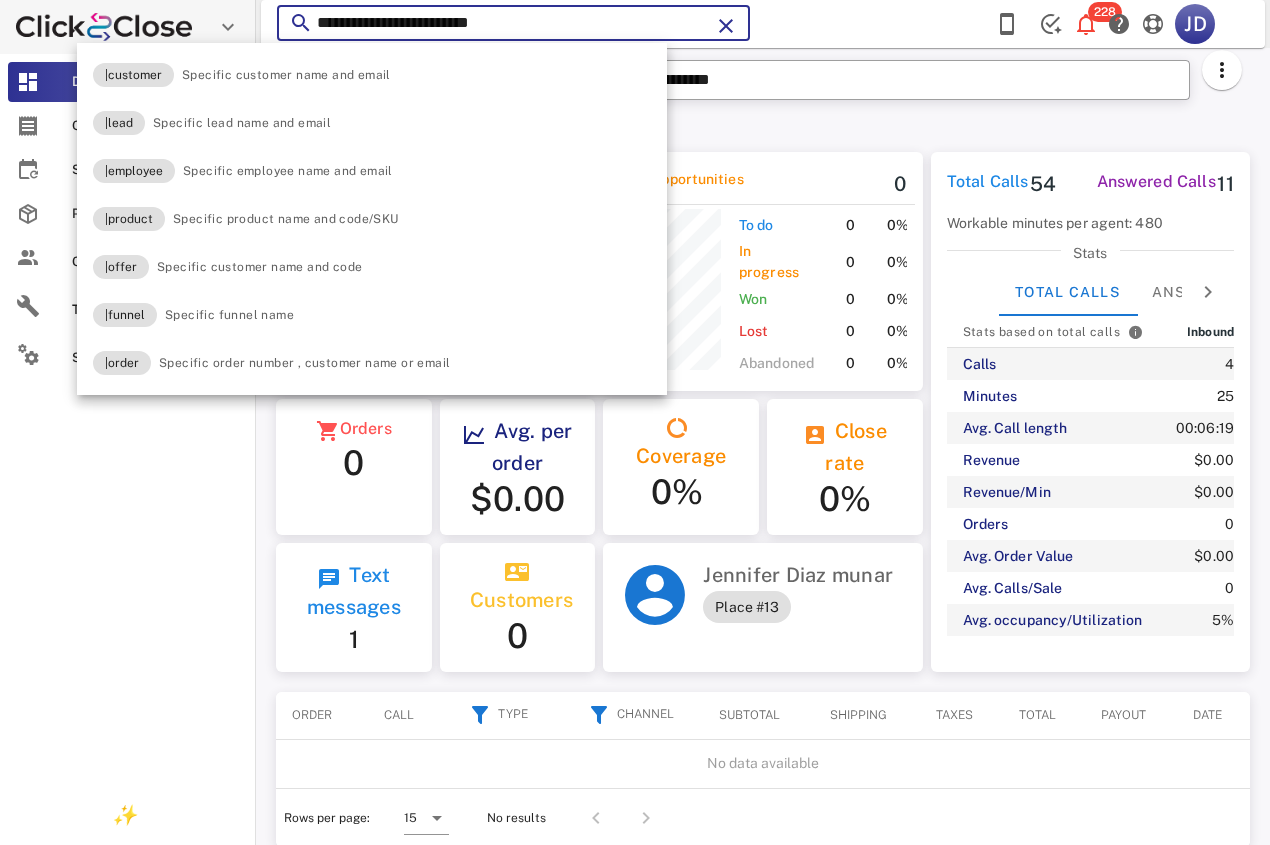scroll, scrollTop: 250, scrollLeft: 320, axis: both 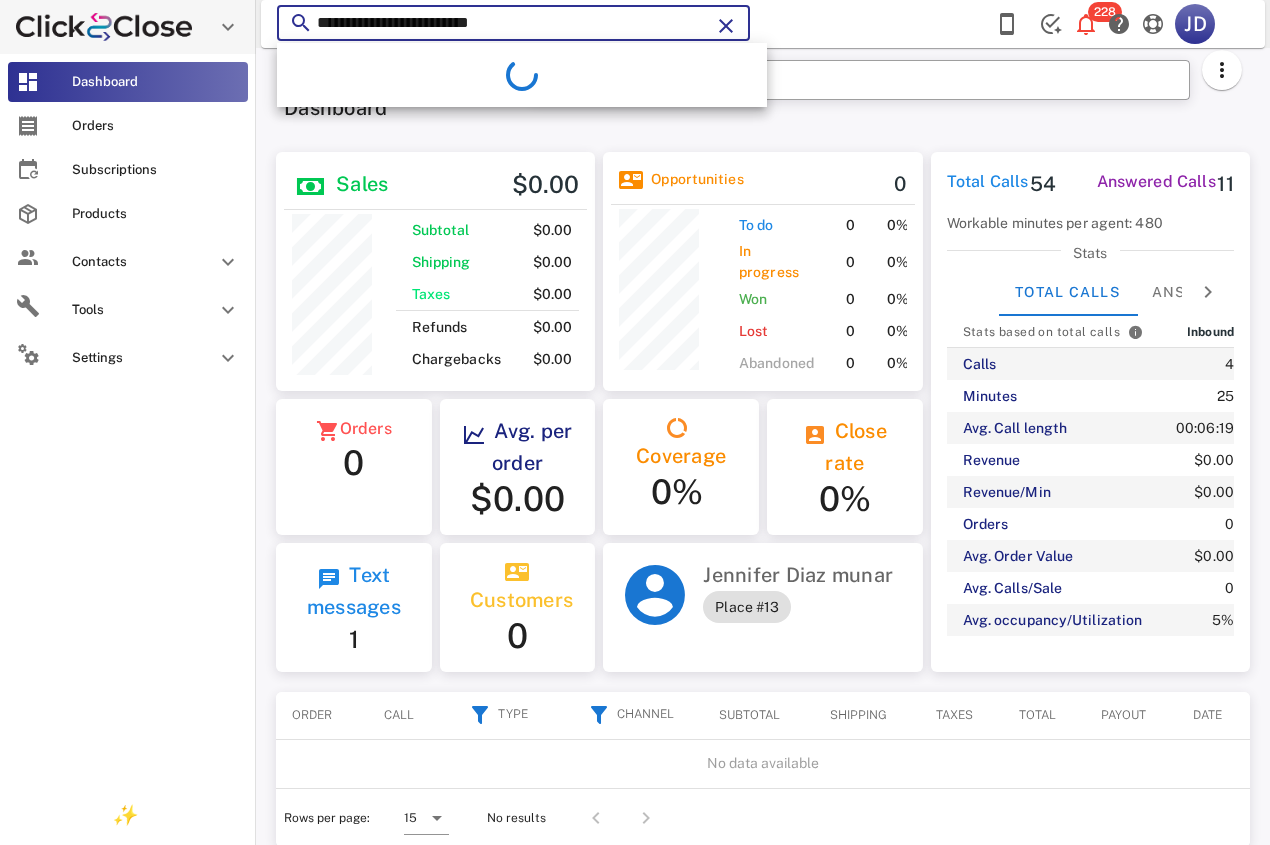 paste on "*****" 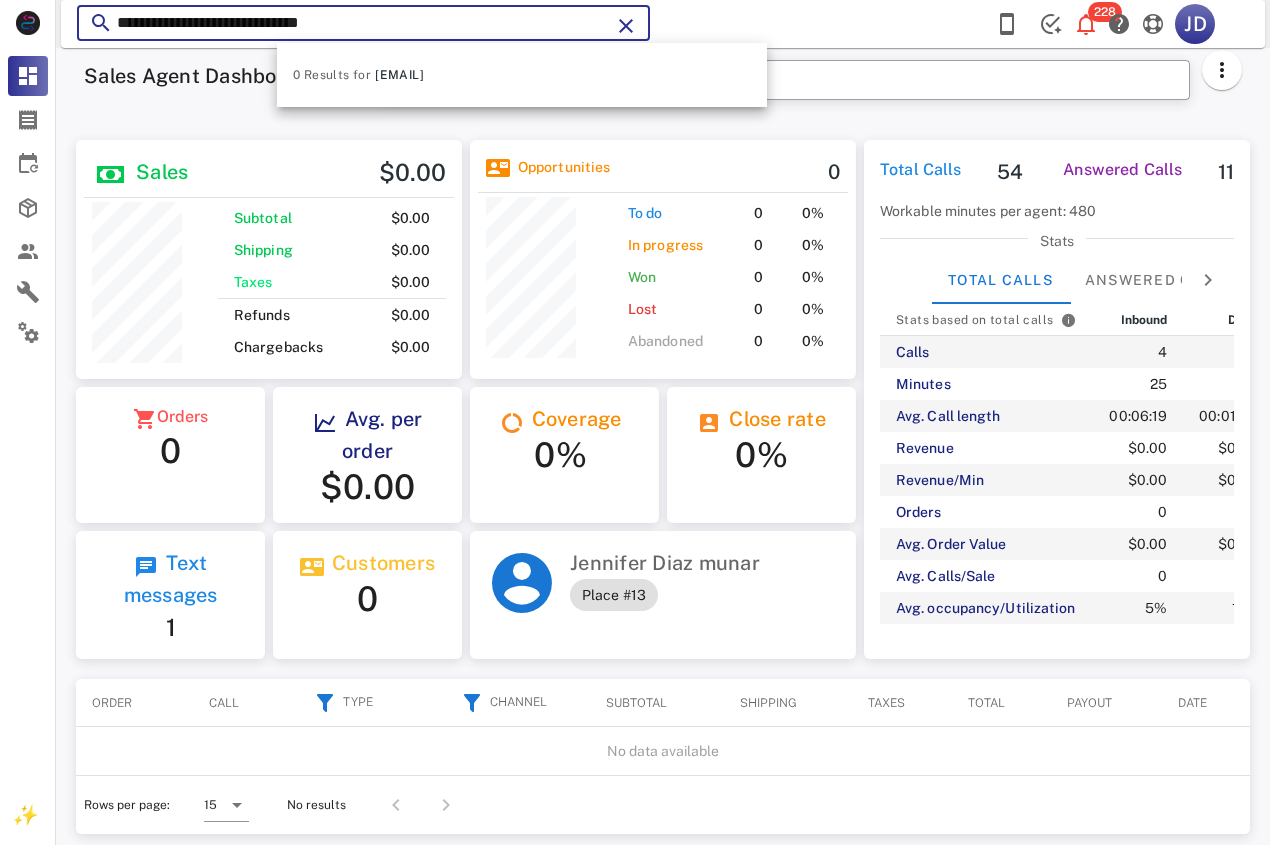 scroll, scrollTop: 999761, scrollLeft: 999614, axis: both 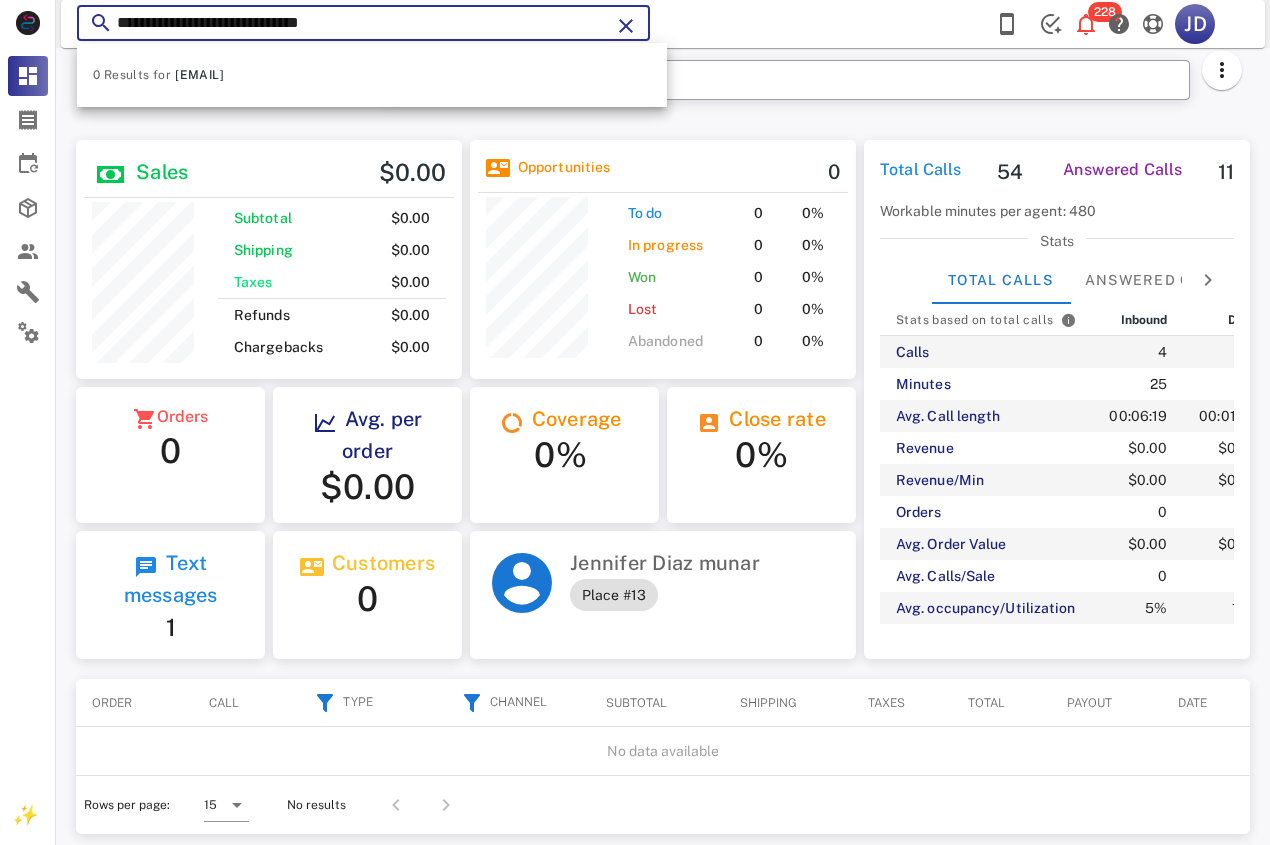 click on "**********" at bounding box center [363, 23] 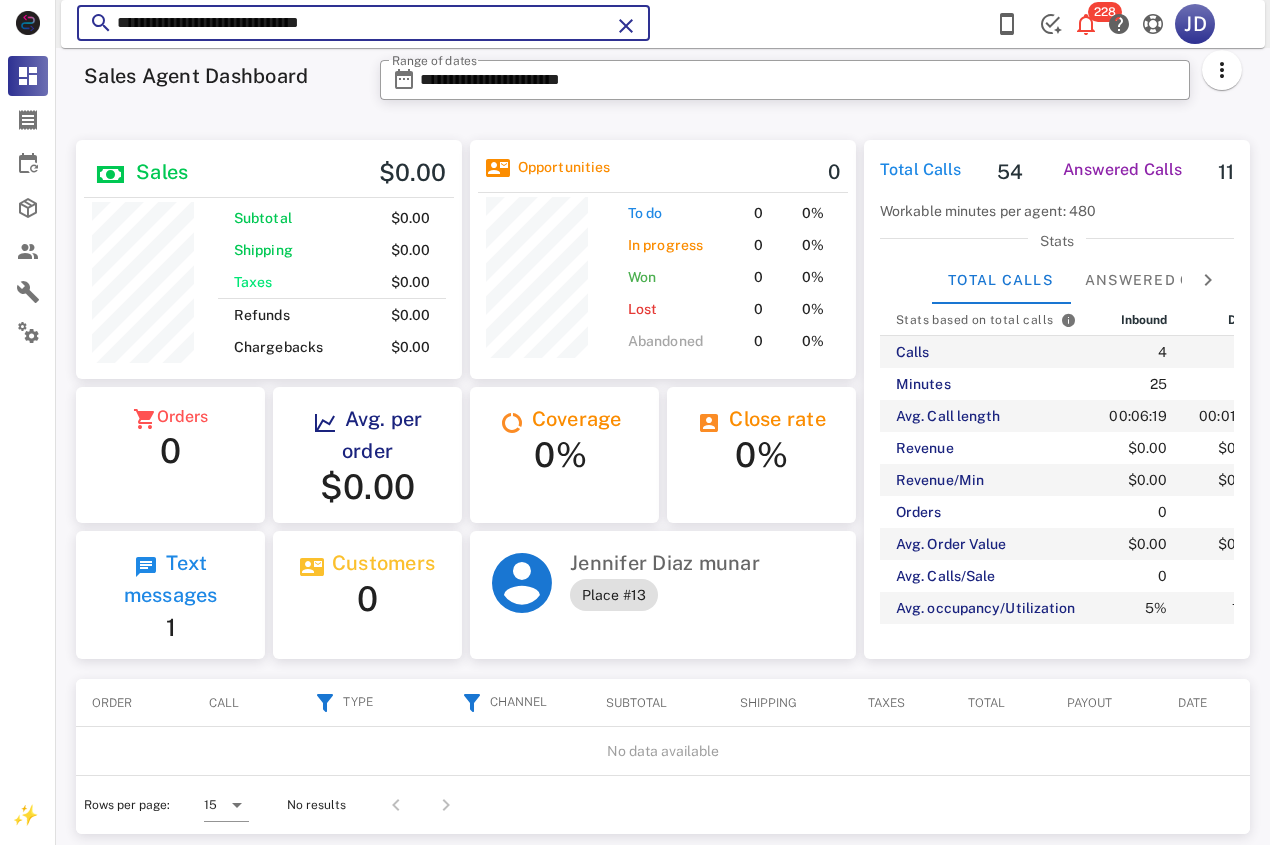type on "**********" 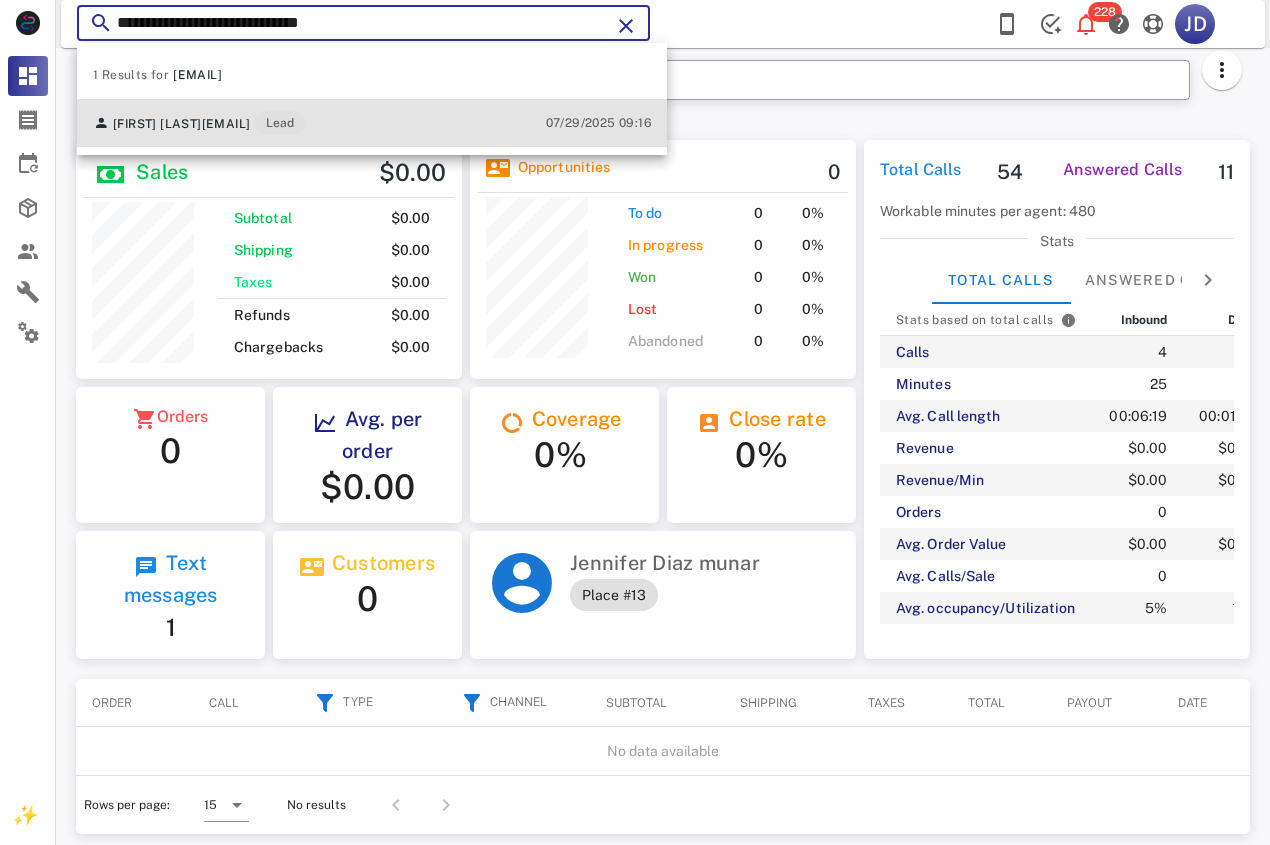 click on "[FIRST] [LAST]" at bounding box center (157, 124) 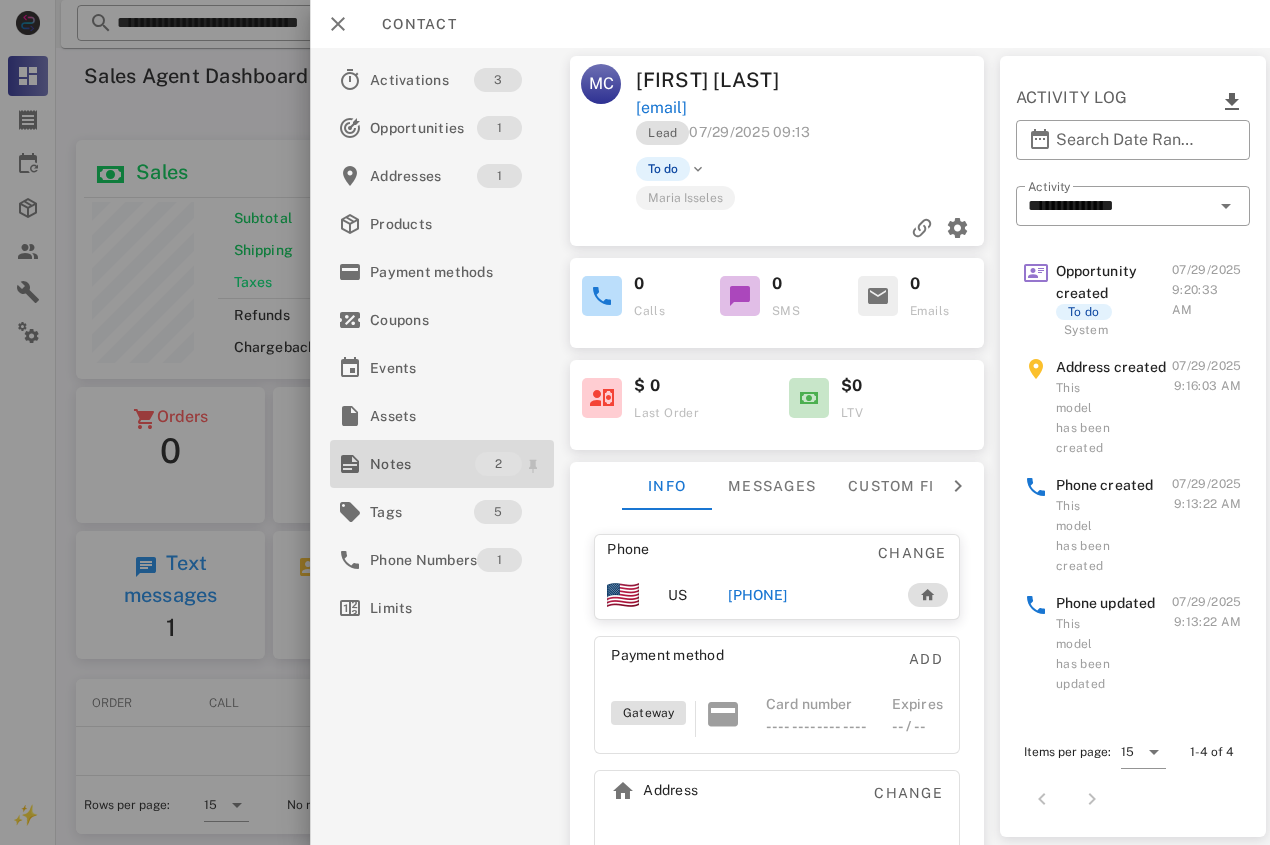click on "Notes" at bounding box center (422, 464) 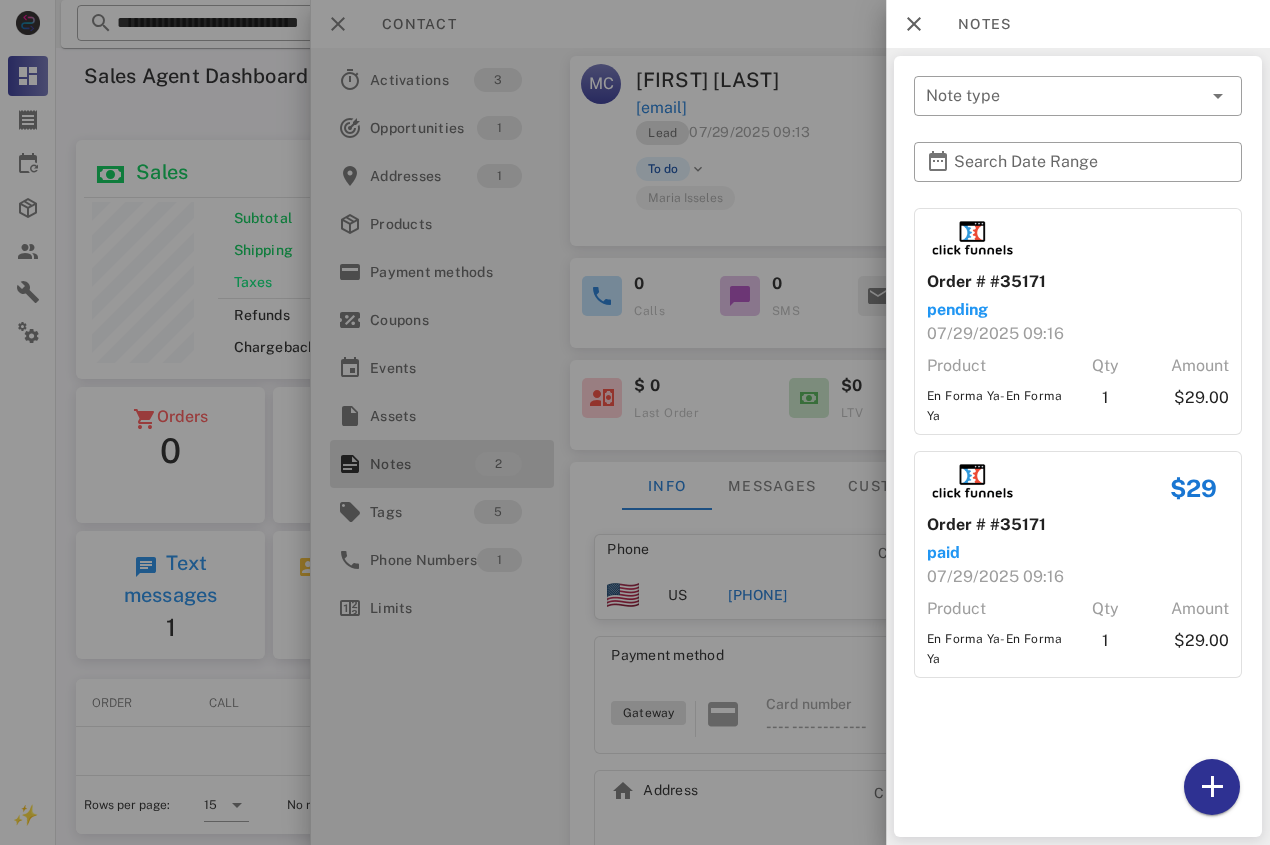 click at bounding box center (635, 422) 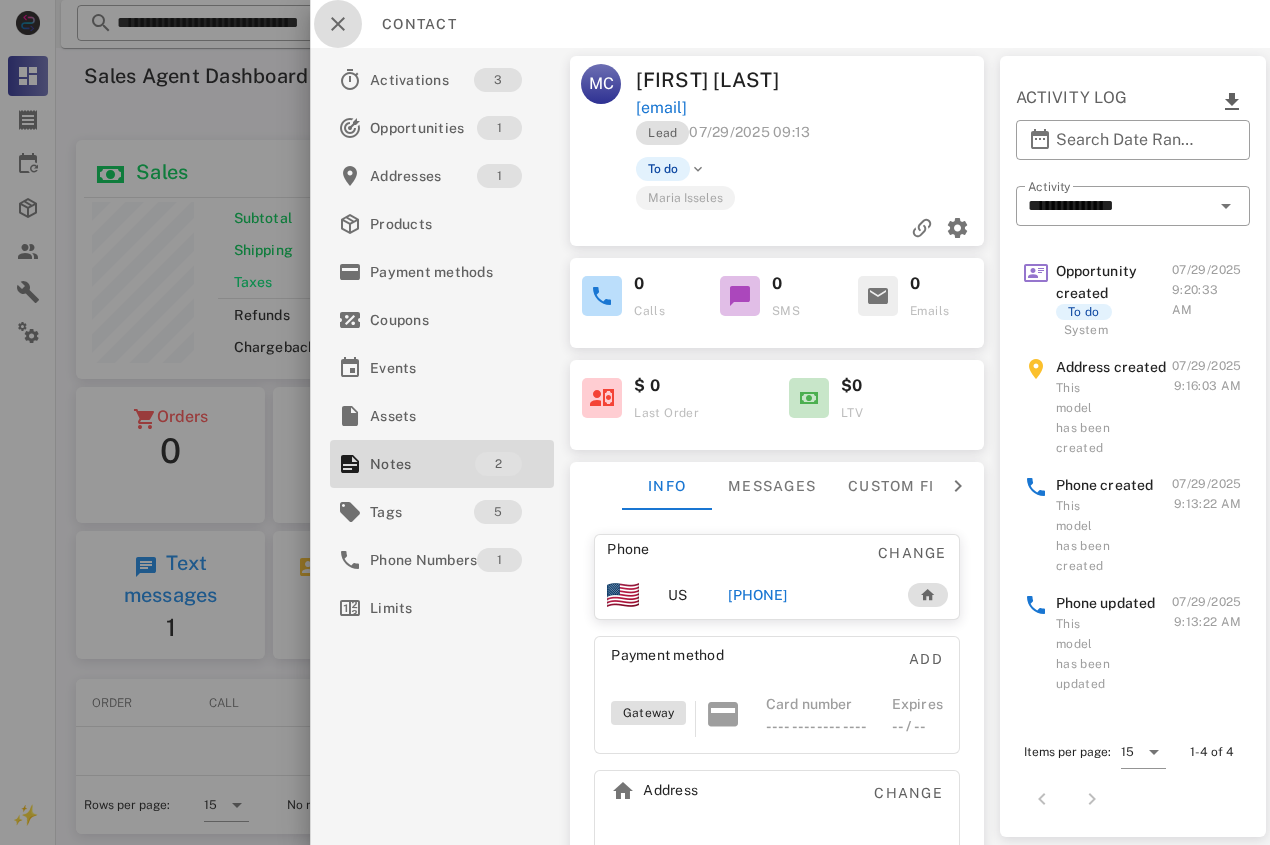 click at bounding box center [338, 24] 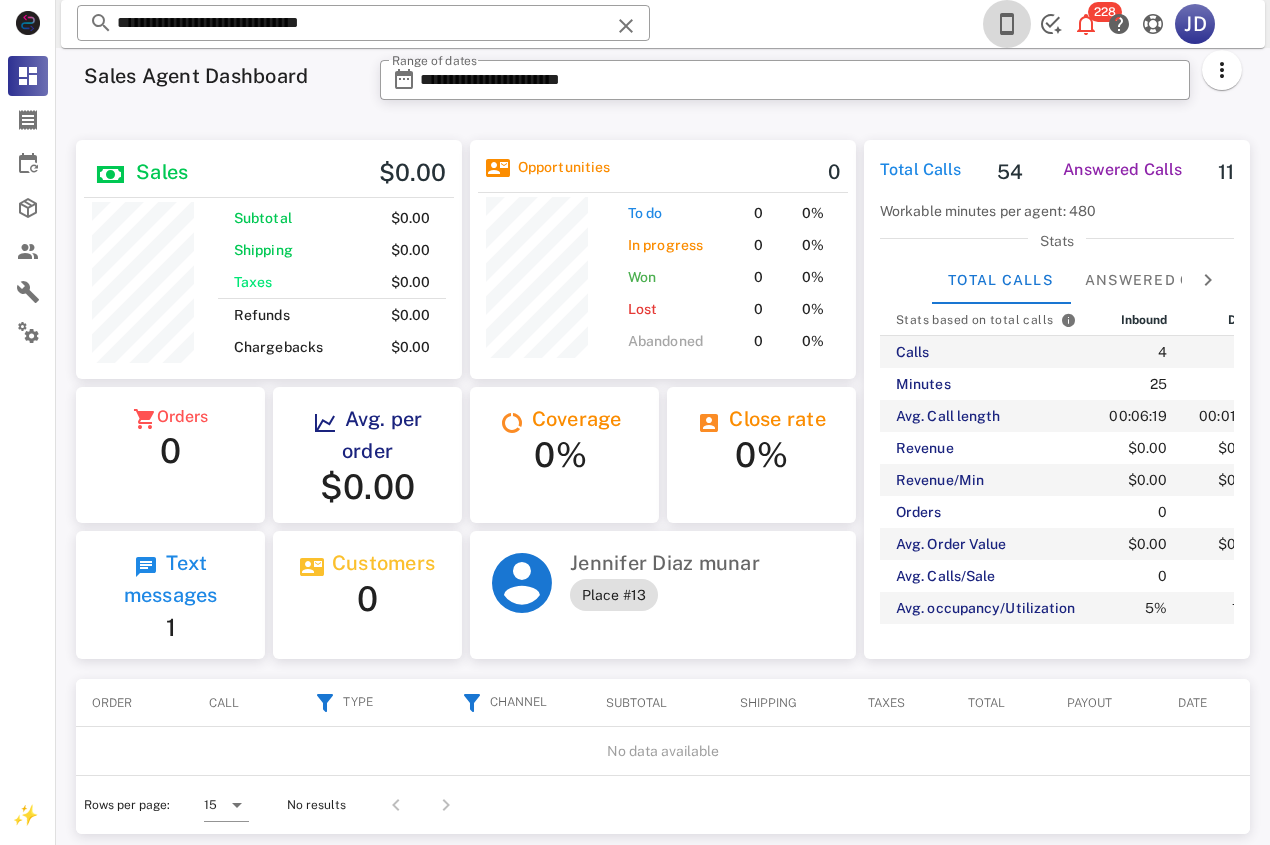 click at bounding box center [1007, 24] 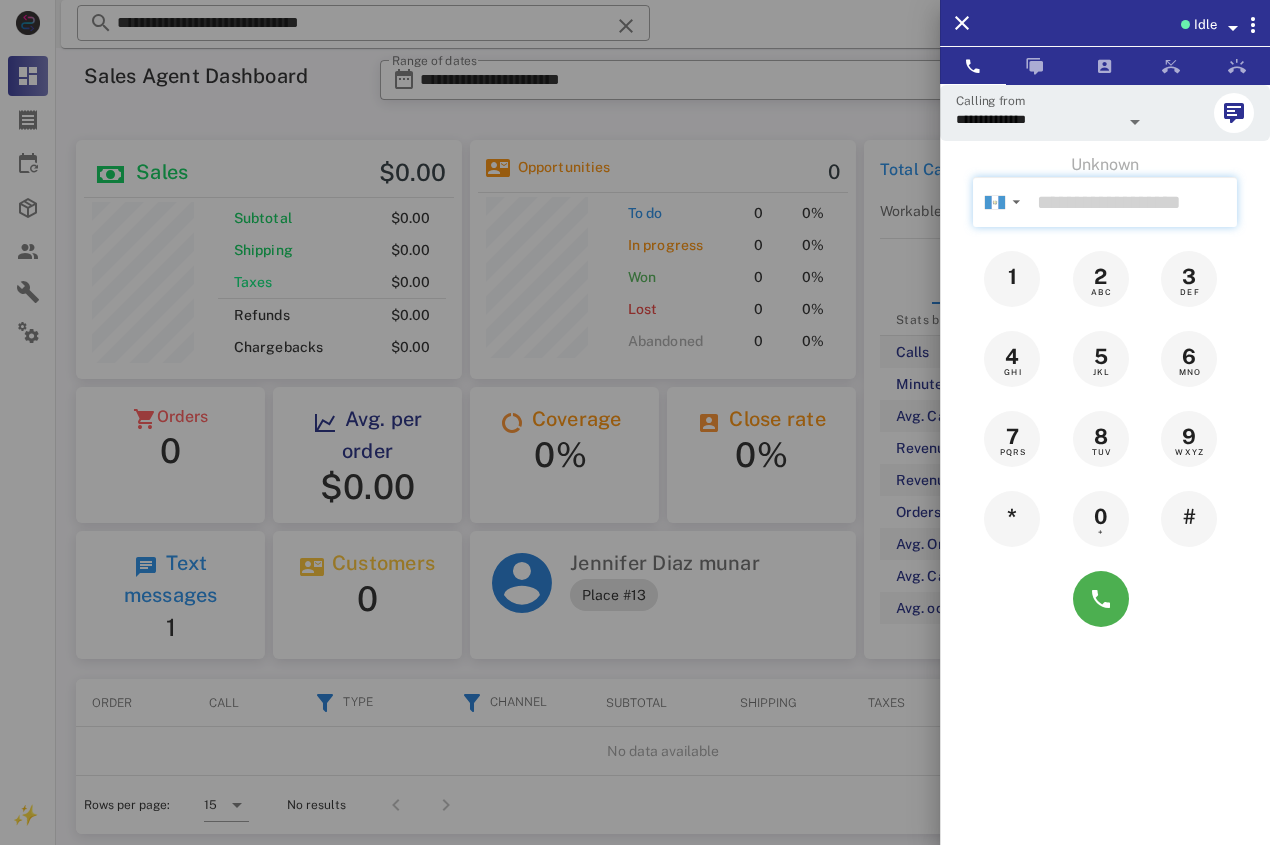 click at bounding box center [1133, 202] 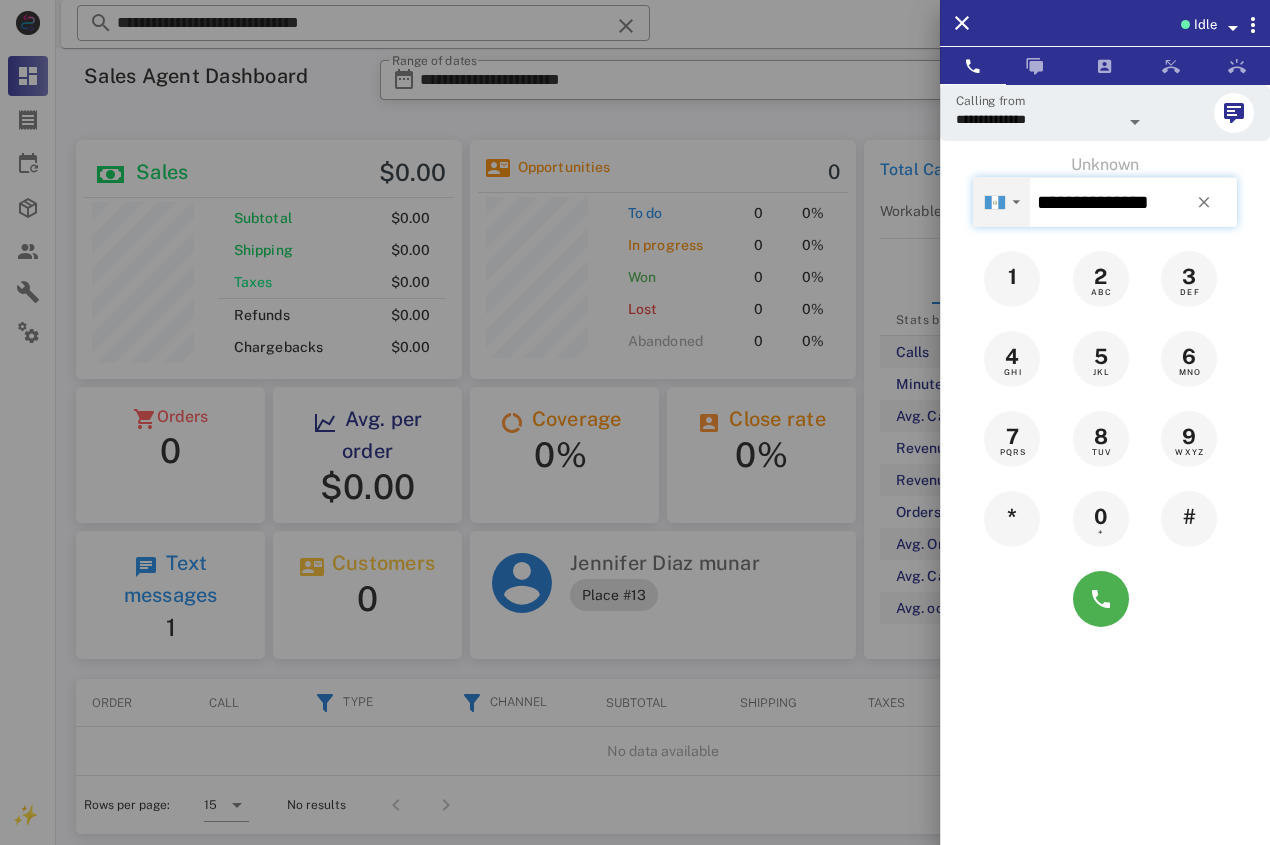 click on "▼" at bounding box center [1016, 202] 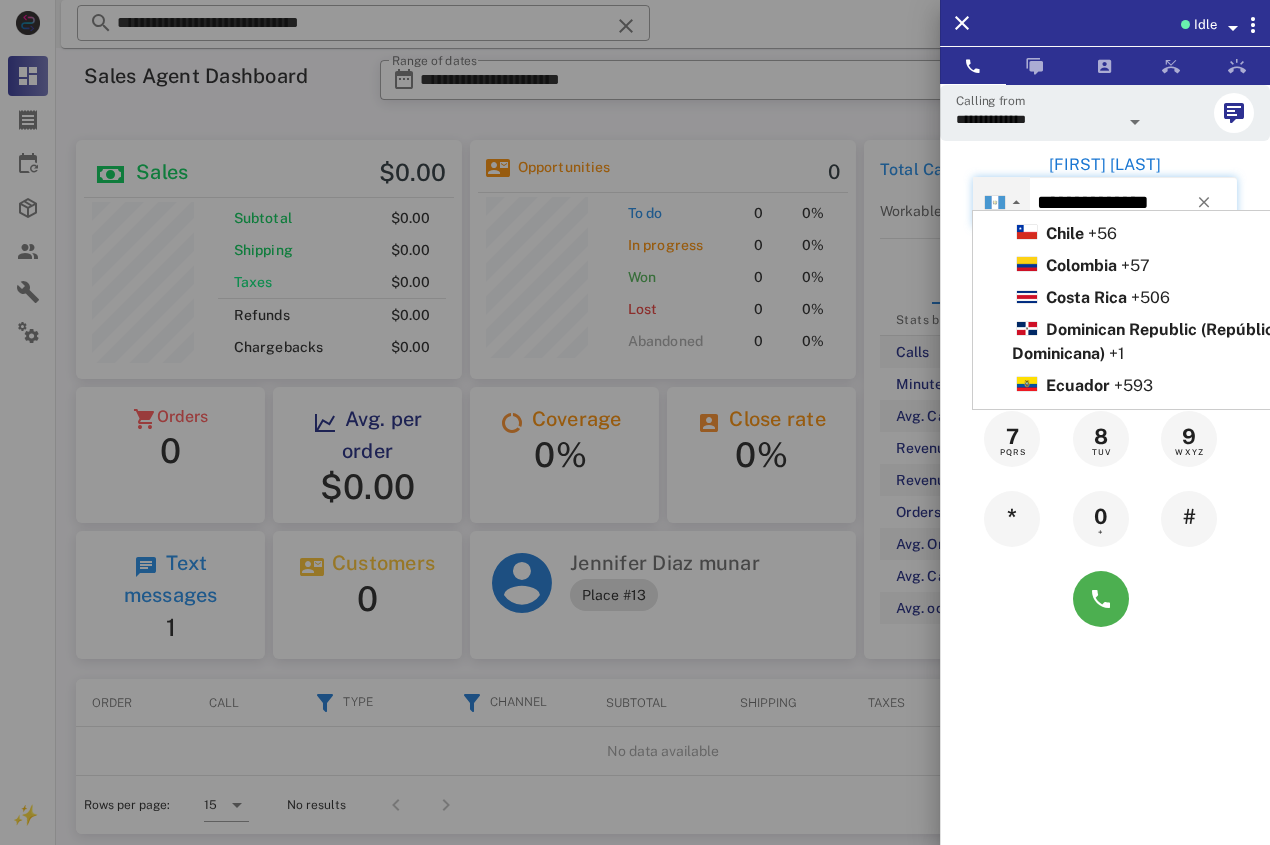 scroll, scrollTop: 200, scrollLeft: 0, axis: vertical 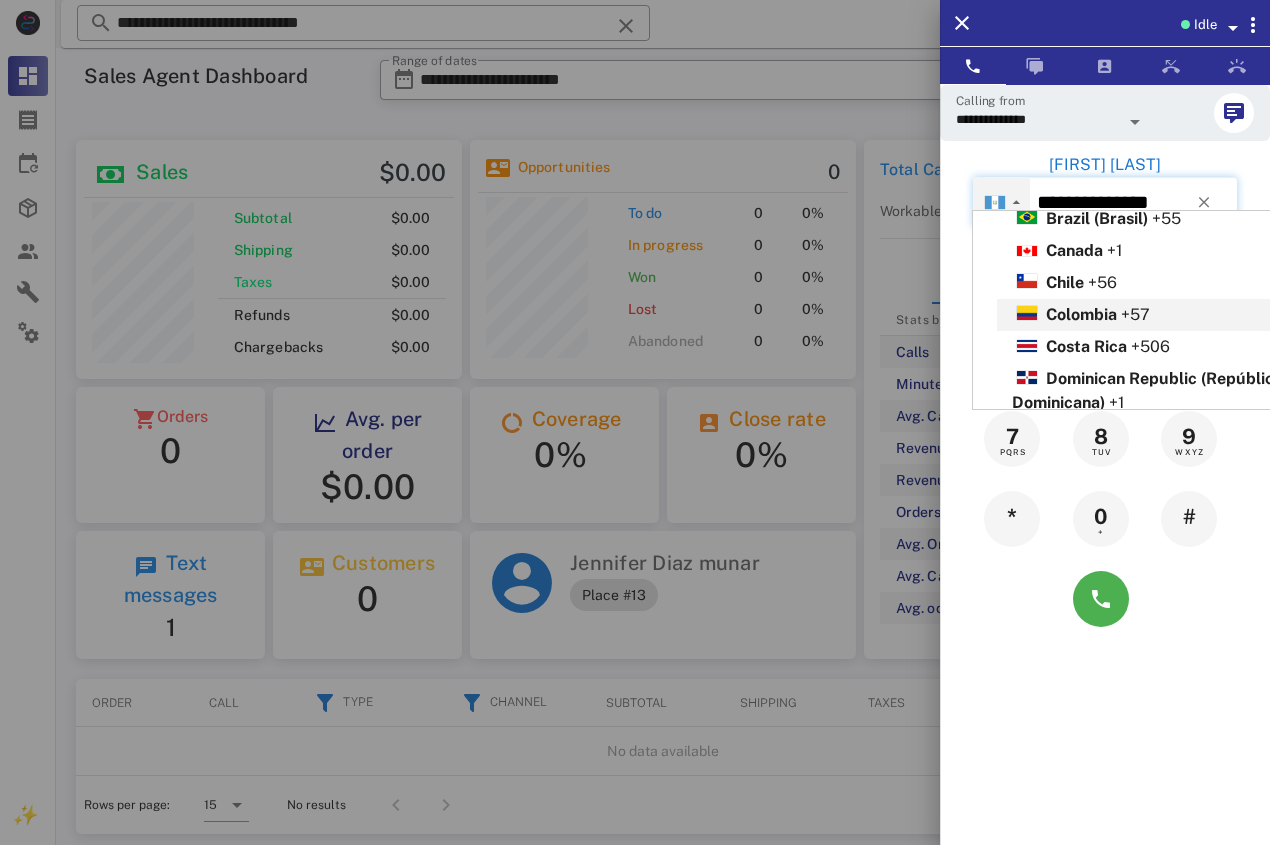 click on "Colombia" at bounding box center [1081, 314] 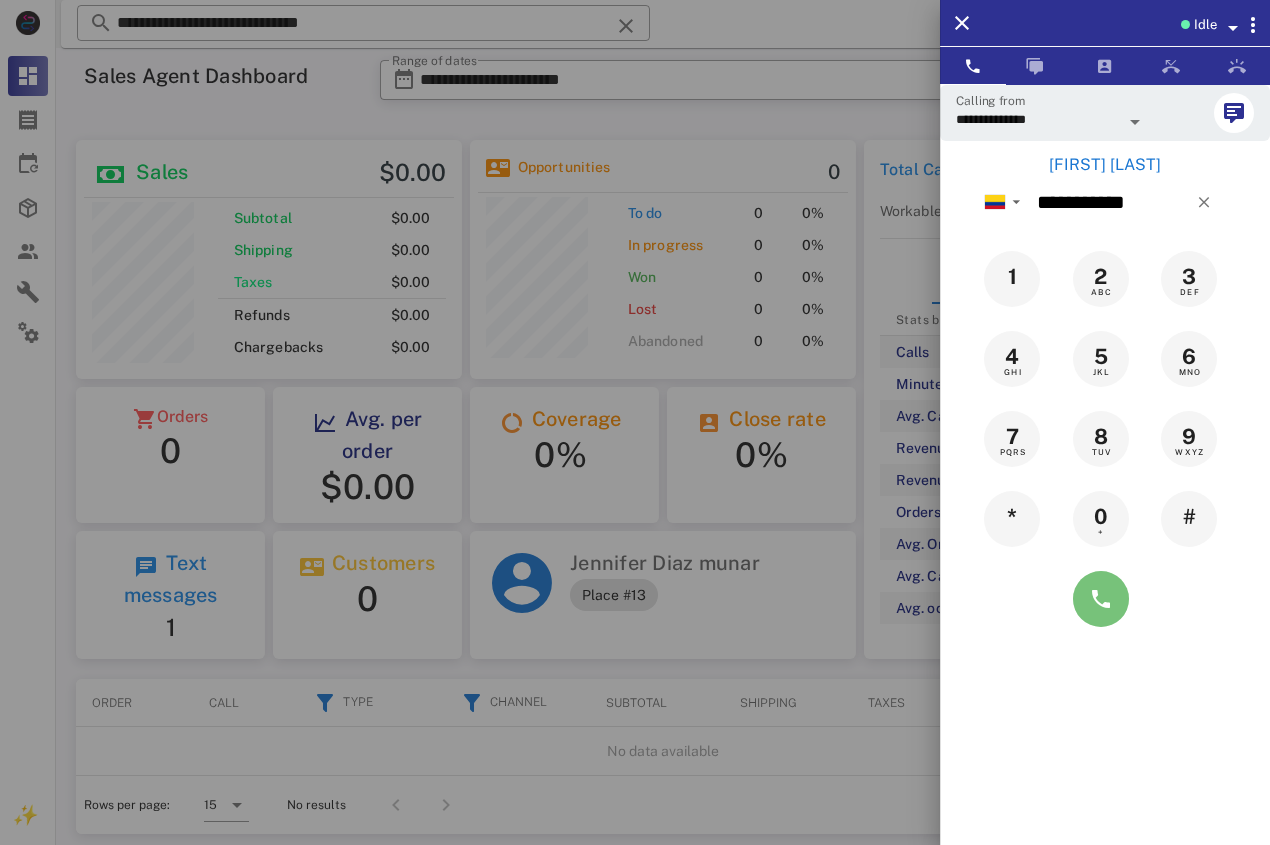 click at bounding box center (1101, 599) 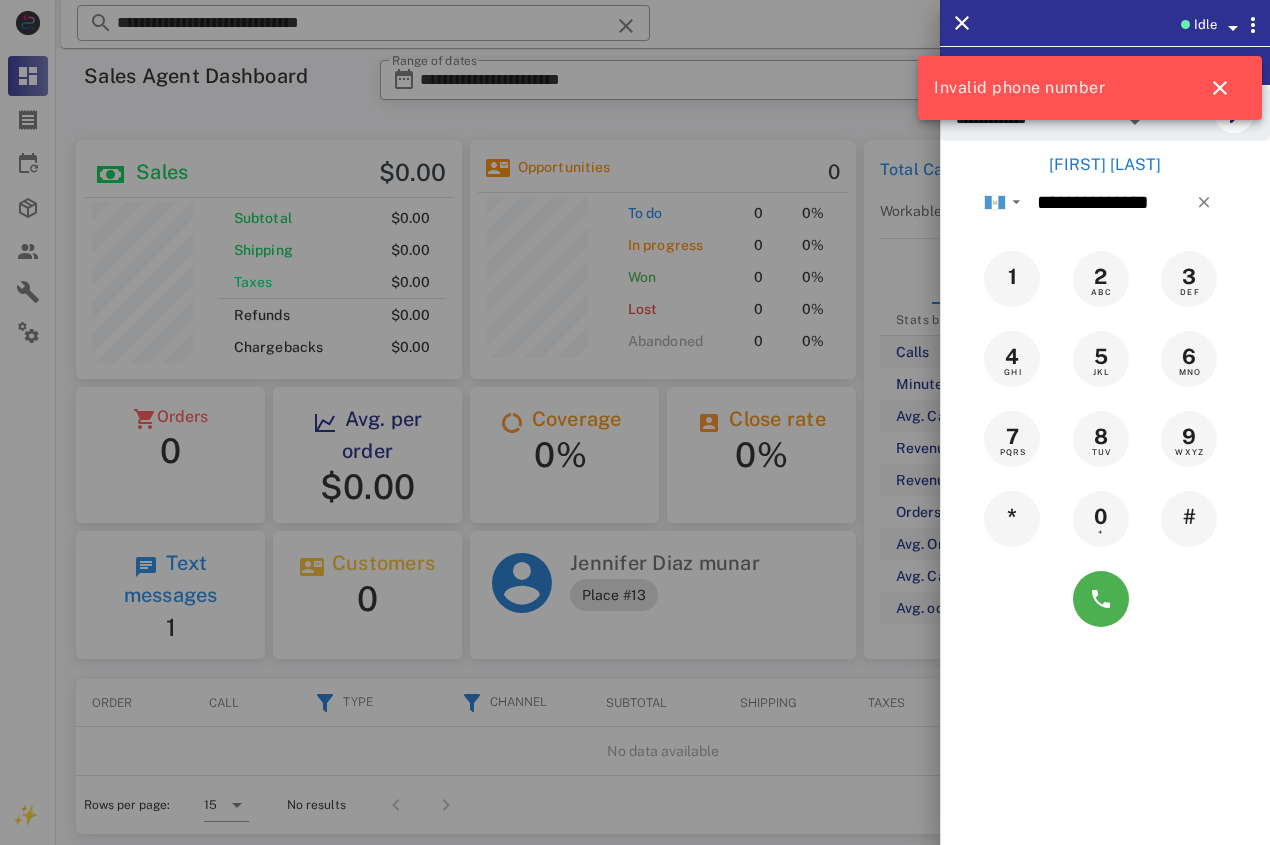 click on "[FIRST] [LAST]" at bounding box center [1105, 165] 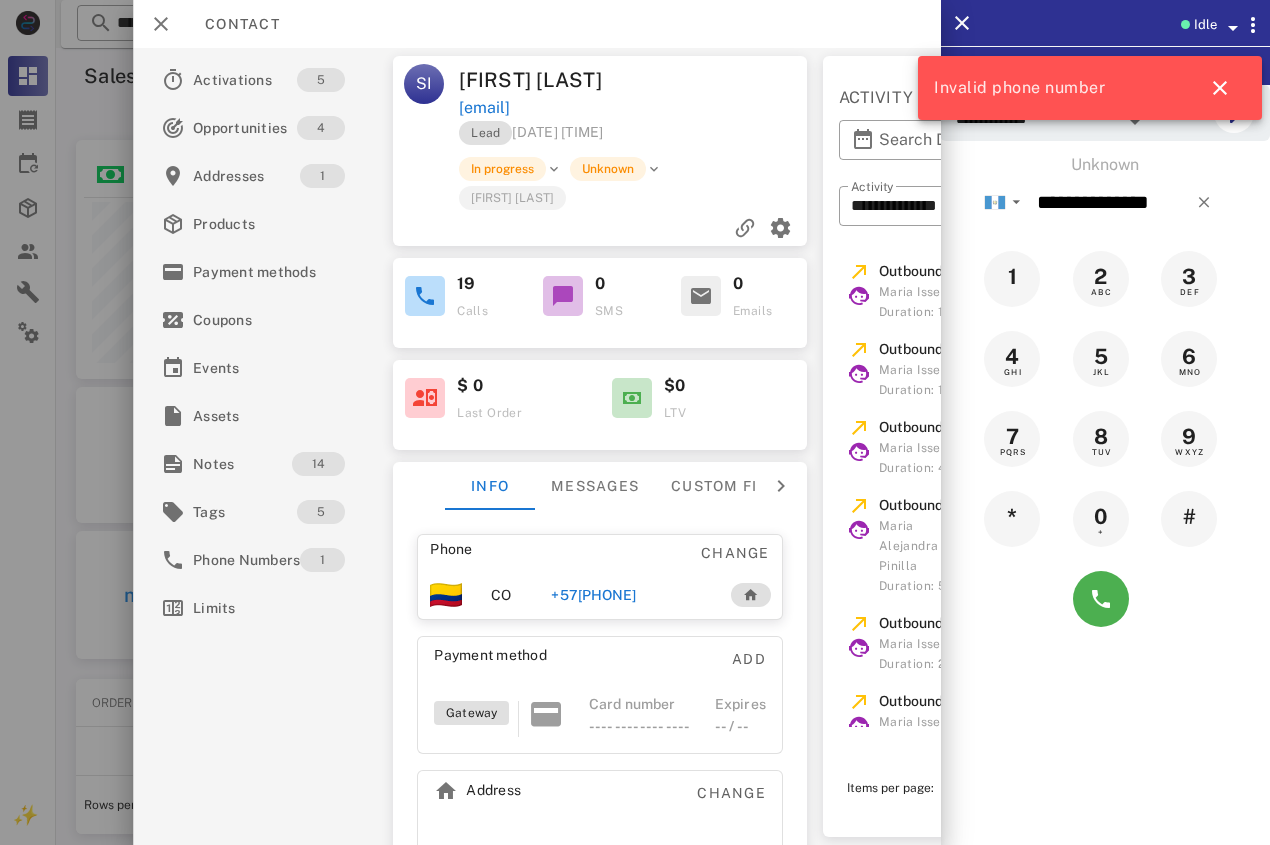 click on "[PHONE]" at bounding box center [630, 595] 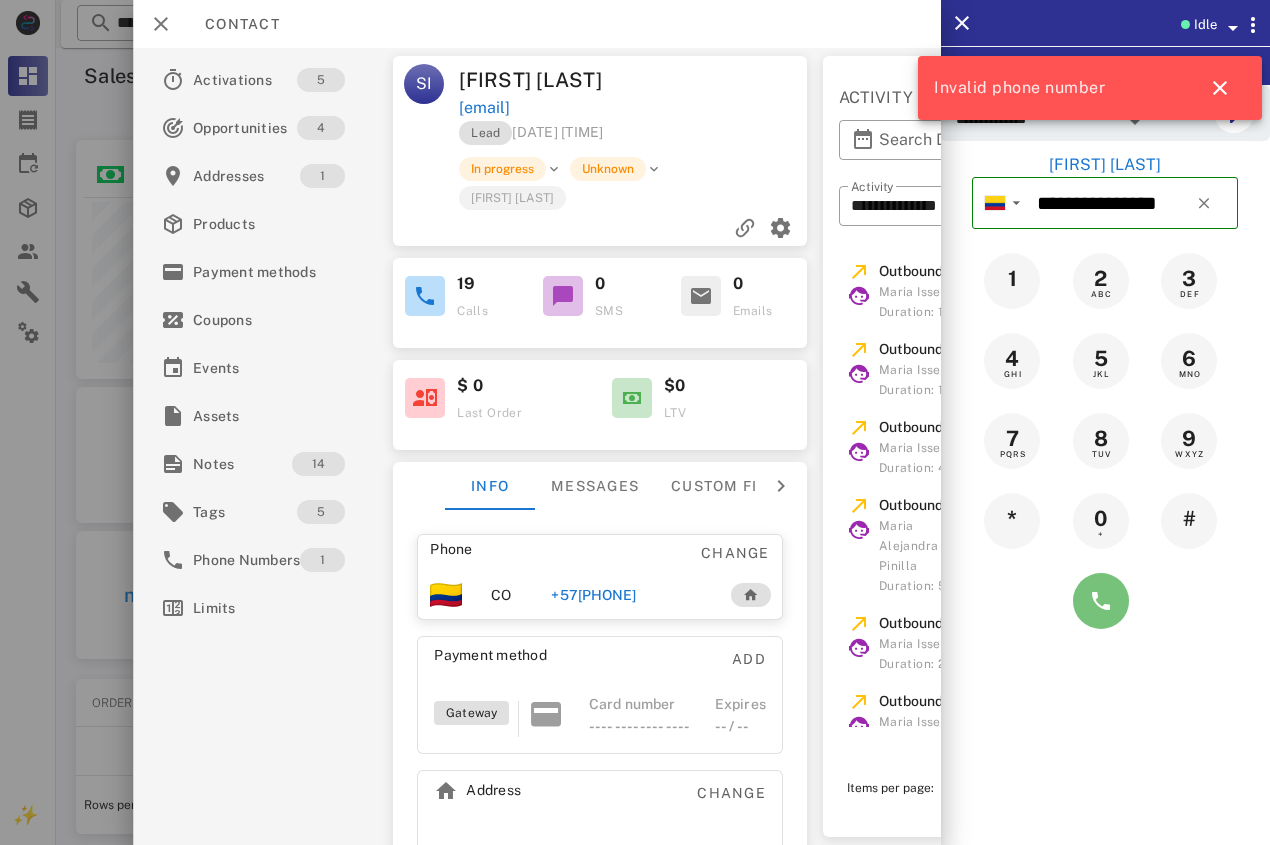 click at bounding box center (1101, 601) 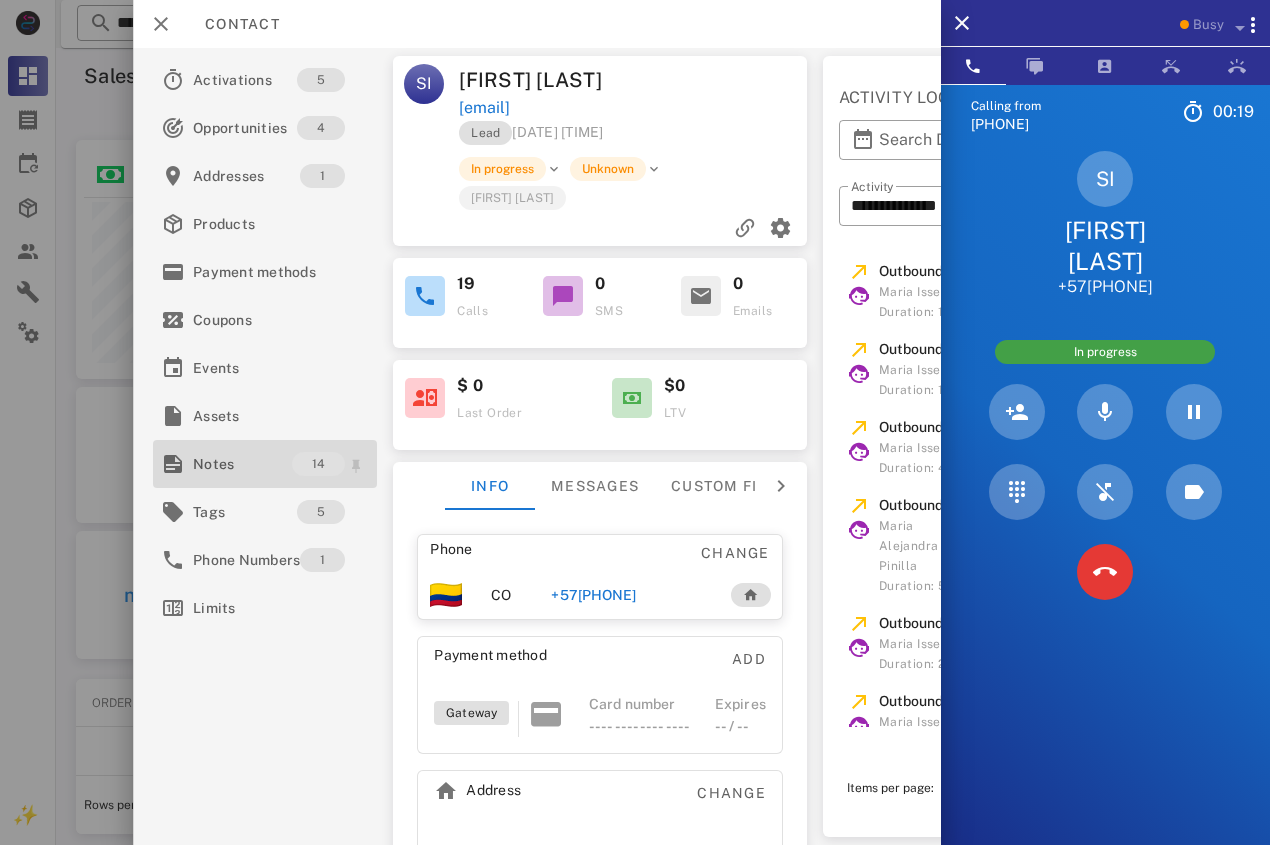 click on "Notes" at bounding box center (242, 464) 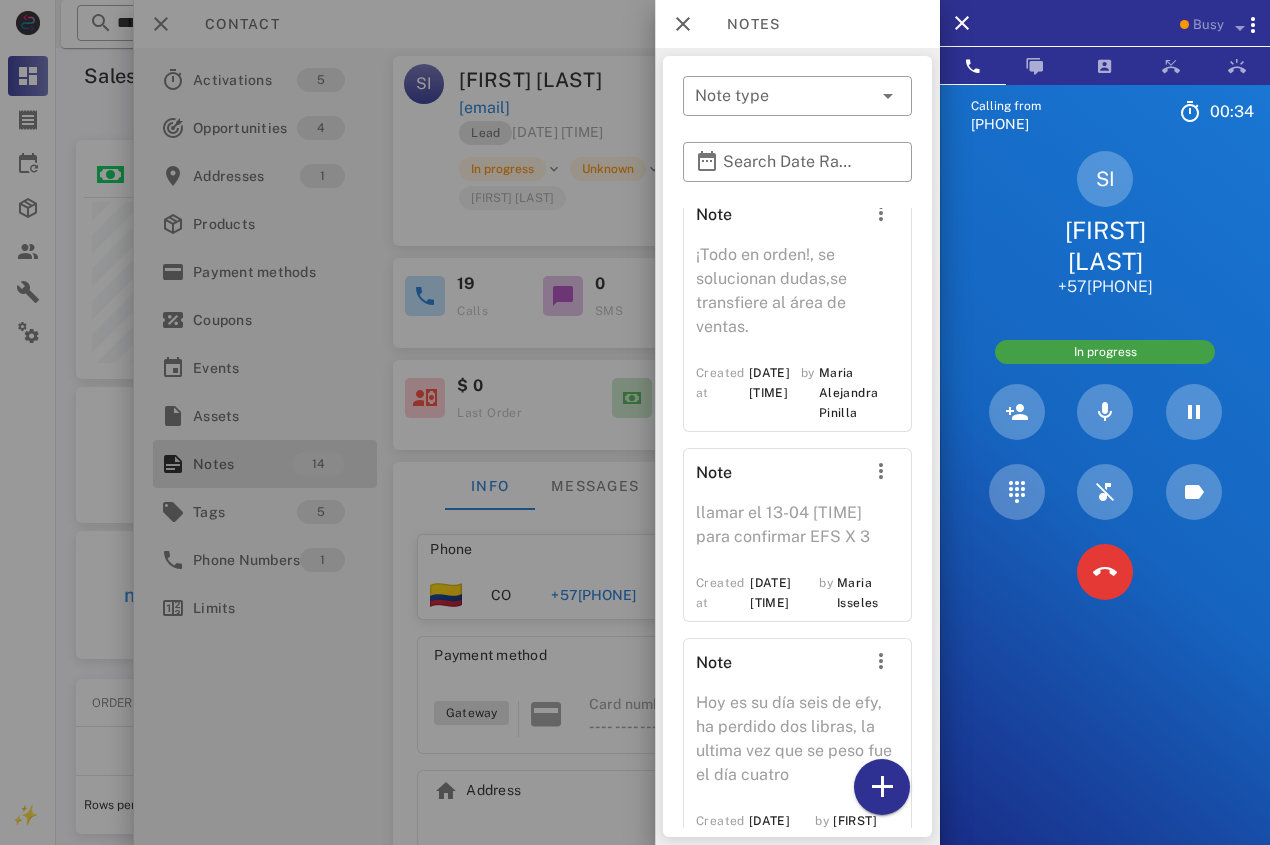 scroll, scrollTop: 870, scrollLeft: 0, axis: vertical 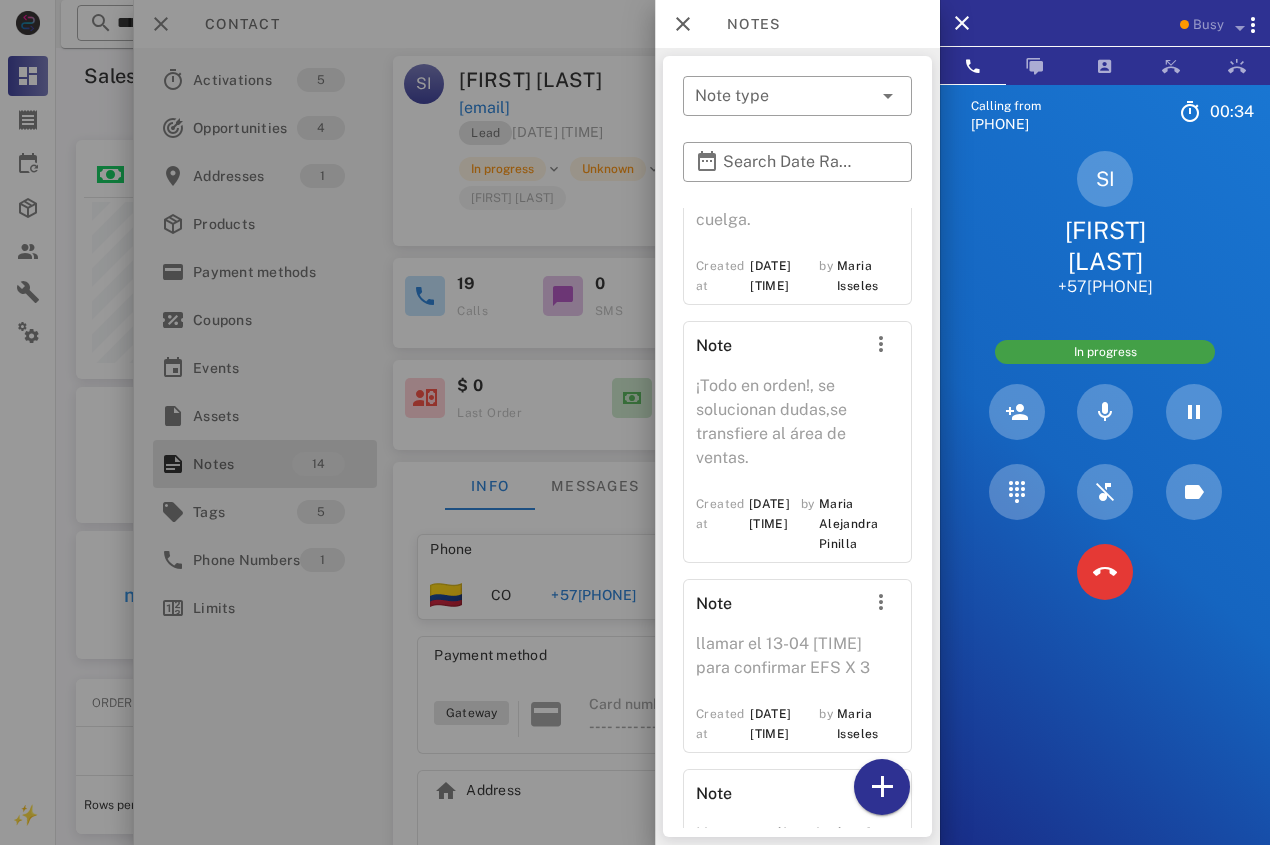 click at bounding box center (635, 422) 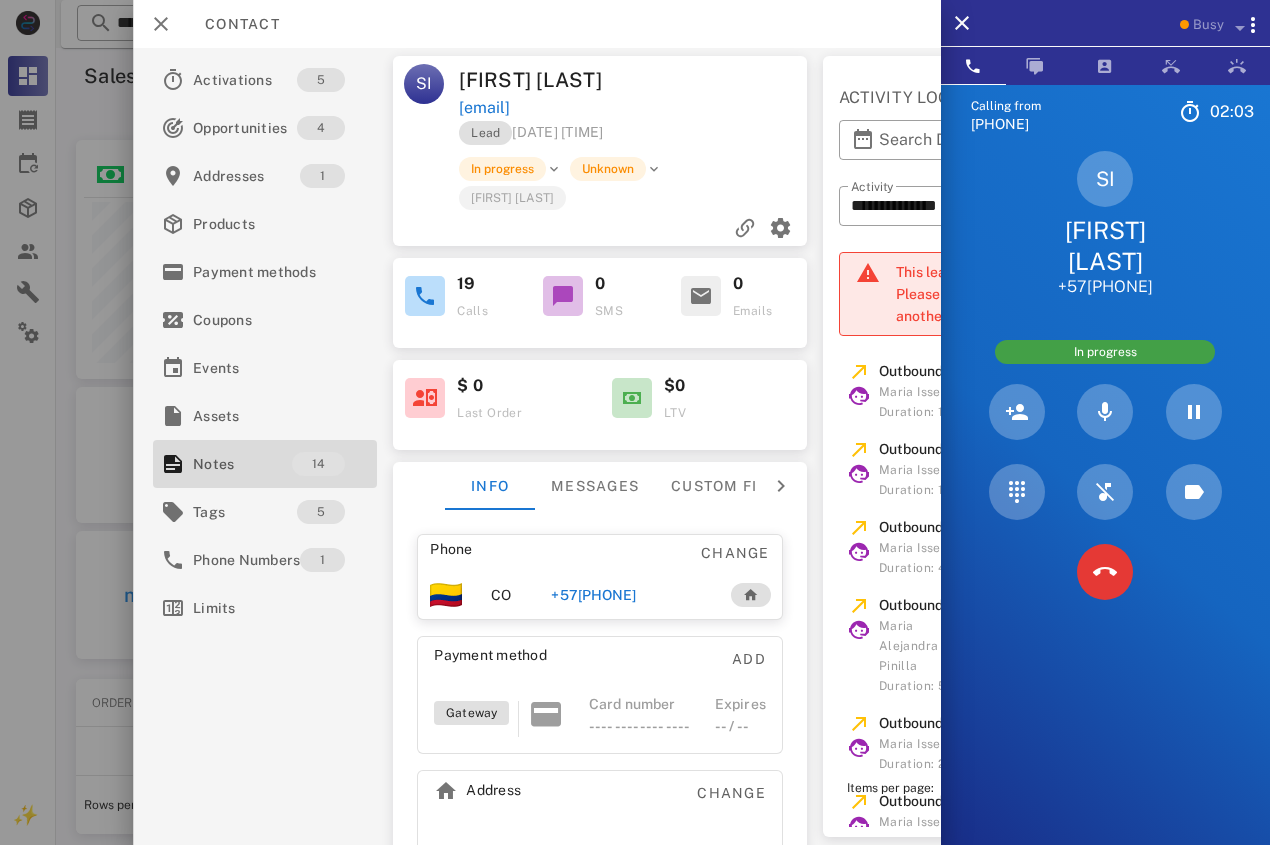 click on "Lead [DATE] [TIME]" at bounding box center (634, 138) 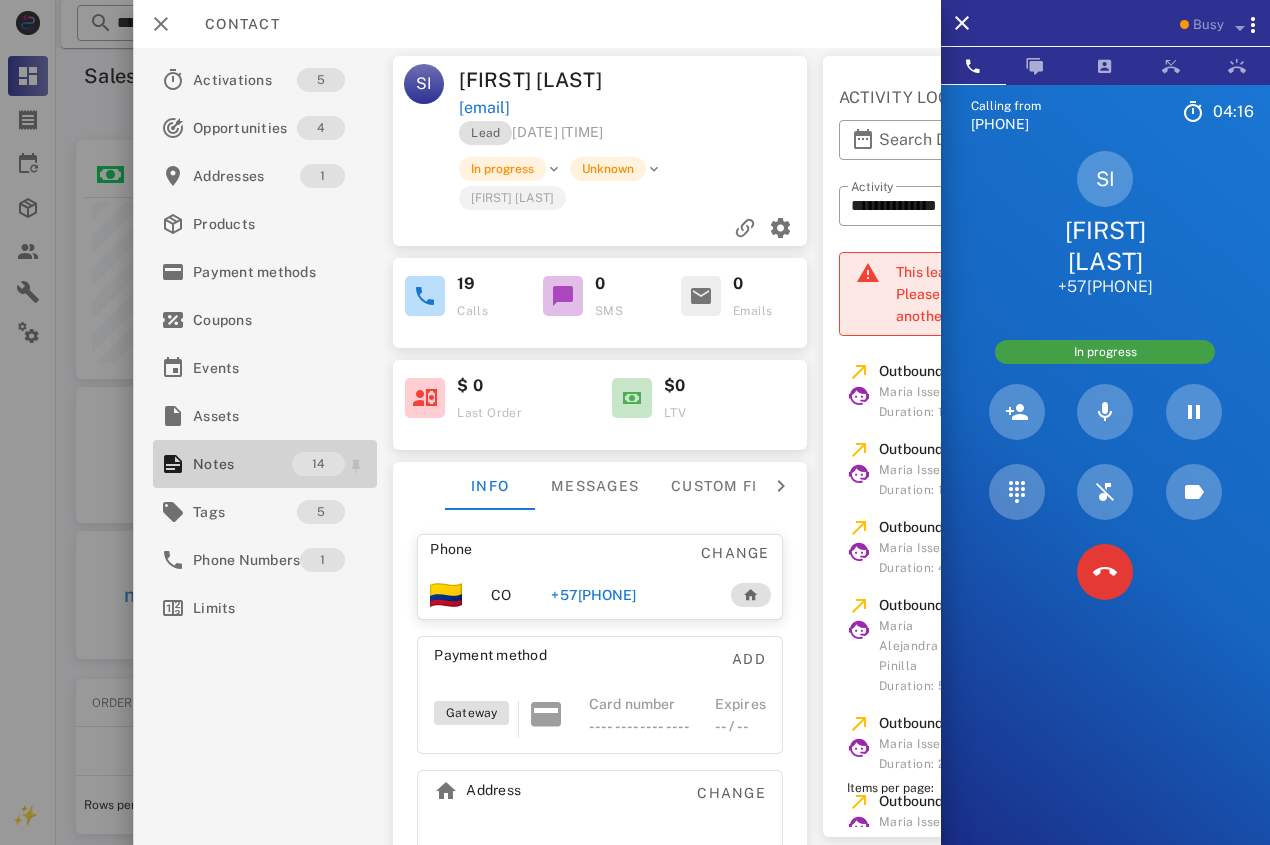 click on "Notes" at bounding box center [242, 464] 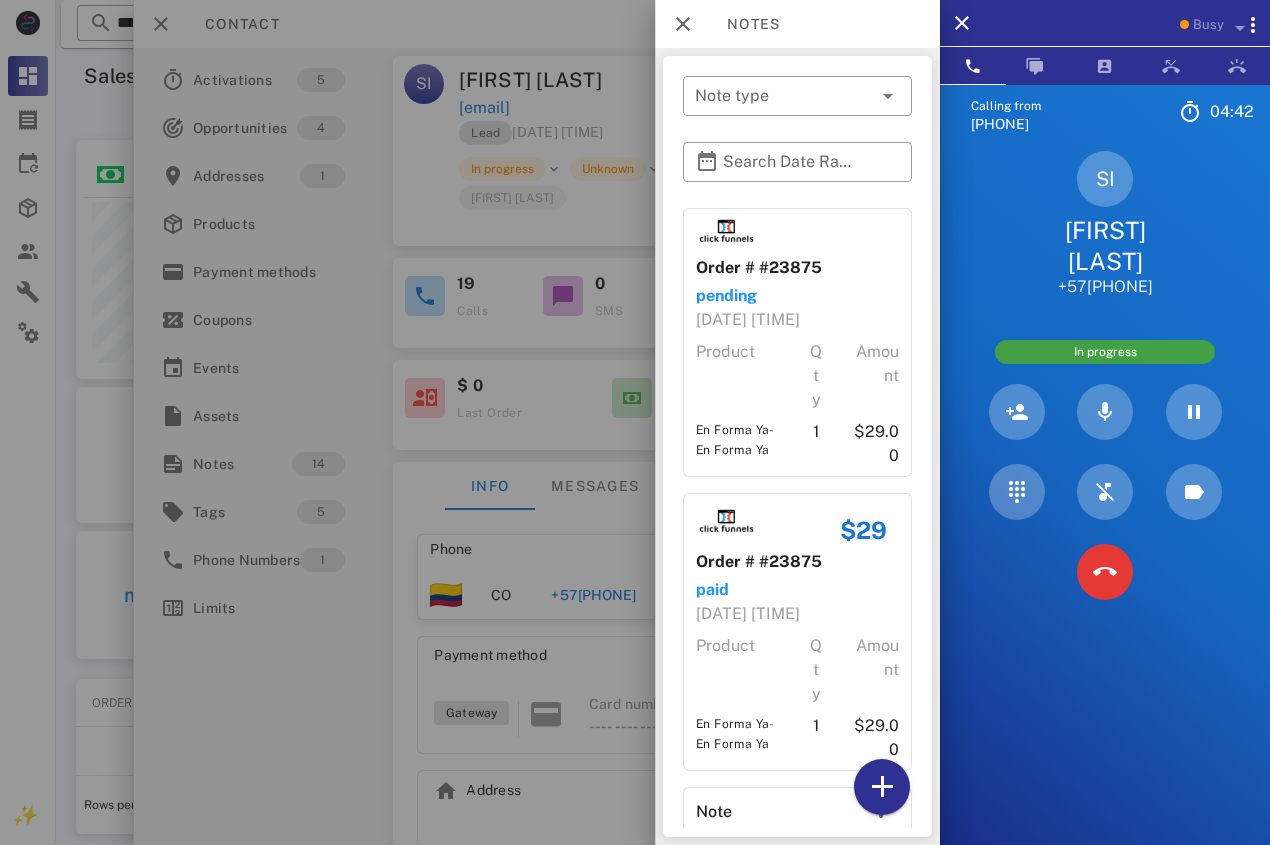 click at bounding box center (635, 422) 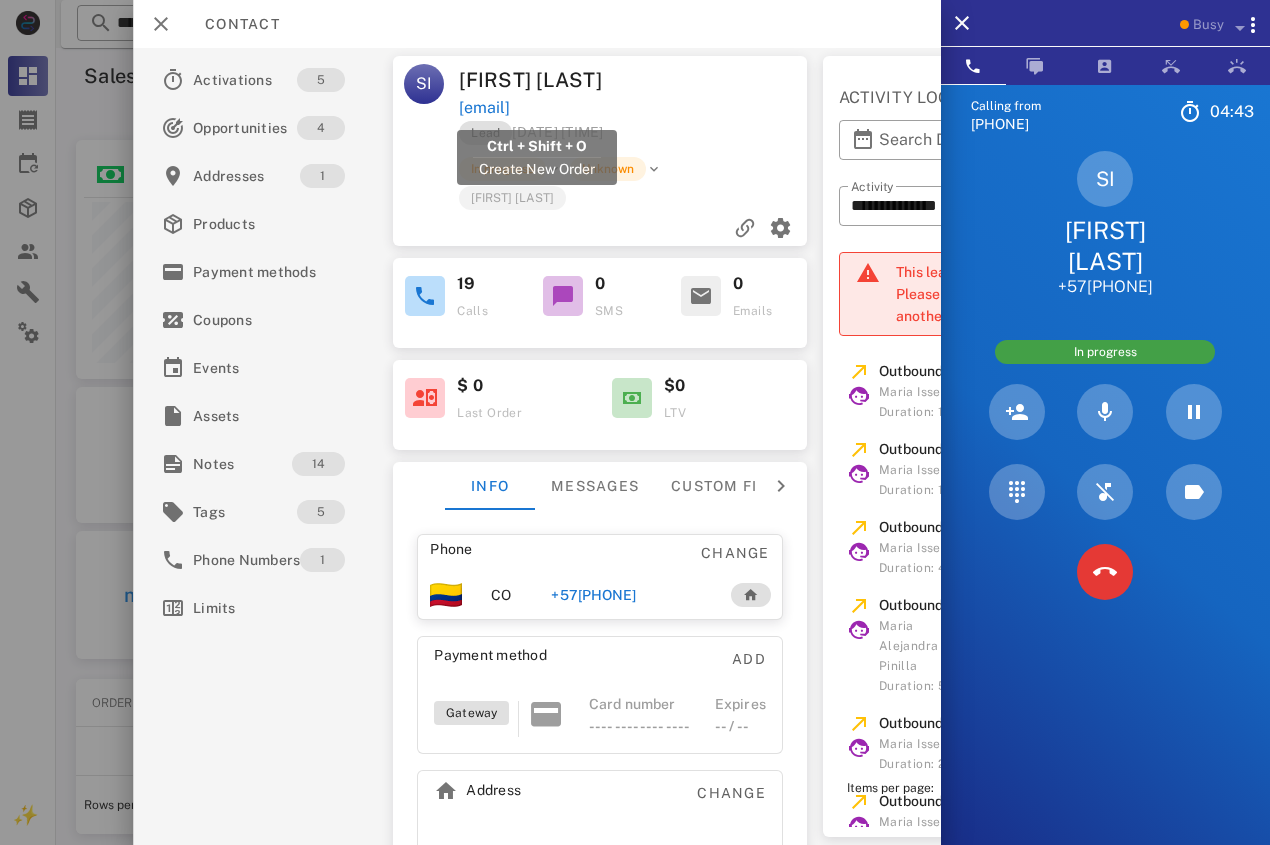 drag, startPoint x: 645, startPoint y: 109, endPoint x: 462, endPoint y: 107, distance: 183.01093 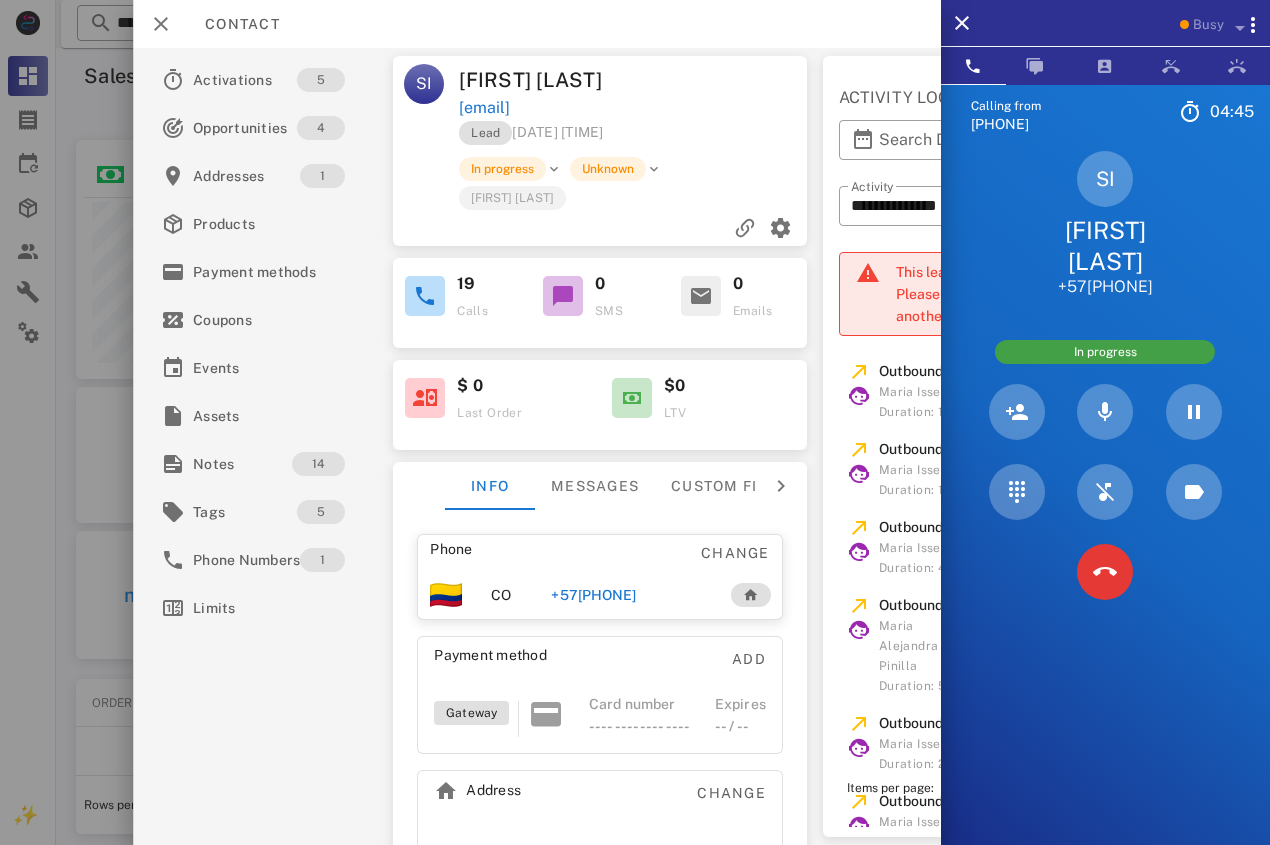 copy on "[EMAIL]" 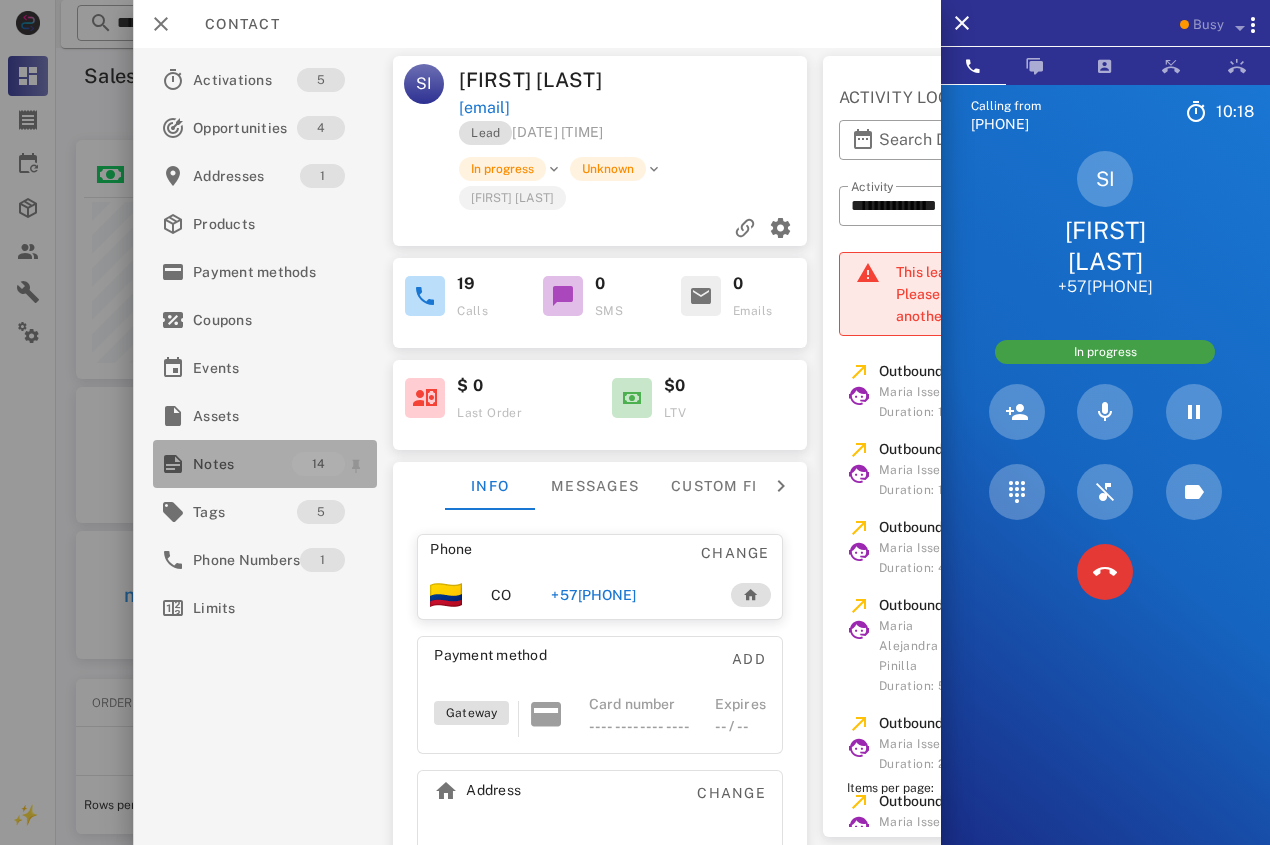 click on "Notes" at bounding box center [242, 464] 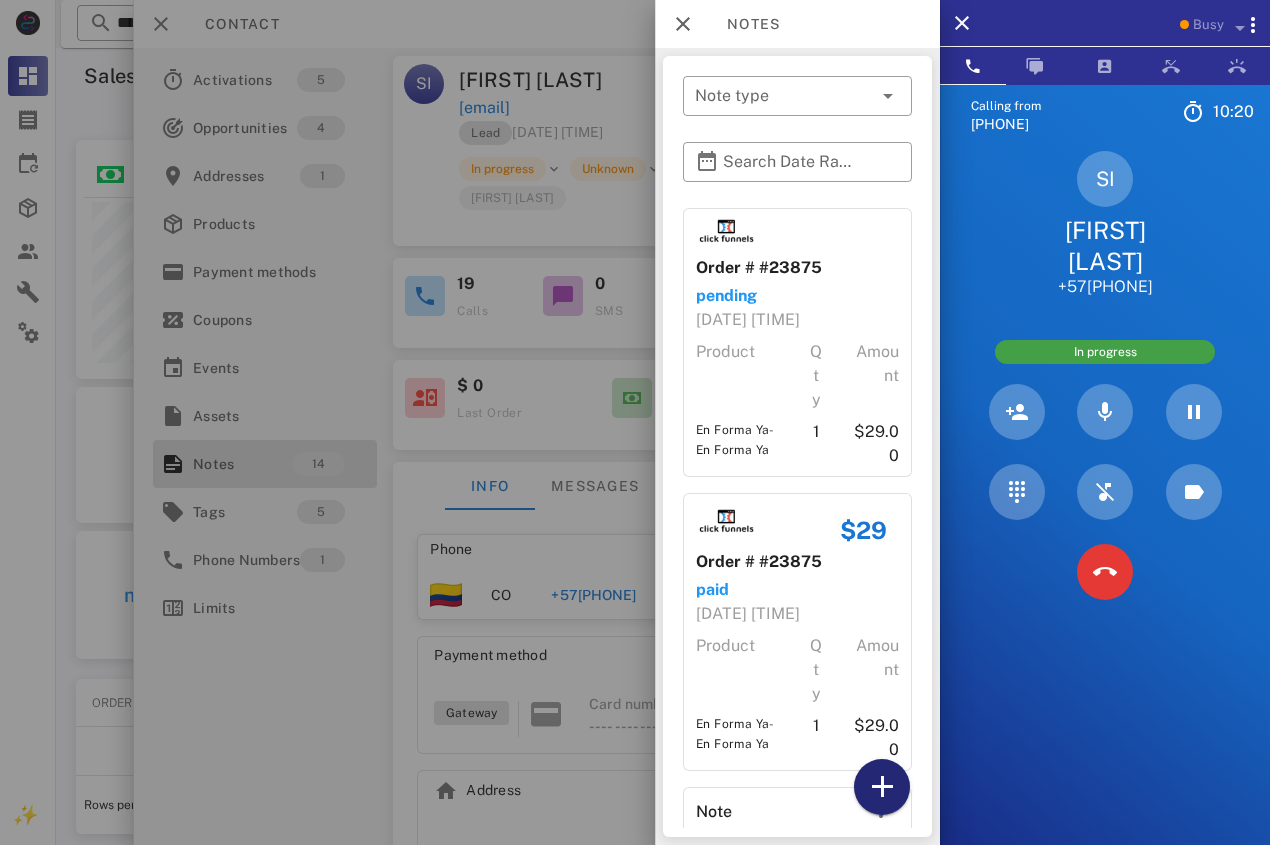 click at bounding box center (882, 787) 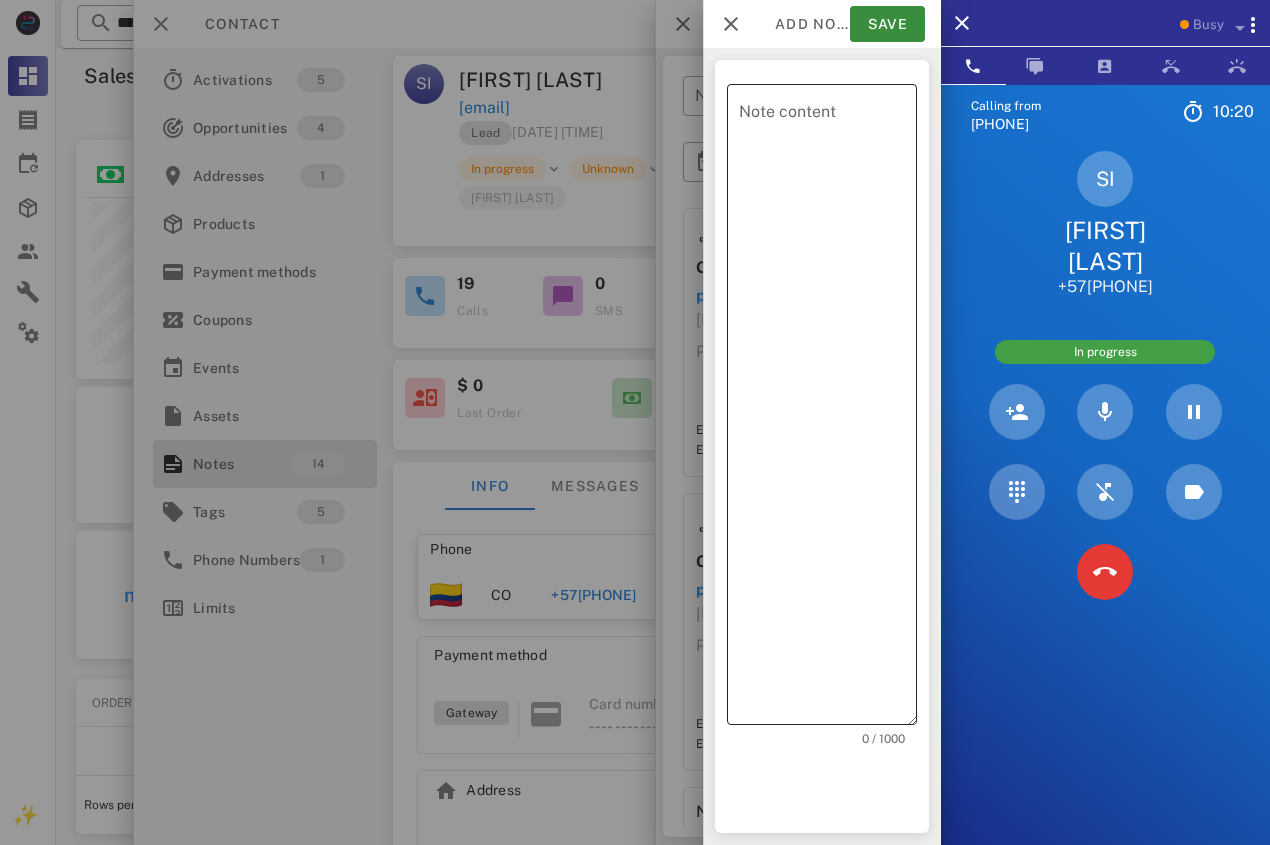 click on "Note content" at bounding box center [828, 409] 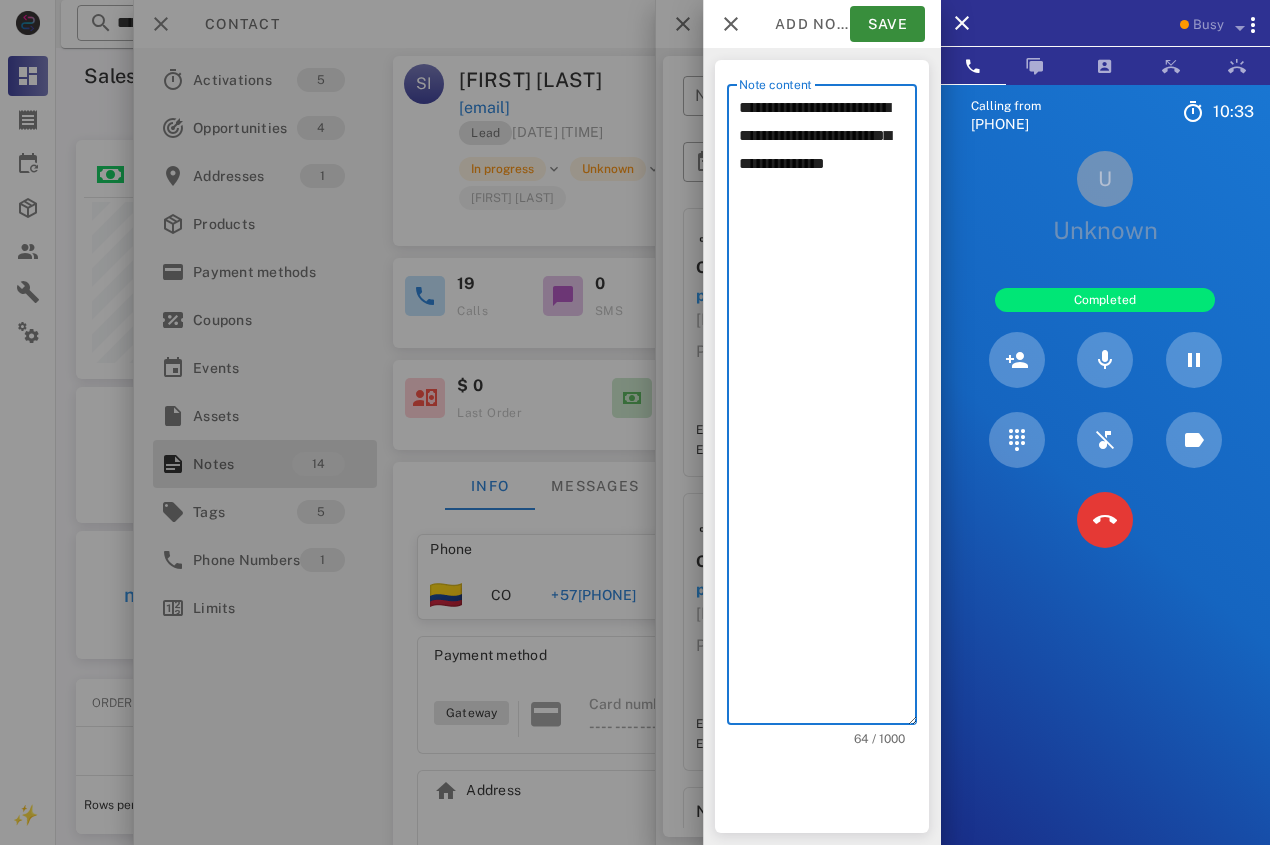 click on "Calling from [PHONE] [TIME]  Unknown      ▼     Andorra
+376
Argentina
+54
Aruba
+297
Australia
+61
Belgium (België)
+32
Bolivia
+591
Brazil (Brasil)
+55
Canada
+1
Chile
+56
Colombia
+57
Costa Rica
+506
Dominican Republic (República Dominicana)
+1
Ecuador
+593
El Salvador
+503
France
+33
Germany (Deutschland)
+49
Guadeloupe
+590
Guatemala
+502
Honduras
+504
Iceland (Ísland)
+354
India (भारत)
+91
Israel (‫ישראל‬‎)
+972
Italy (Italia)
+39" at bounding box center (1105, 507) 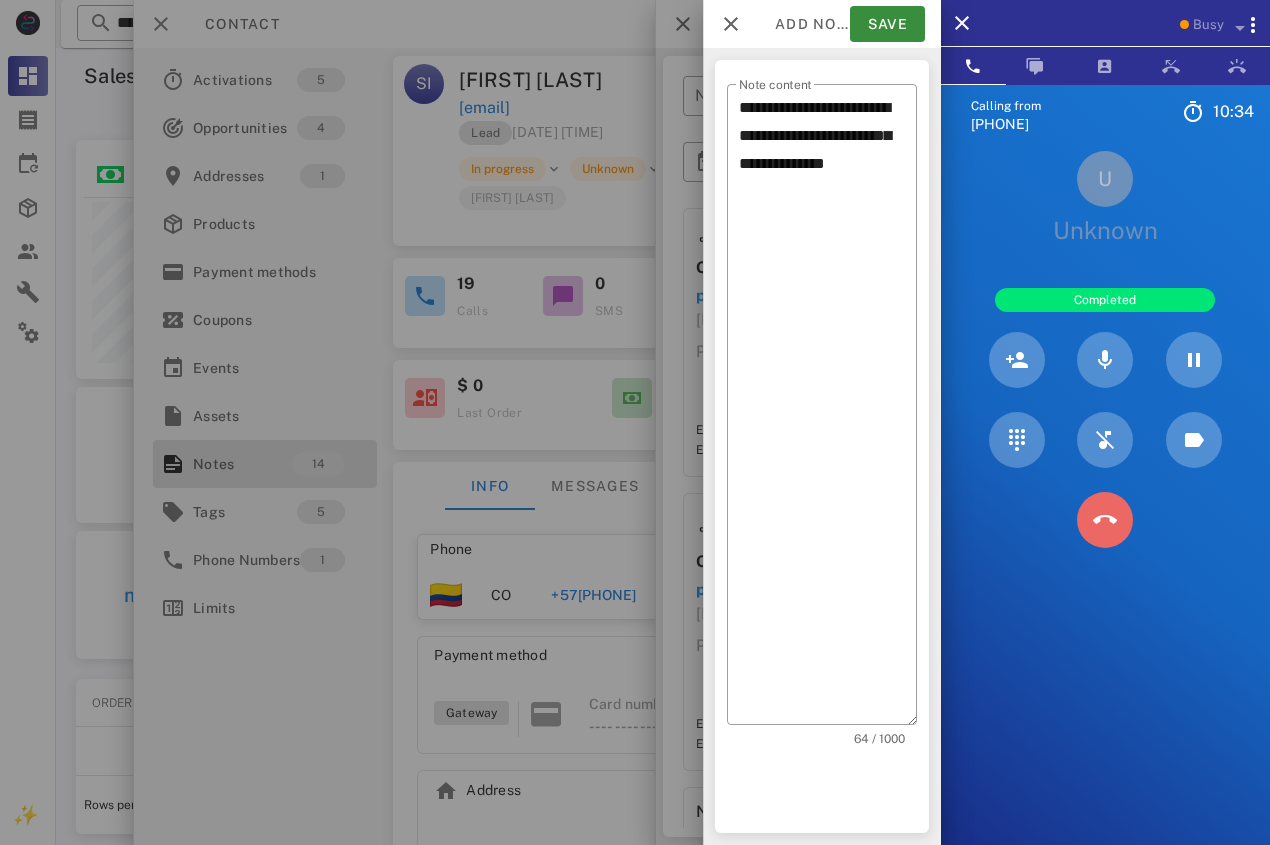 click at bounding box center (1105, 520) 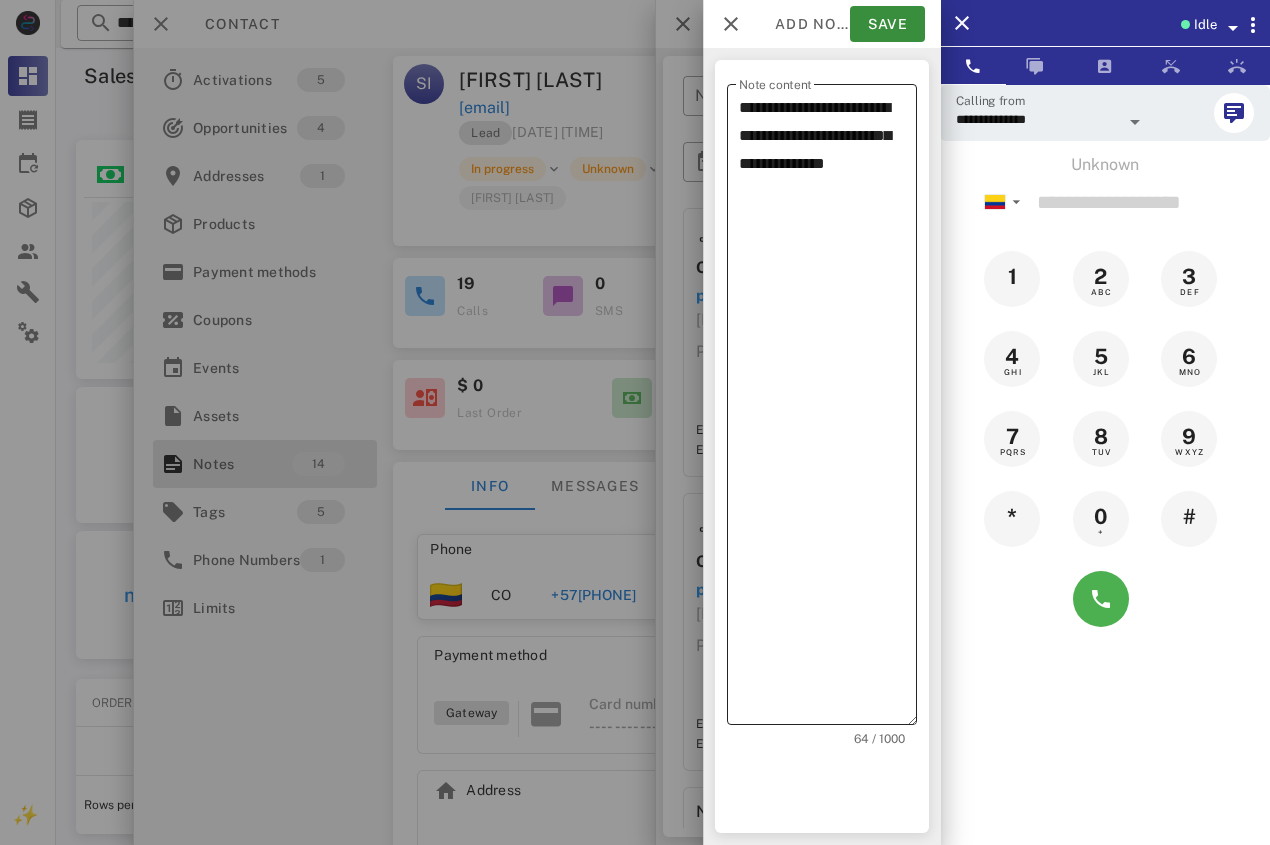 click on "**********" at bounding box center (828, 409) 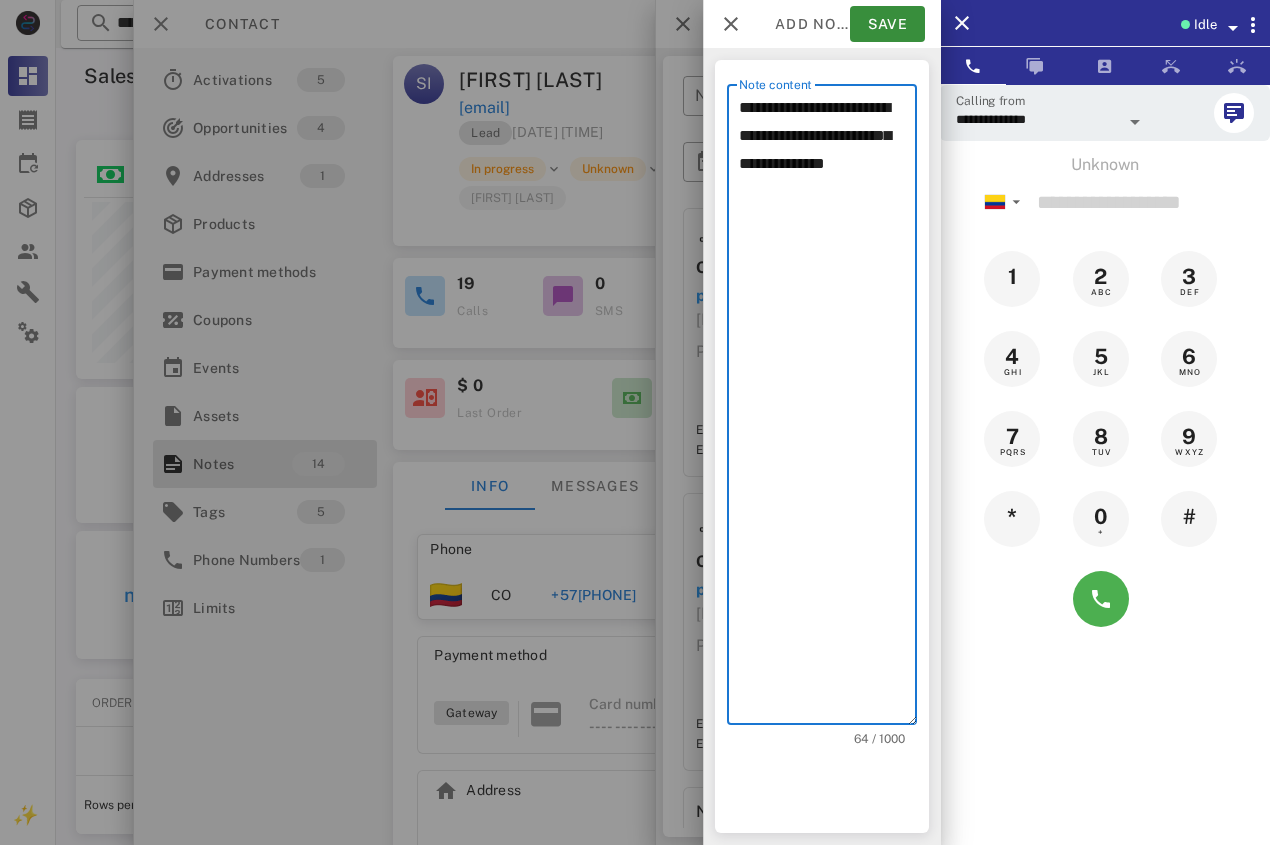 click on "**********" at bounding box center (828, 409) 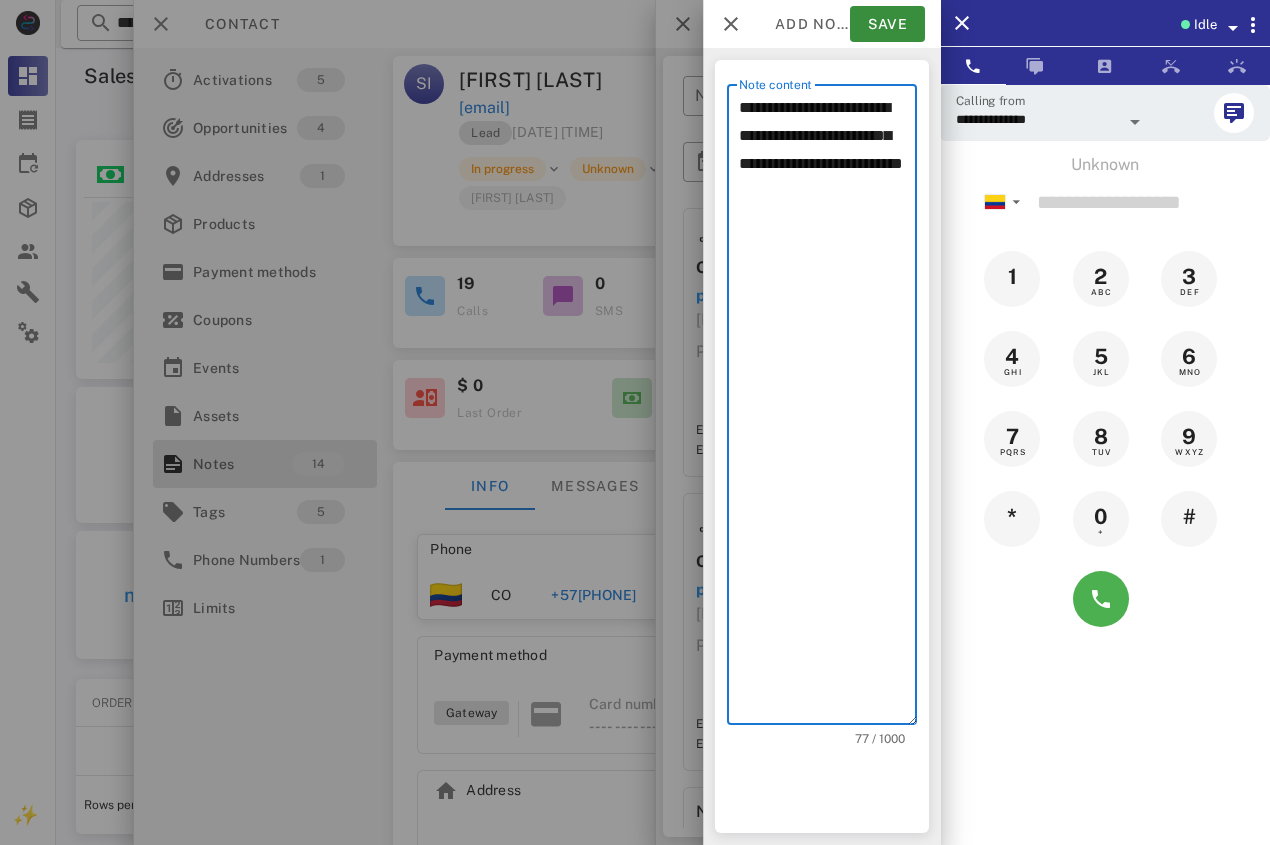 click on "**********" at bounding box center (828, 409) 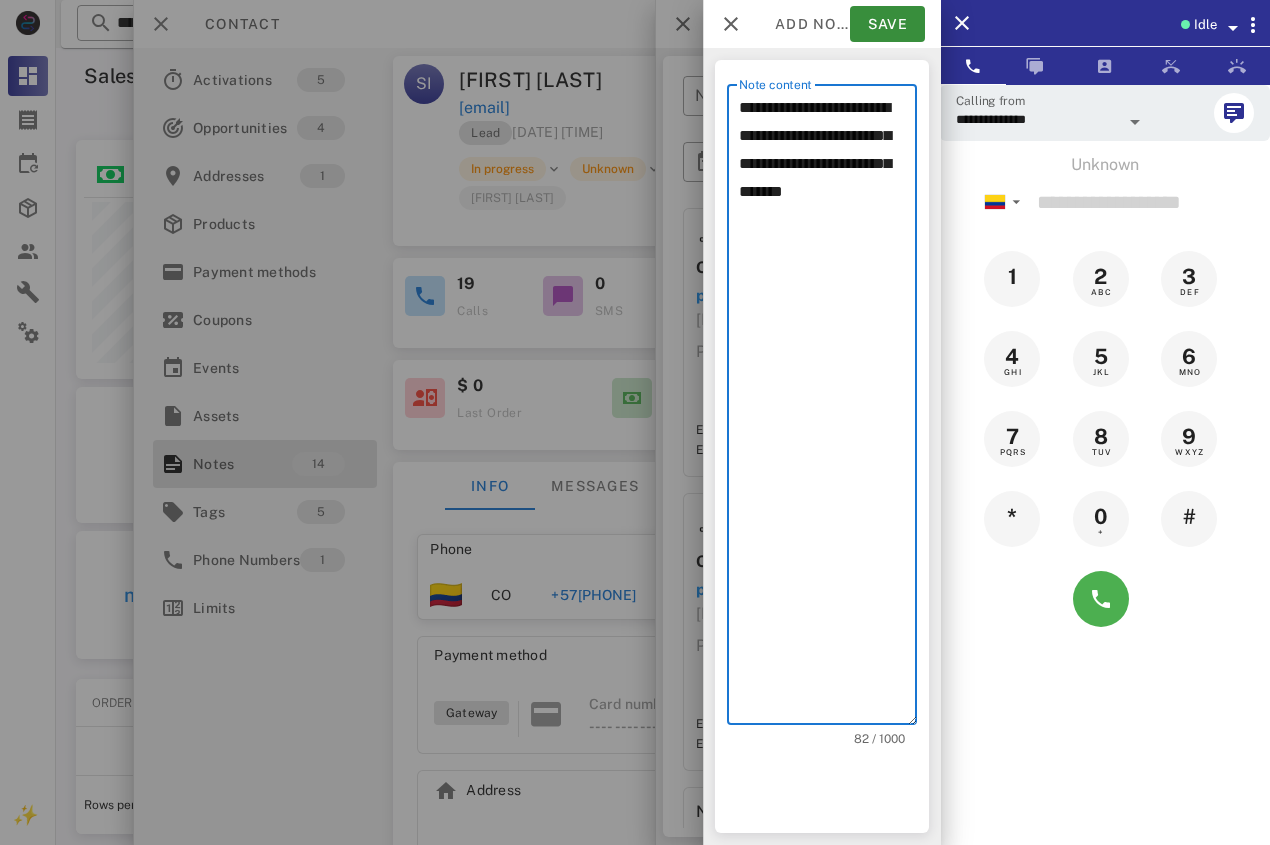 click on "**********" at bounding box center (828, 409) 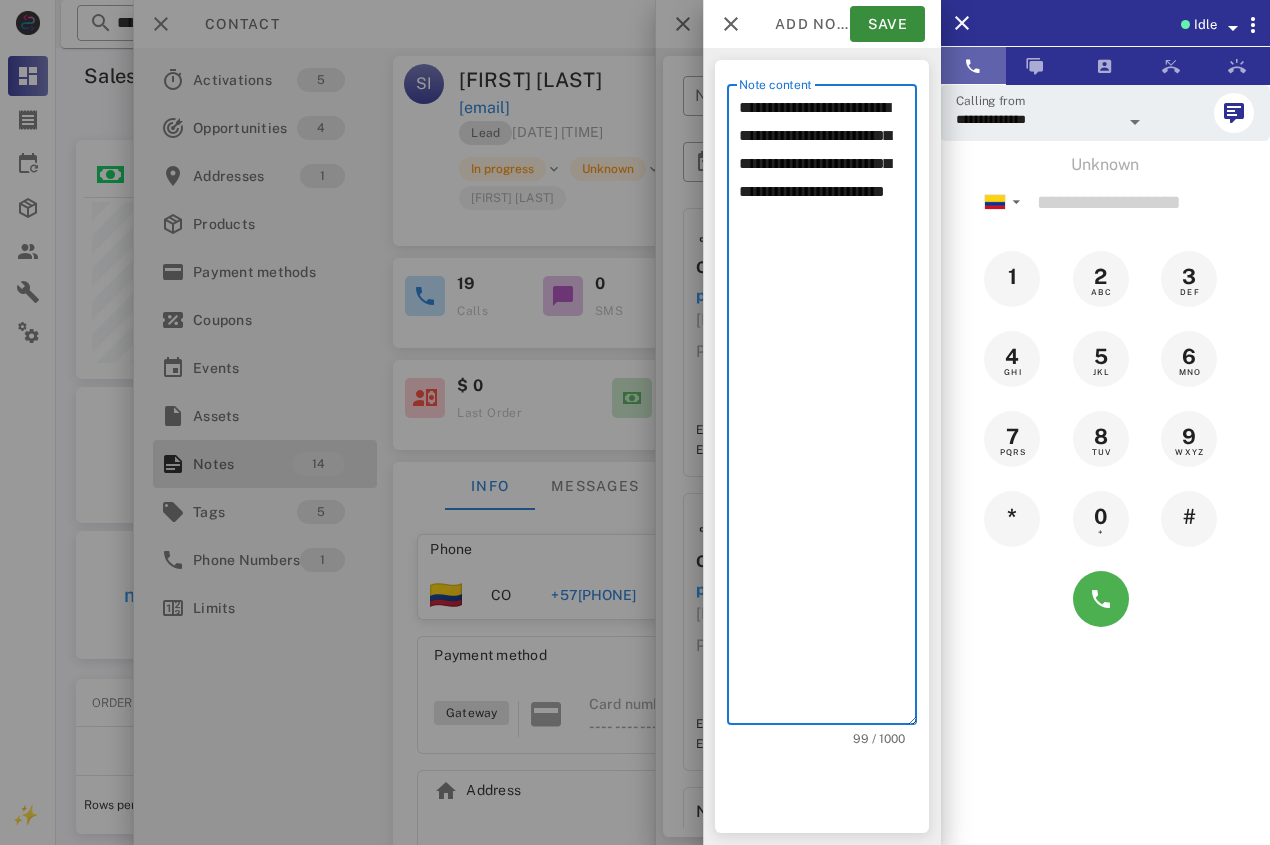 paste on "**********" 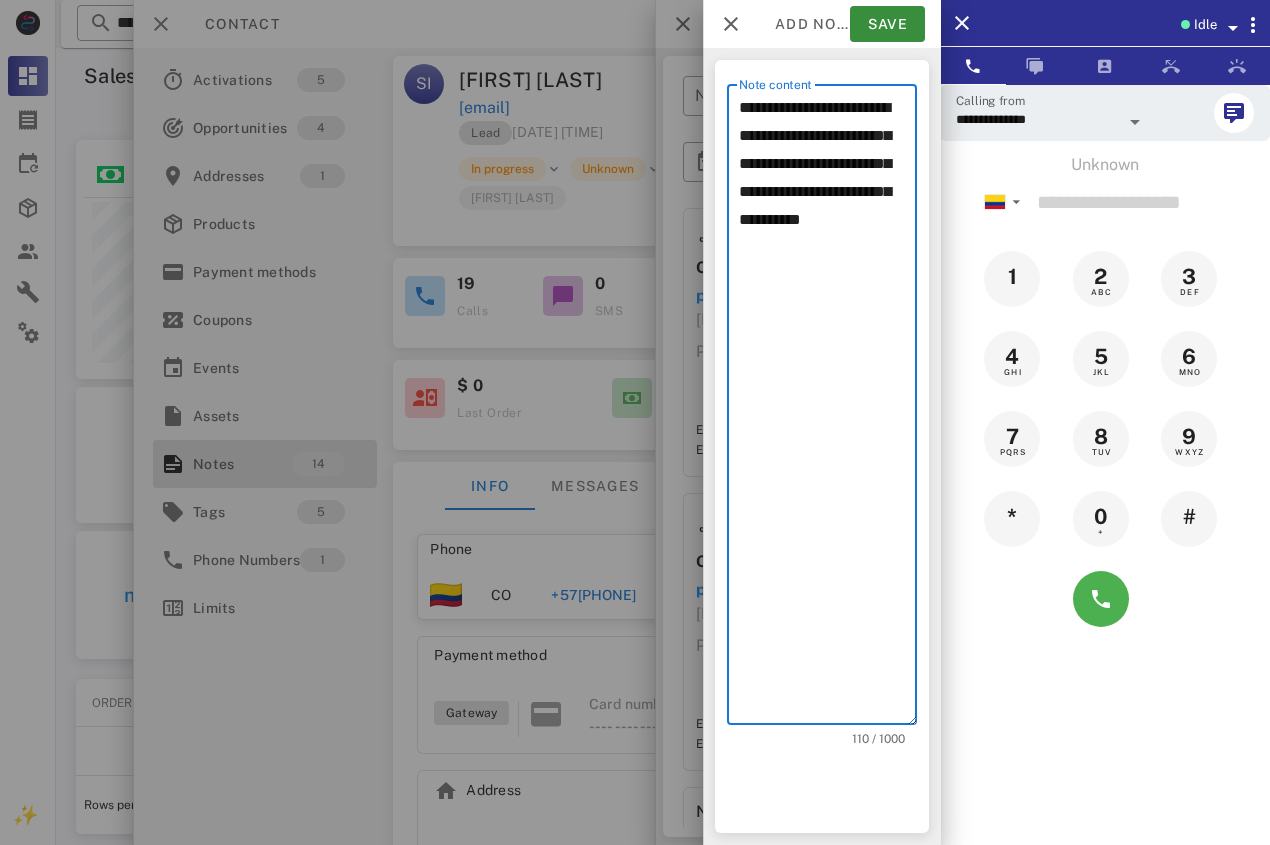 click on "**********" at bounding box center [828, 409] 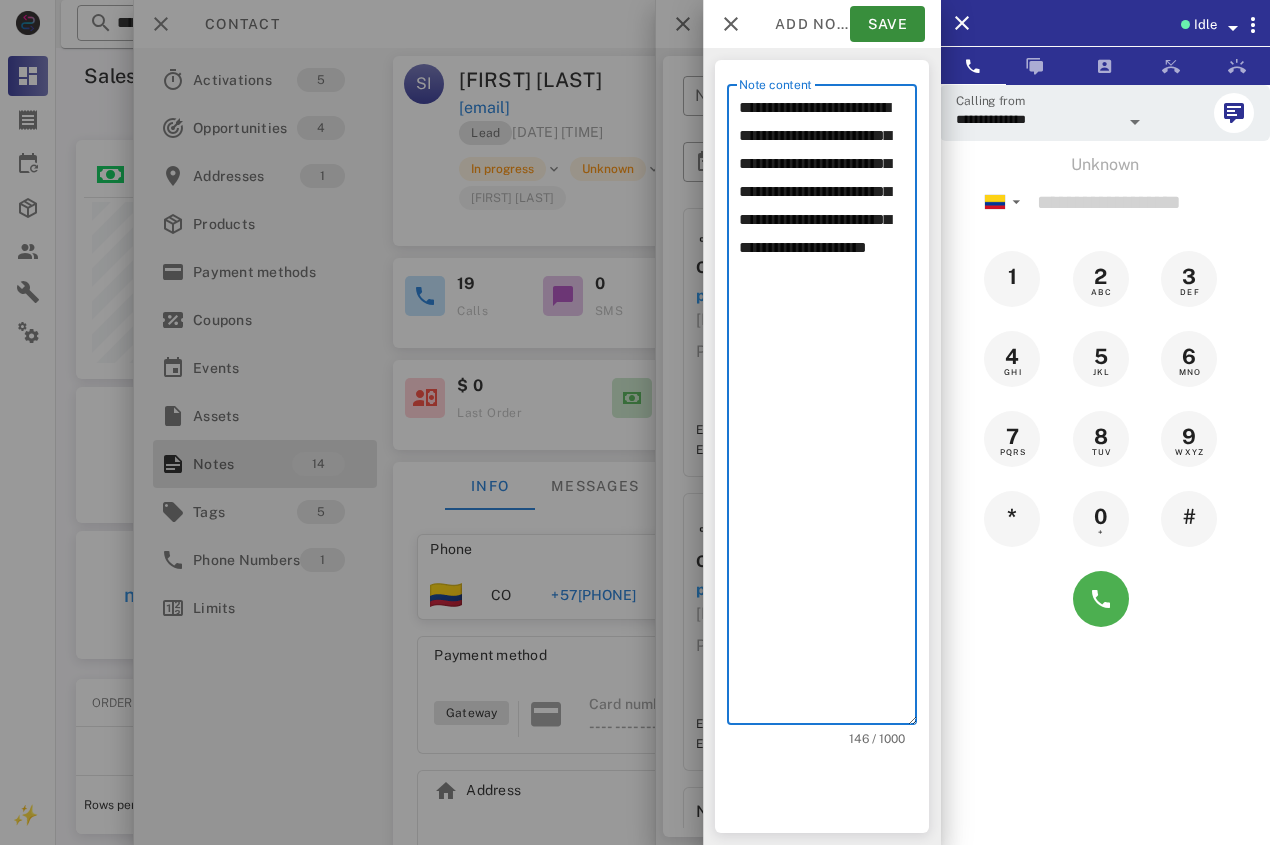 click on "**********" at bounding box center [828, 409] 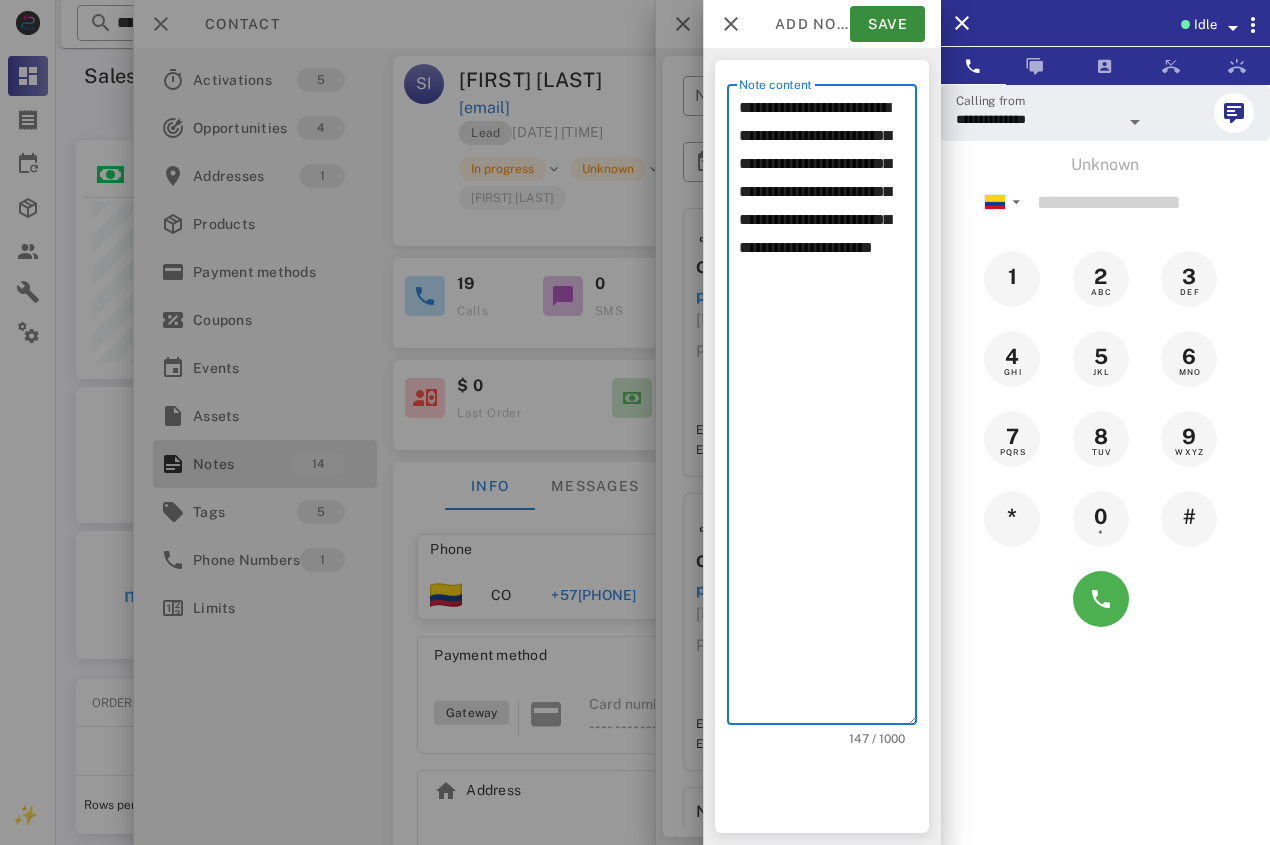 click on "**********" at bounding box center [828, 409] 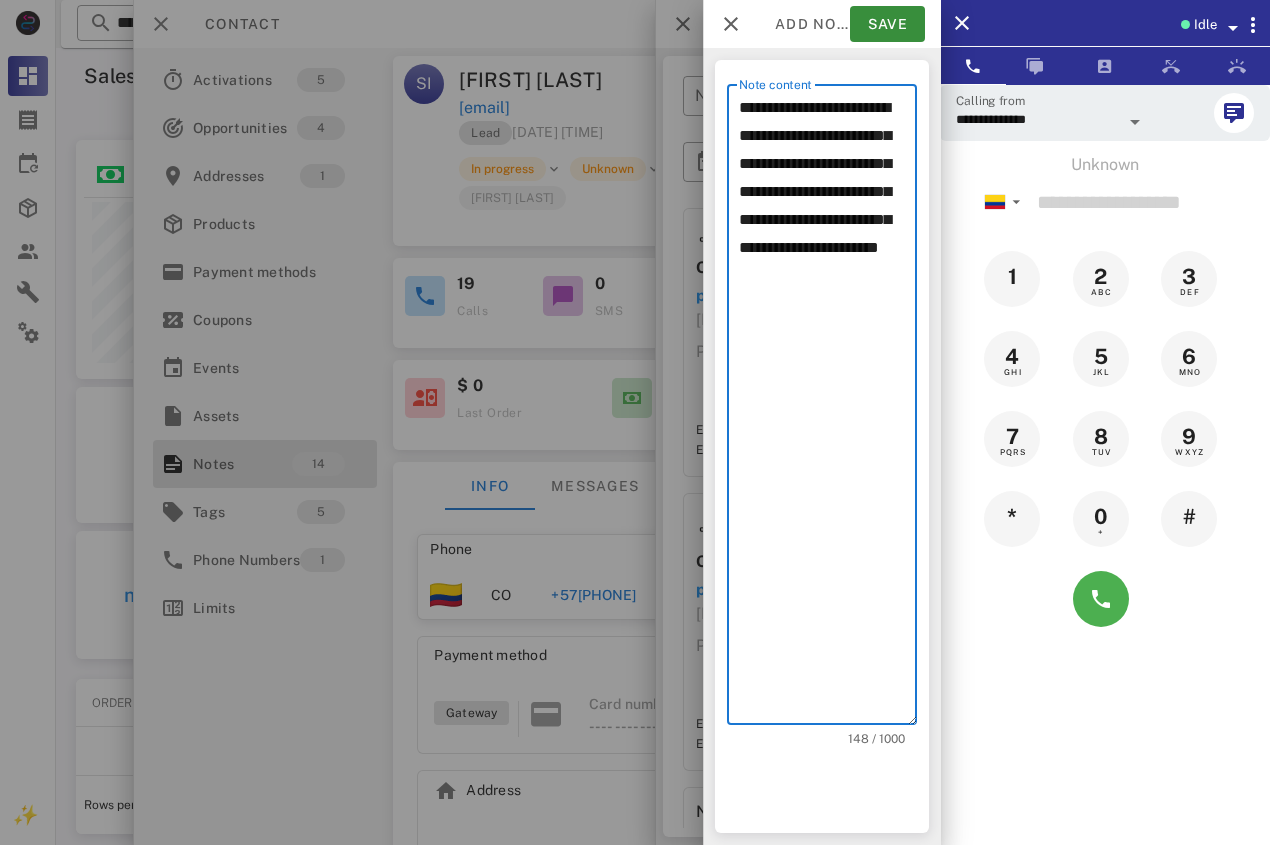 click on "**********" at bounding box center [828, 409] 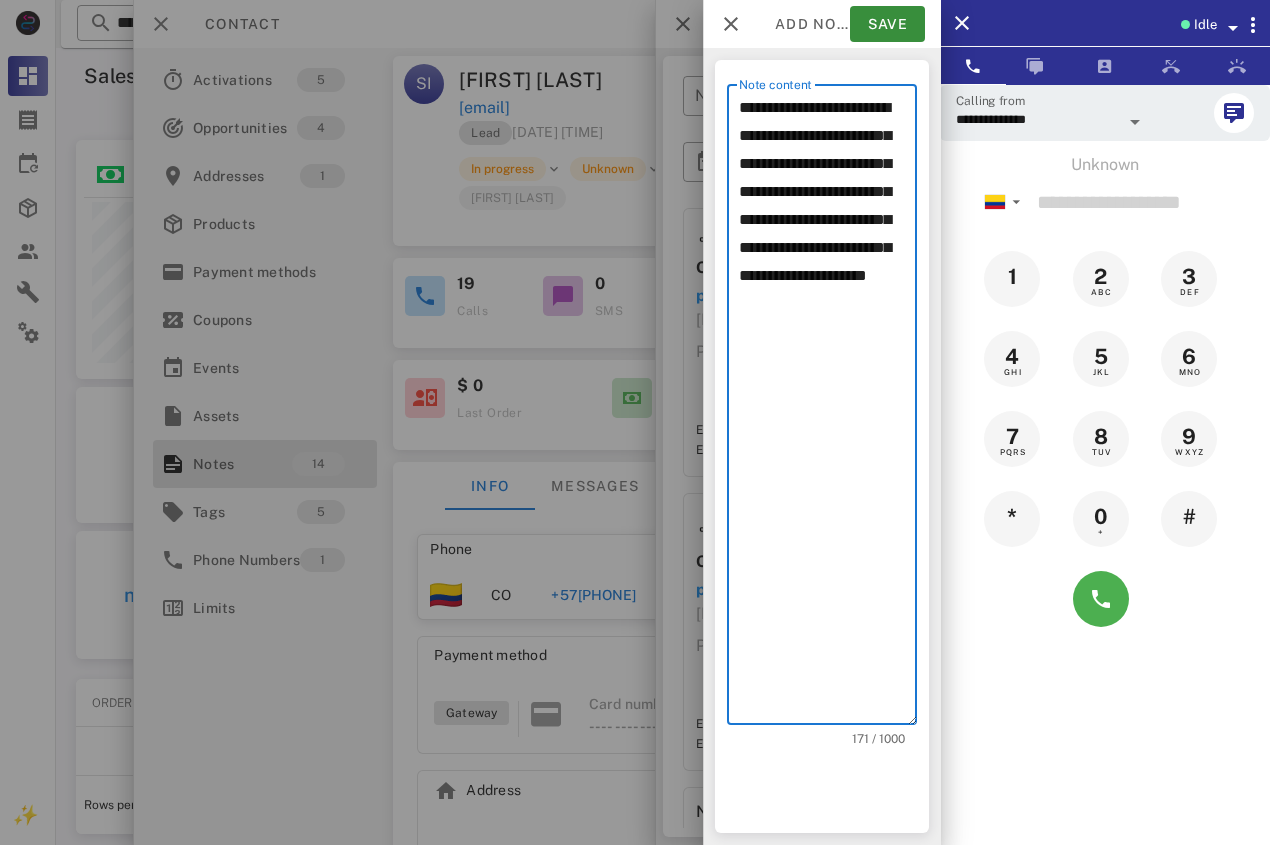 paste on "**********" 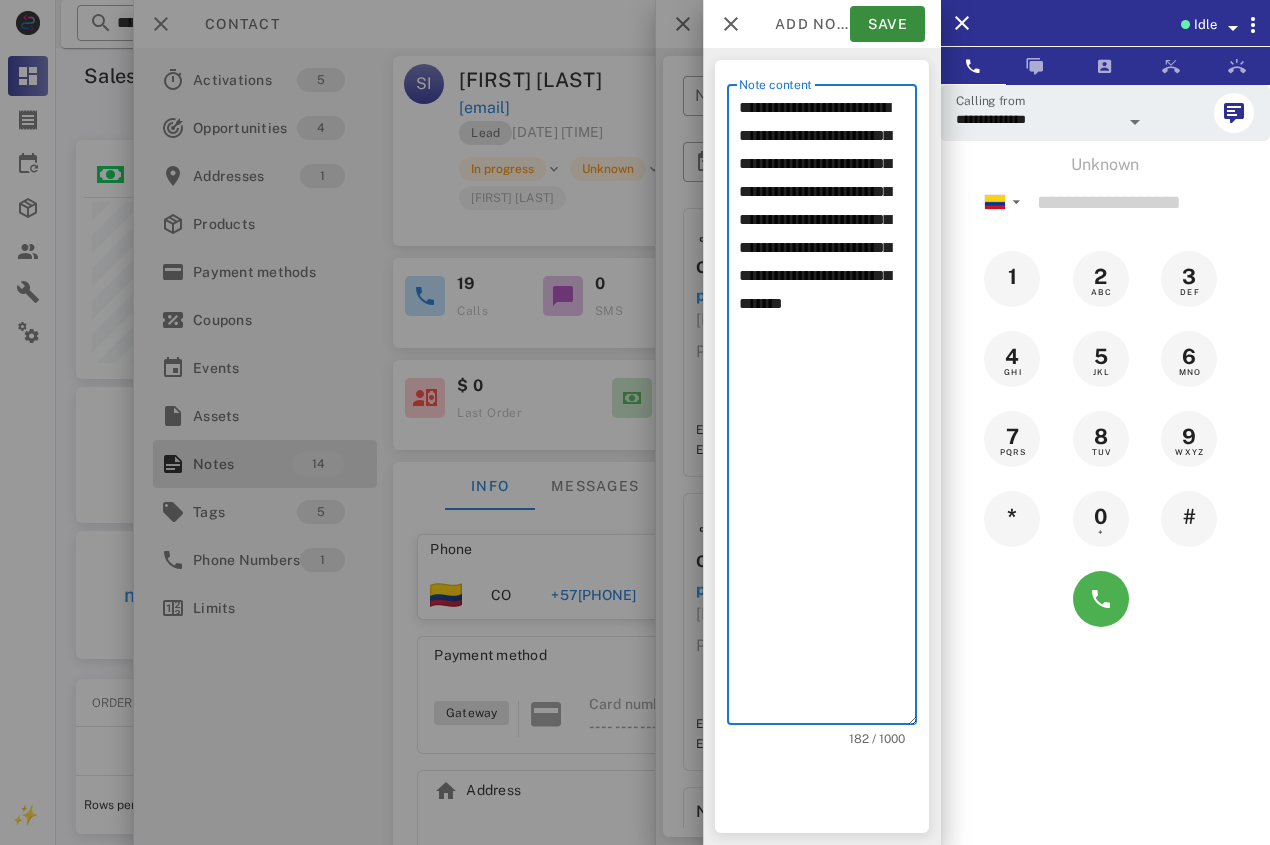 drag, startPoint x: 809, startPoint y: 332, endPoint x: 871, endPoint y: 345, distance: 63.348244 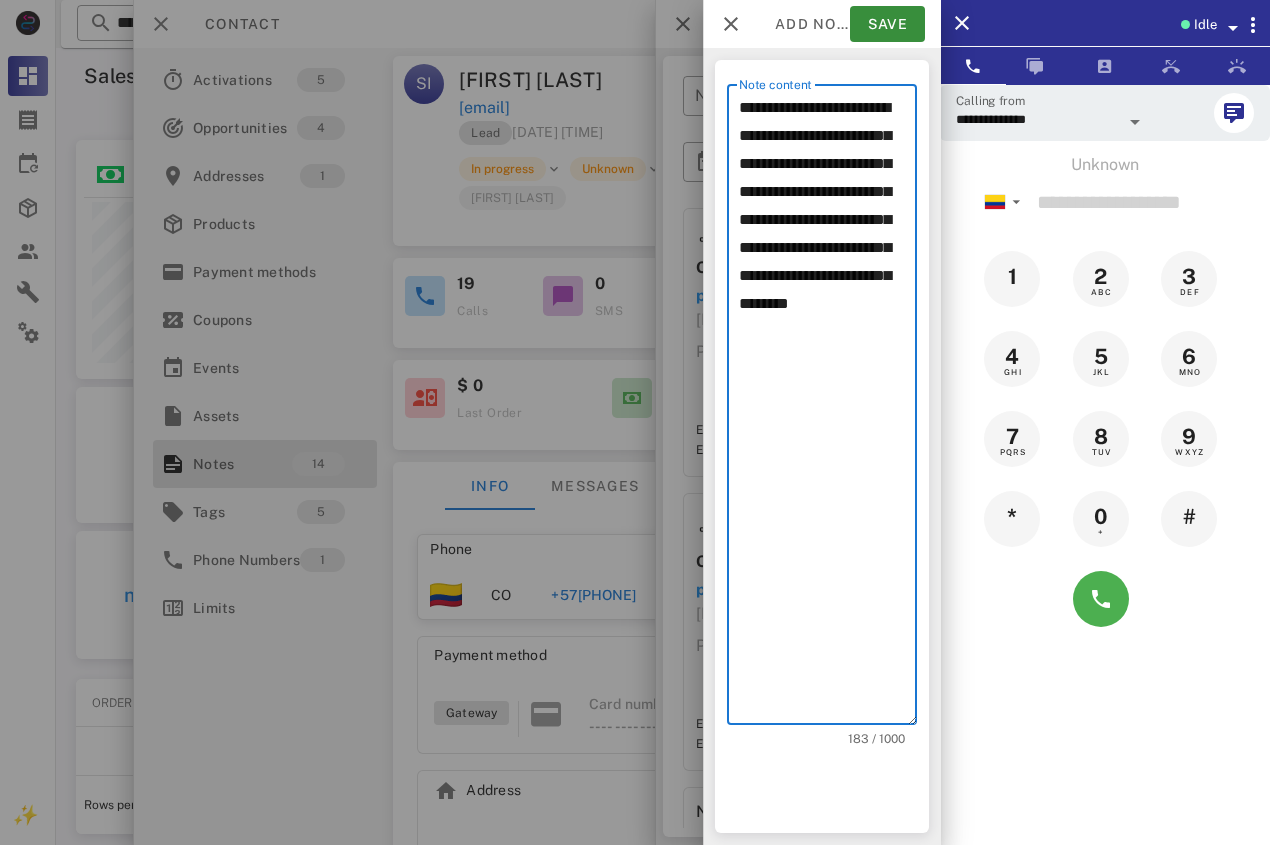 click on "**********" at bounding box center (828, 409) 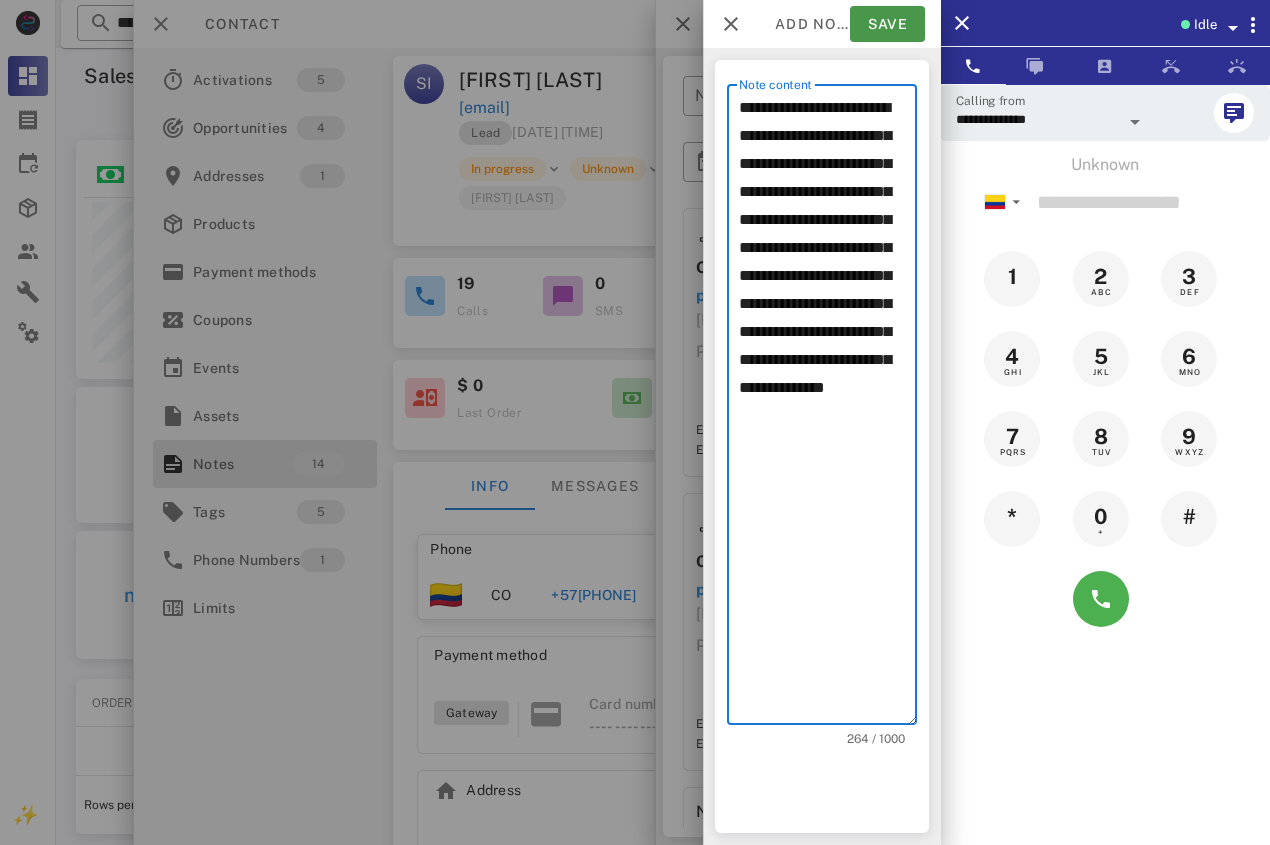 type on "**********" 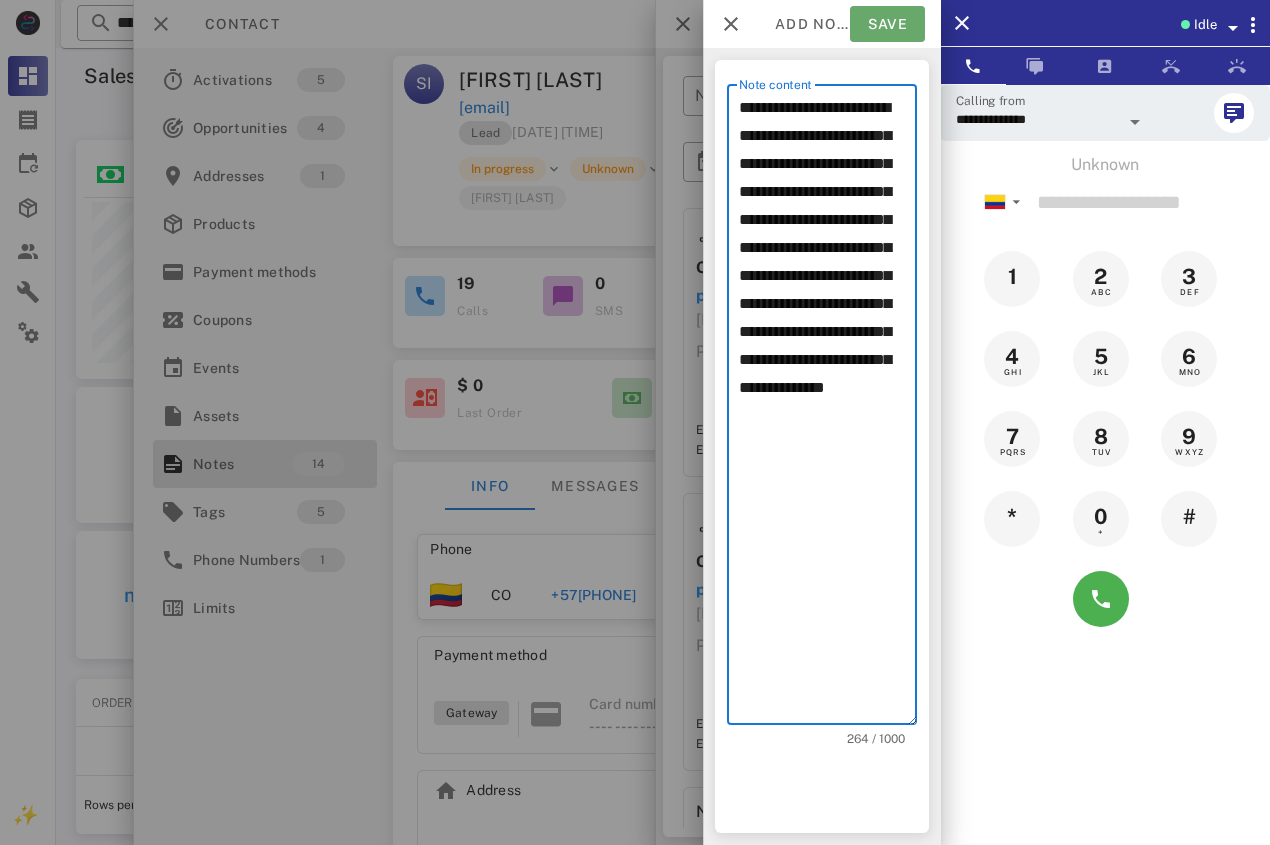 click on "Save" at bounding box center [887, 24] 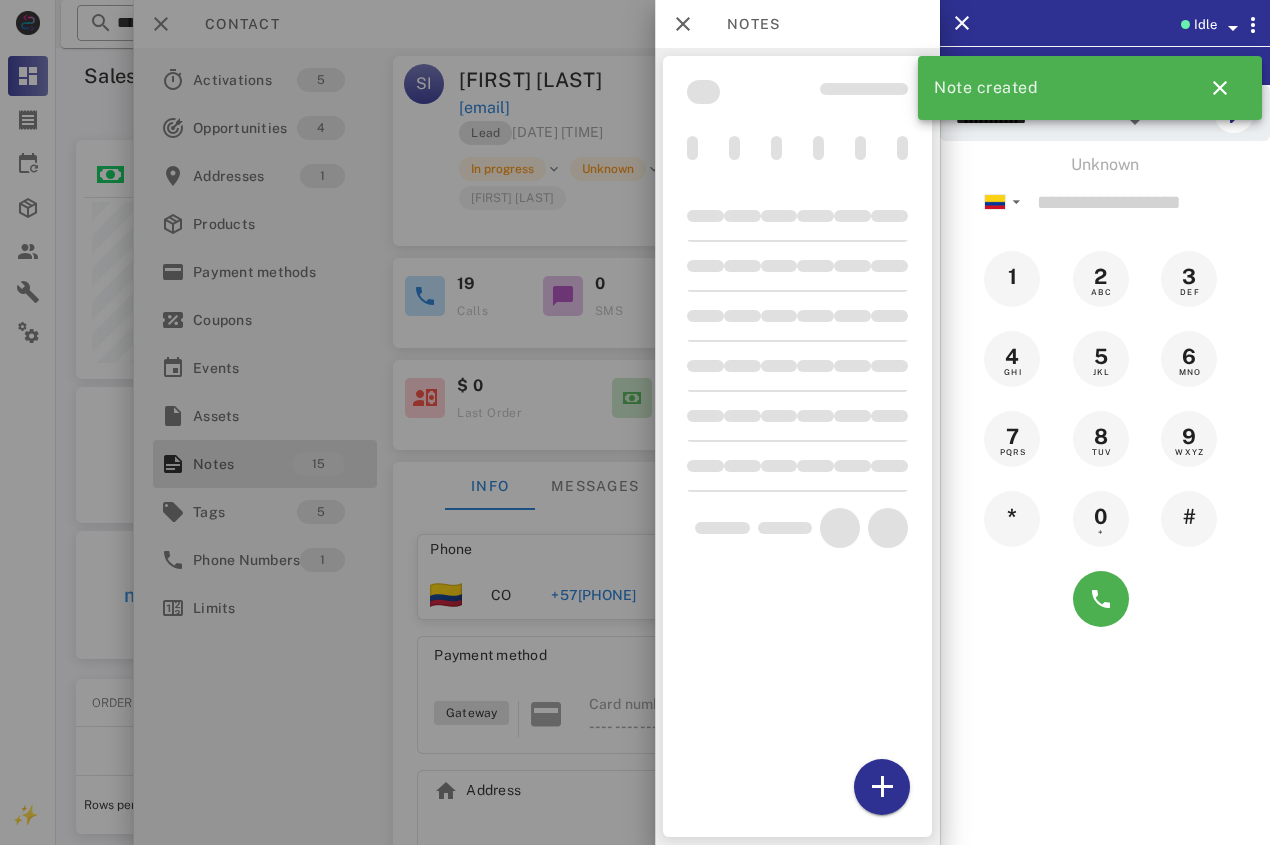 click at bounding box center [635, 422] 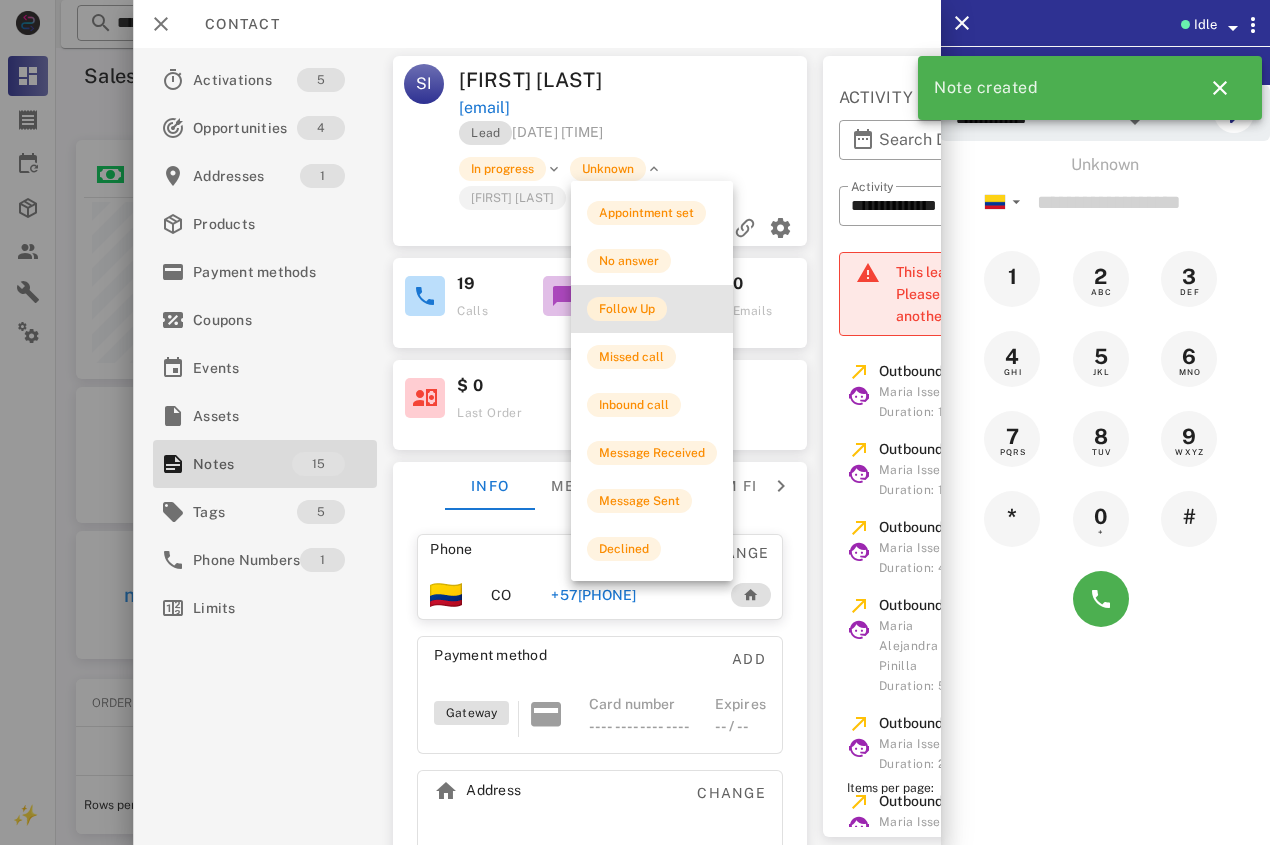 click on "Follow Up" at bounding box center [627, 309] 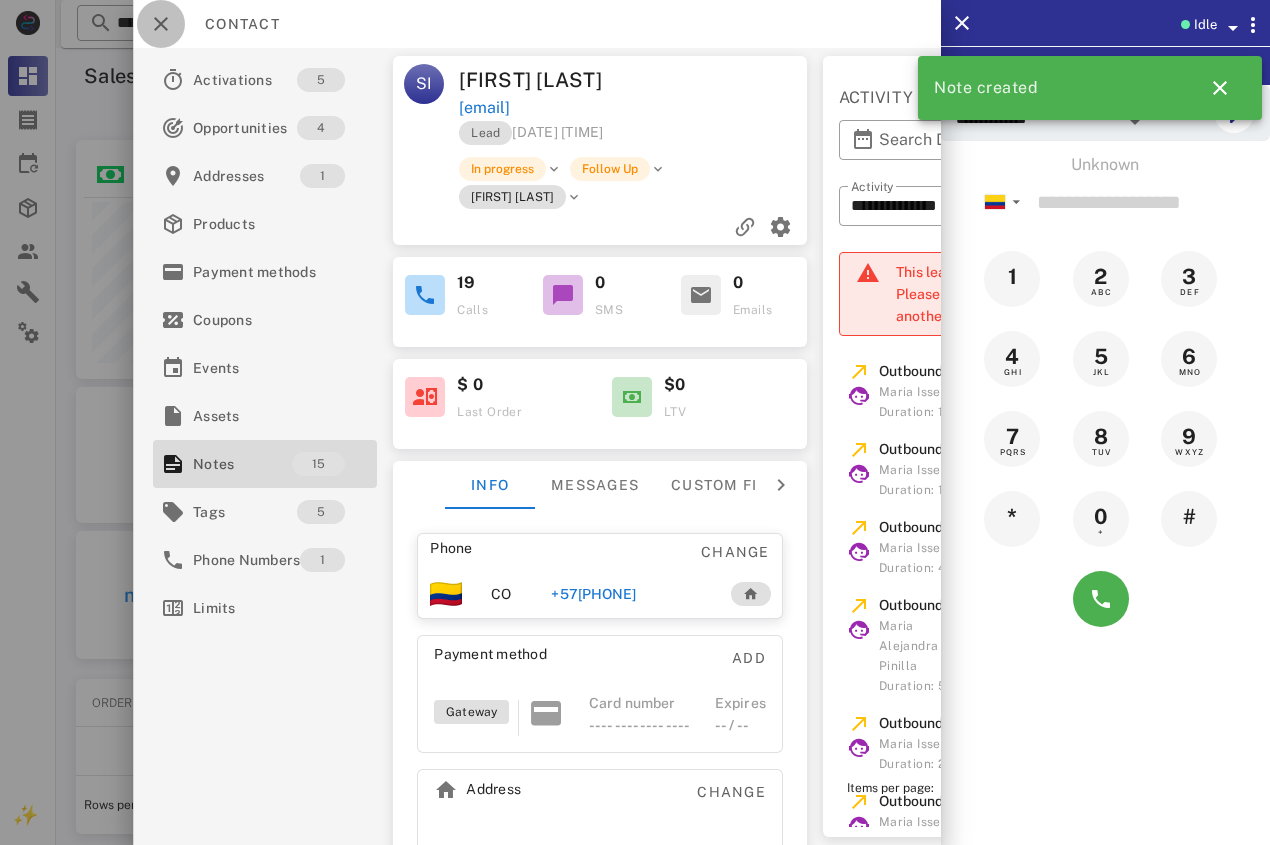 click at bounding box center [161, 24] 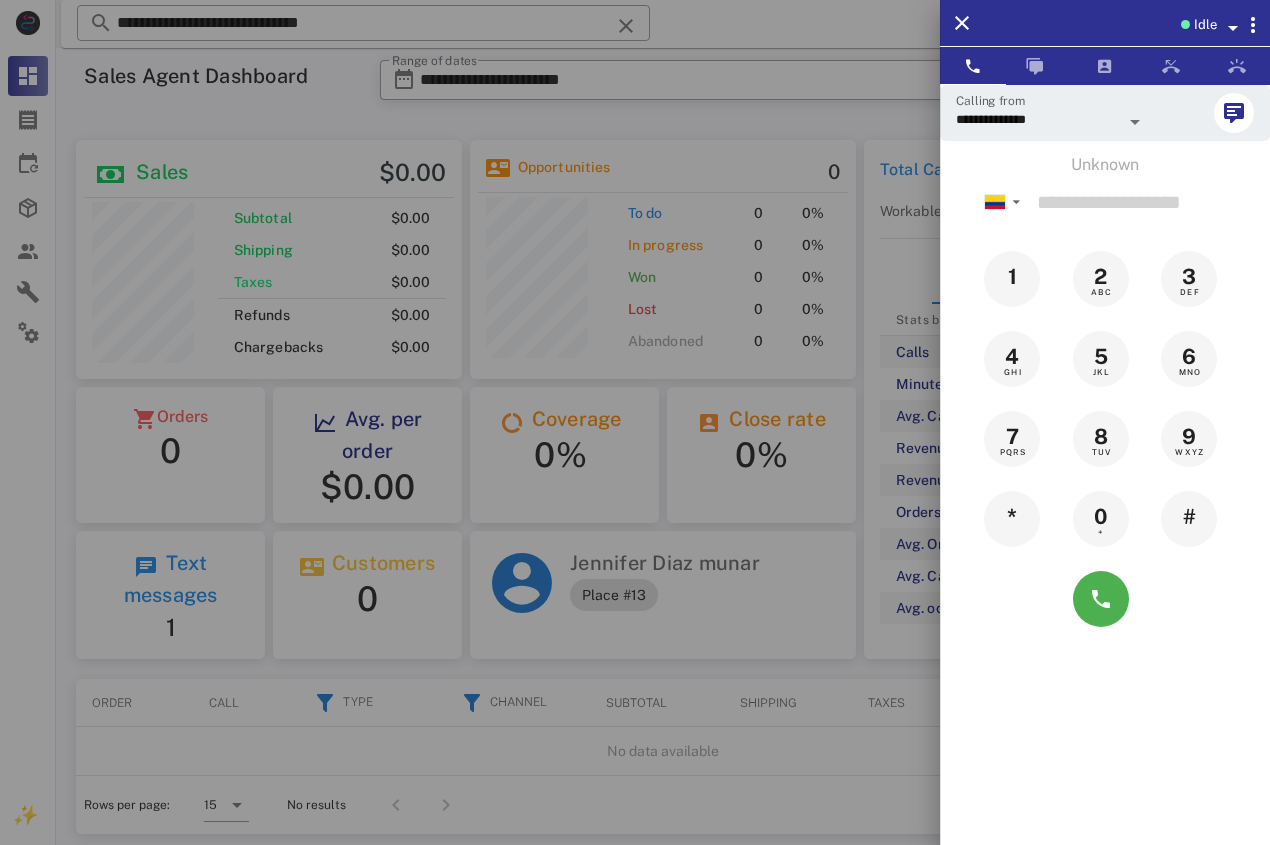 click at bounding box center (635, 422) 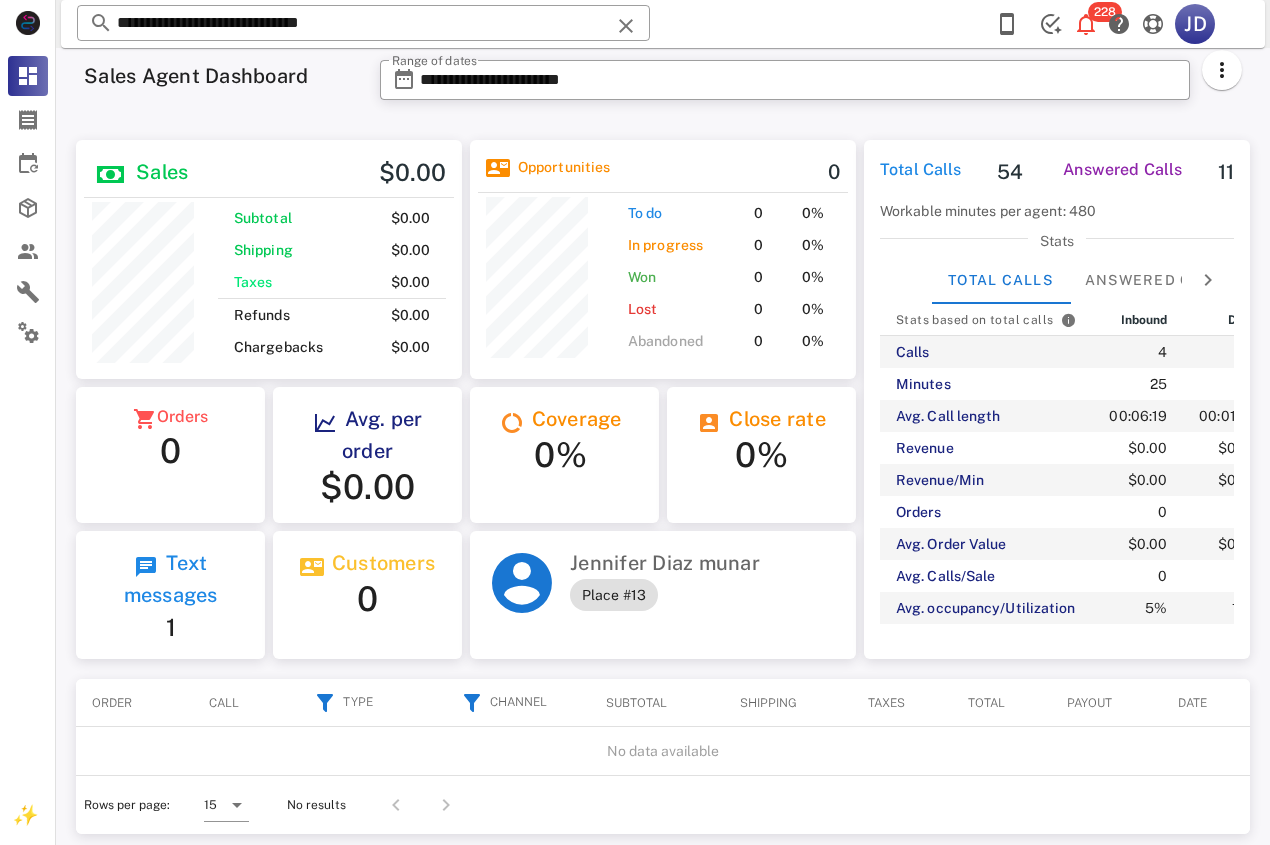 drag, startPoint x: 309, startPoint y: 10, endPoint x: 68, endPoint y: 8, distance: 241.0083 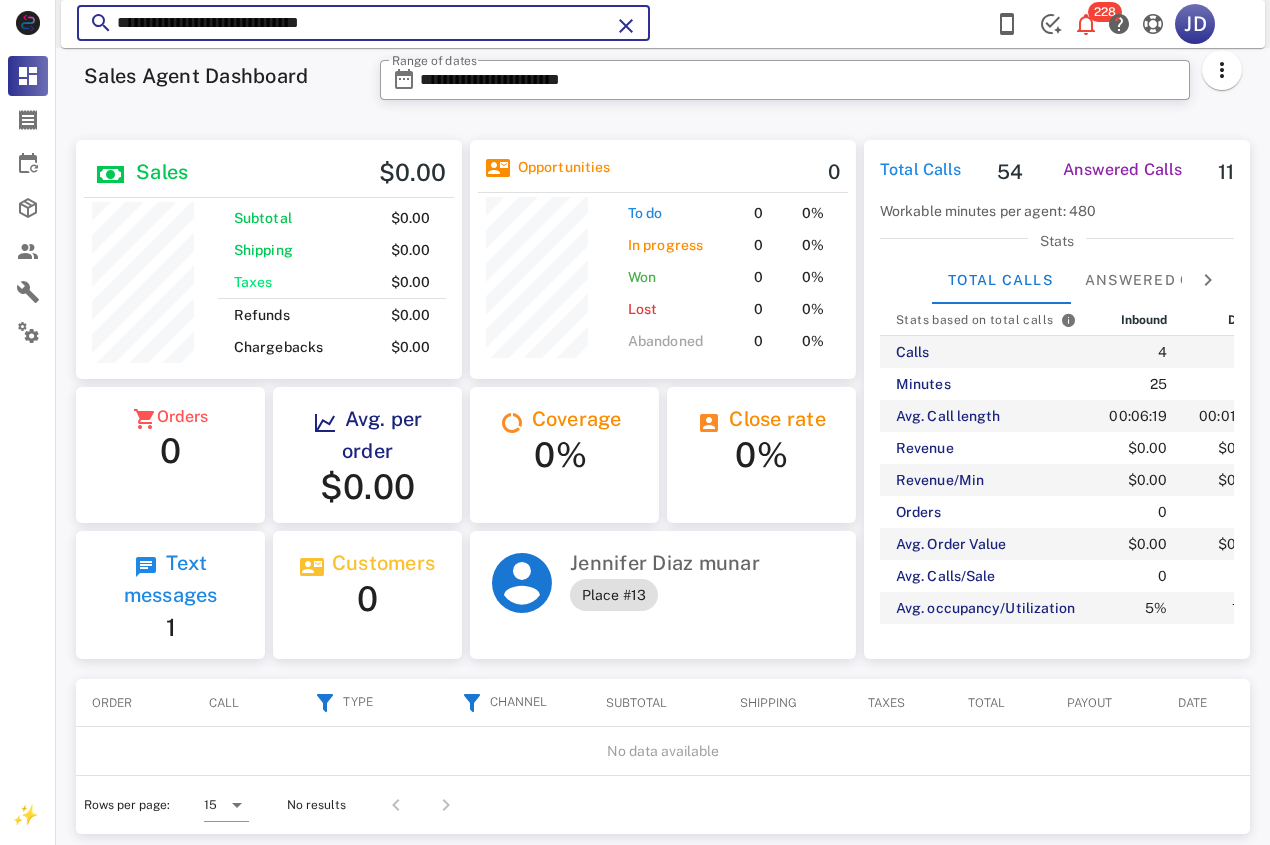 paste 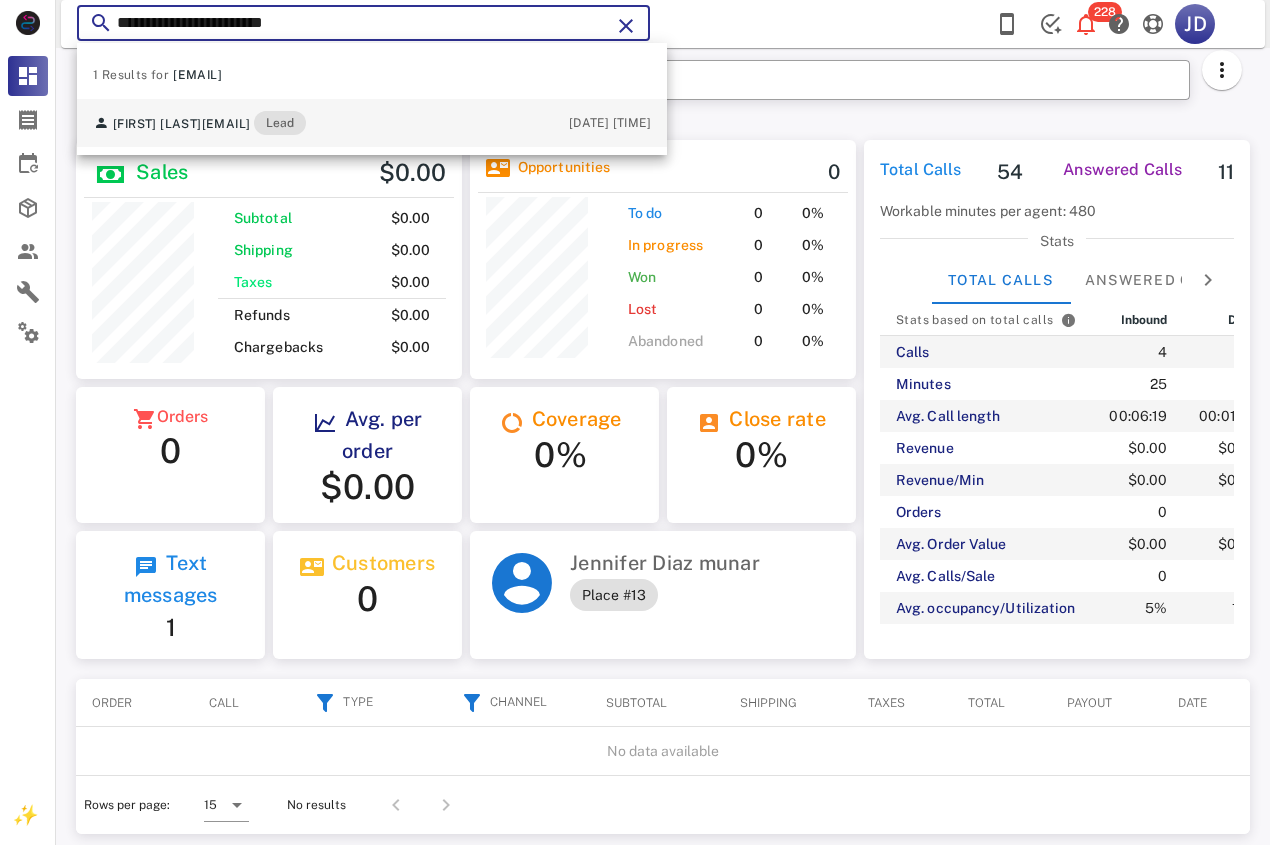 scroll, scrollTop: 240, scrollLeft: 386, axis: both 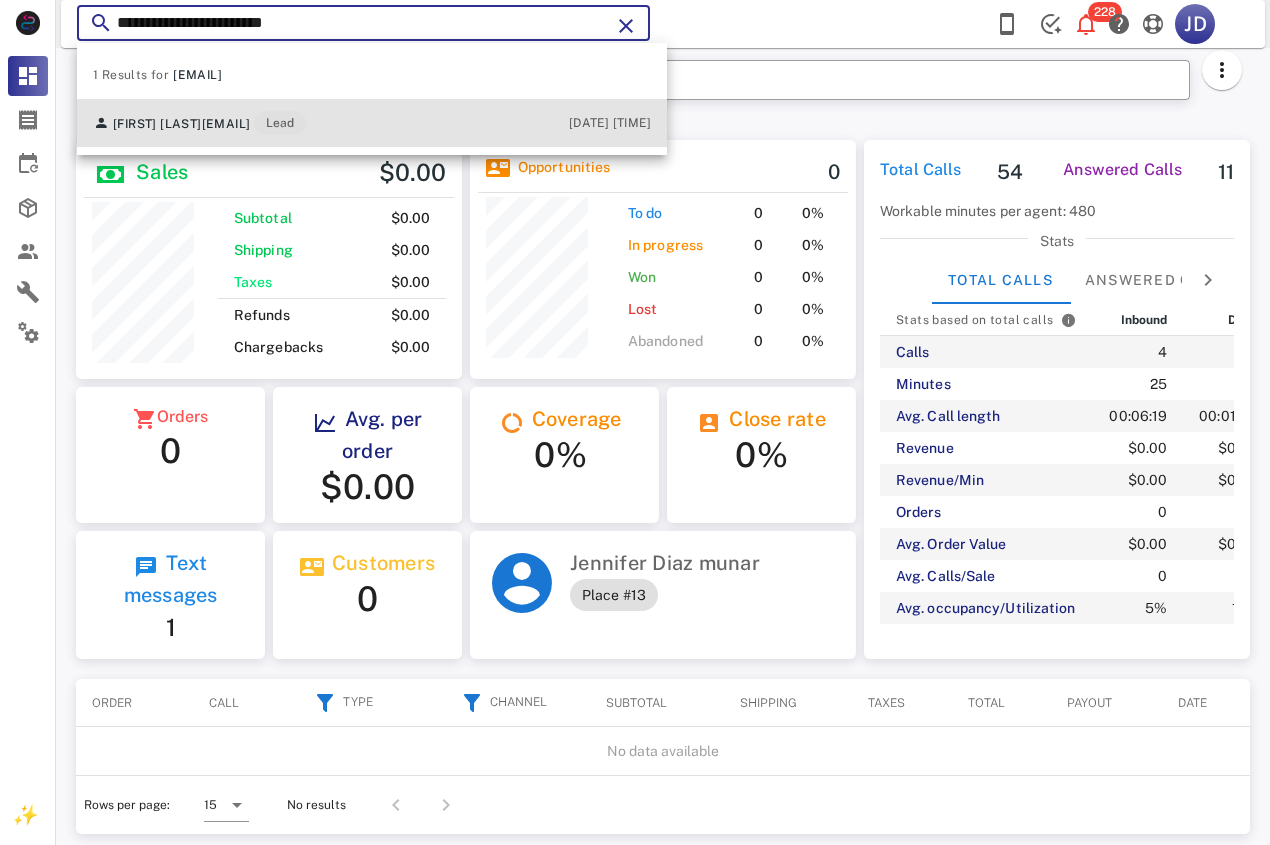 click on "[FIRST] [LAST]   [EMAIL]   Lead" at bounding box center [199, 123] 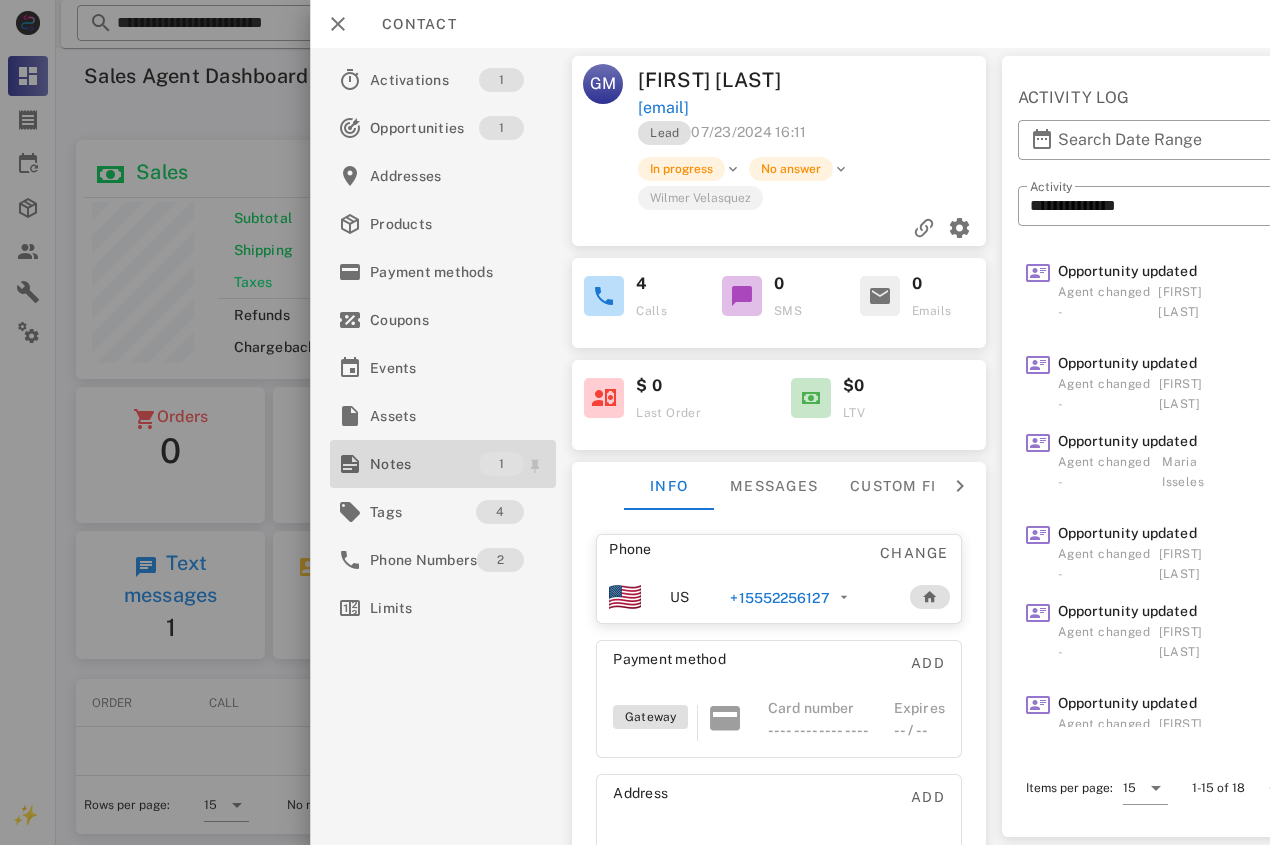 click on "Notes" at bounding box center [424, 464] 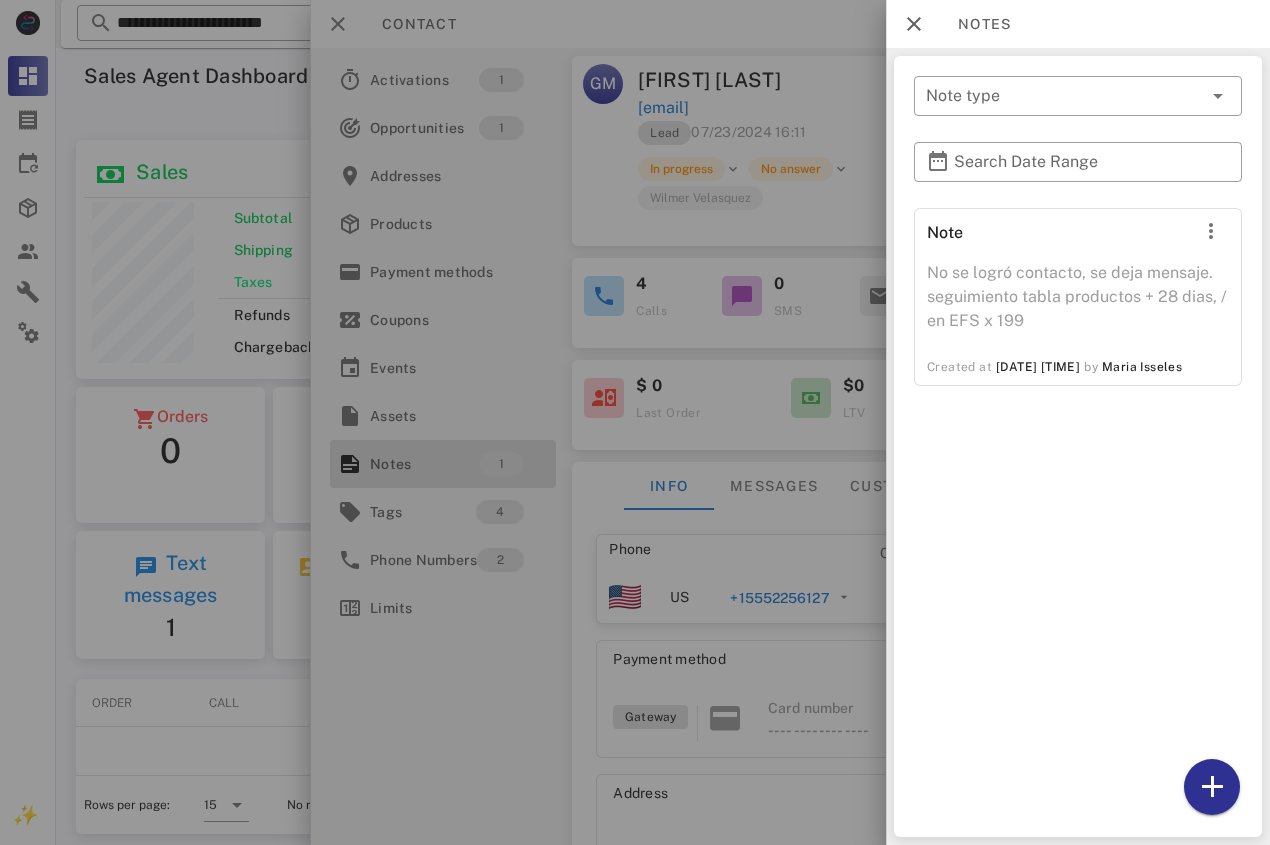 click at bounding box center [635, 422] 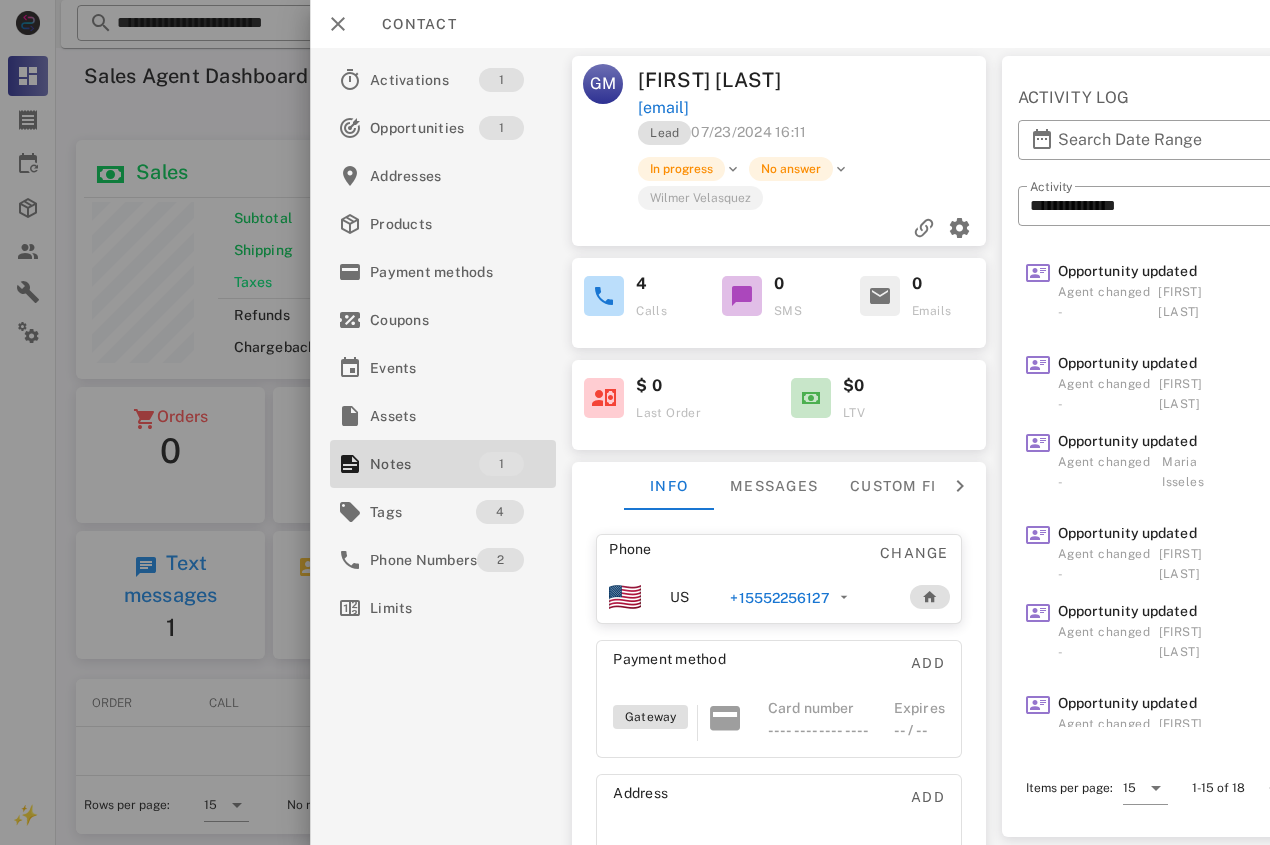 click on "Contact" at bounding box center [790, 24] 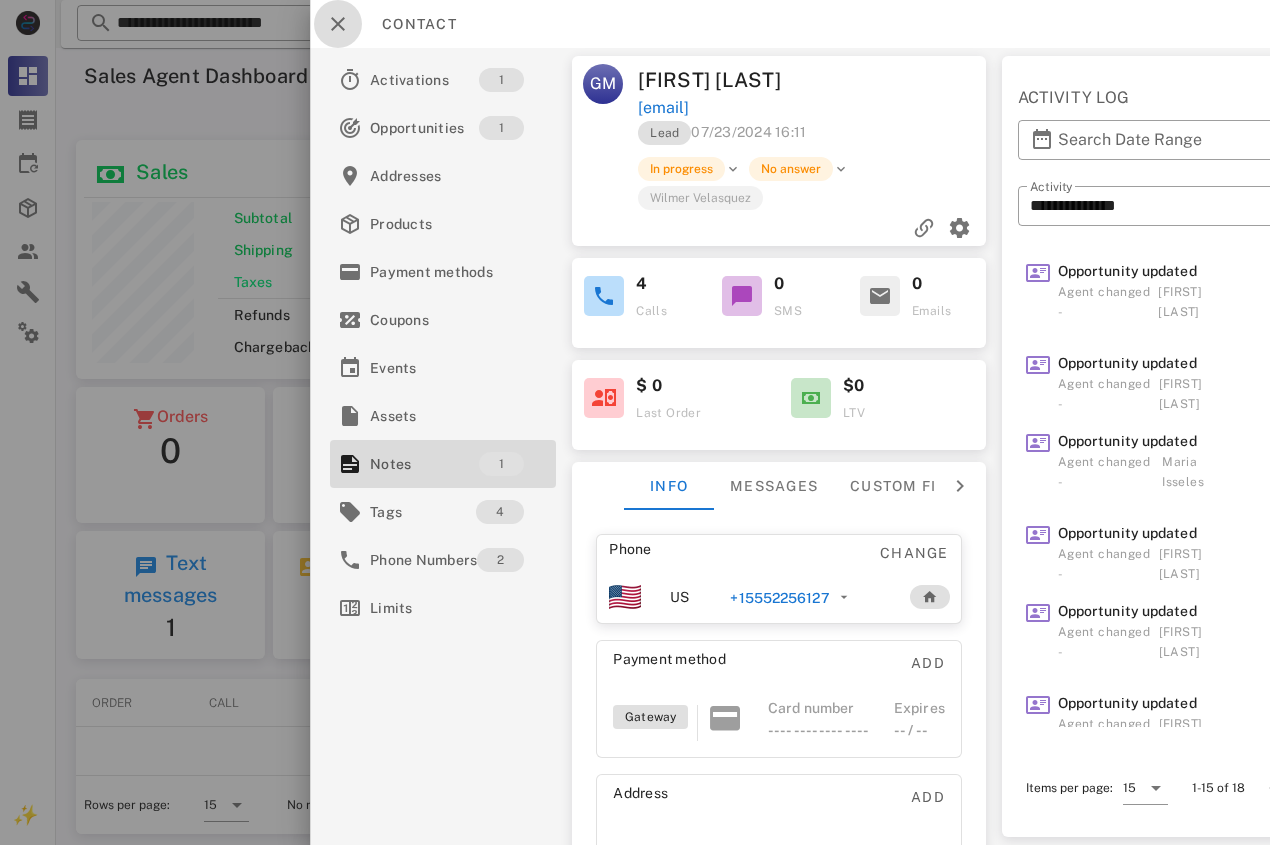 click at bounding box center (338, 24) 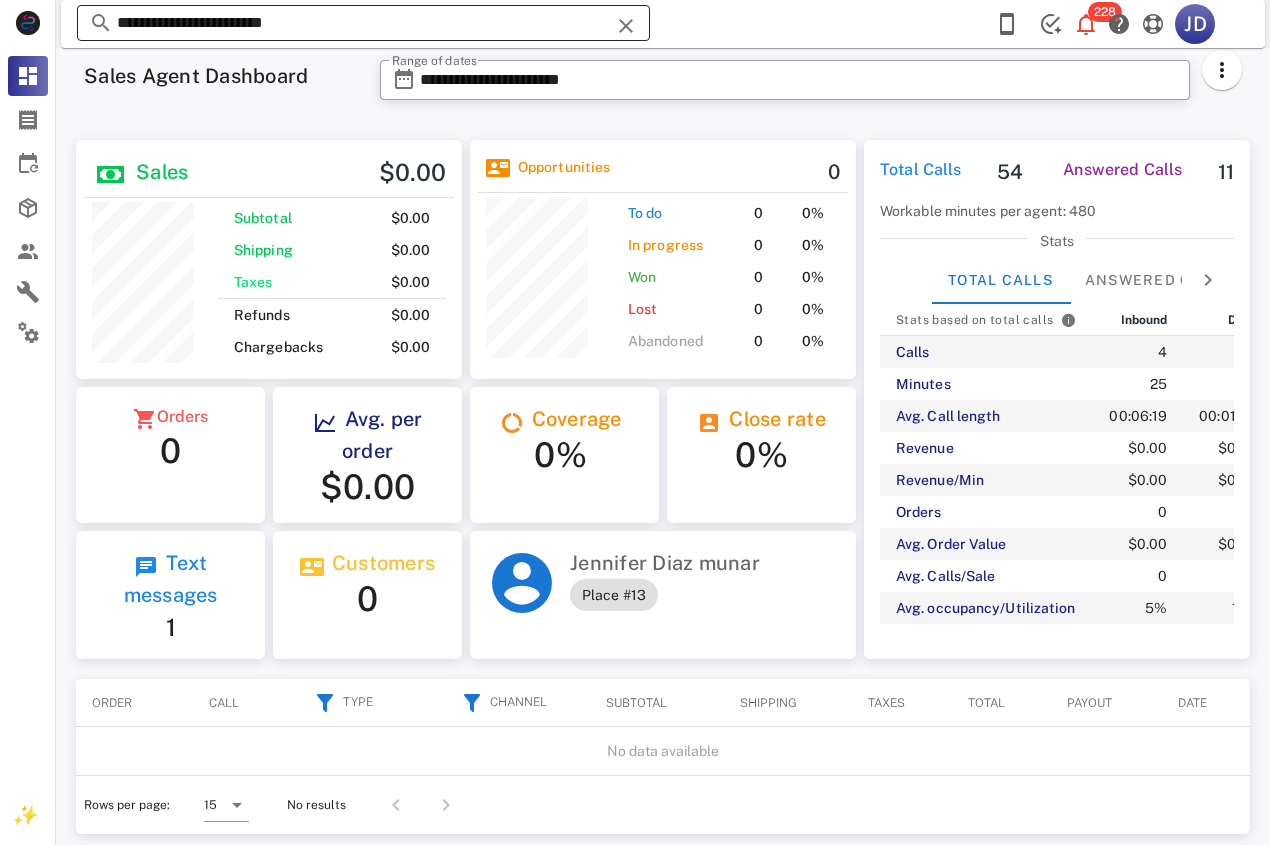 click on "**********" at bounding box center [363, 23] 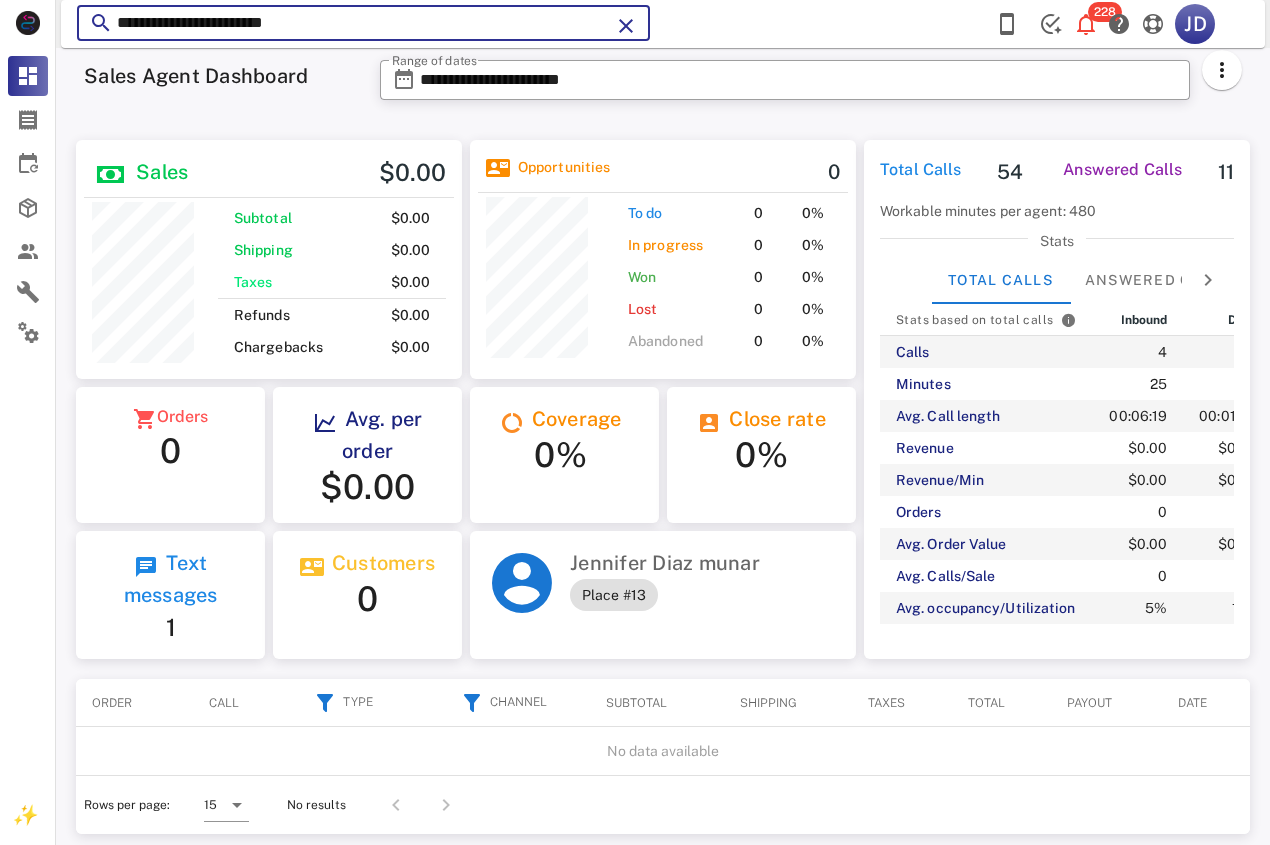 drag, startPoint x: 478, startPoint y: 32, endPoint x: 103, endPoint y: 32, distance: 375 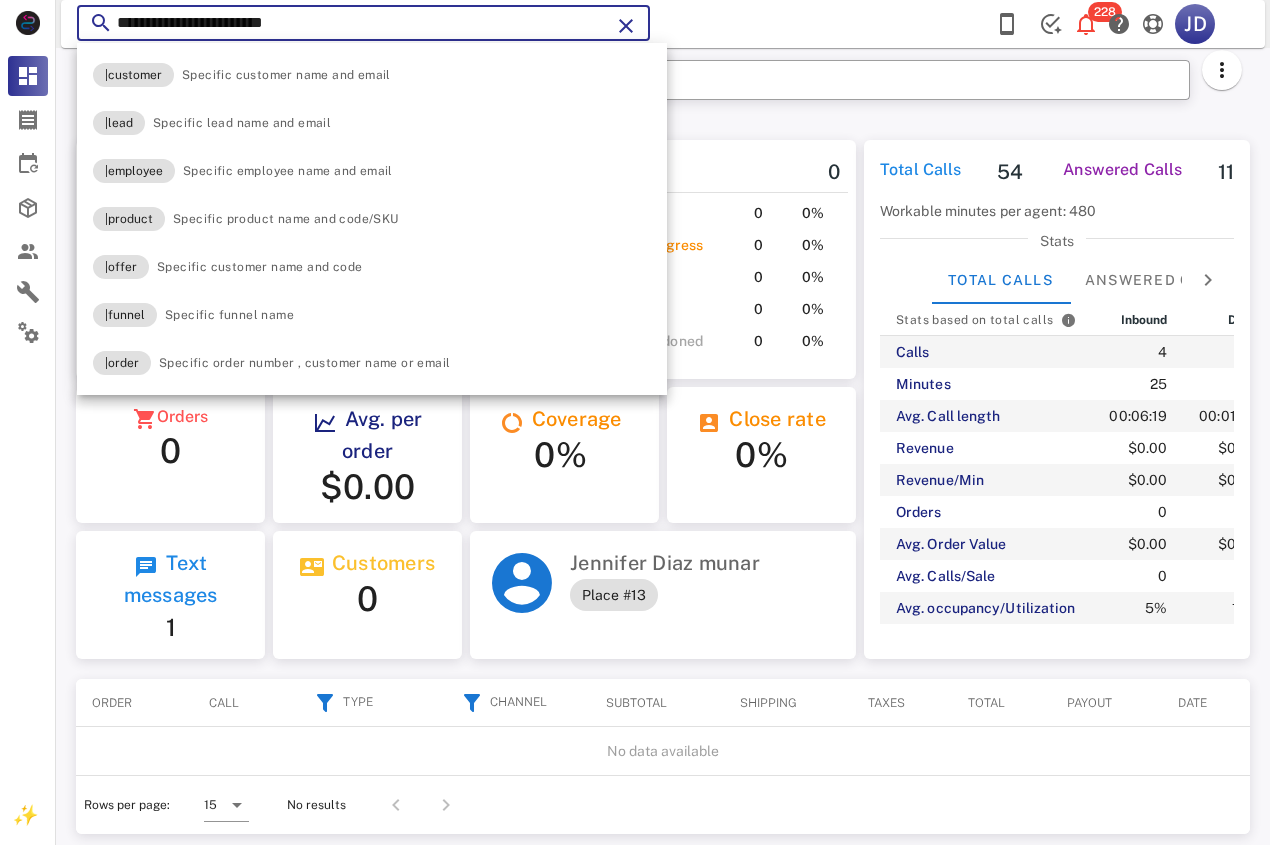 paste 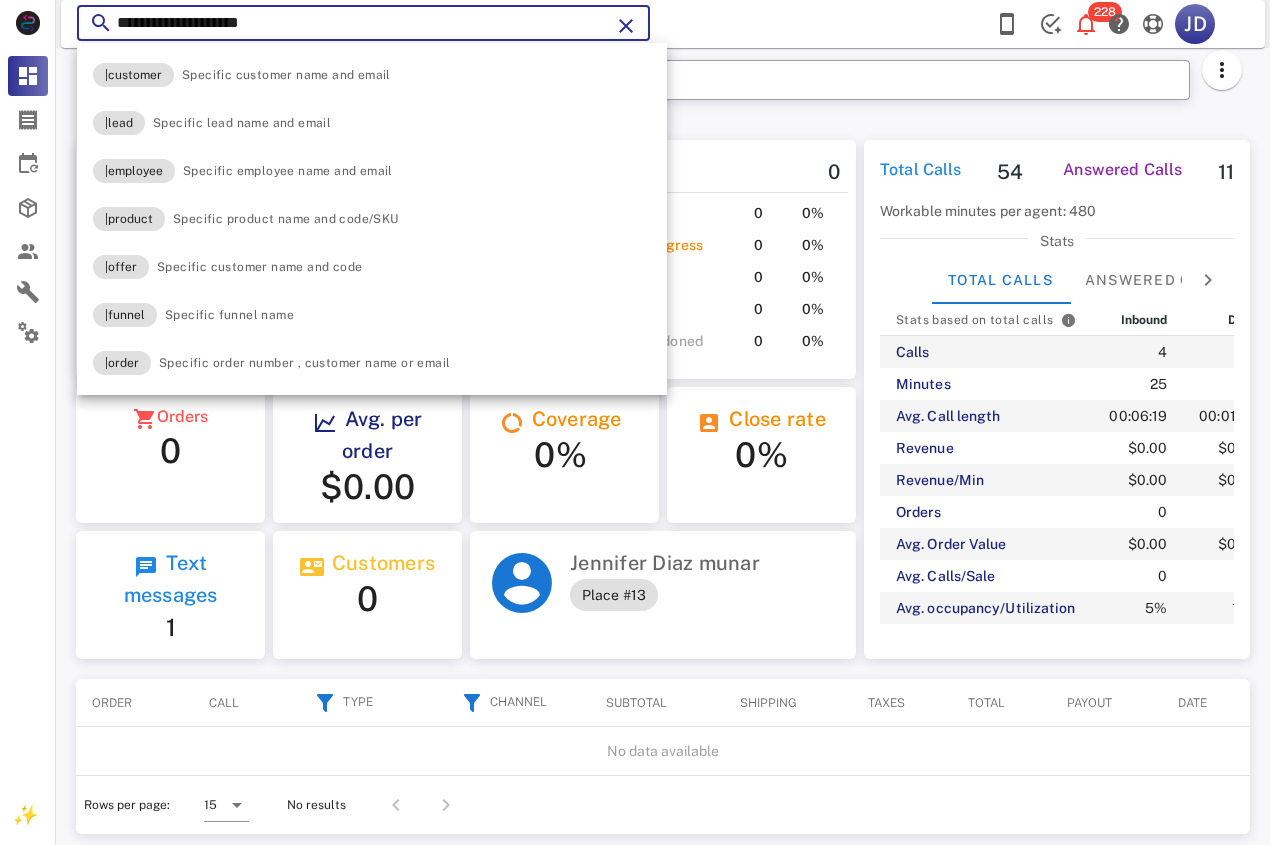 type on "**********" 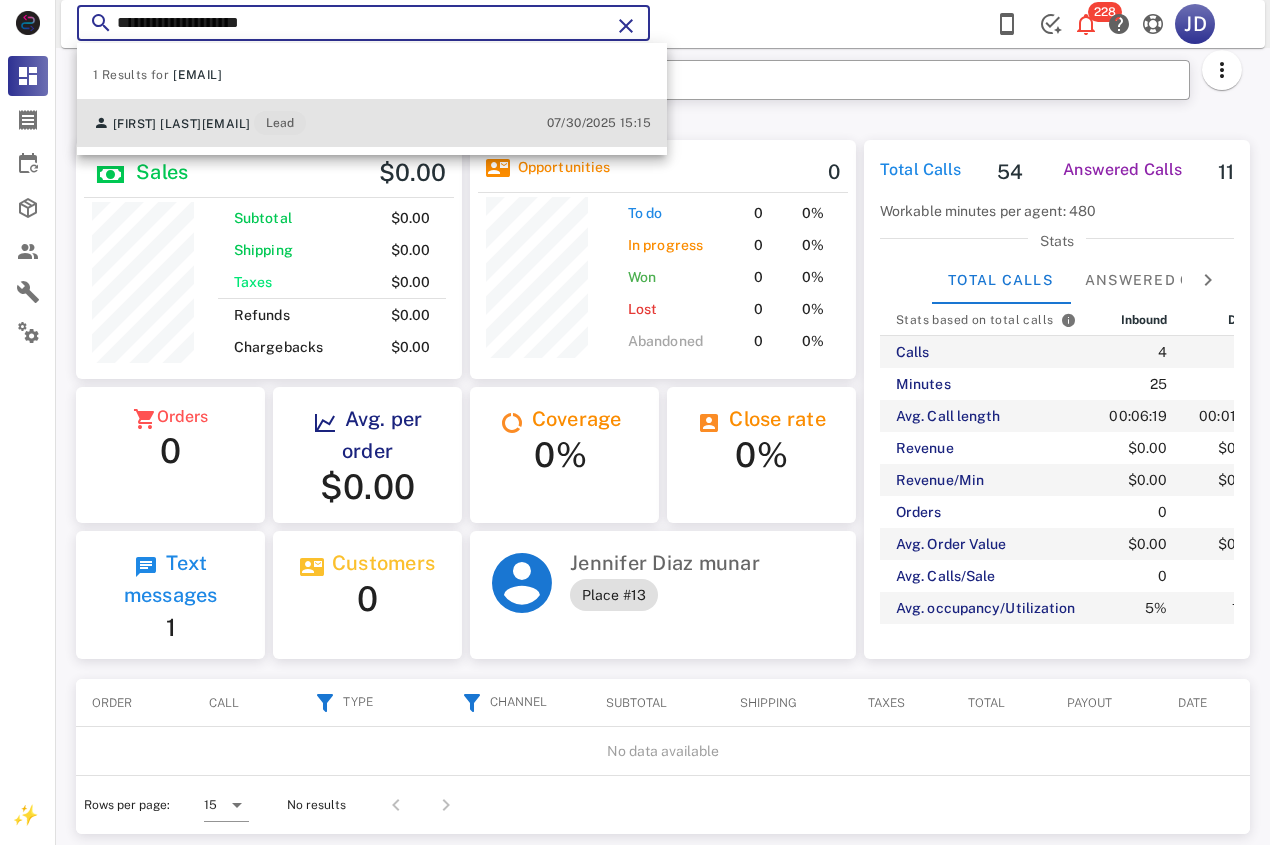click on "[FIRST] [LAST]" at bounding box center [157, 124] 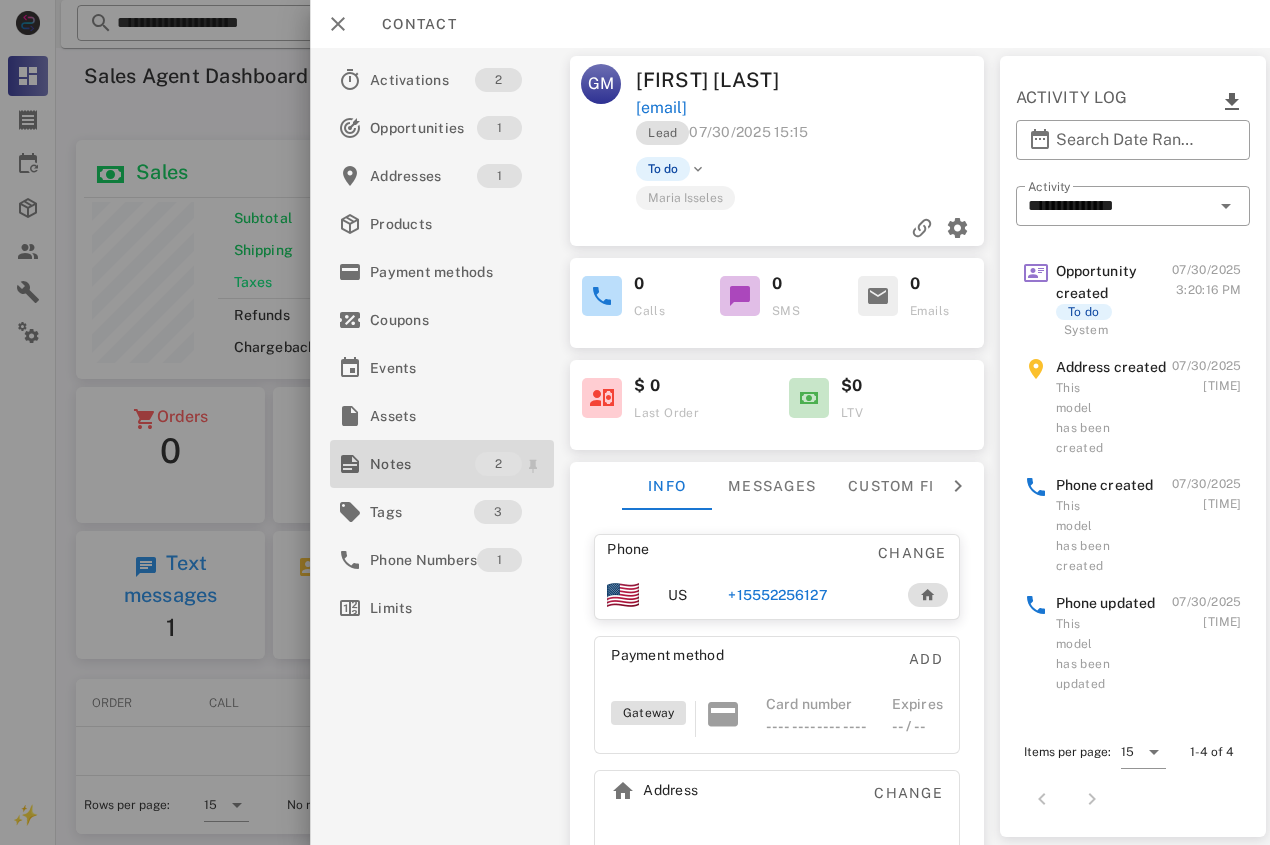 click on "Notes" at bounding box center [422, 464] 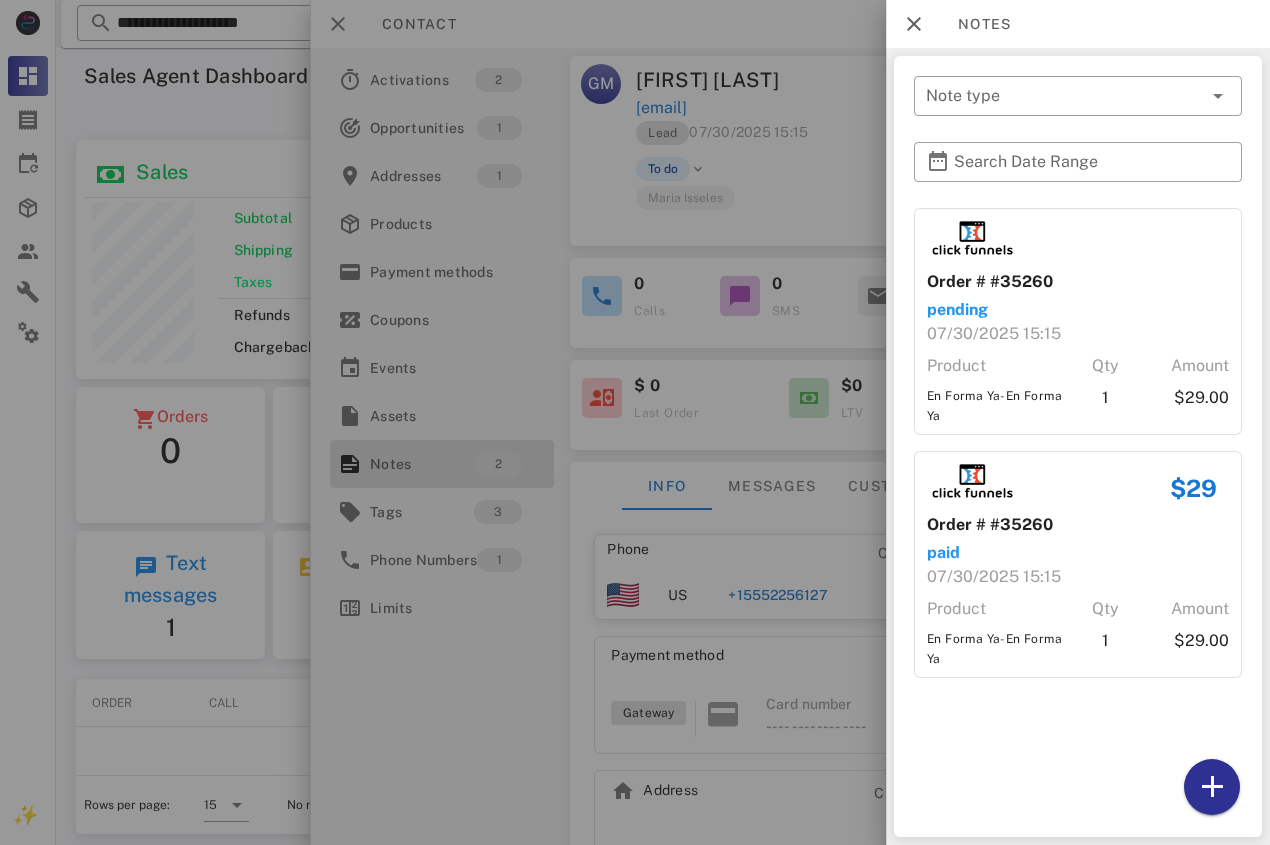 click at bounding box center [635, 422] 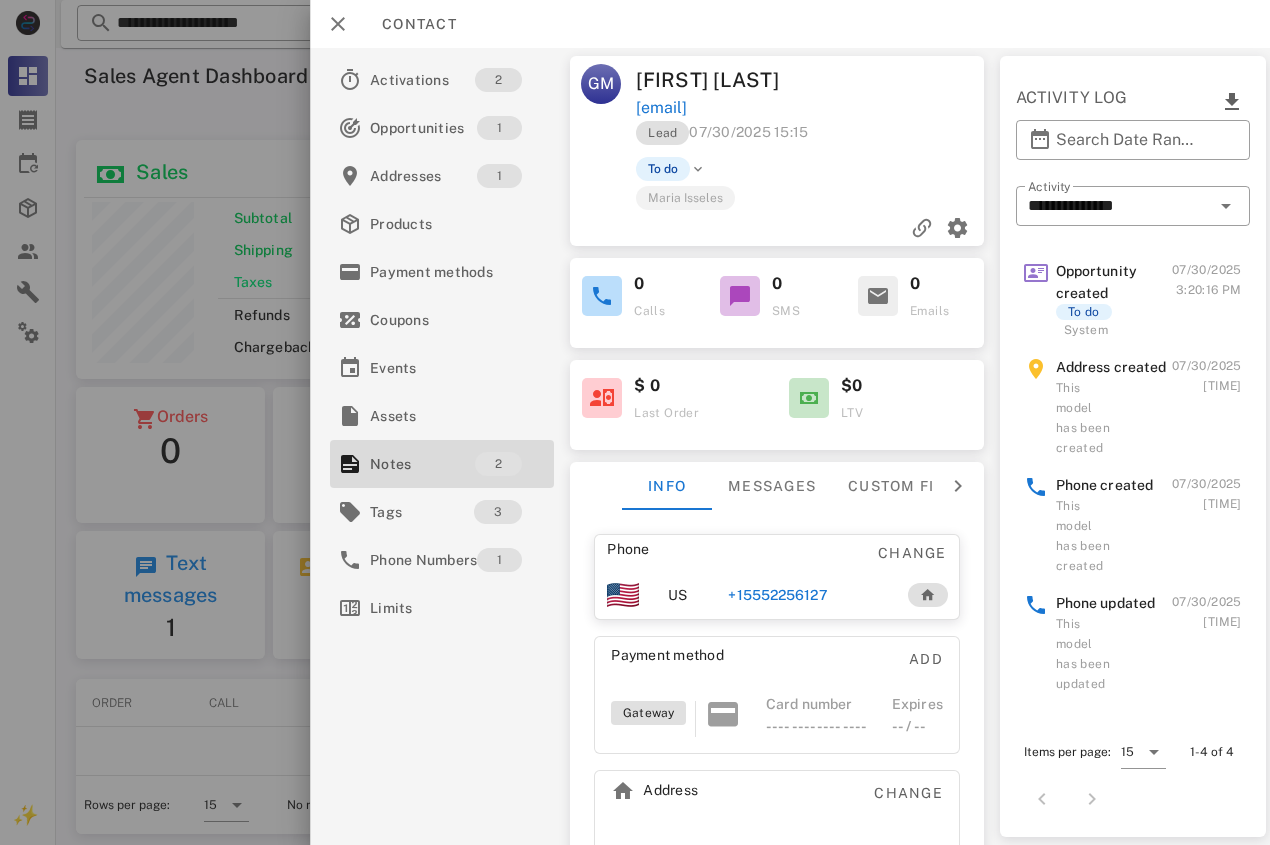click on "[PHONE]" at bounding box center (807, 595) 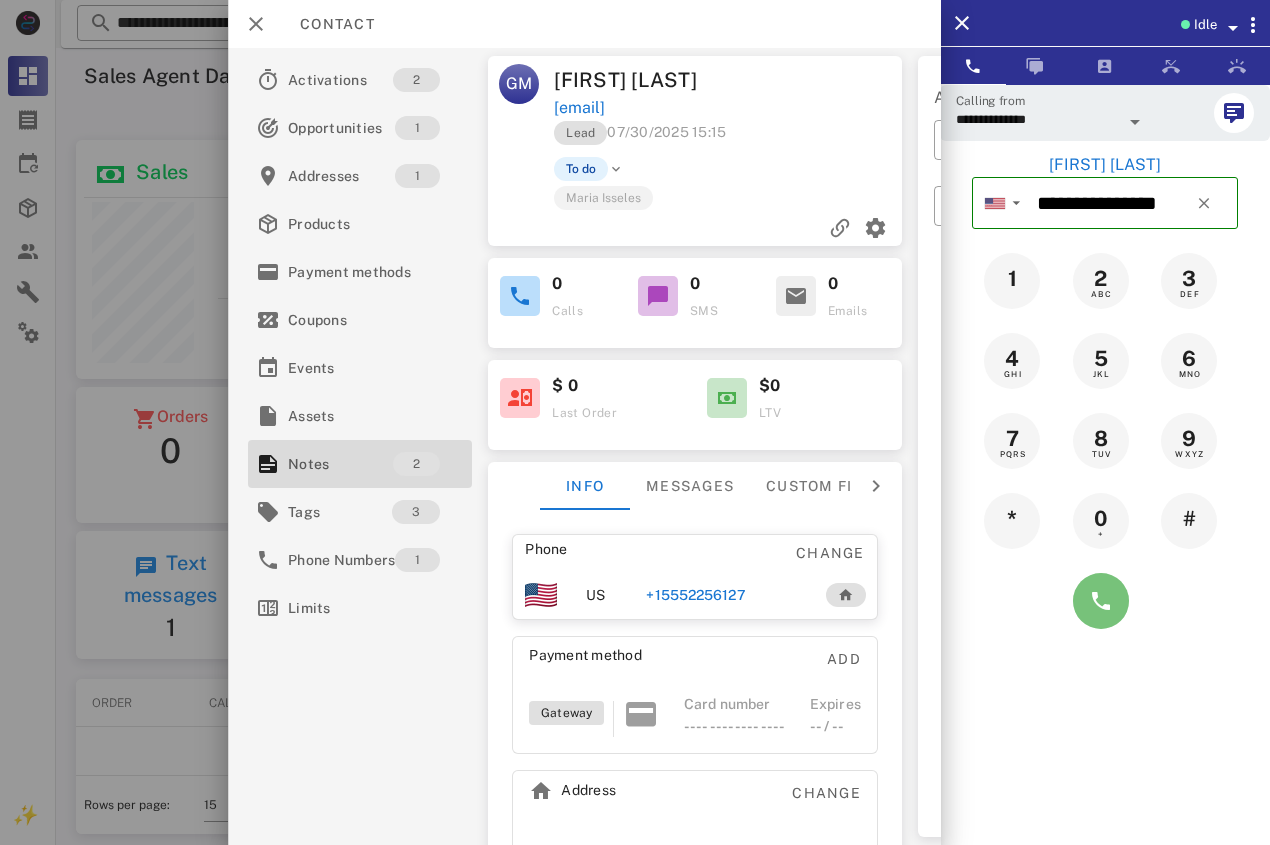 click at bounding box center [1101, 601] 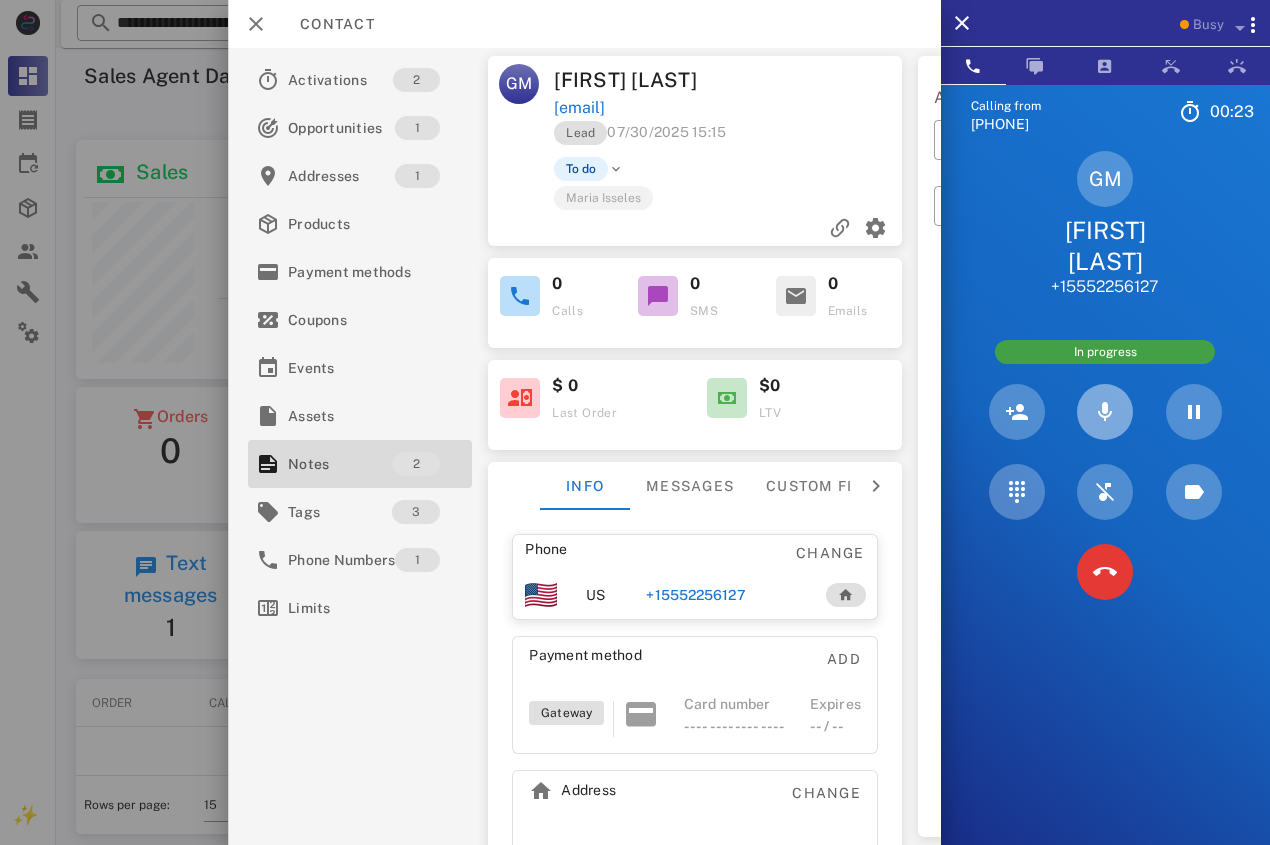click at bounding box center [1105, 412] 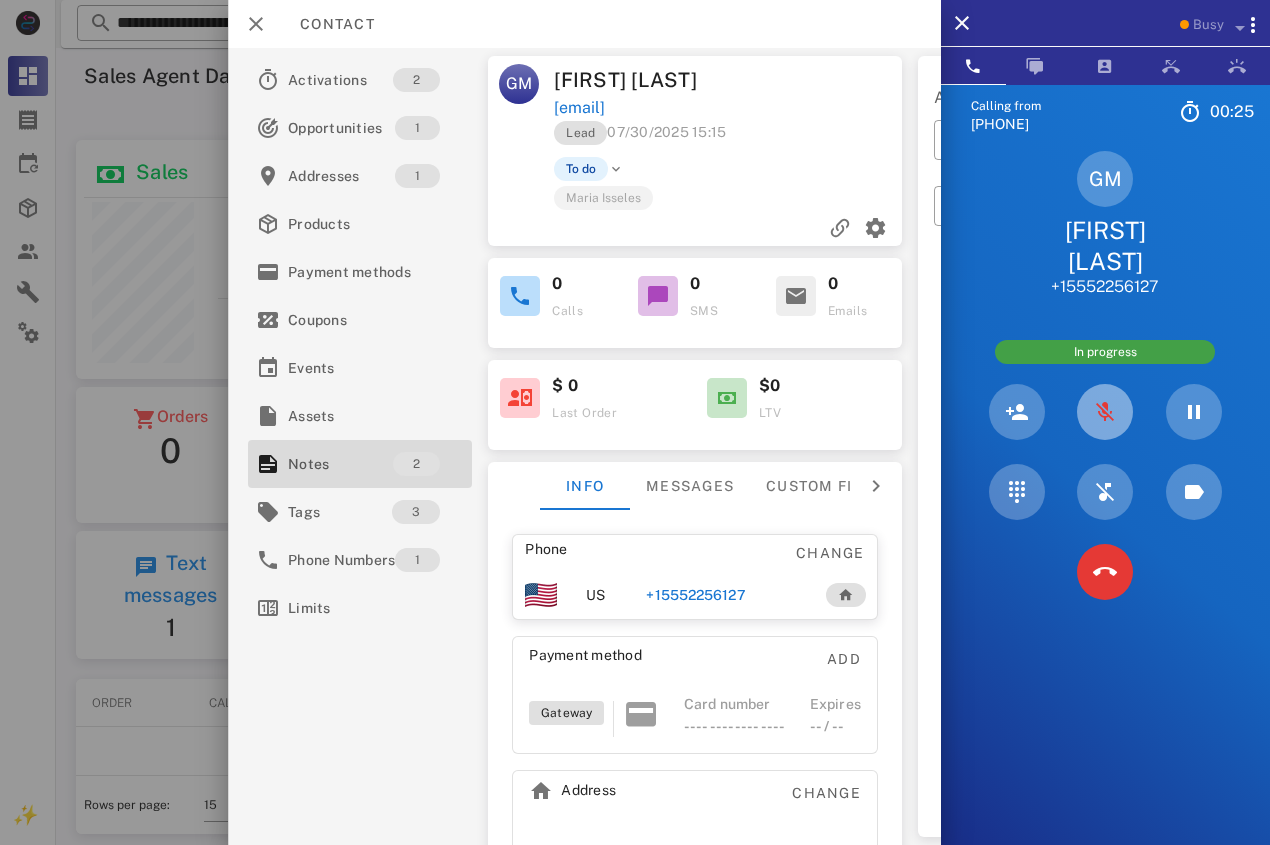 click at bounding box center (1105, 412) 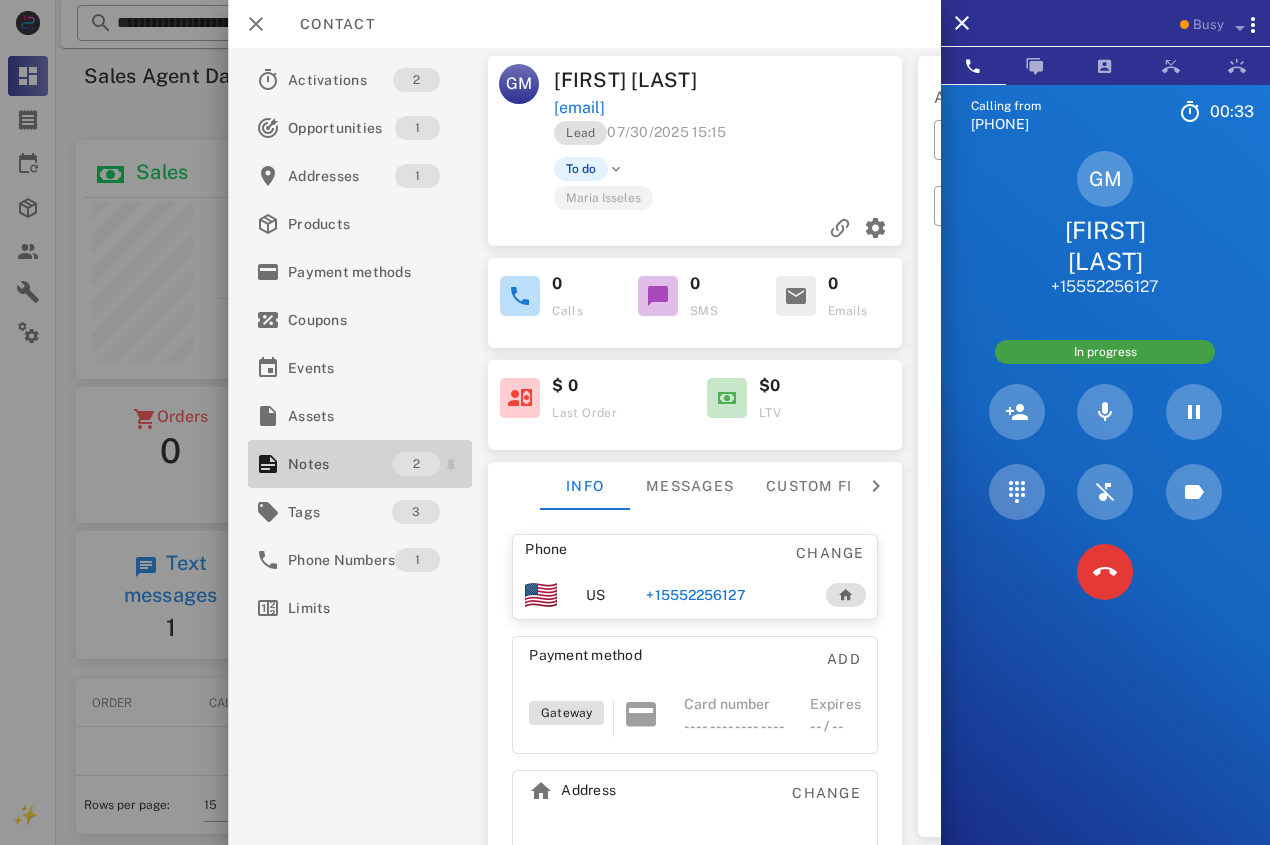 click on "Notes" at bounding box center (340, 464) 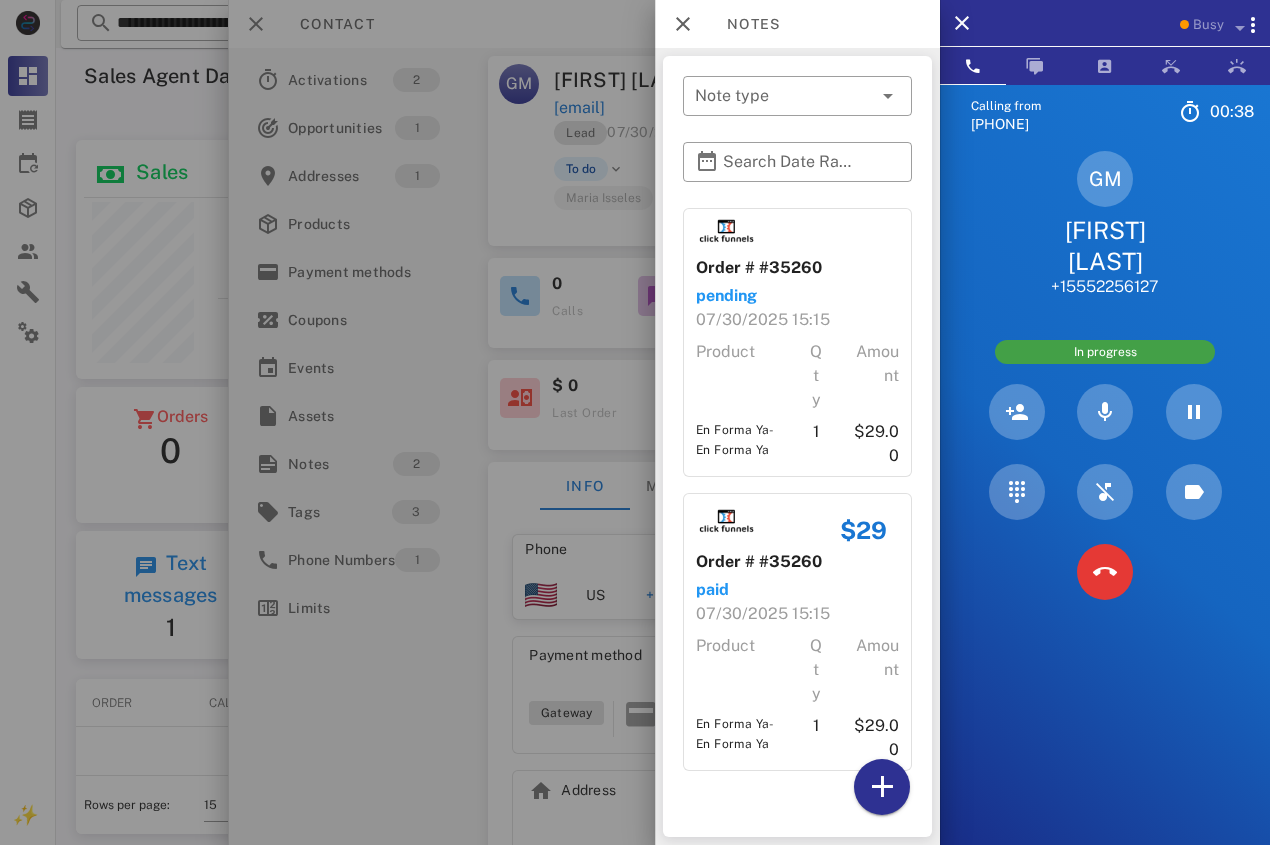 click on "Product" at bounding box center [741, 376] 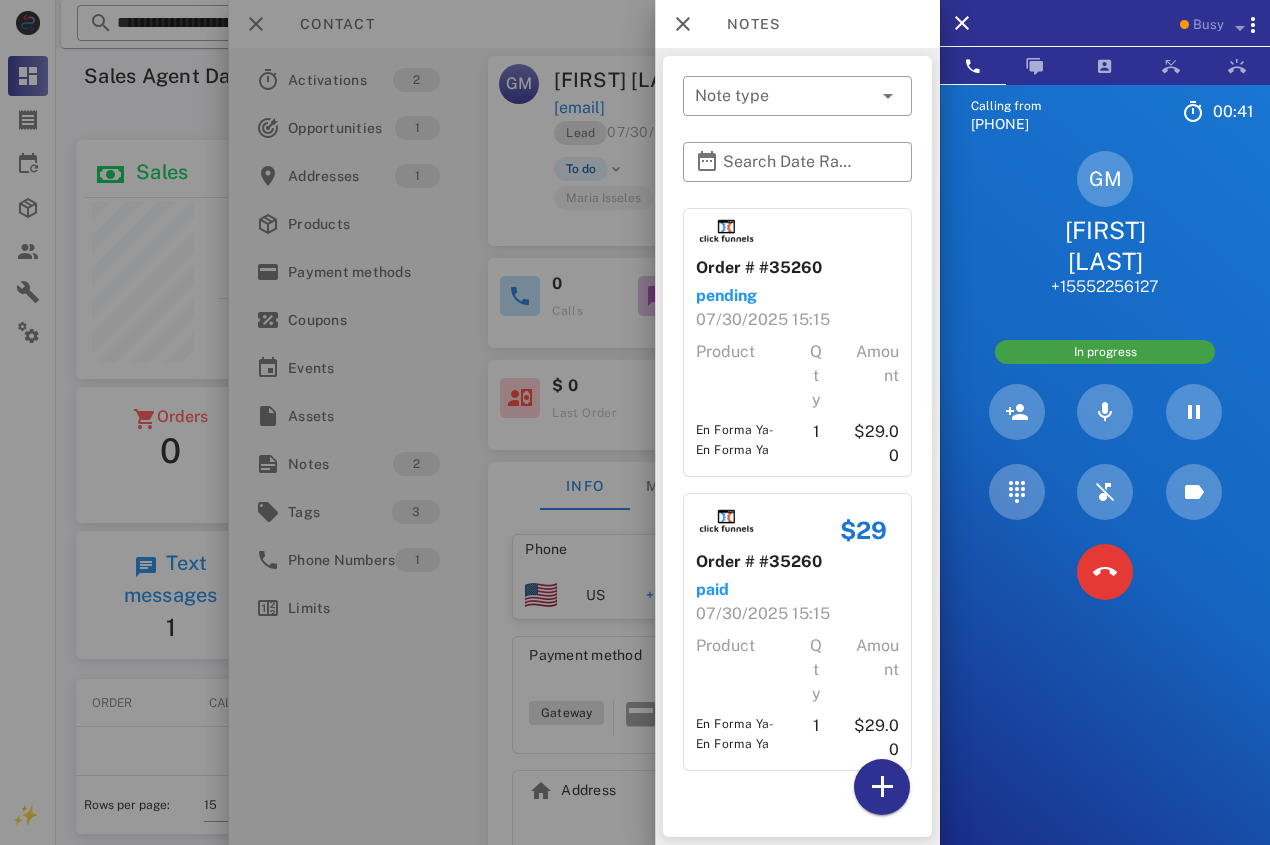 click at bounding box center [635, 422] 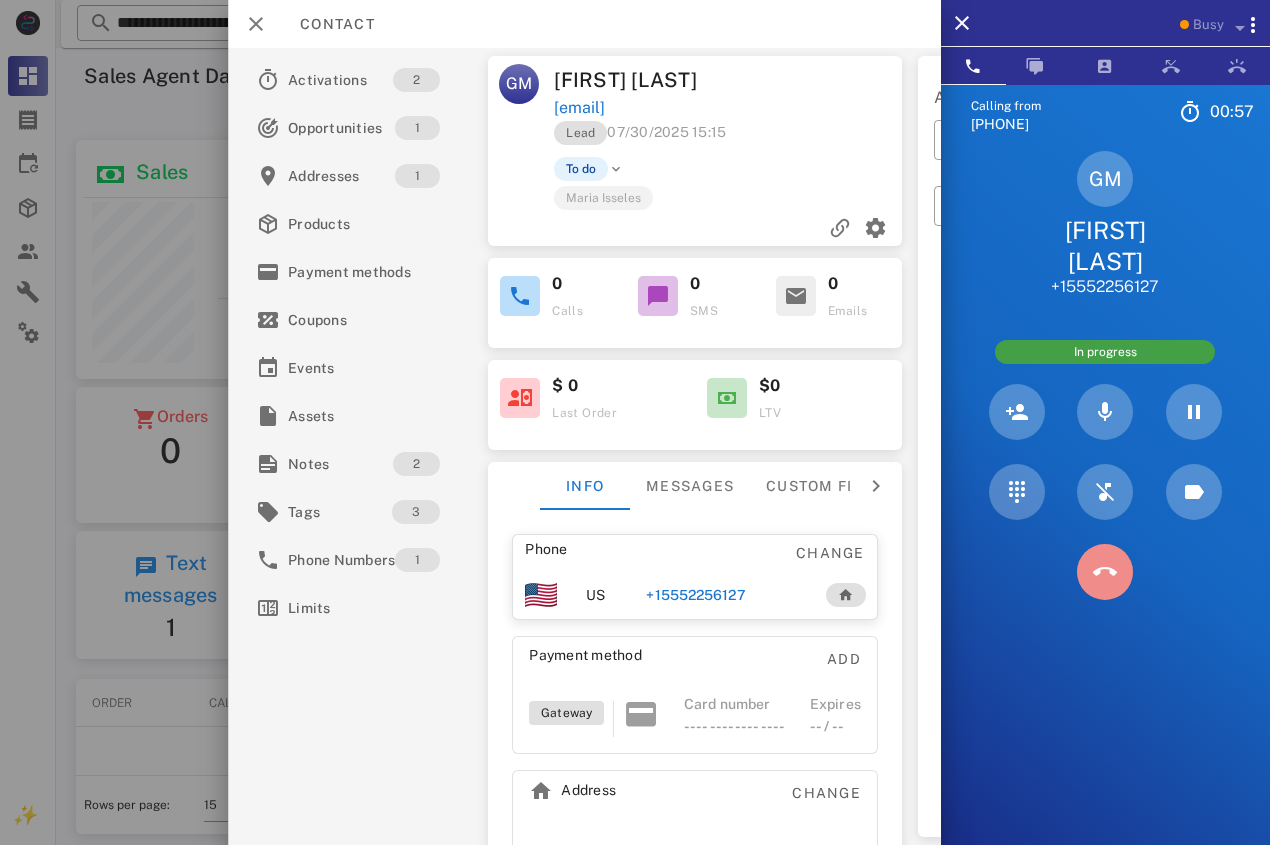 click at bounding box center [1105, 572] 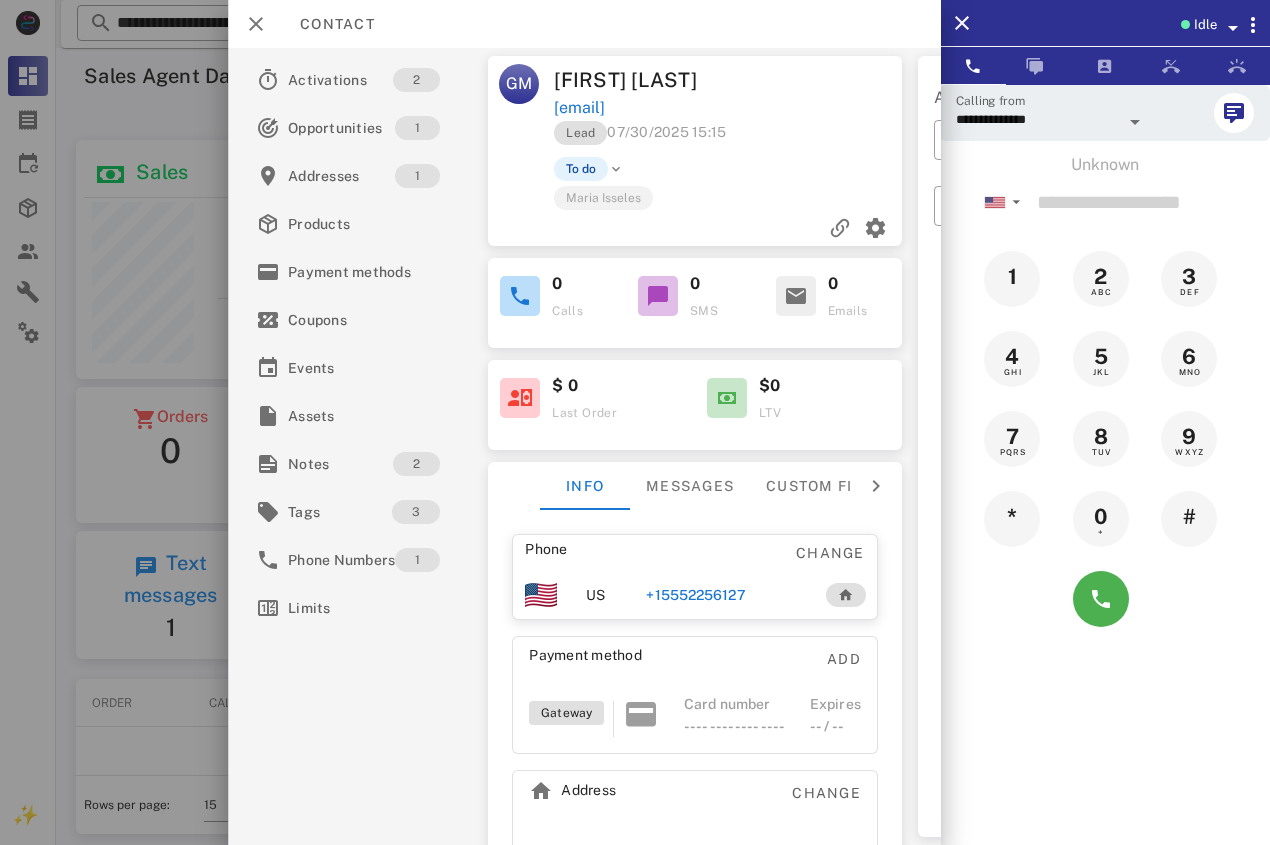click on "[PHONE]" at bounding box center [675, 595] 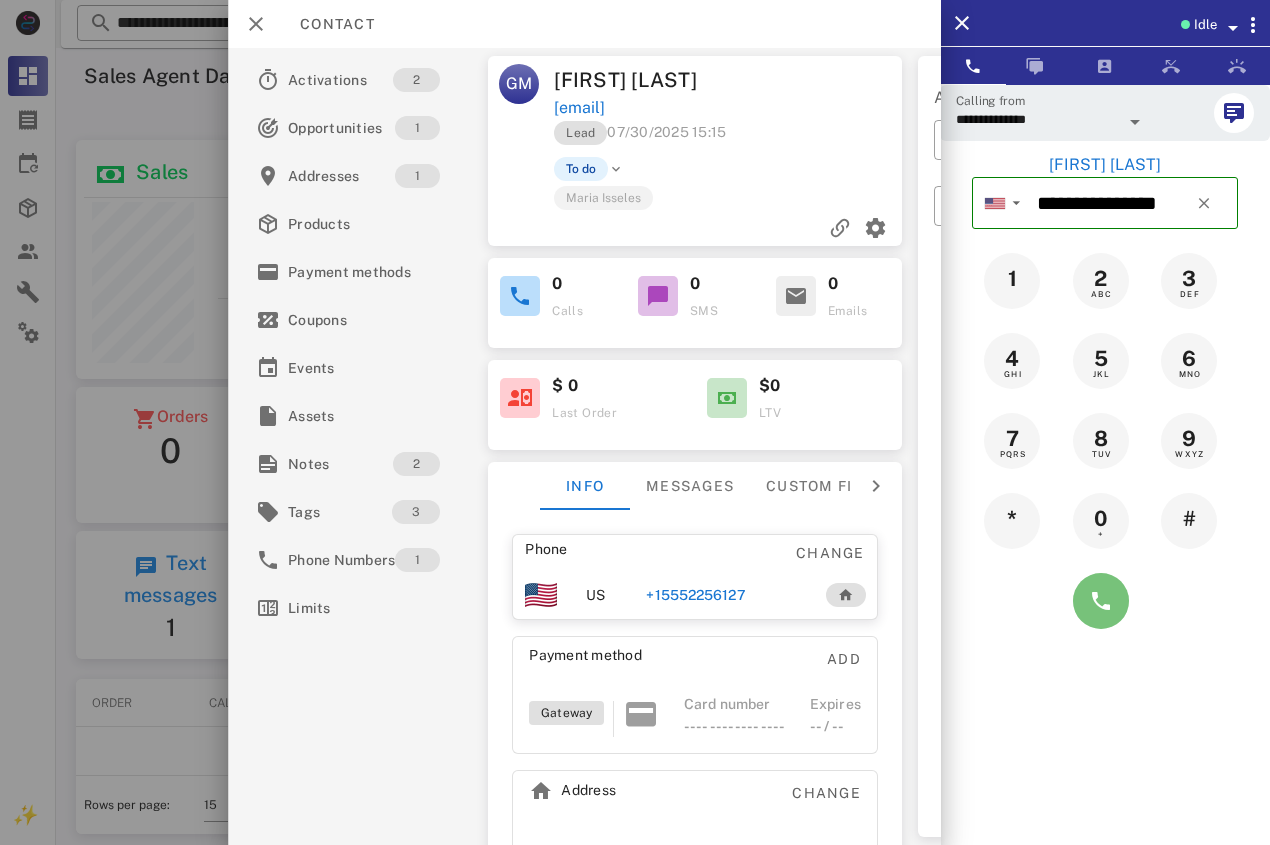 click at bounding box center (1101, 601) 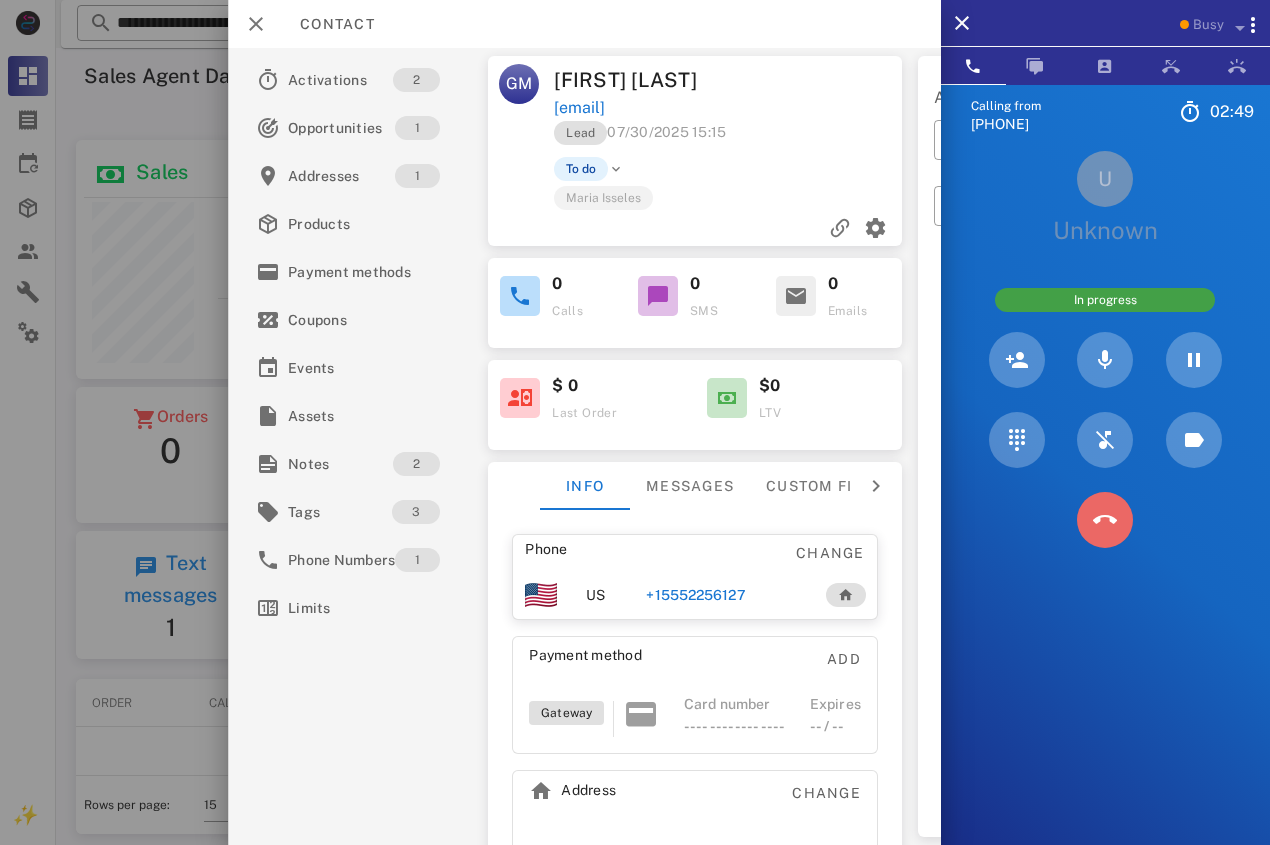 click at bounding box center (1105, 520) 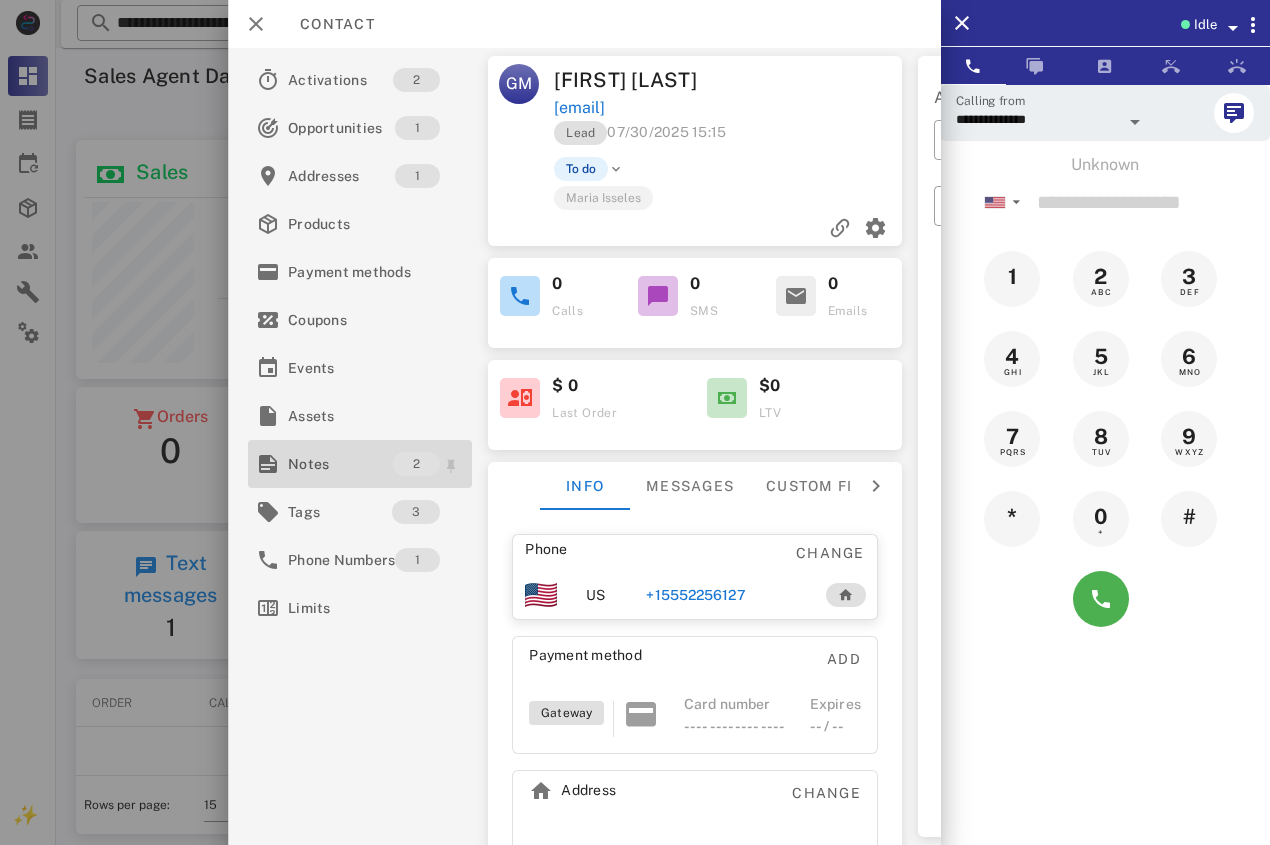 click on "Notes" at bounding box center [340, 464] 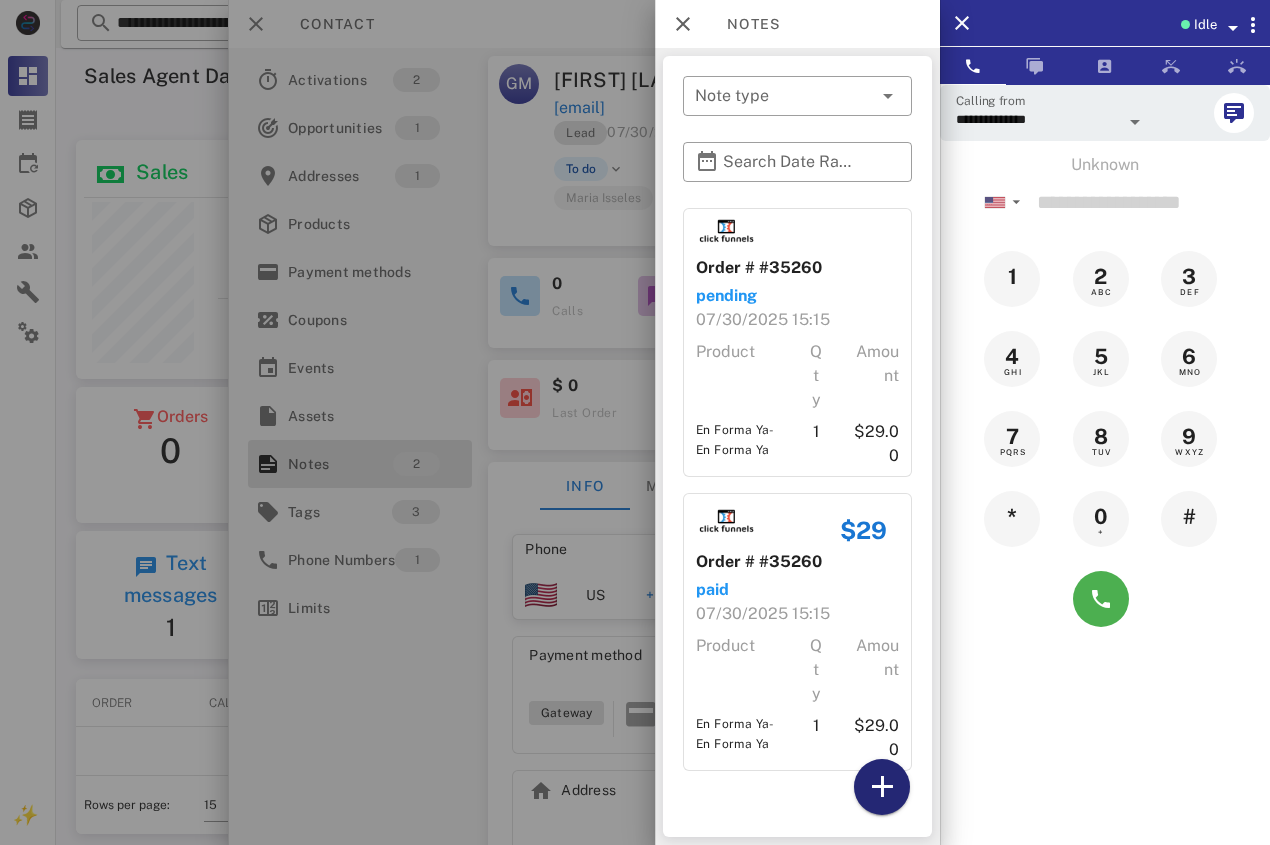 click at bounding box center (882, 787) 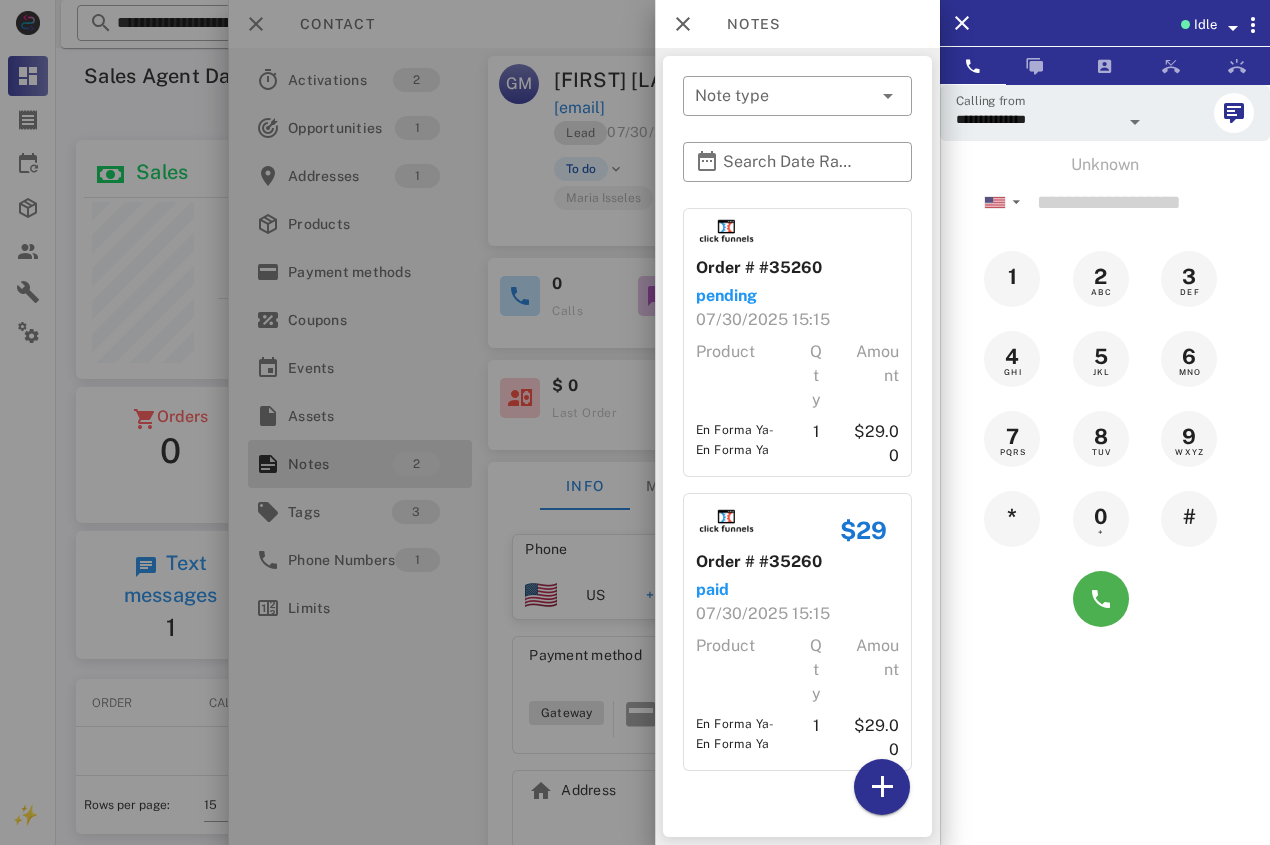 click on "[DATE] [TIME]" at bounding box center (797, 320) 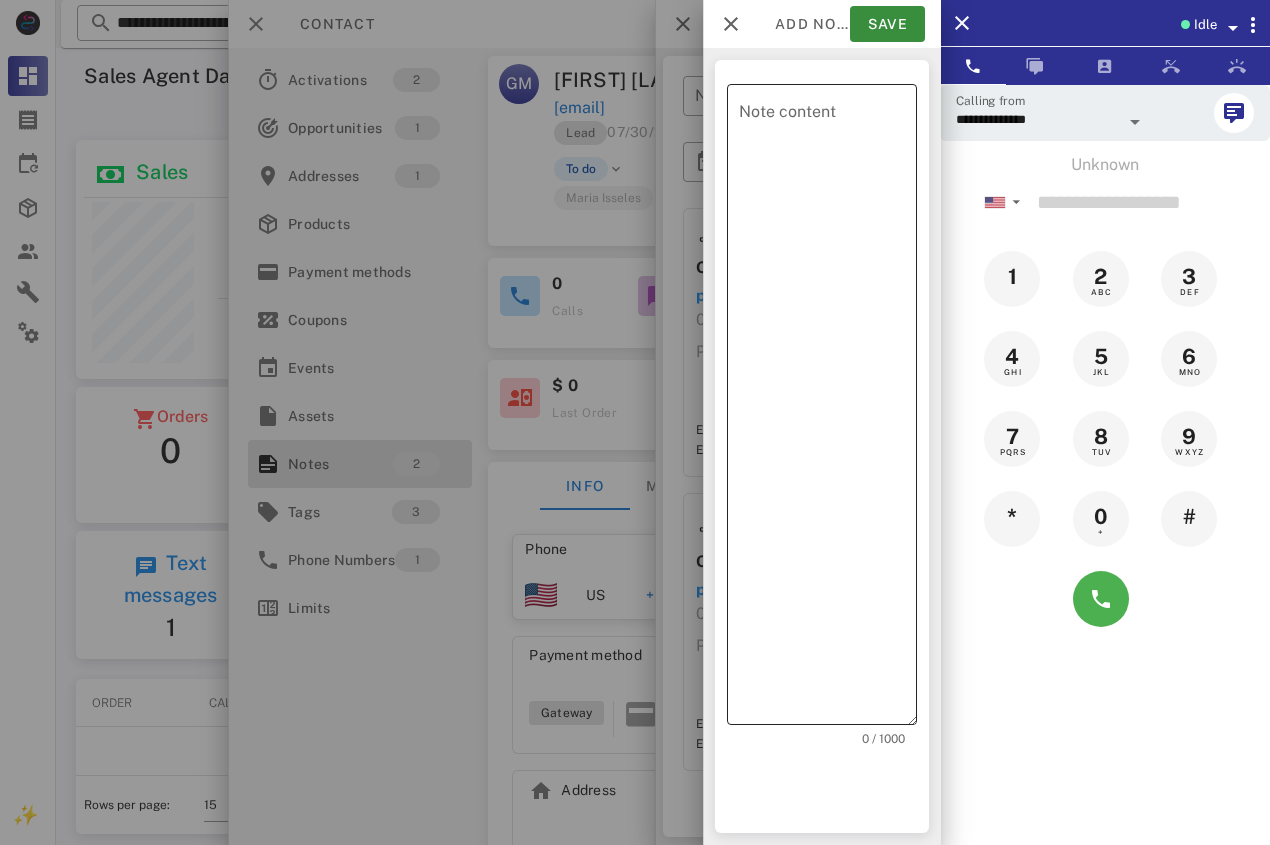 click on "Note content" at bounding box center [828, 409] 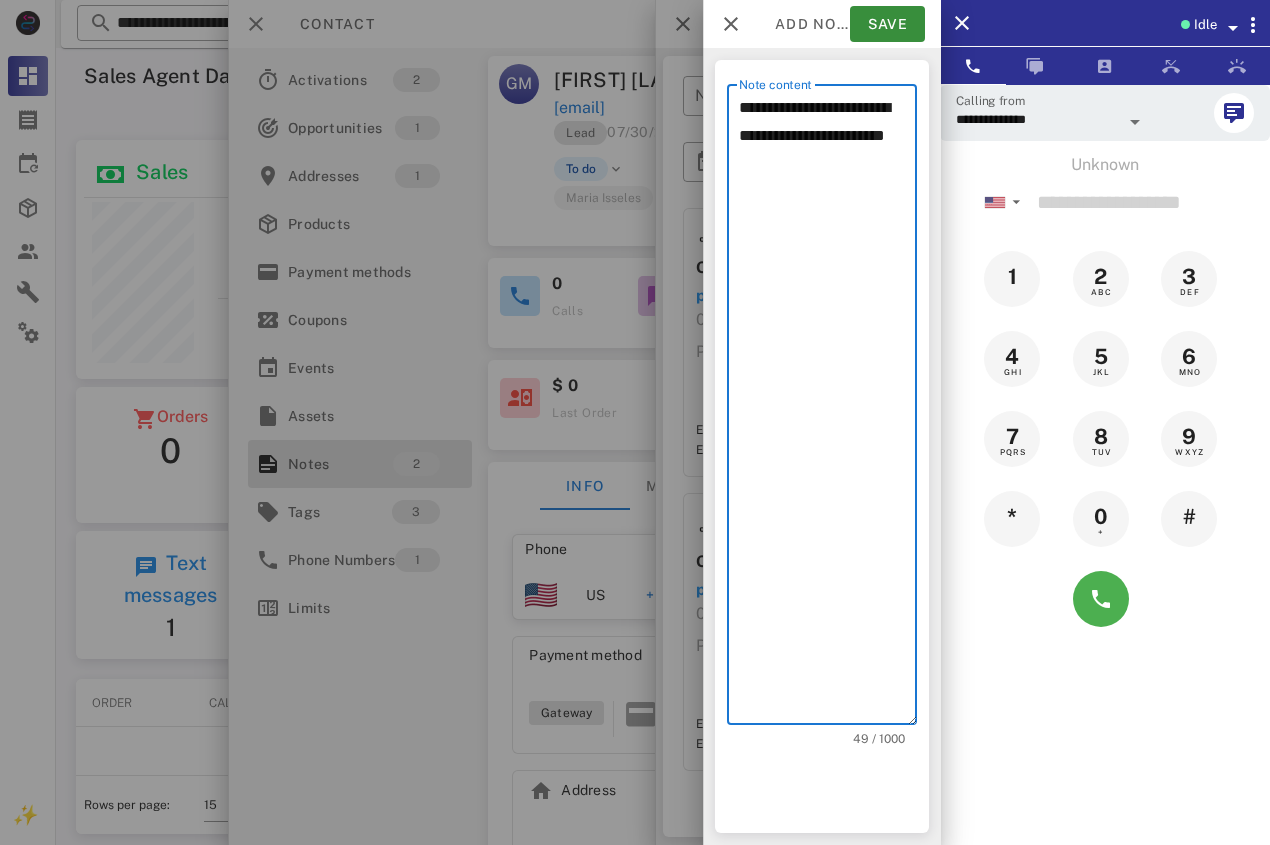 click on "**********" at bounding box center [828, 409] 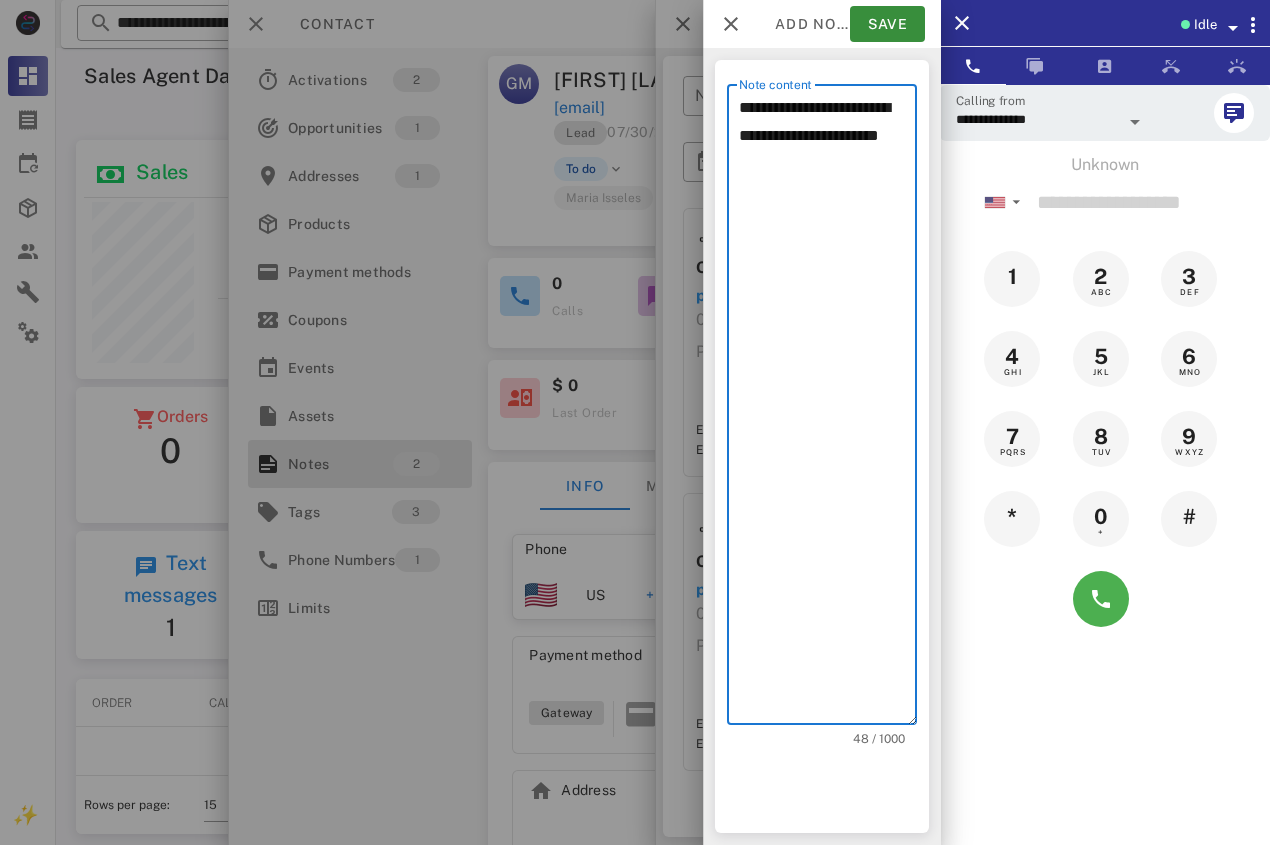 click on "**********" at bounding box center [828, 409] 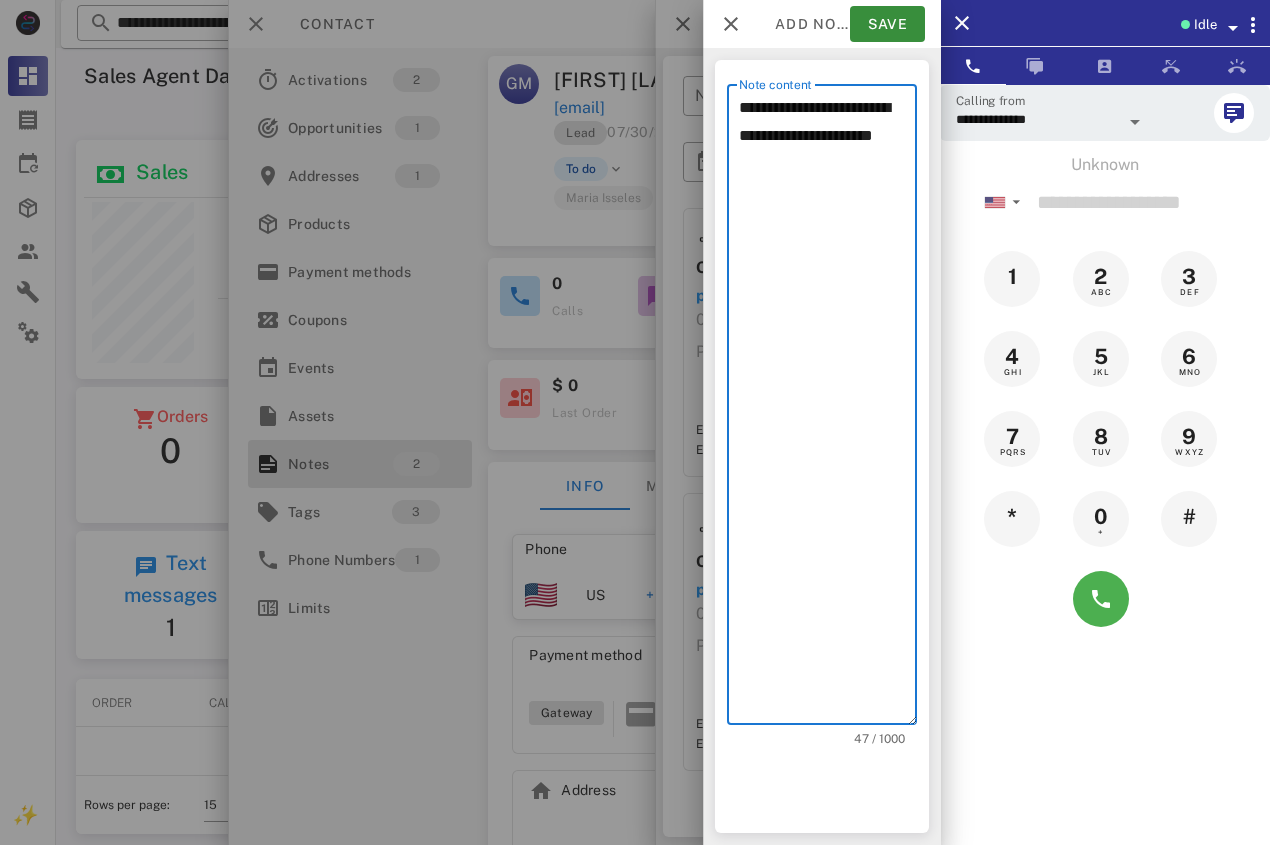 drag, startPoint x: 790, startPoint y: 176, endPoint x: 841, endPoint y: 134, distance: 66.068146 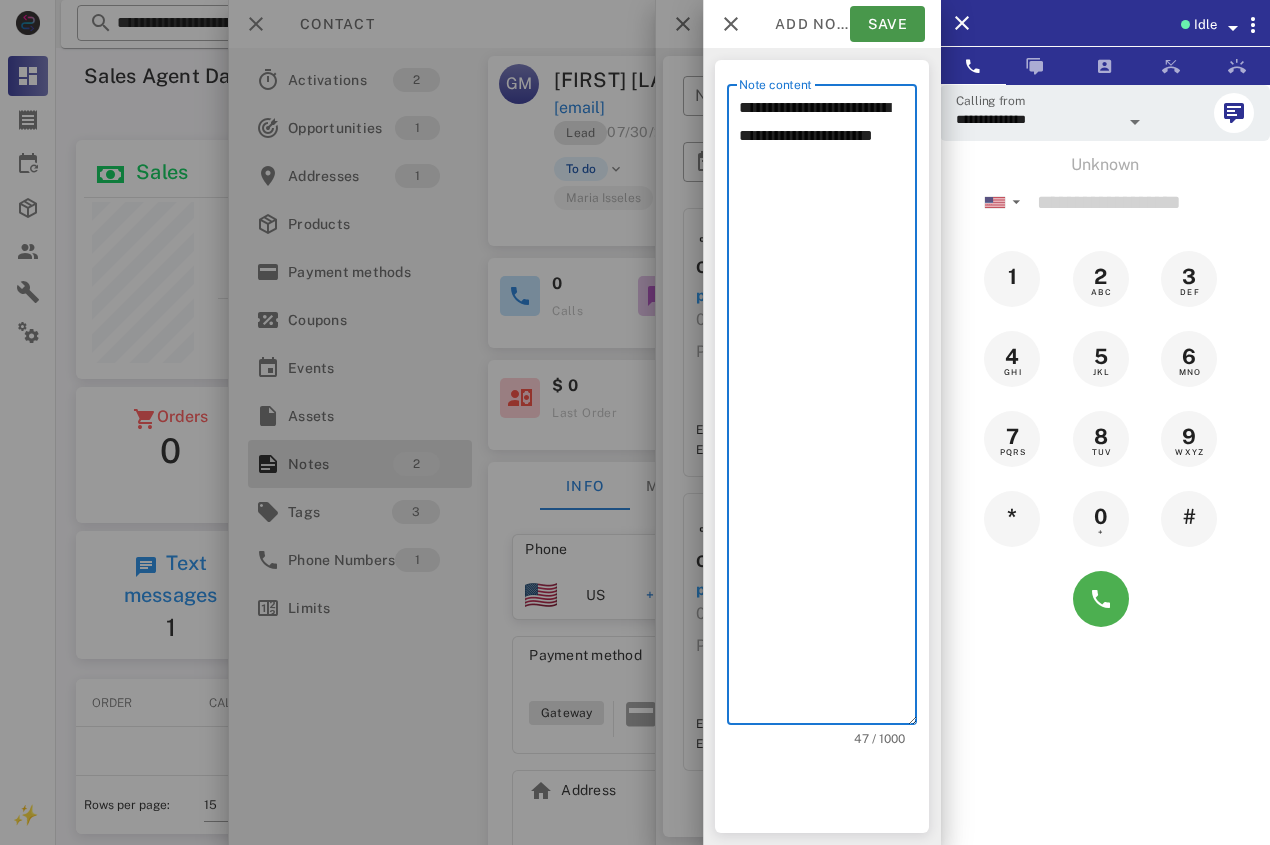 type on "**********" 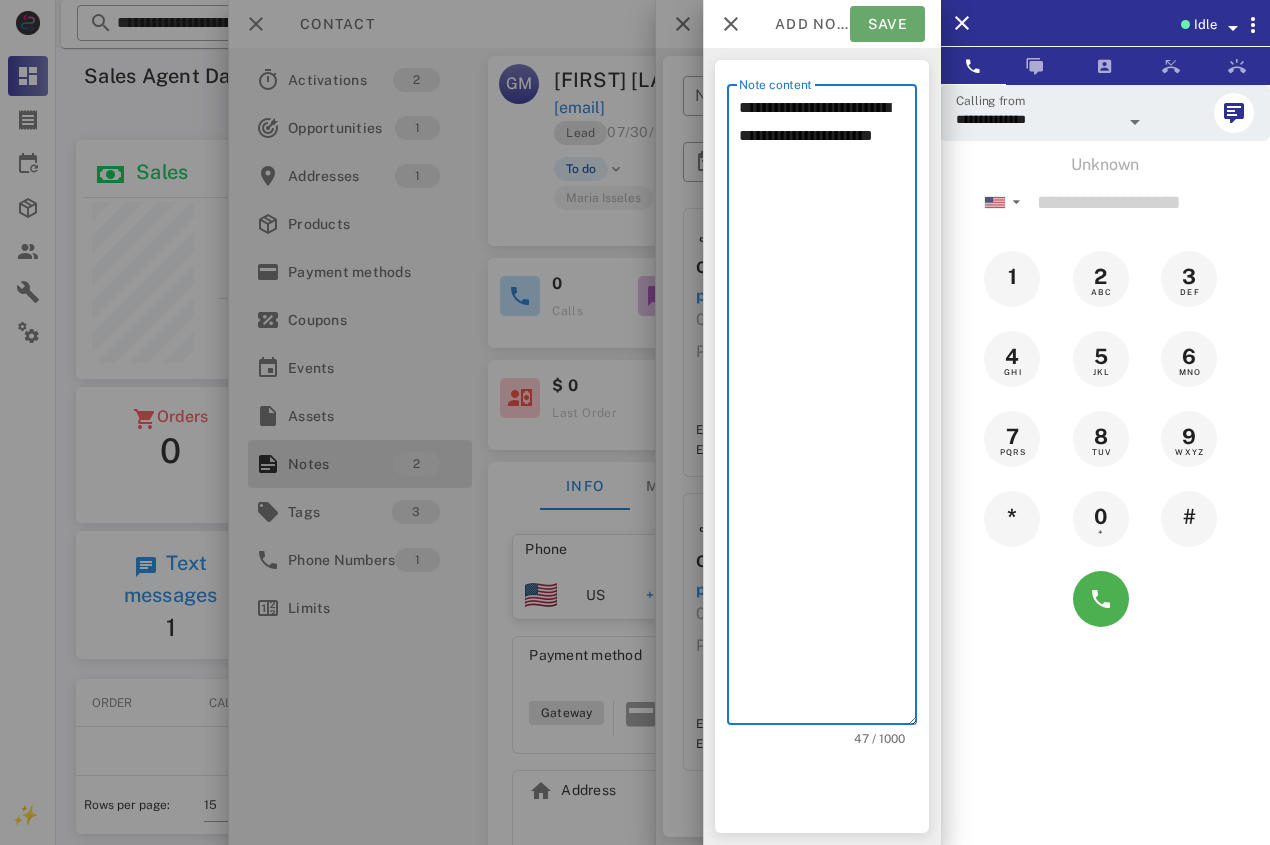 click on "Save" at bounding box center [887, 24] 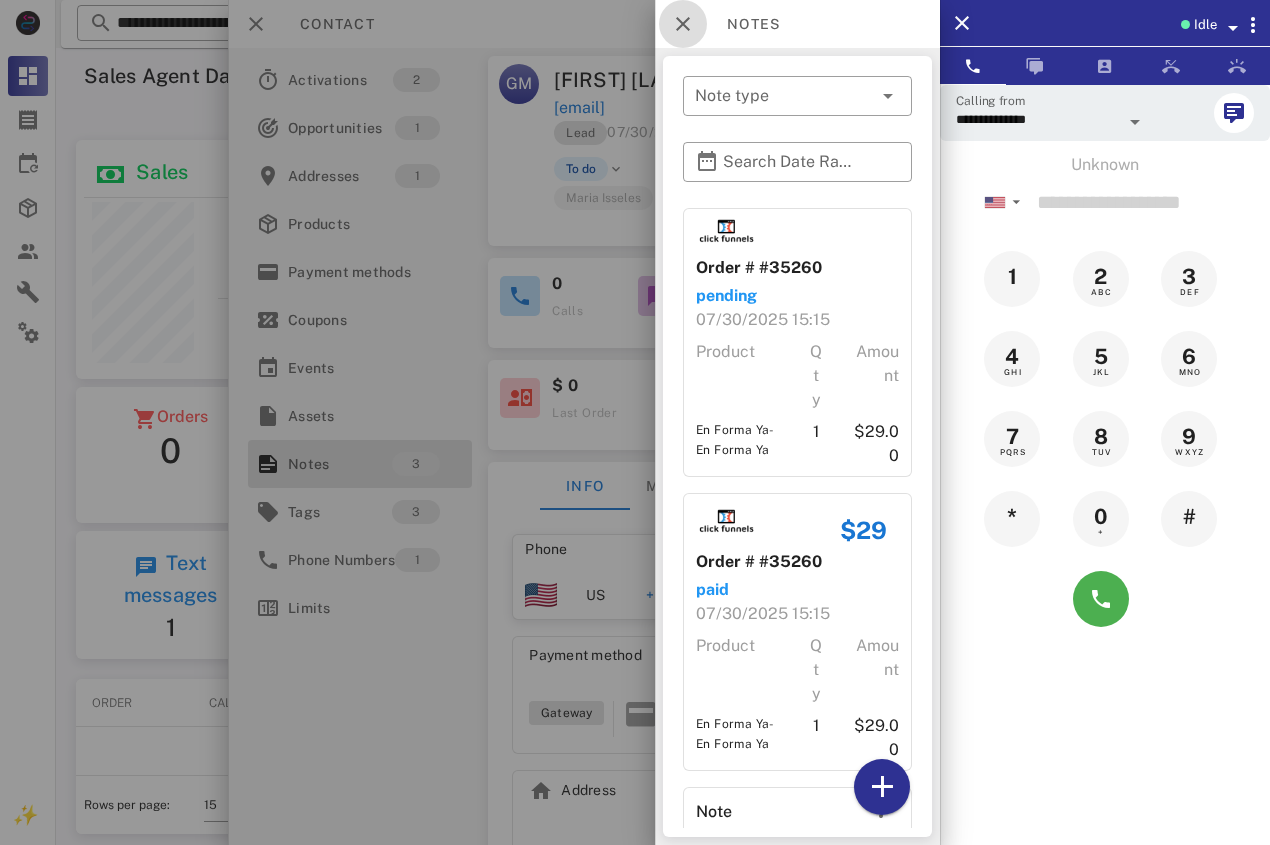 click at bounding box center [683, 24] 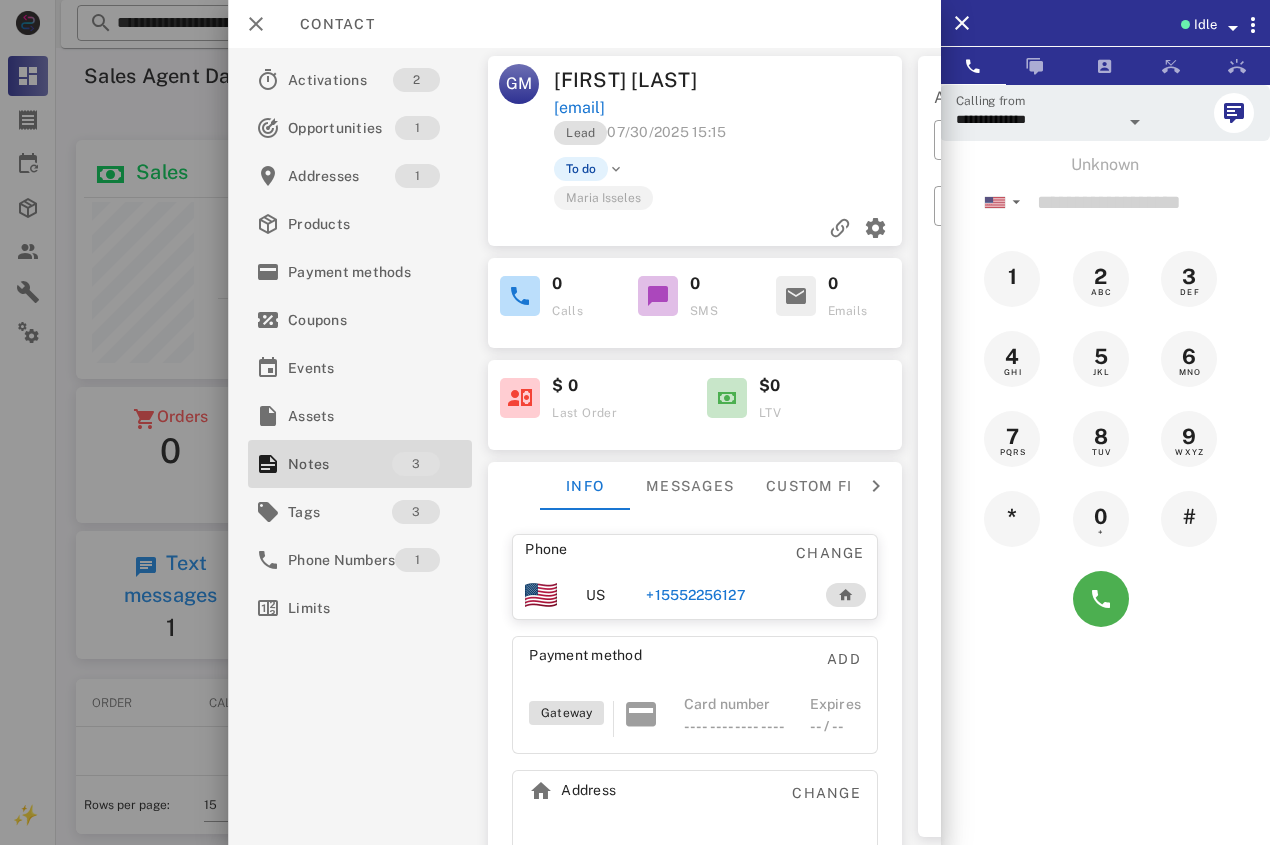 drag, startPoint x: 564, startPoint y: 27, endPoint x: 474, endPoint y: 7, distance: 92.19544 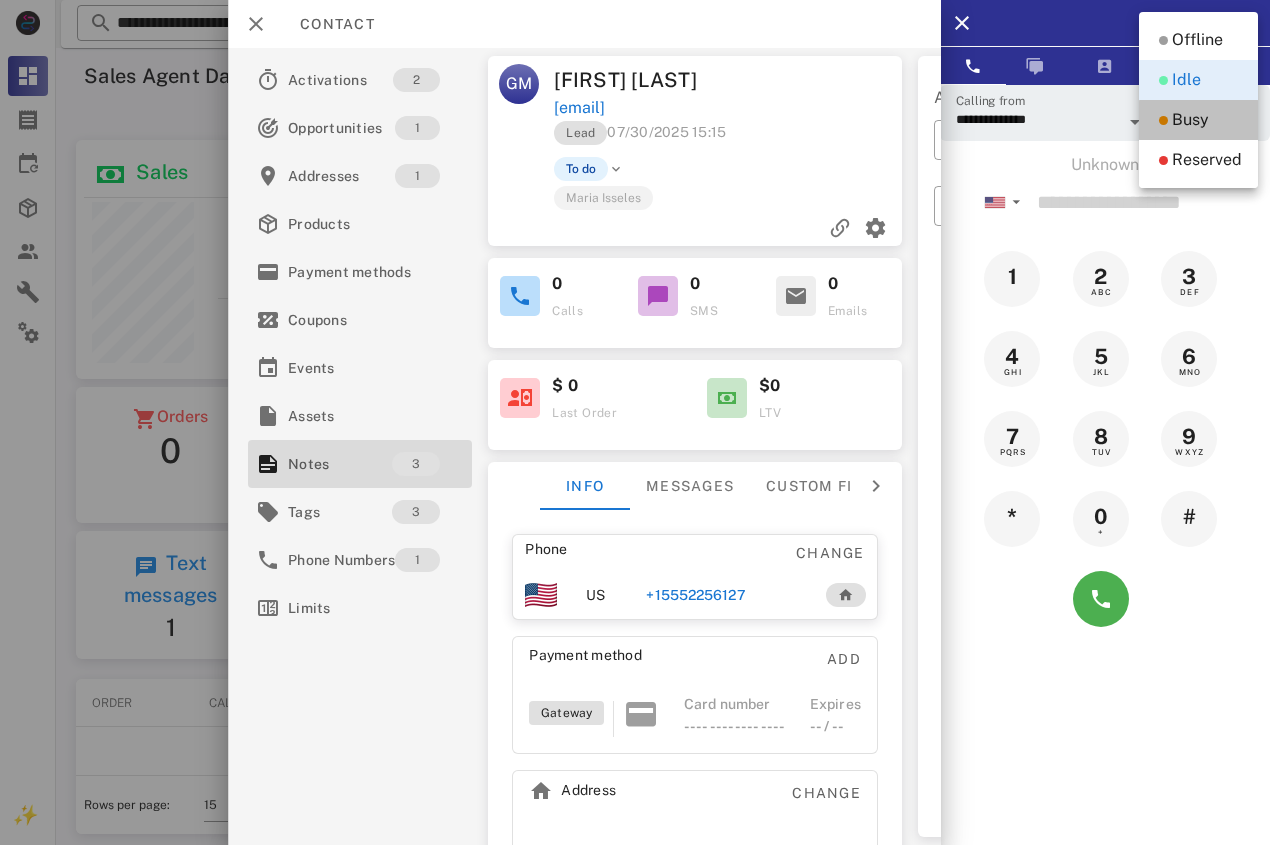 click on "Busy" at bounding box center (1190, 120) 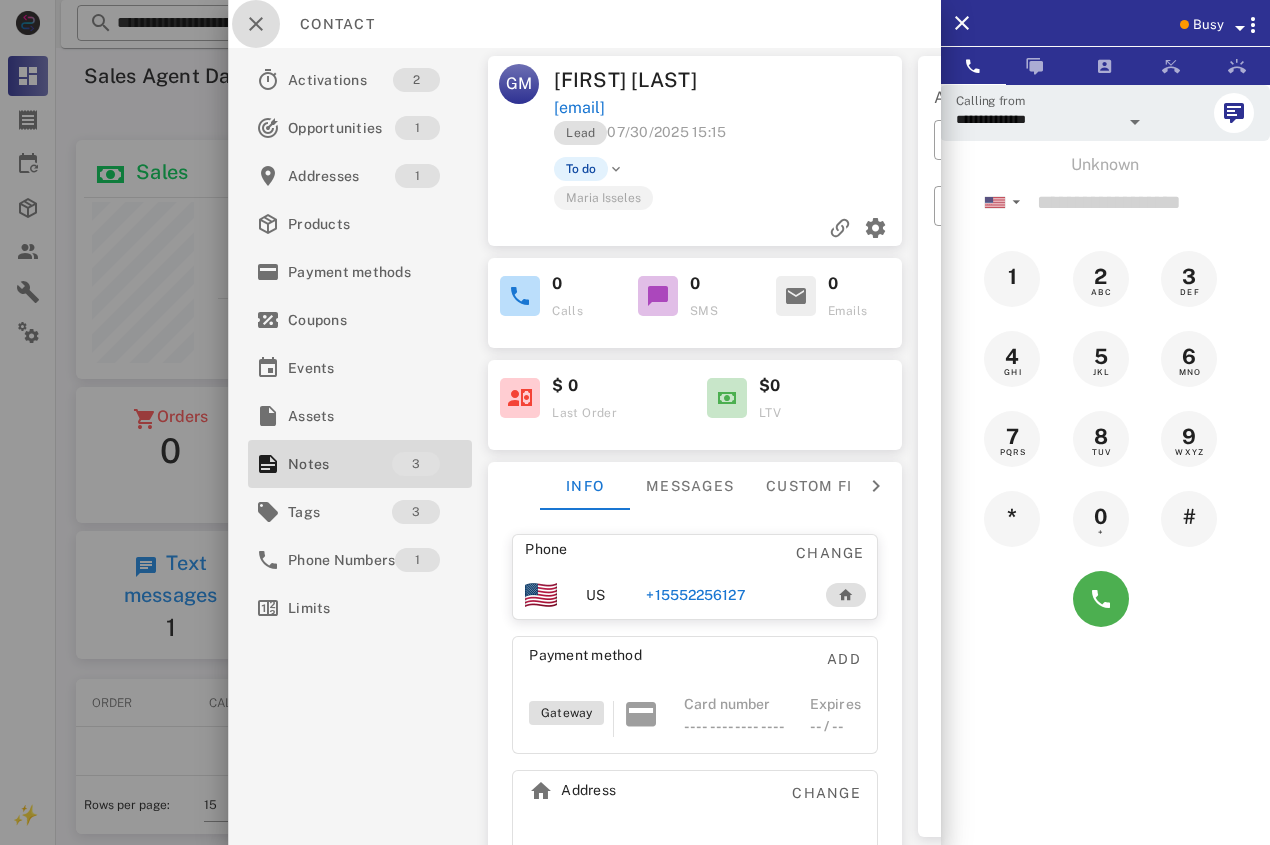 click at bounding box center (256, 24) 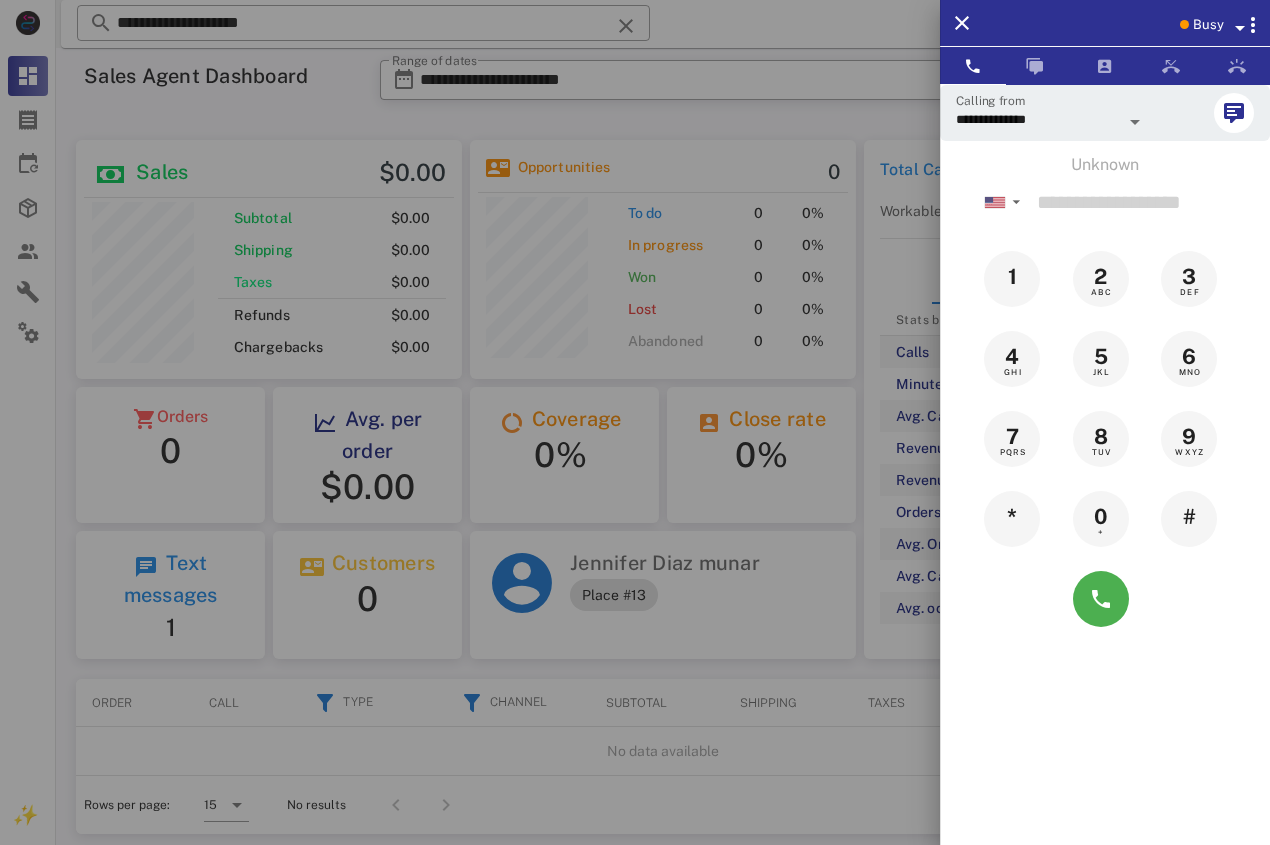 click at bounding box center (635, 422) 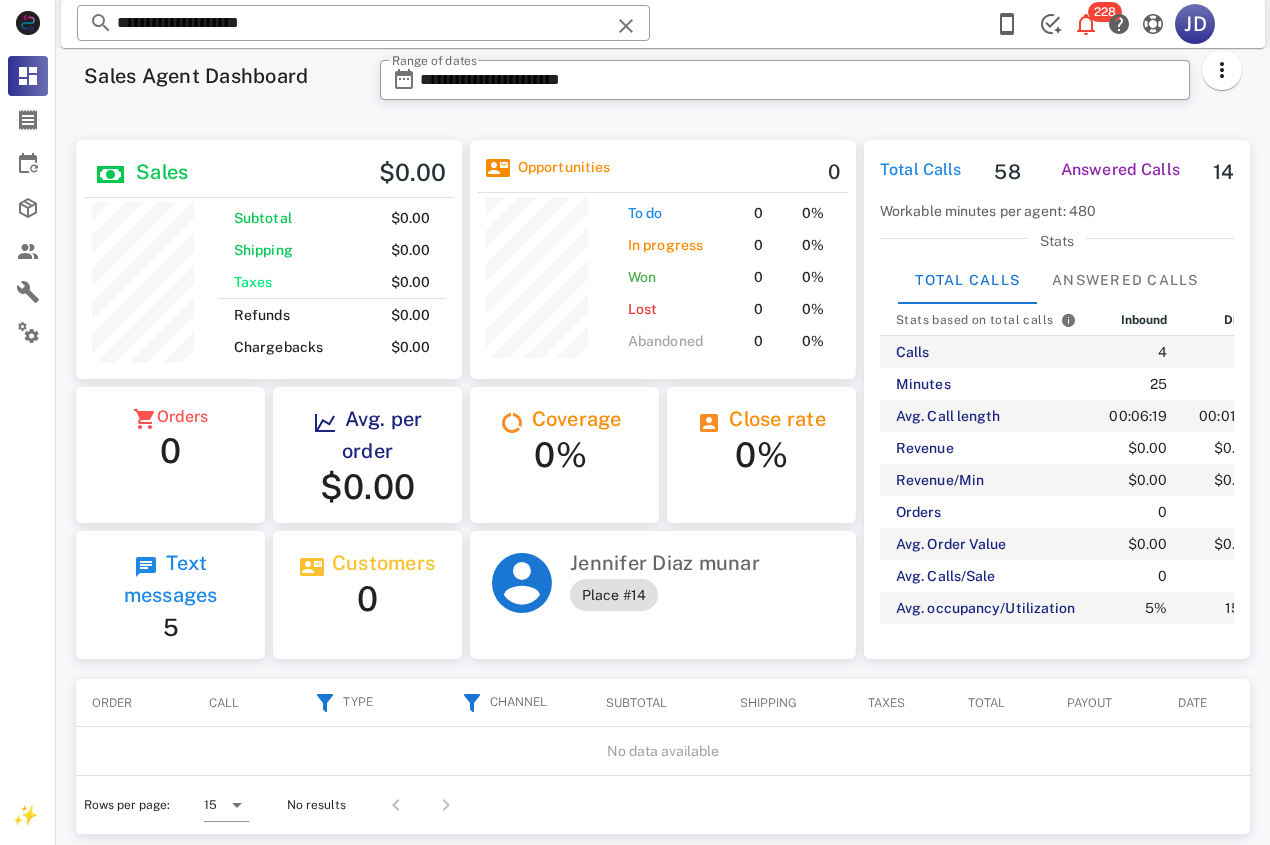 scroll, scrollTop: 999761, scrollLeft: 999614, axis: both 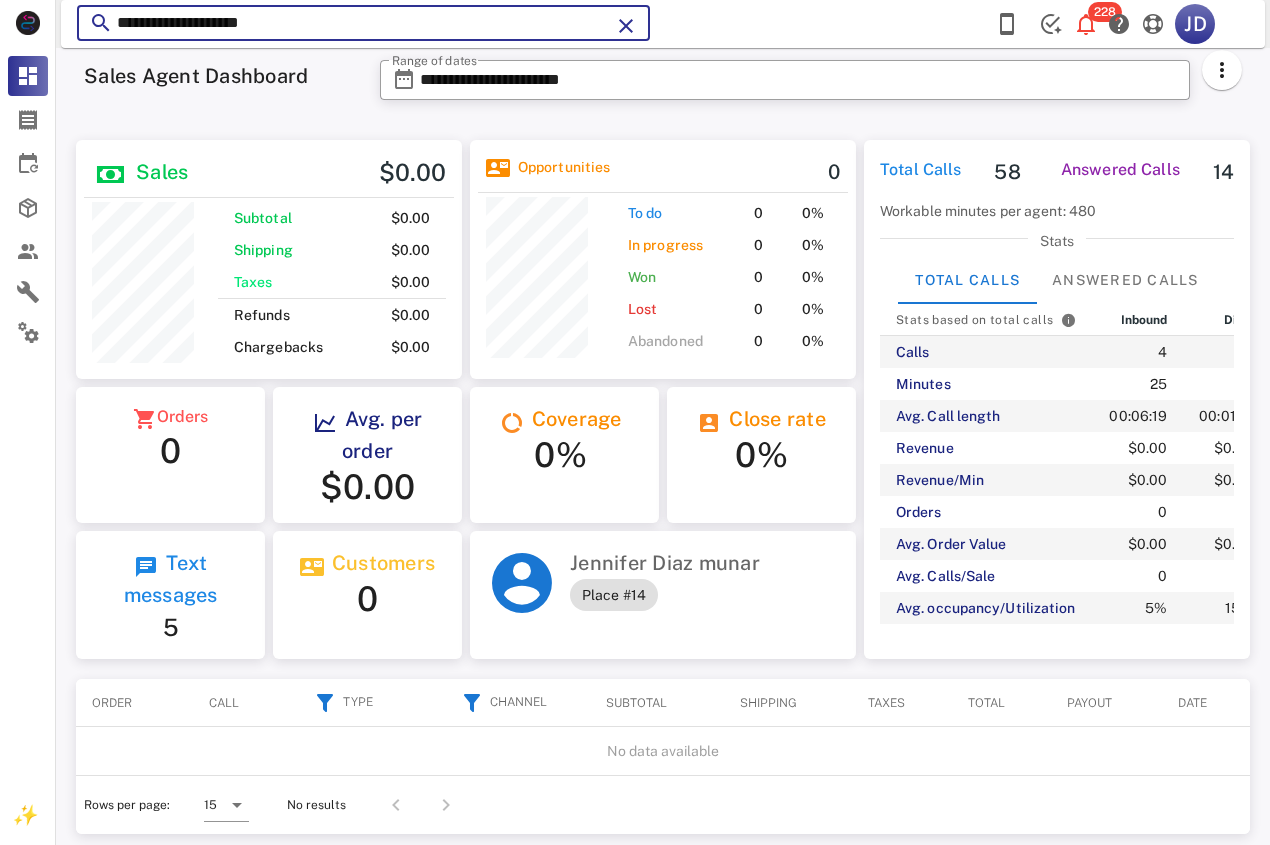 click on "**********" at bounding box center (363, 23) 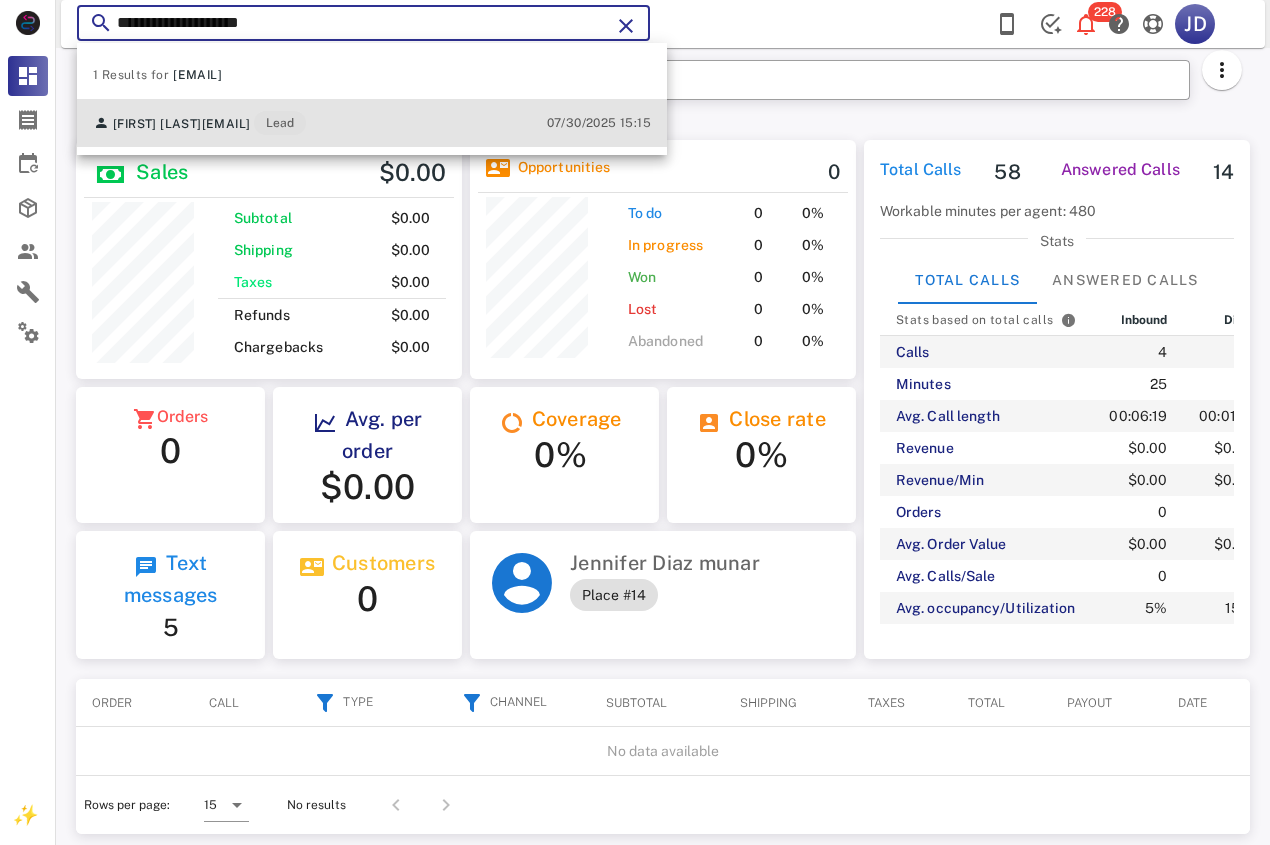 click on "[NAME] [EMAIL] Lead" at bounding box center (199, 123) 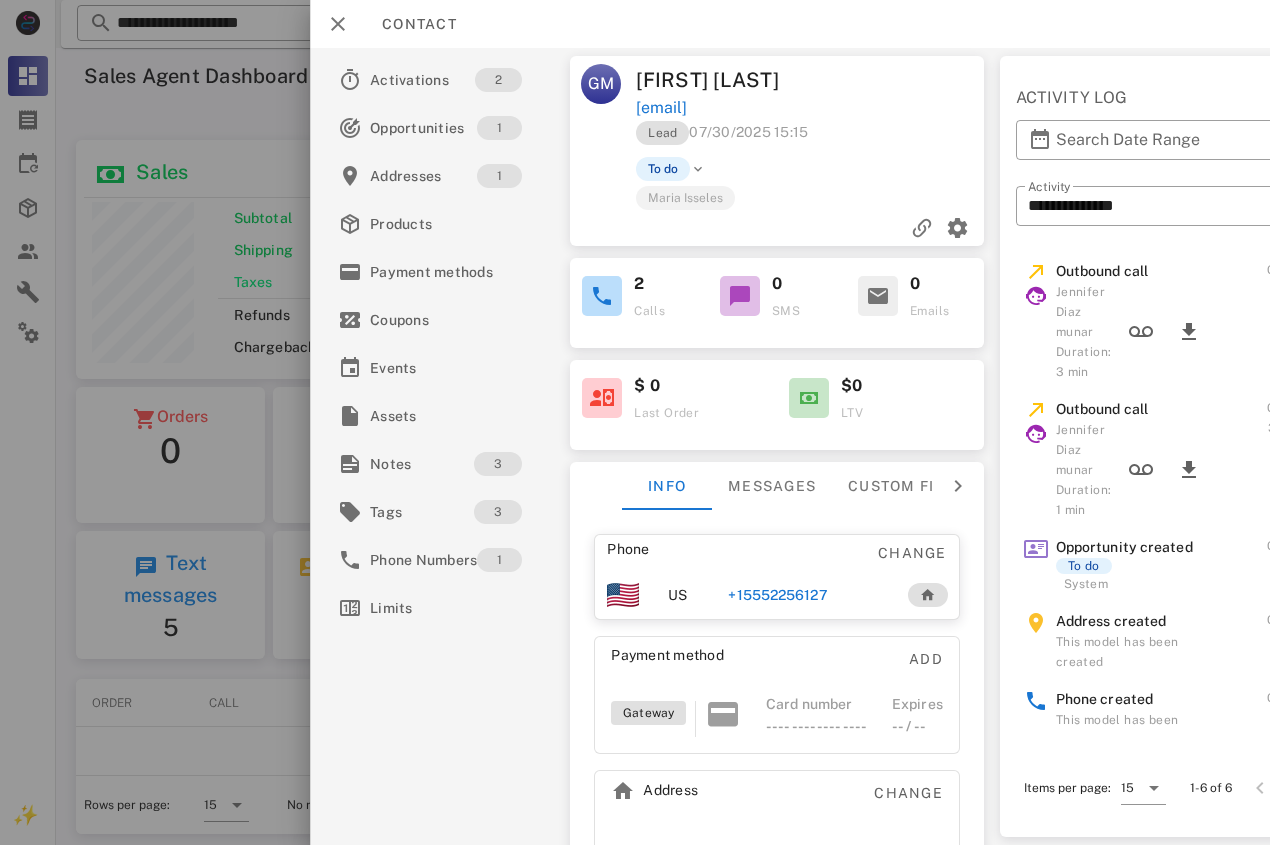 click at bounding box center [635, 422] 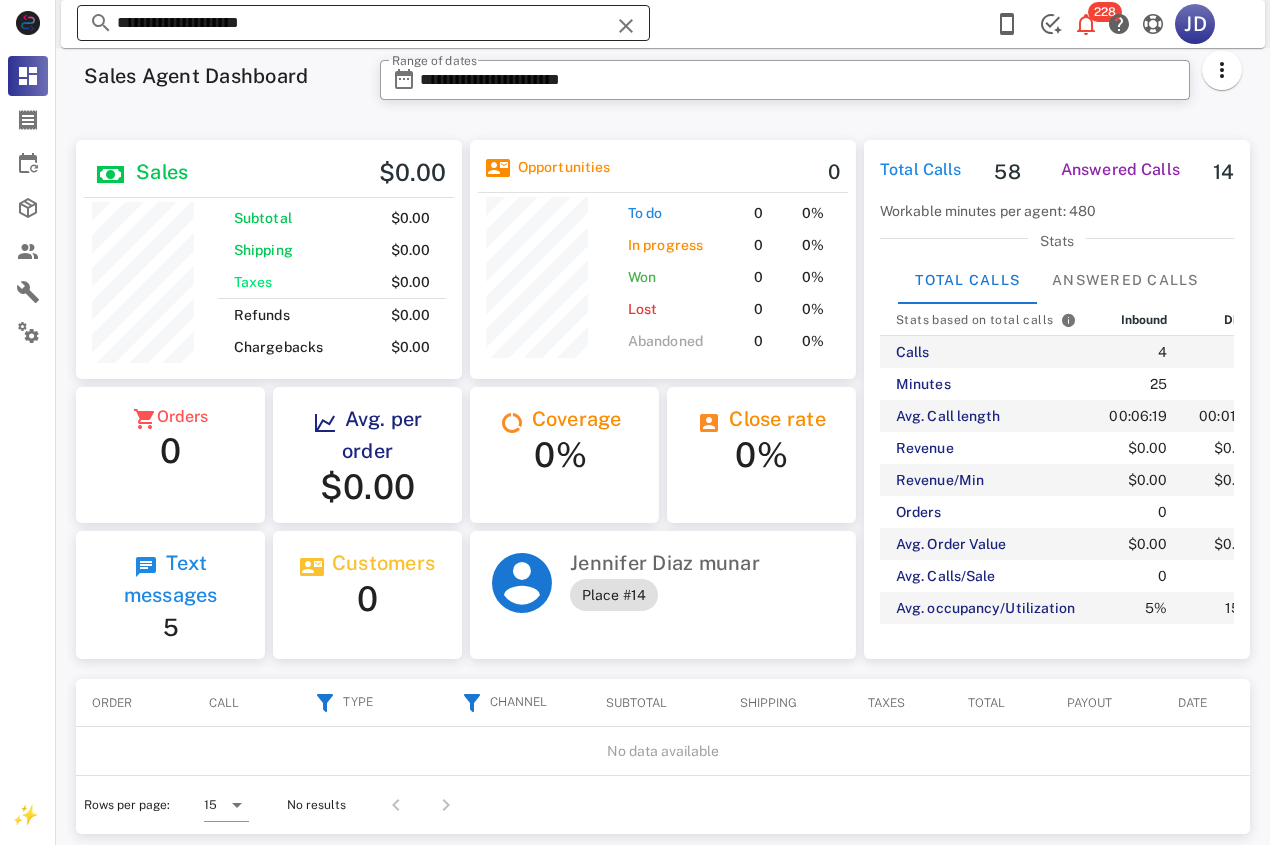 click on "**********" at bounding box center (363, 23) 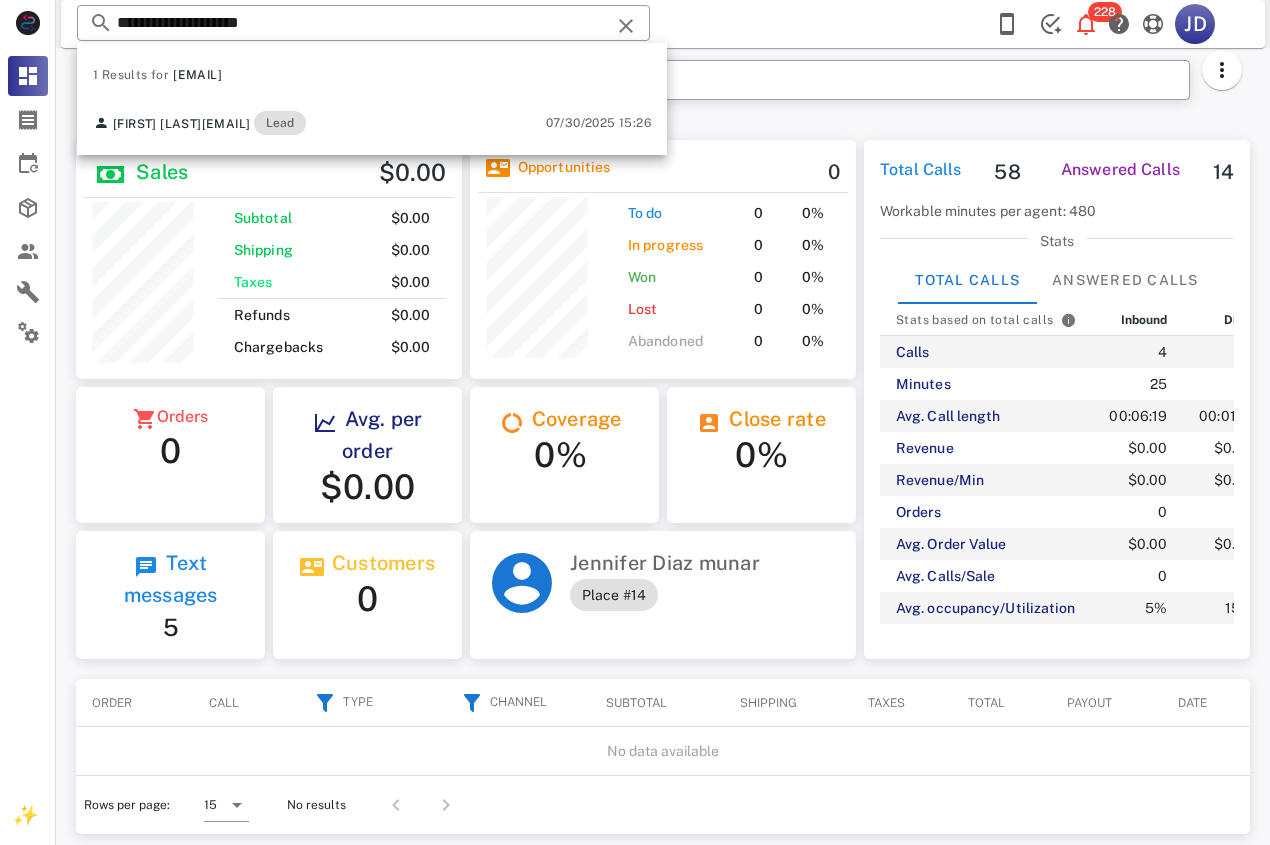 click on "**********" at bounding box center (663, 24) 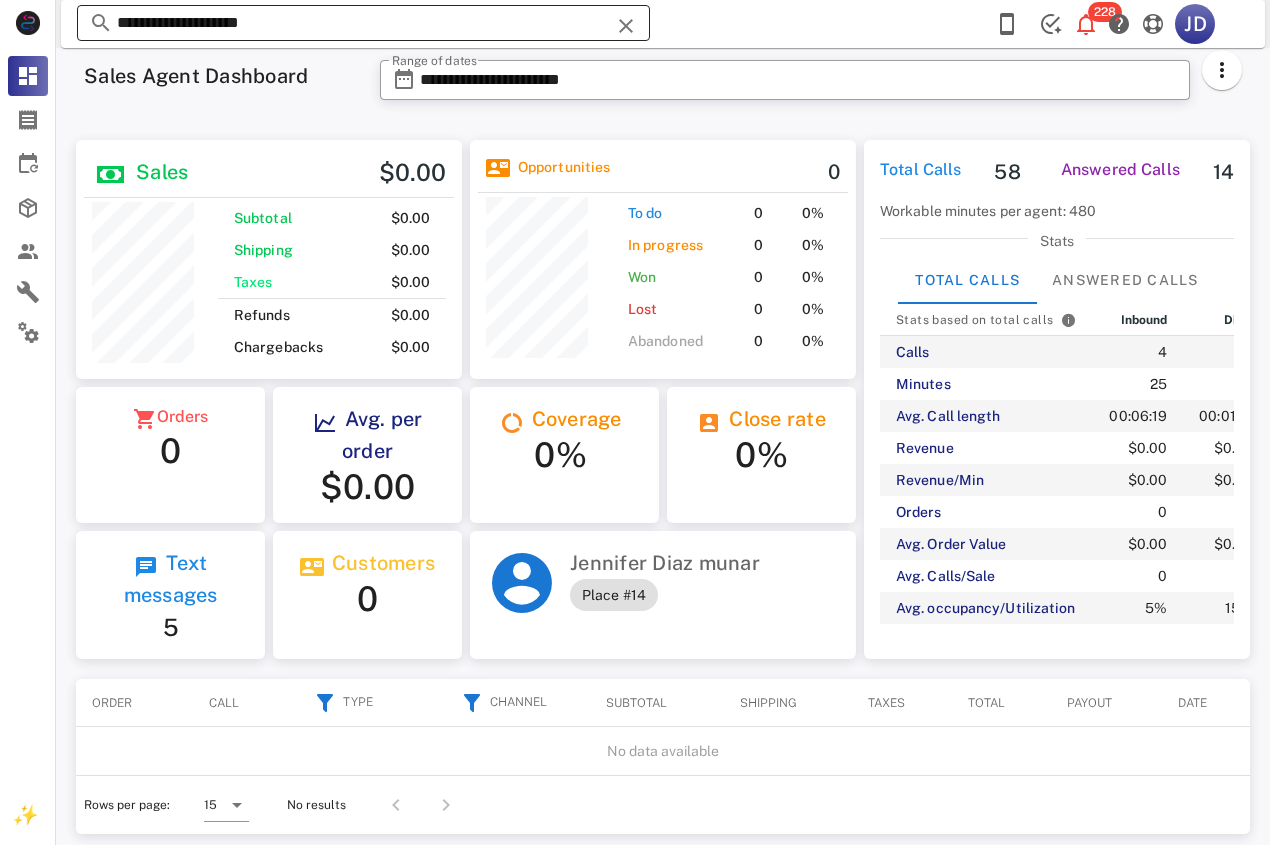 click on "**********" at bounding box center (363, 23) 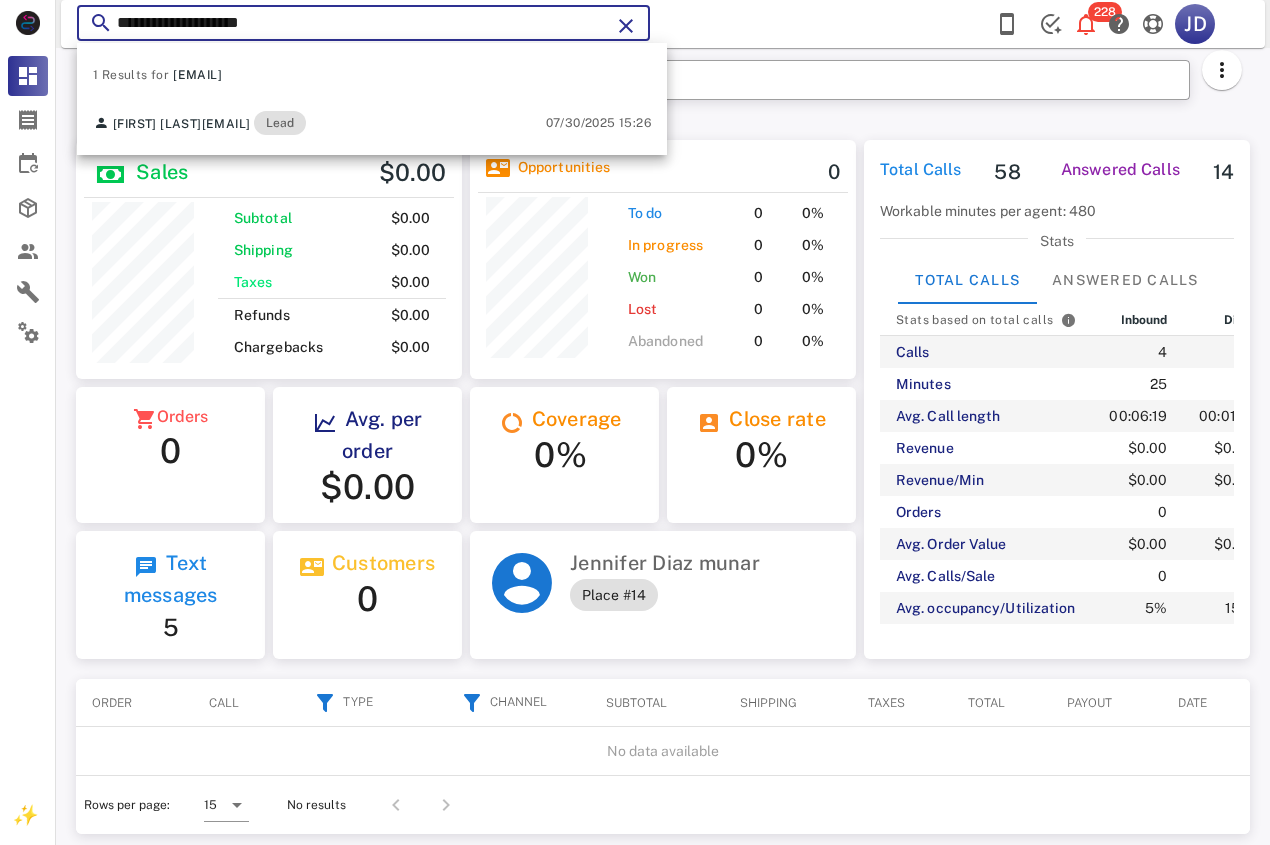 drag, startPoint x: 380, startPoint y: 13, endPoint x: 83, endPoint y: 13, distance: 297 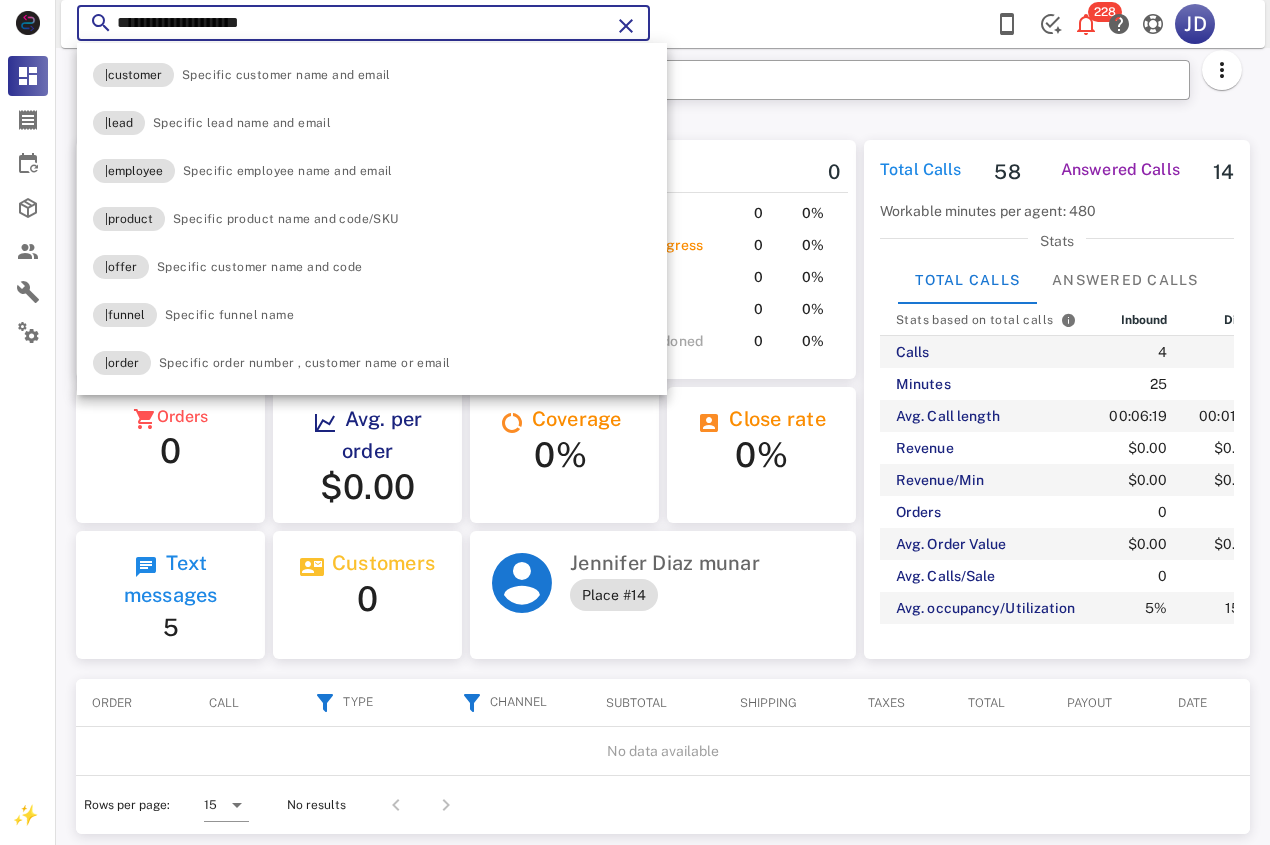 paste 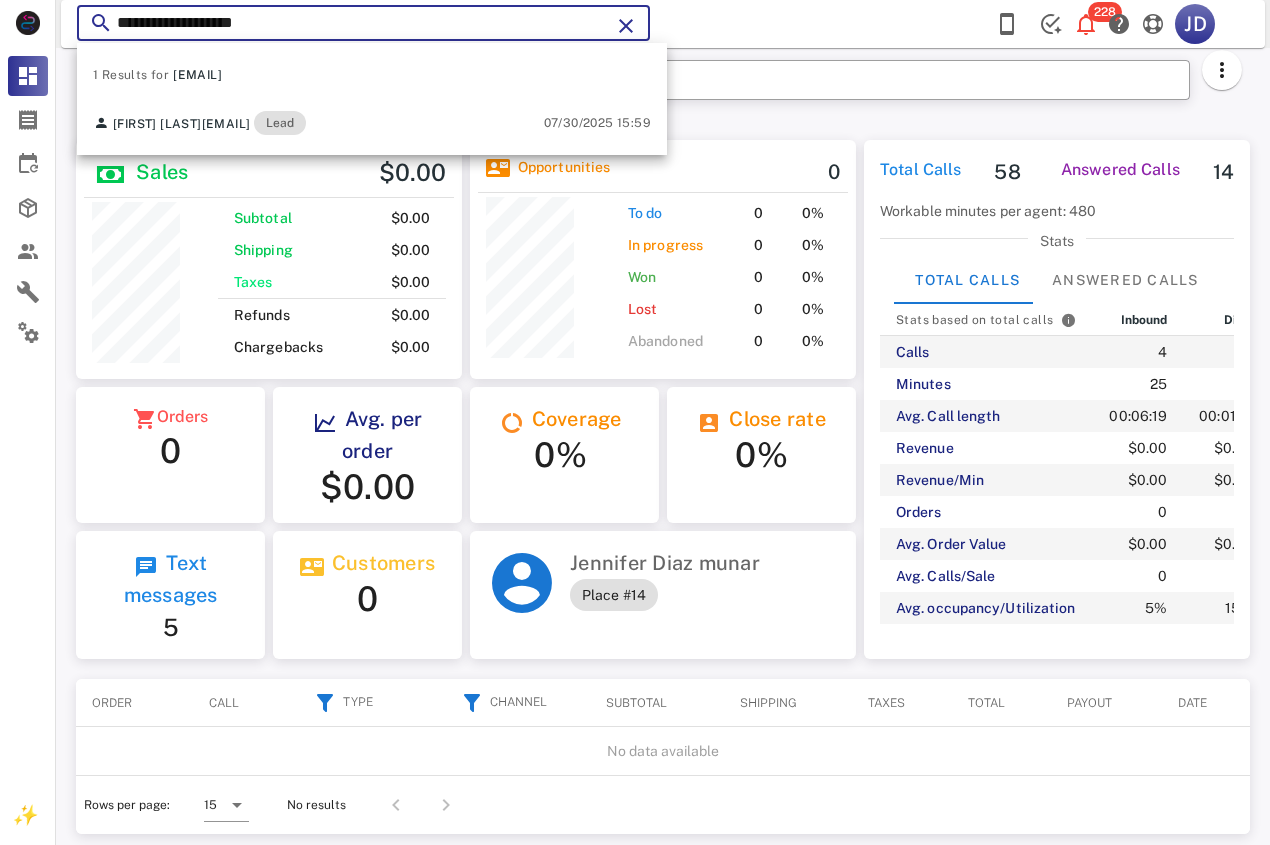 scroll, scrollTop: 240, scrollLeft: 382, axis: both 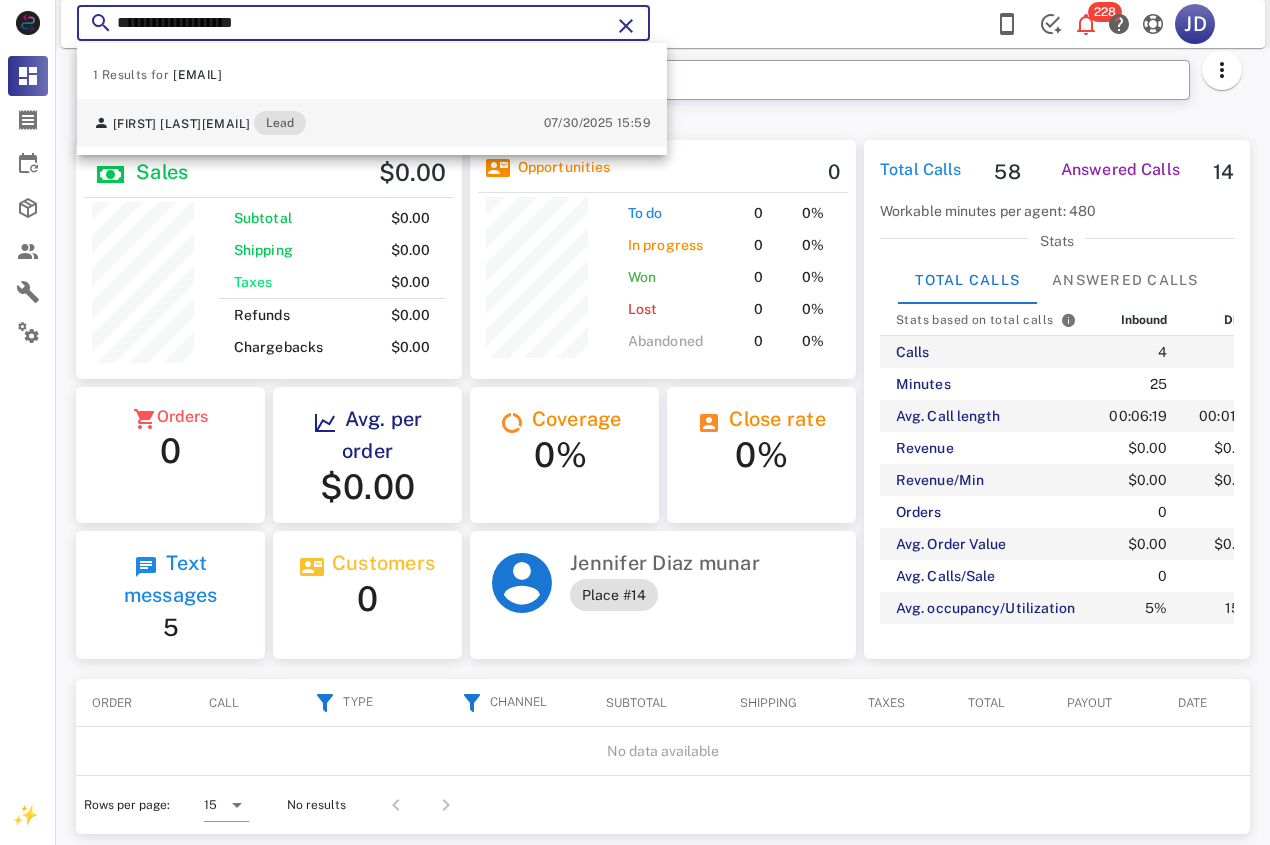 type on "**********" 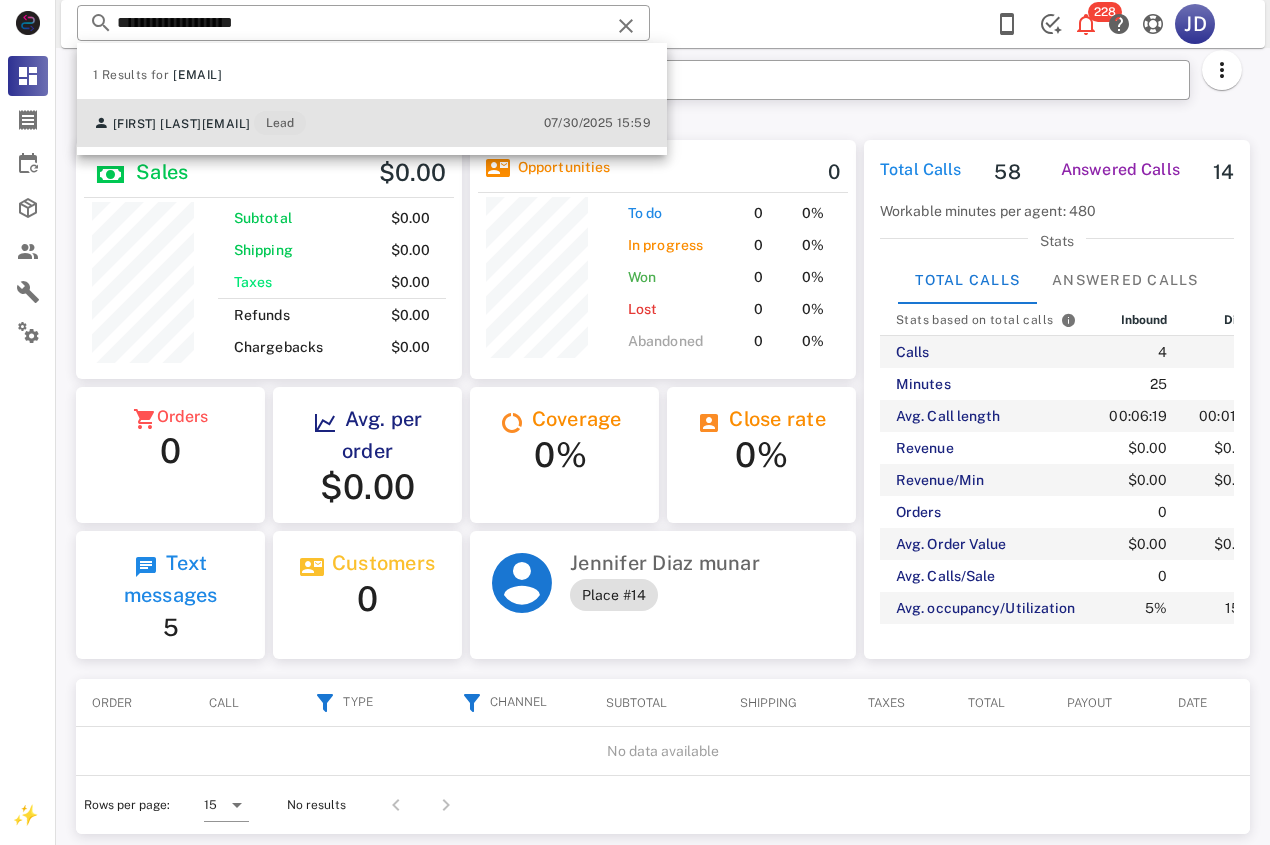 click on "[FIRST] [LAST]   [EMAIL]   Lead" at bounding box center [199, 123] 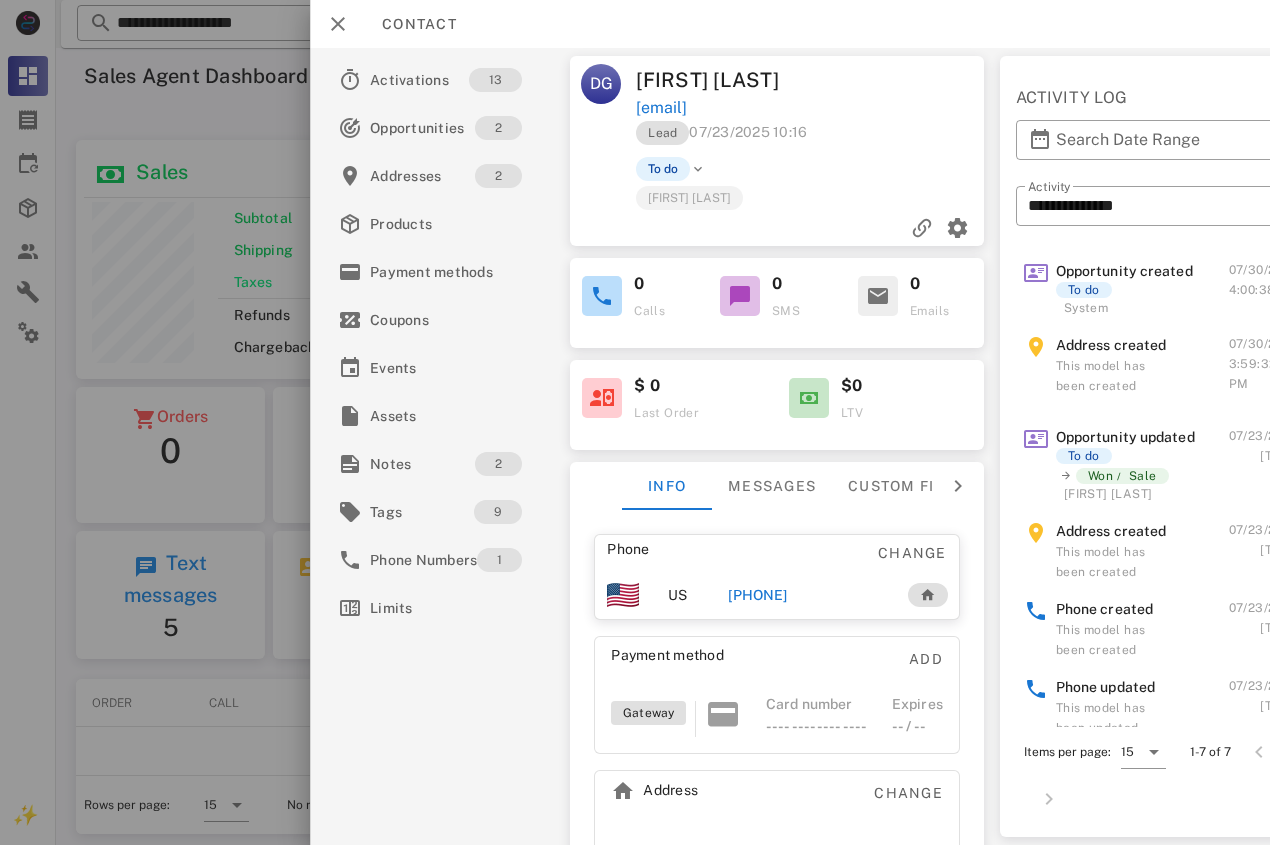 click on "[PHONE]" at bounding box center [757, 595] 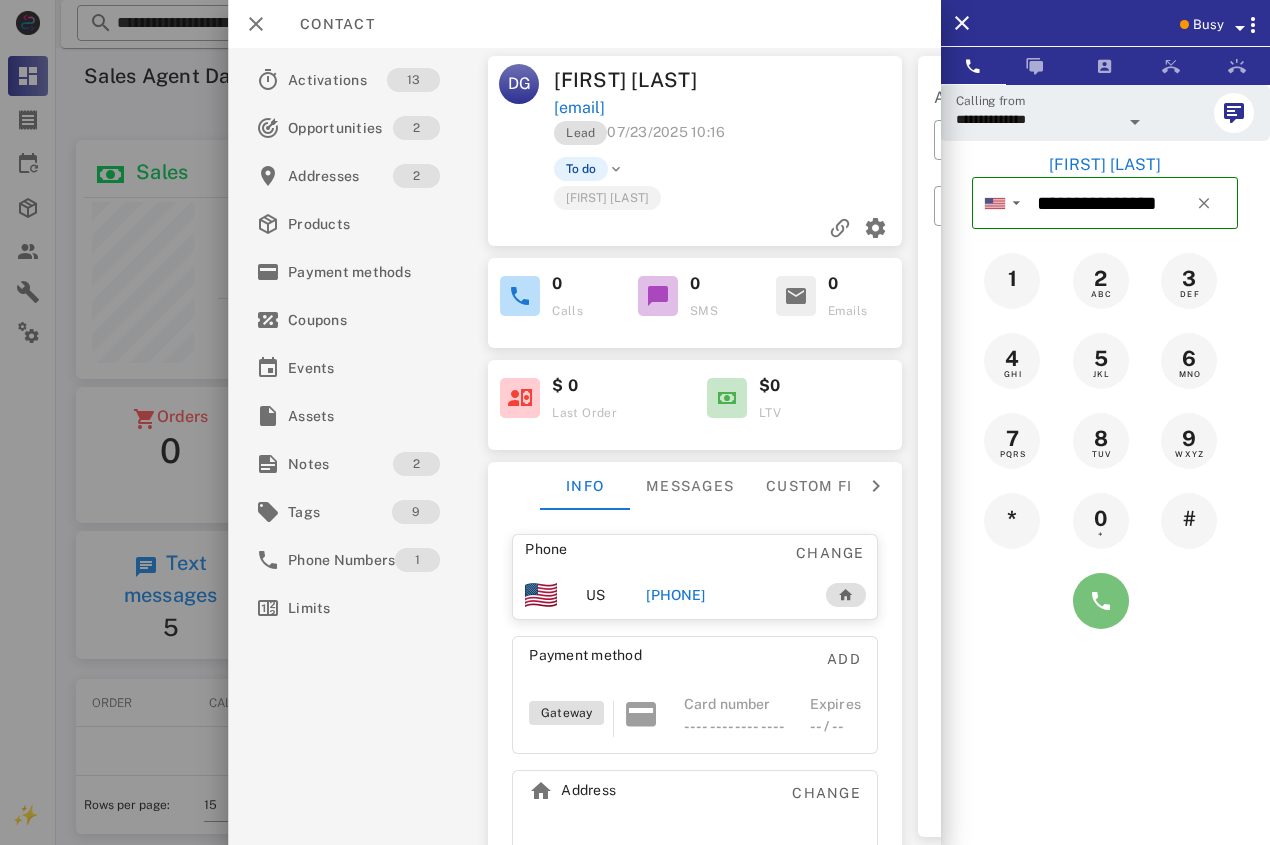 click at bounding box center [1101, 601] 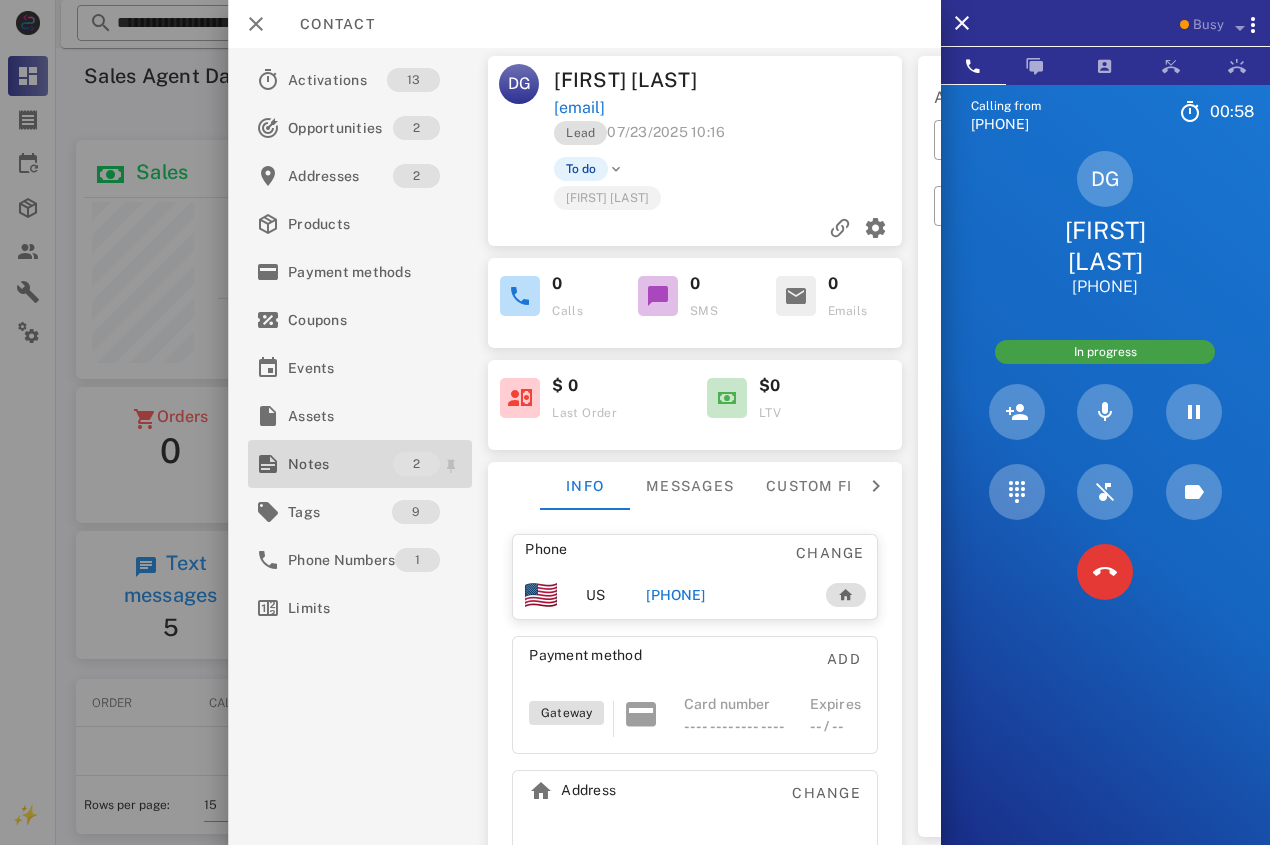 click on "Notes" at bounding box center [340, 464] 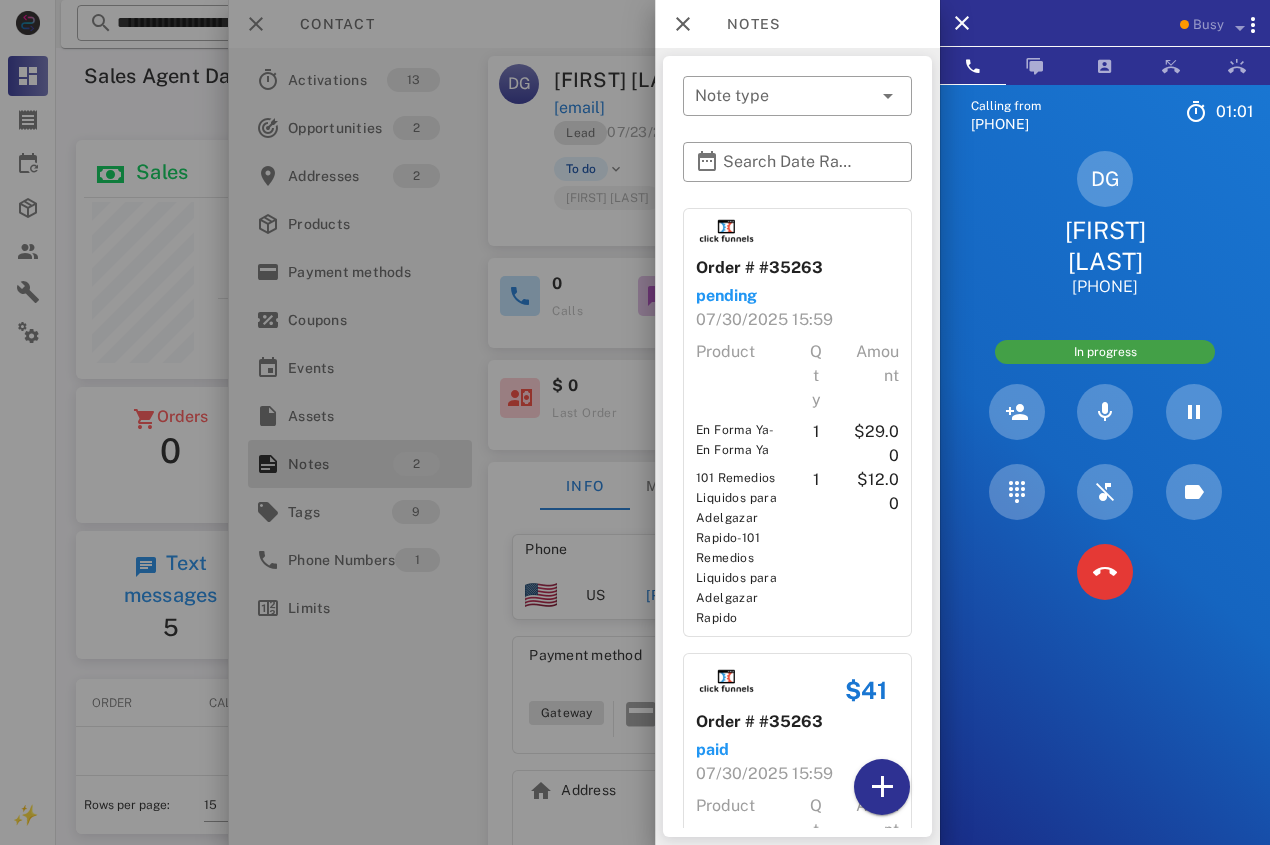 click on "paid" at bounding box center [797, 750] 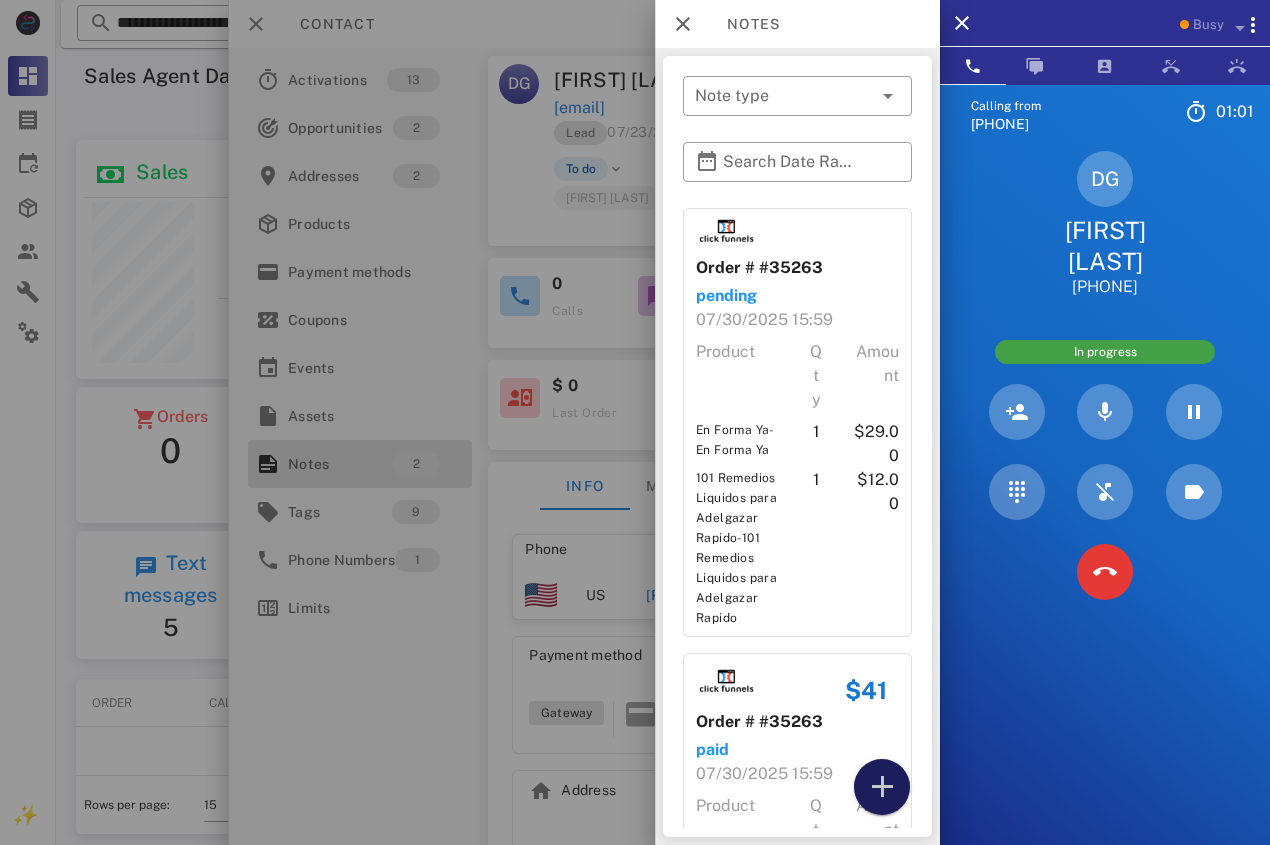 click at bounding box center (882, 787) 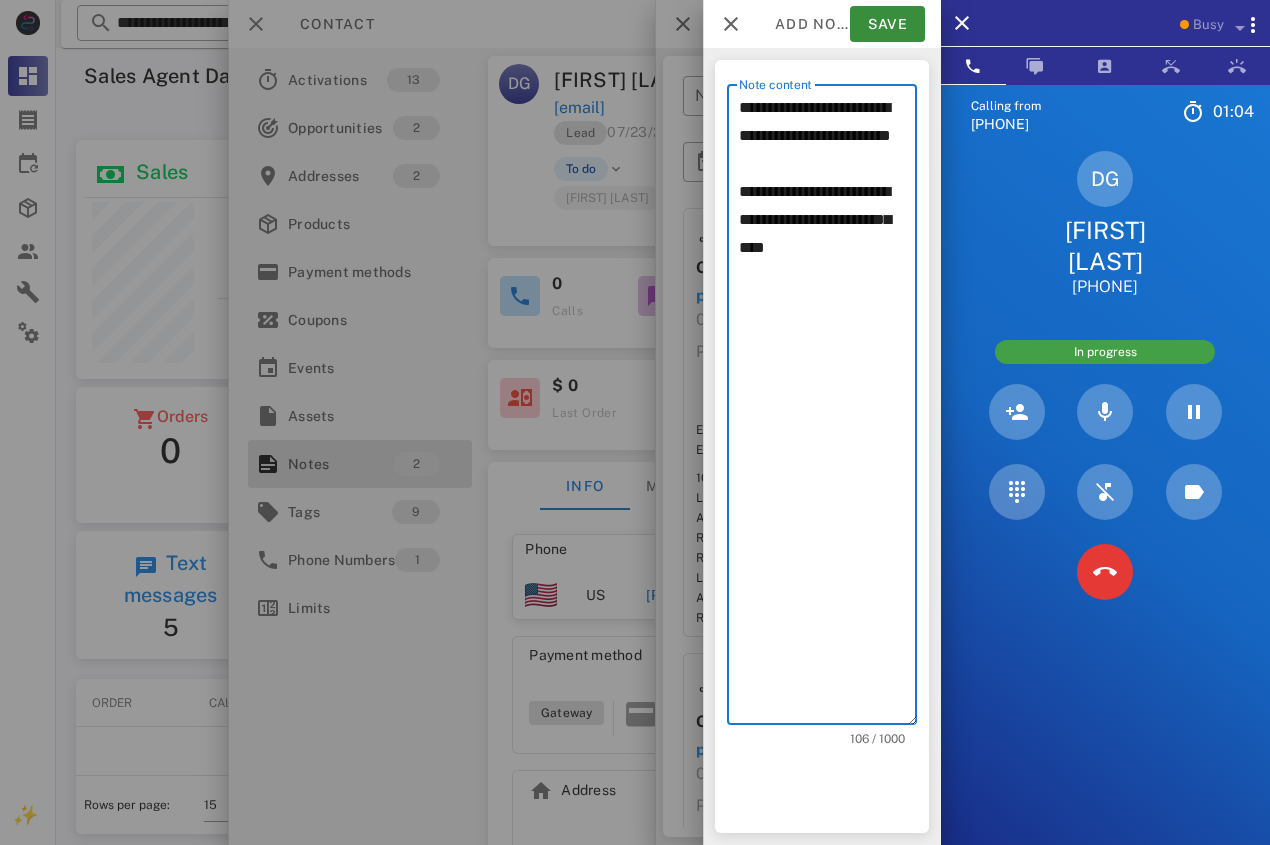 drag, startPoint x: 854, startPoint y: 314, endPoint x: 942, endPoint y: 396, distance: 120.283 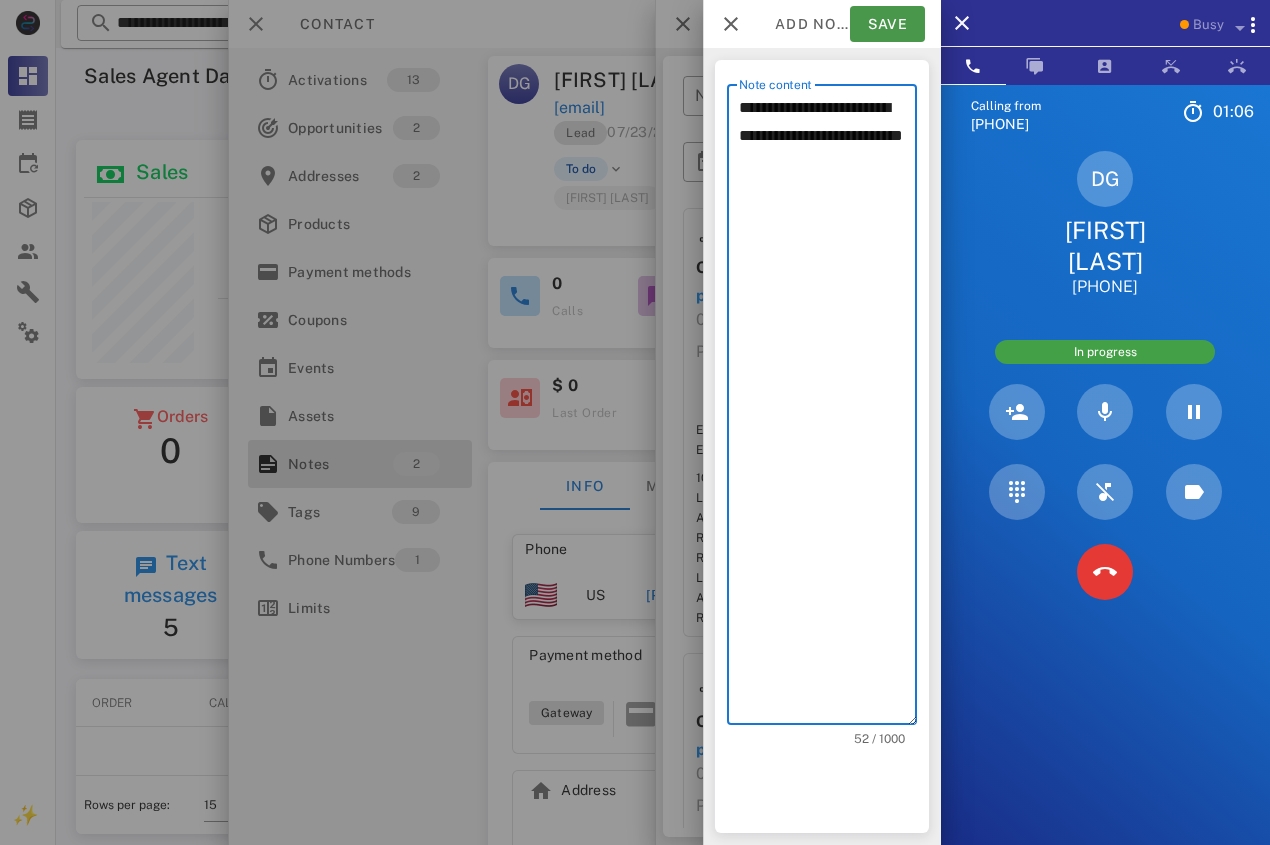 type on "**********" 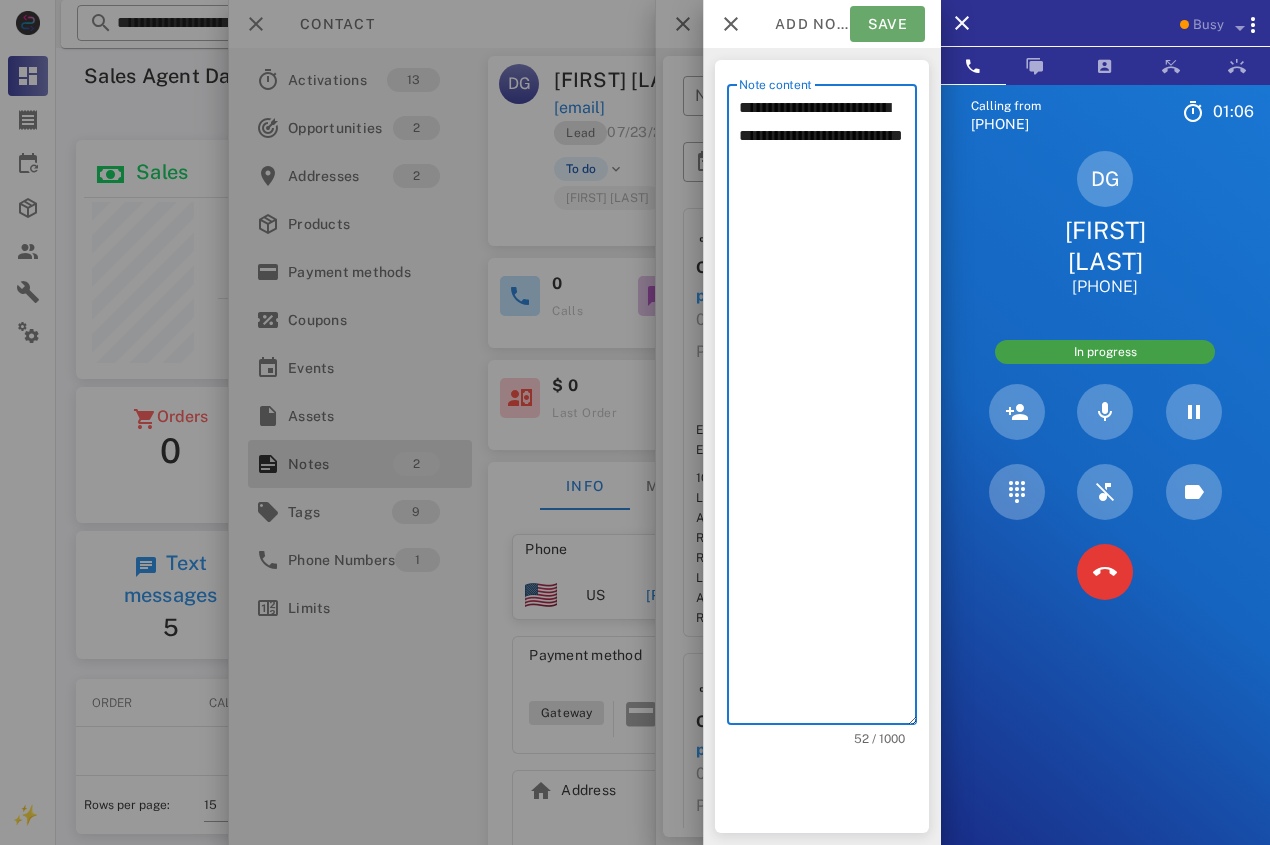click on "Save" at bounding box center [887, 24] 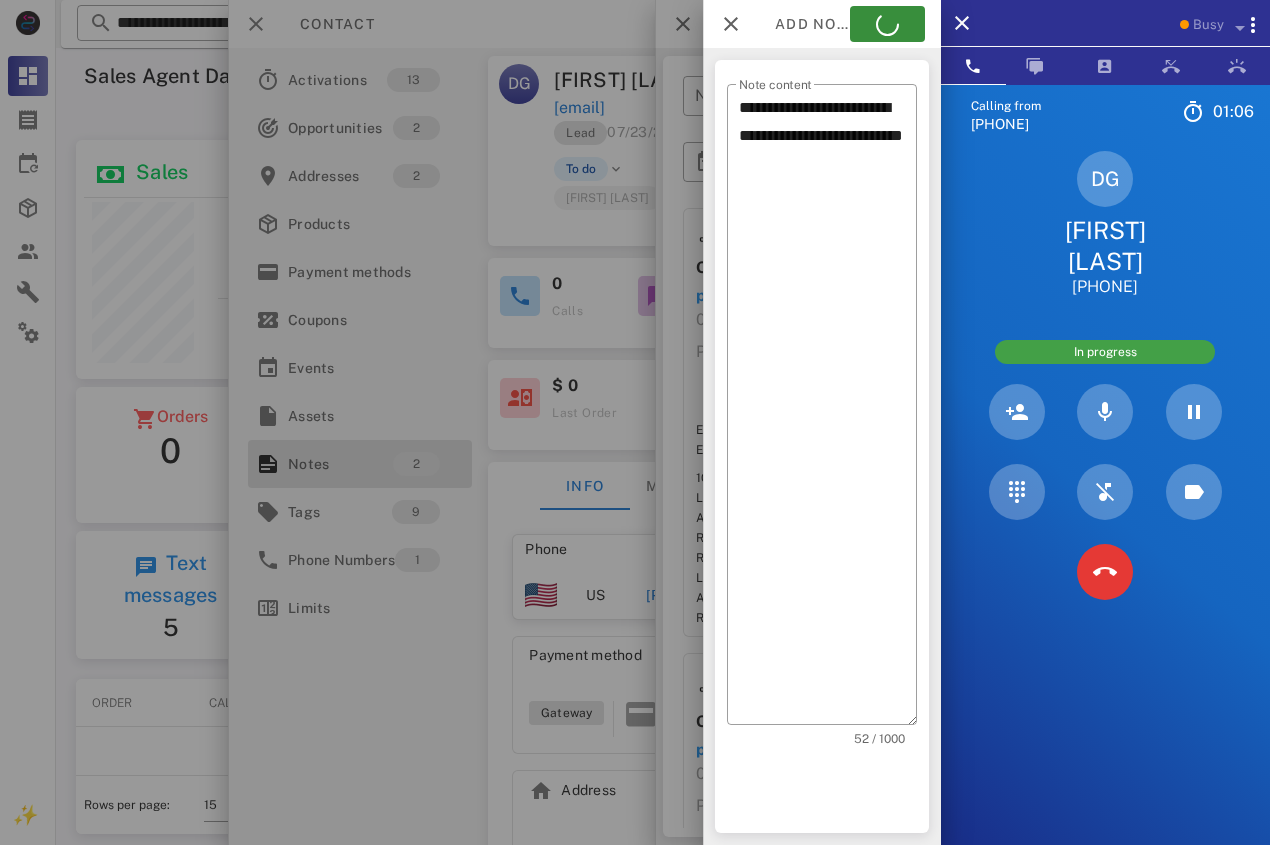 click at bounding box center (635, 422) 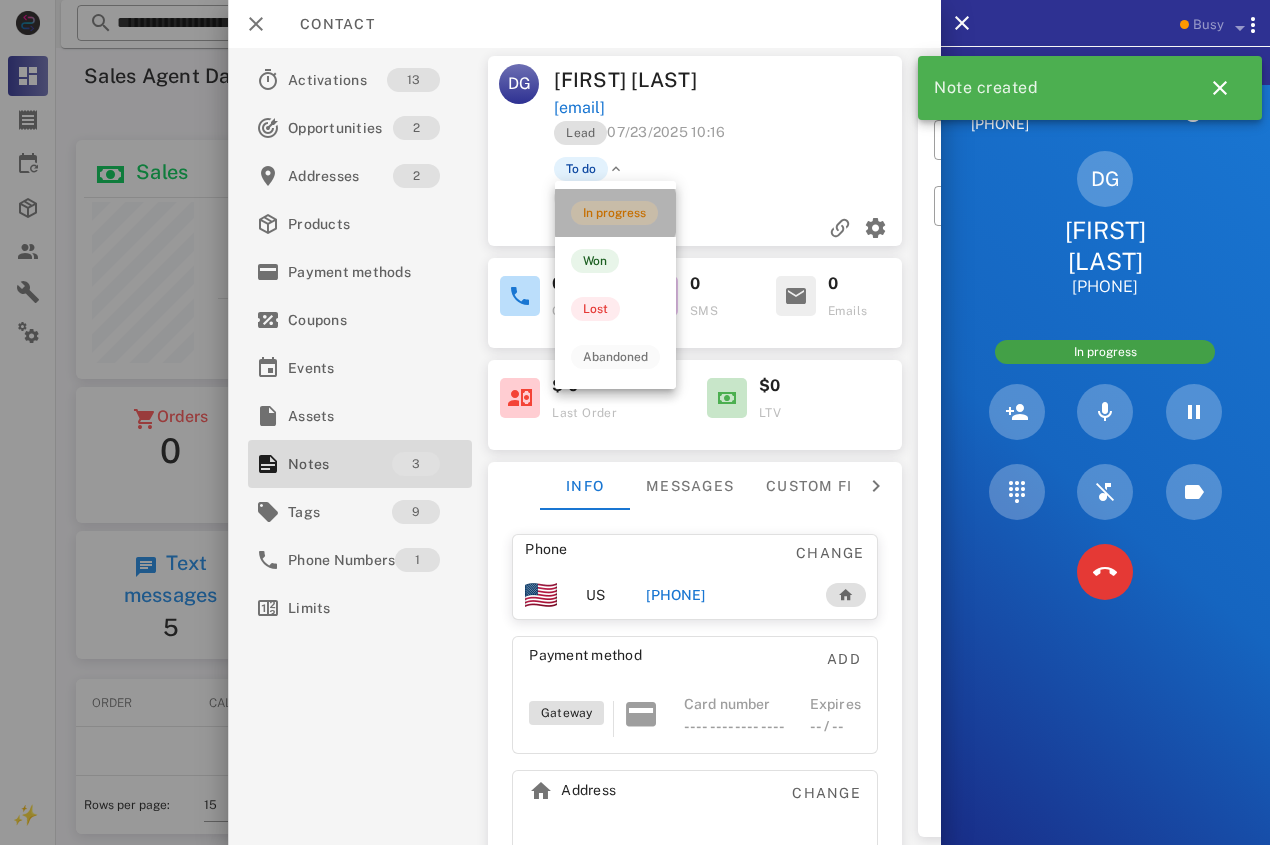 click on "In progress" at bounding box center [614, 213] 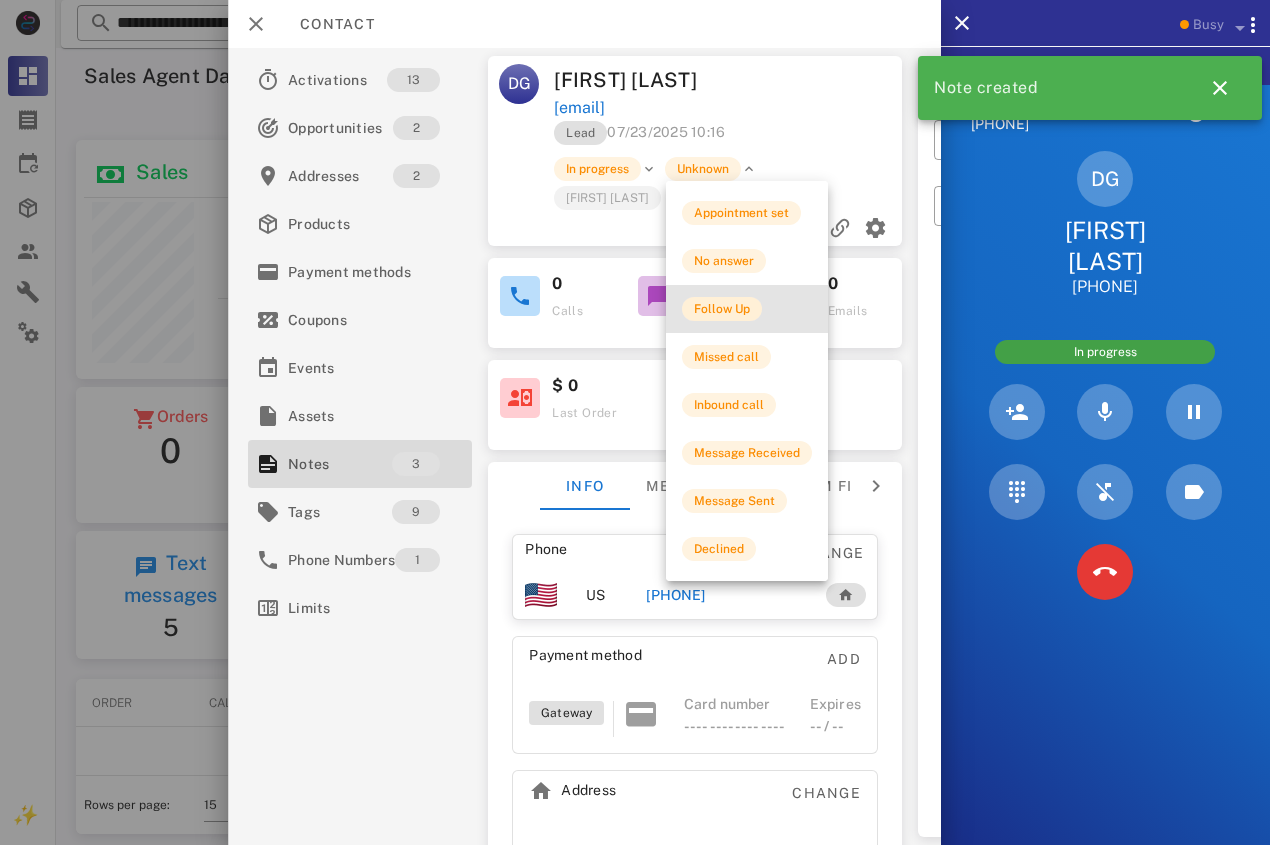 click on "Follow Up" at bounding box center [722, 309] 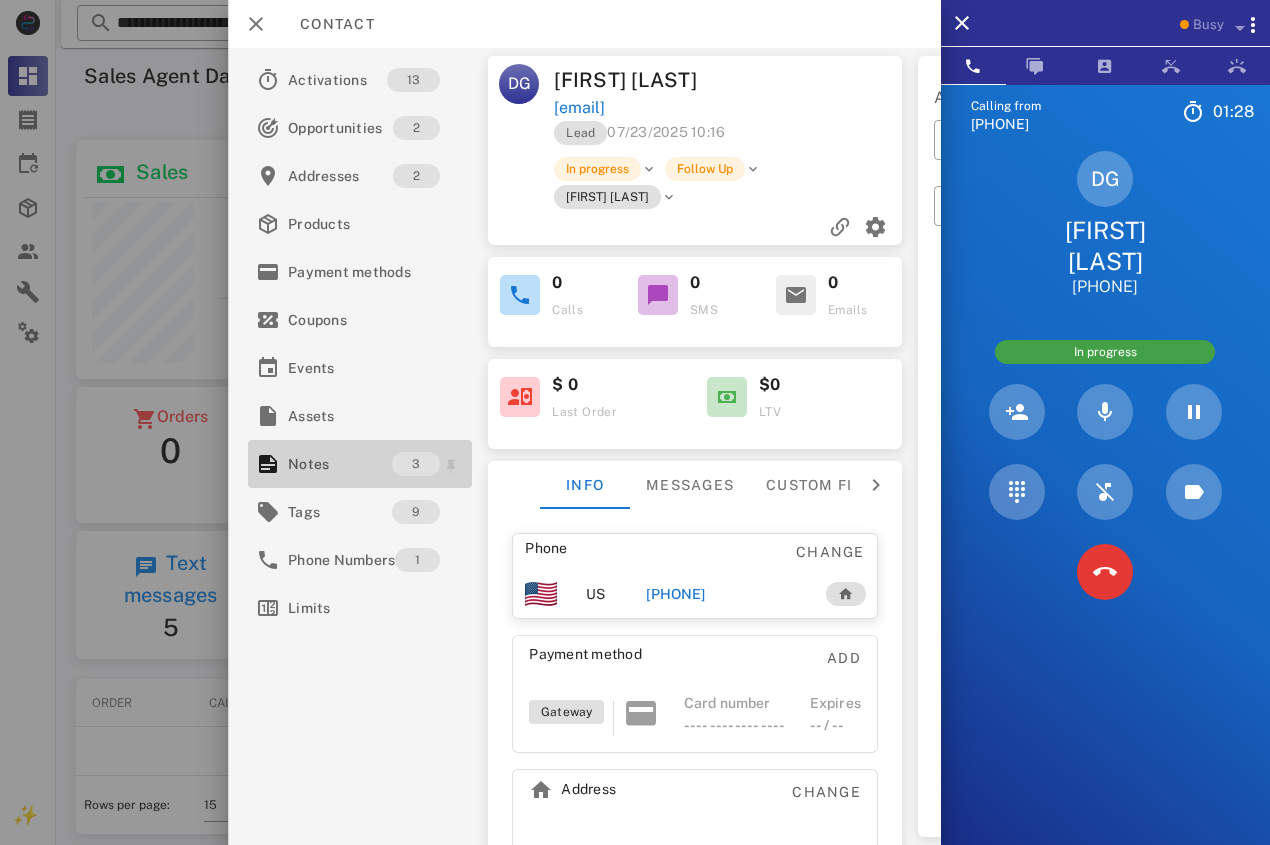 click on "Notes" at bounding box center (340, 464) 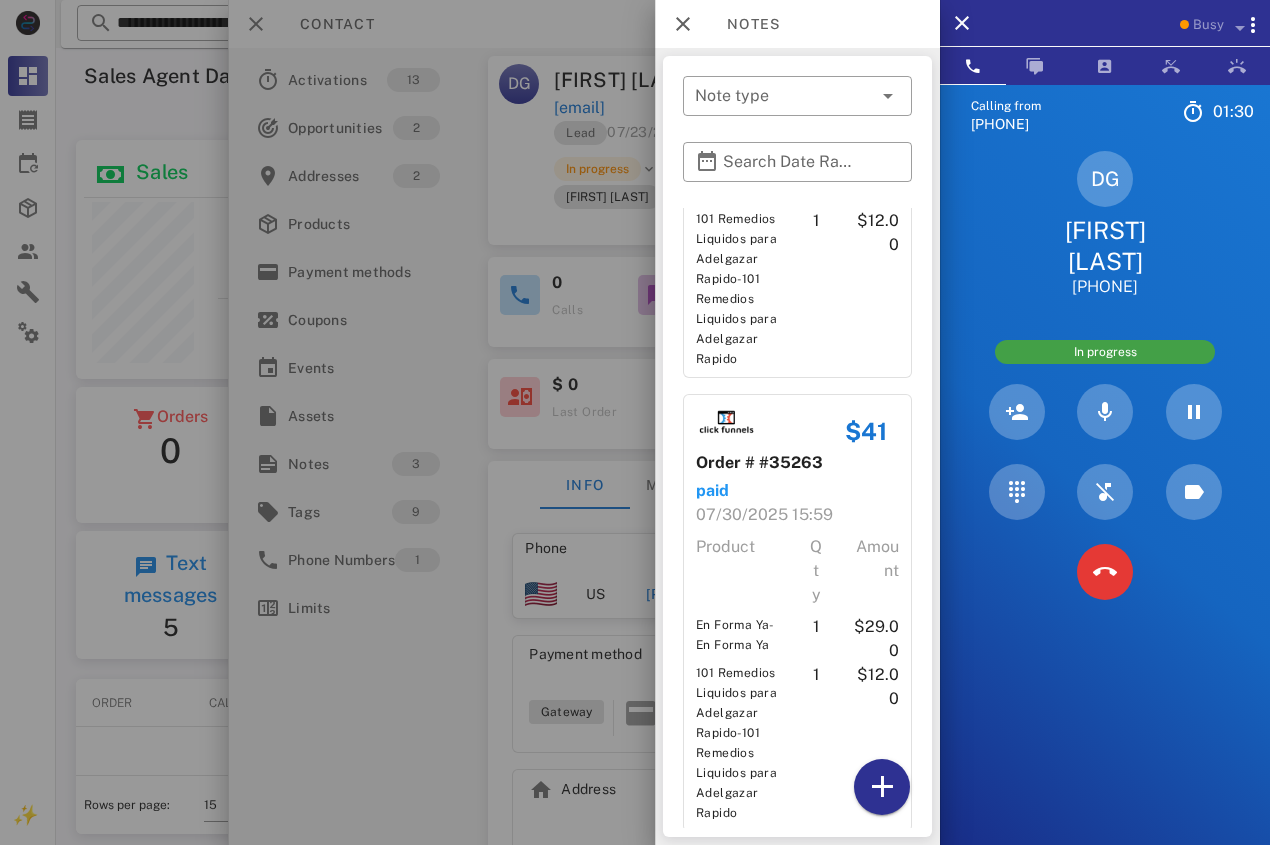 scroll, scrollTop: 524, scrollLeft: 0, axis: vertical 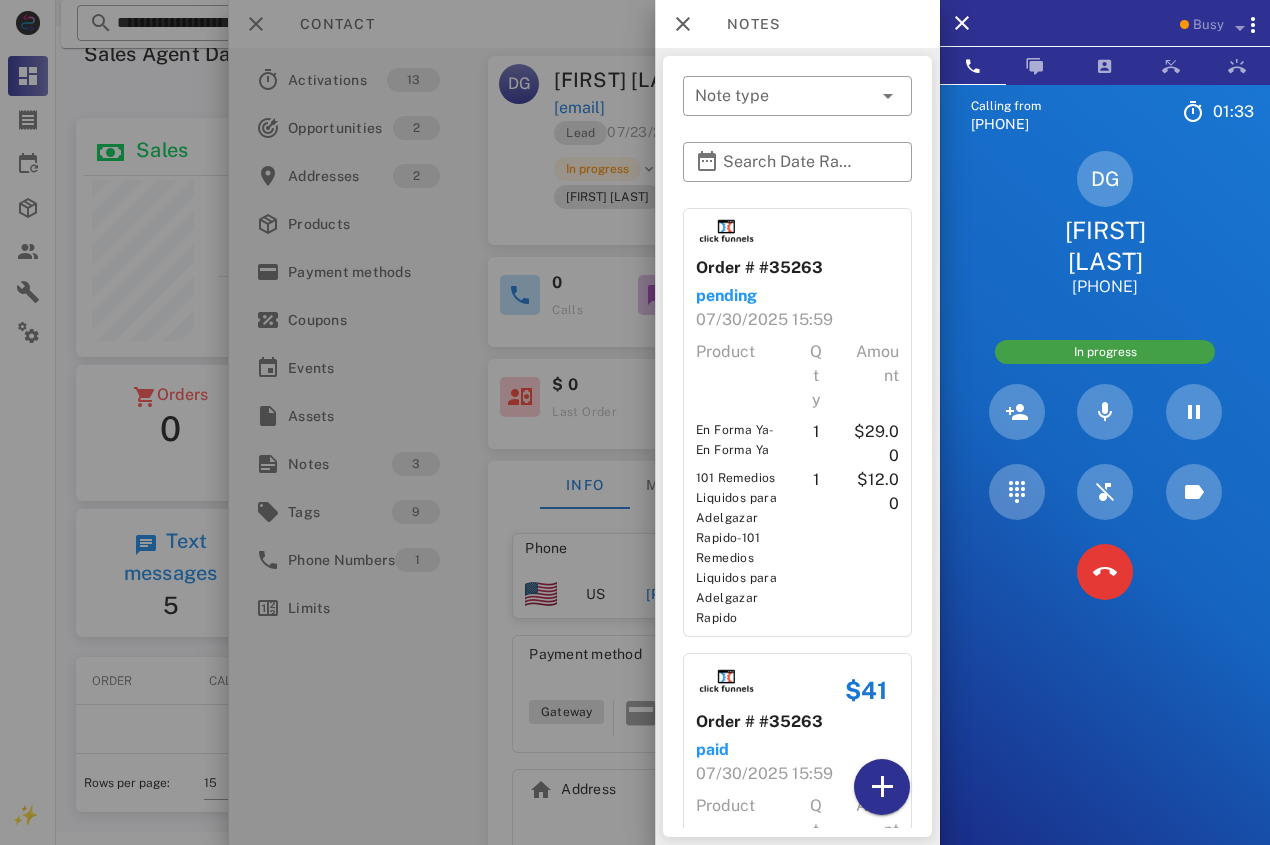 click at bounding box center [635, 422] 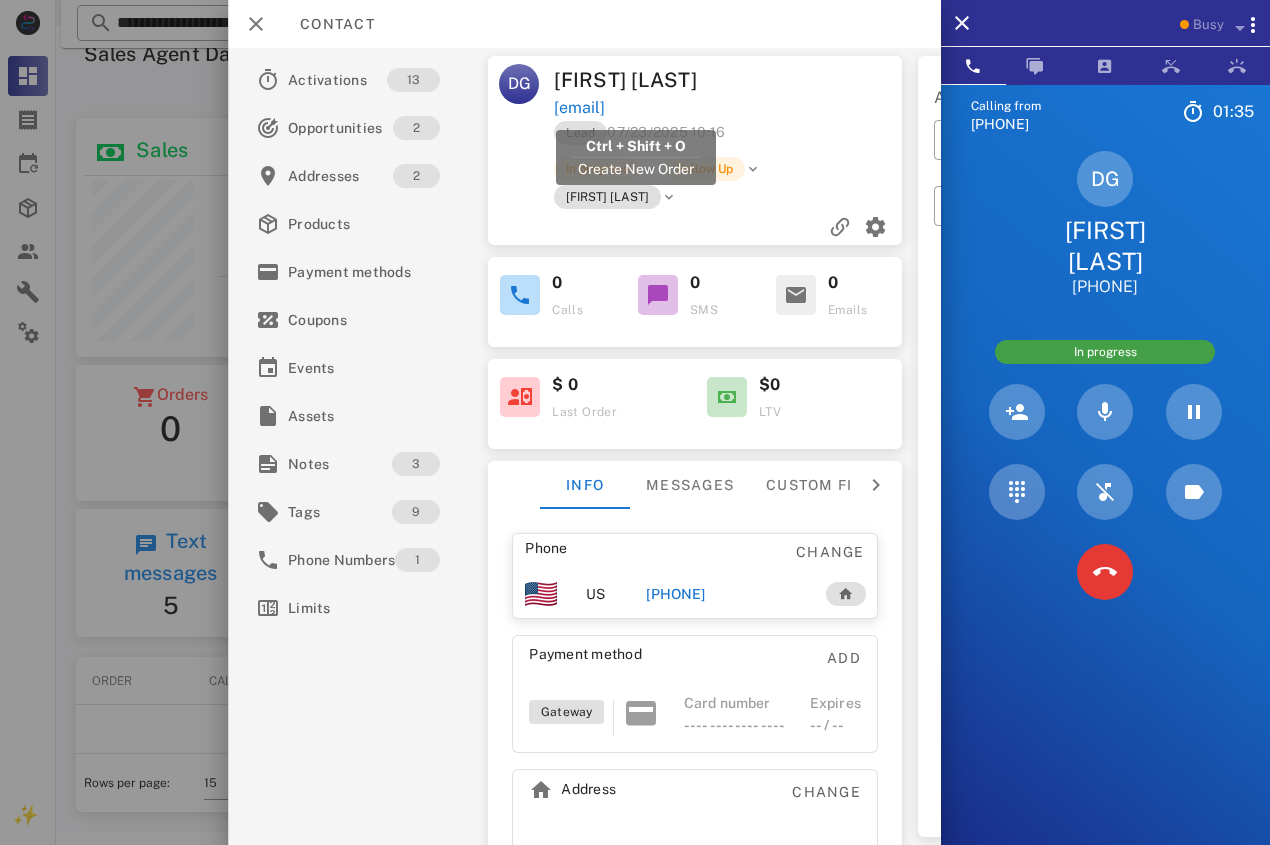 drag, startPoint x: 728, startPoint y: 101, endPoint x: 556, endPoint y: 104, distance: 172.02615 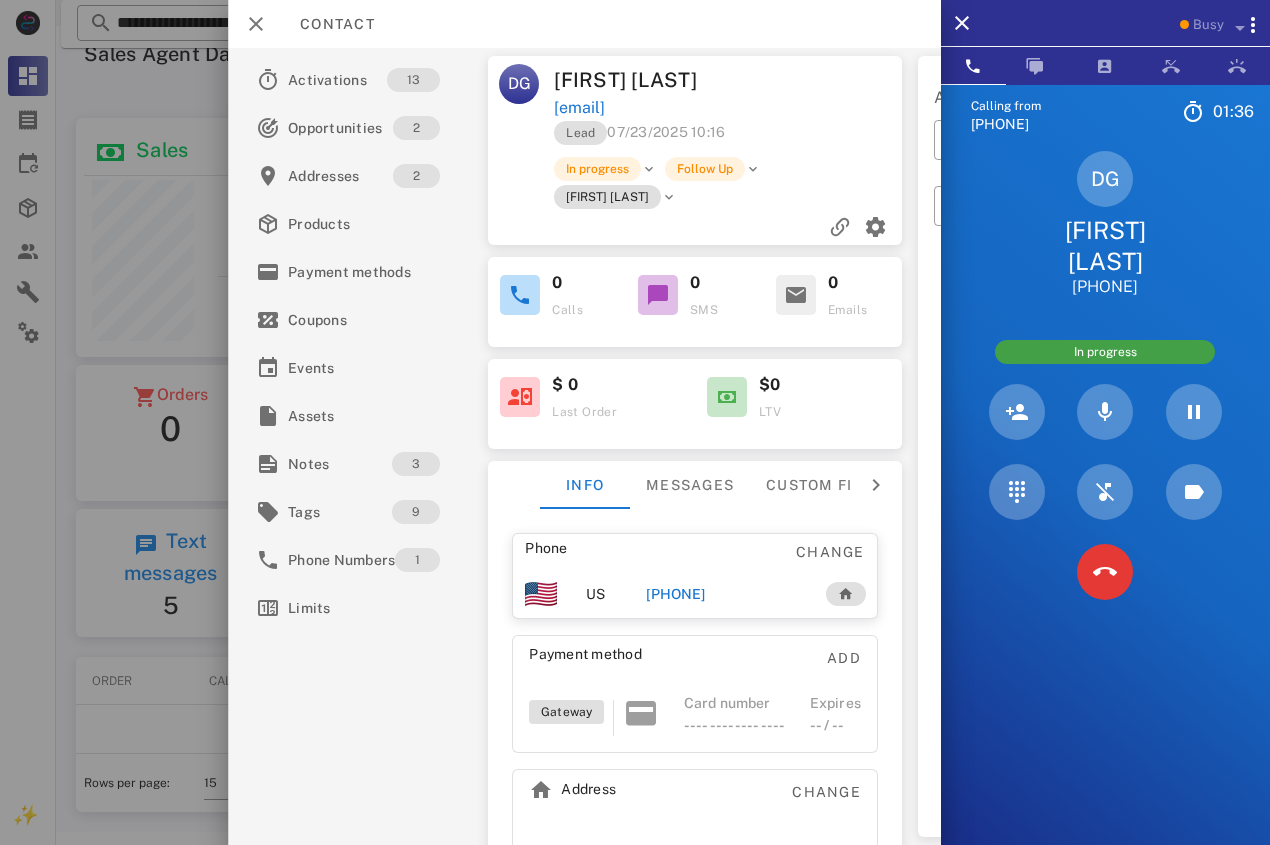 copy on "[EMAIL]" 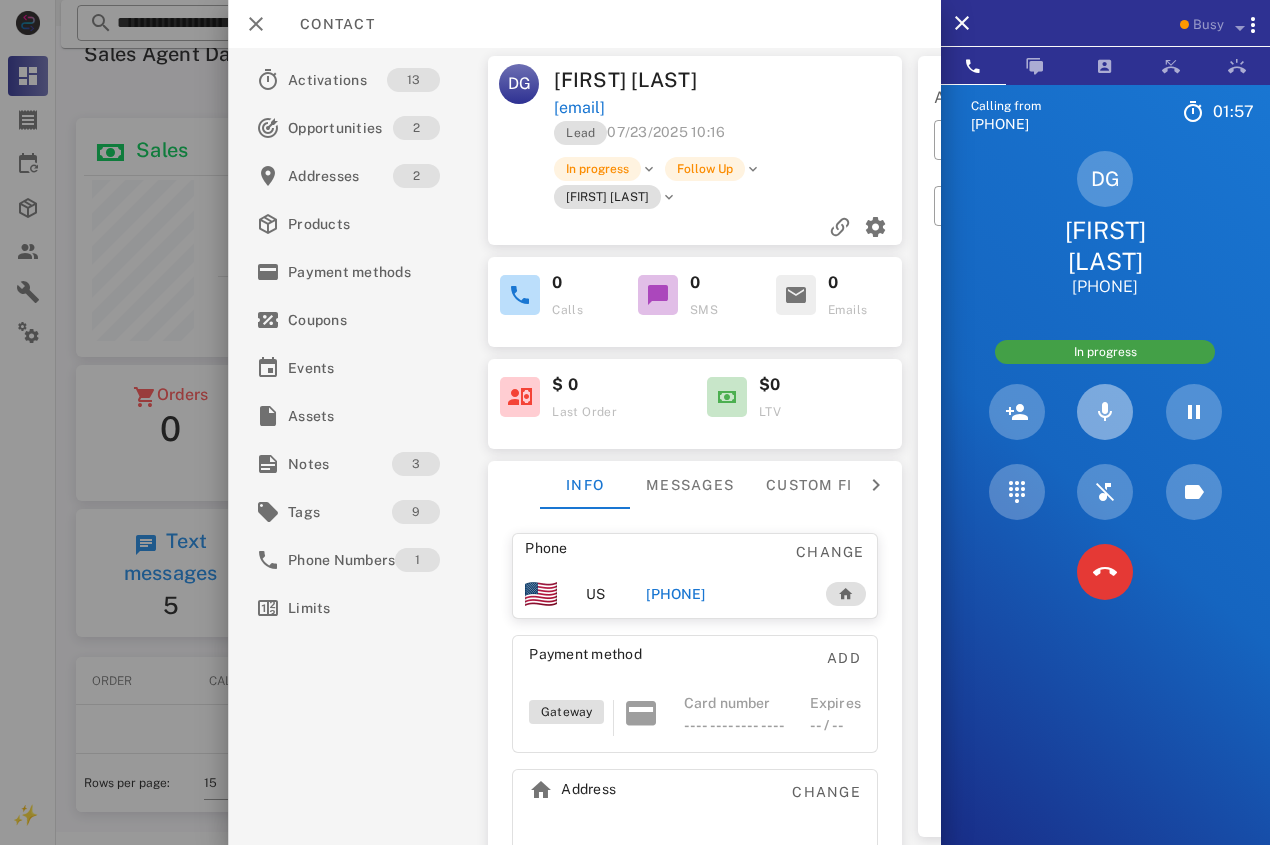 click at bounding box center [1105, 412] 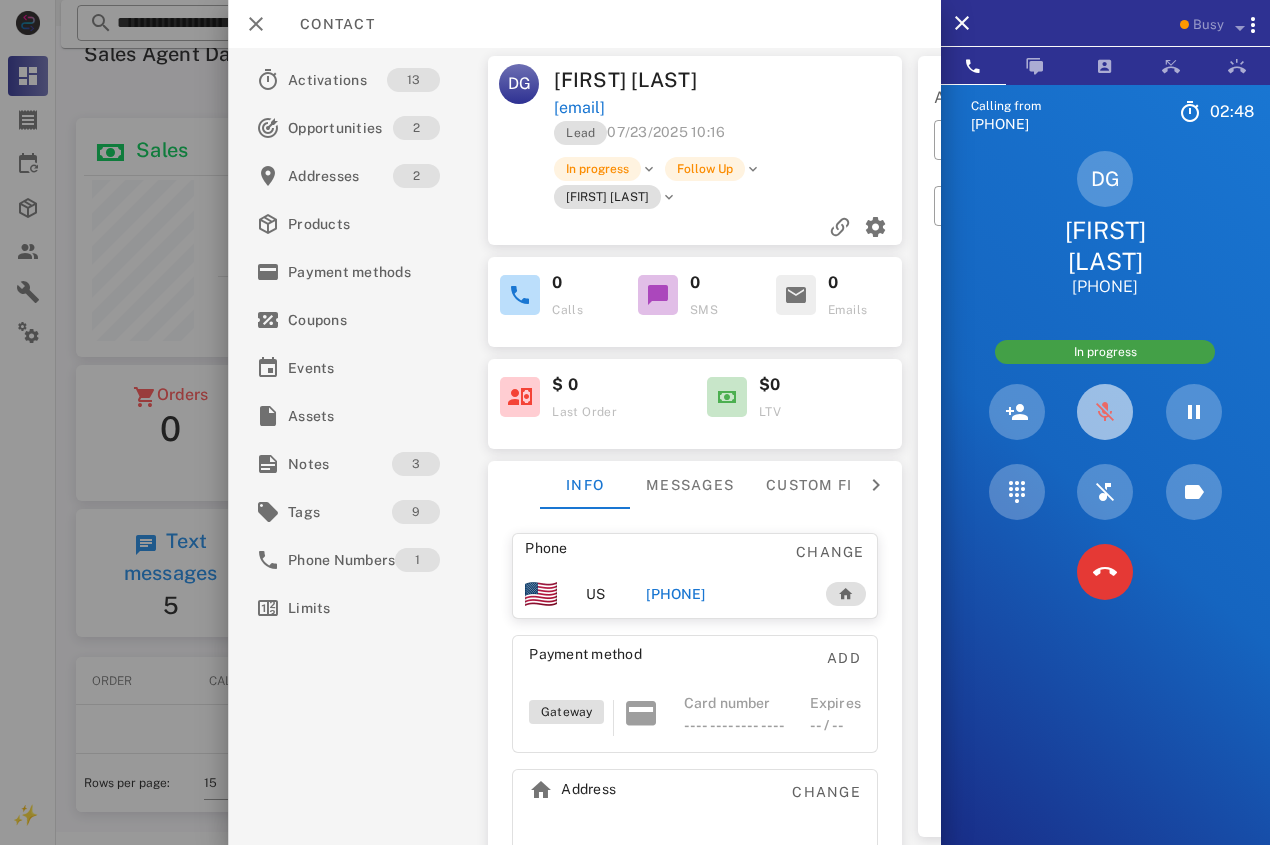 click at bounding box center (1105, 412) 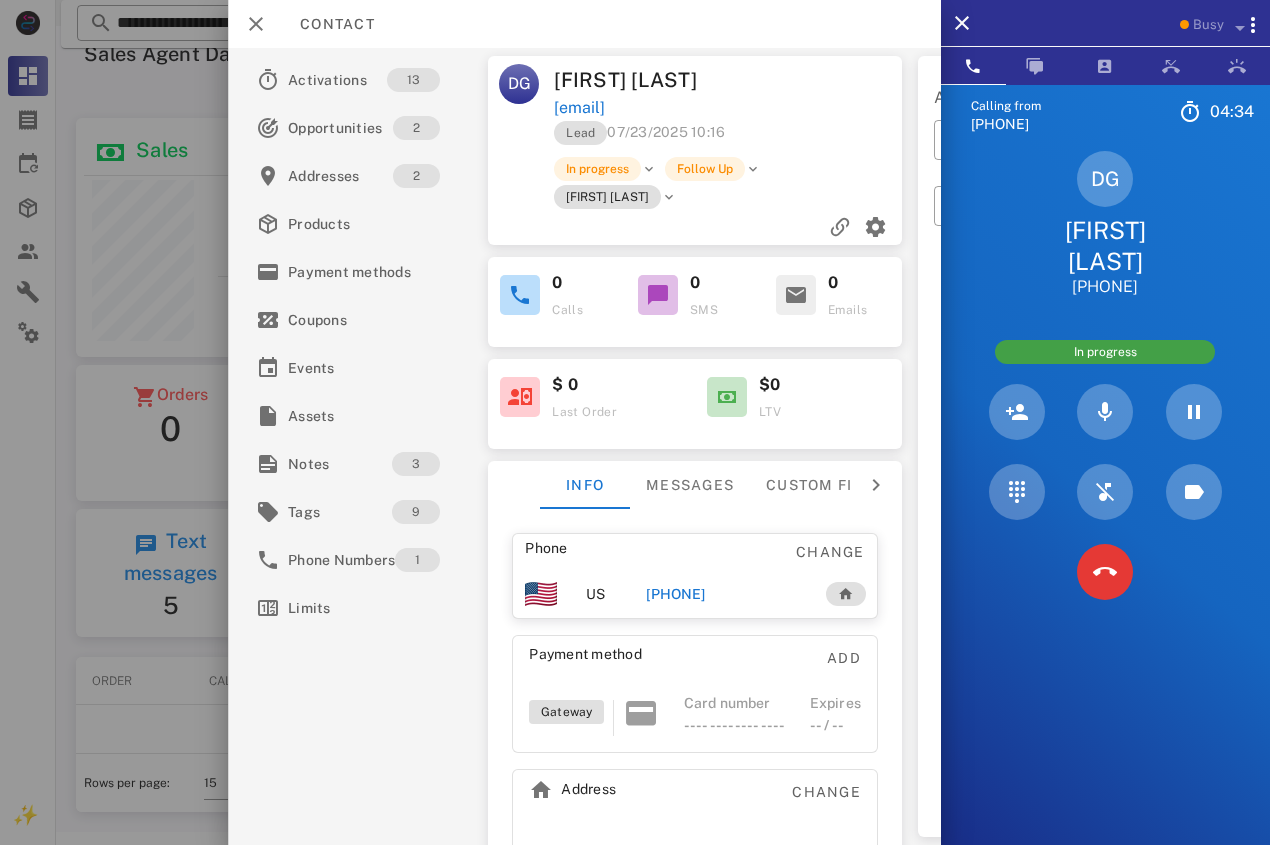 click on "Lead   [DATE] [TIME]   In progress   Follow Up   [FIRST] [LAST]" at bounding box center [695, 182] 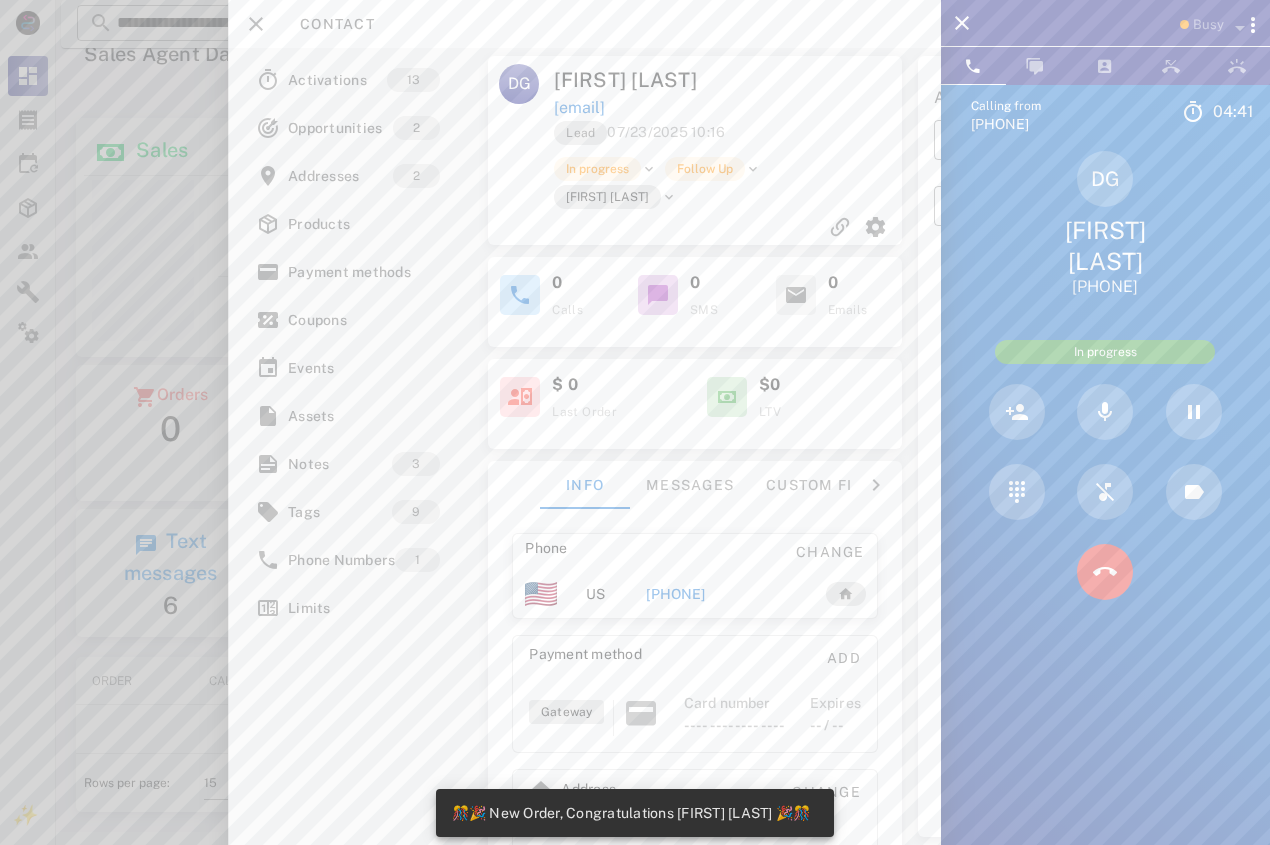 scroll, scrollTop: 999756, scrollLeft: 999614, axis: both 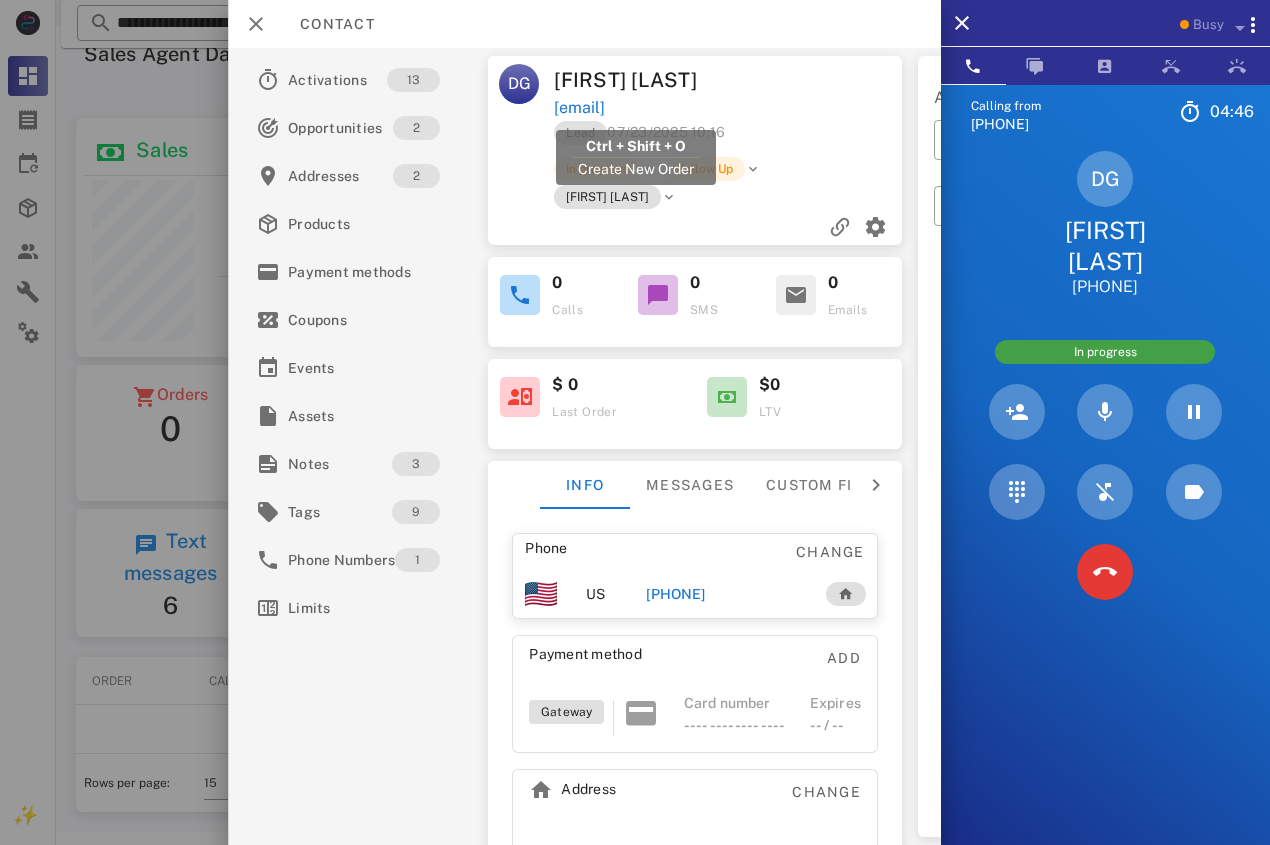 drag, startPoint x: 744, startPoint y: 111, endPoint x: 558, endPoint y: 114, distance: 186.02419 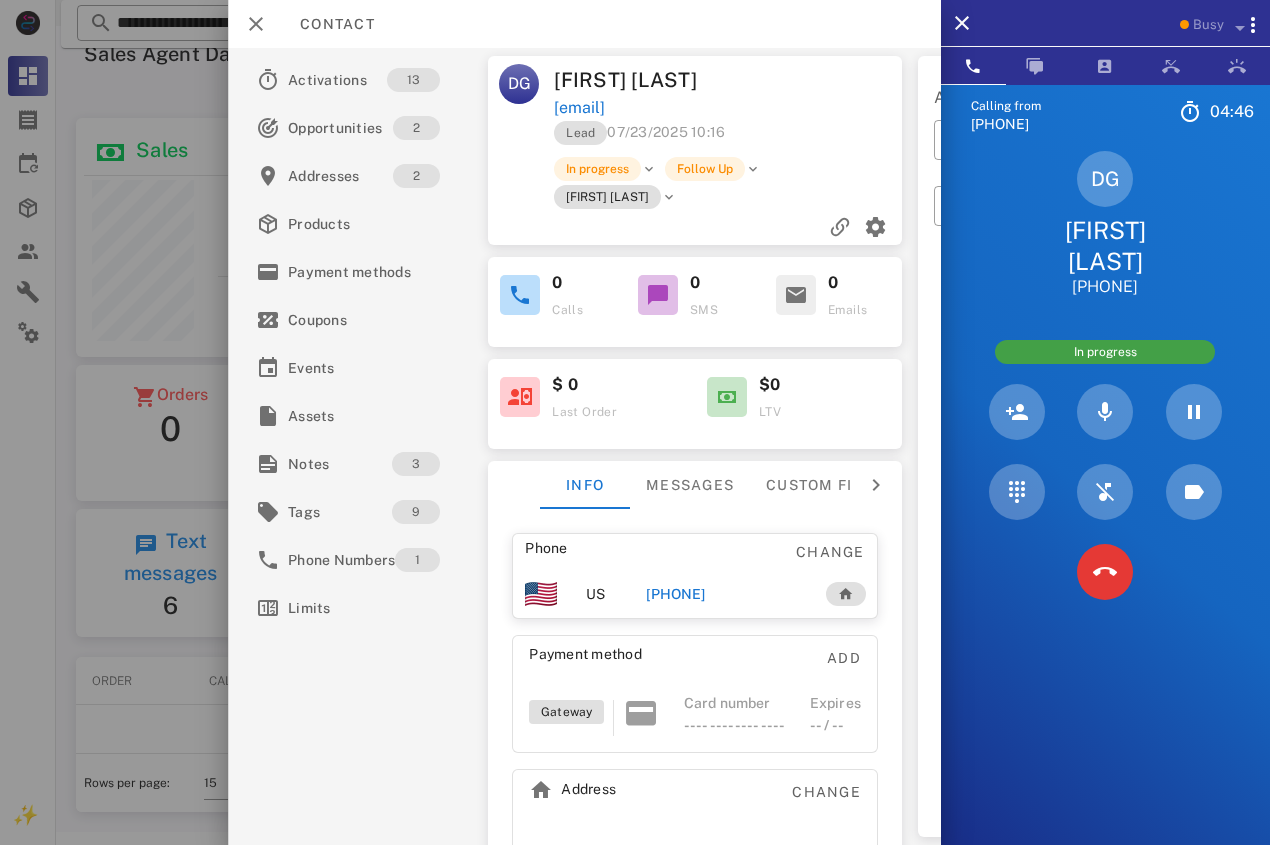 copy on "[EMAIL]" 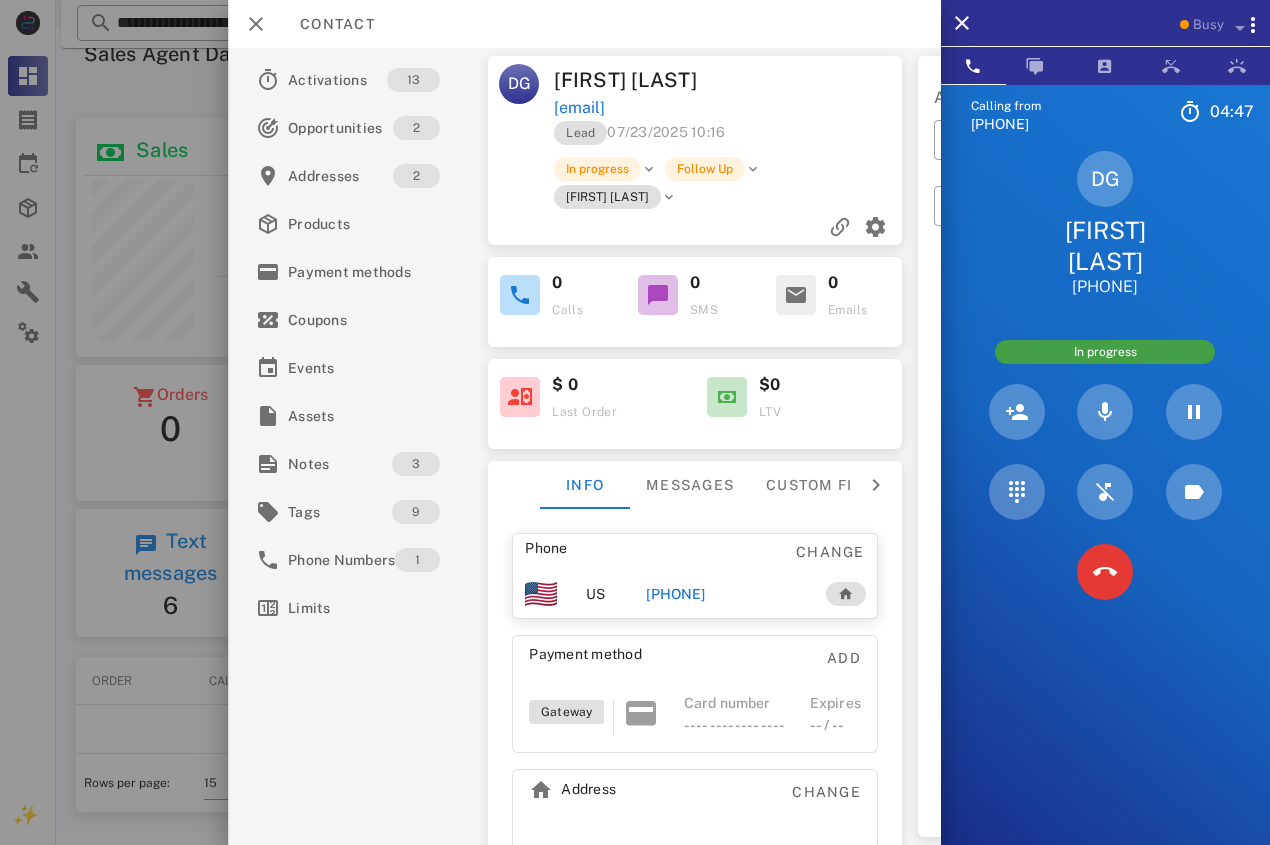 click on "Lead   [DATE] [TIME]   In progress   Follow Up   [FIRST] [LAST]" at bounding box center (729, 138) 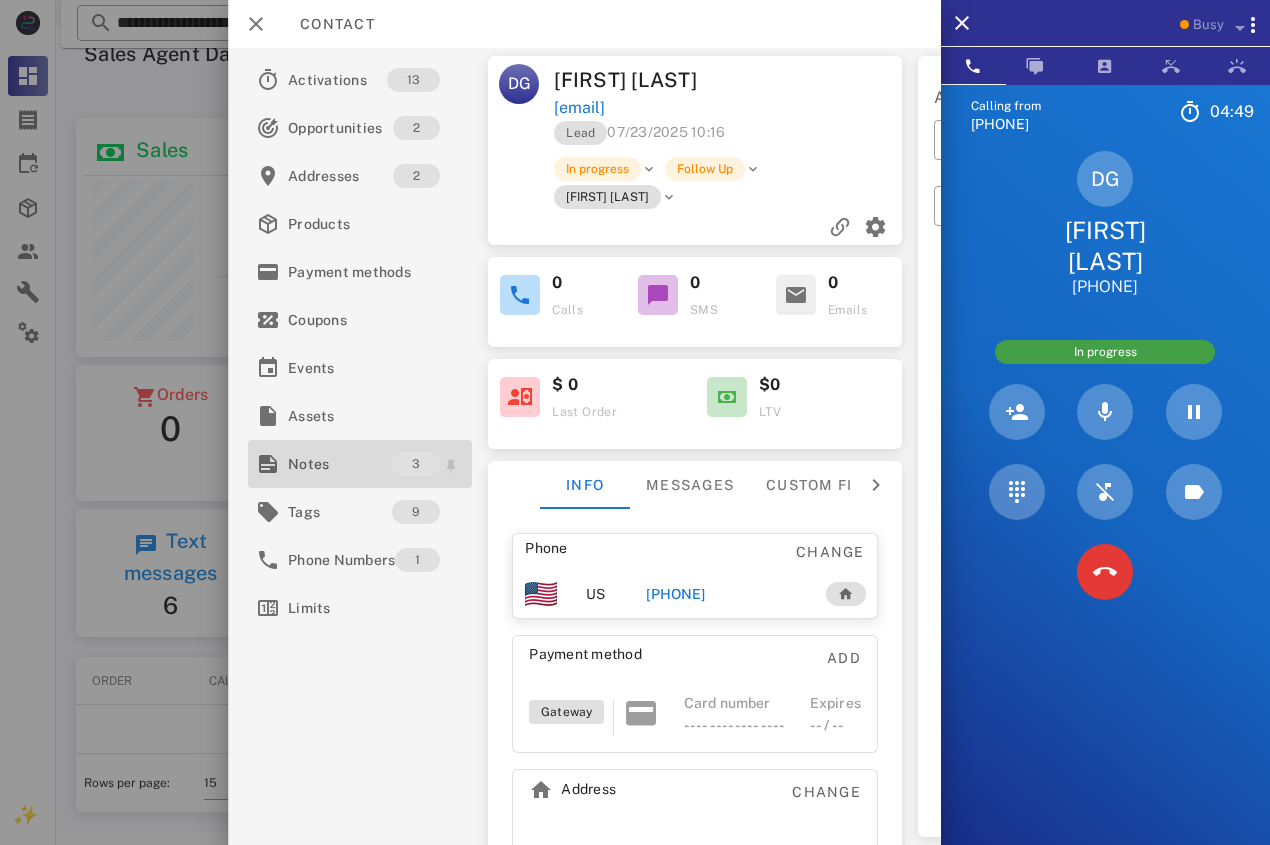 click on "Notes" at bounding box center [340, 464] 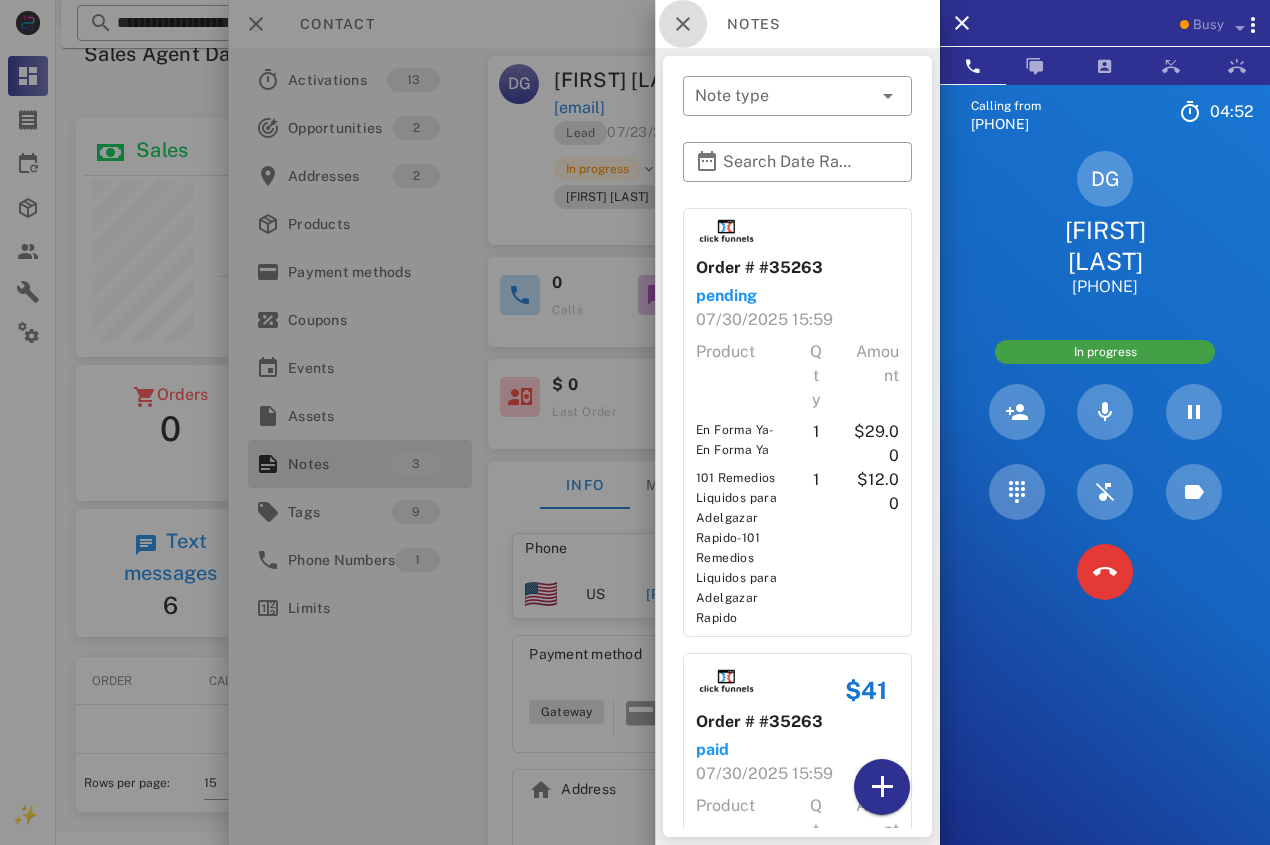 click at bounding box center [683, 24] 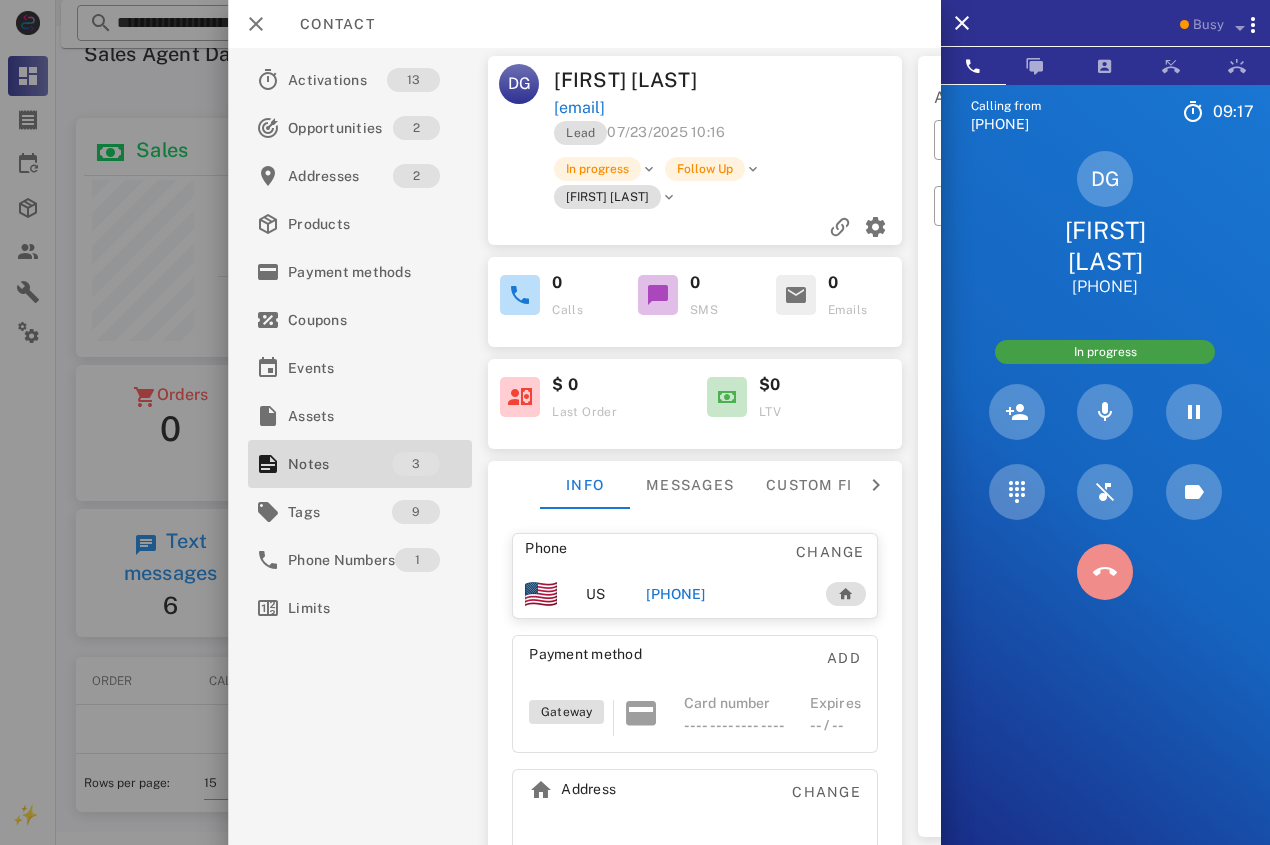 click at bounding box center (1105, 572) 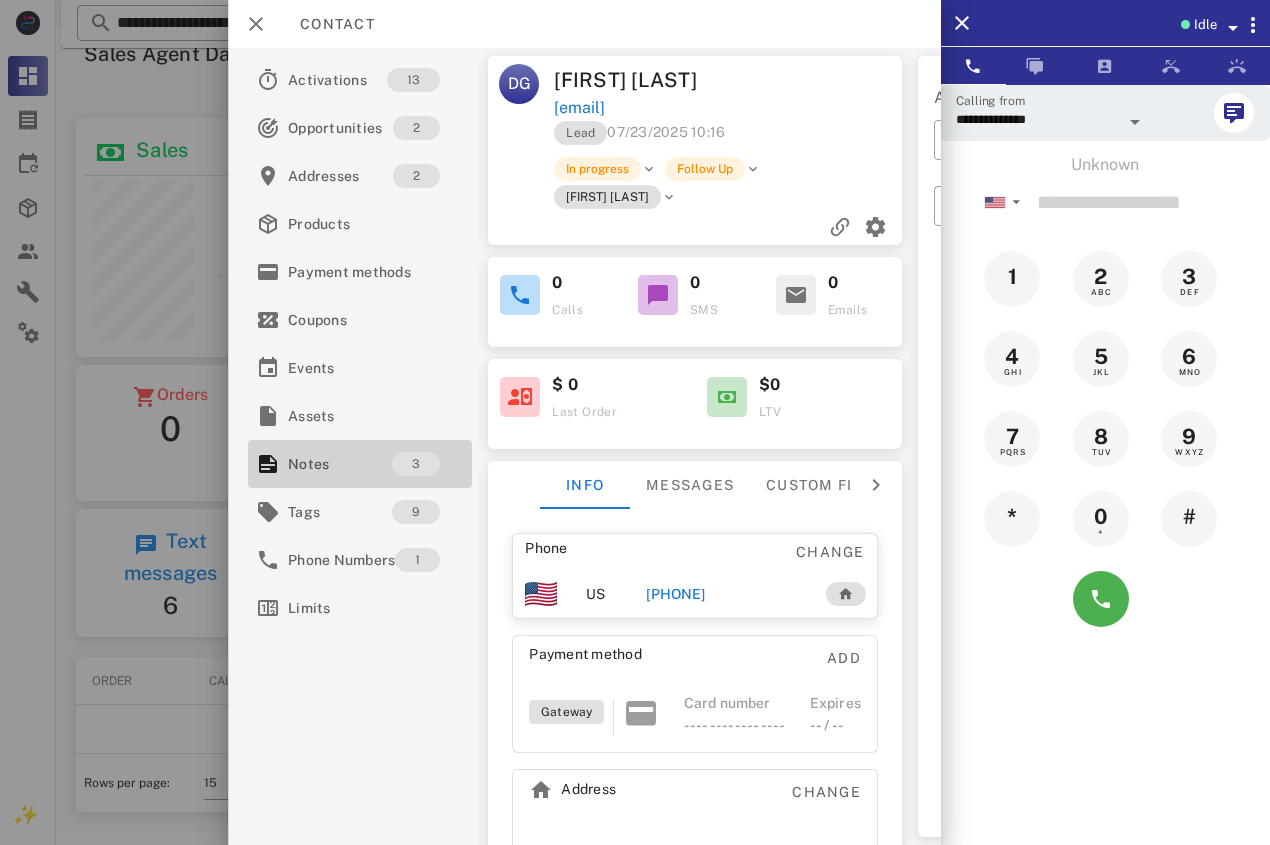 click on "Notes" at bounding box center (340, 464) 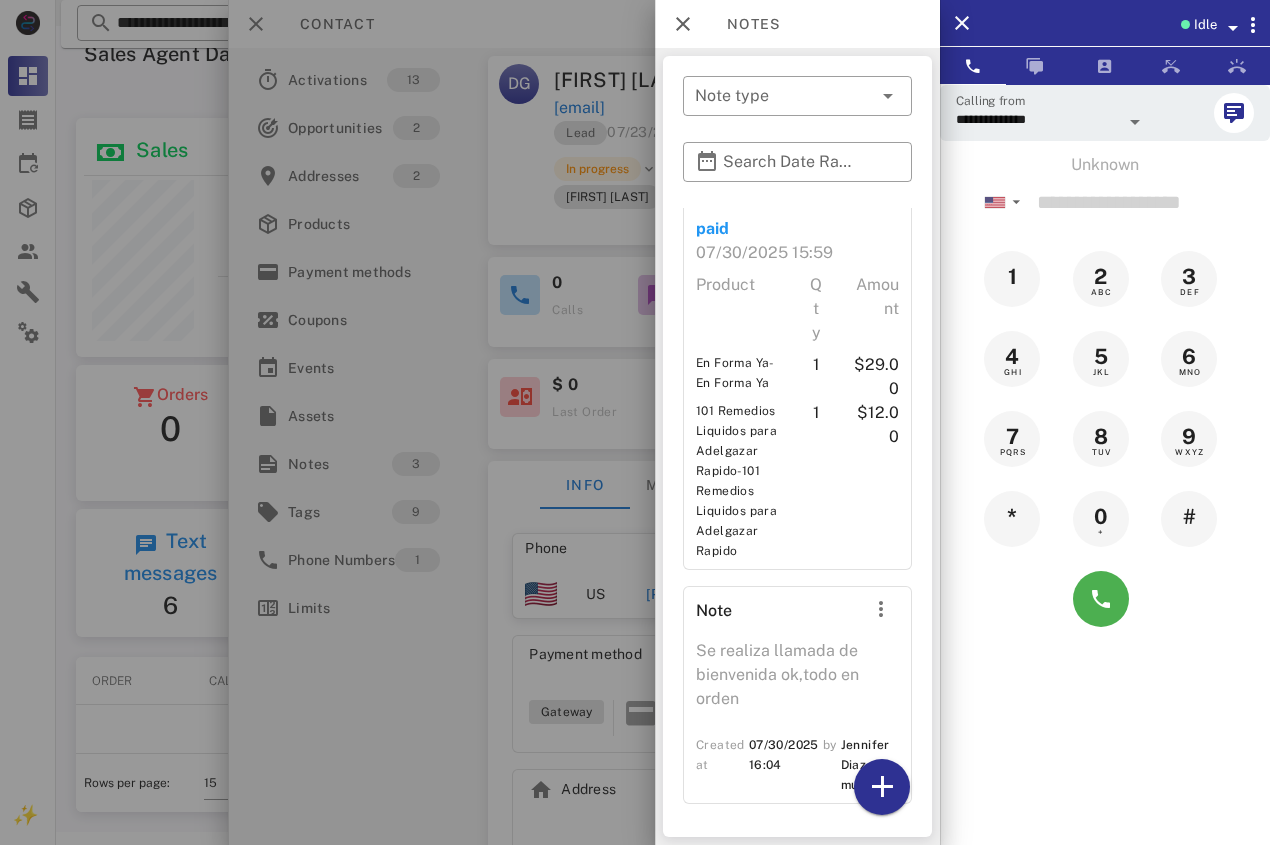scroll, scrollTop: 524, scrollLeft: 0, axis: vertical 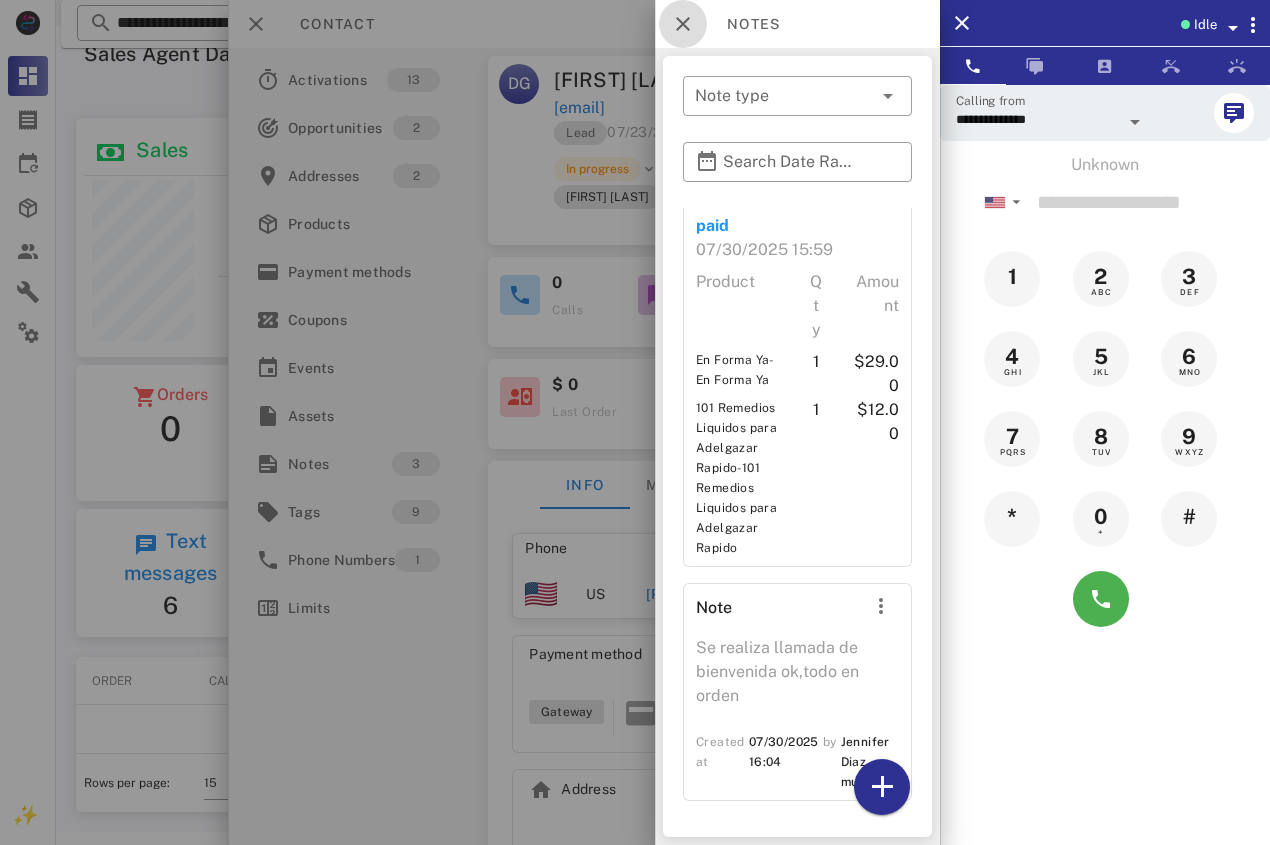 click at bounding box center (683, 24) 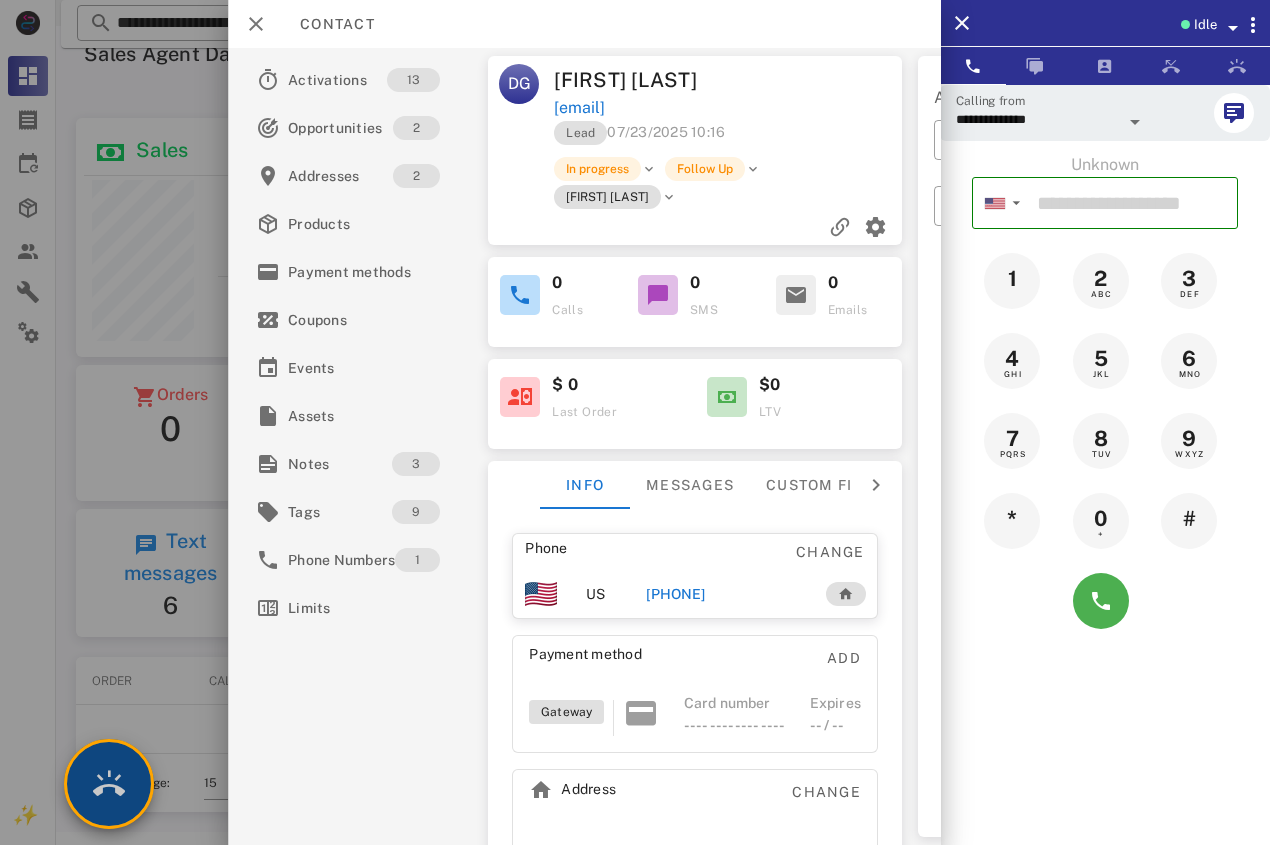 click at bounding box center [109, 784] 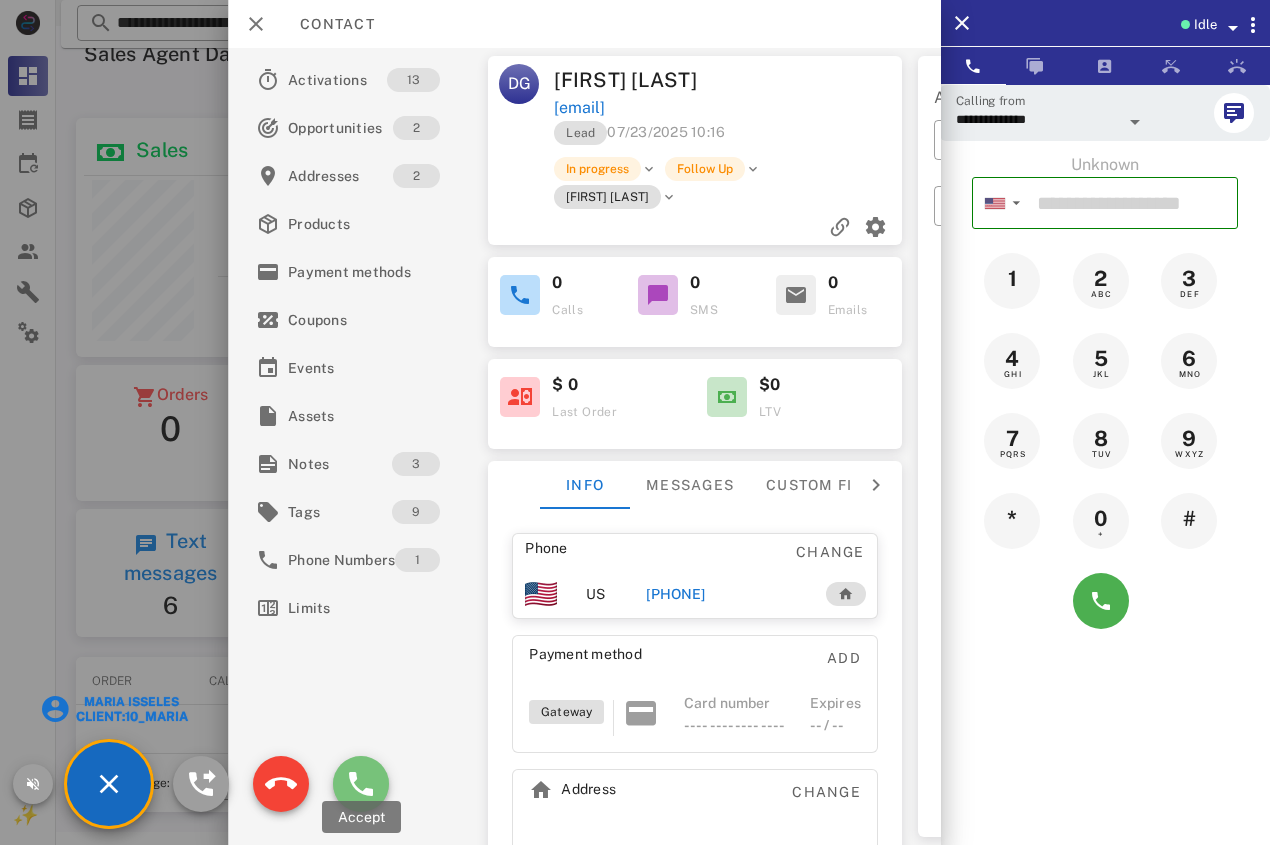 click at bounding box center [361, 784] 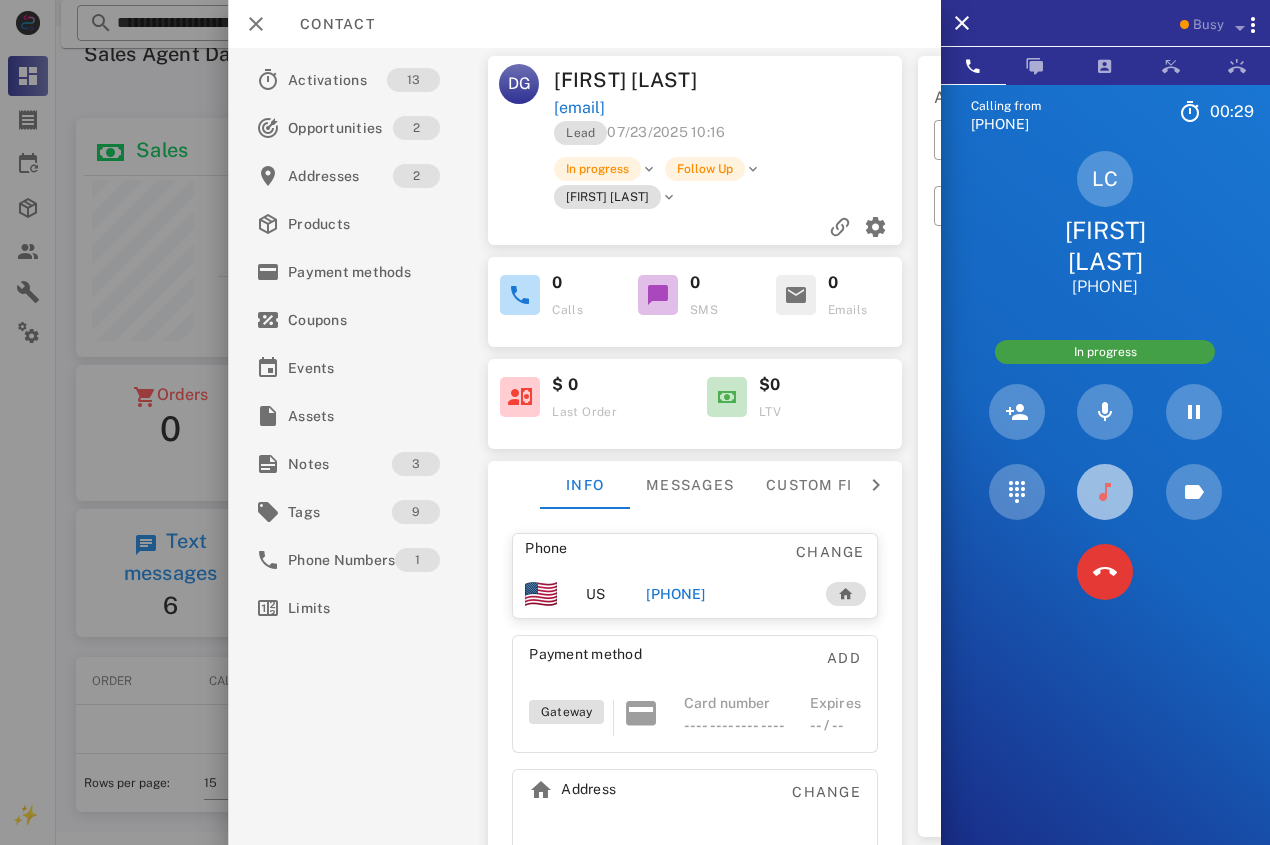 click at bounding box center (1105, 492) 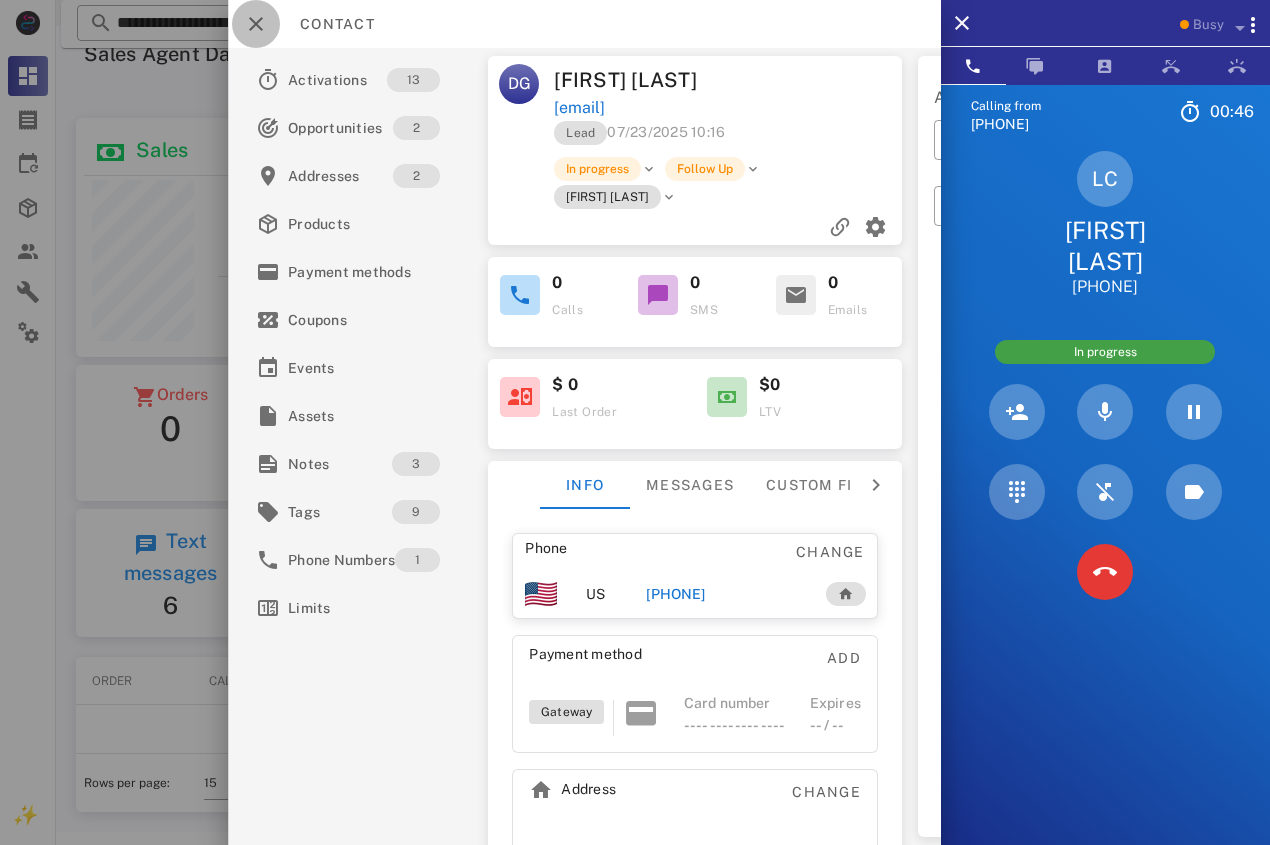 click at bounding box center (256, 24) 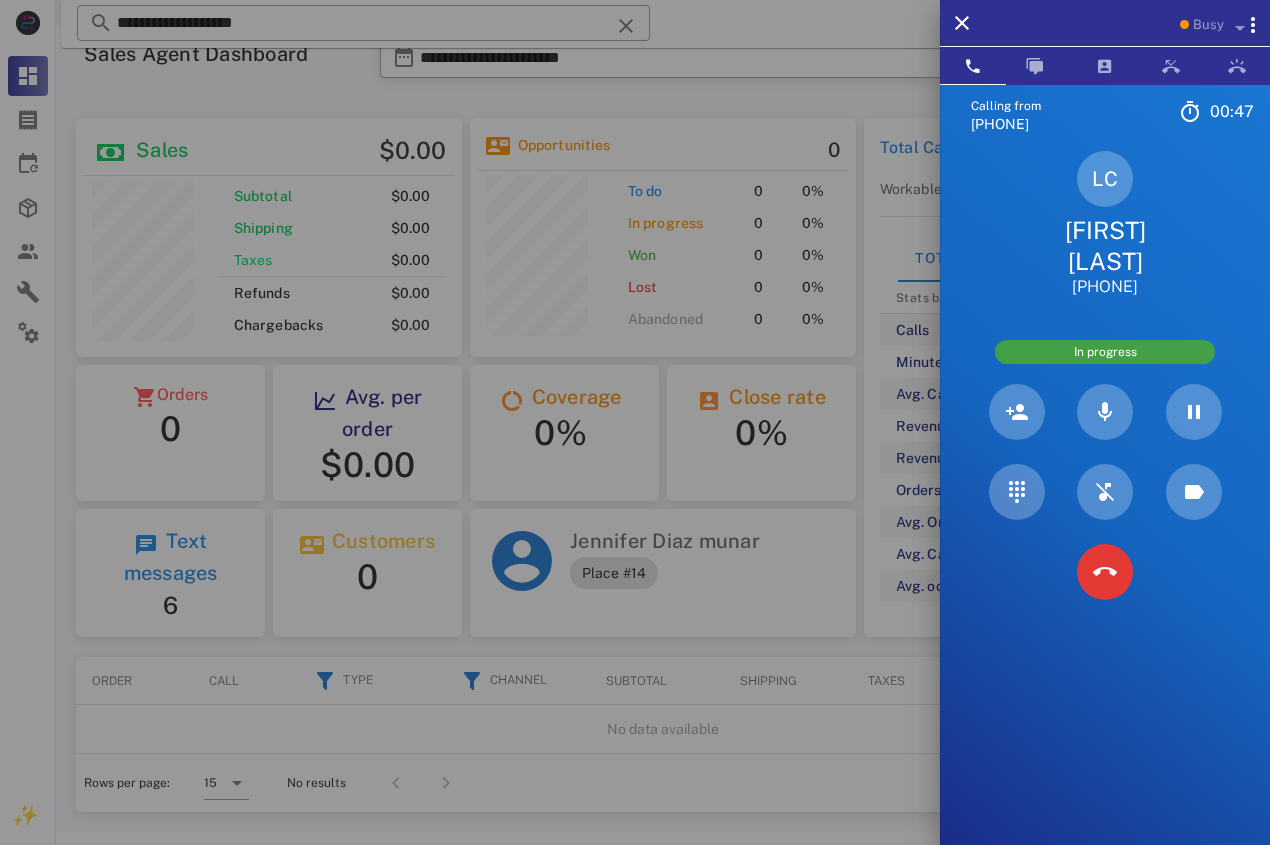 click on "[FIRST] [LAST]" at bounding box center (1105, 246) 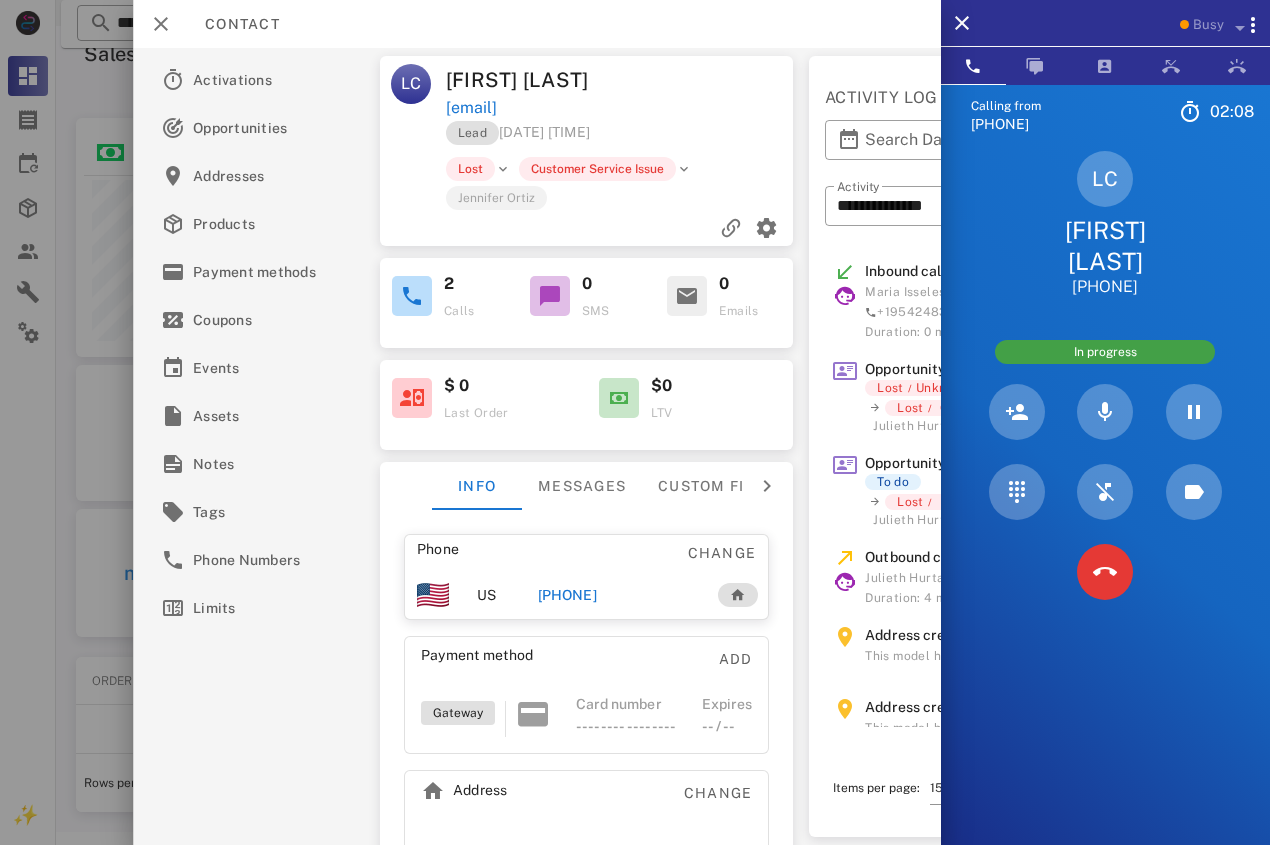click on "[FIRST] [LAST]" at bounding box center [656, 197] 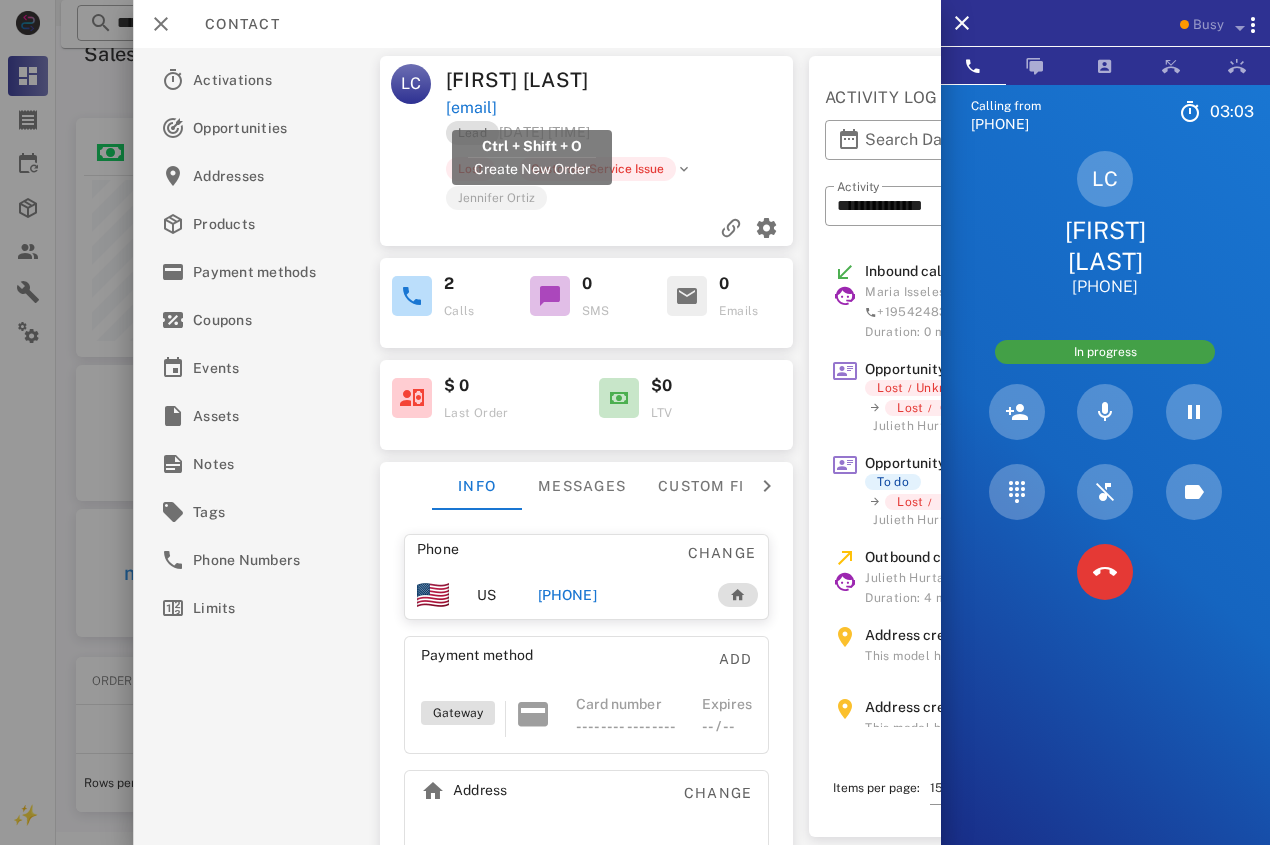 drag, startPoint x: 632, startPoint y: 109, endPoint x: 446, endPoint y: 113, distance: 186.043 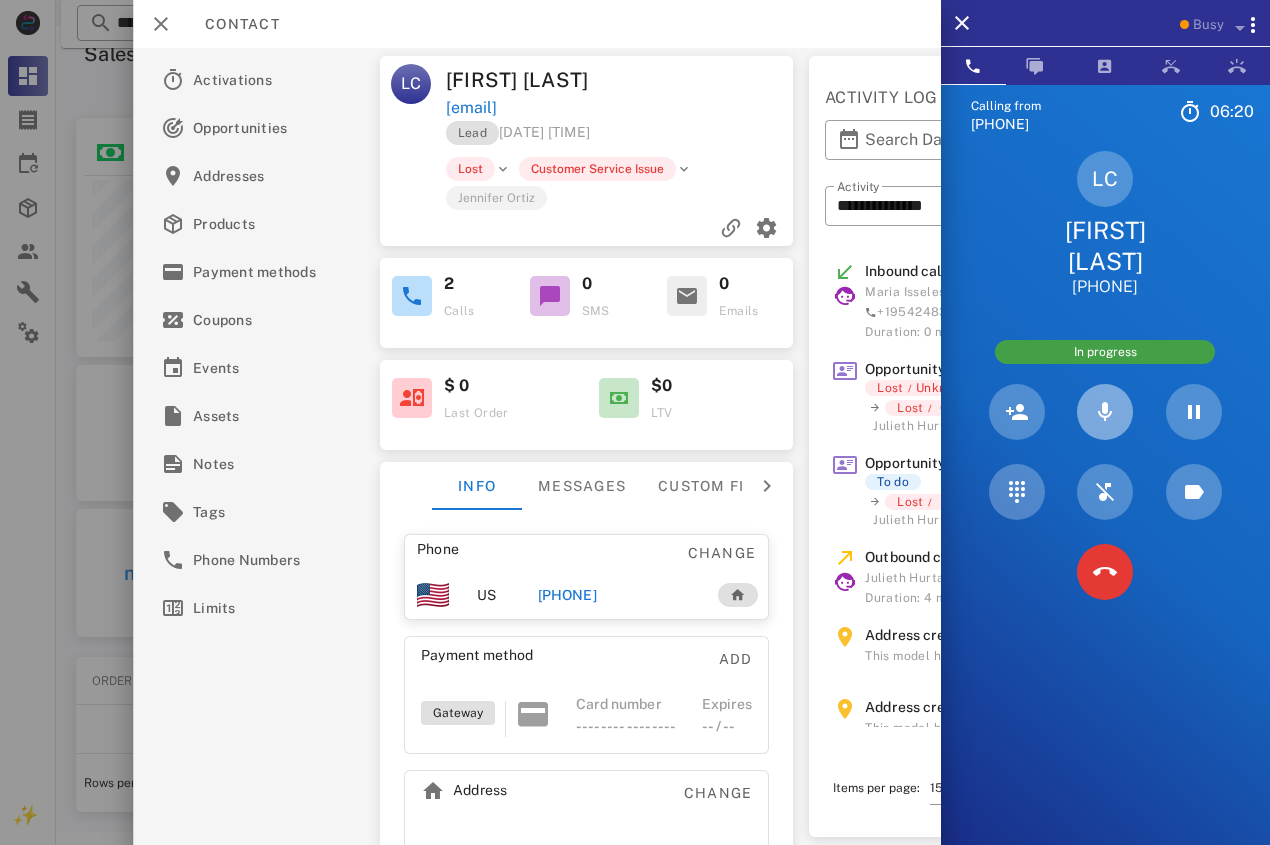 click at bounding box center [1105, 412] 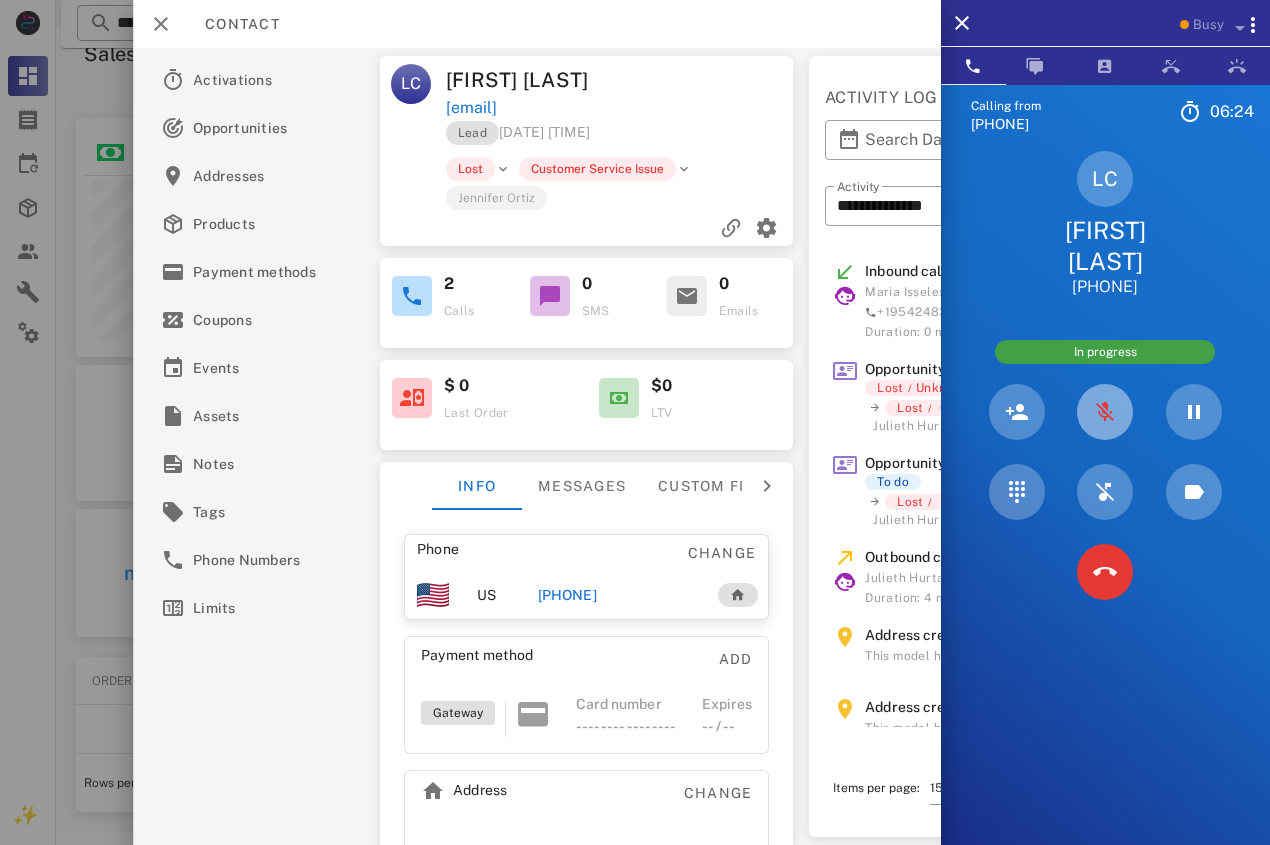 click at bounding box center [1105, 412] 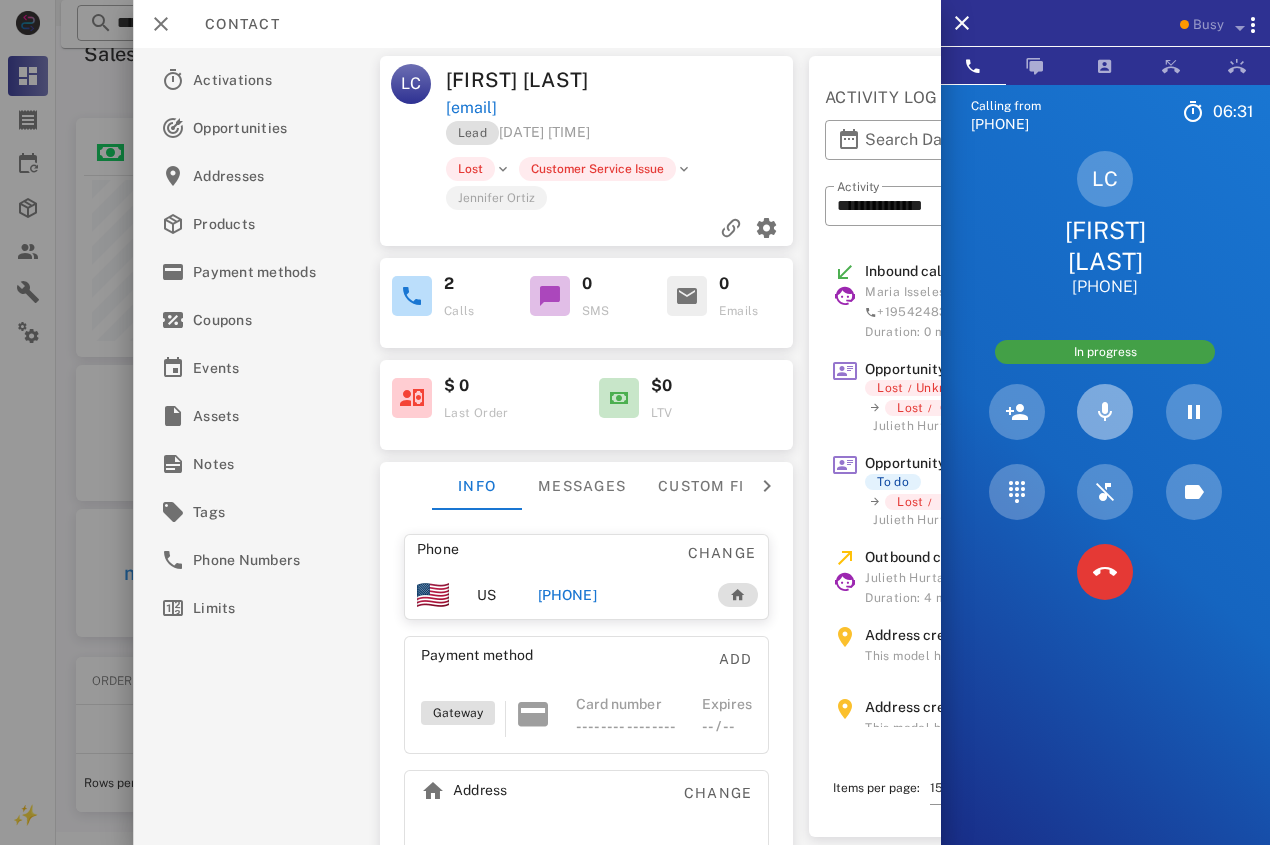 click at bounding box center (1105, 412) 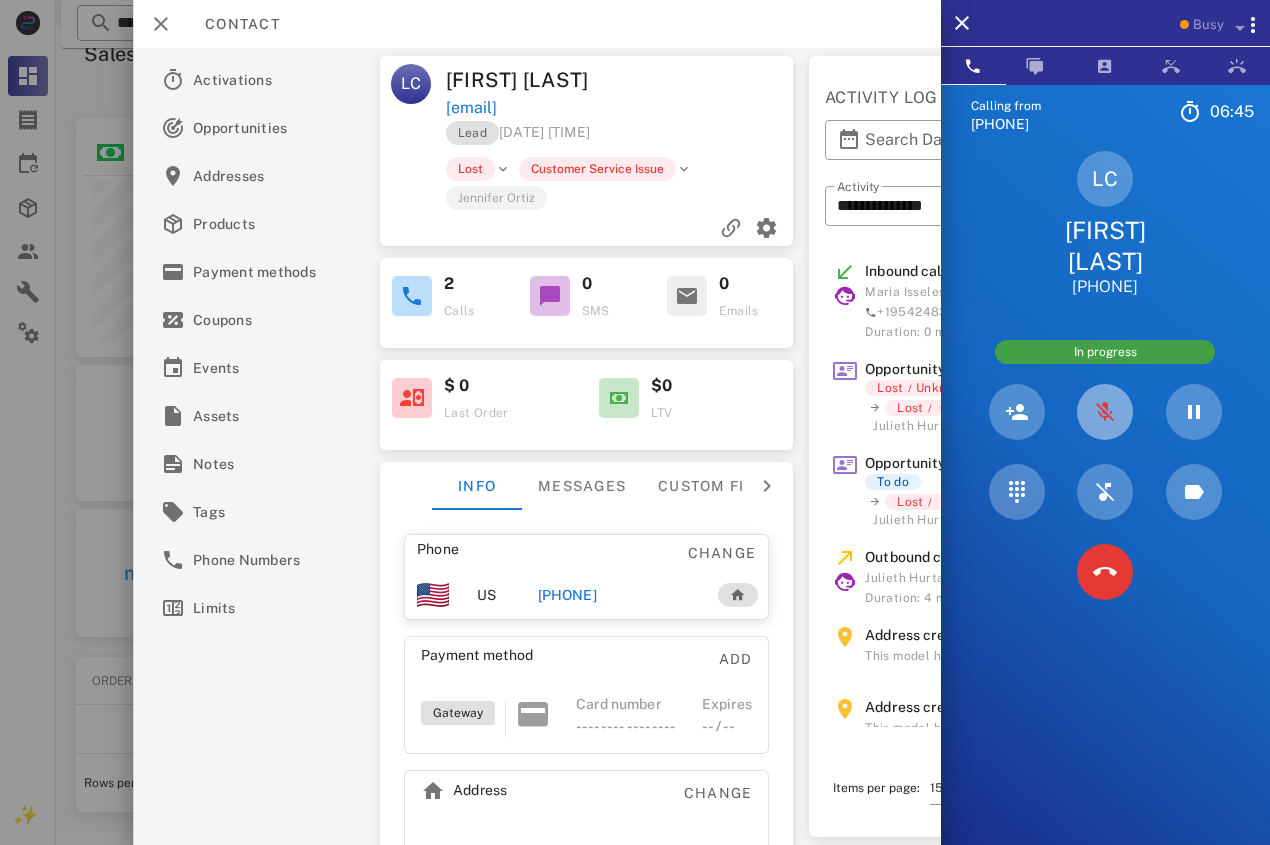 click at bounding box center [1105, 412] 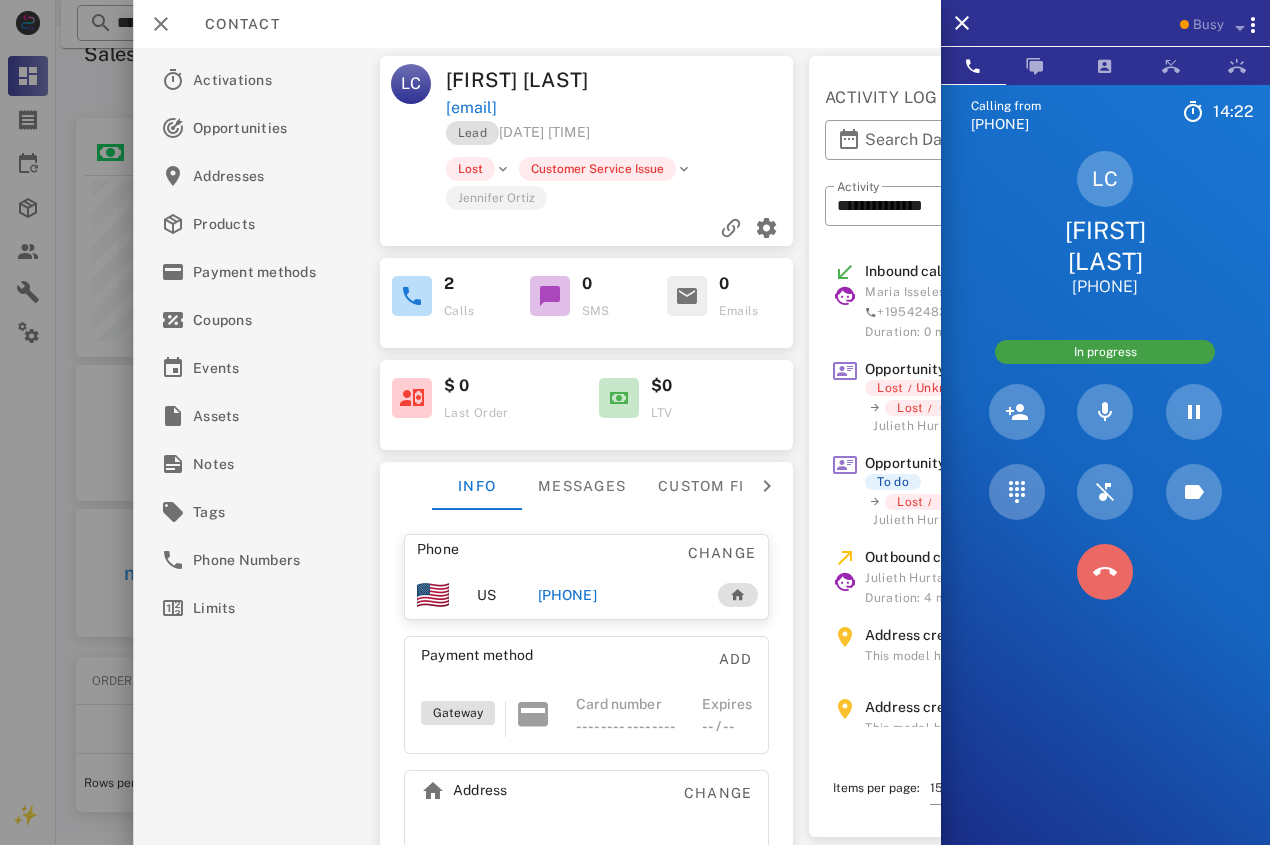 click at bounding box center [1105, 572] 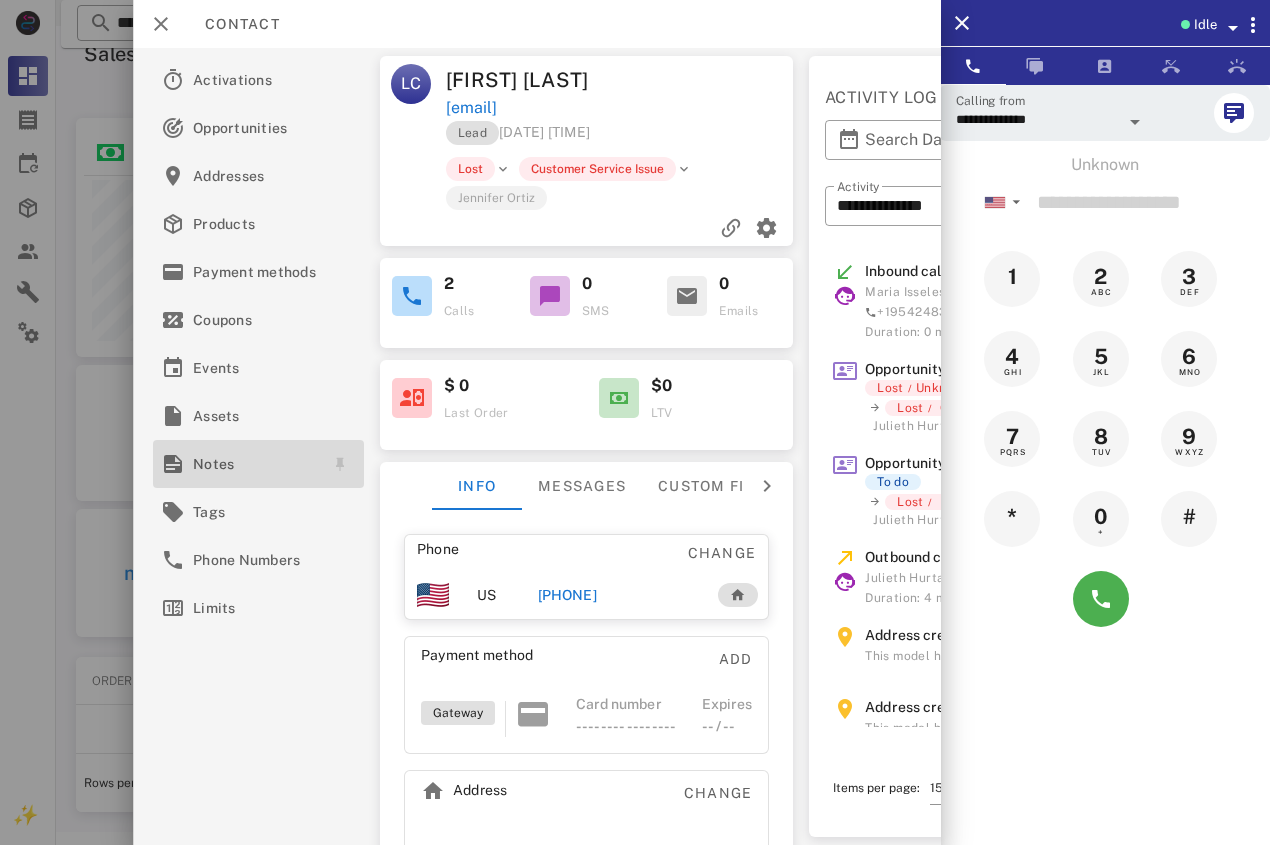 click on "Notes" at bounding box center [254, 464] 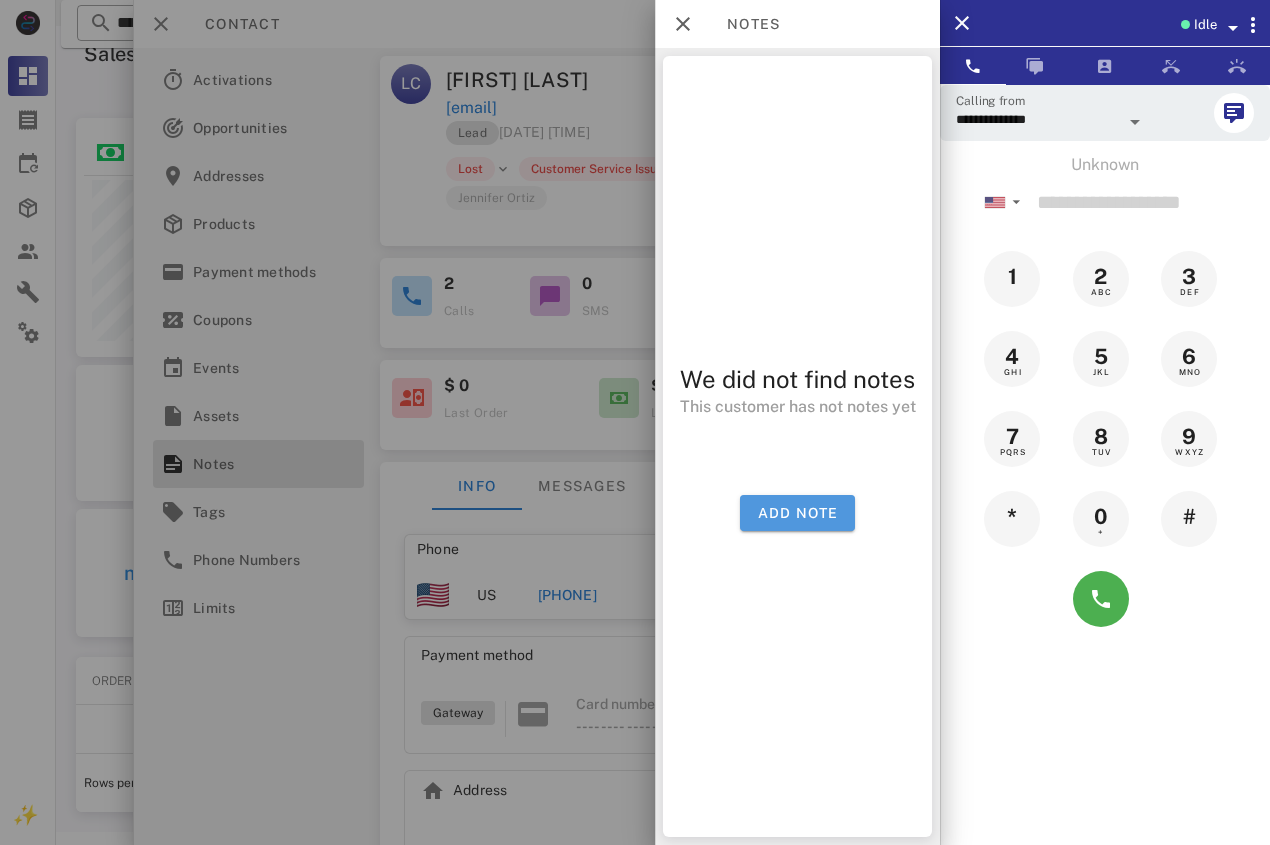 click on "Add note" at bounding box center [797, 513] 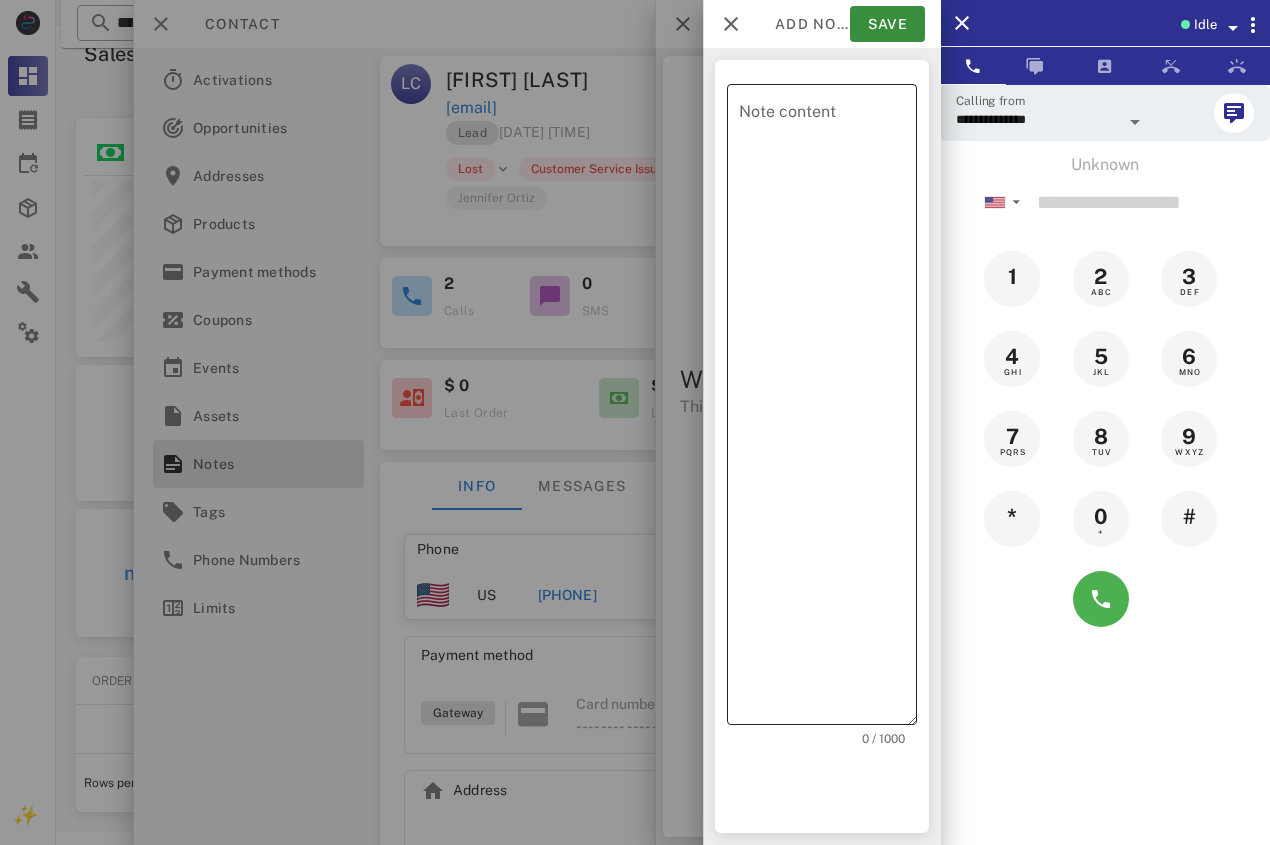 click on "Note content" at bounding box center (828, 409) 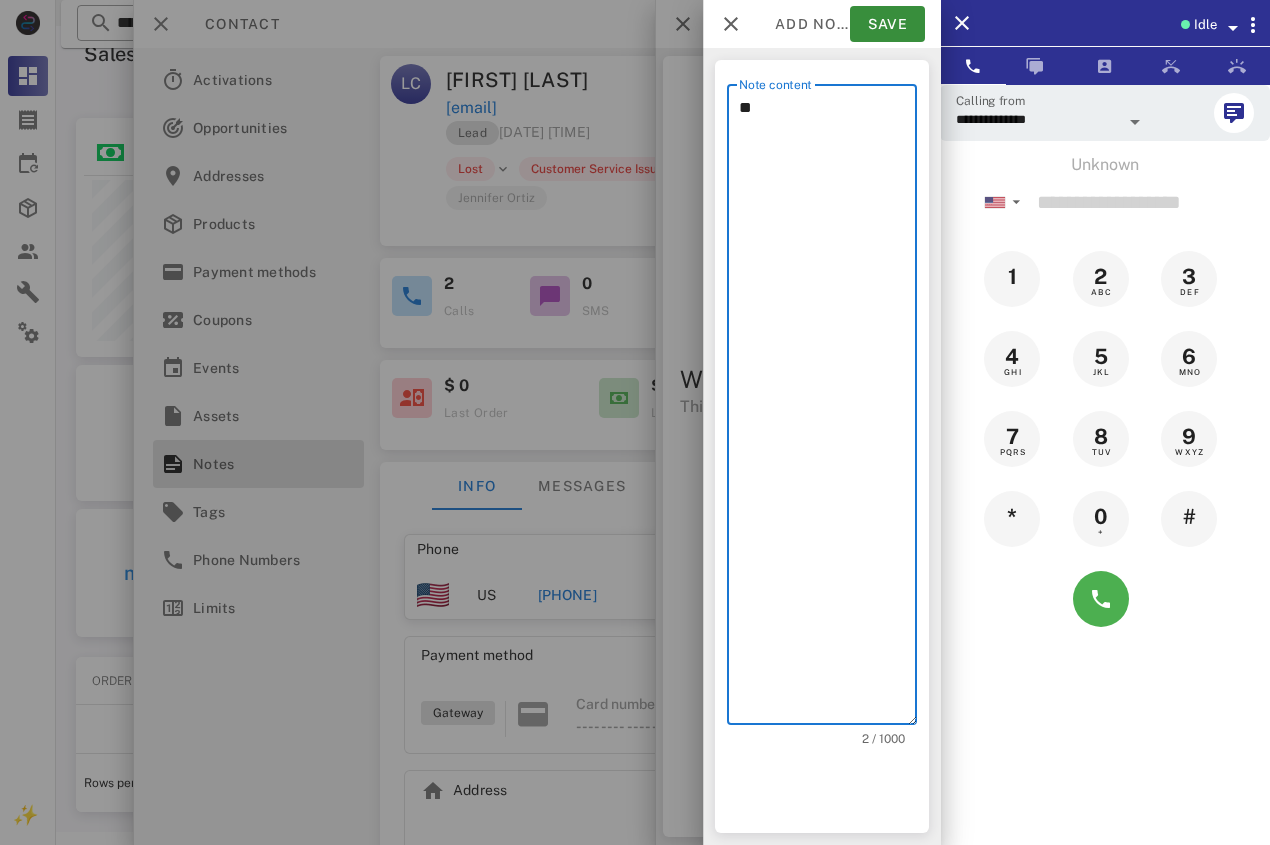 type on "*" 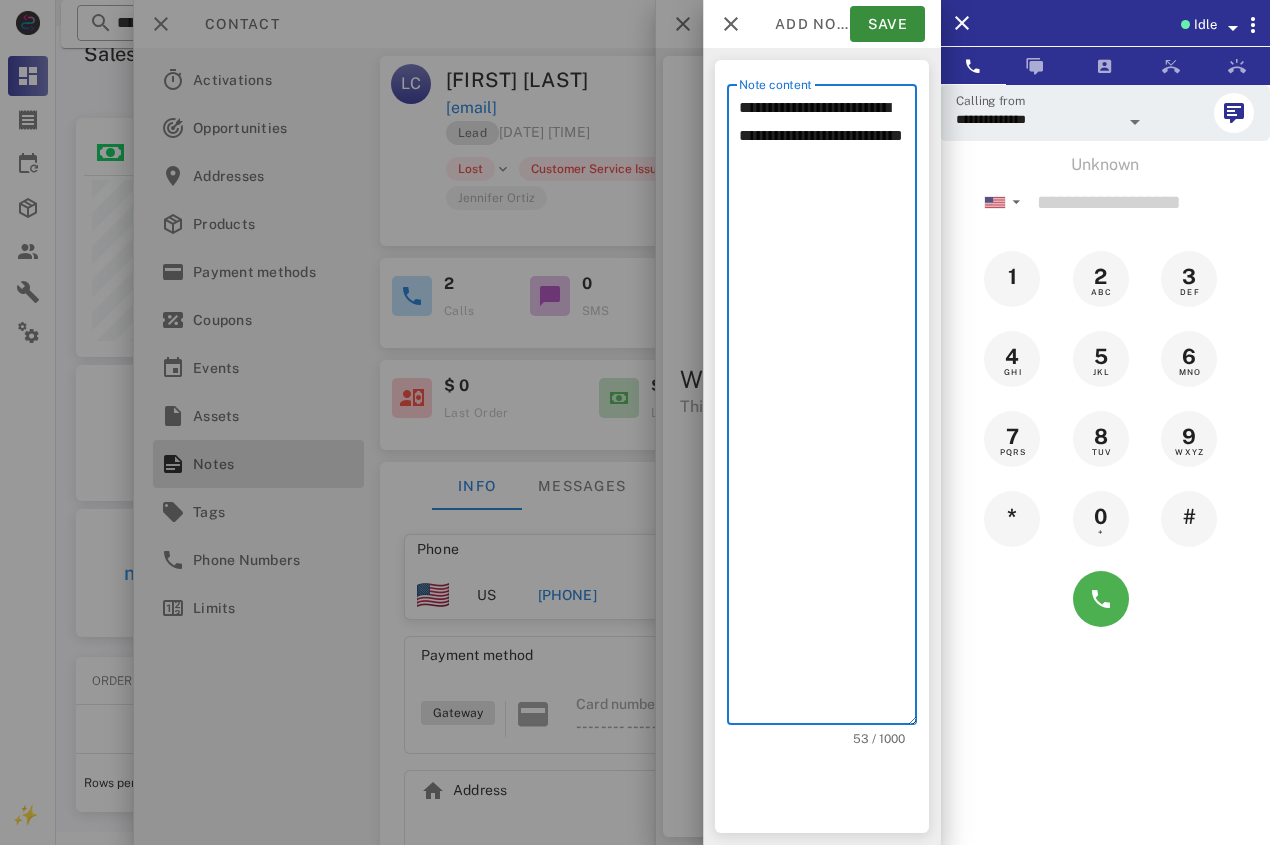 click on "**********" at bounding box center [828, 409] 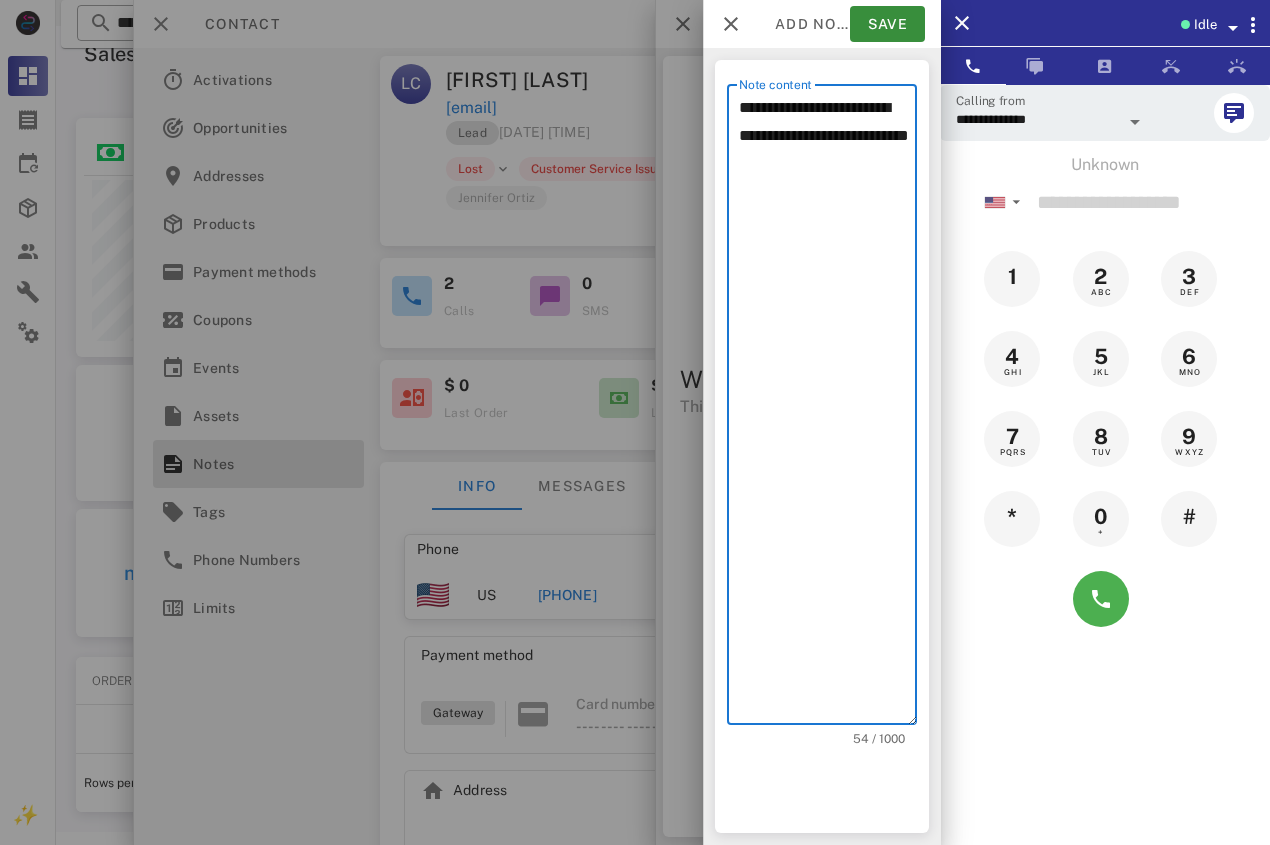 click on "**********" at bounding box center (828, 409) 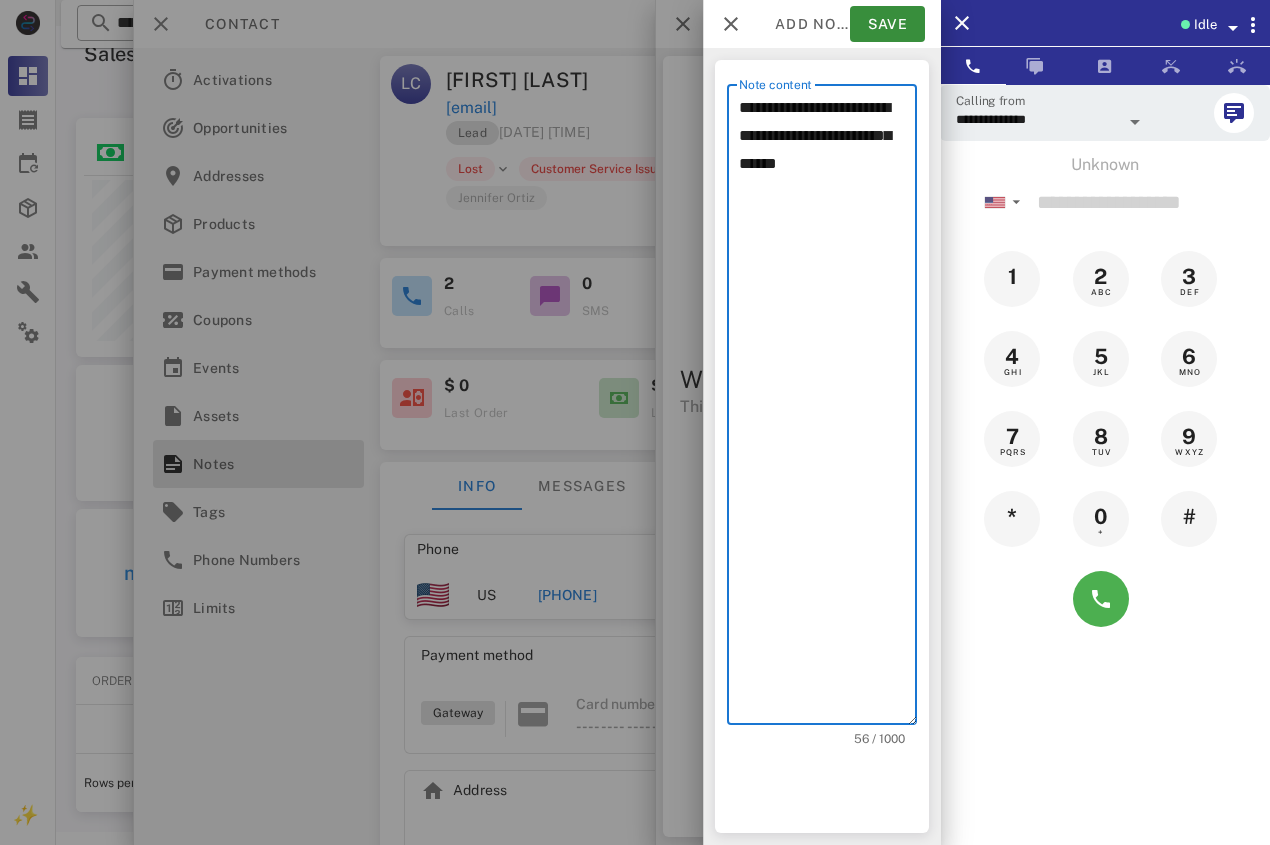click on "**********" at bounding box center (828, 409) 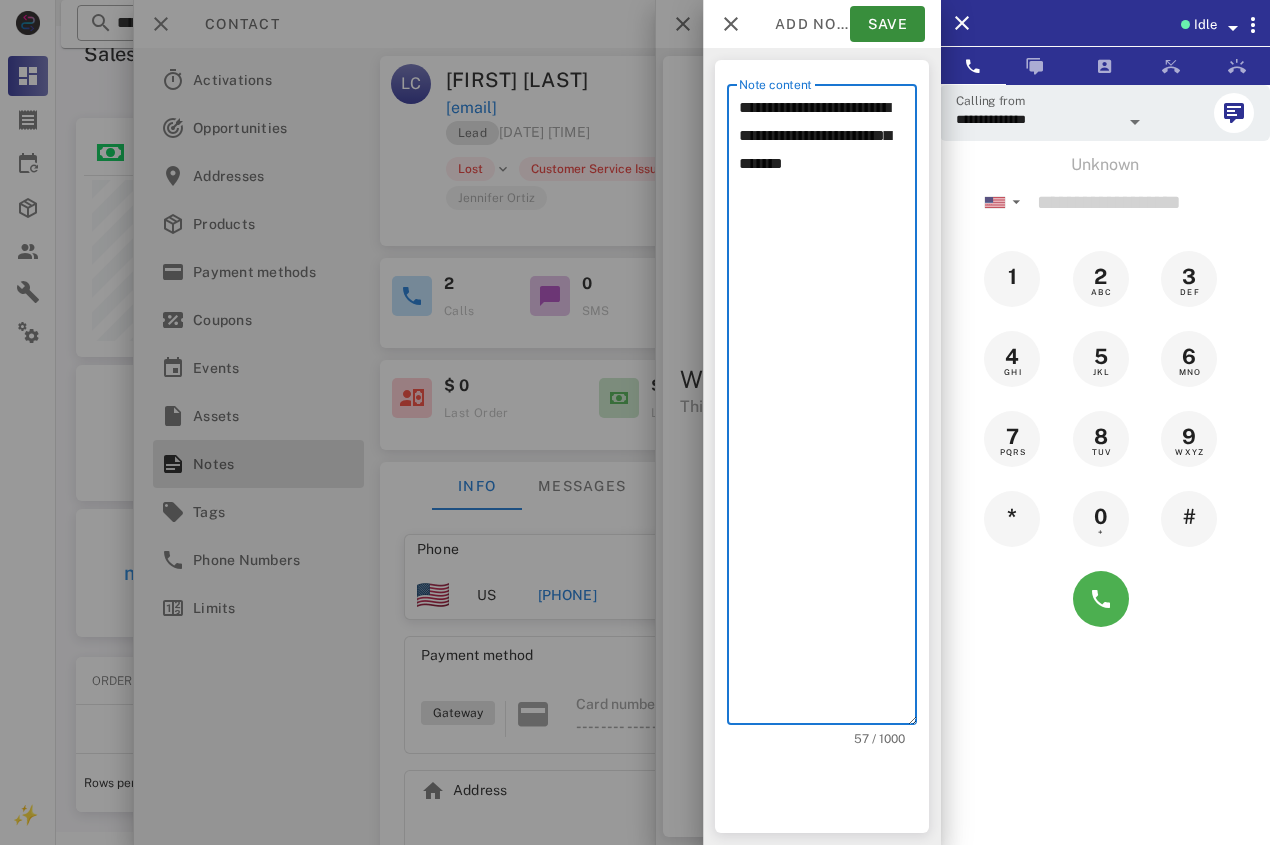 click on "**********" at bounding box center (828, 409) 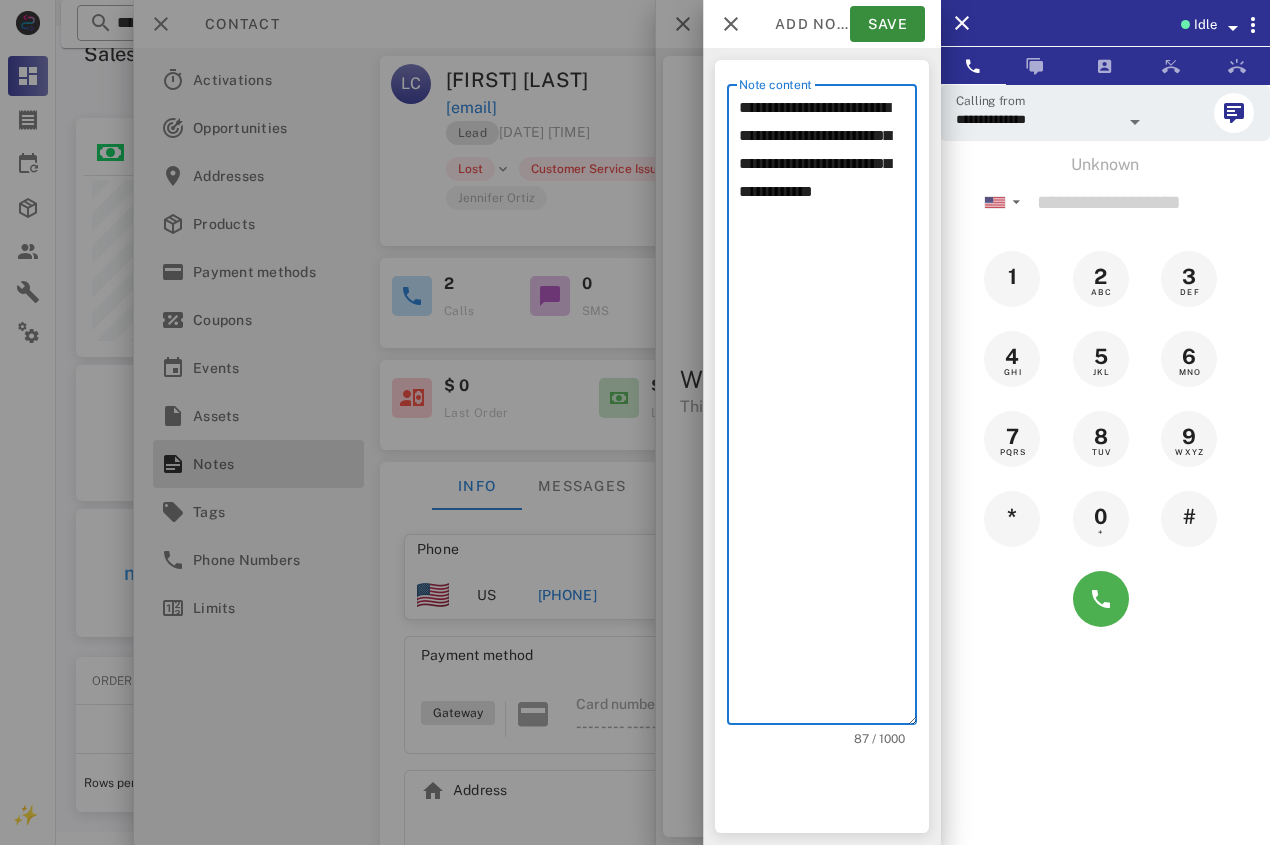 click on "**********" at bounding box center (828, 409) 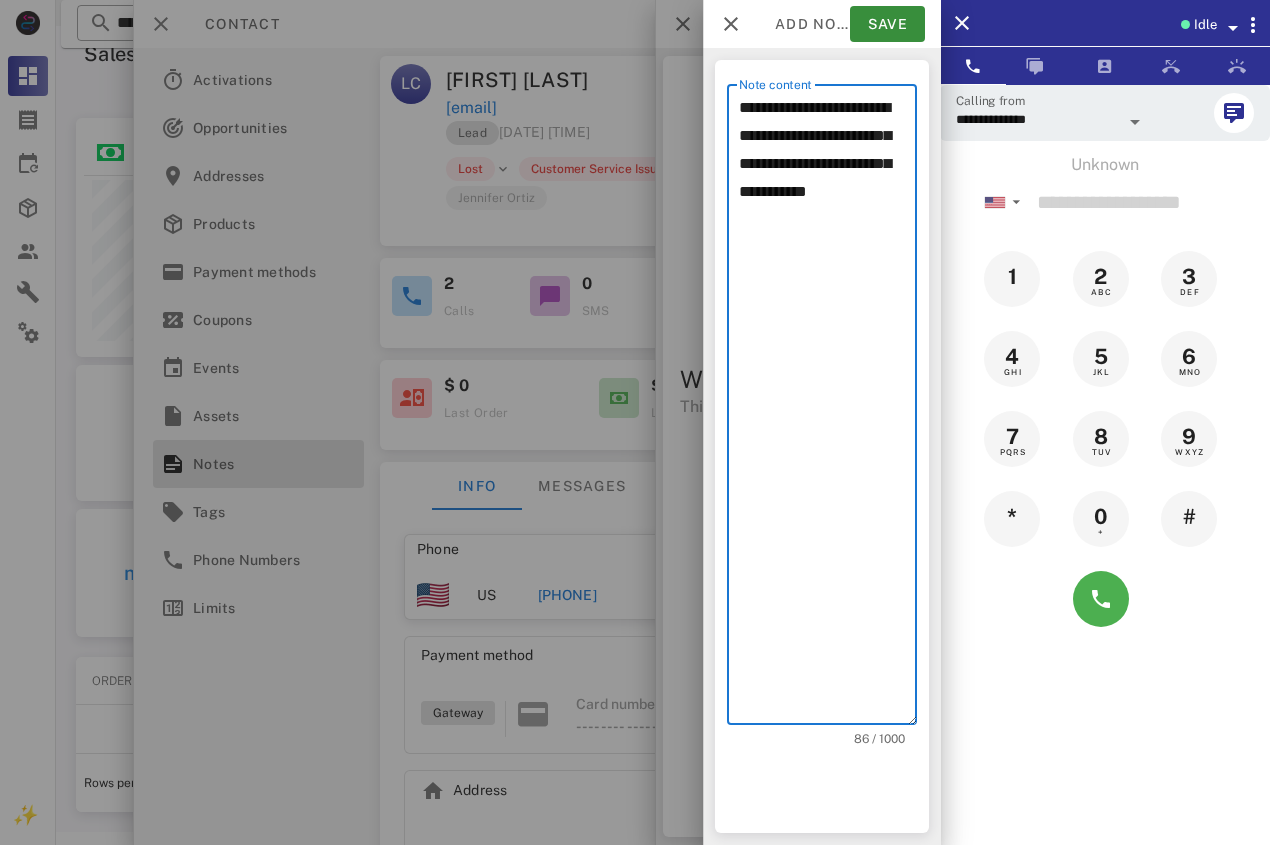 click on "**********" at bounding box center (828, 409) 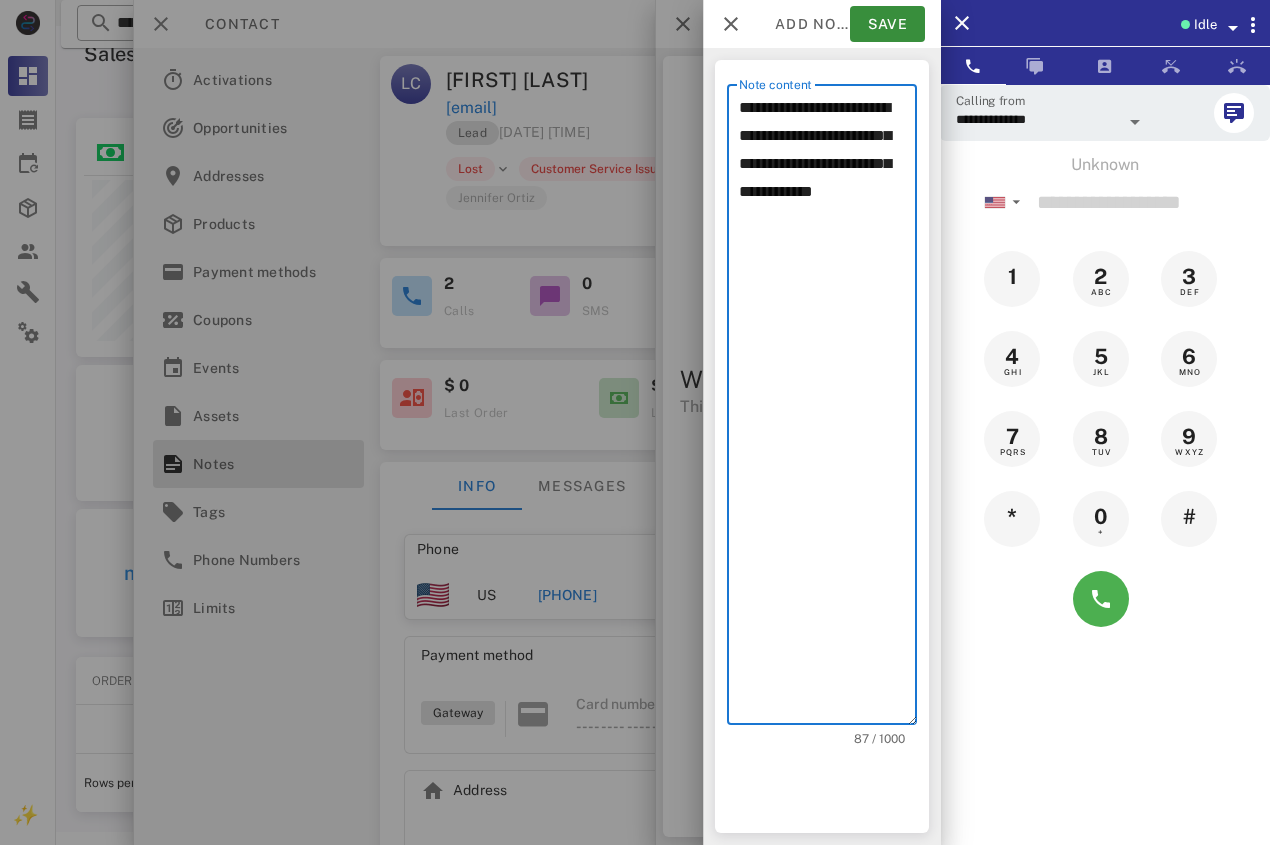 click on "**********" at bounding box center [828, 409] 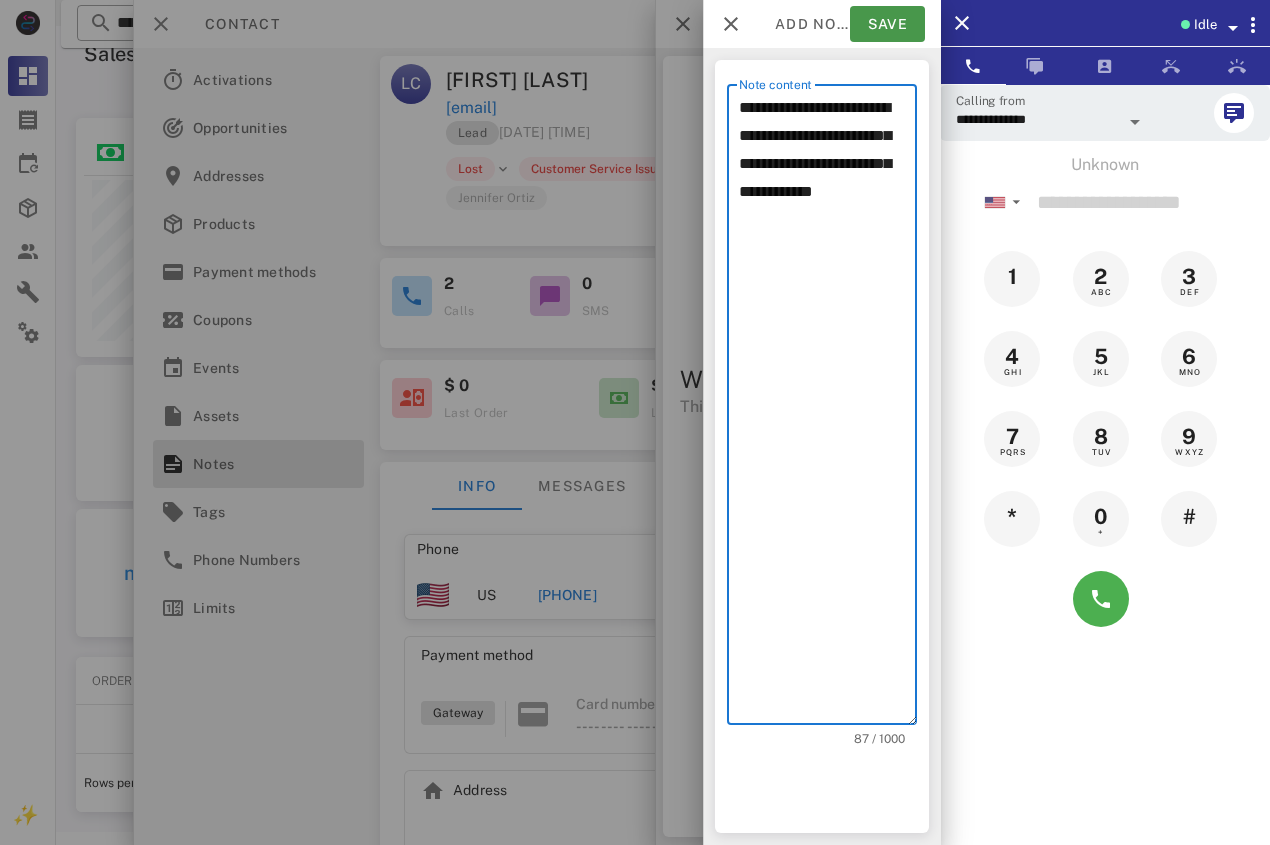 type on "**********" 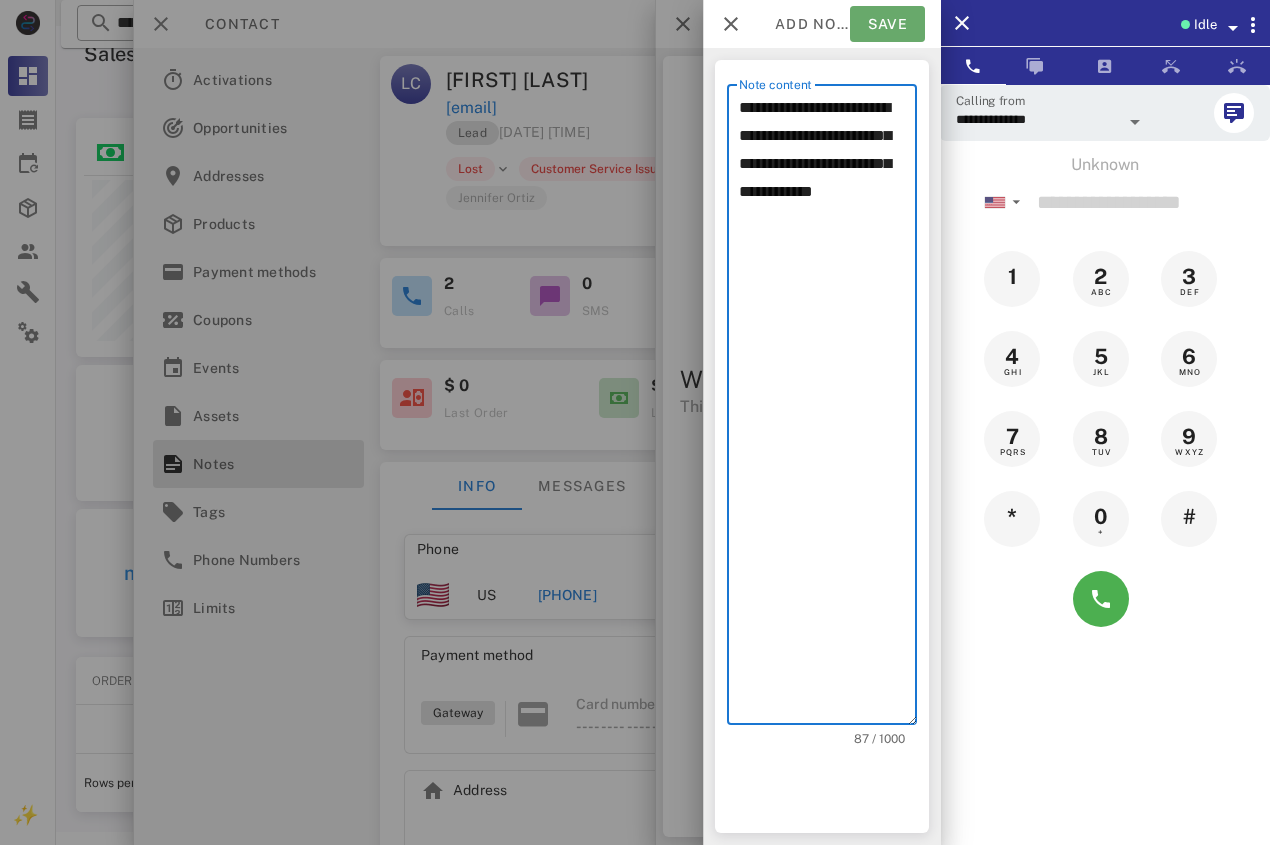 click on "Save" at bounding box center [887, 24] 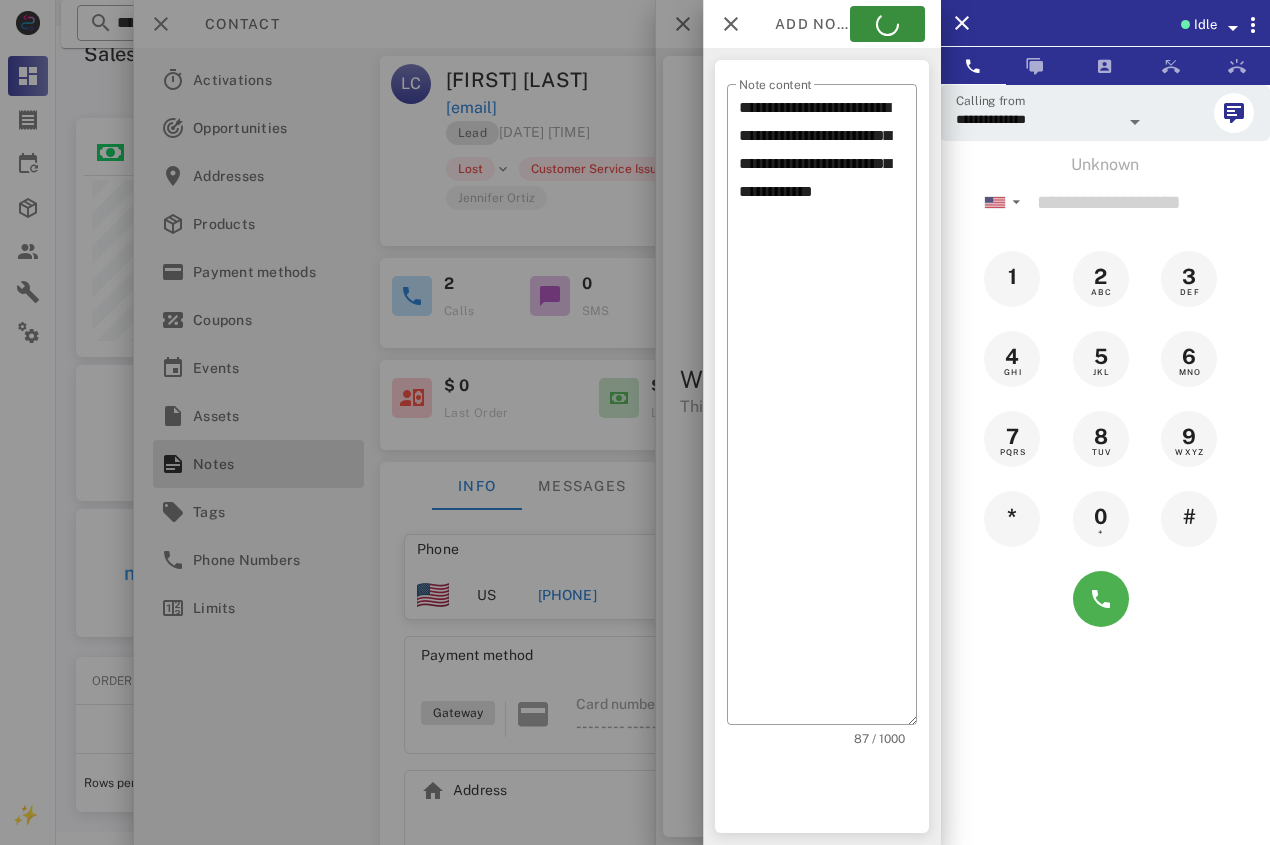 click at bounding box center (635, 422) 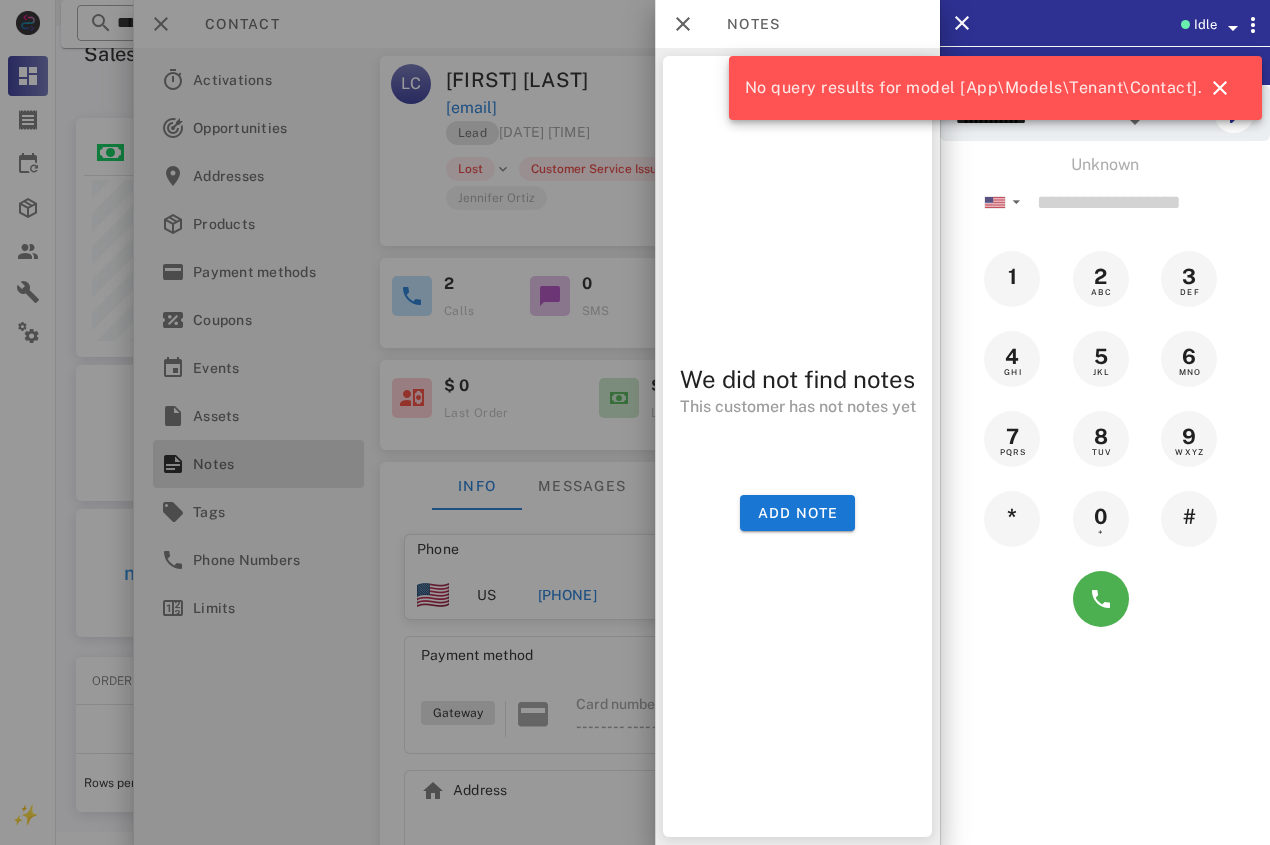 click at bounding box center [635, 422] 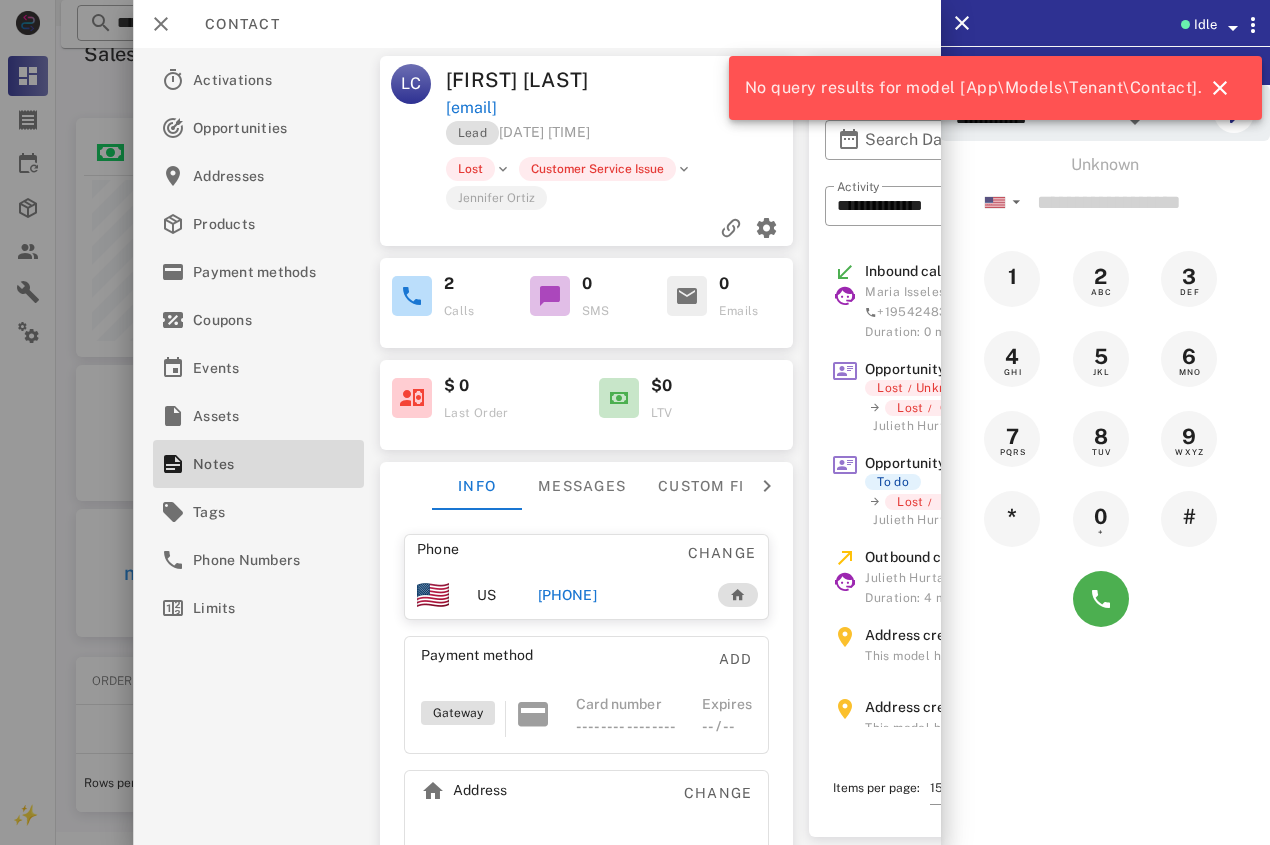 drag, startPoint x: 645, startPoint y: 99, endPoint x: 440, endPoint y: 112, distance: 205.41179 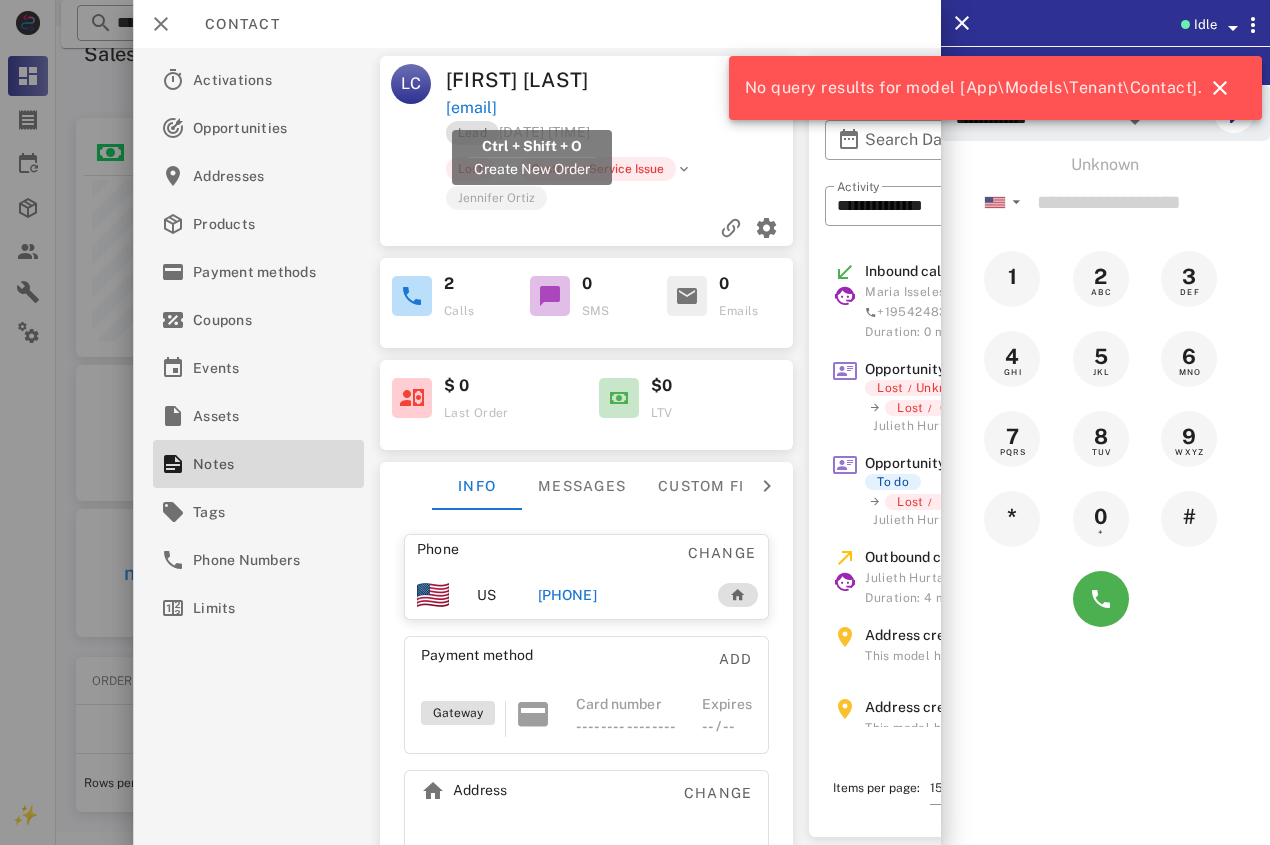 drag, startPoint x: 523, startPoint y: 111, endPoint x: 445, endPoint y: 111, distance: 78 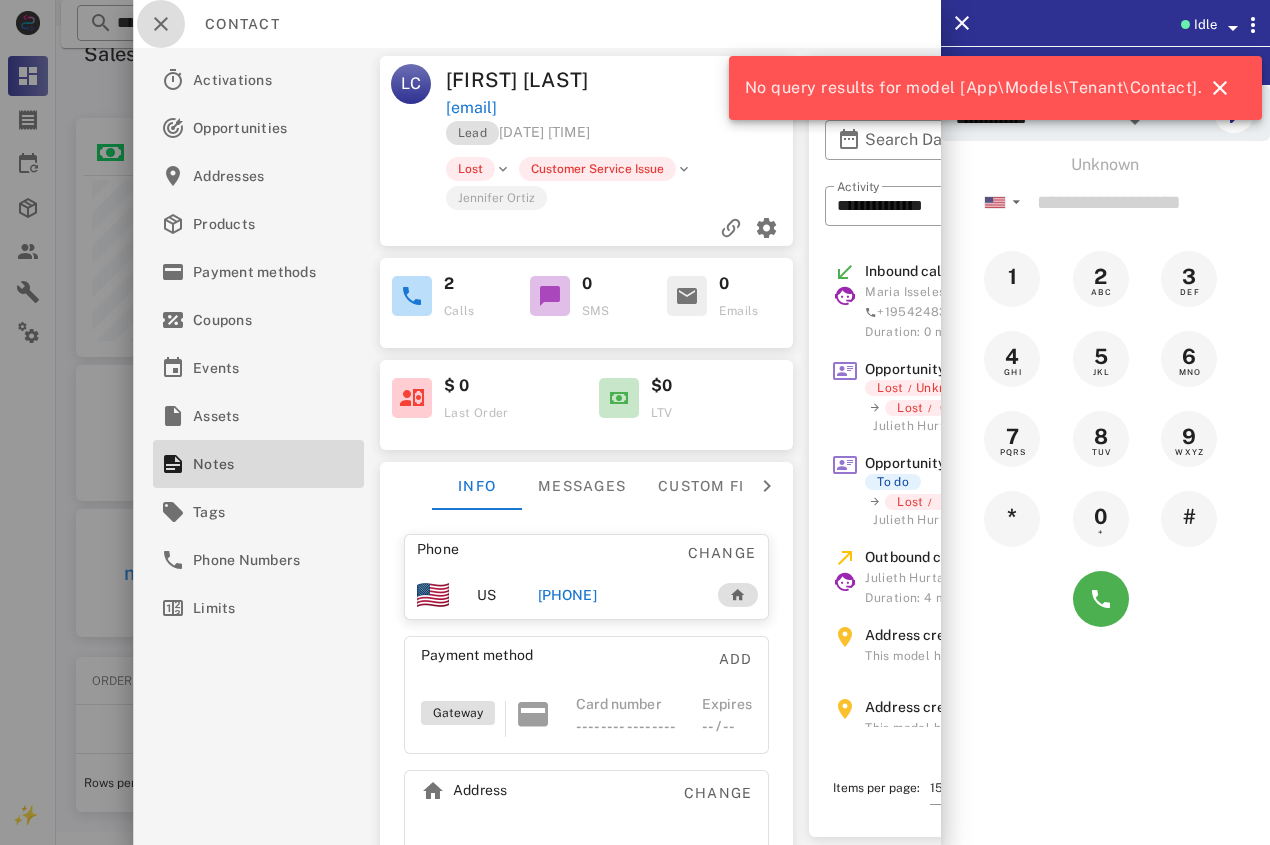click at bounding box center (161, 24) 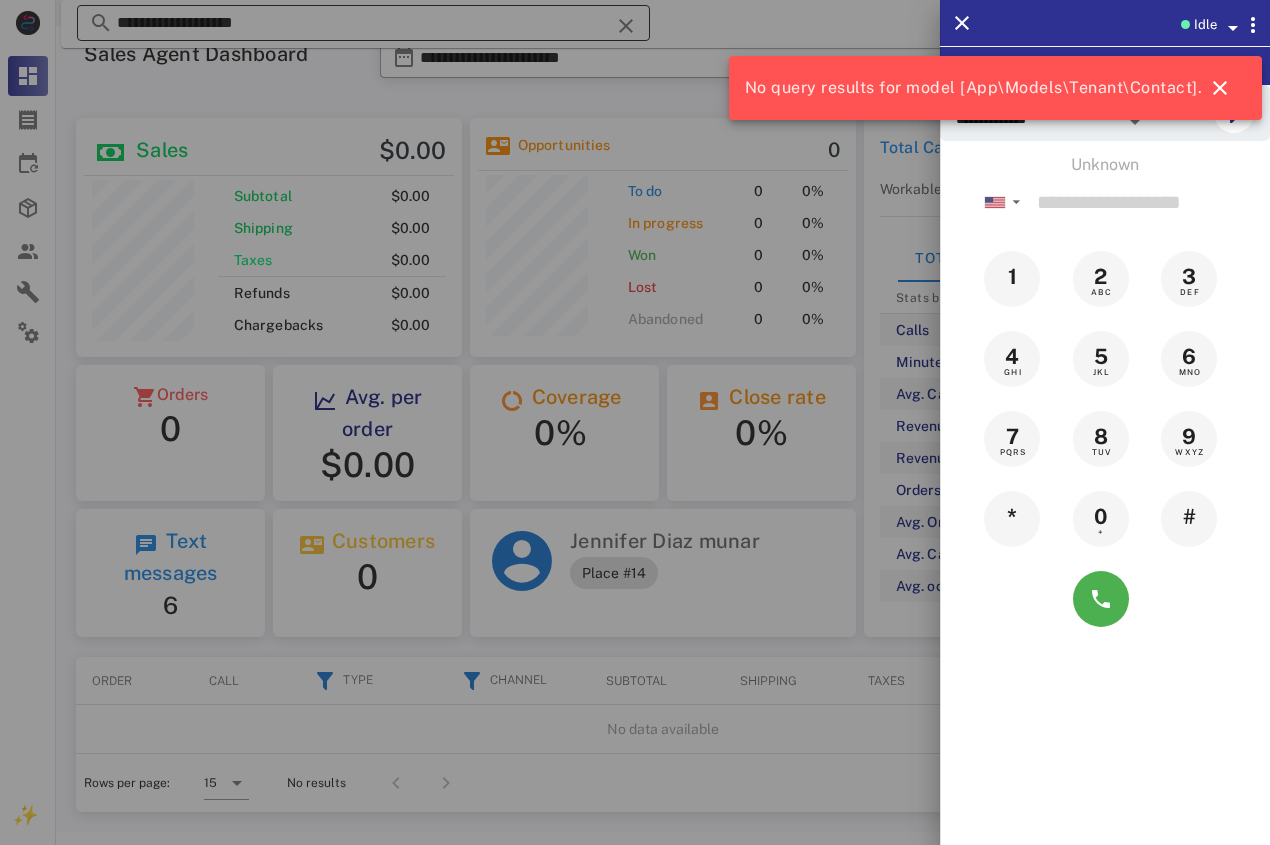 drag, startPoint x: 212, startPoint y: 31, endPoint x: 326, endPoint y: 20, distance: 114.52947 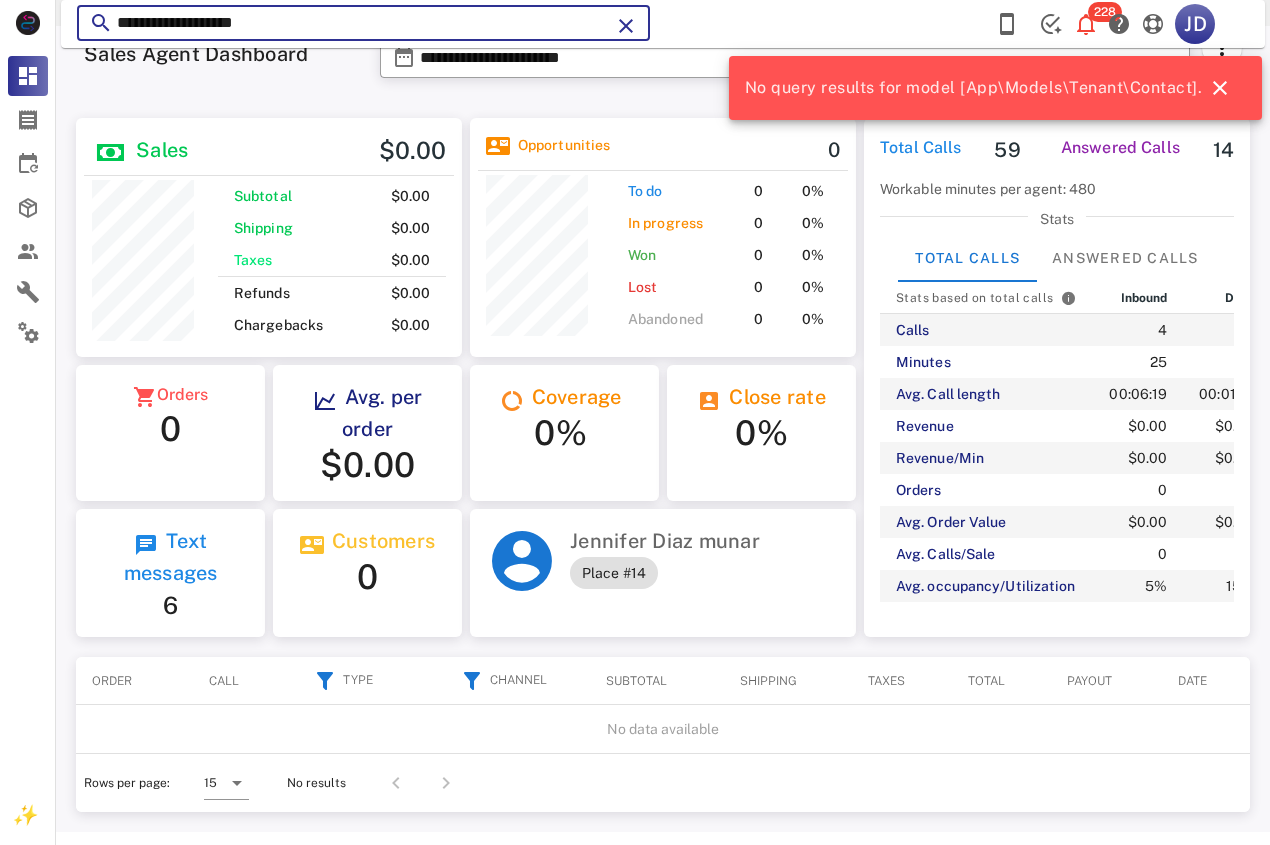 drag, startPoint x: 326, startPoint y: 20, endPoint x: 99, endPoint y: 27, distance: 227.10791 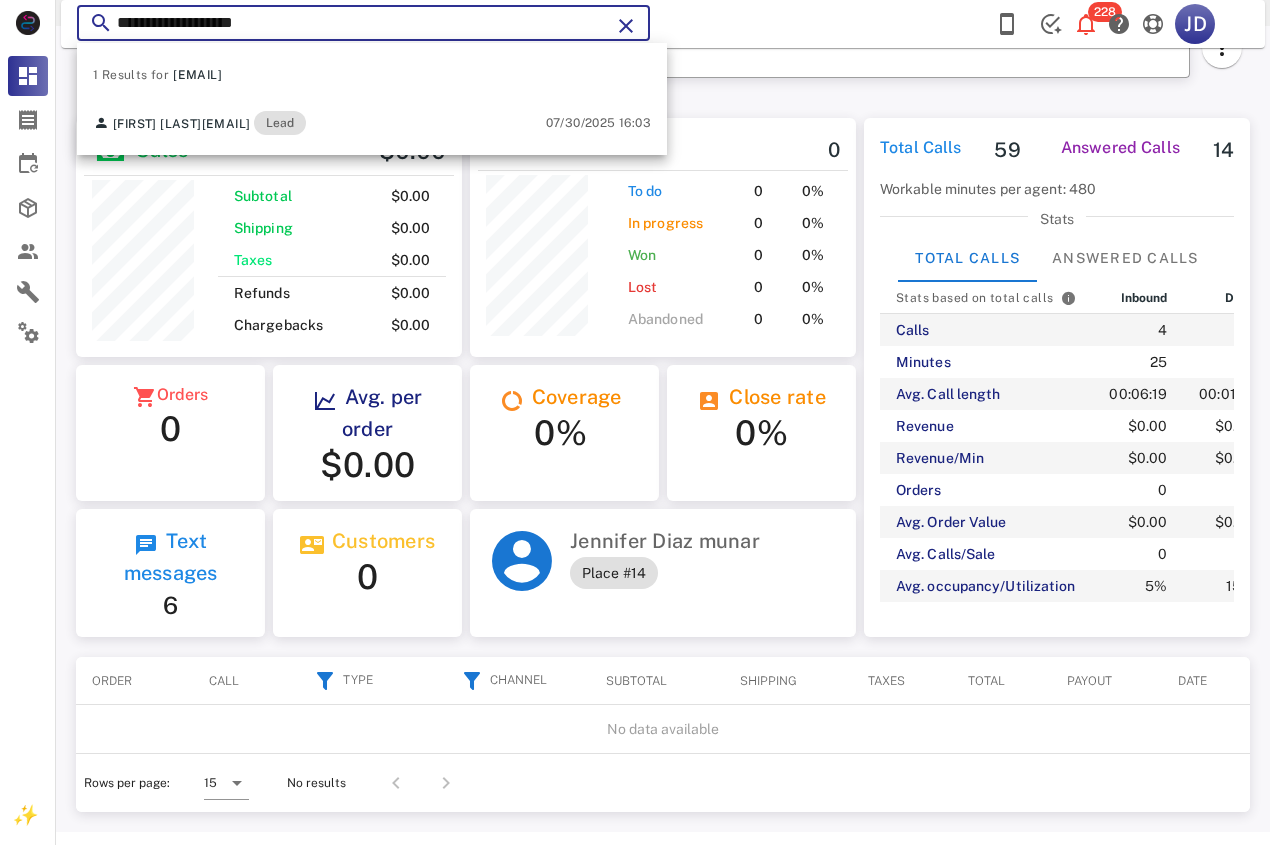 drag, startPoint x: 321, startPoint y: 23, endPoint x: 127, endPoint y: 15, distance: 194.16487 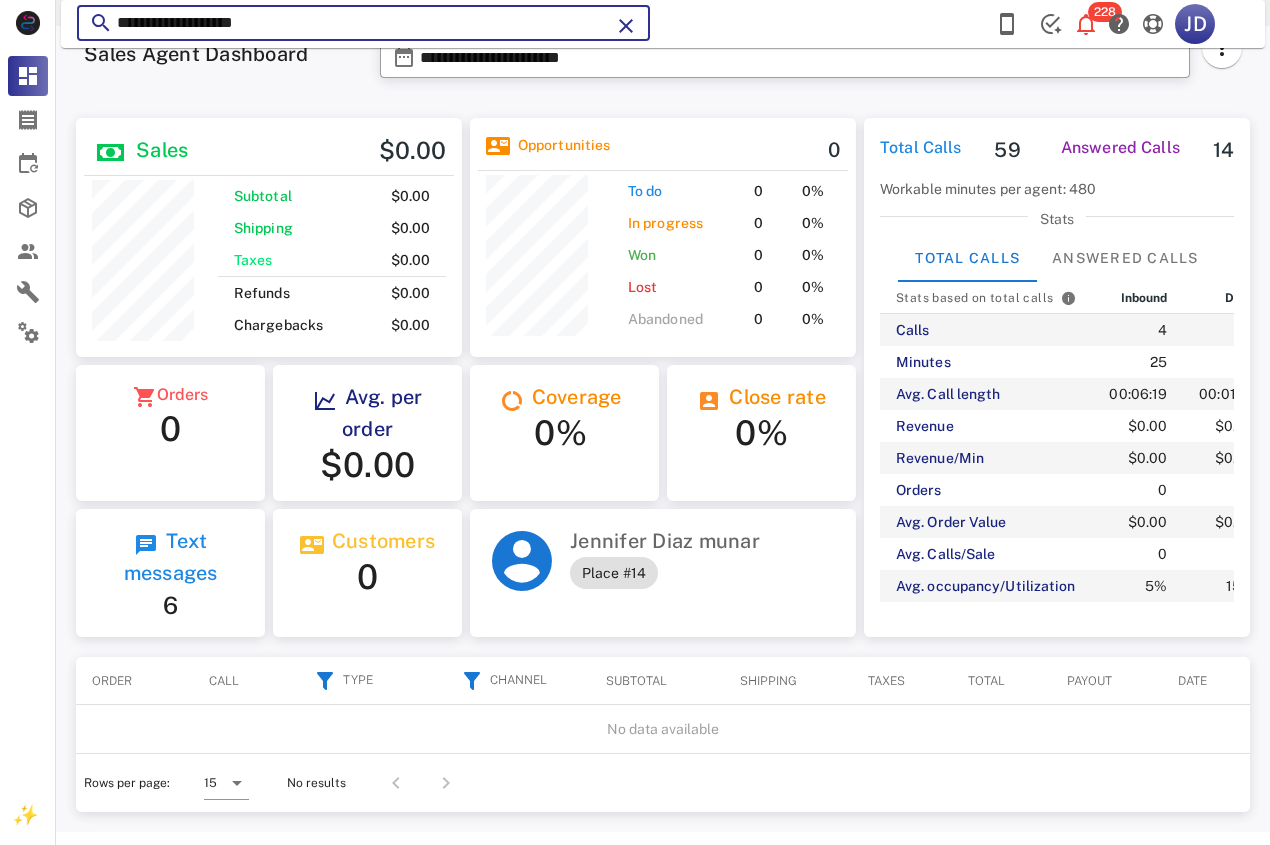 type on "*" 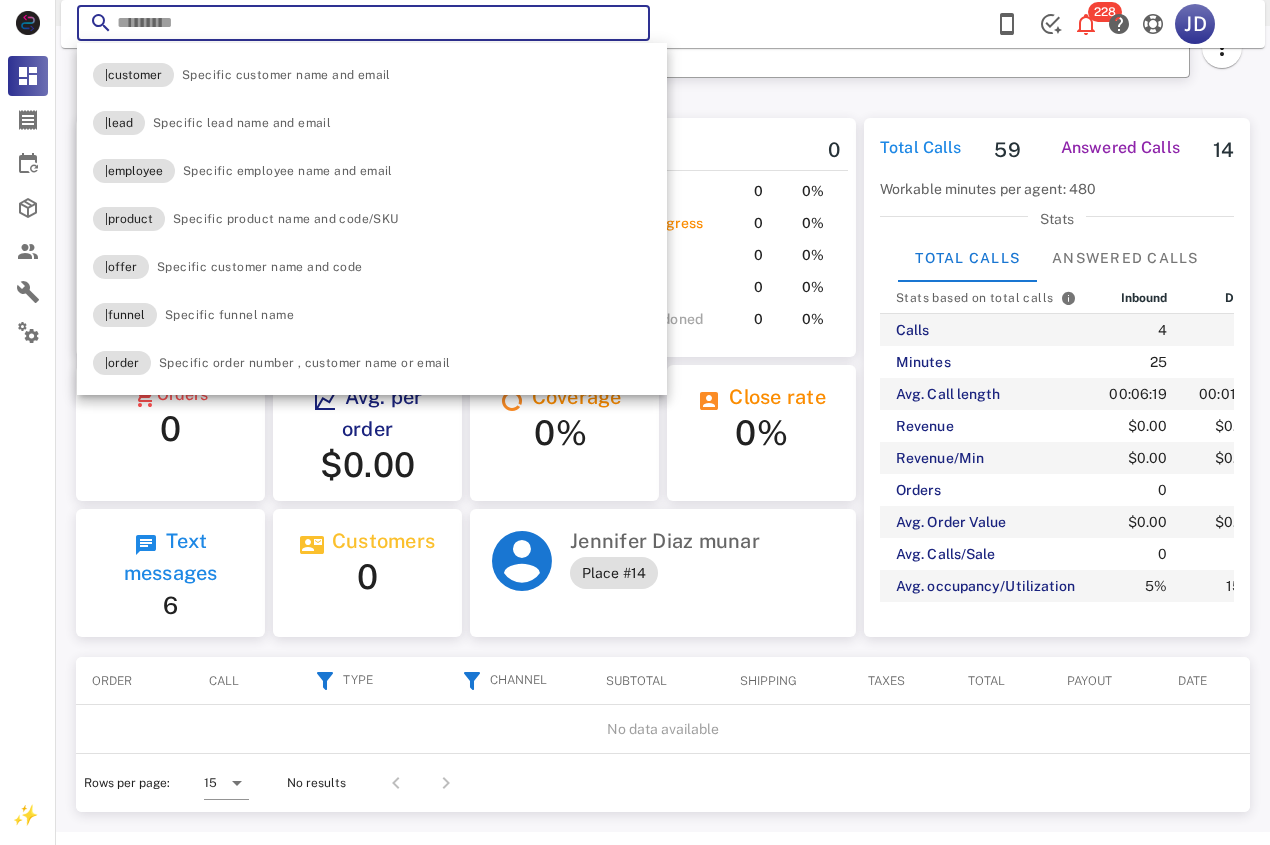type on "*" 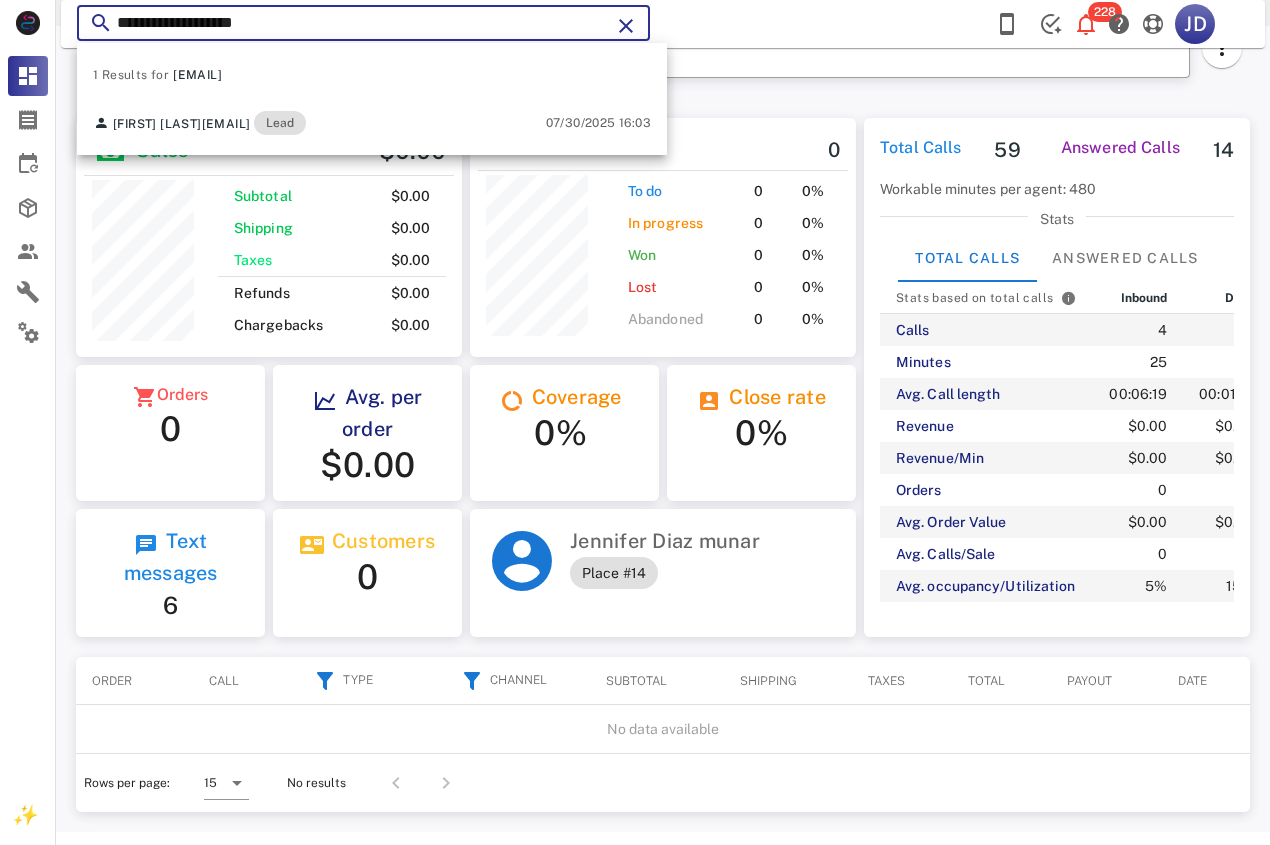 click on "**********" at bounding box center [363, 23] 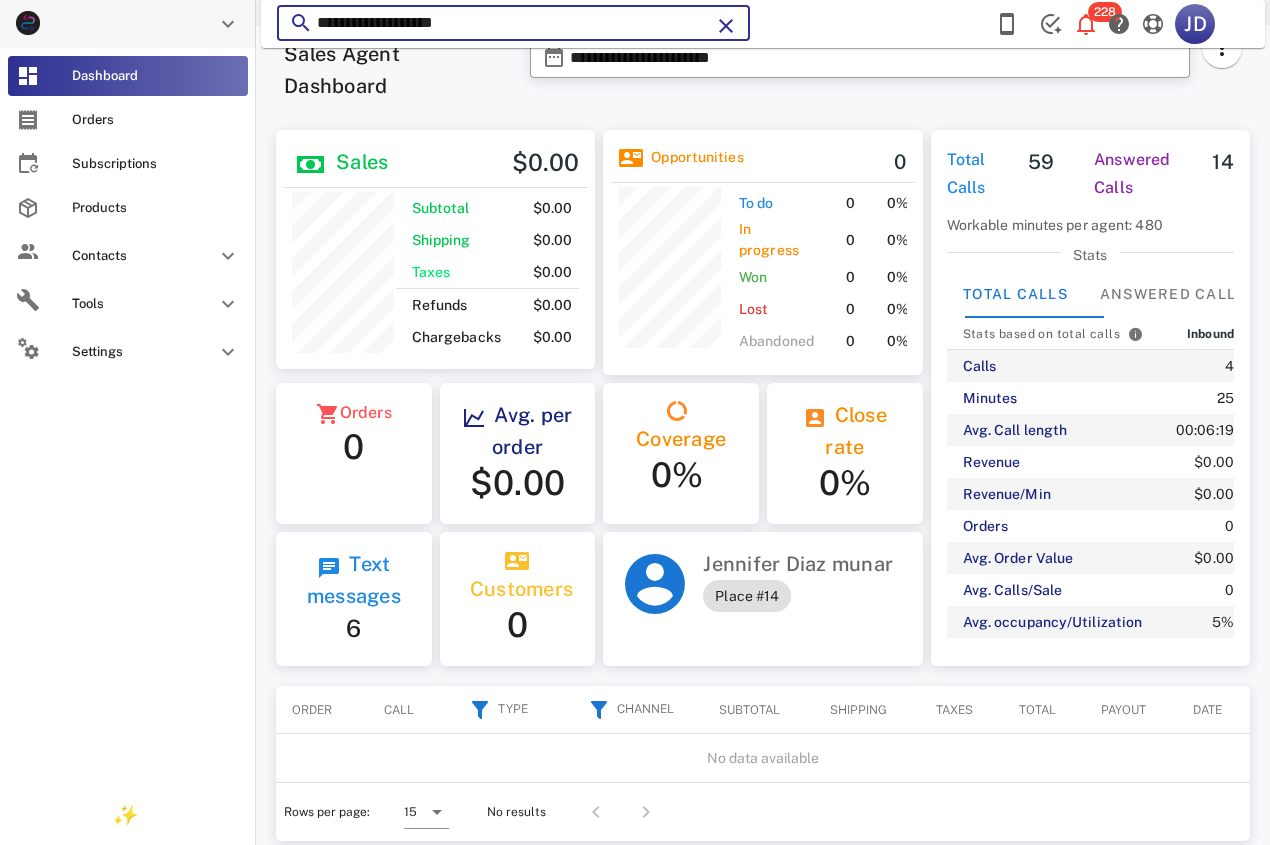 click on "**********" at bounding box center [763, 443] 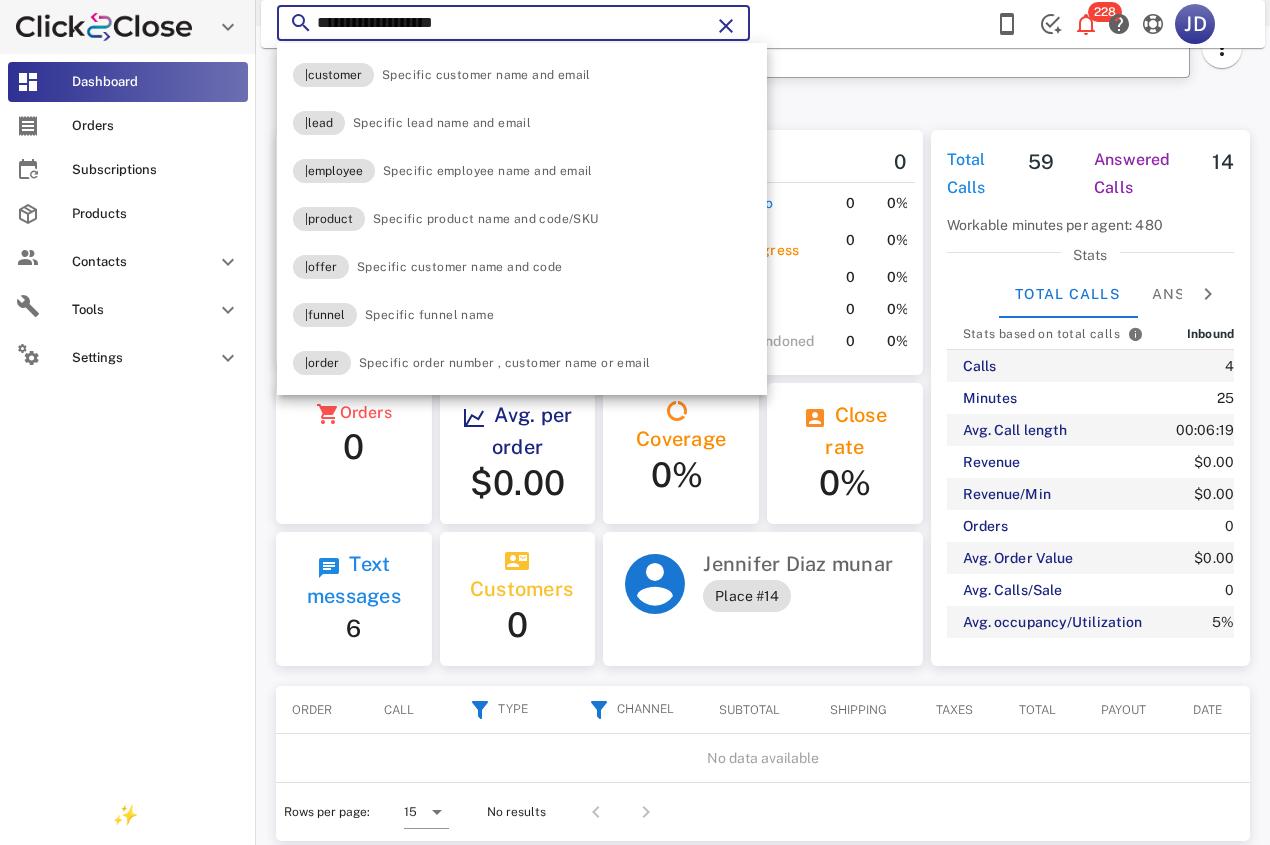 paste on "*" 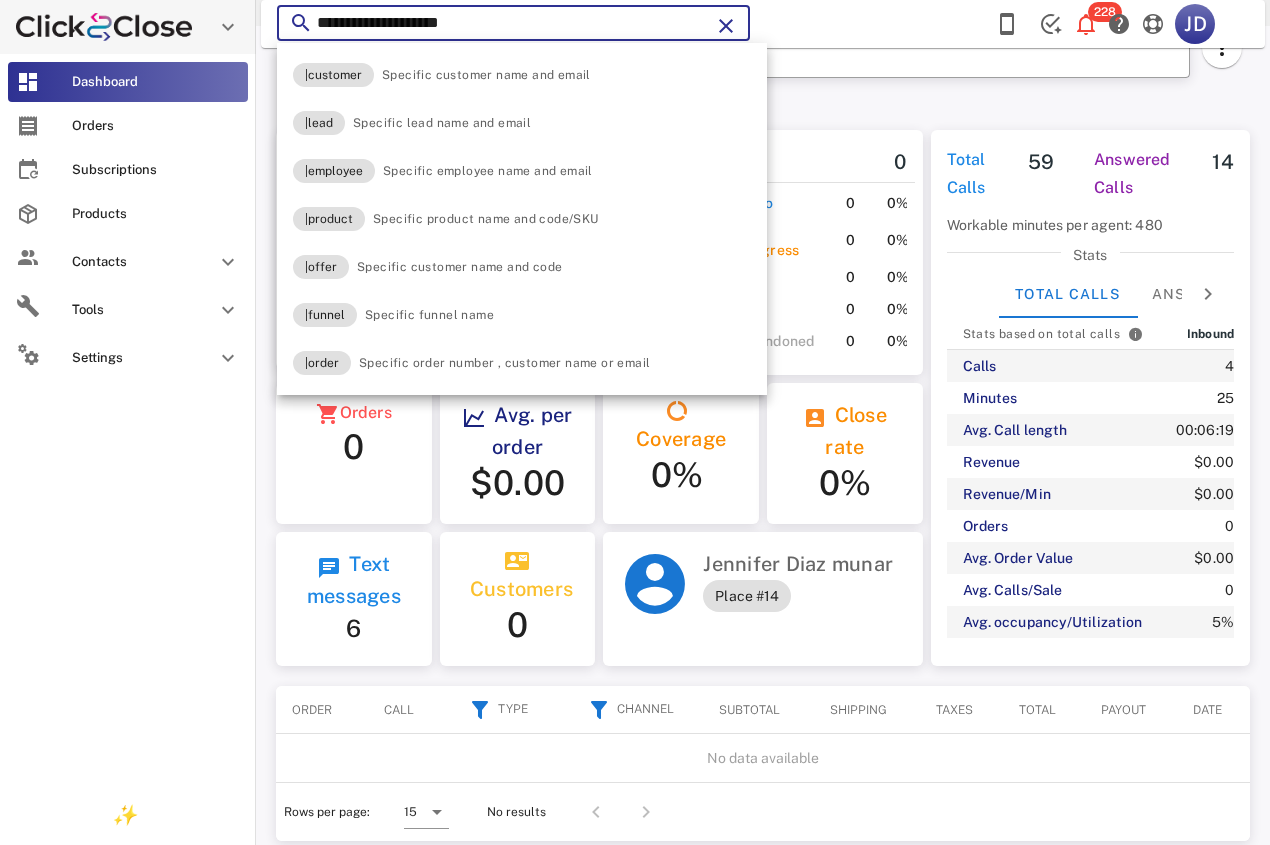 type on "**********" 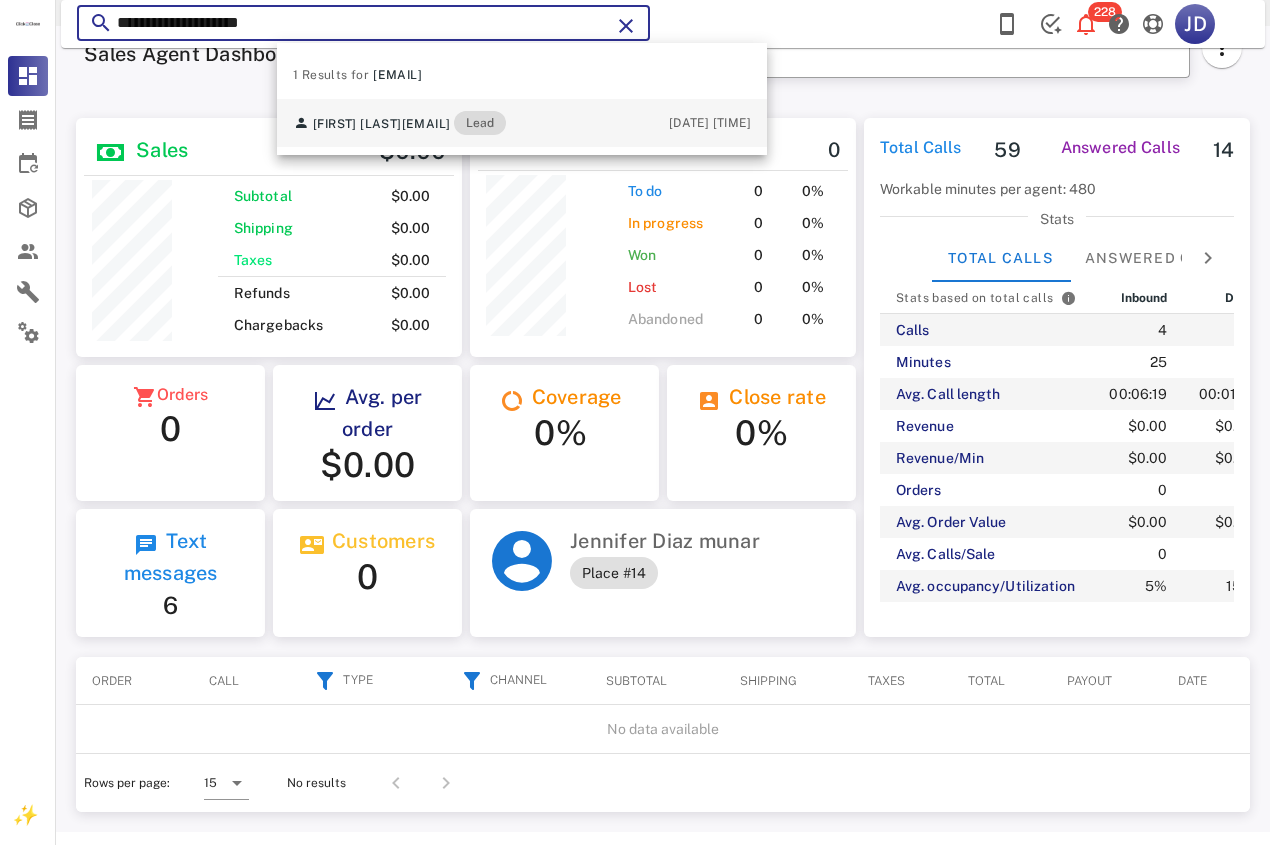 scroll, scrollTop: 999761, scrollLeft: 999615, axis: both 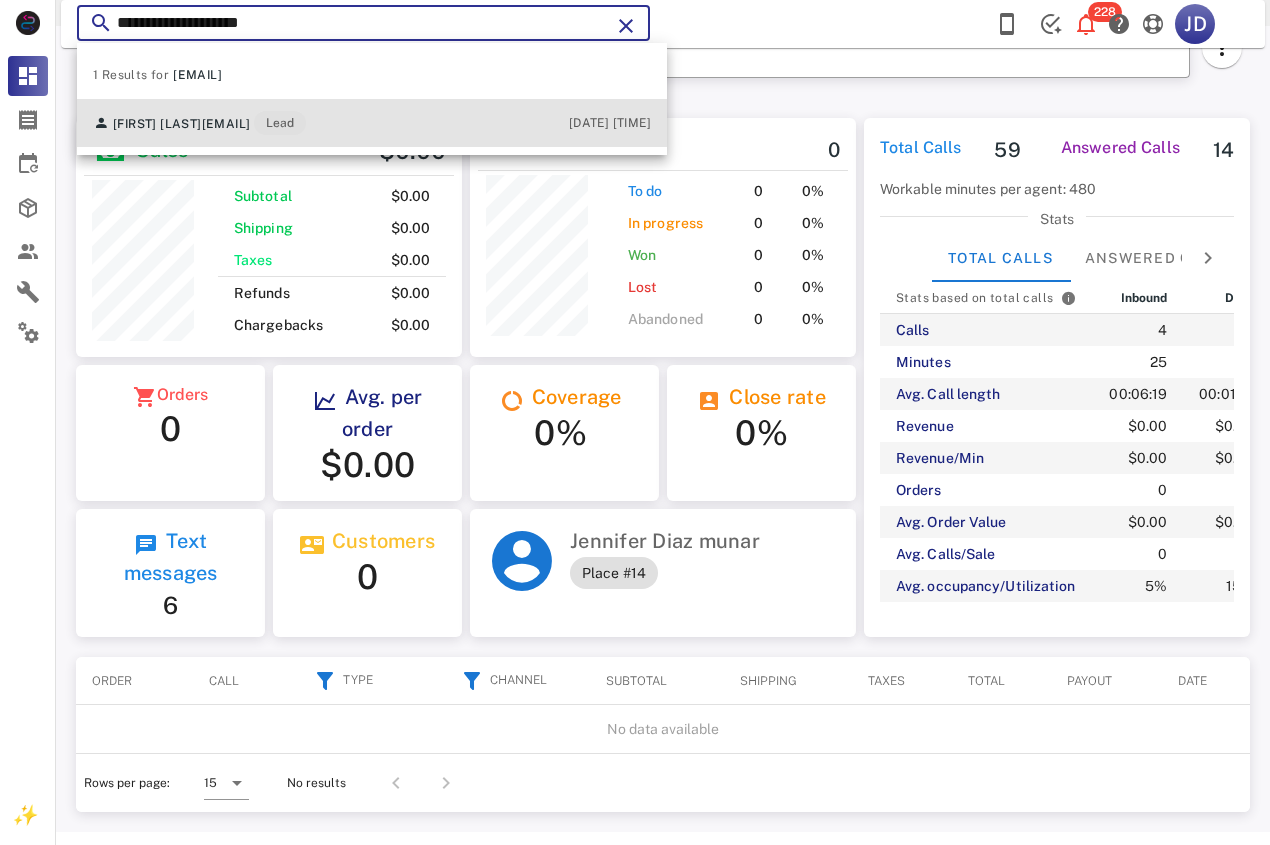 click on "[EMAIL]" at bounding box center (226, 124) 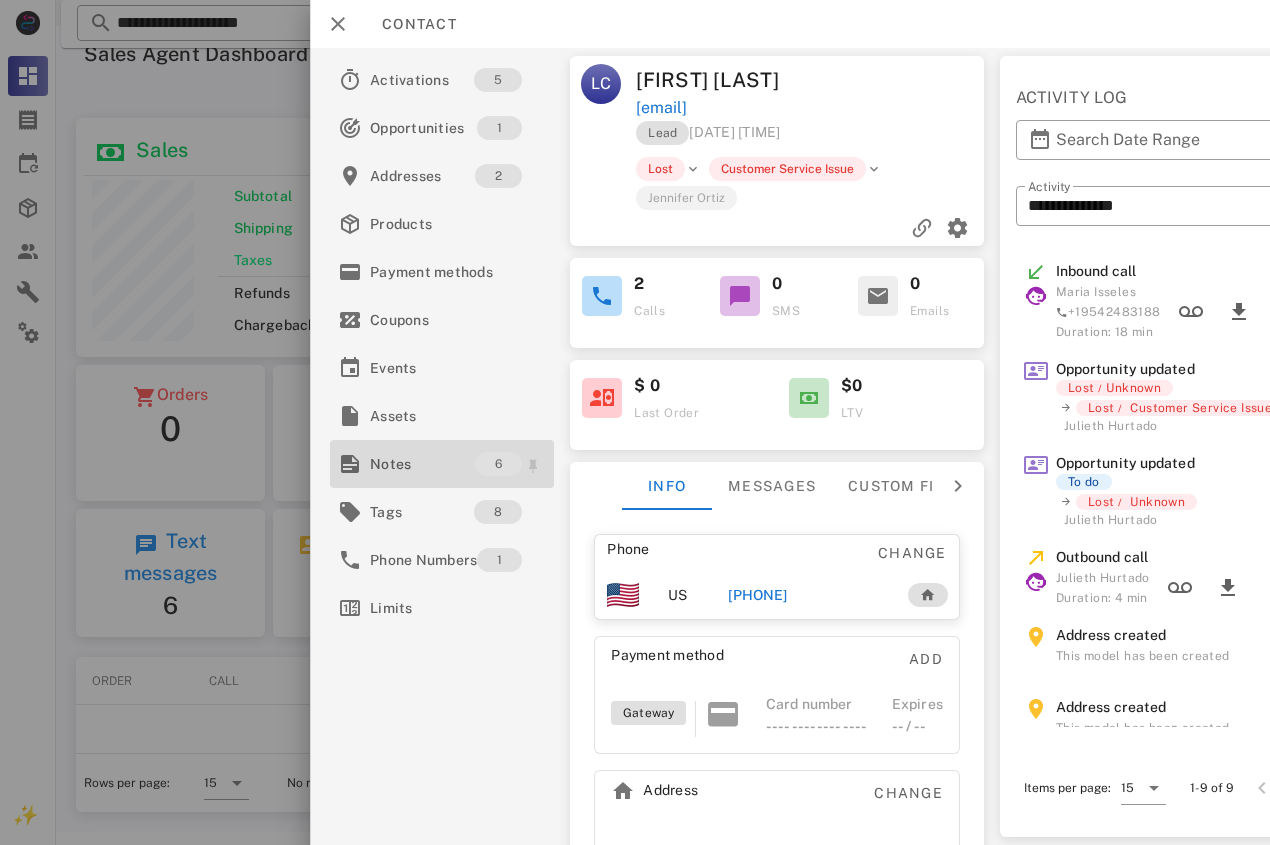 click on "Notes" at bounding box center (422, 464) 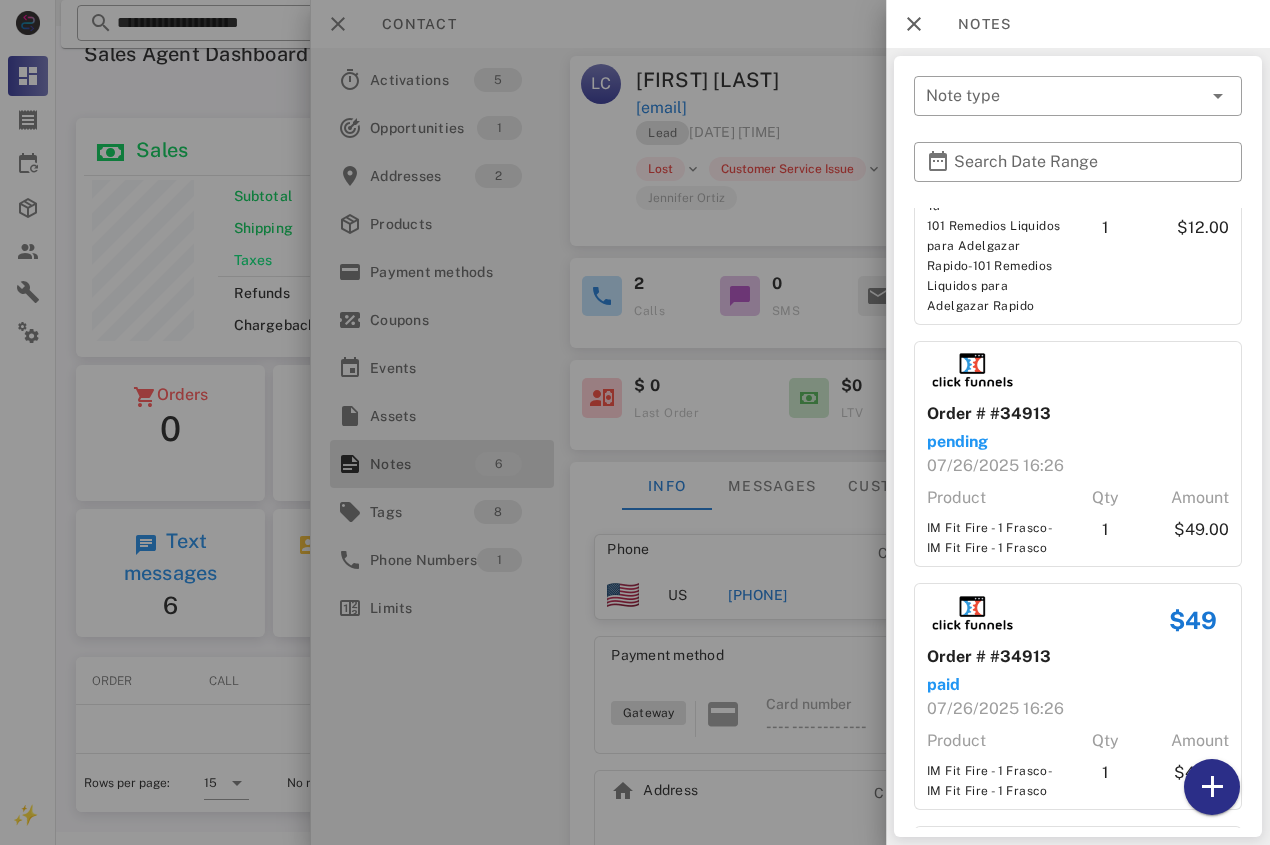 scroll, scrollTop: 600, scrollLeft: 0, axis: vertical 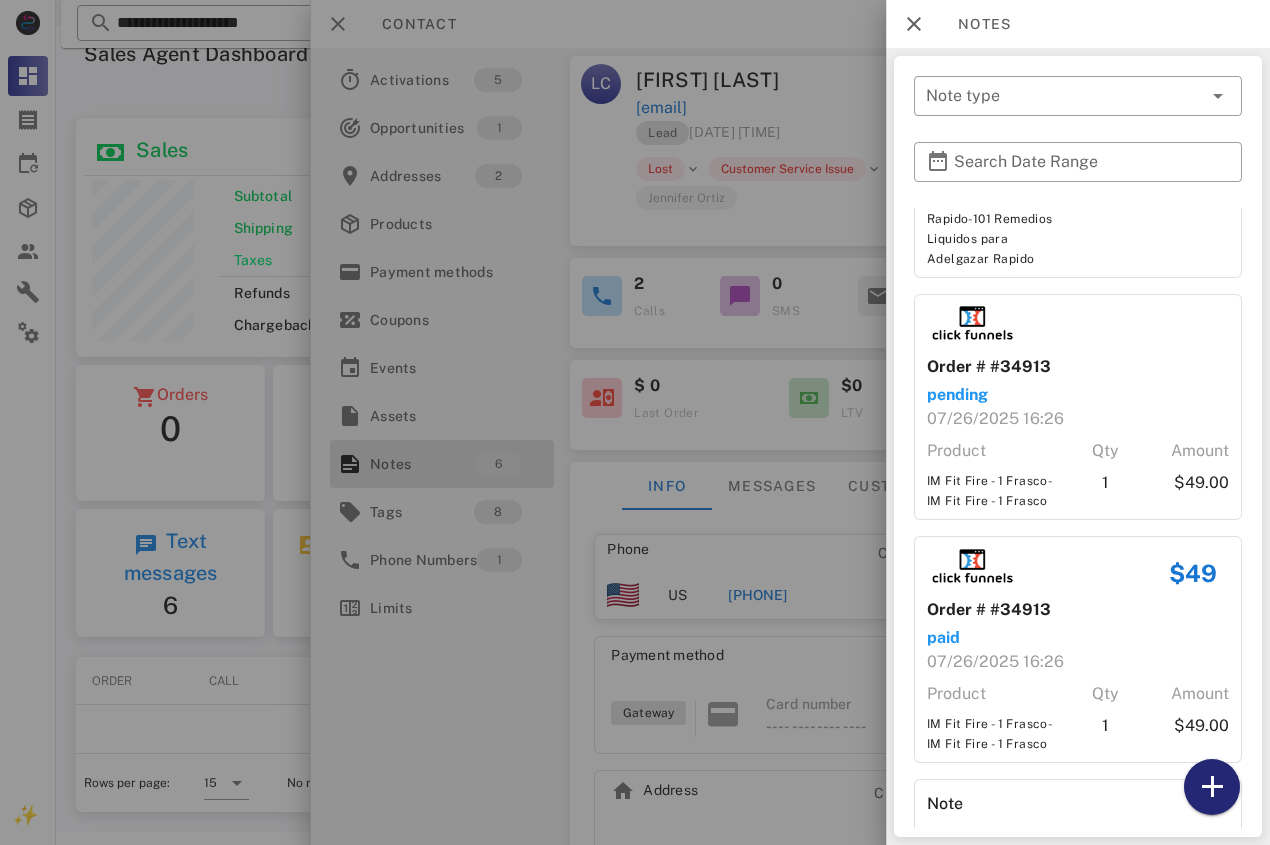 click at bounding box center [1212, 787] 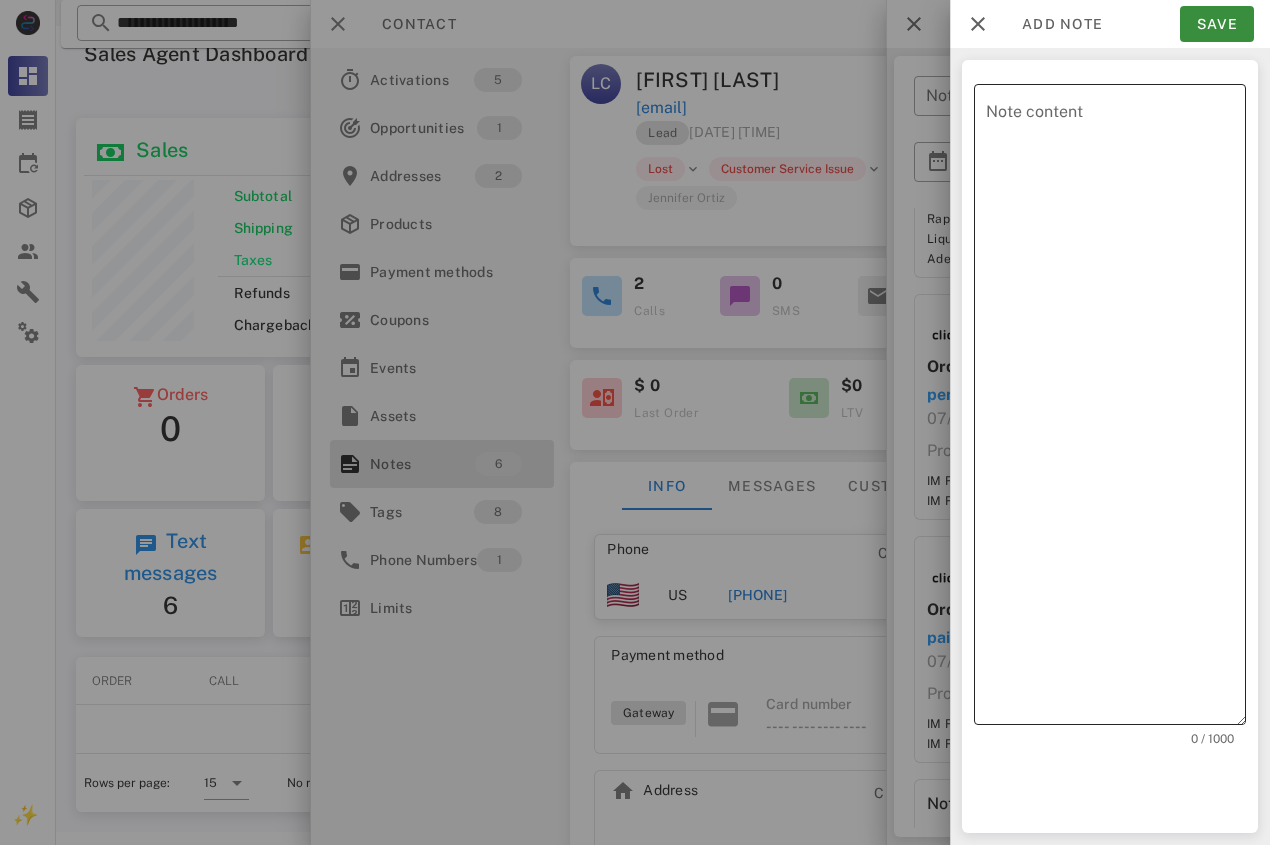 click on "Note content" at bounding box center [1116, 409] 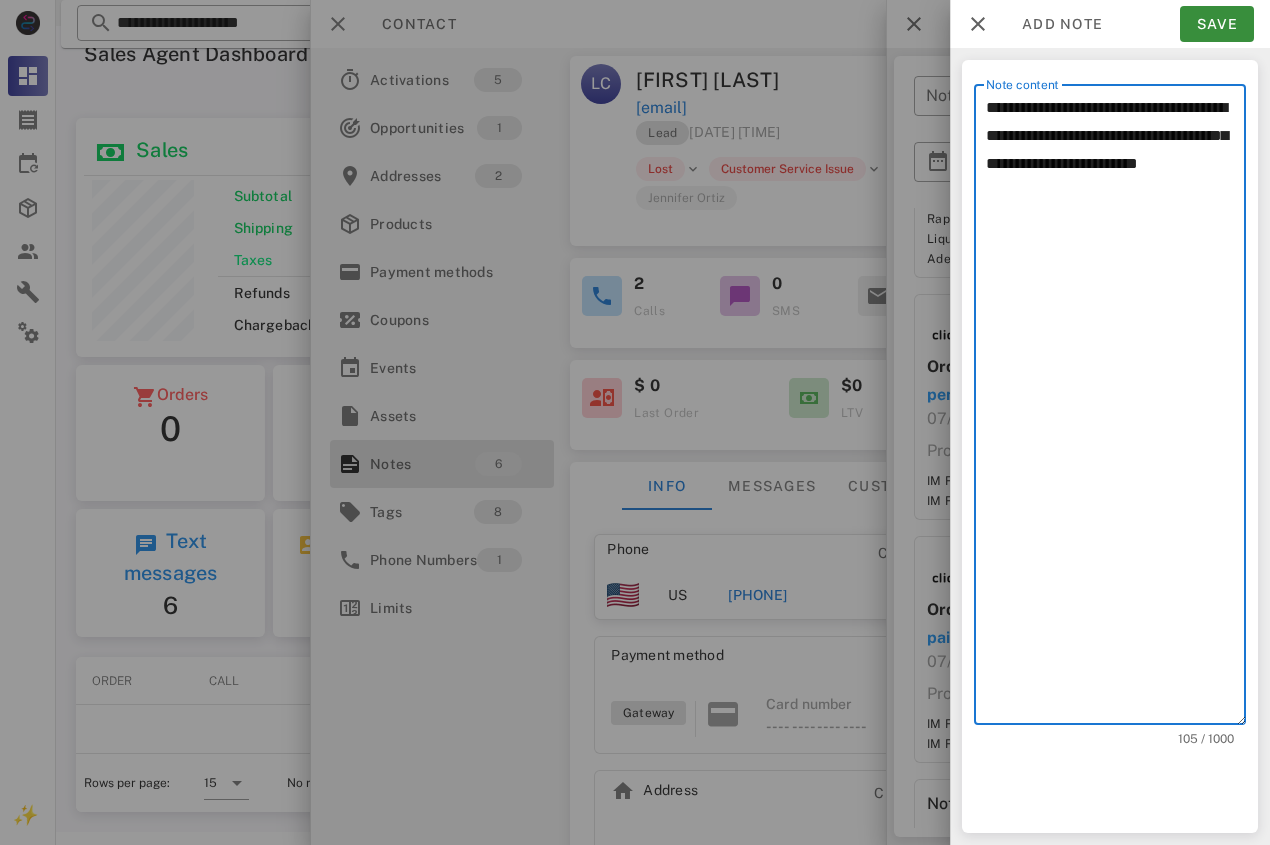 click on "**********" at bounding box center [1116, 409] 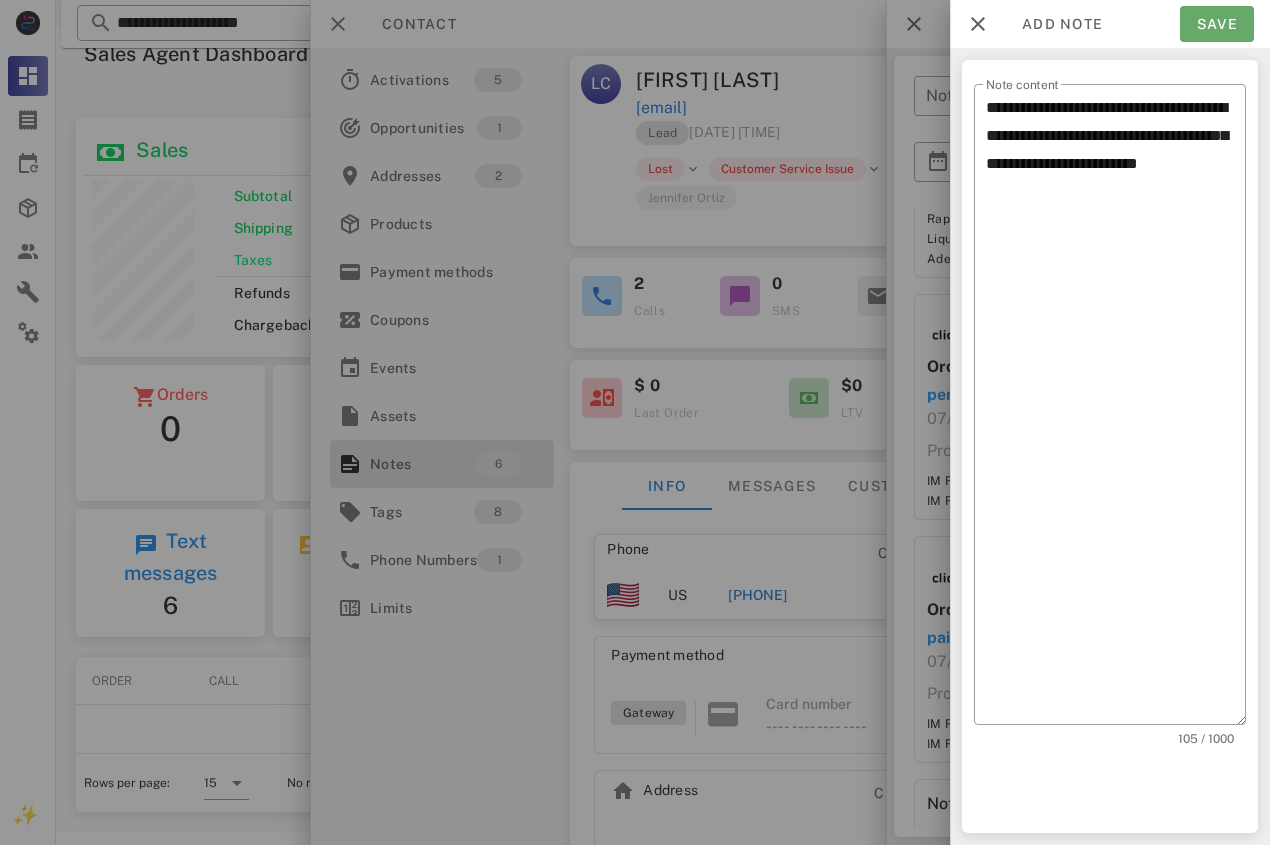 click on "Save" at bounding box center (1217, 24) 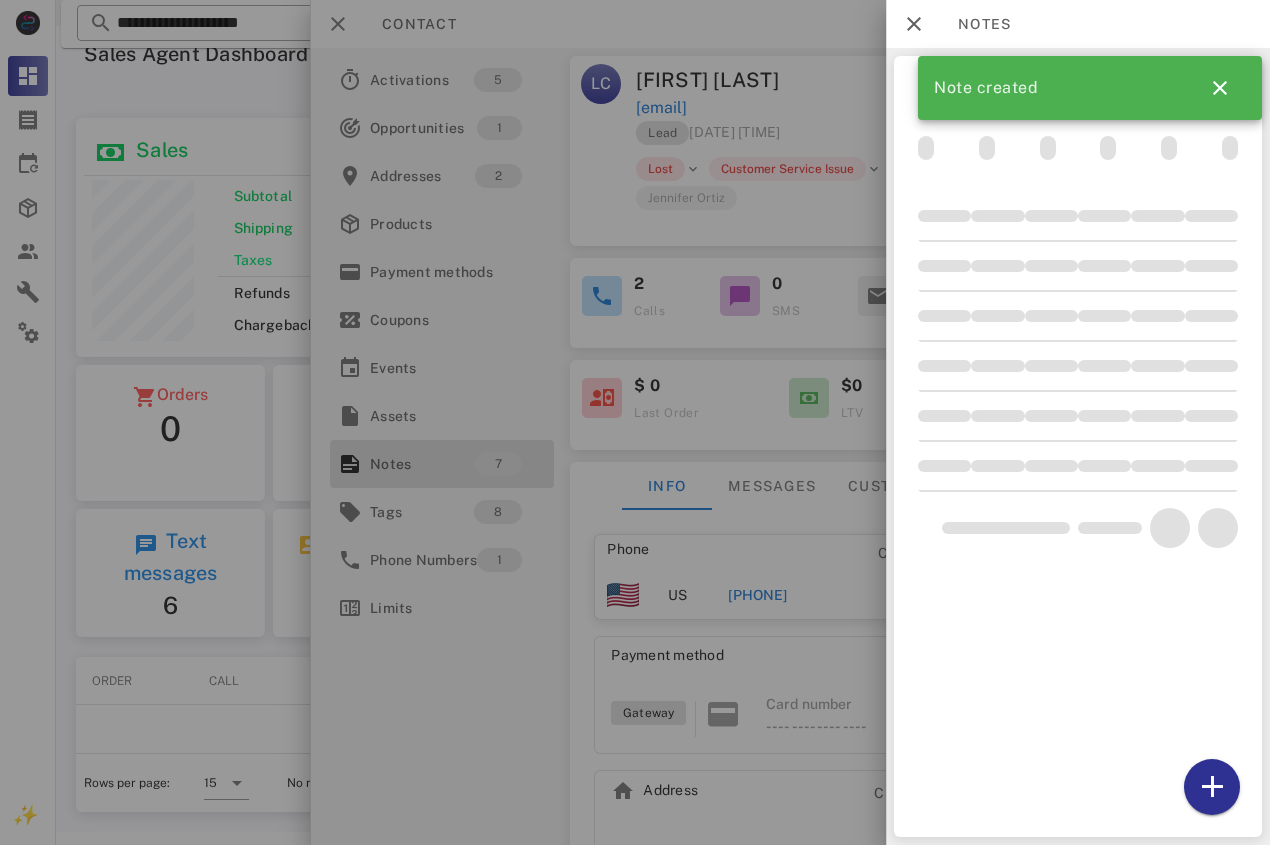 click at bounding box center (635, 422) 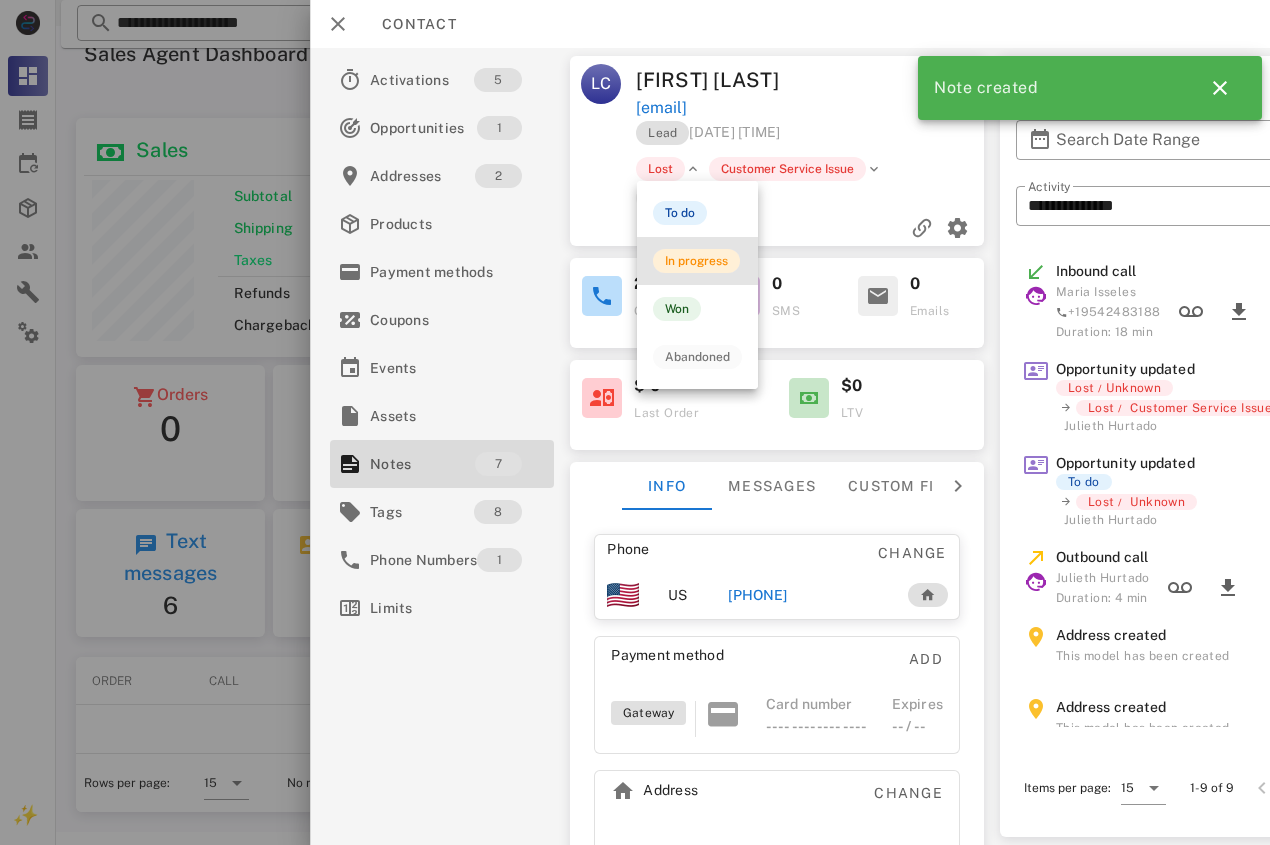 click on "In progress" at bounding box center (696, 261) 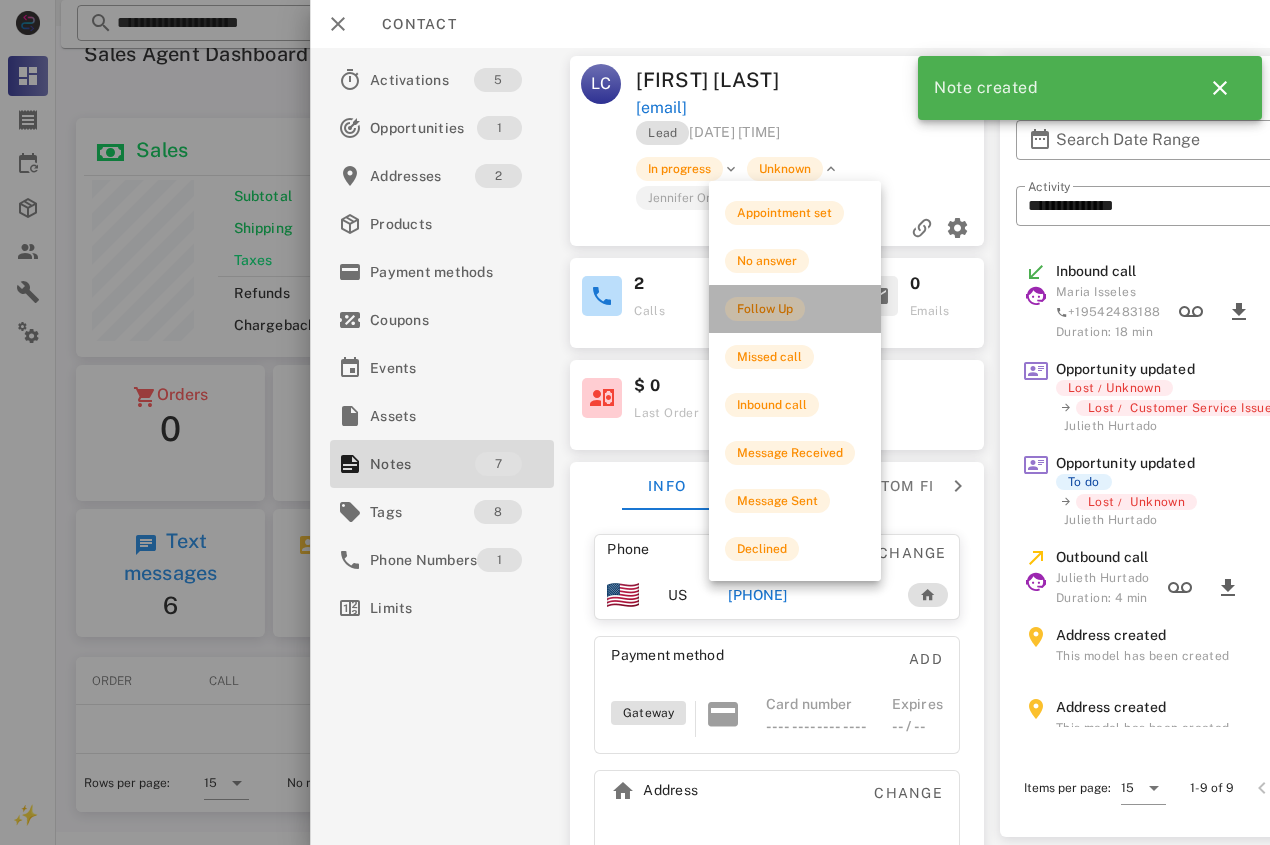 click on "Follow Up" at bounding box center [765, 309] 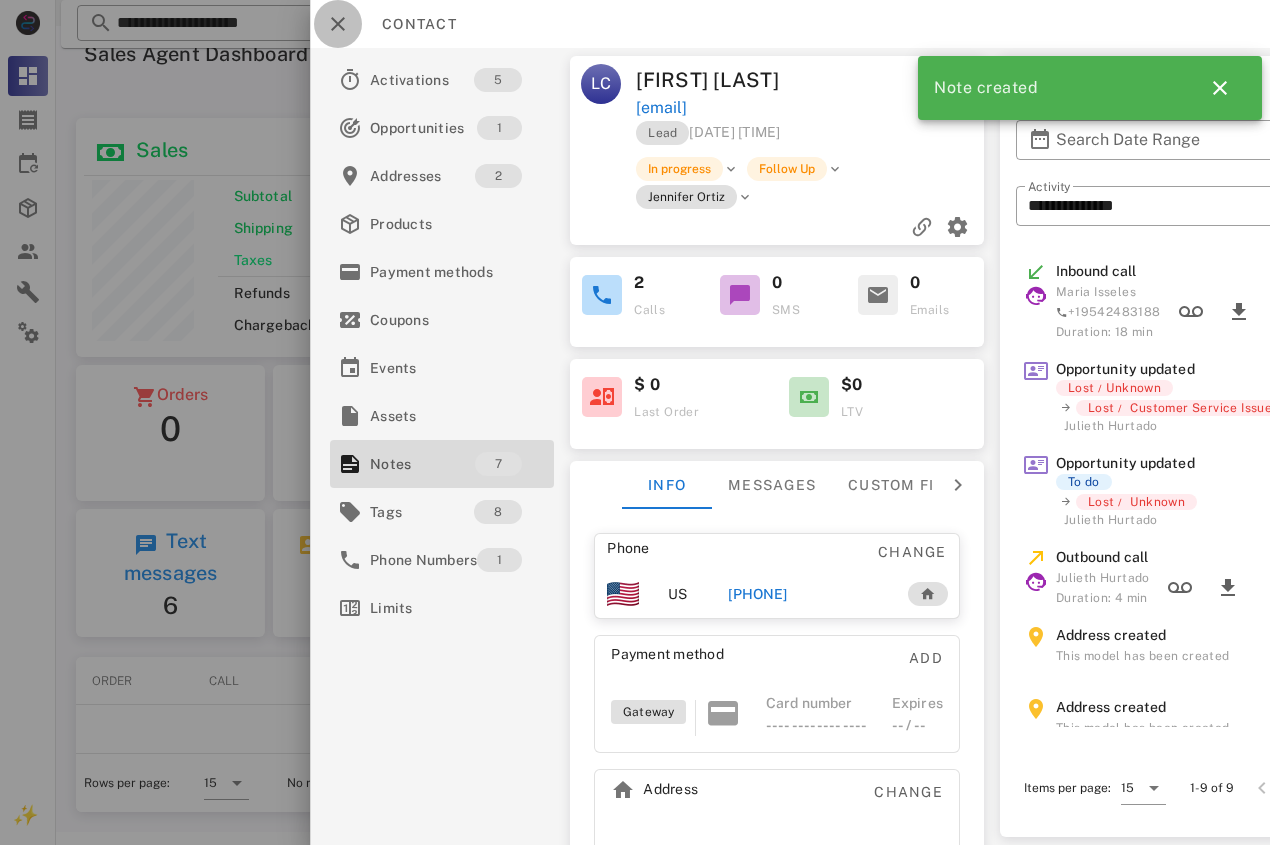 click at bounding box center [338, 24] 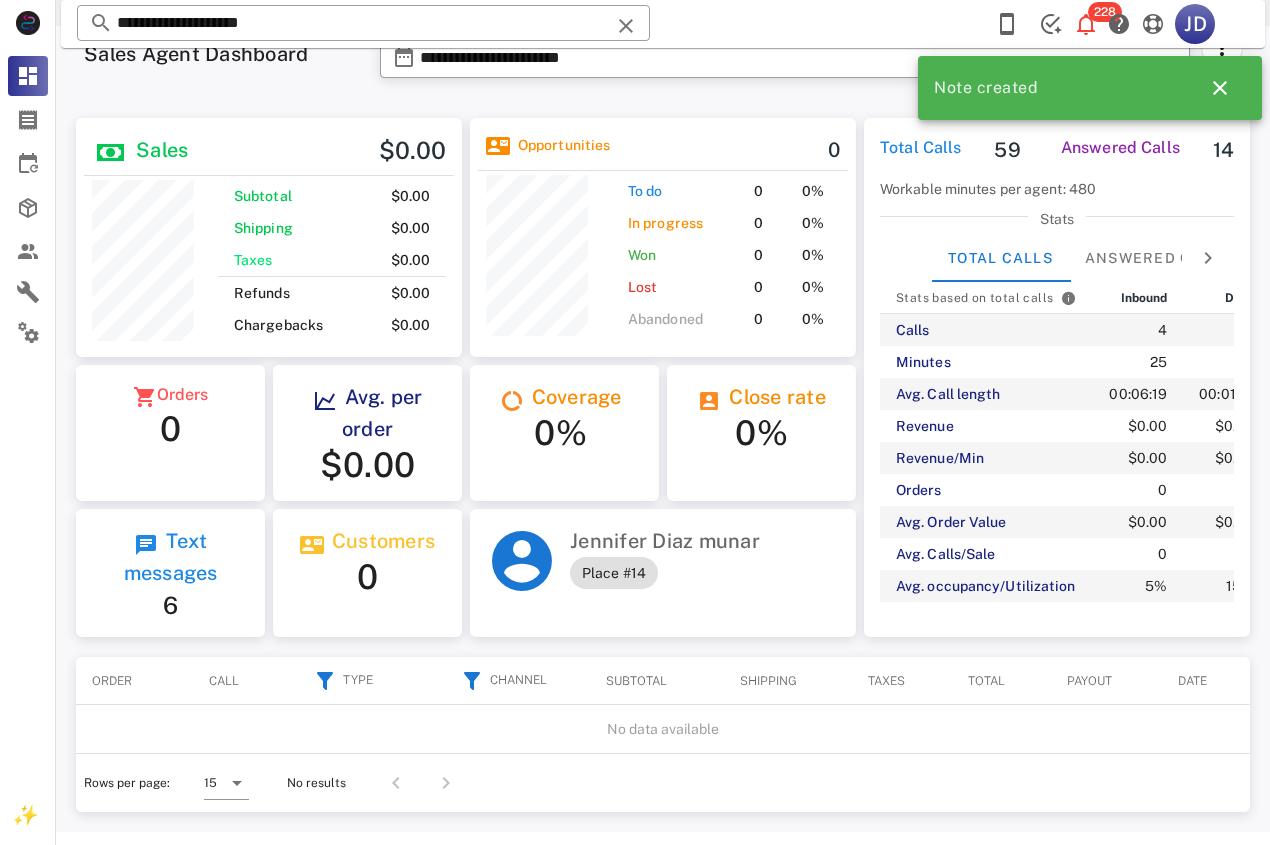 click on "Sales Agent Dashboard" at bounding box center [220, 64] 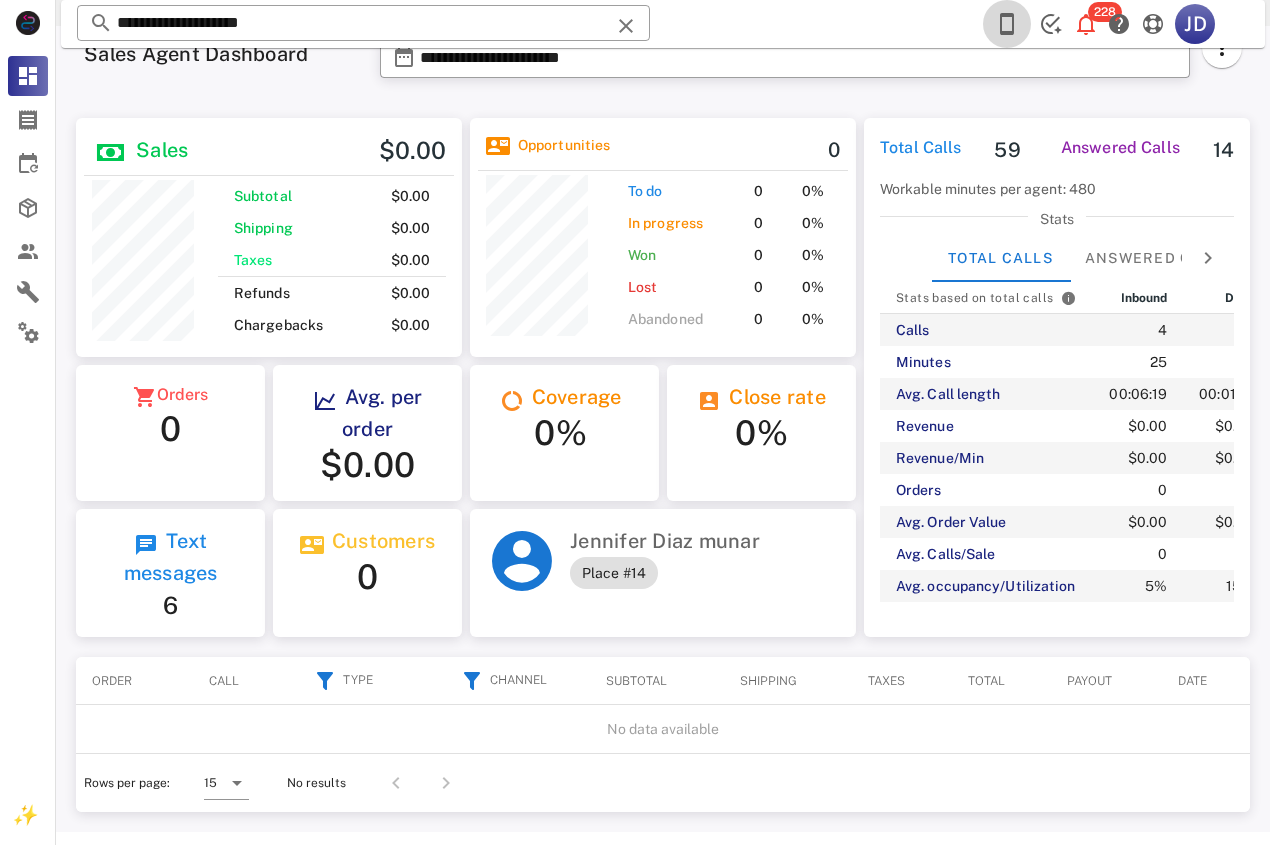 click at bounding box center [1007, 24] 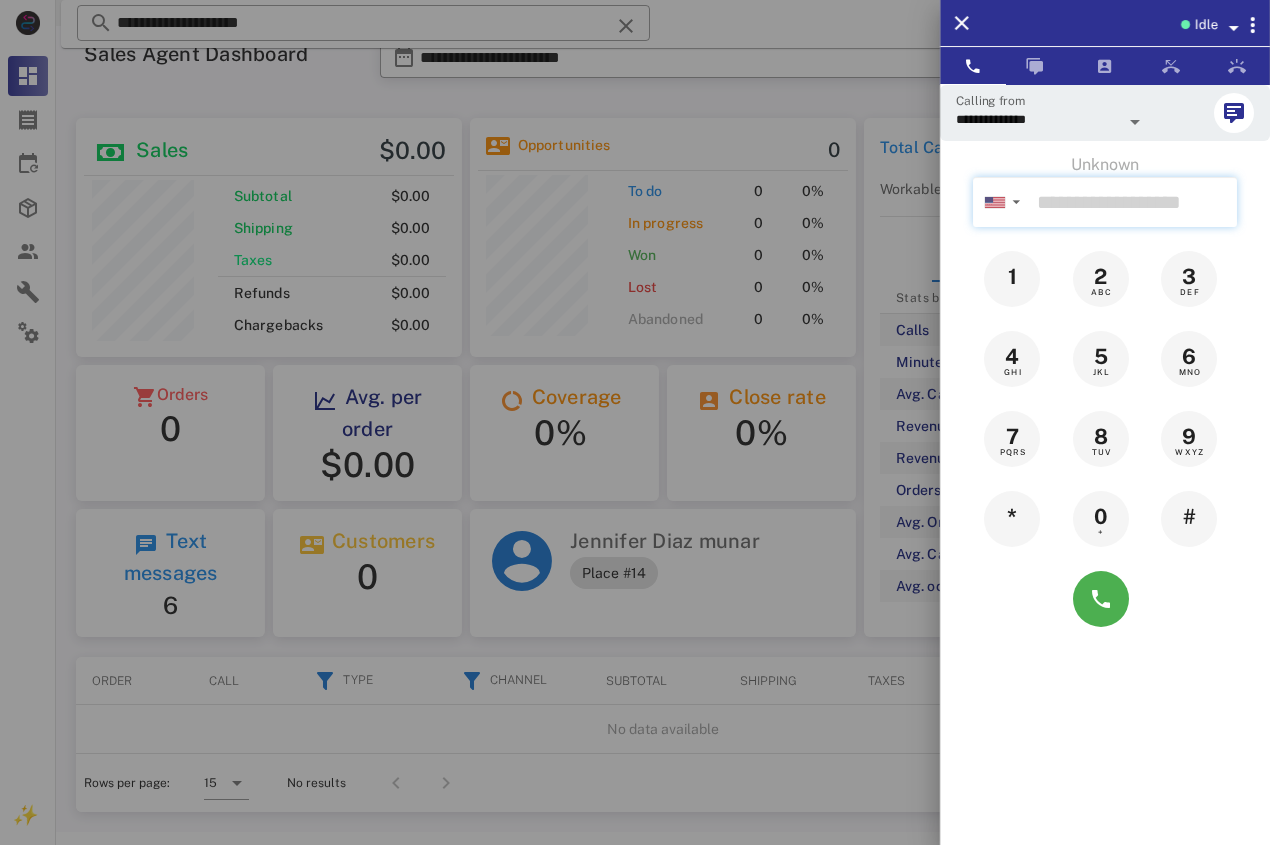click at bounding box center [1133, 202] 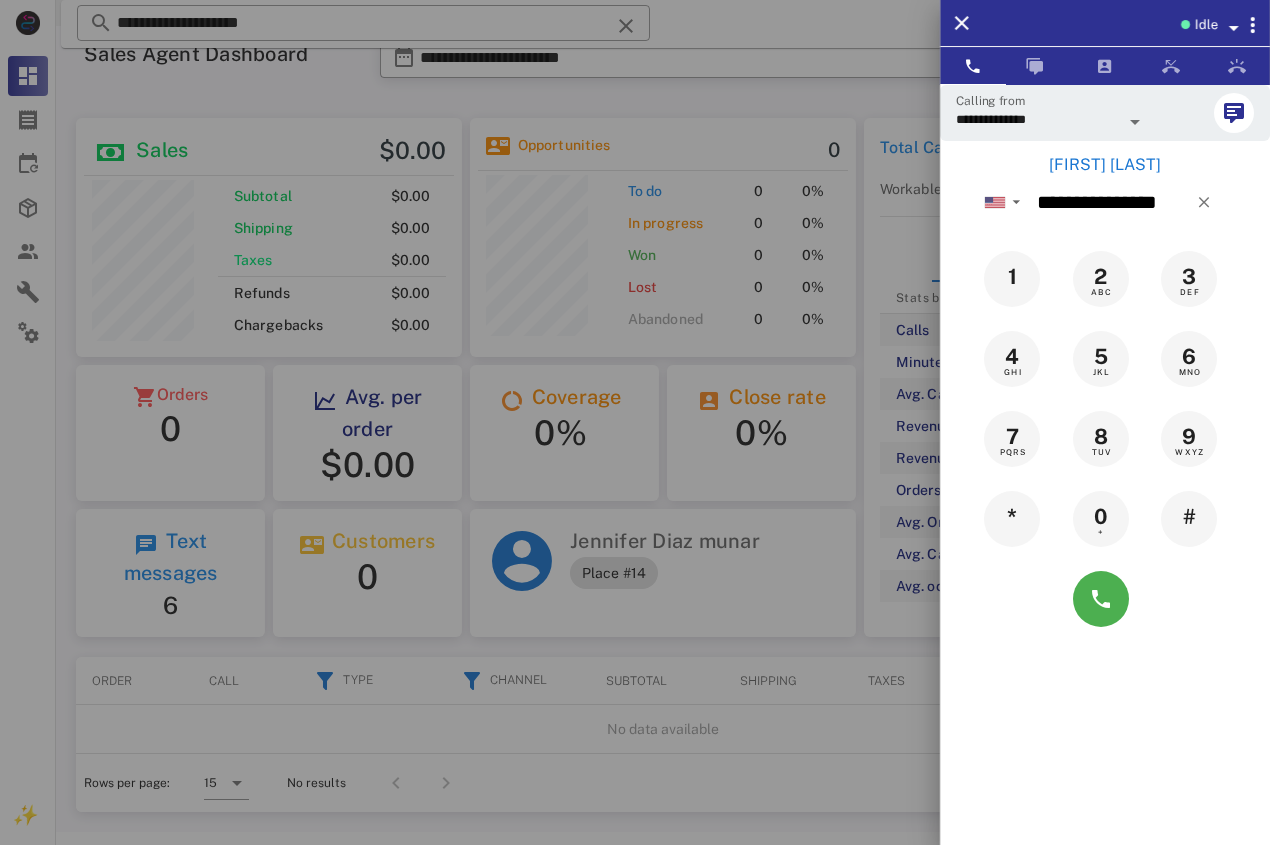 click on "[FIRST] [LAST]" at bounding box center [1105, 165] 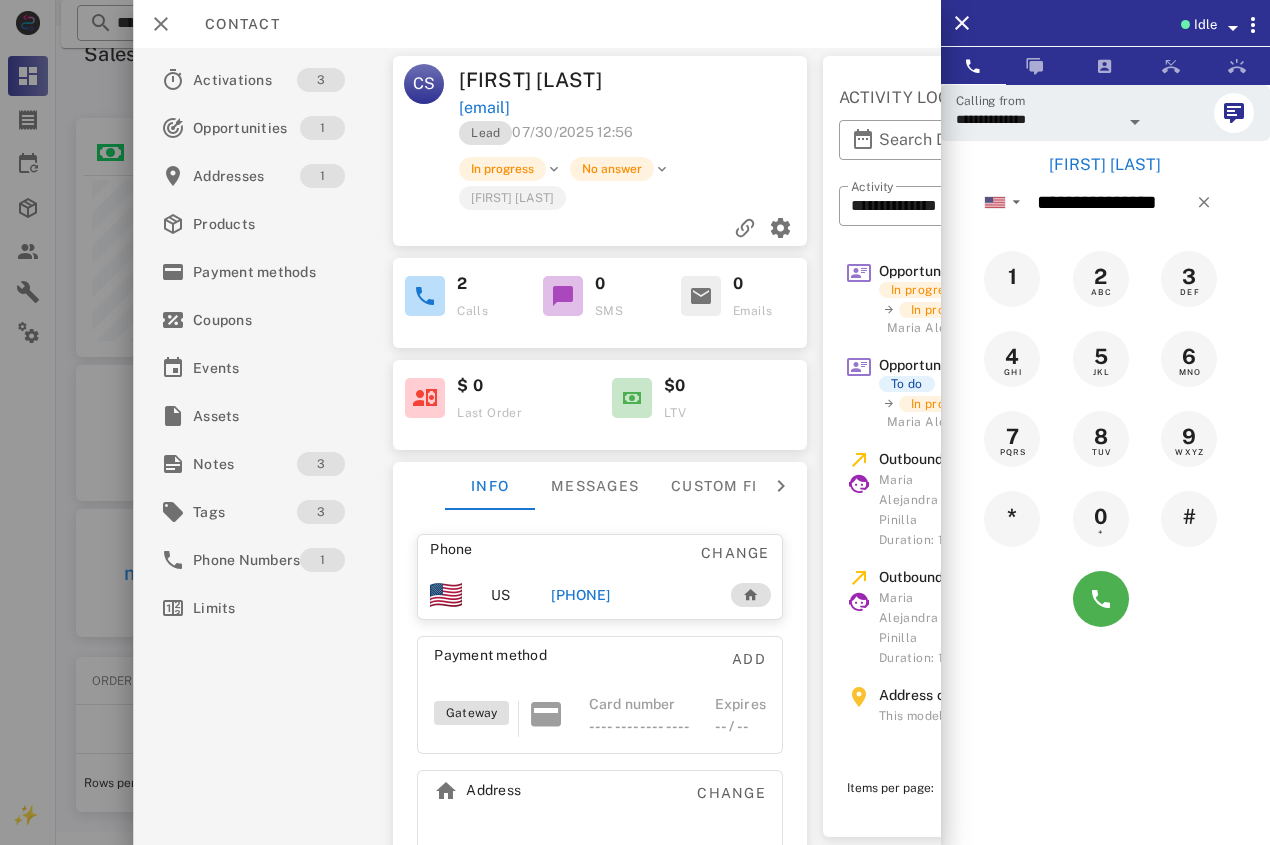 click on "[PHONE]" at bounding box center (580, 595) 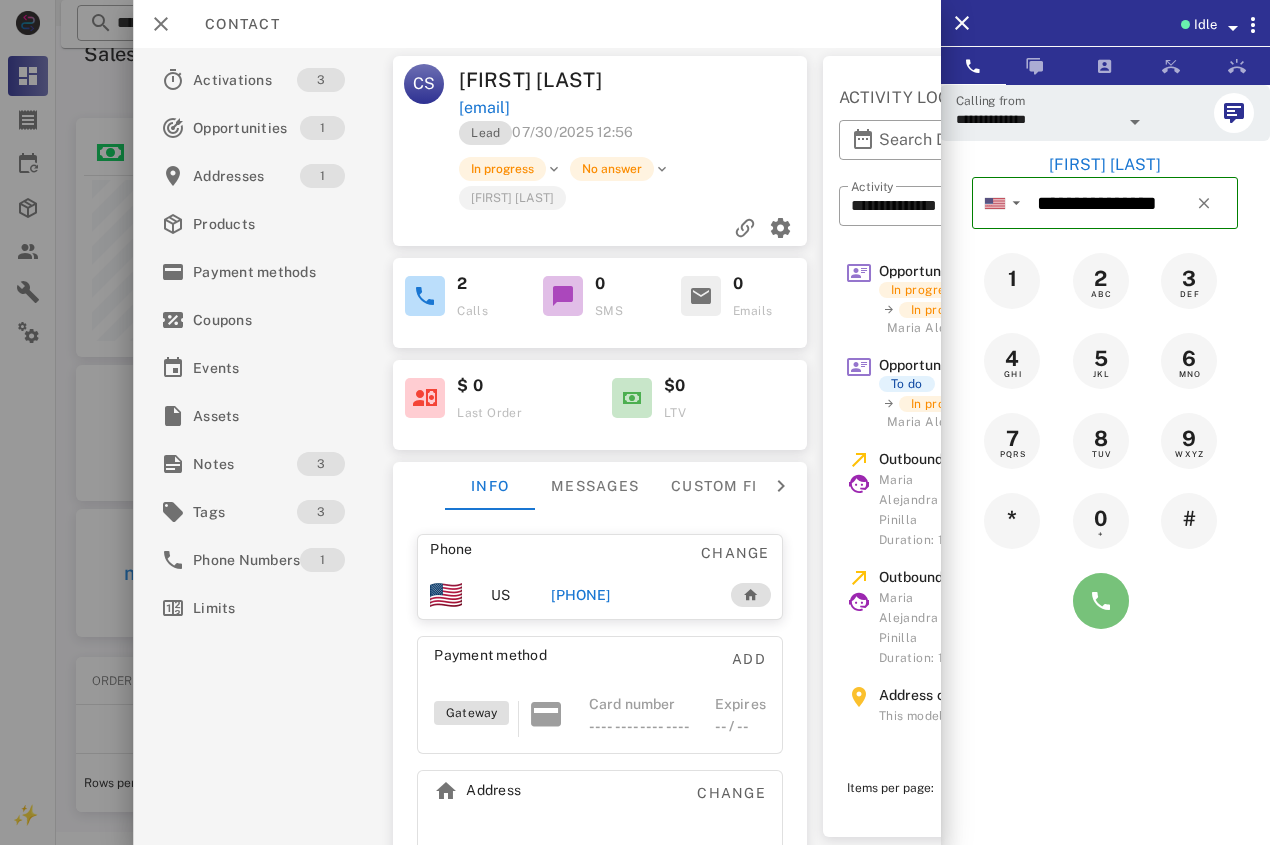 click at bounding box center [1101, 601] 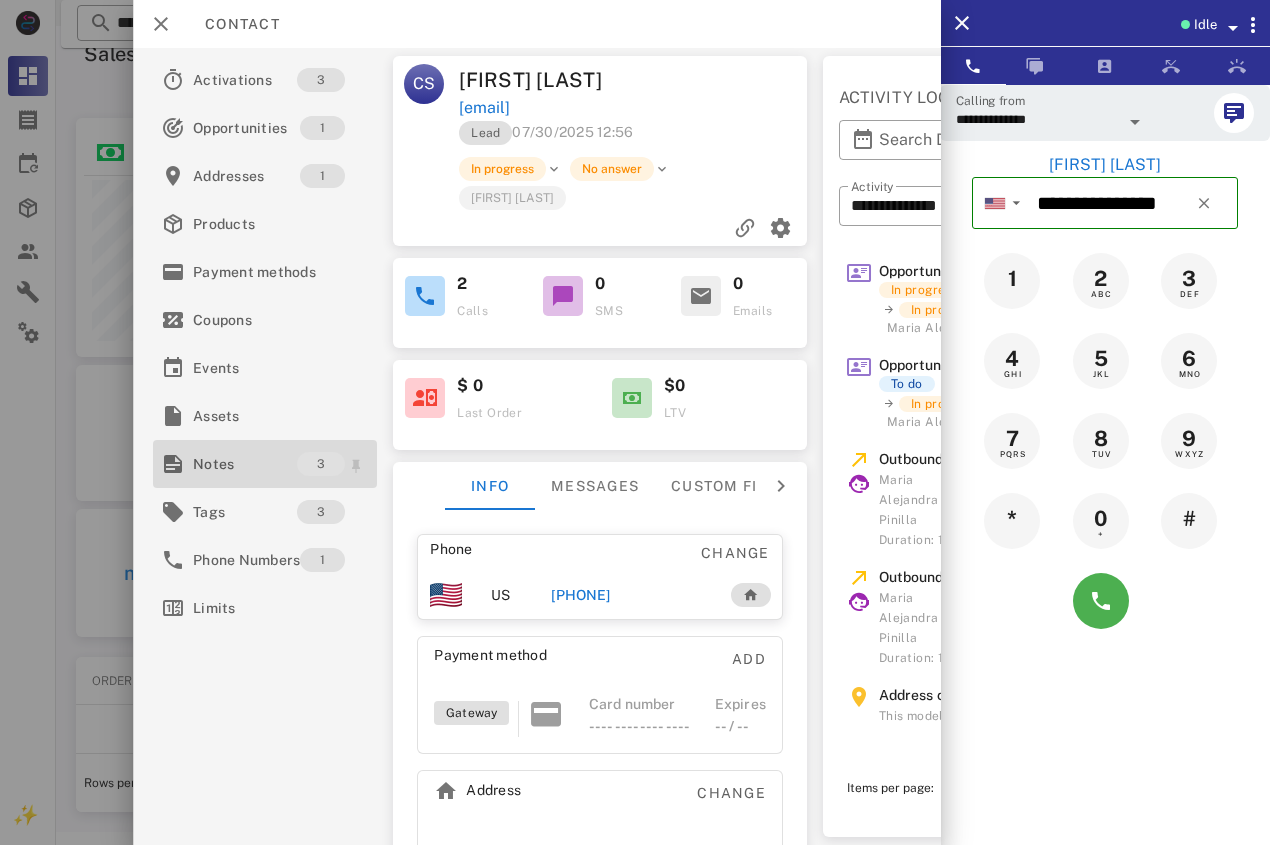 click on "Notes" at bounding box center (245, 464) 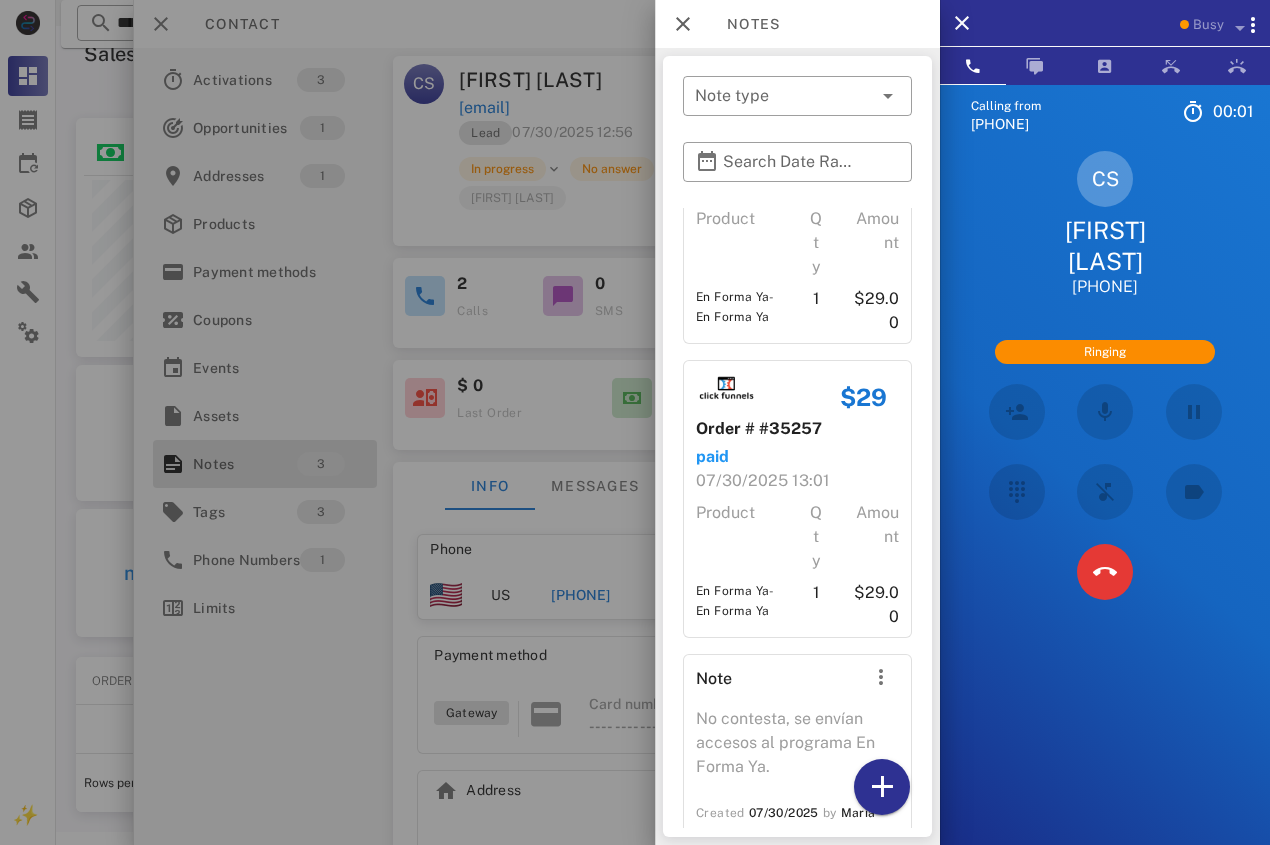 scroll, scrollTop: 204, scrollLeft: 0, axis: vertical 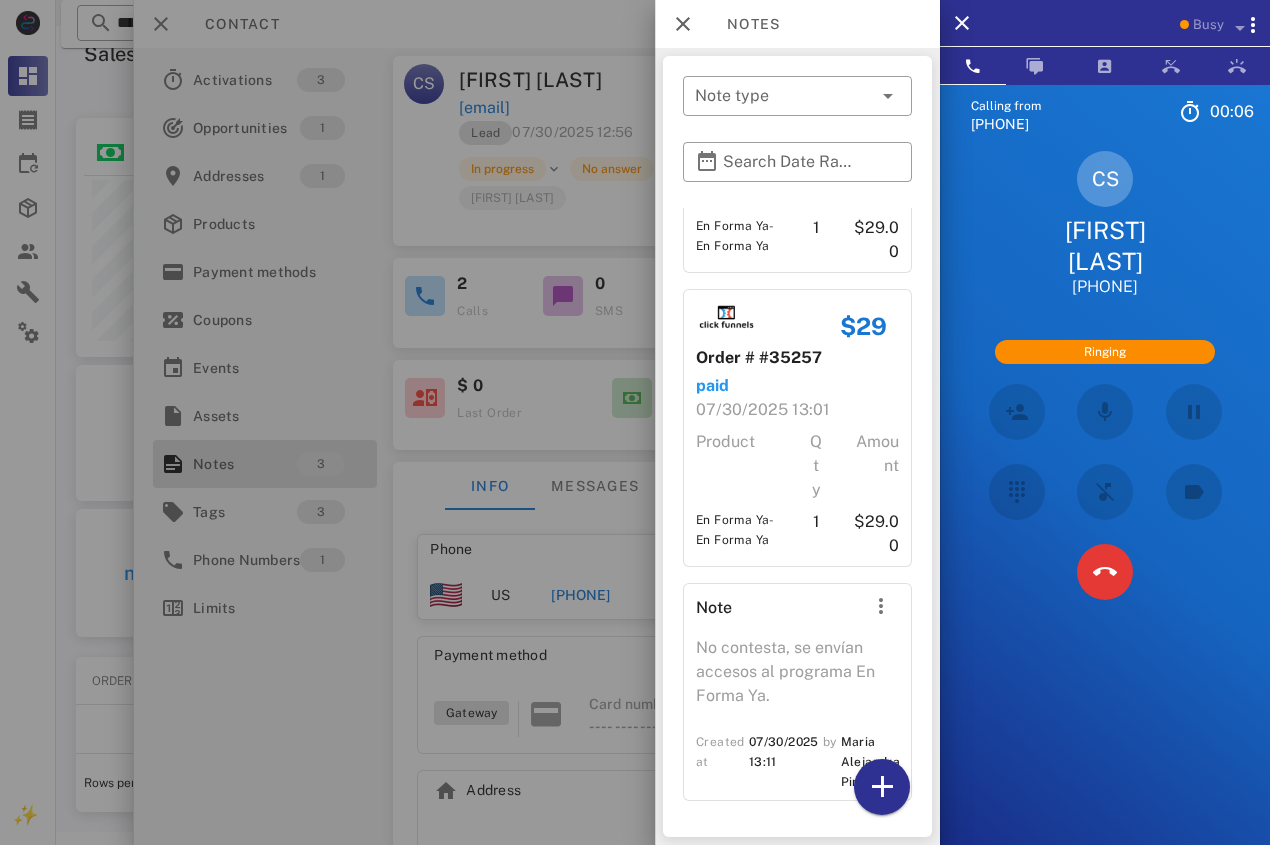click at bounding box center [635, 422] 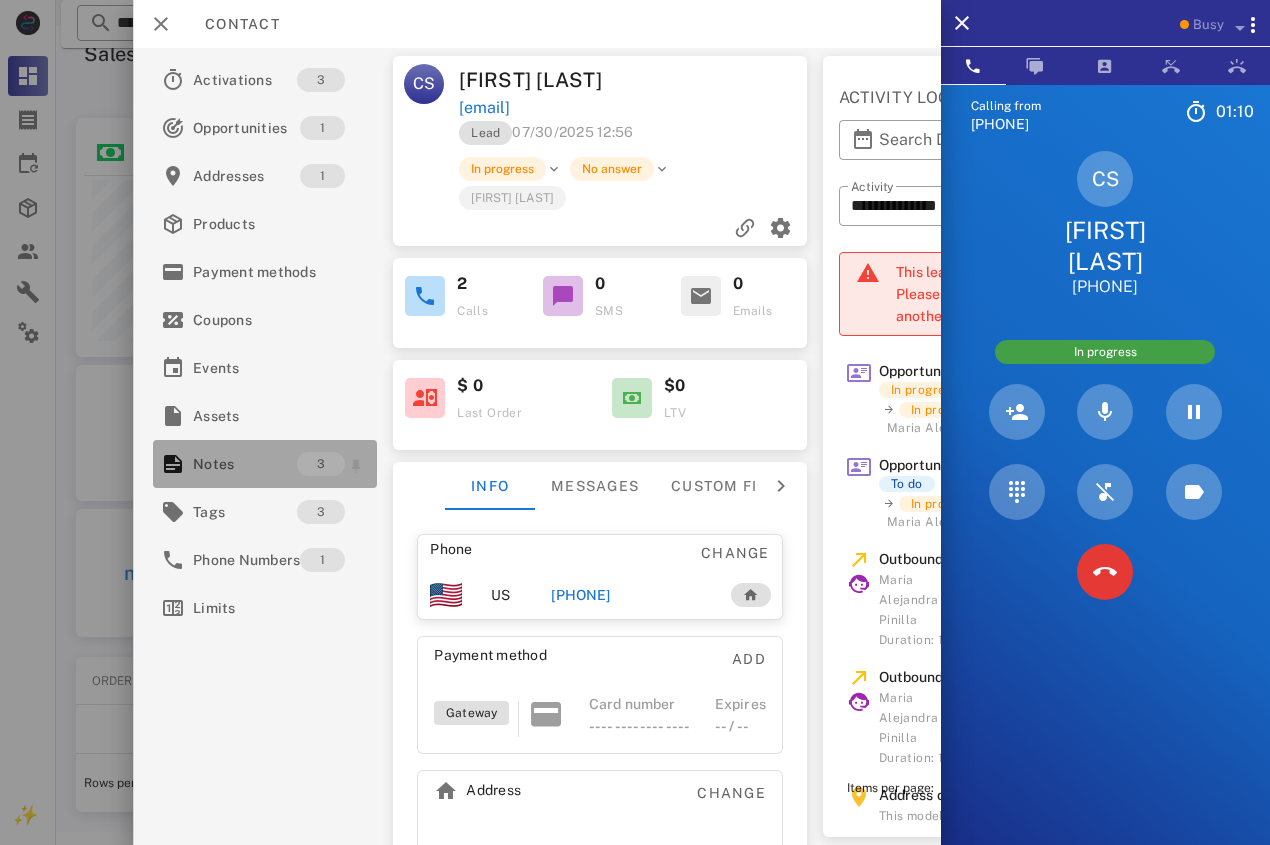 click on "Notes" at bounding box center (245, 464) 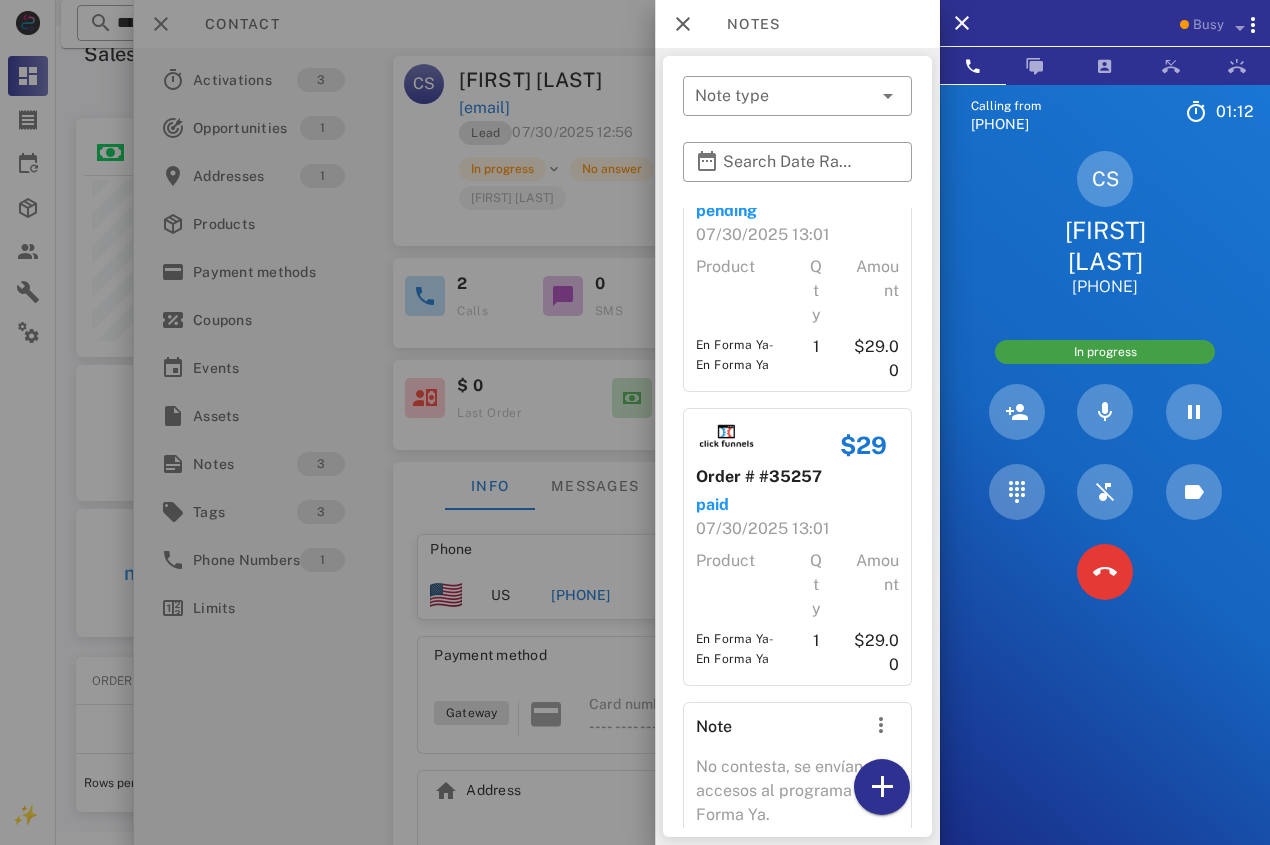 scroll, scrollTop: 204, scrollLeft: 0, axis: vertical 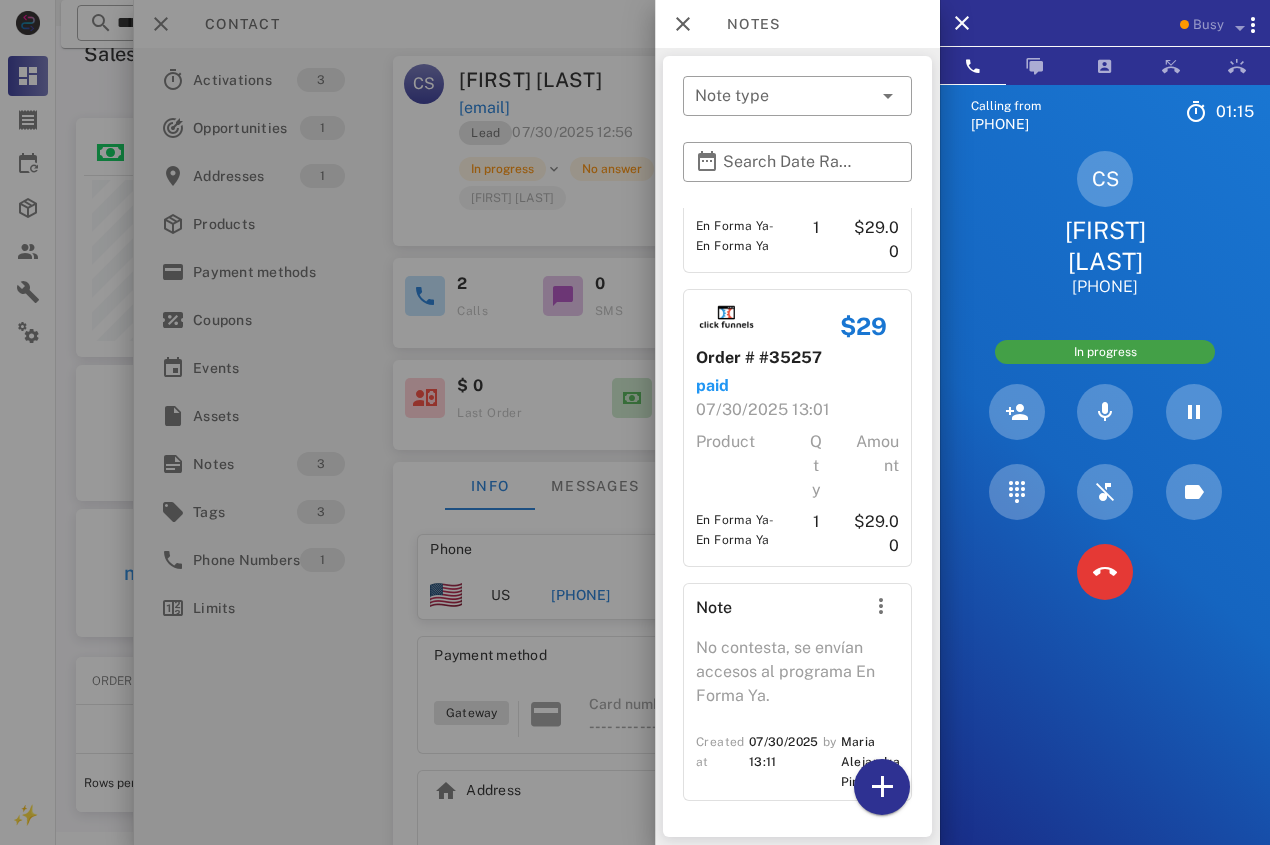 click at bounding box center (635, 422) 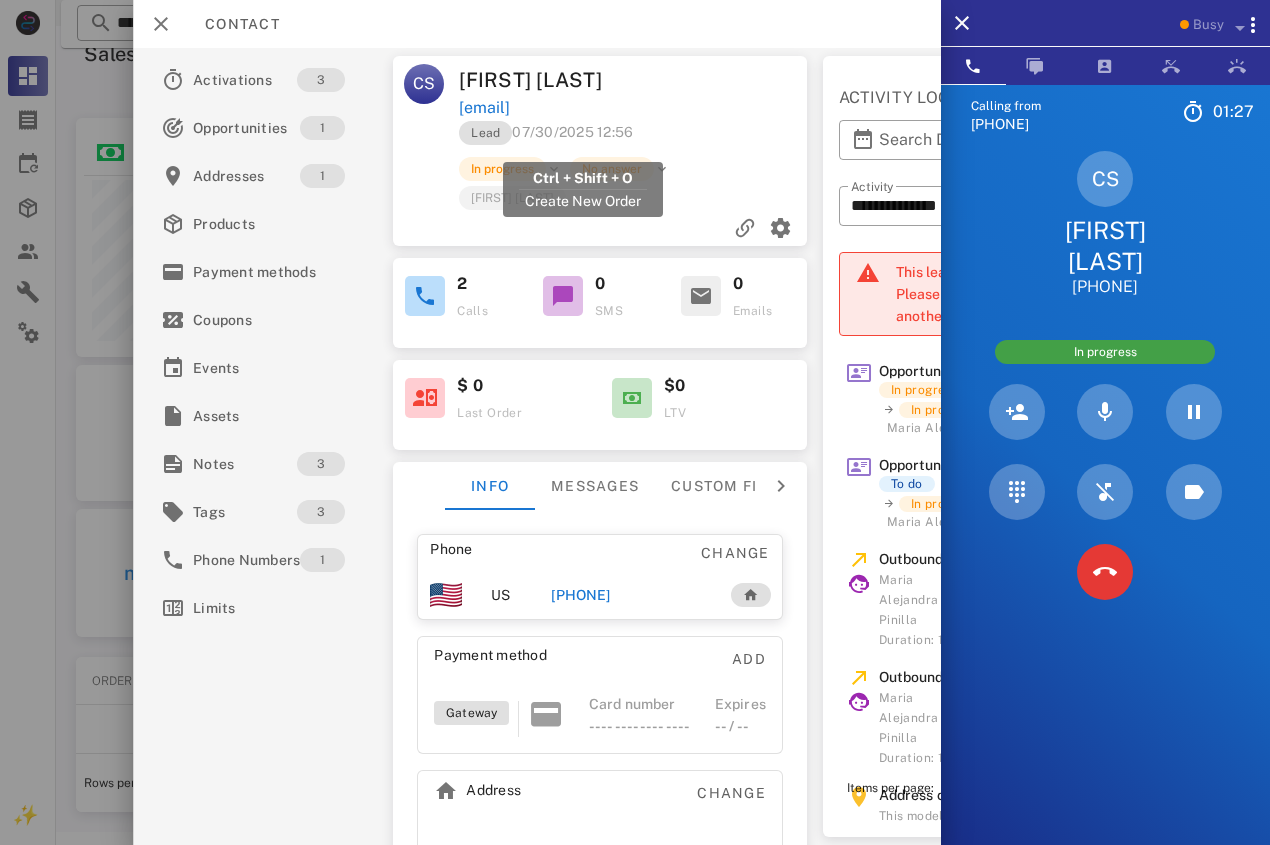 drag, startPoint x: 725, startPoint y: 143, endPoint x: 415, endPoint y: 19, distance: 333.88022 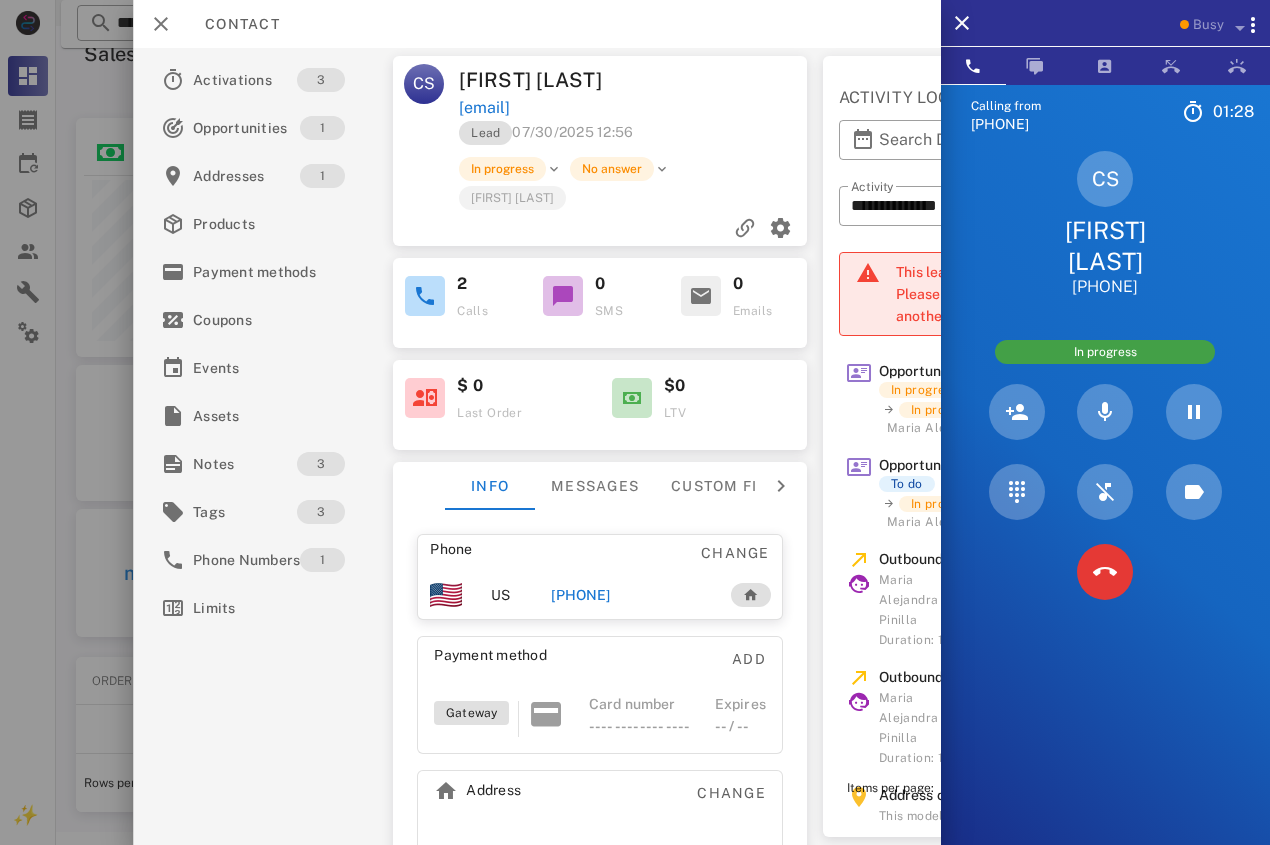copy on "[EMAIL]" 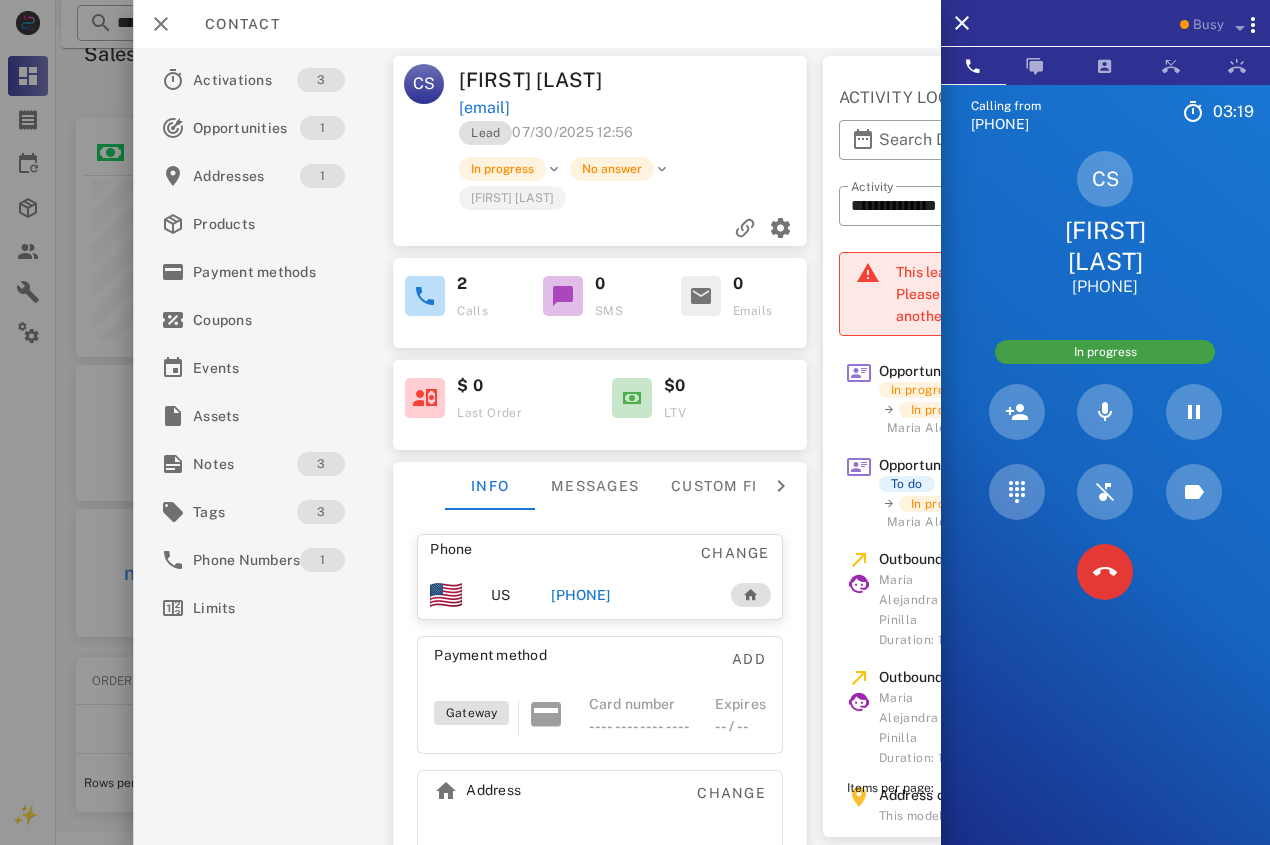 click at bounding box center [723, 80] 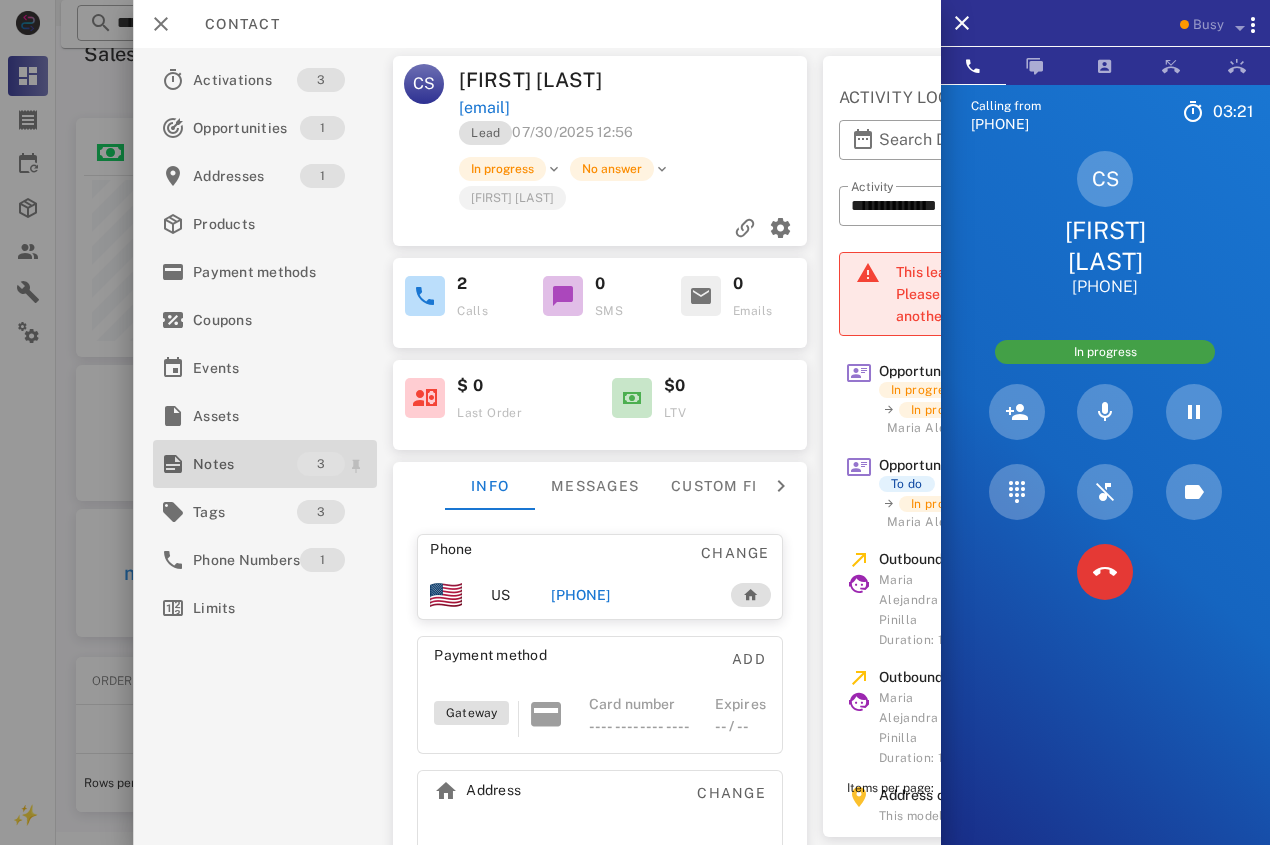 click on "Notes" at bounding box center (245, 464) 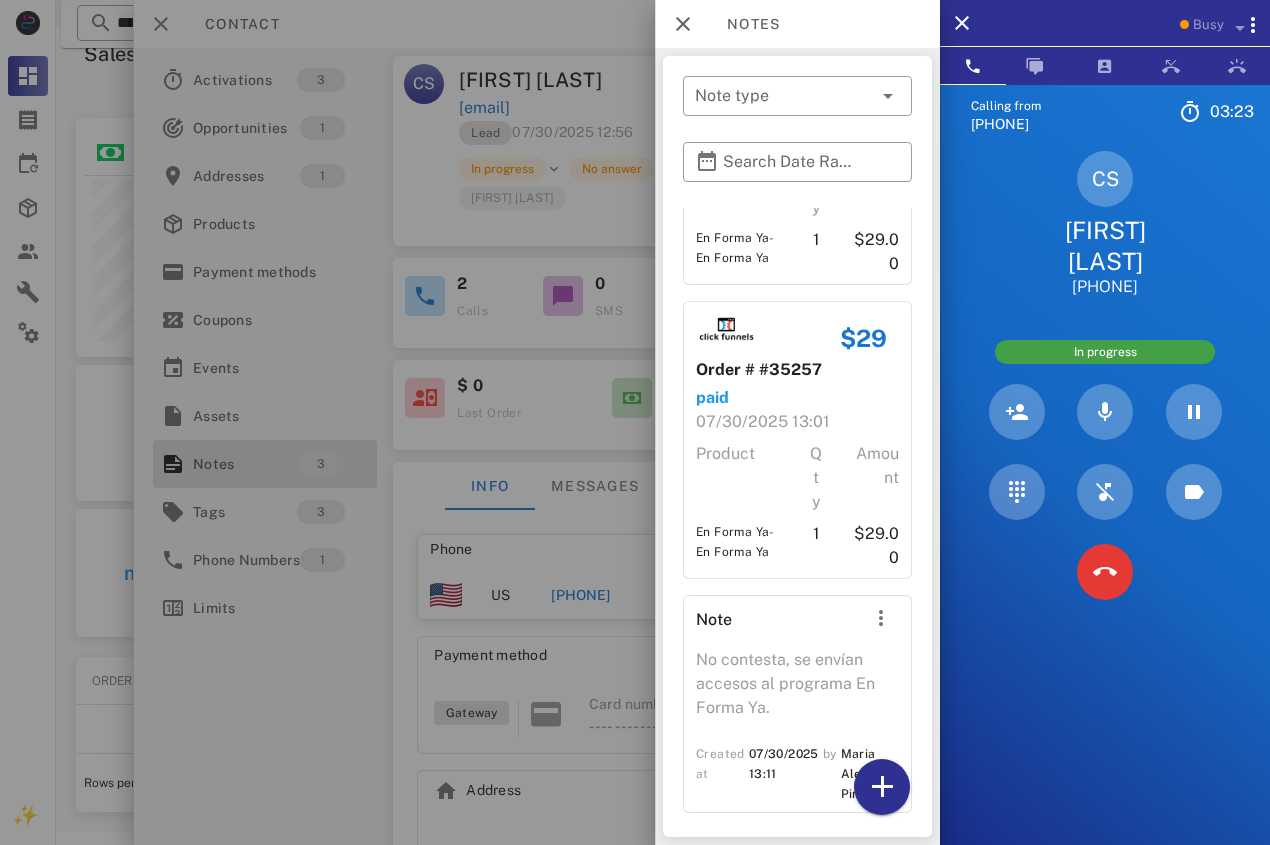 scroll, scrollTop: 204, scrollLeft: 0, axis: vertical 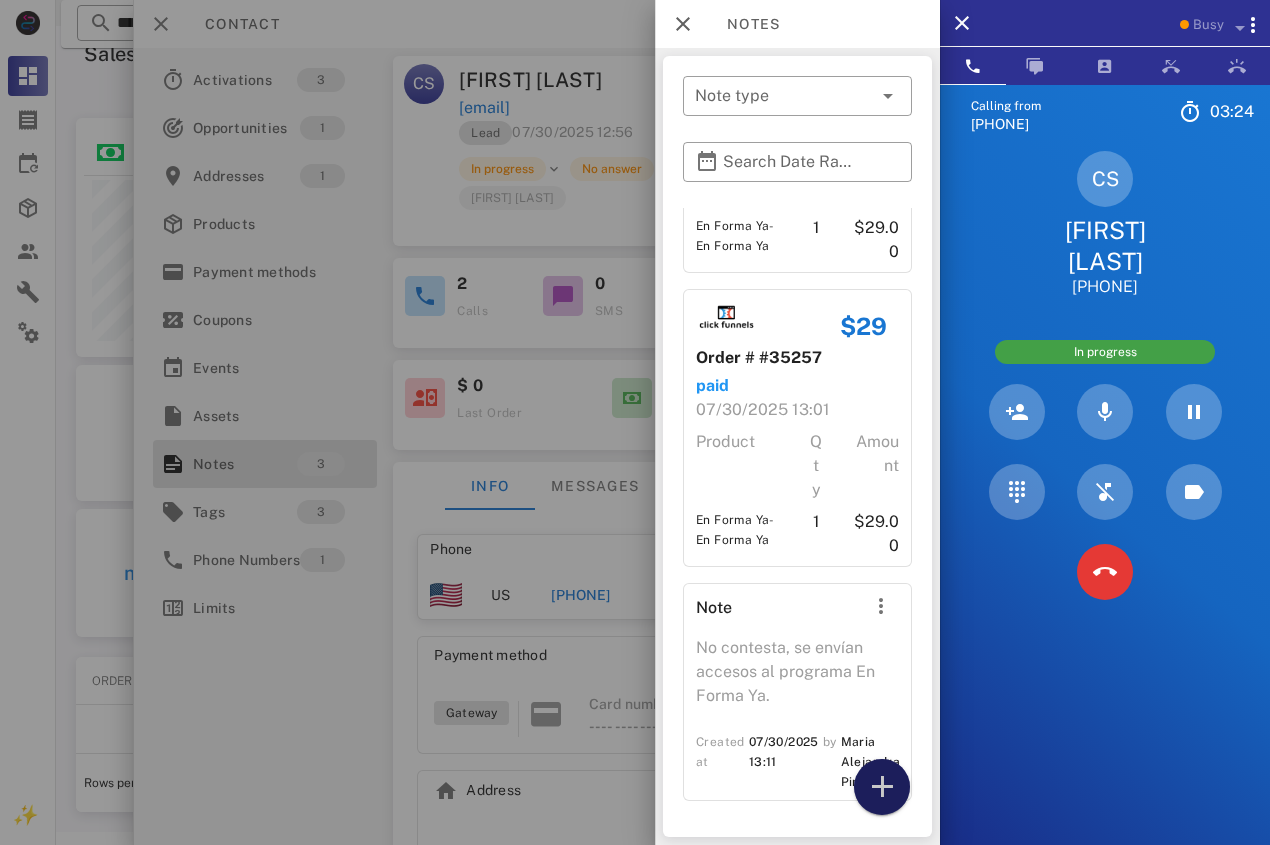 click at bounding box center (882, 787) 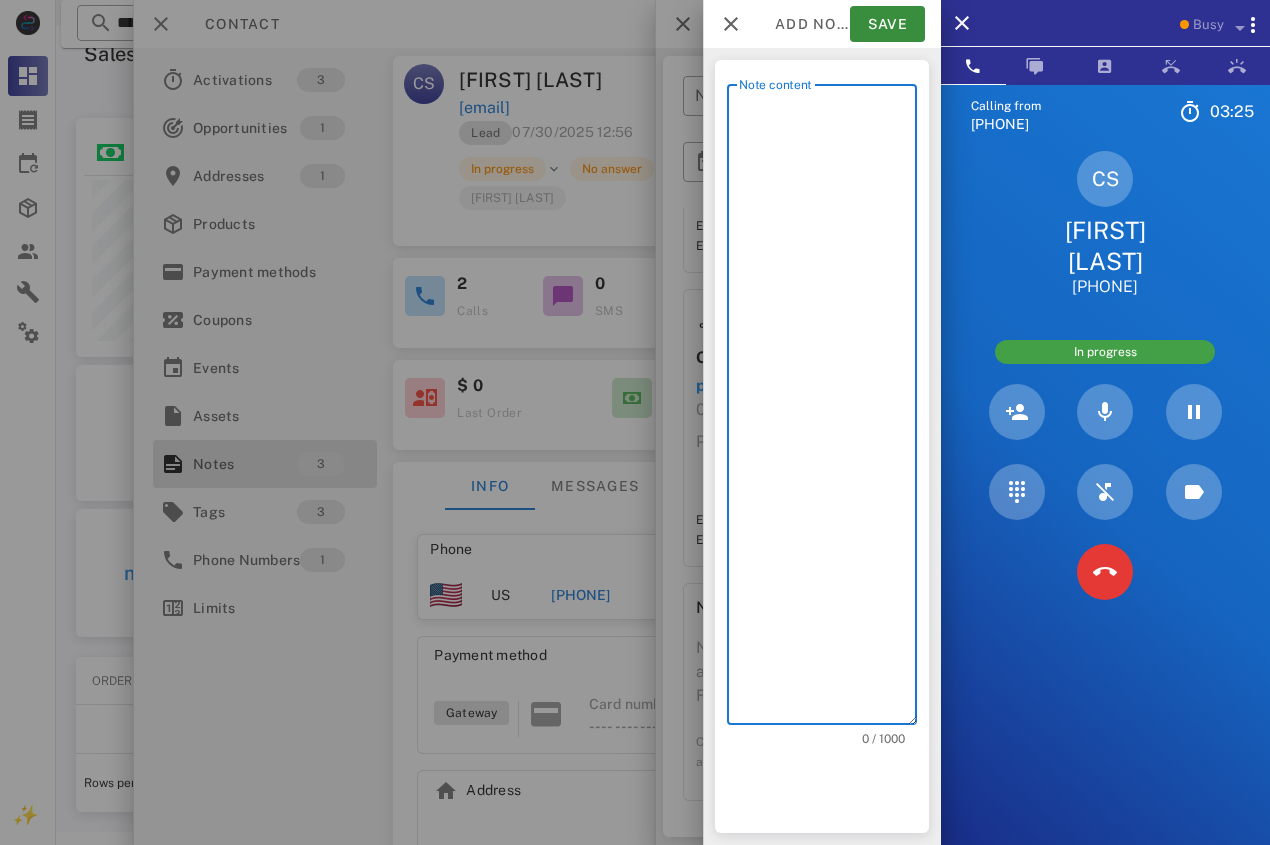 click on "Note content" at bounding box center (828, 409) 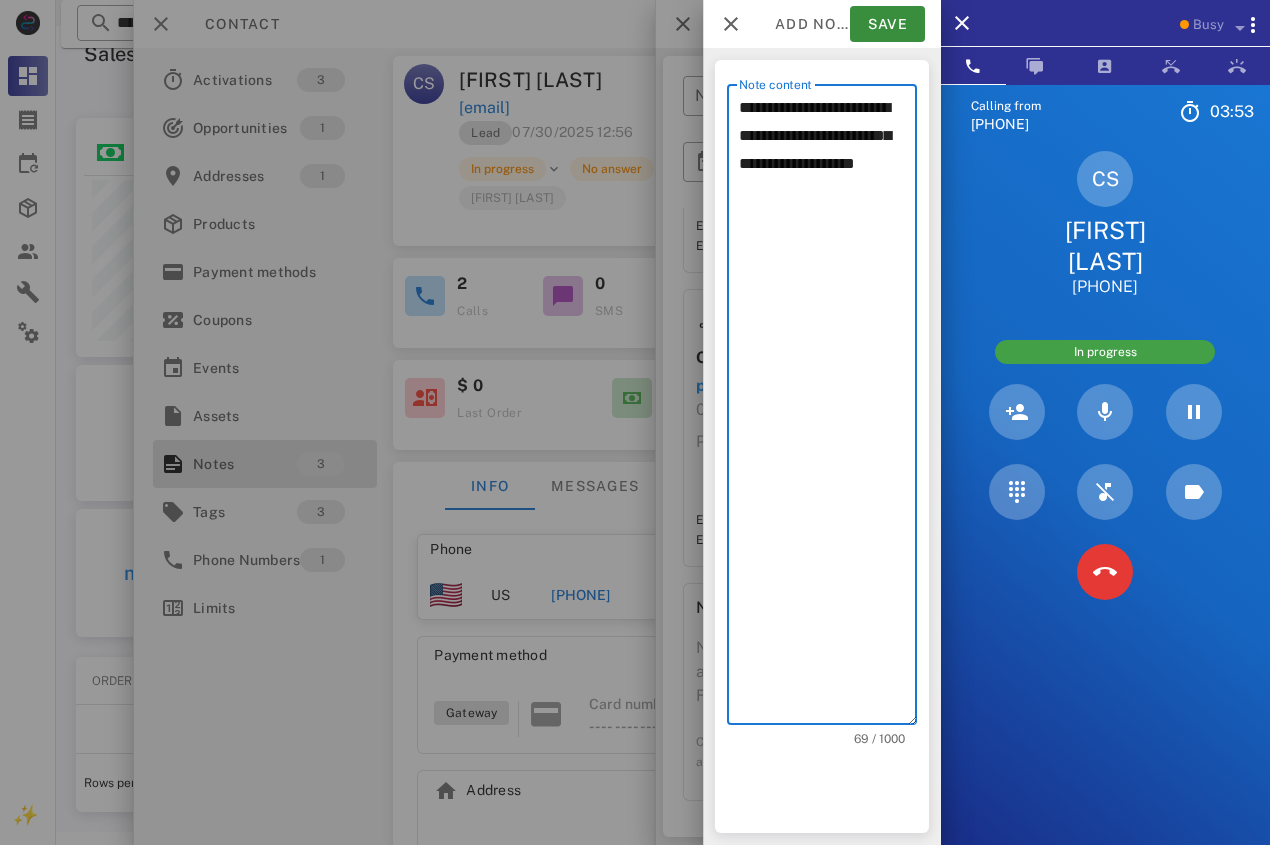 click on "**********" at bounding box center (828, 409) 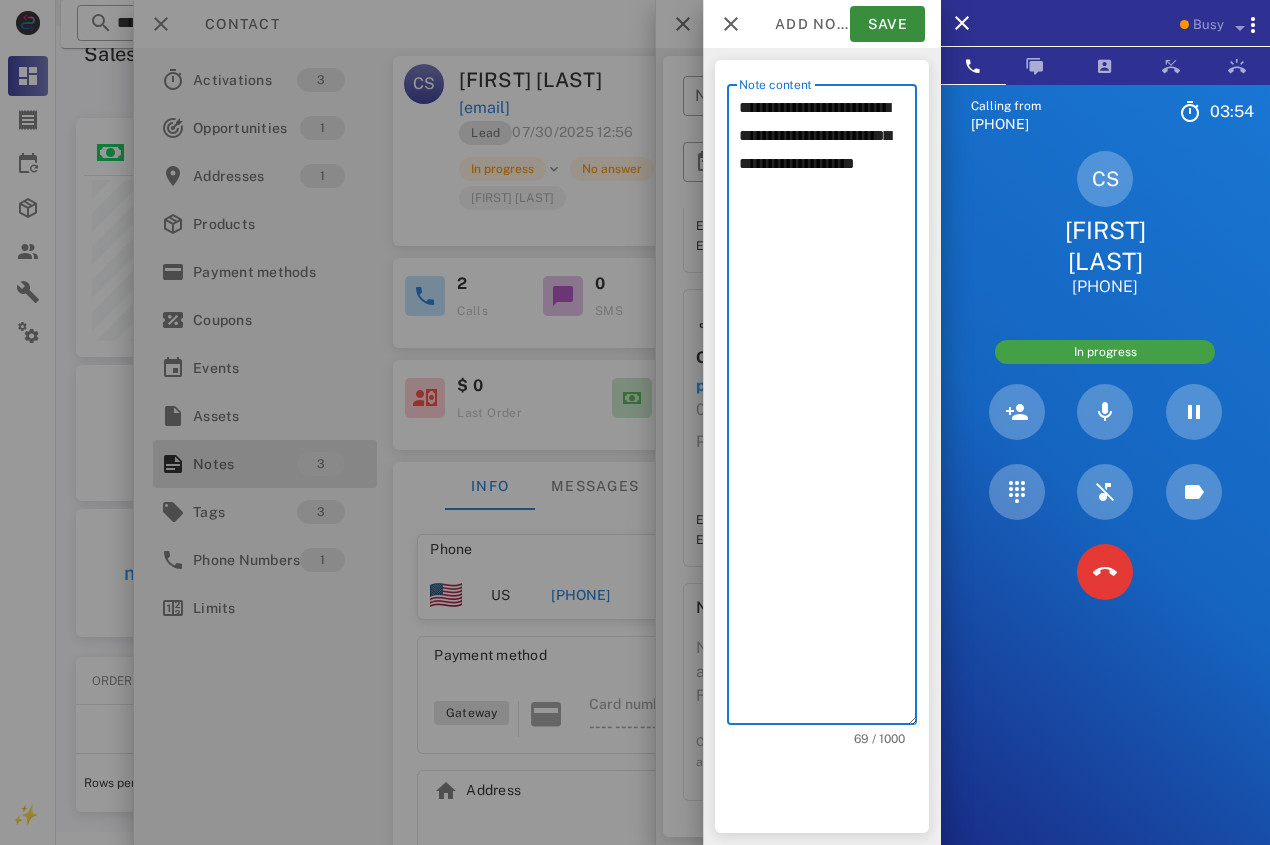 click on "******" 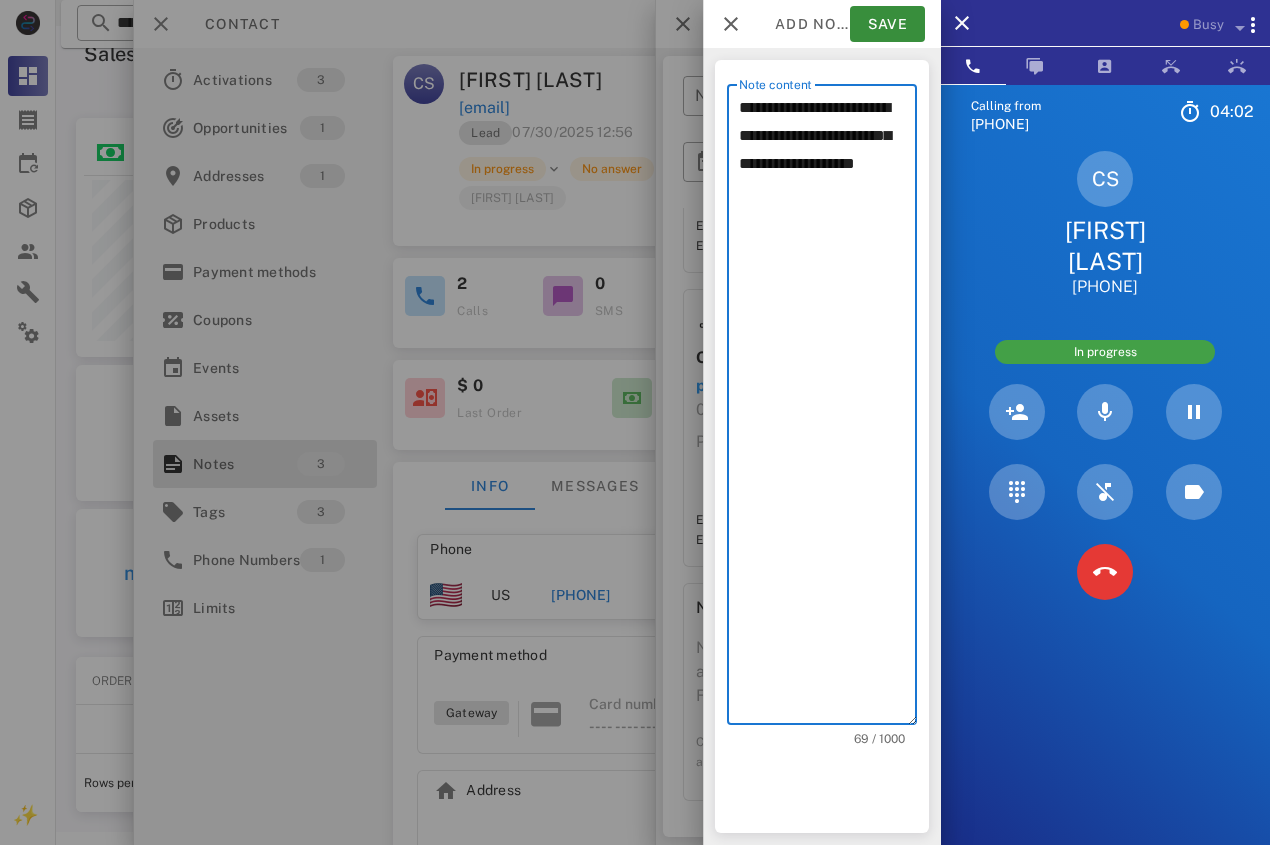 click on "**********" at bounding box center (828, 409) 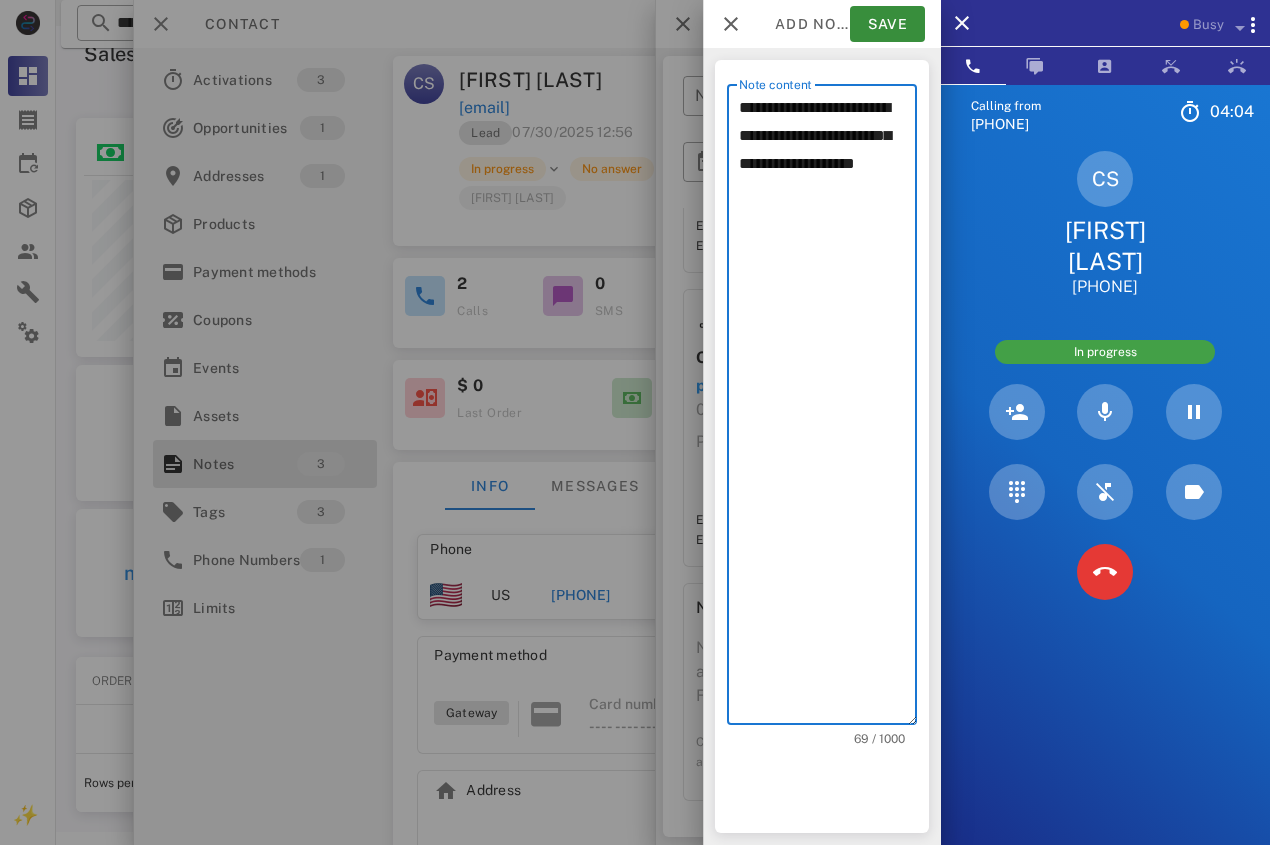 click on "**********" at bounding box center [828, 409] 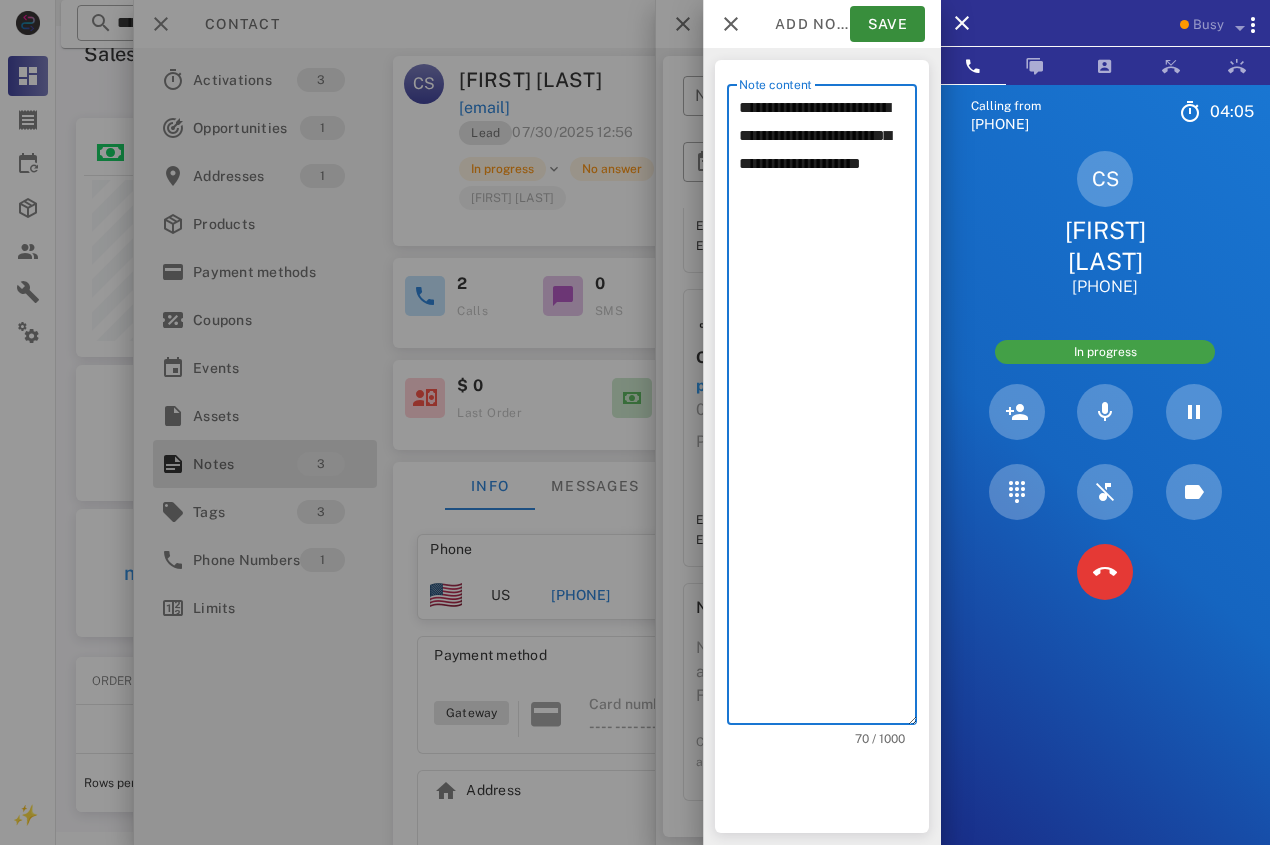 click on "**********" at bounding box center [828, 409] 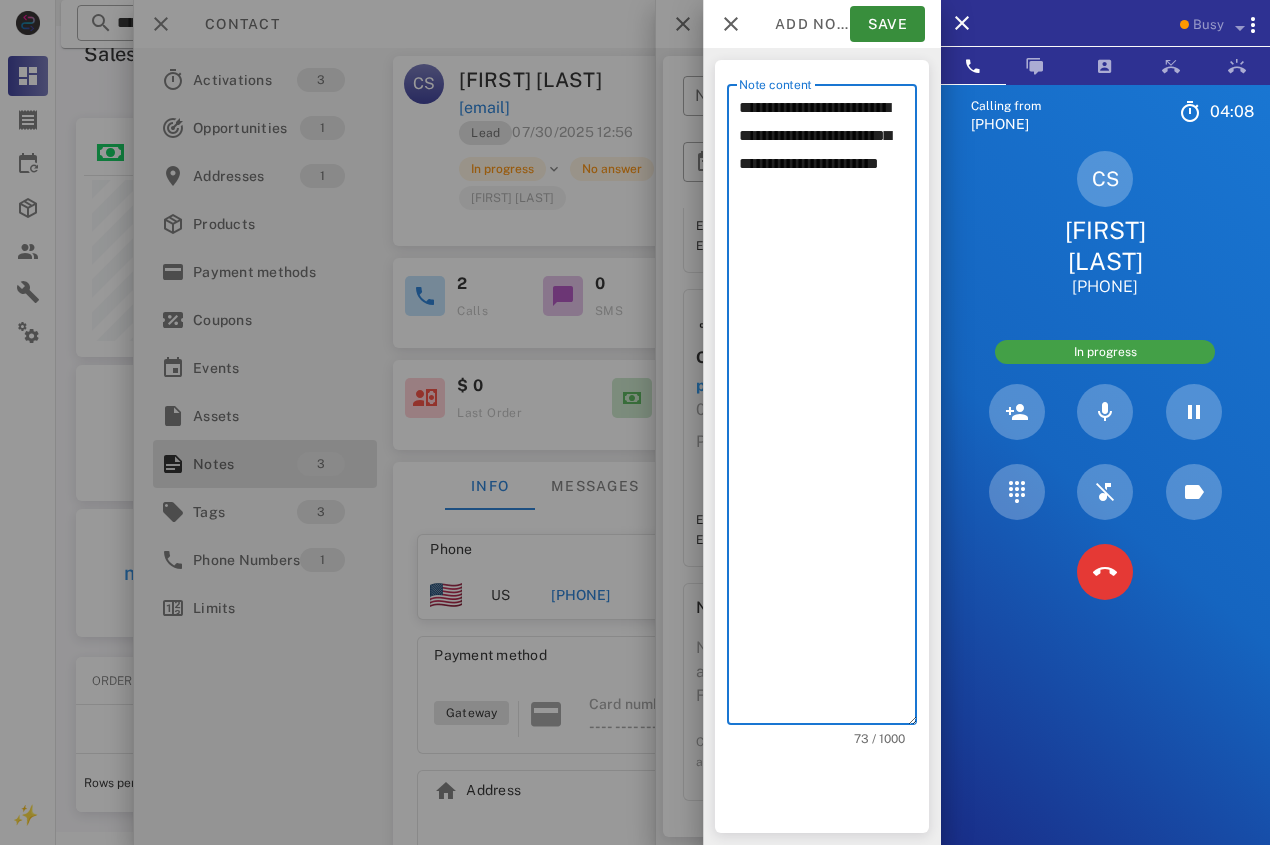 click on "**********" at bounding box center [828, 409] 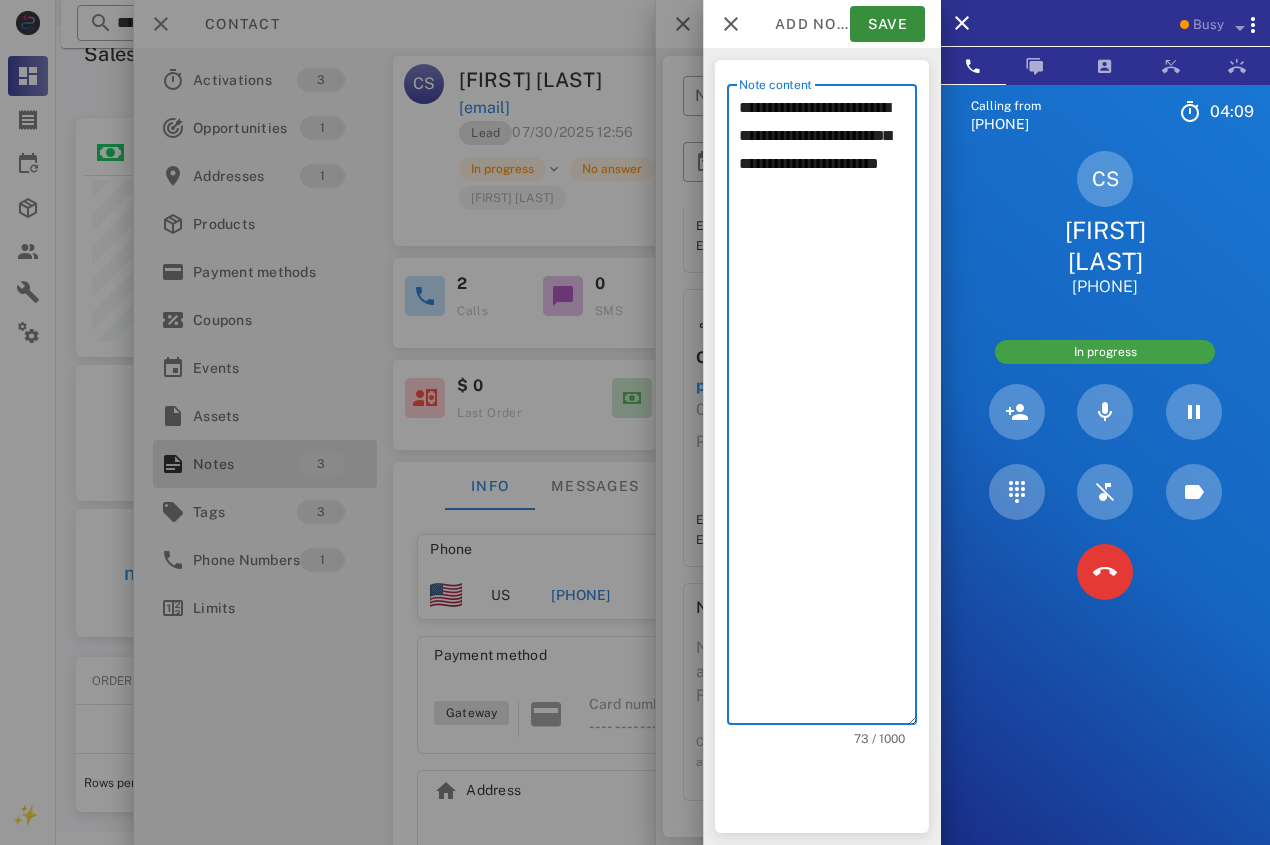 click on "**********" at bounding box center (828, 409) 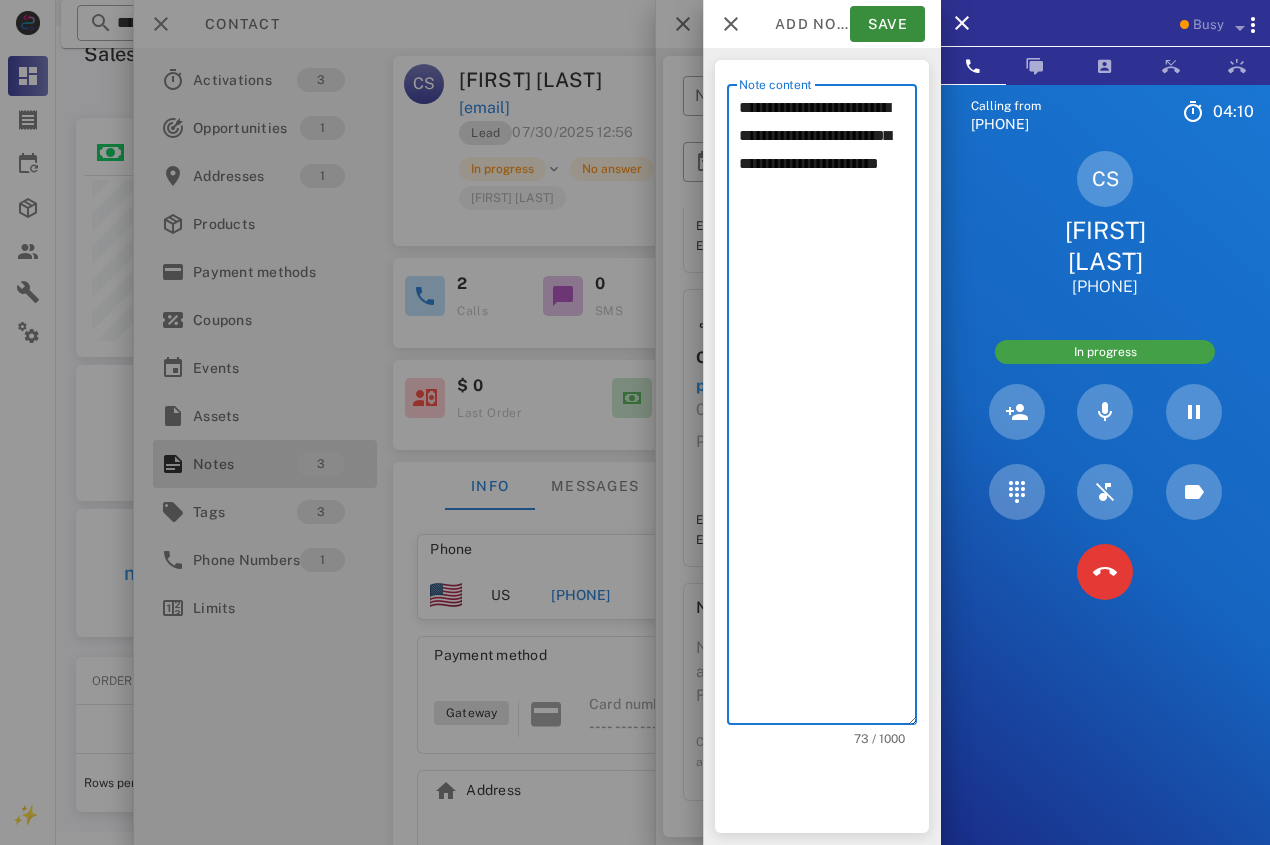 click on "**********" at bounding box center [828, 409] 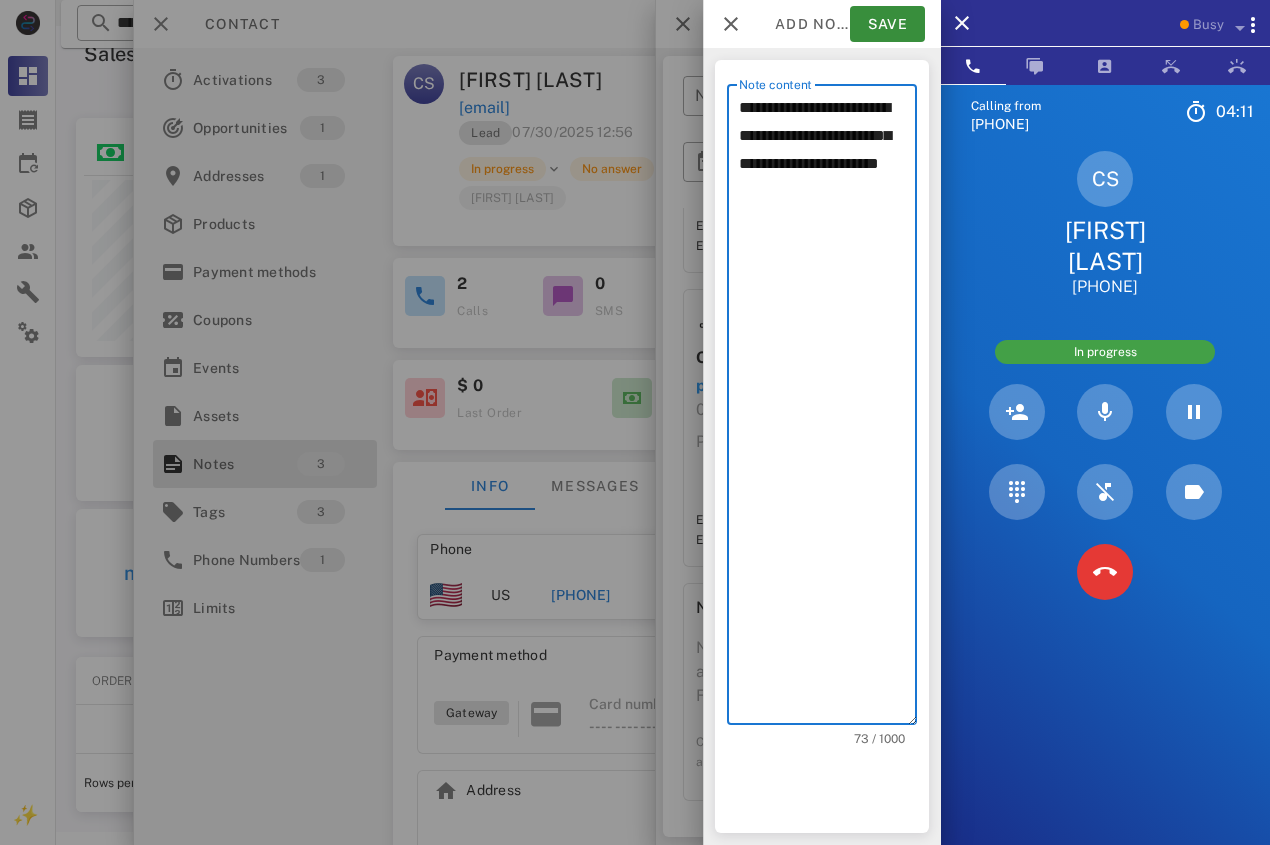 click on "********" 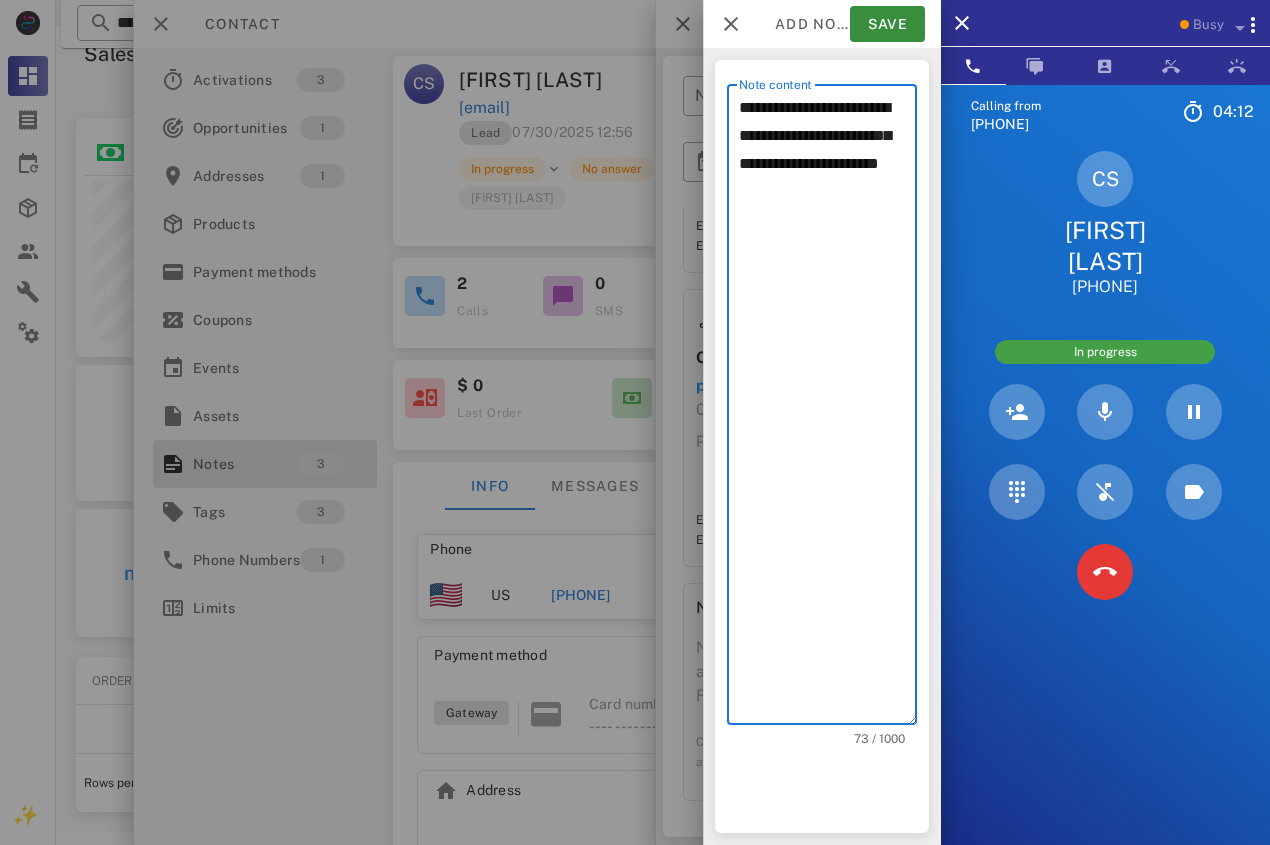 click on "**********" at bounding box center (828, 409) 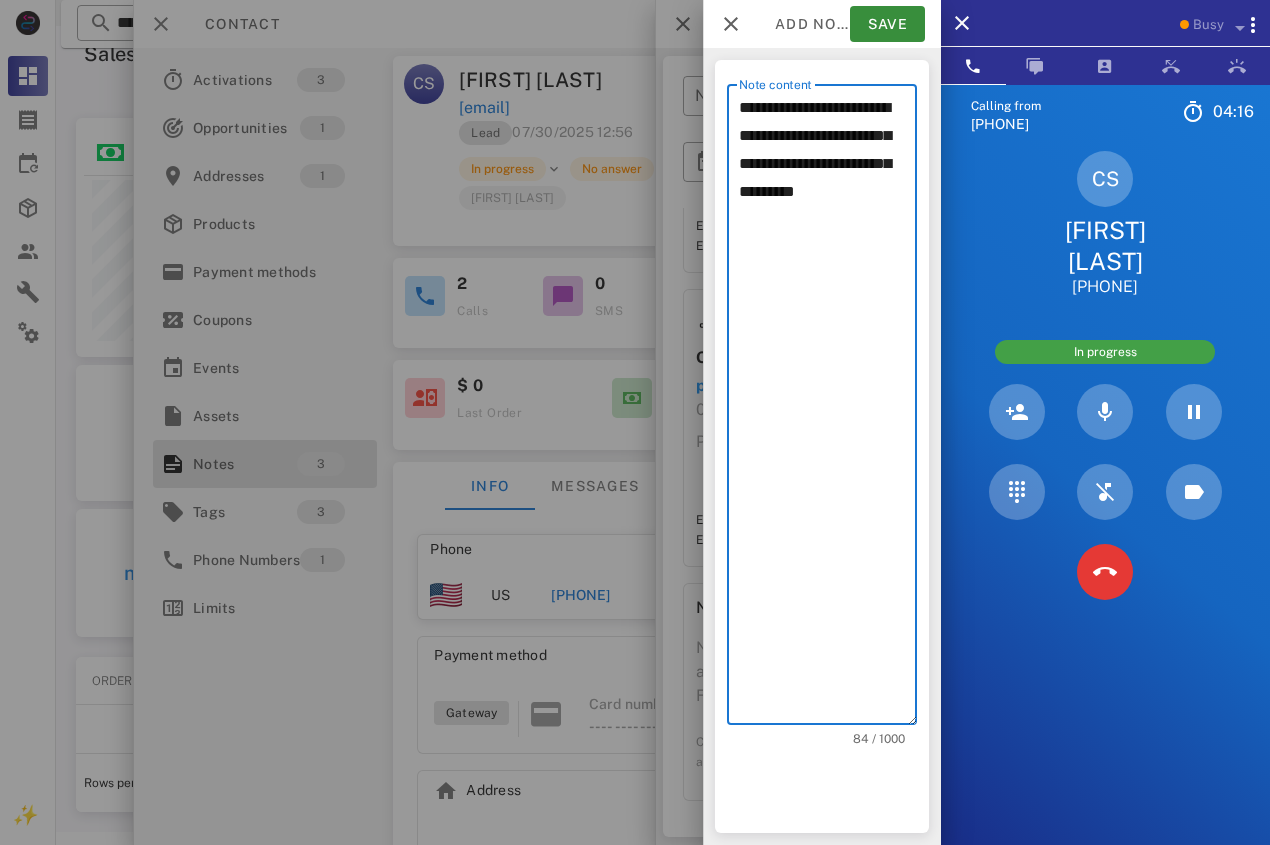 drag, startPoint x: 889, startPoint y: 207, endPoint x: 733, endPoint y: 100, distance: 189.16924 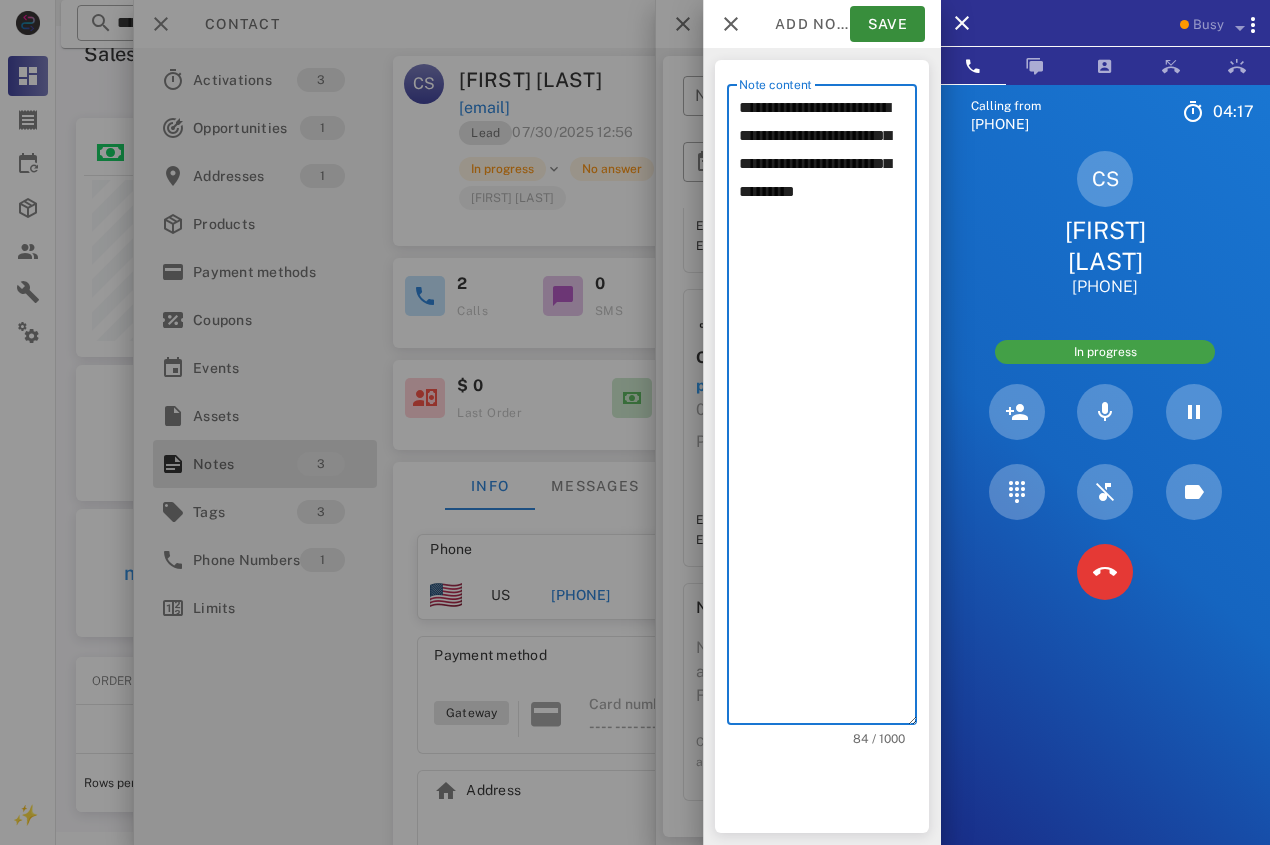 type on "**********" 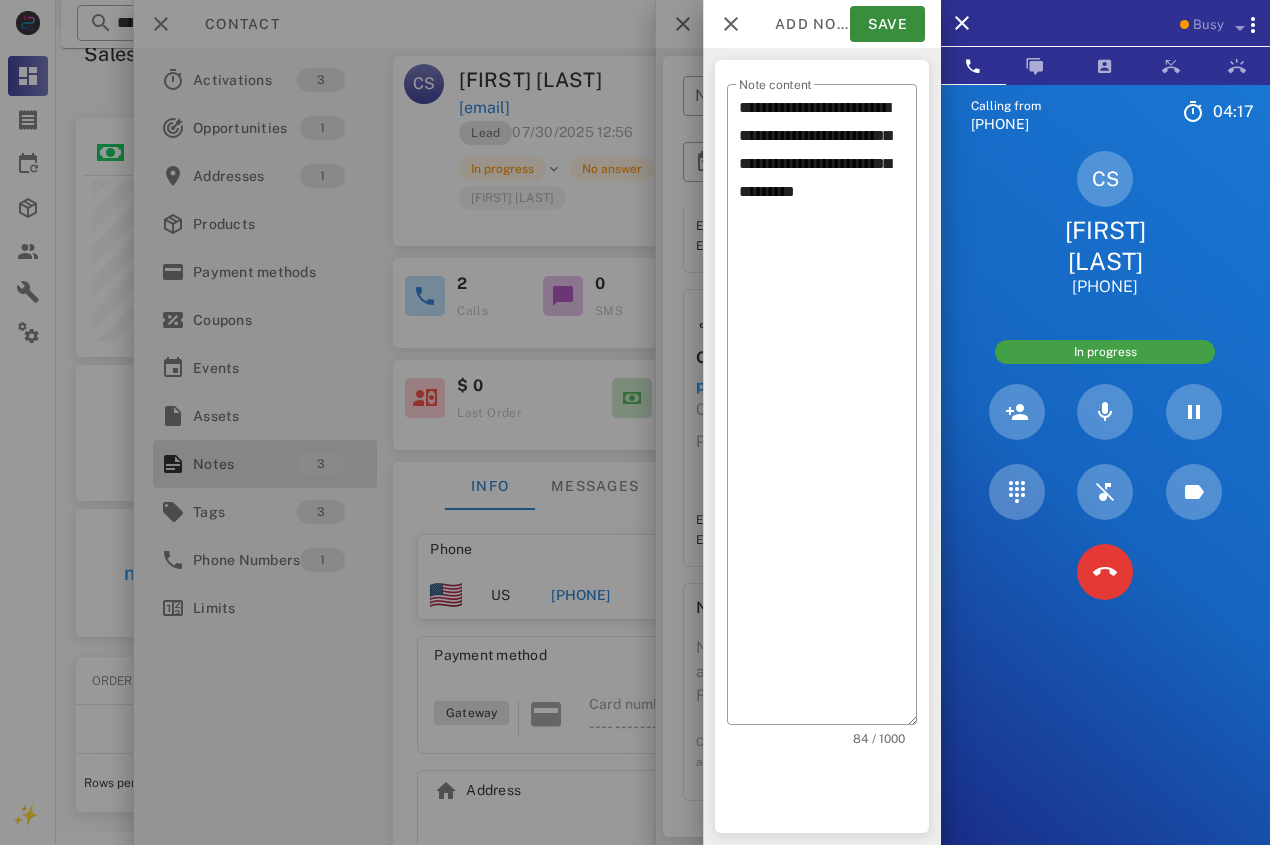 click at bounding box center (635, 422) 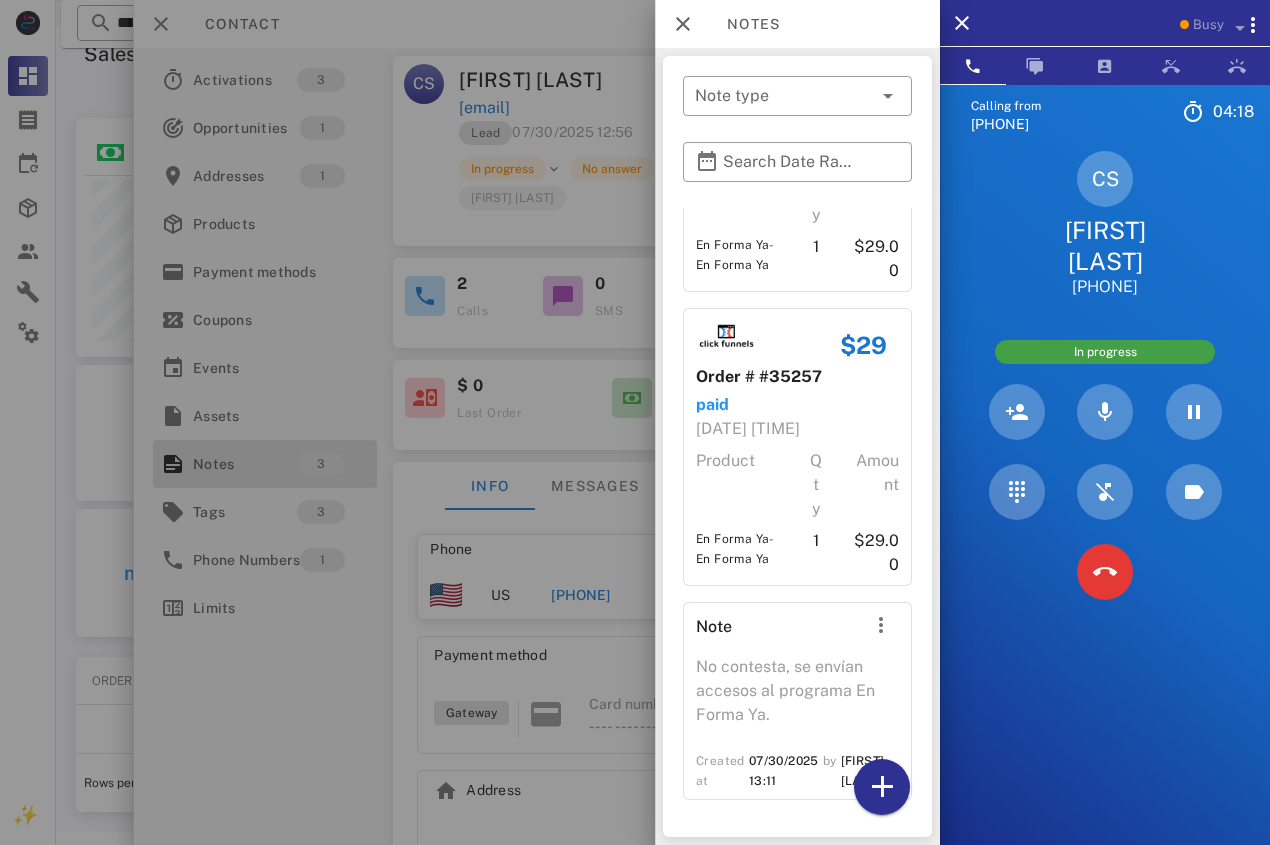 click at bounding box center (635, 422) 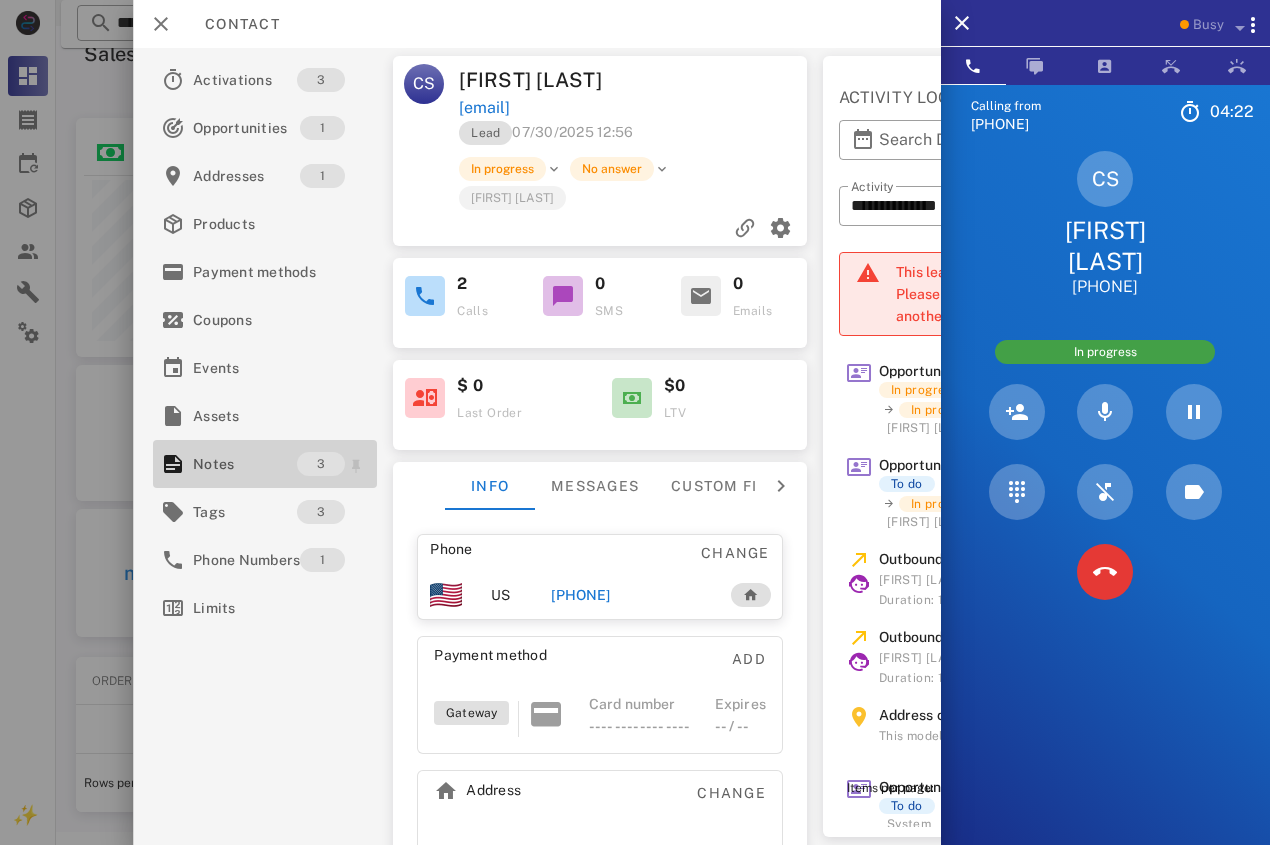 click on "Notes" at bounding box center (245, 464) 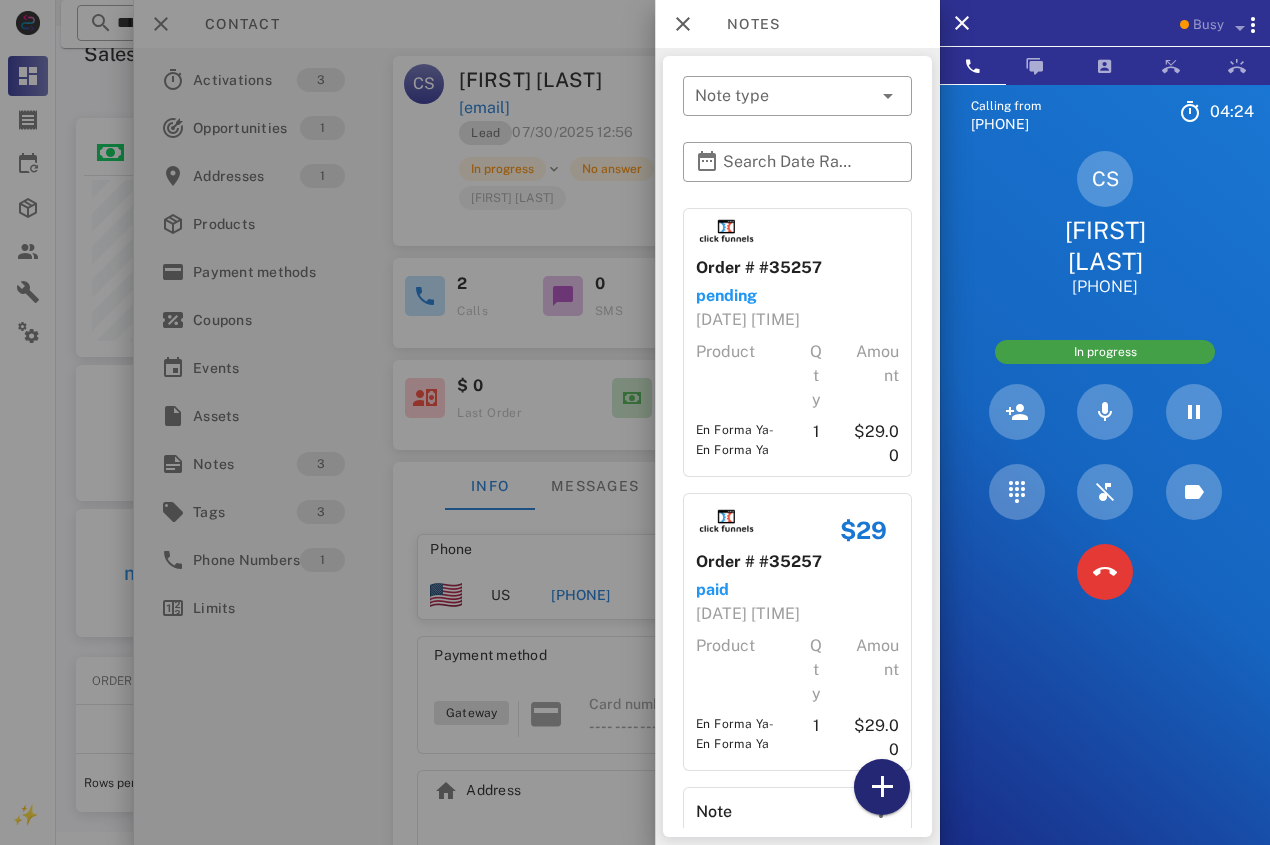 click at bounding box center [882, 787] 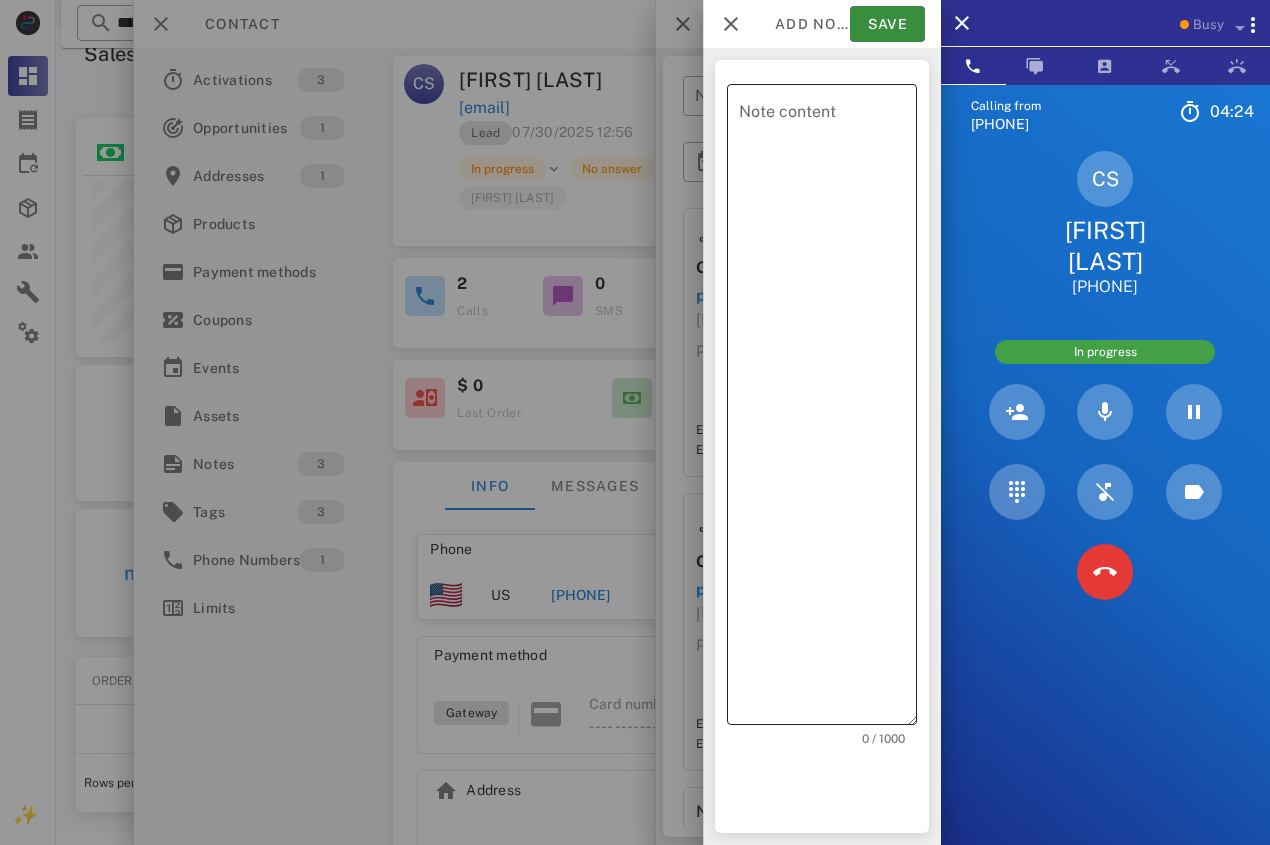 click on "Note content" at bounding box center (828, 409) 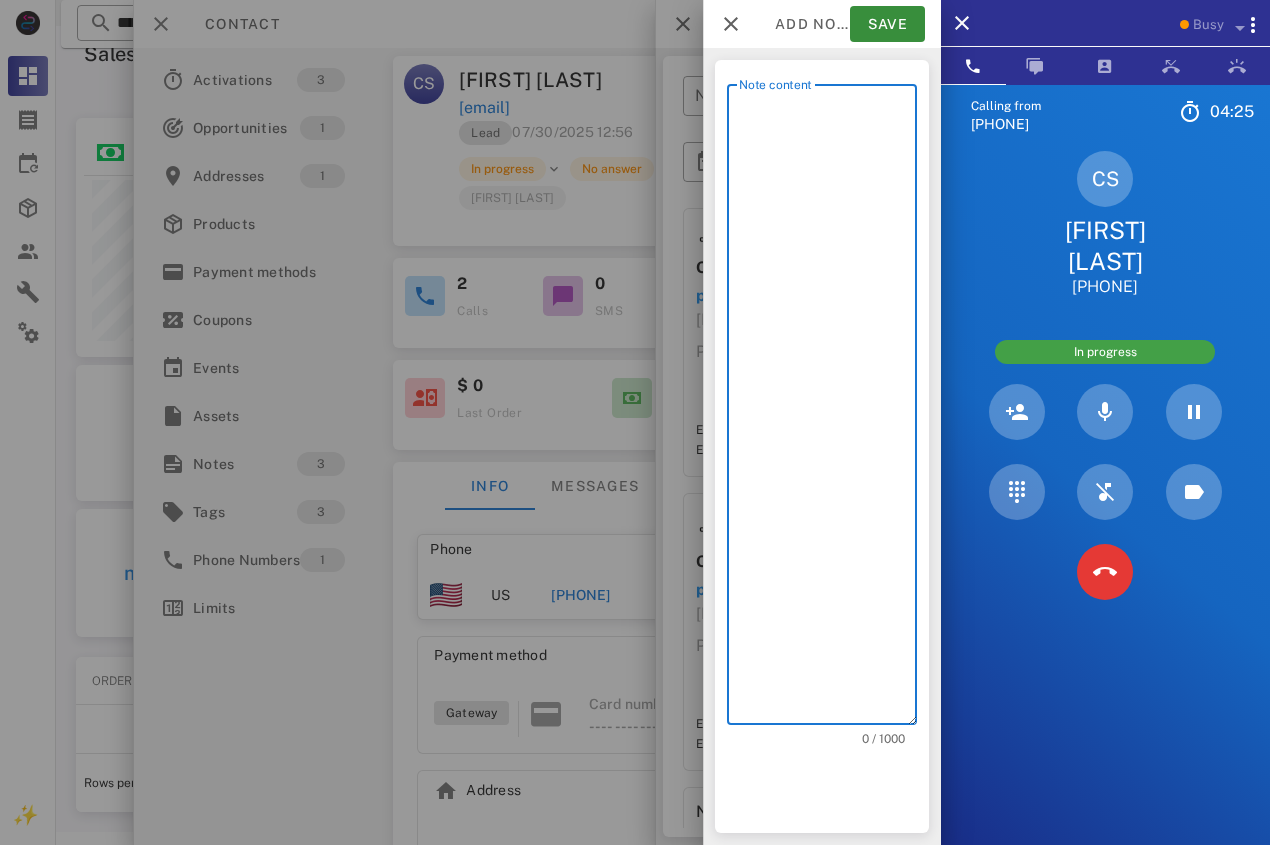 paste on "**********" 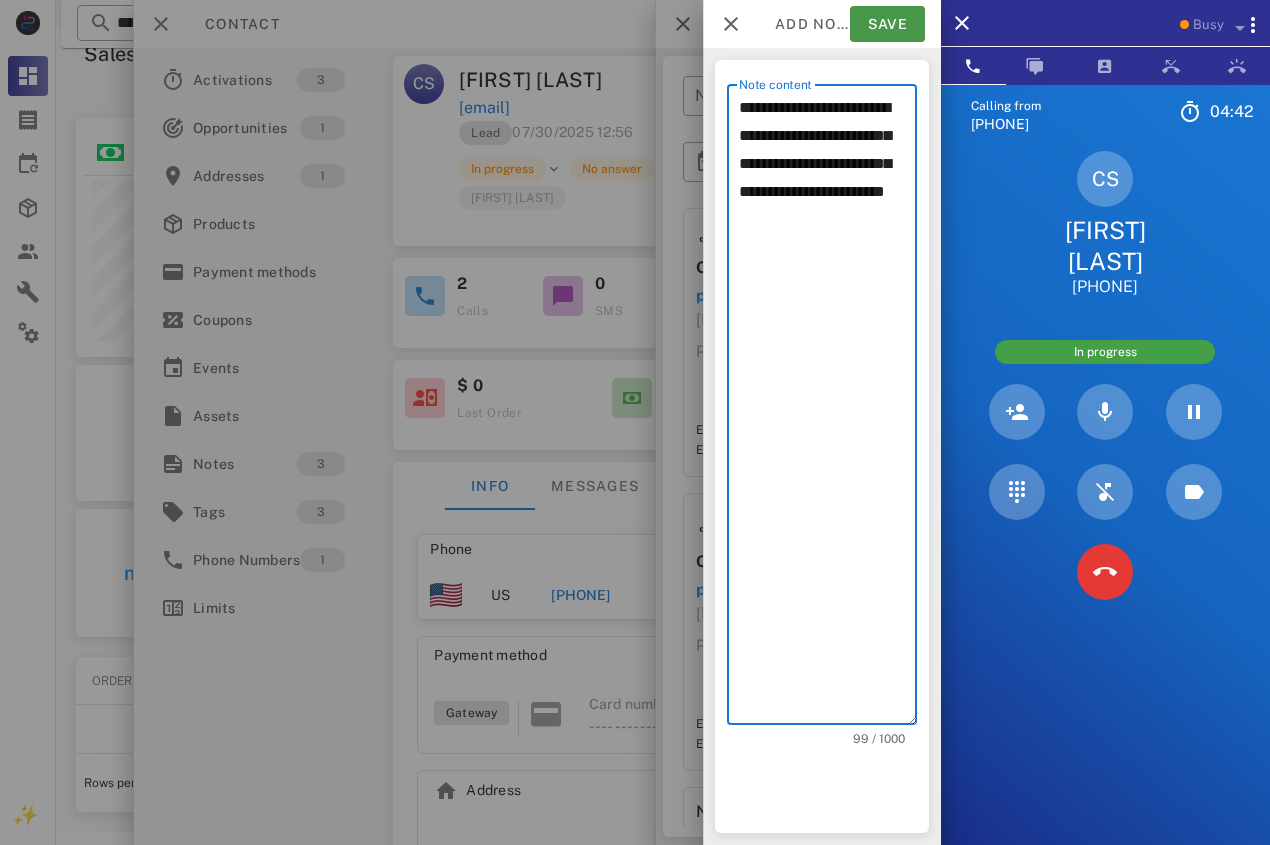 type on "**********" 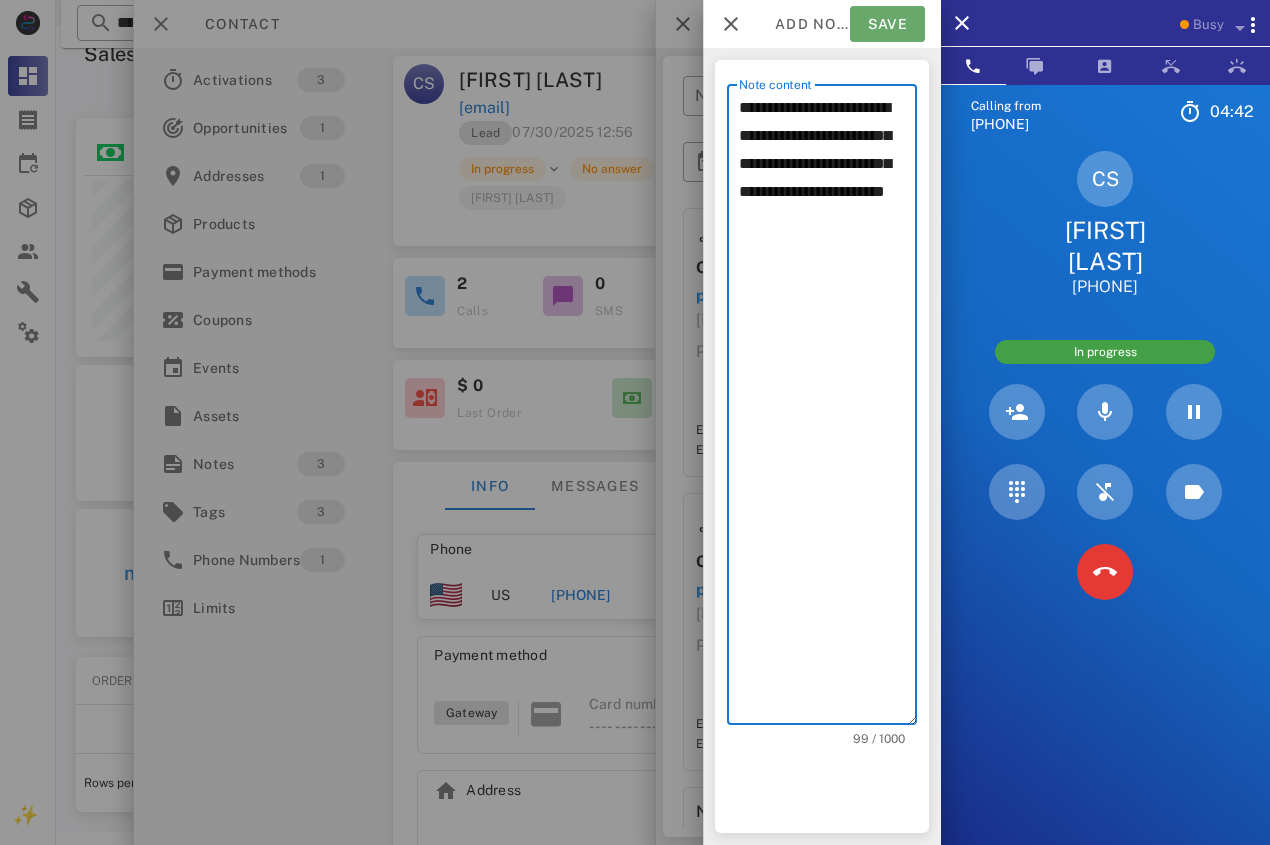 click on "Save" at bounding box center [887, 24] 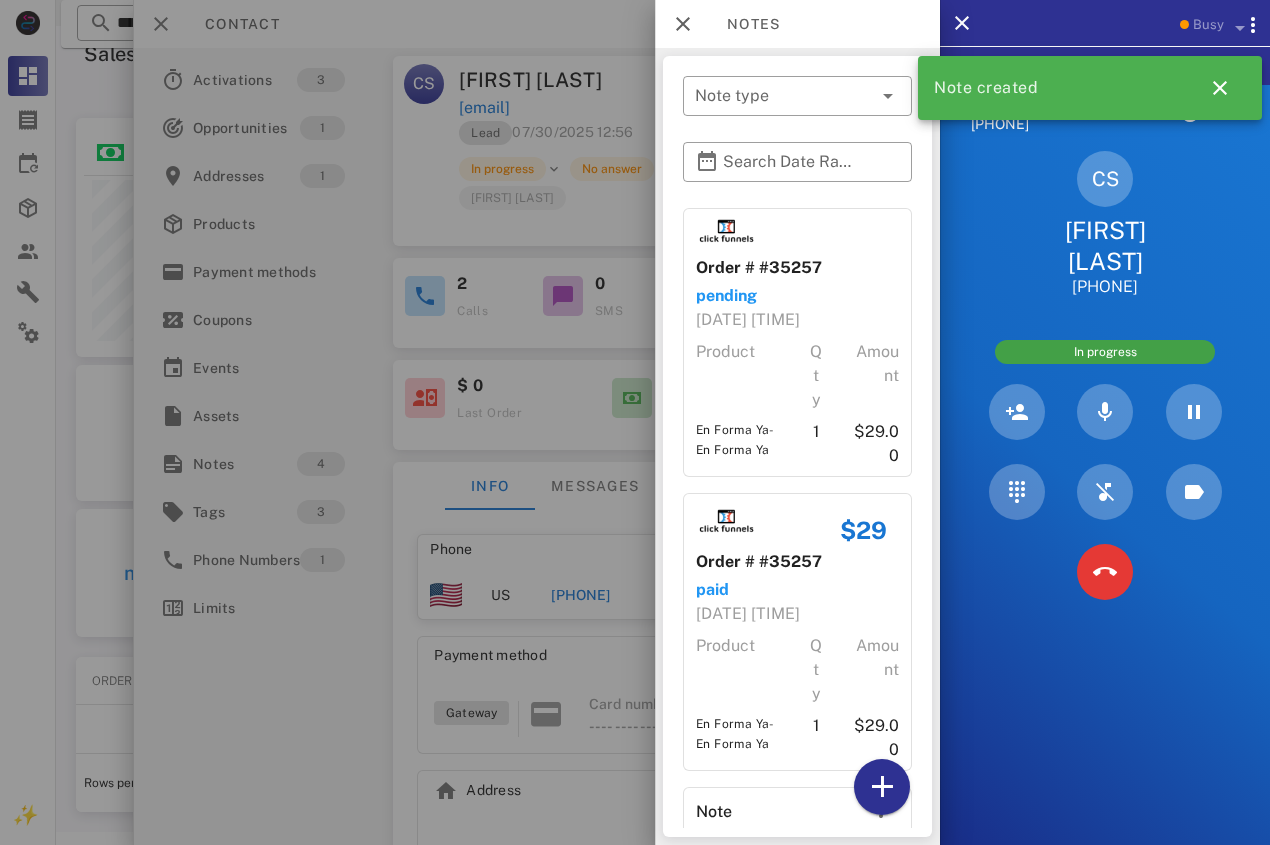 click at bounding box center [635, 422] 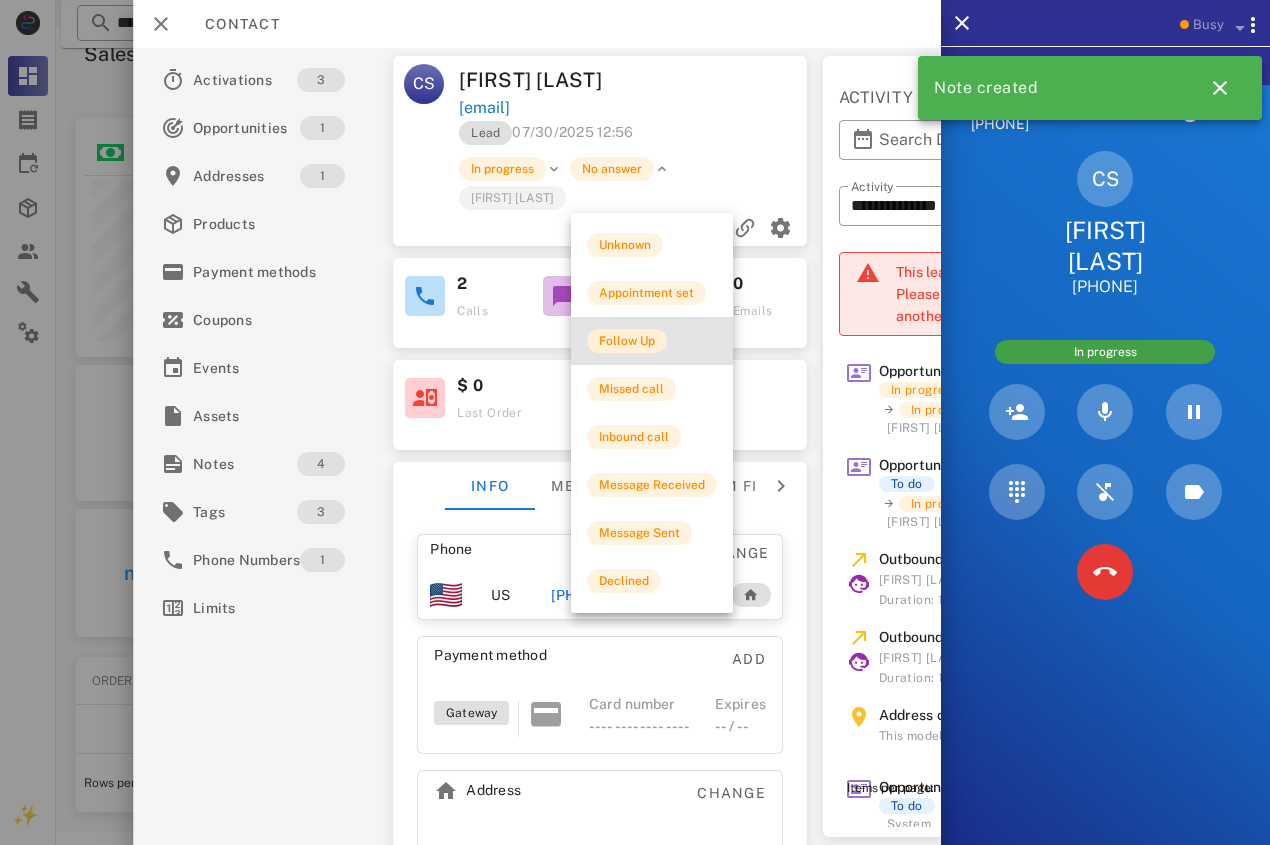 click on "Follow Up" at bounding box center (627, 341) 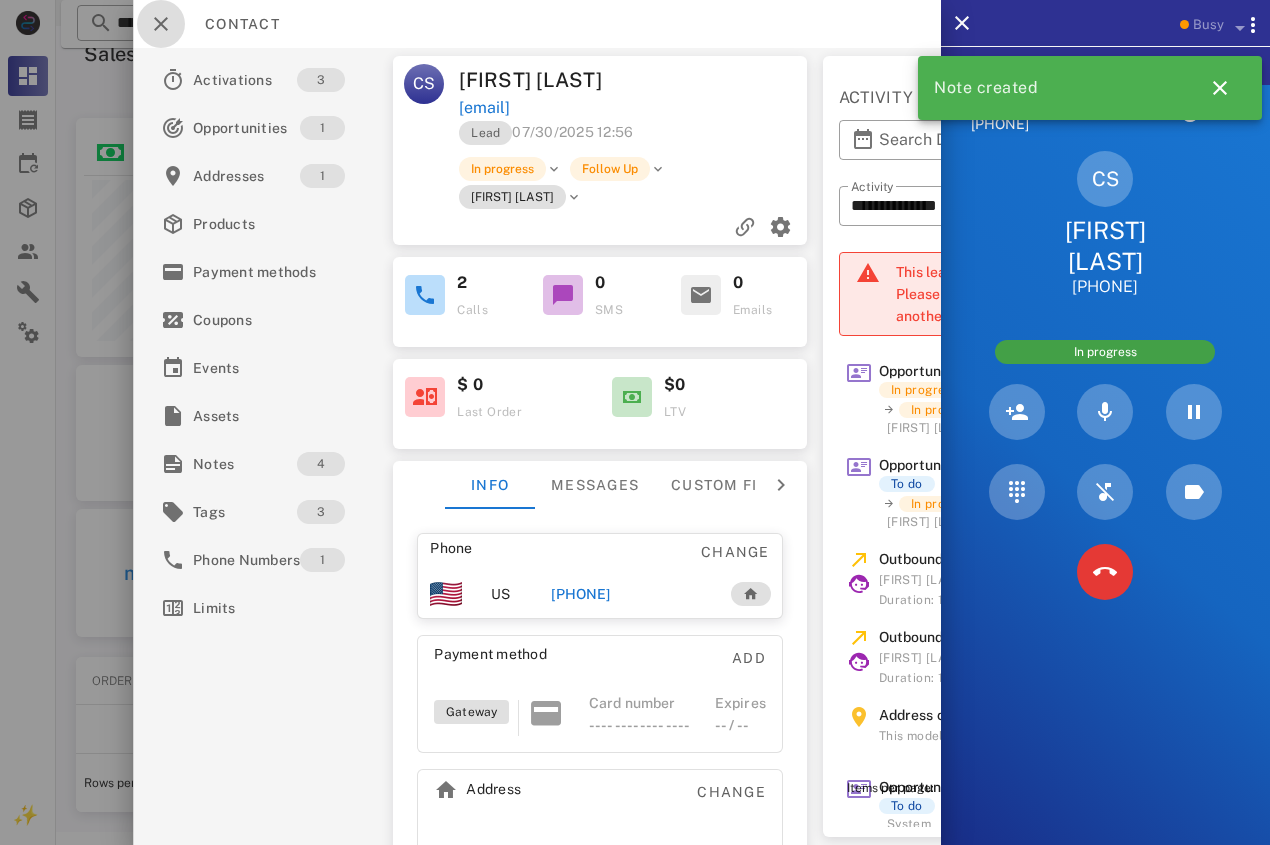 click at bounding box center [161, 24] 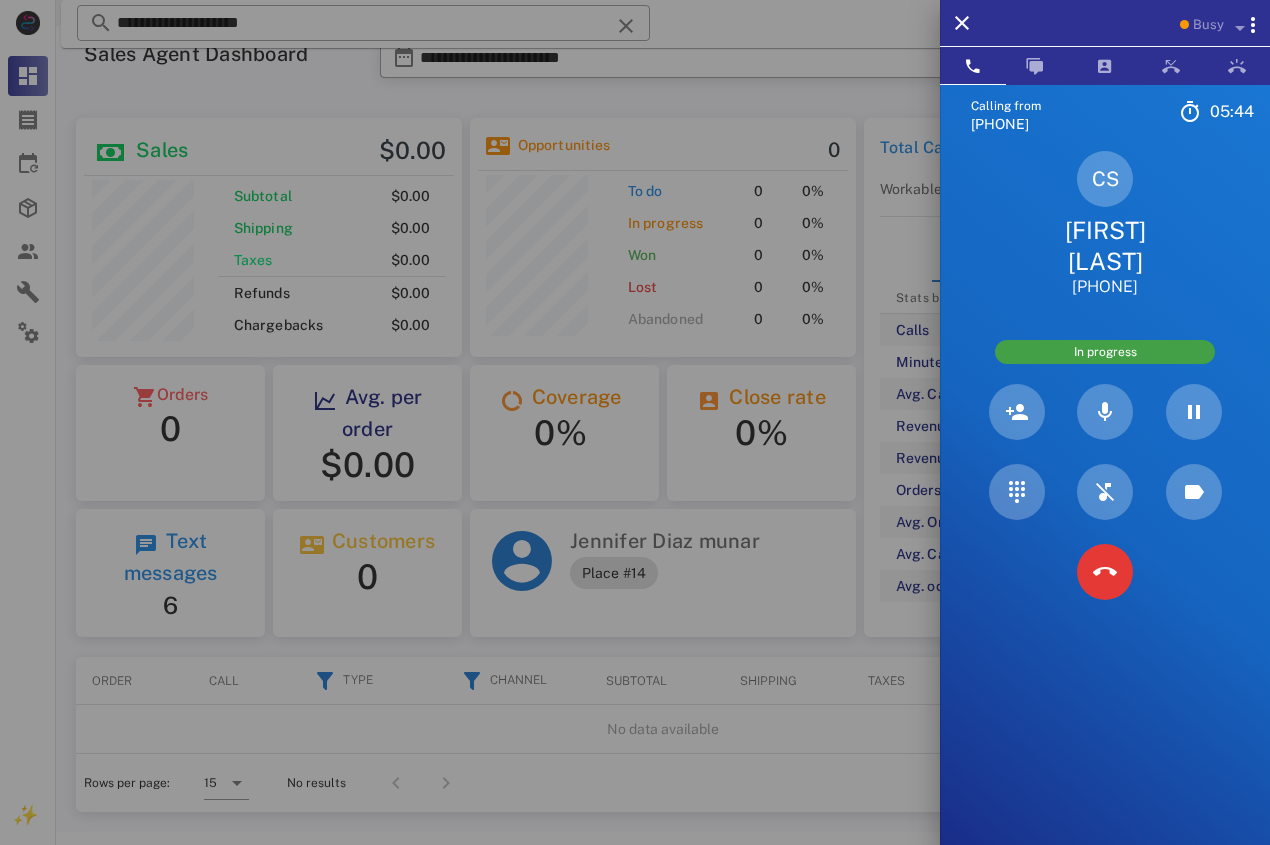 click at bounding box center (635, 422) 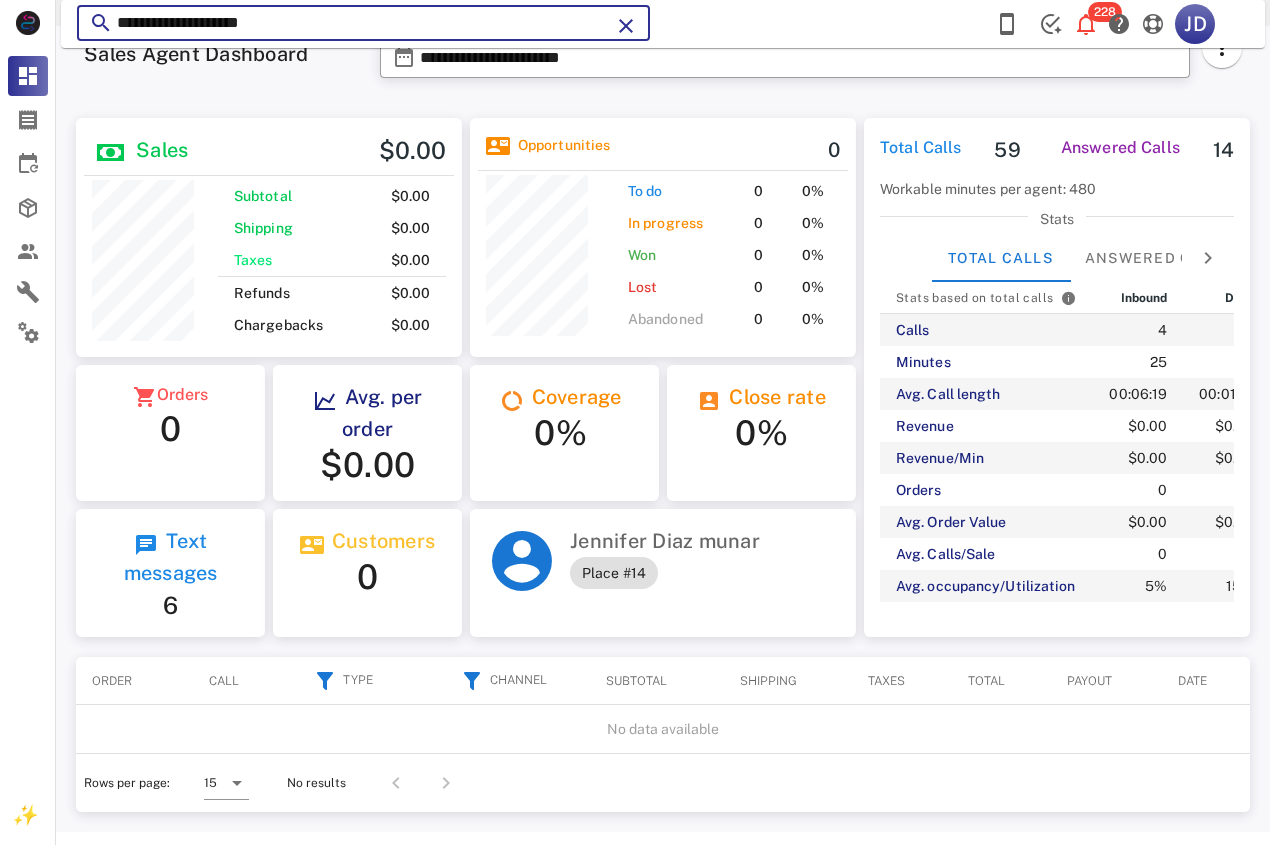 click on "**********" at bounding box center [363, 23] 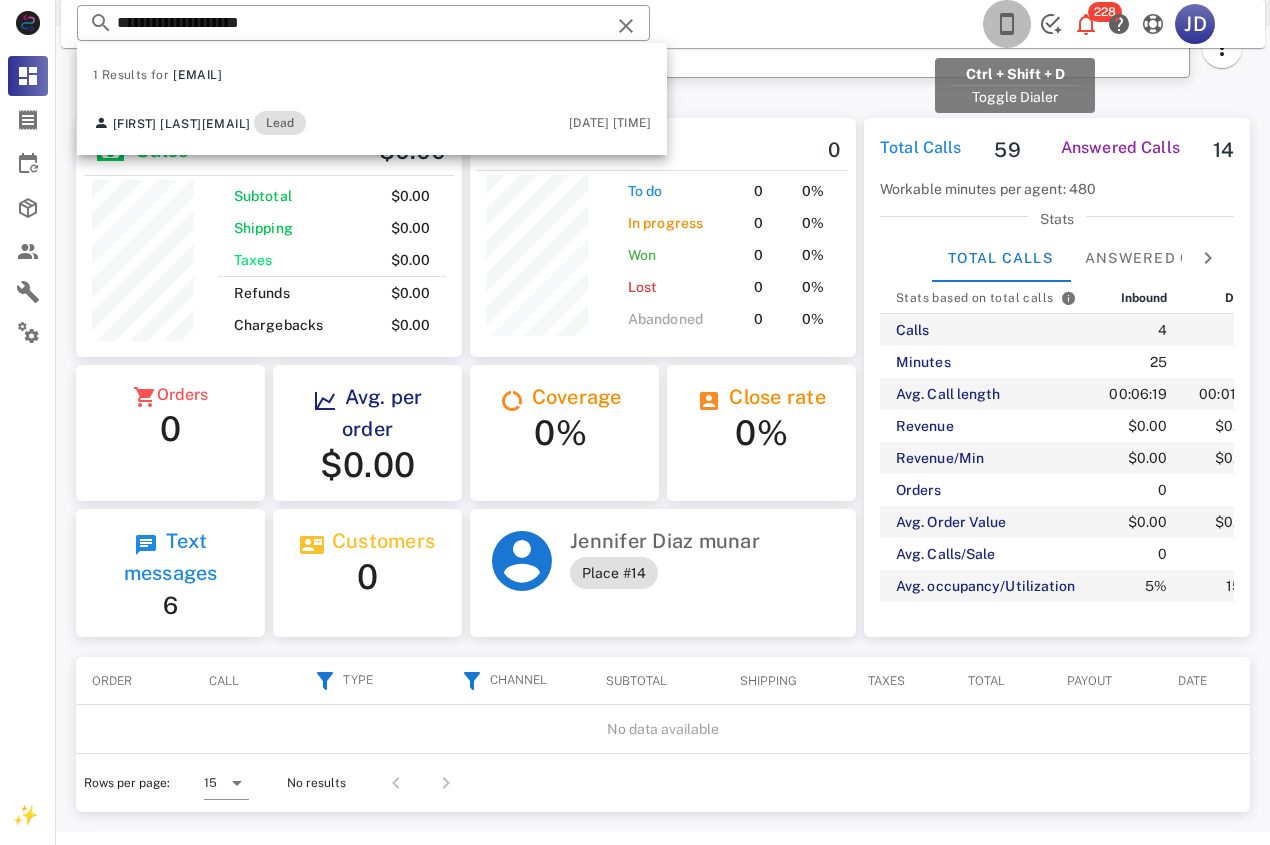 click at bounding box center (1007, 24) 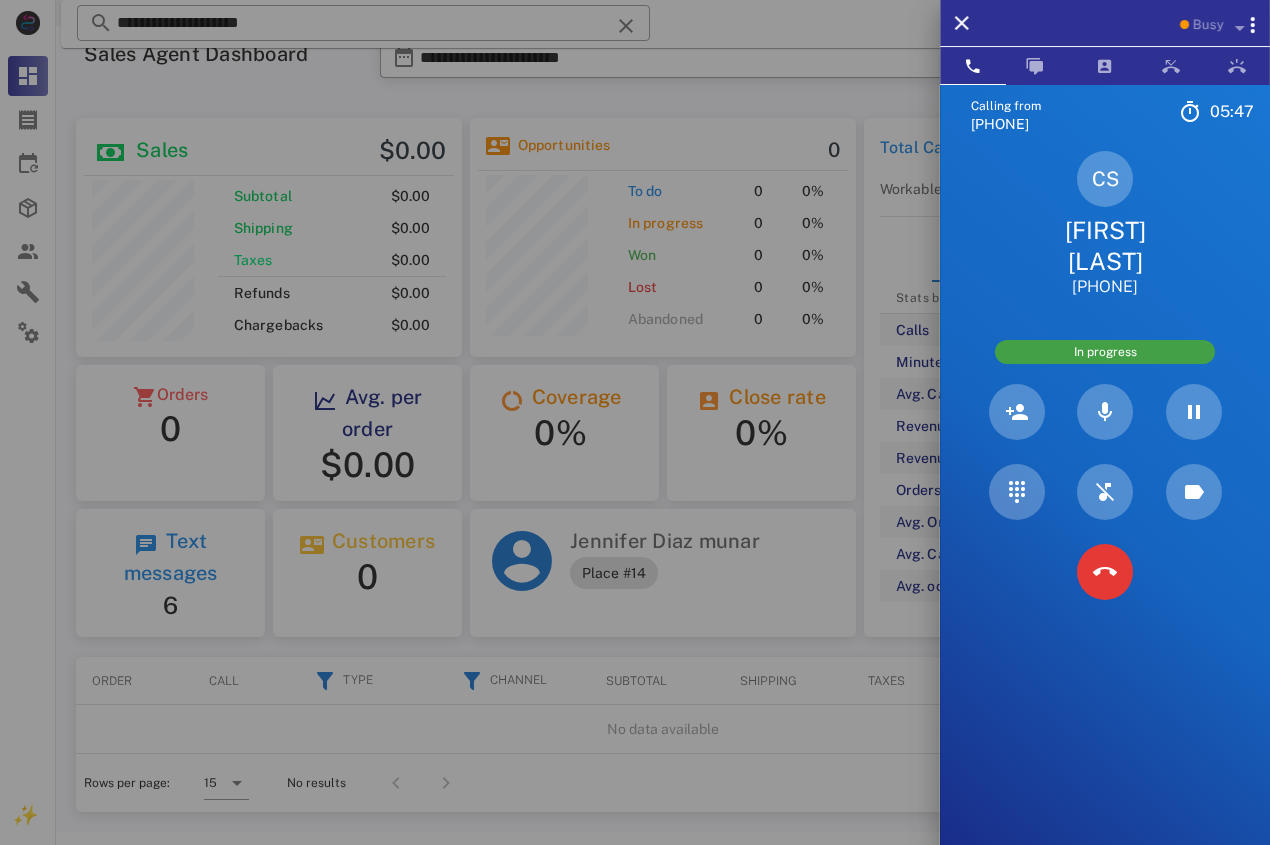 click on "[FIRST] [LAST]" at bounding box center (1105, 246) 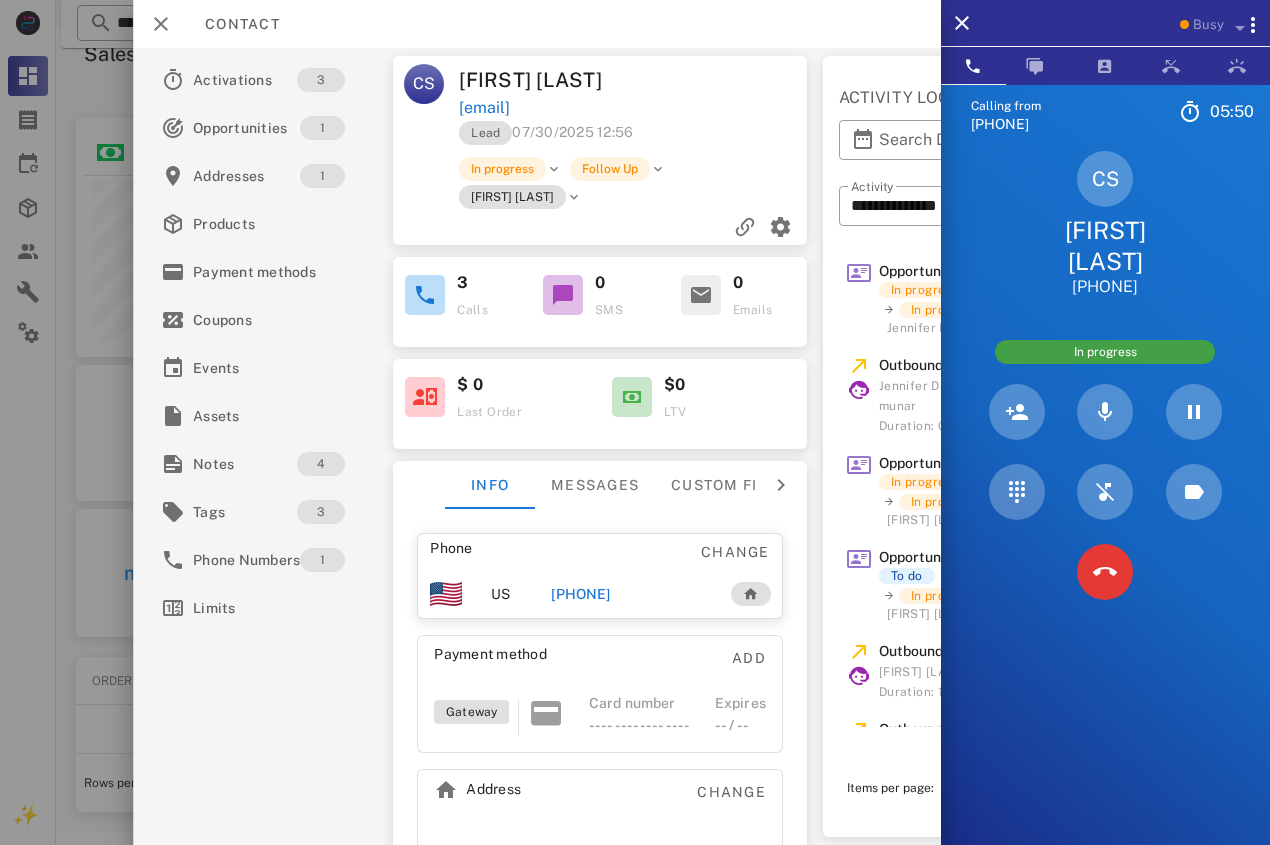 drag, startPoint x: 701, startPoint y: 139, endPoint x: 459, endPoint y: 142, distance: 242.0186 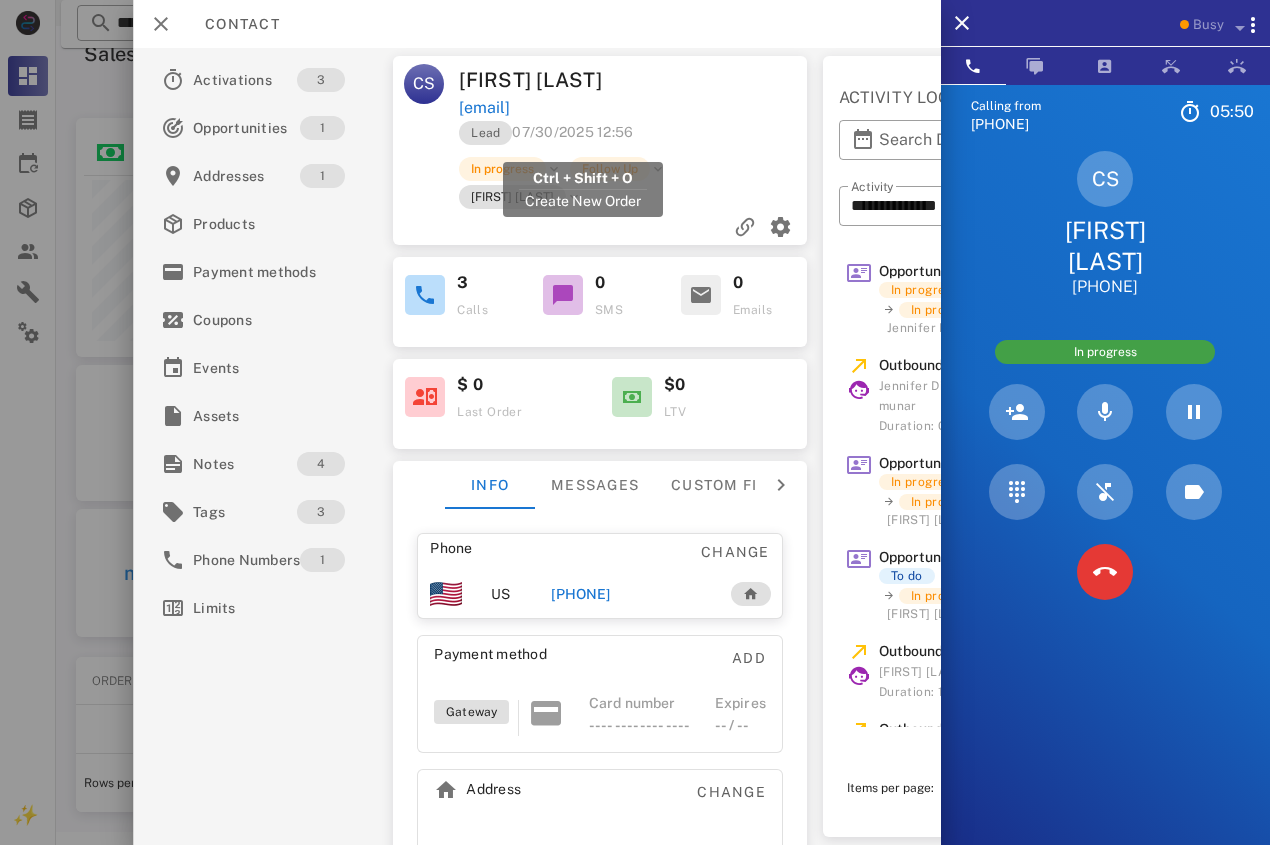 click at bounding box center [723, 80] 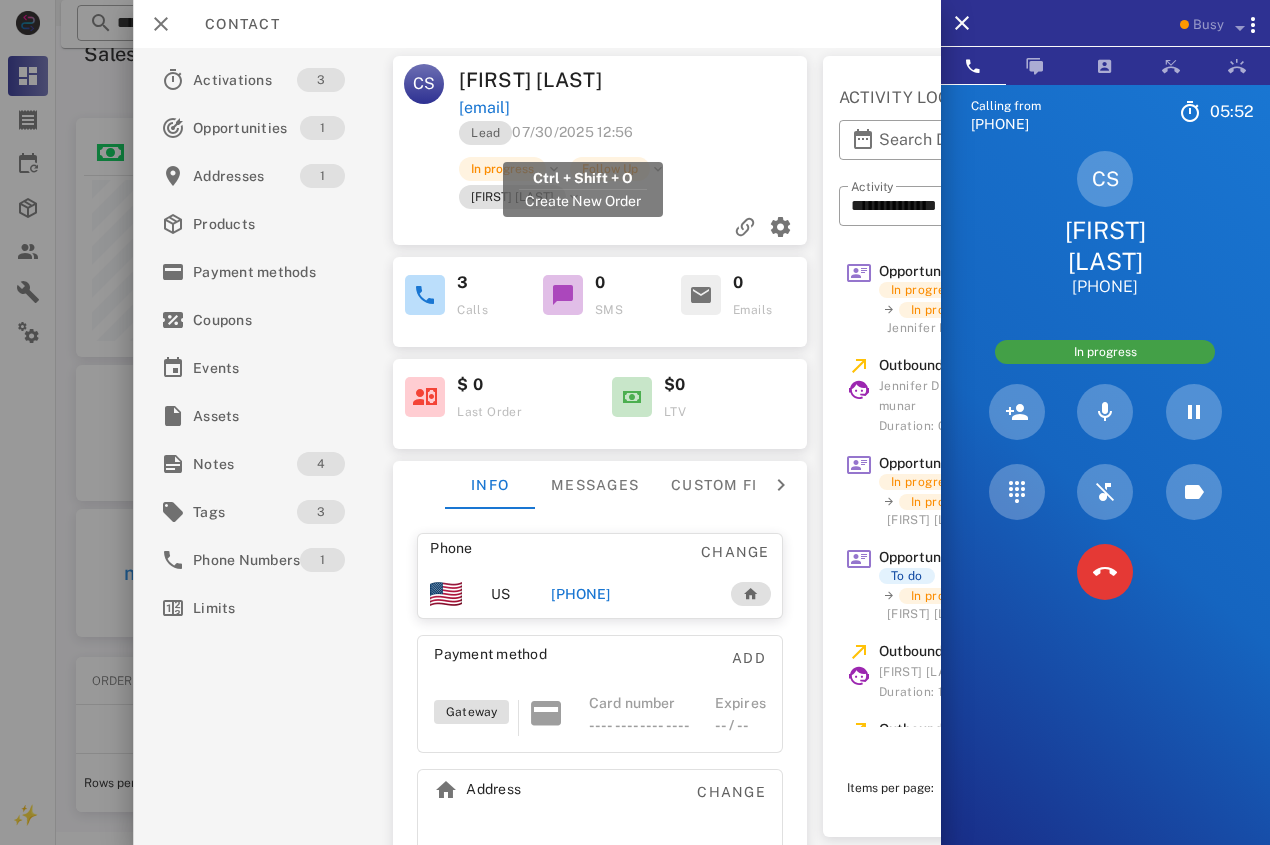 drag, startPoint x: 727, startPoint y: 136, endPoint x: 464, endPoint y: 136, distance: 263 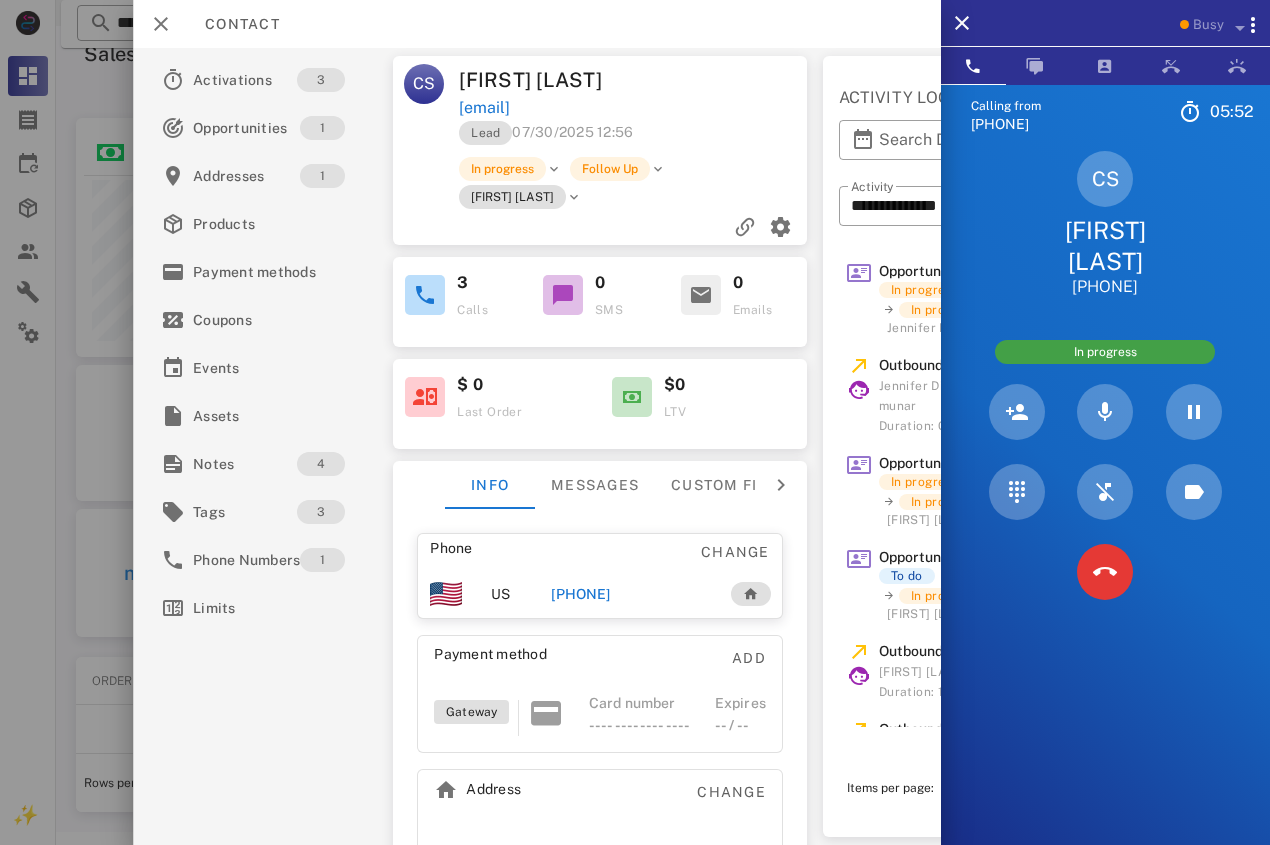 copy on "[EMAIL]" 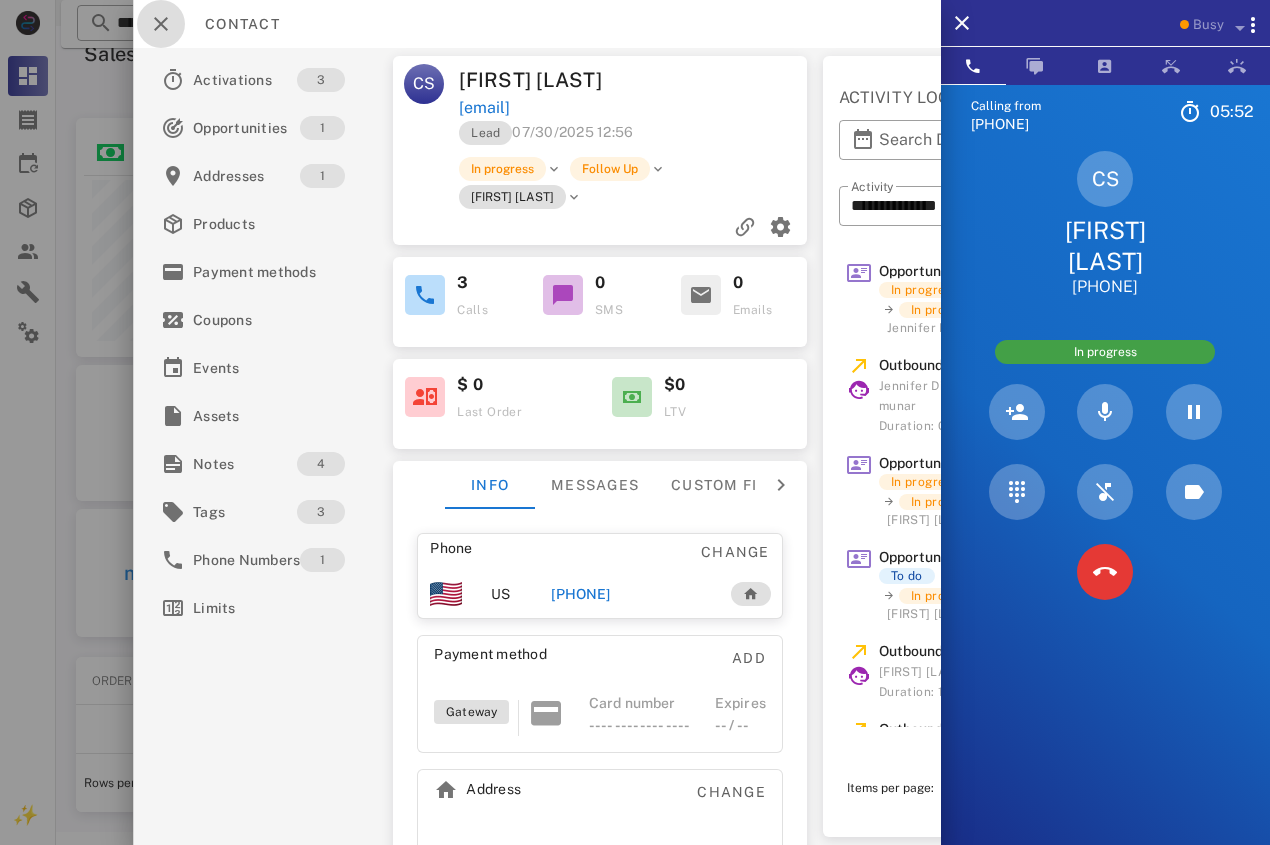 click at bounding box center (161, 24) 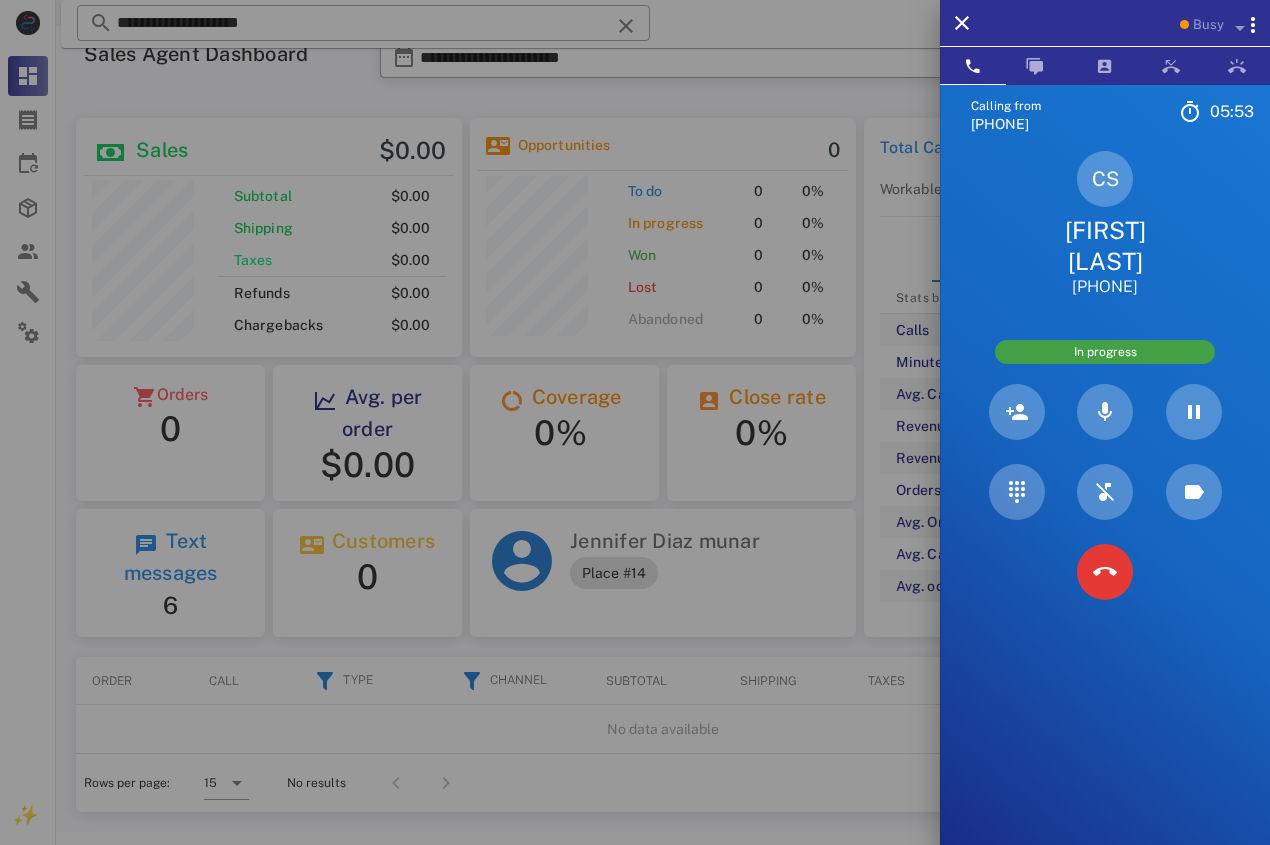 drag, startPoint x: 300, startPoint y: 18, endPoint x: 365, endPoint y: 17, distance: 65.00769 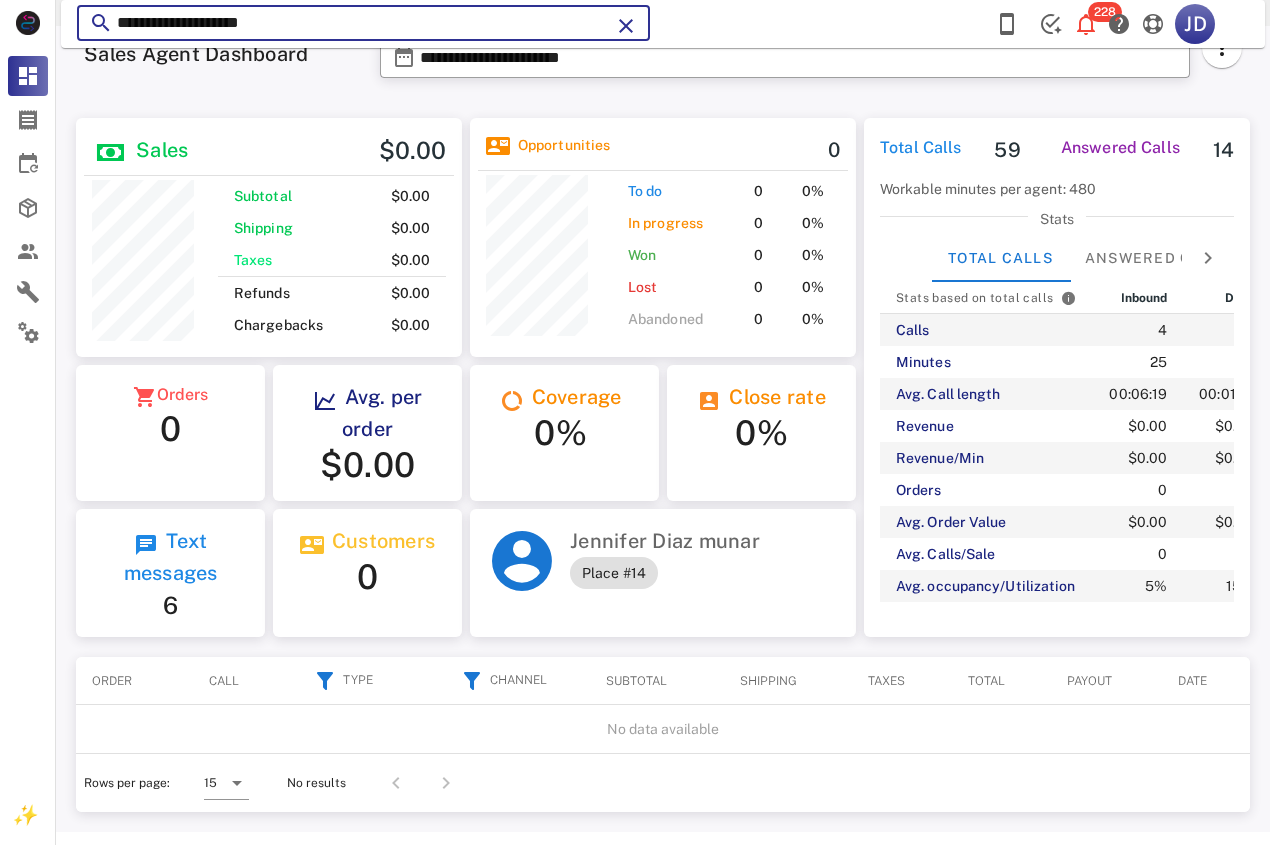 drag, startPoint x: 365, startPoint y: 17, endPoint x: 120, endPoint y: 38, distance: 245.89835 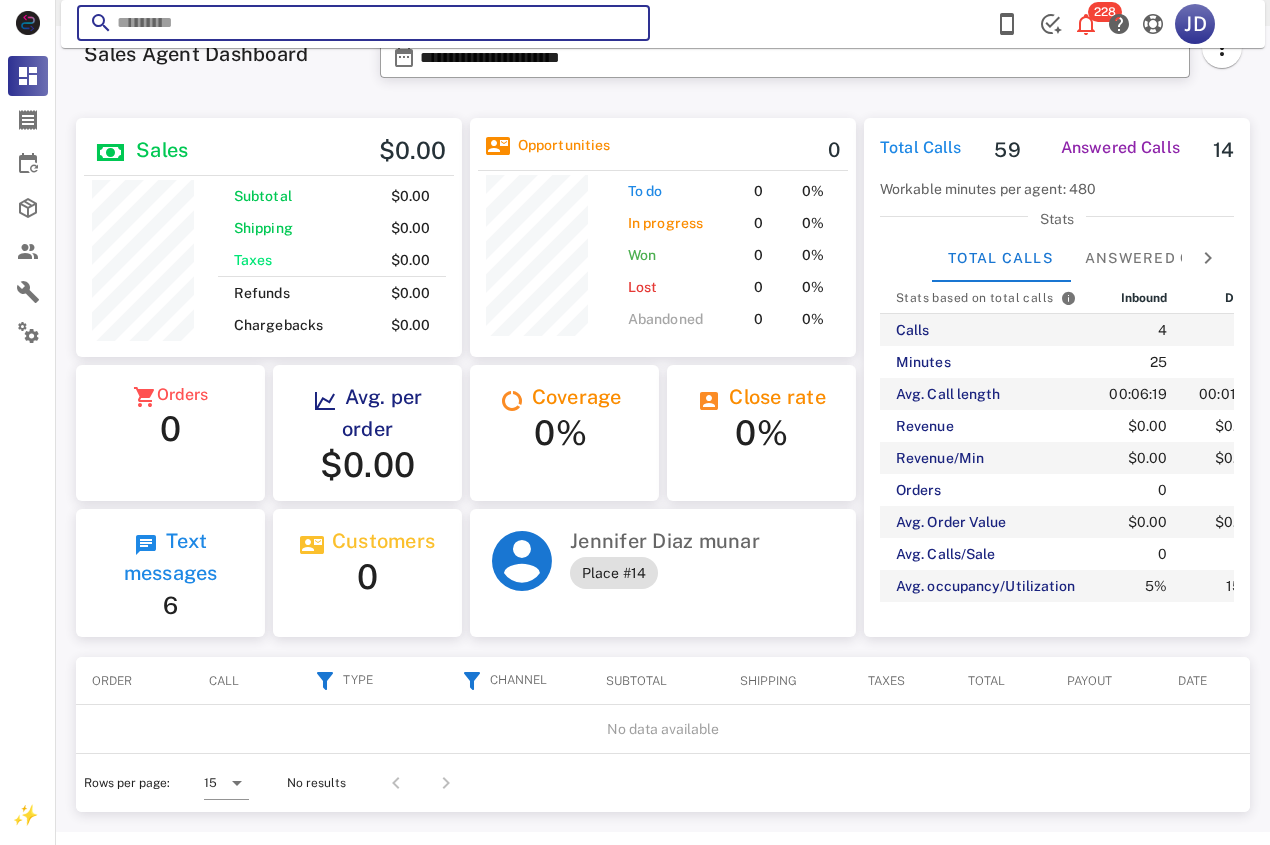 paste on "**********" 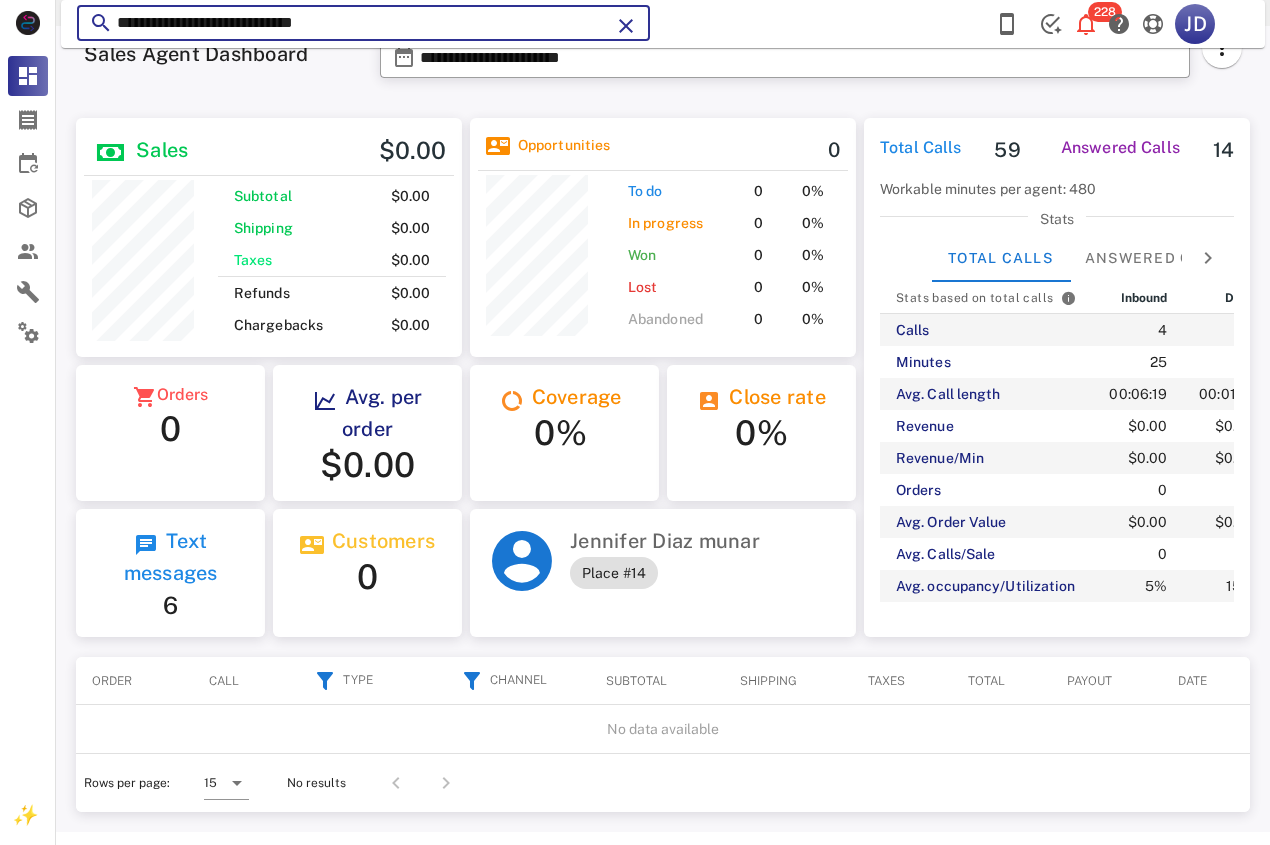 type on "**********" 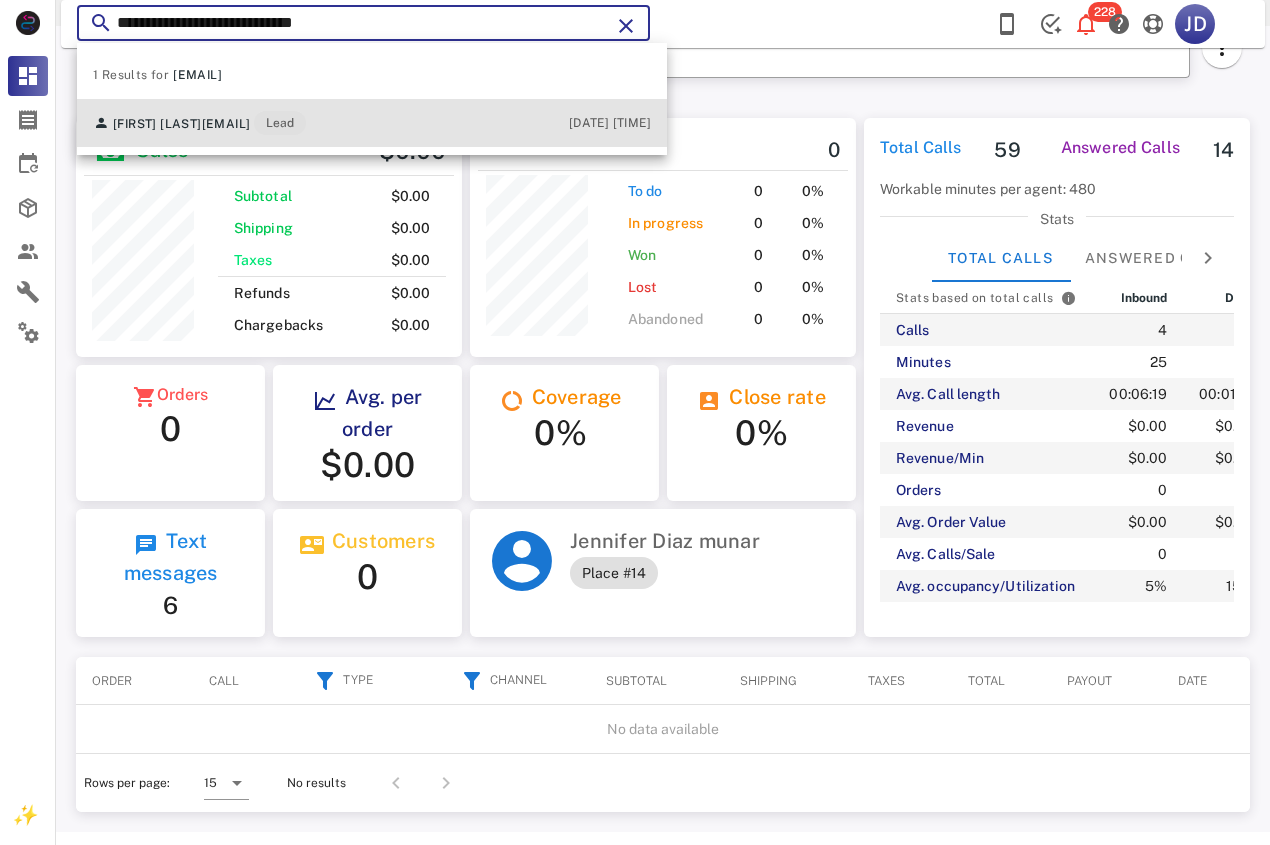 click on "[NAME] [EMAIL] Lead" at bounding box center [199, 123] 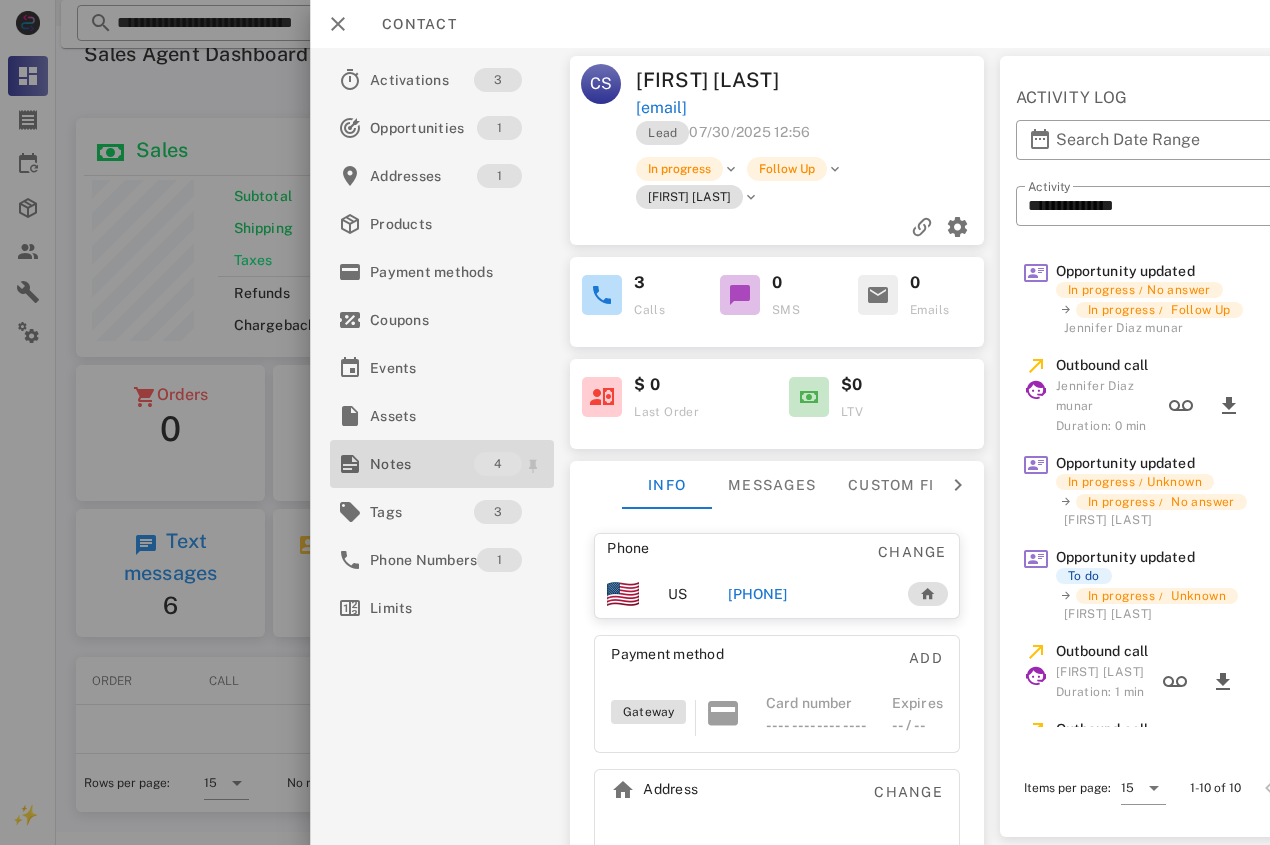 click on "Notes" at bounding box center (422, 464) 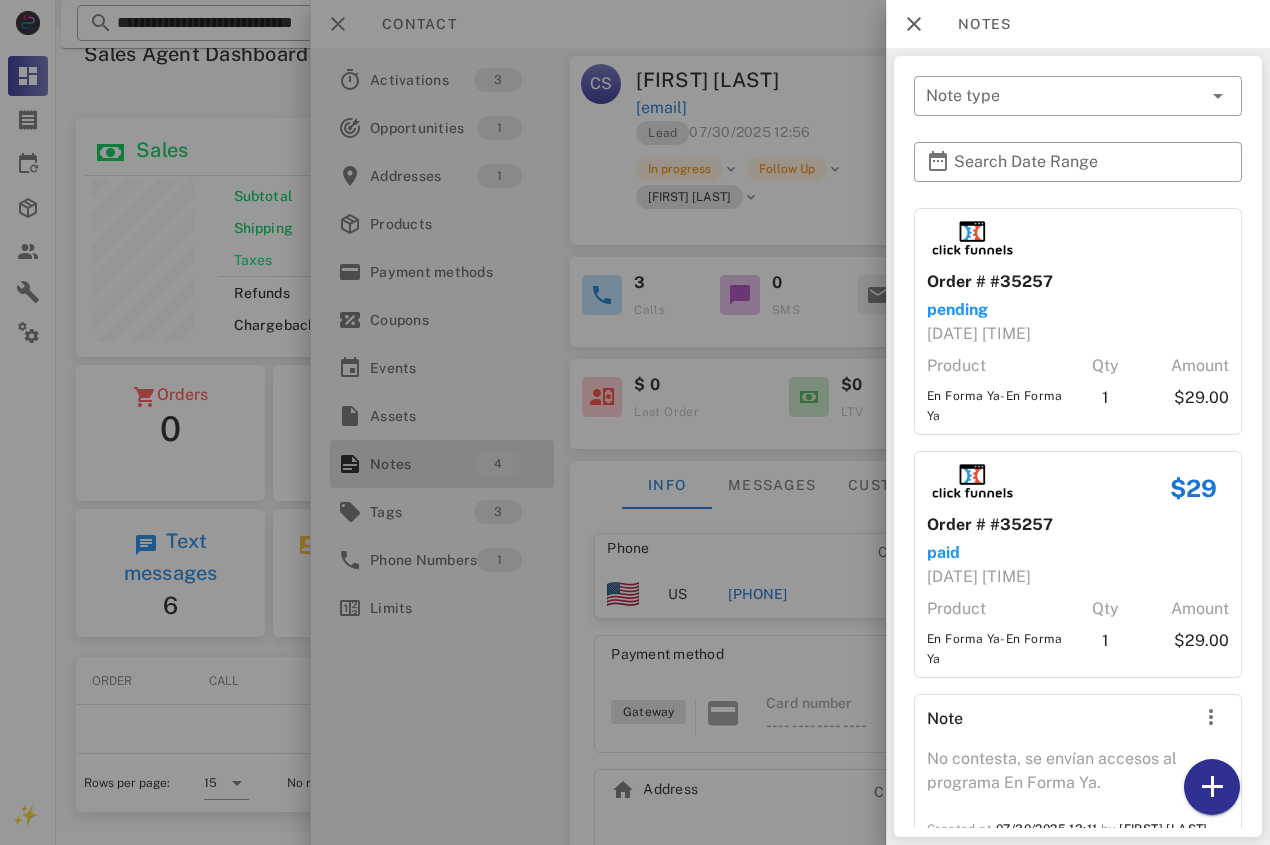 click at bounding box center [635, 422] 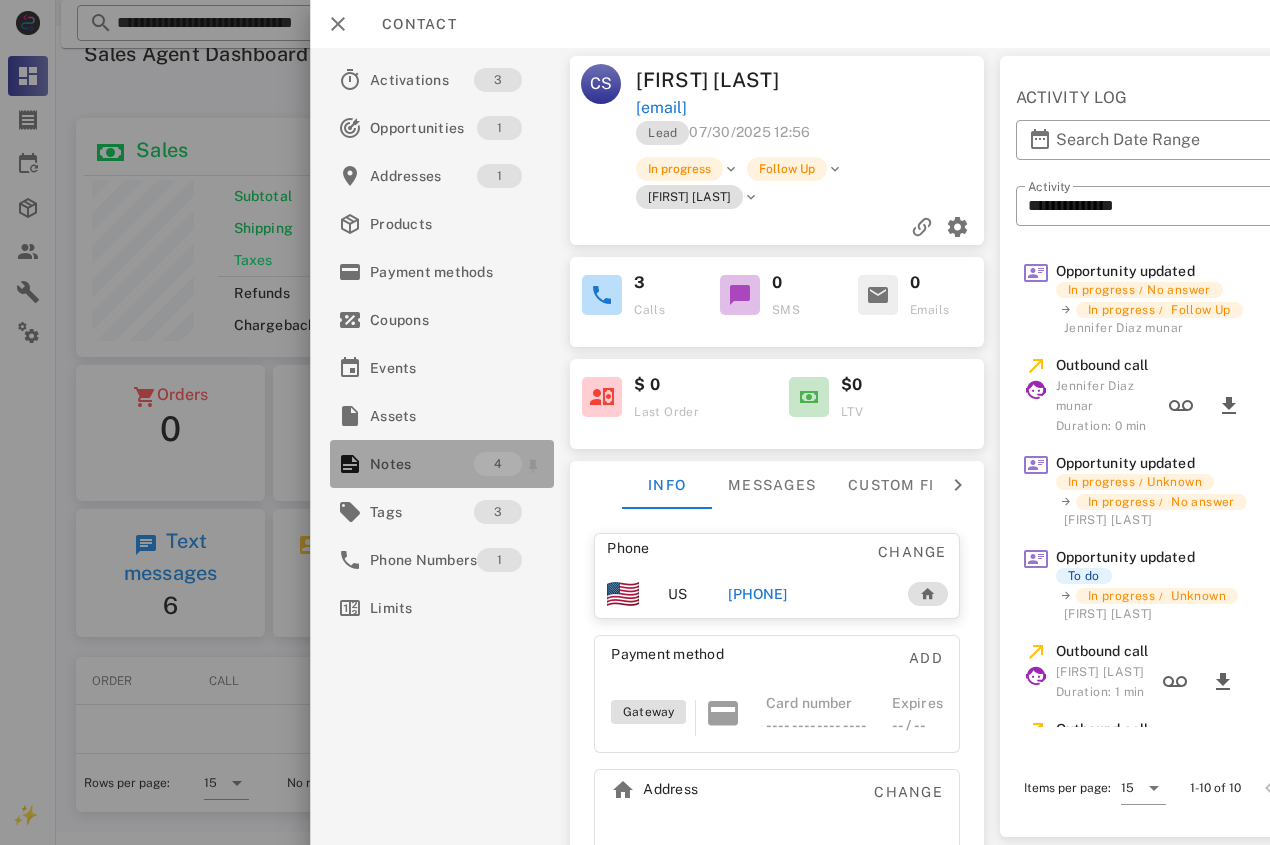 click on "Notes" at bounding box center [422, 464] 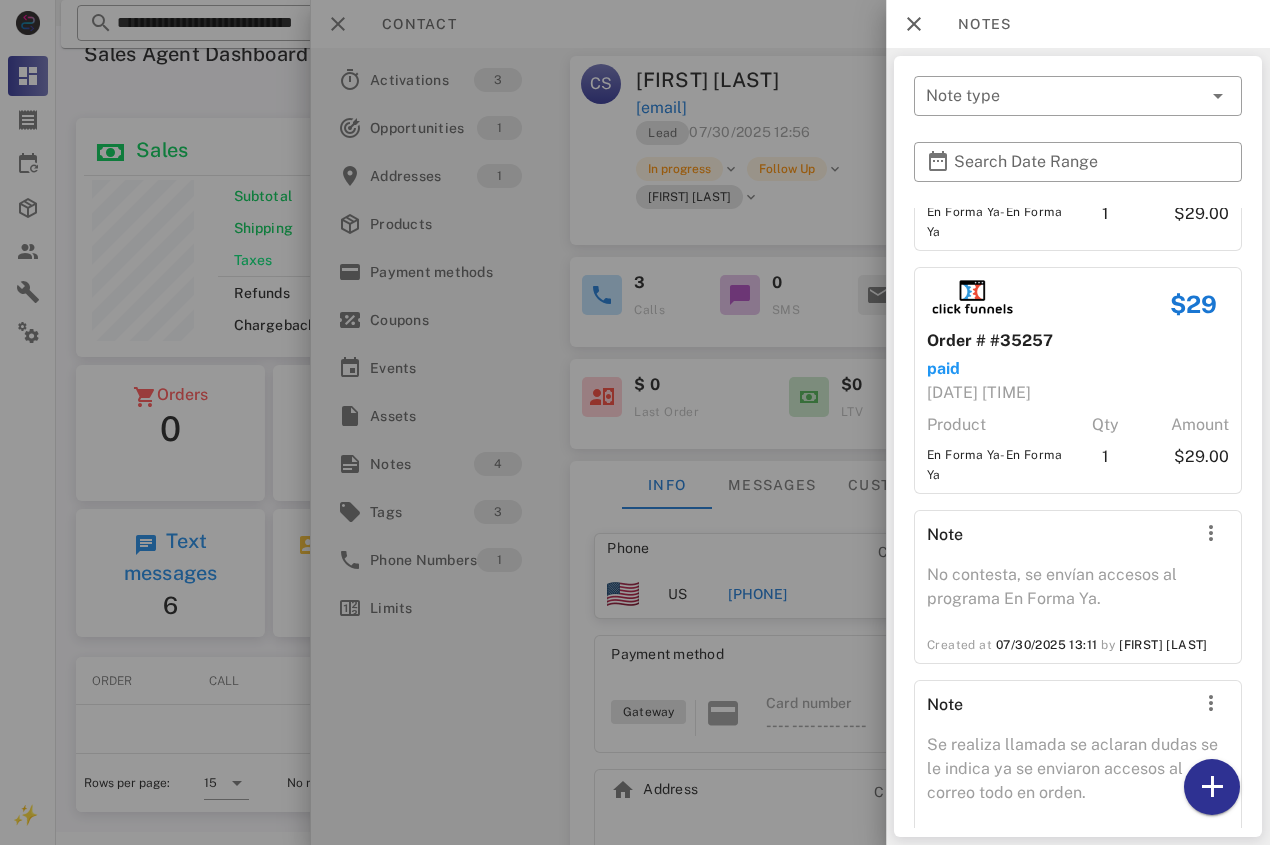 scroll, scrollTop: 279, scrollLeft: 0, axis: vertical 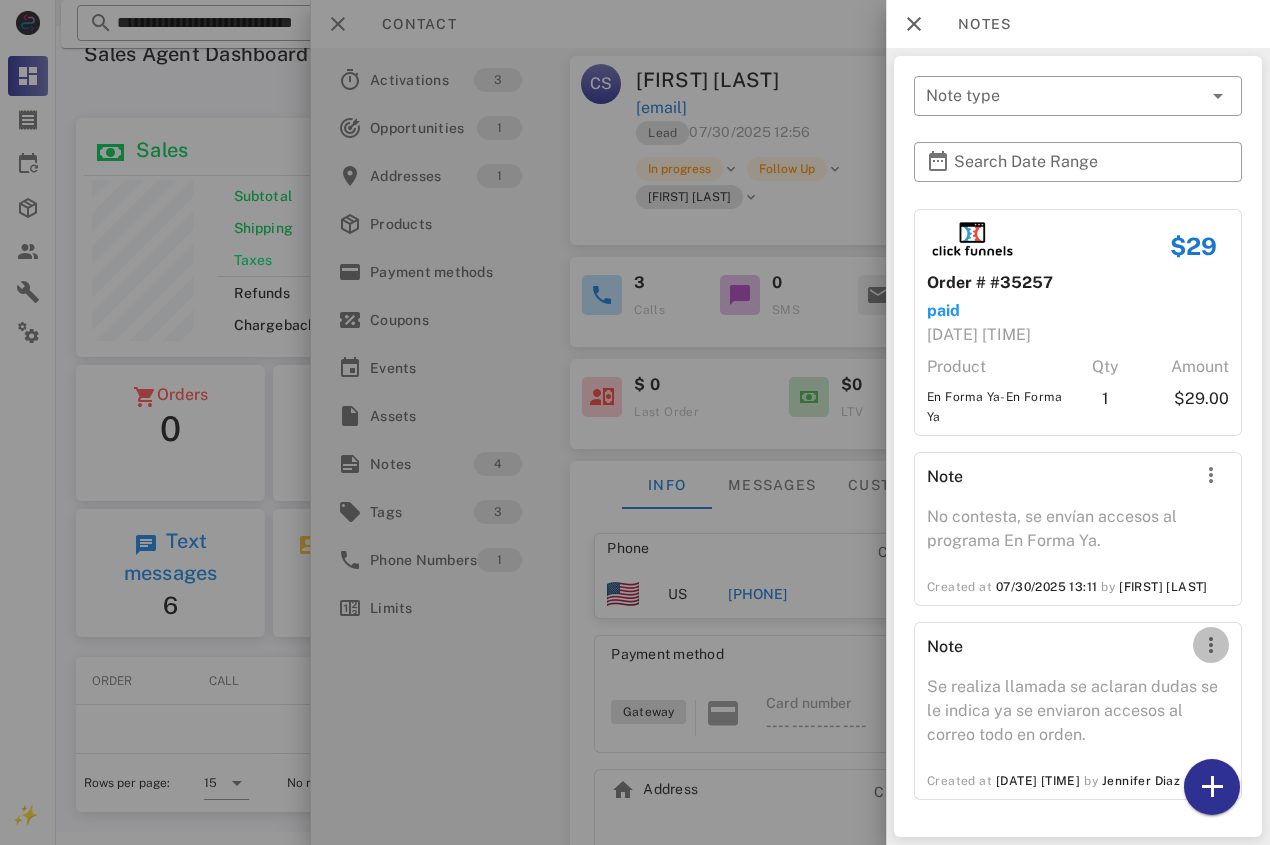 click at bounding box center [1211, 645] 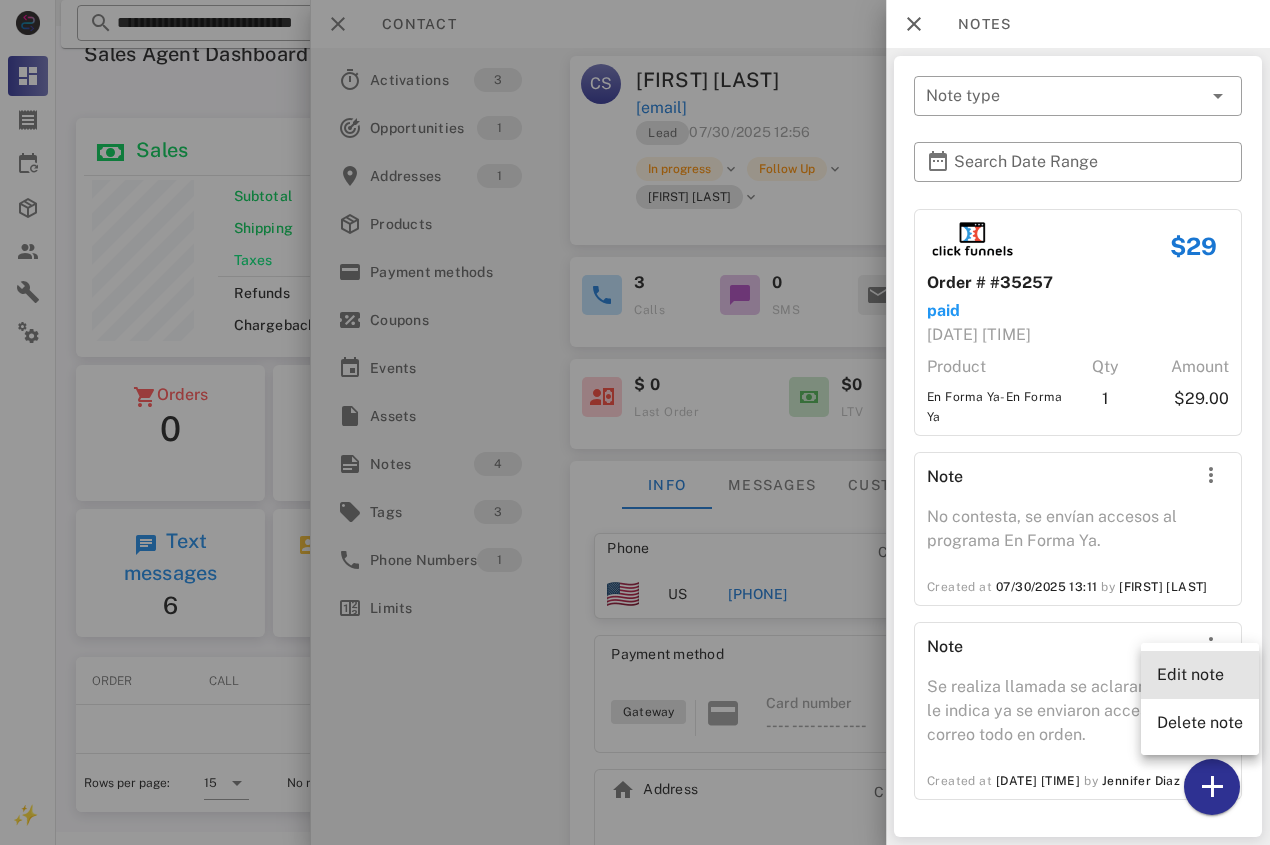 click on "Edit note" at bounding box center (1200, 674) 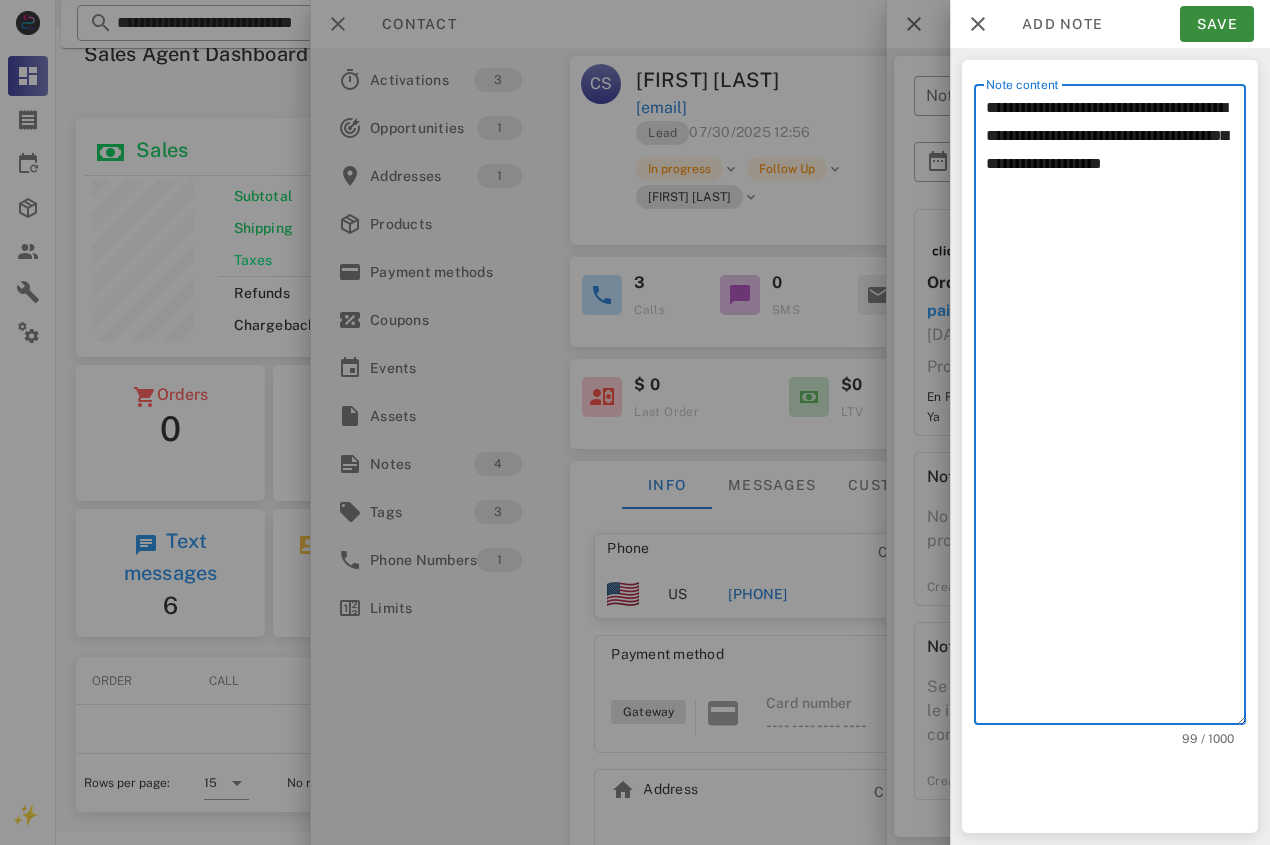 click on "**********" at bounding box center (1116, 409) 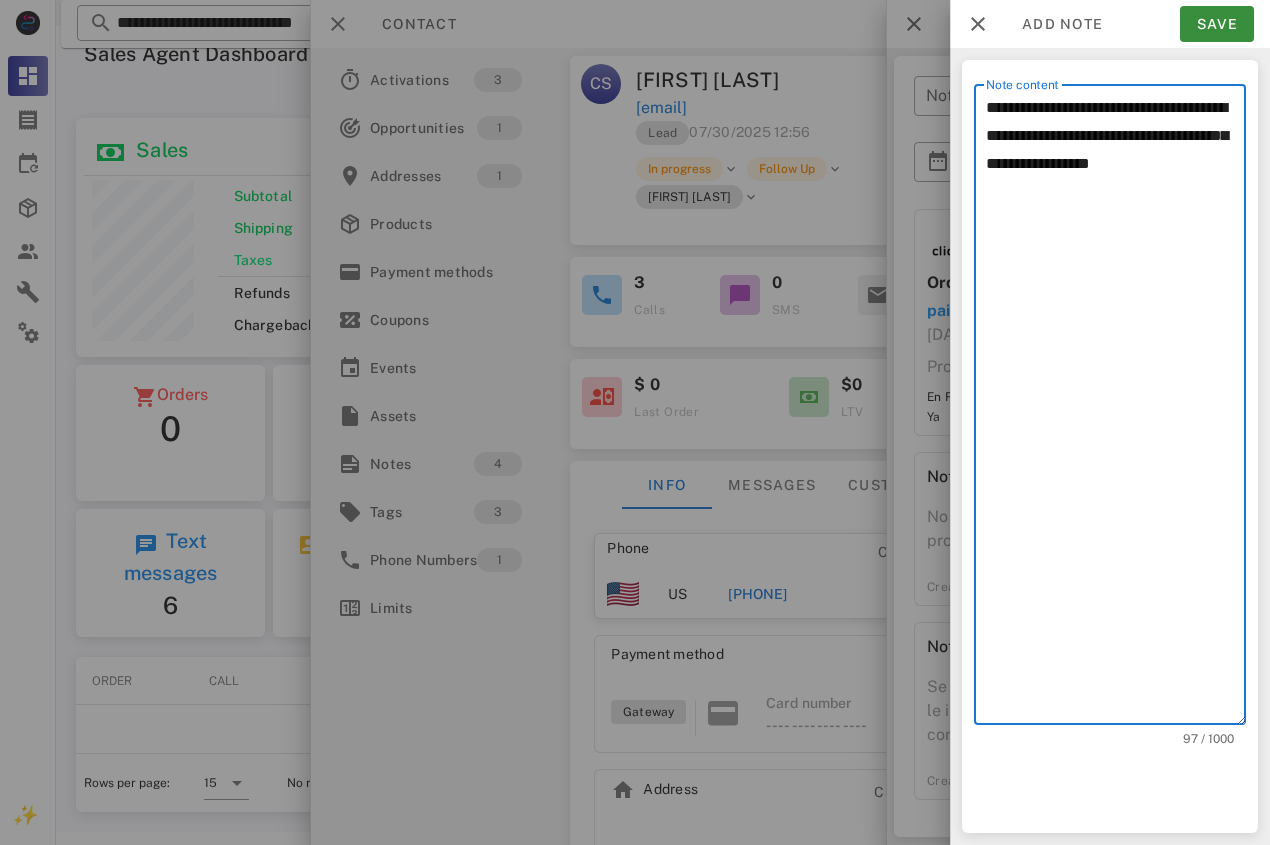 click on "**********" at bounding box center (1116, 409) 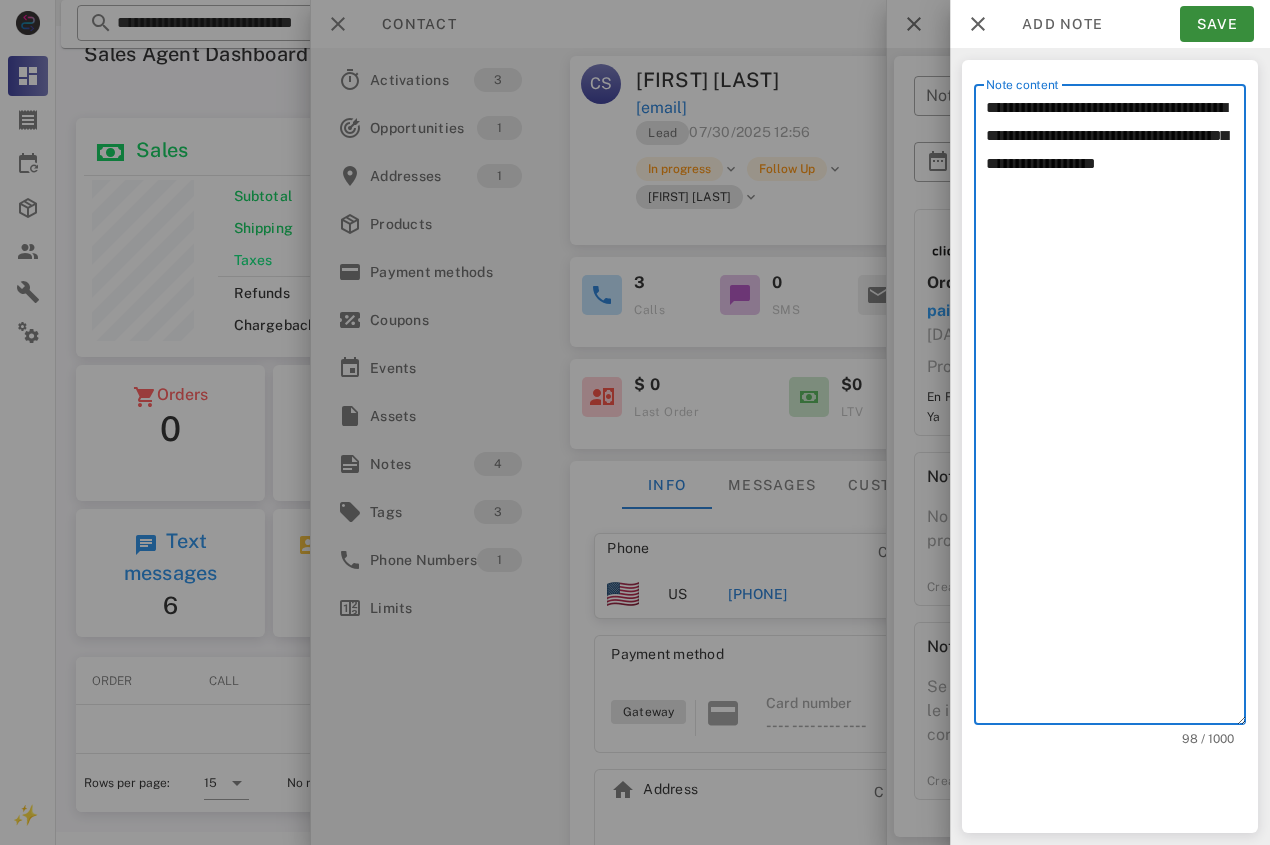 click on "**********" at bounding box center [1116, 409] 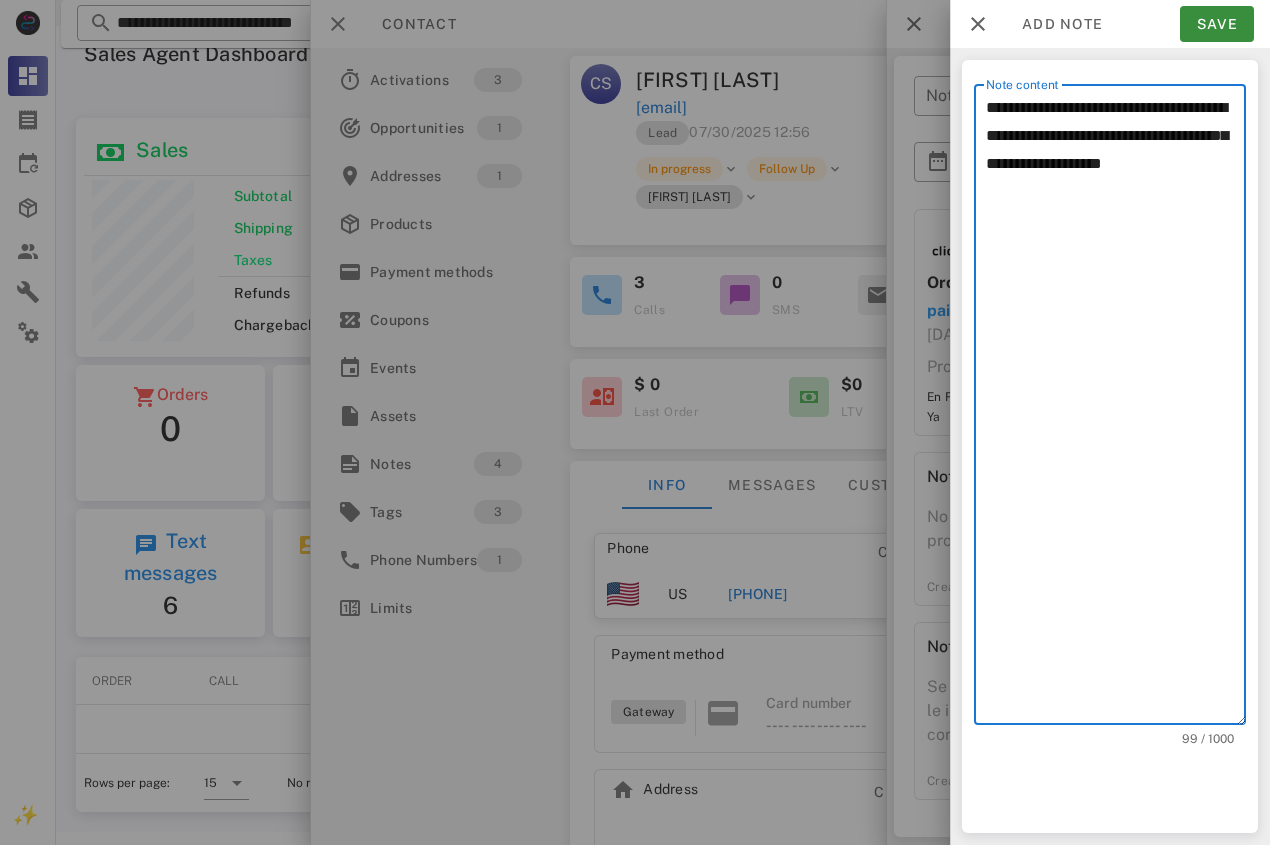 click on "**********" at bounding box center (1116, 409) 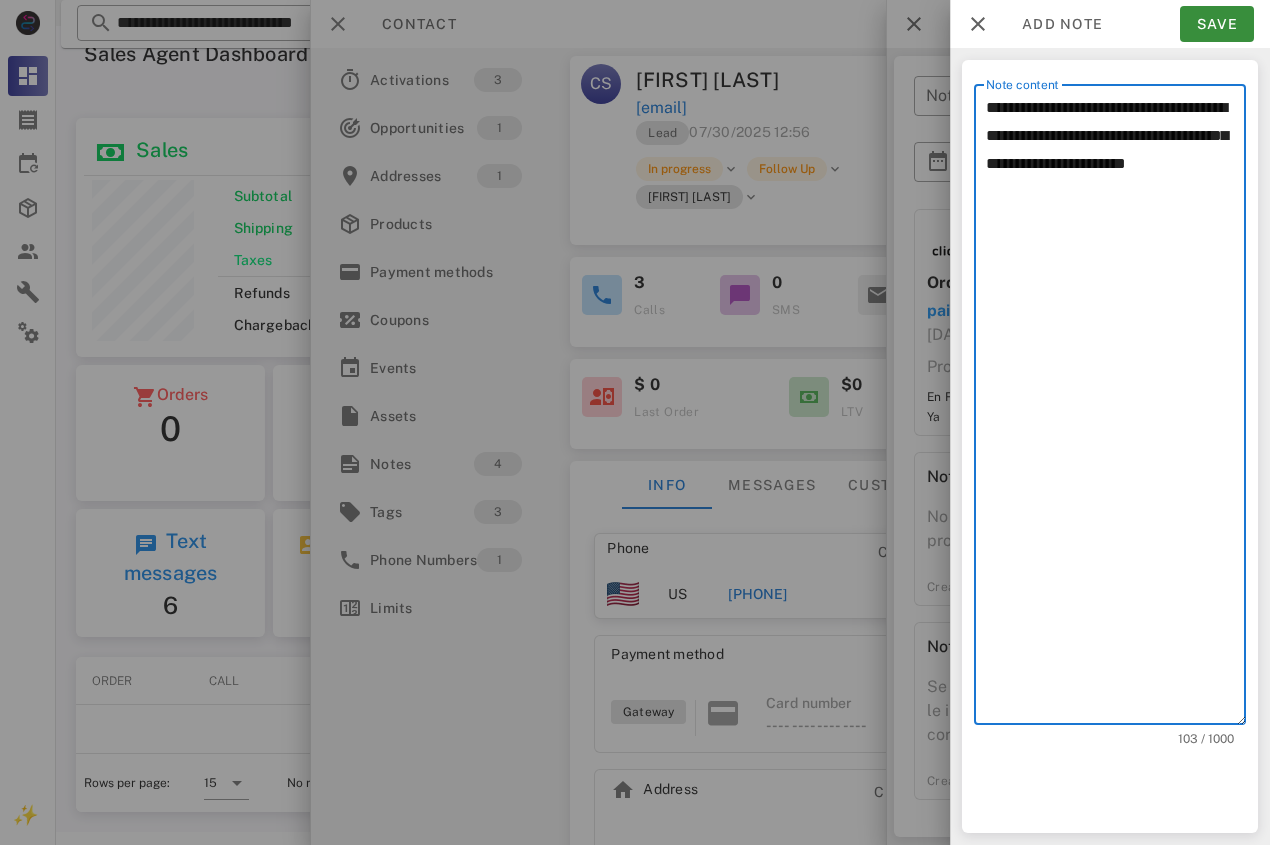 click on "**********" at bounding box center [1116, 409] 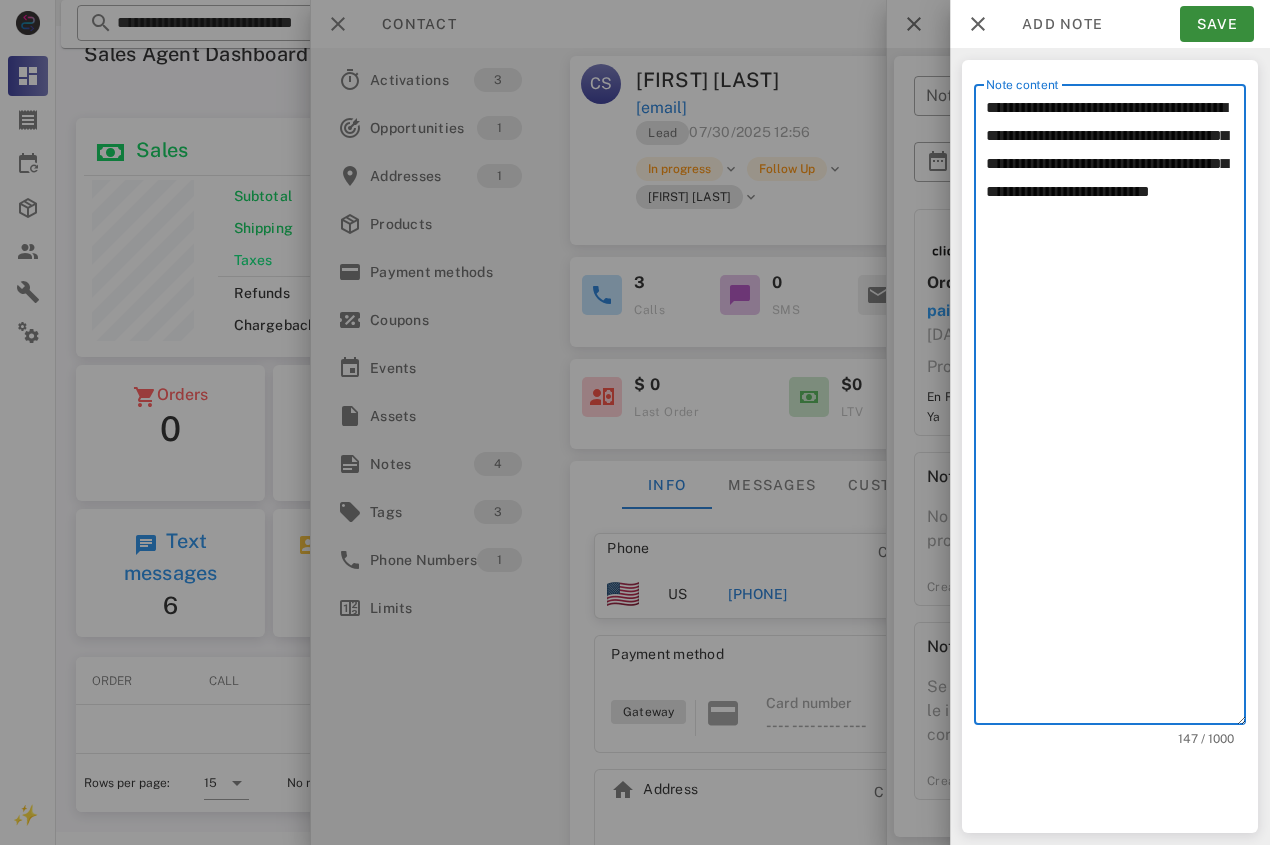 click on "**********" at bounding box center [1116, 409] 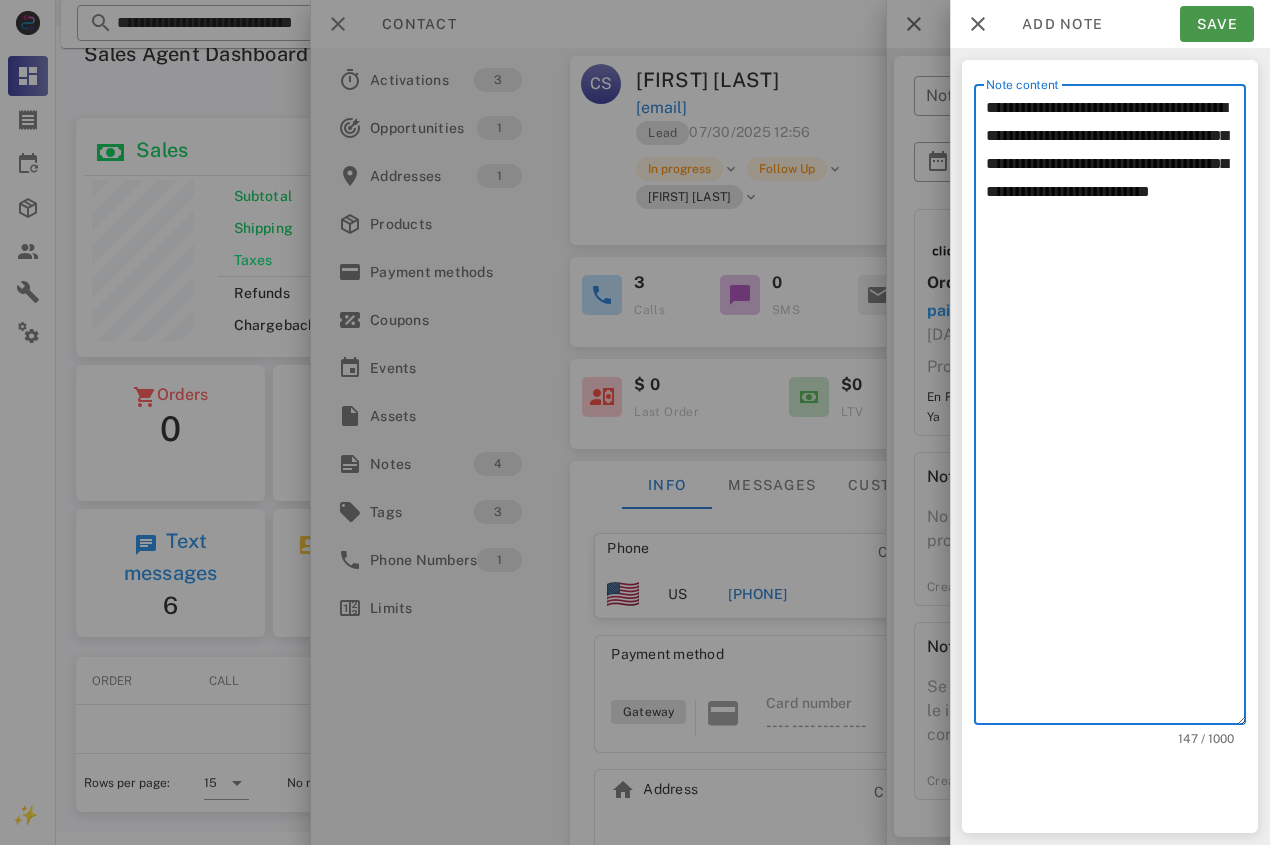 type on "**********" 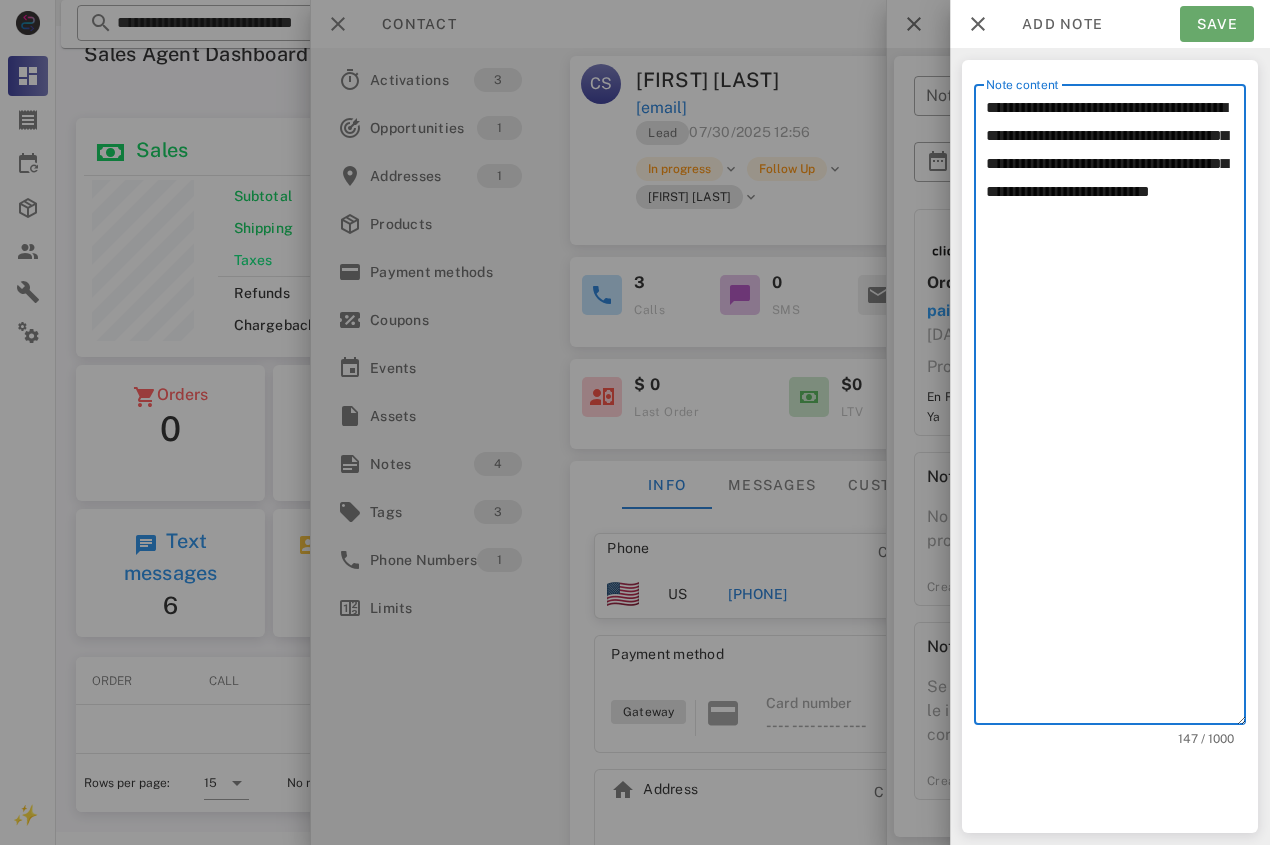 click on "Save" at bounding box center (1217, 24) 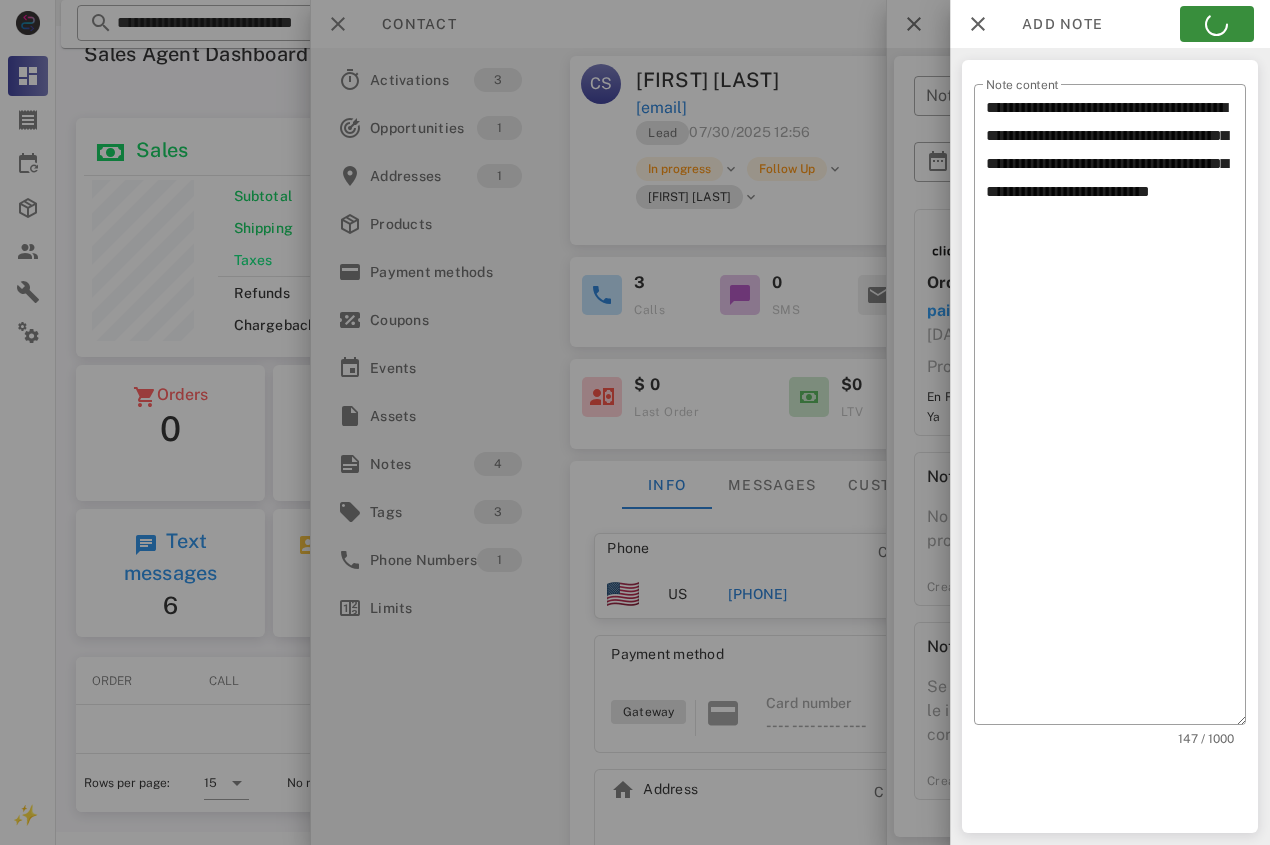 click at bounding box center [635, 422] 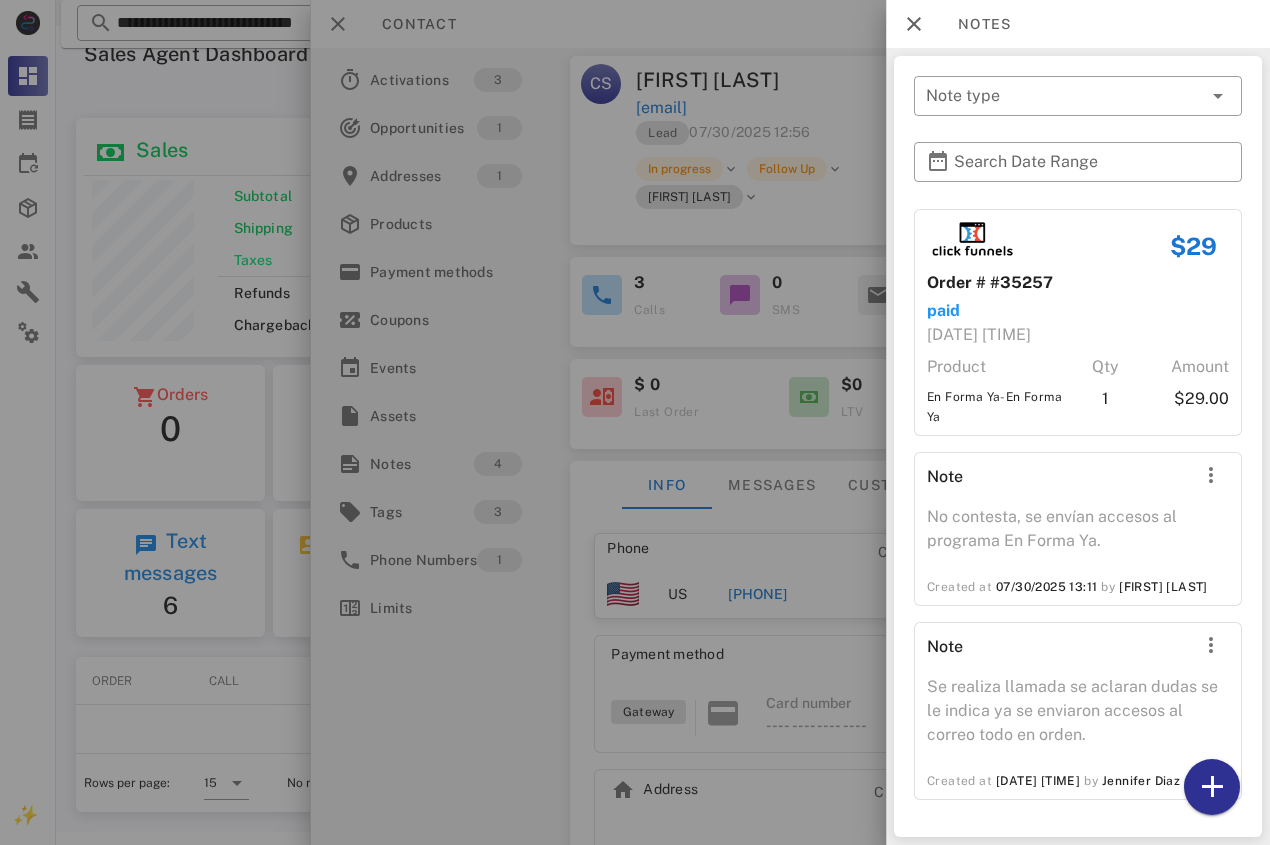 click at bounding box center (635, 422) 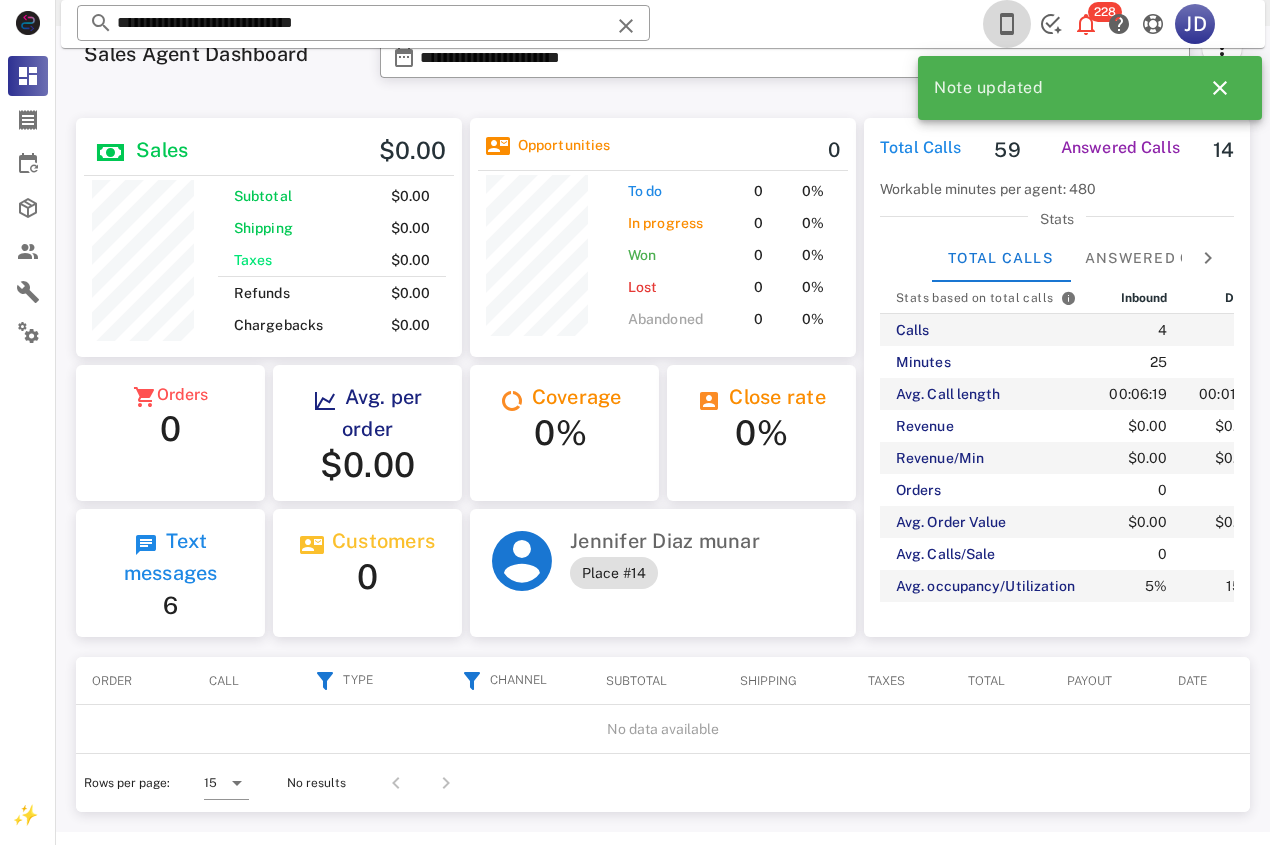 click at bounding box center [1007, 24] 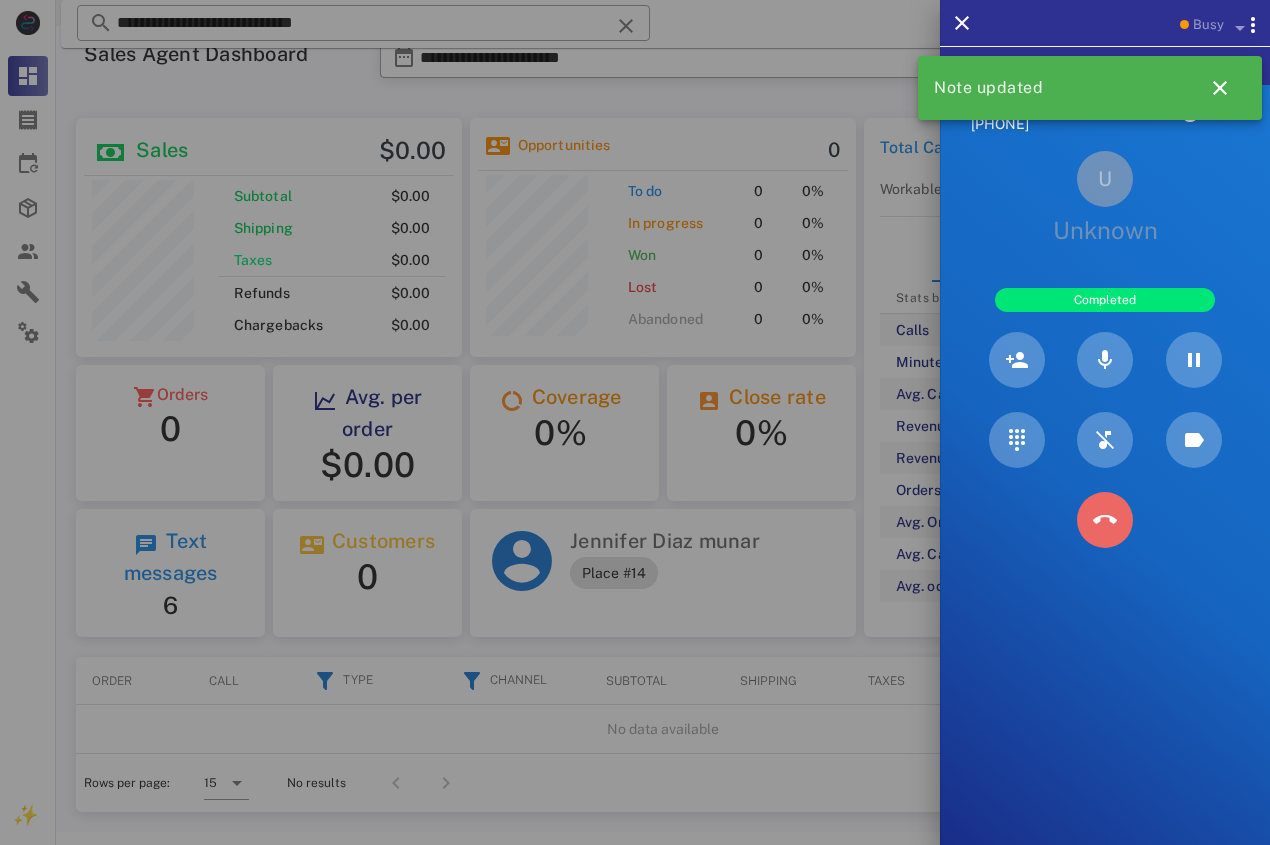 drag, startPoint x: 1112, startPoint y: 534, endPoint x: 1123, endPoint y: 534, distance: 11 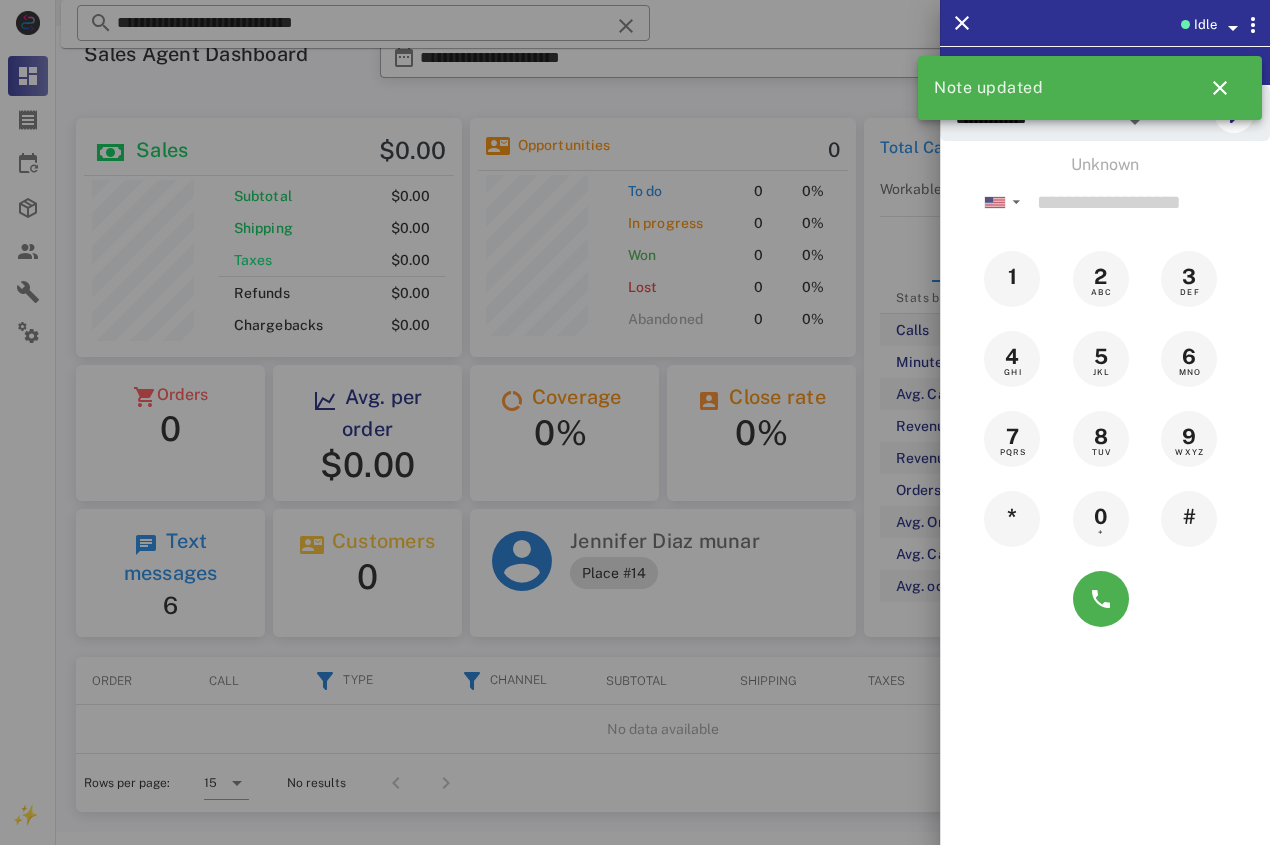 click on "Unknown" at bounding box center (1105, 165) 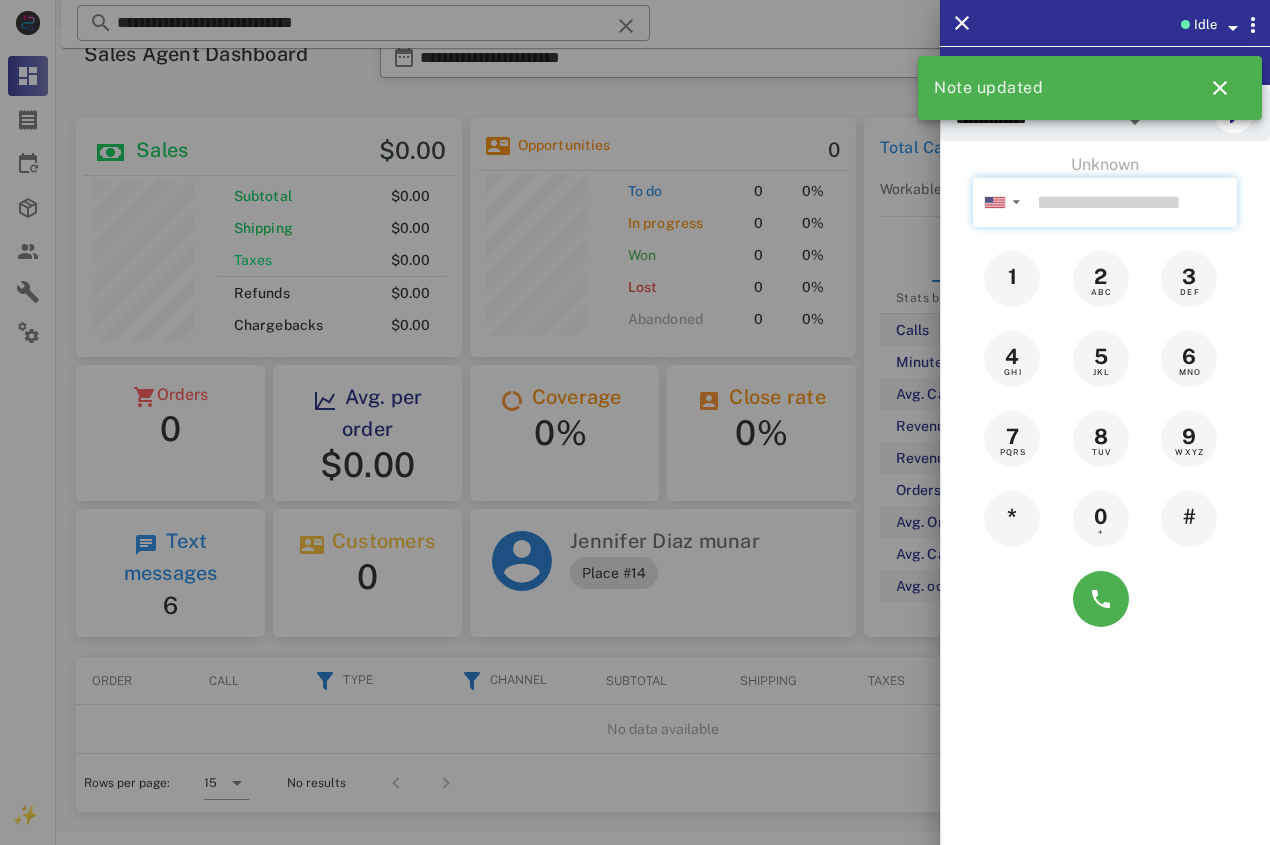 click at bounding box center (1133, 202) 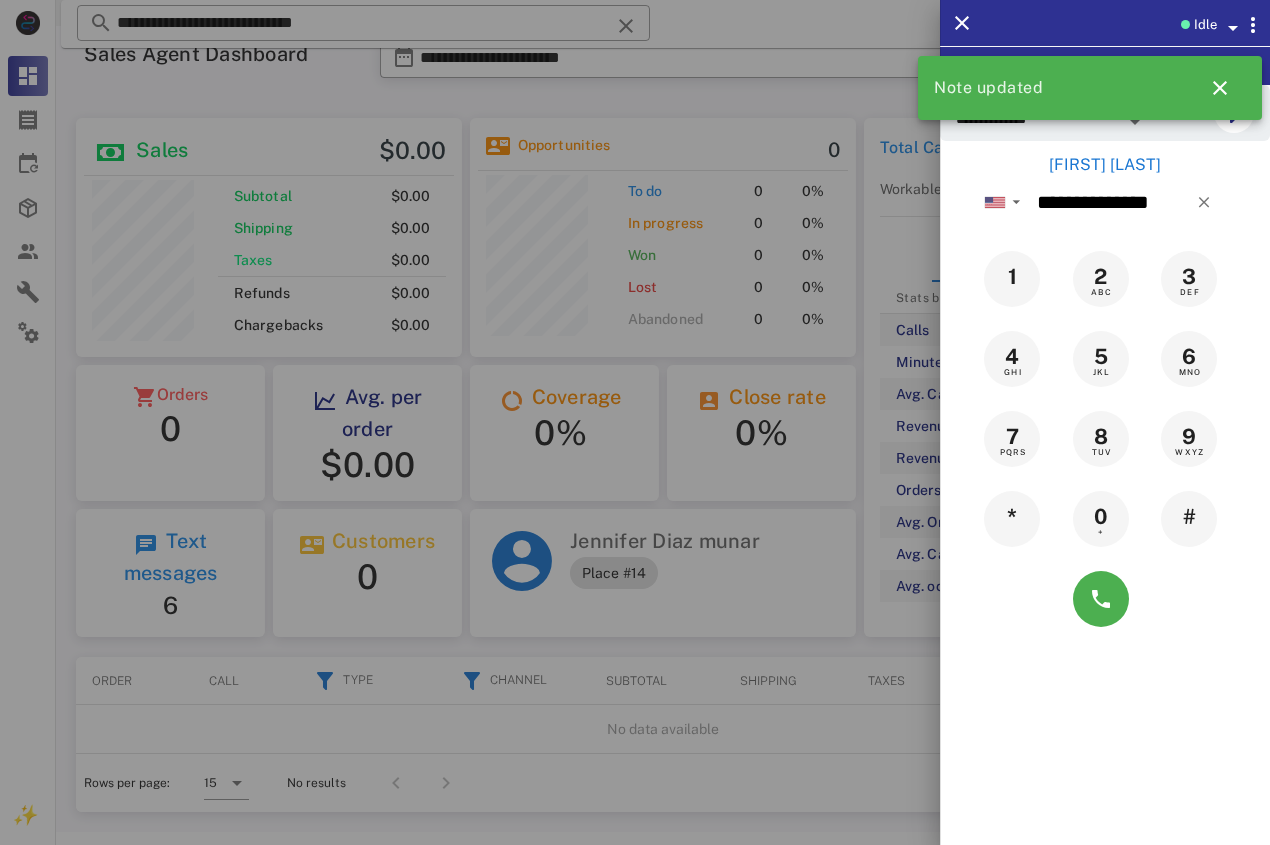 click on "[FIRST] [LAST]" at bounding box center [1105, 165] 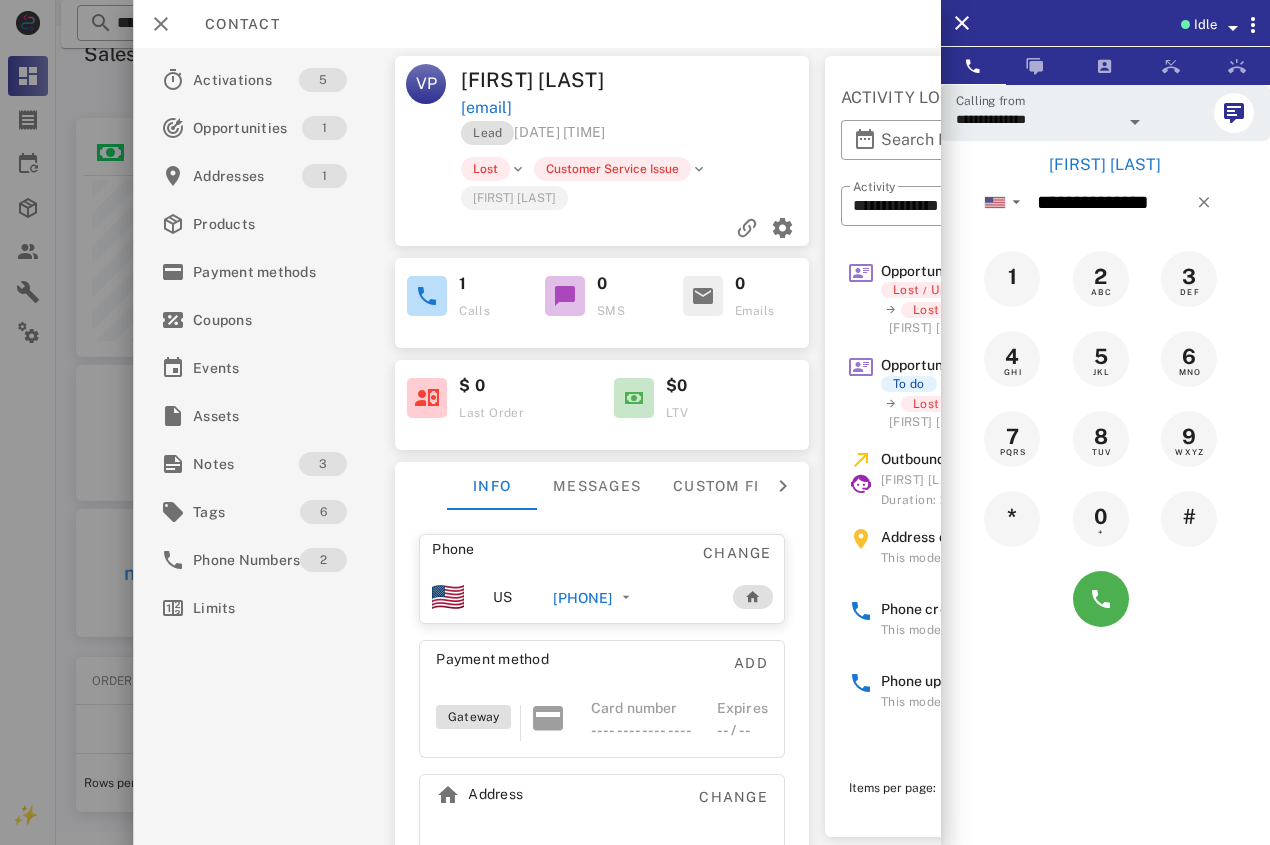 click on "[PHONE]" at bounding box center [582, 598] 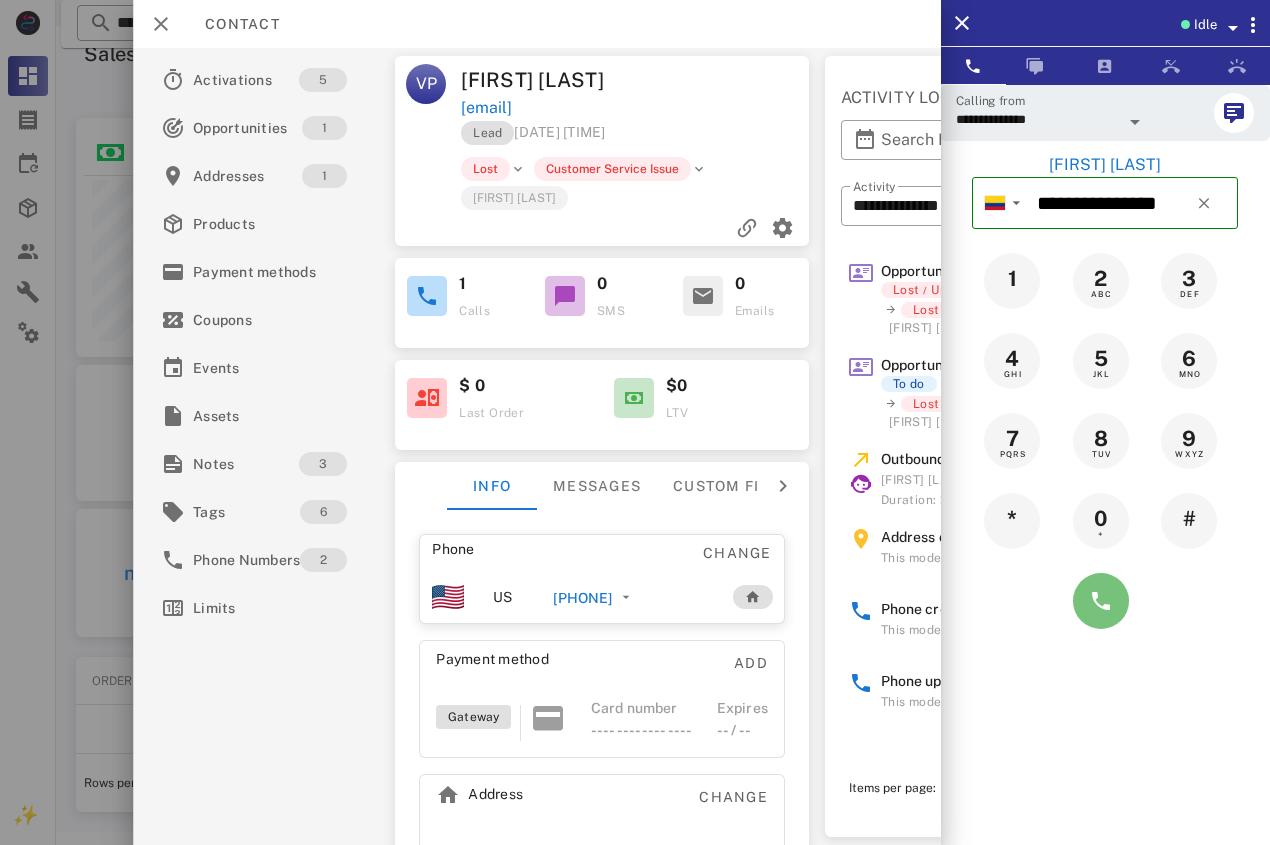 click at bounding box center [1101, 601] 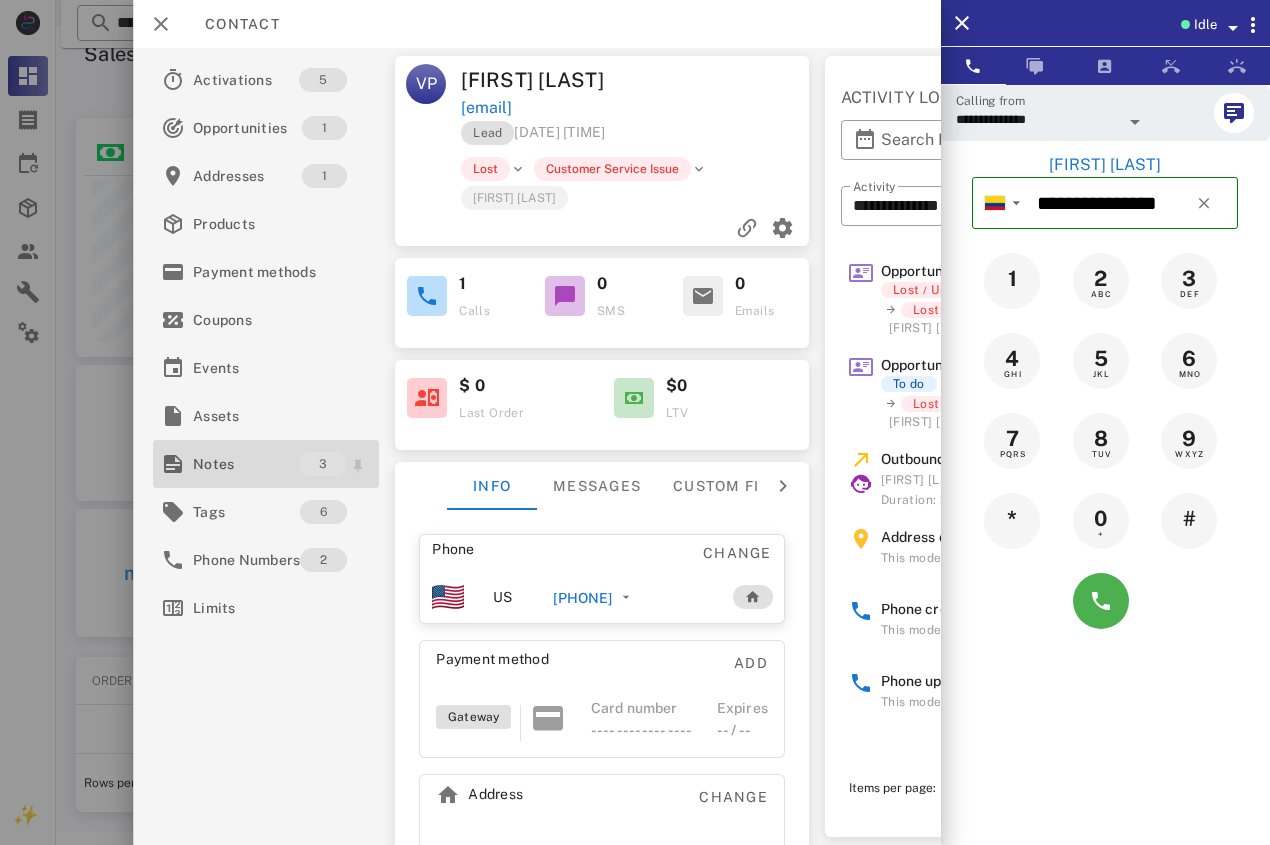 click on "Notes" at bounding box center (246, 464) 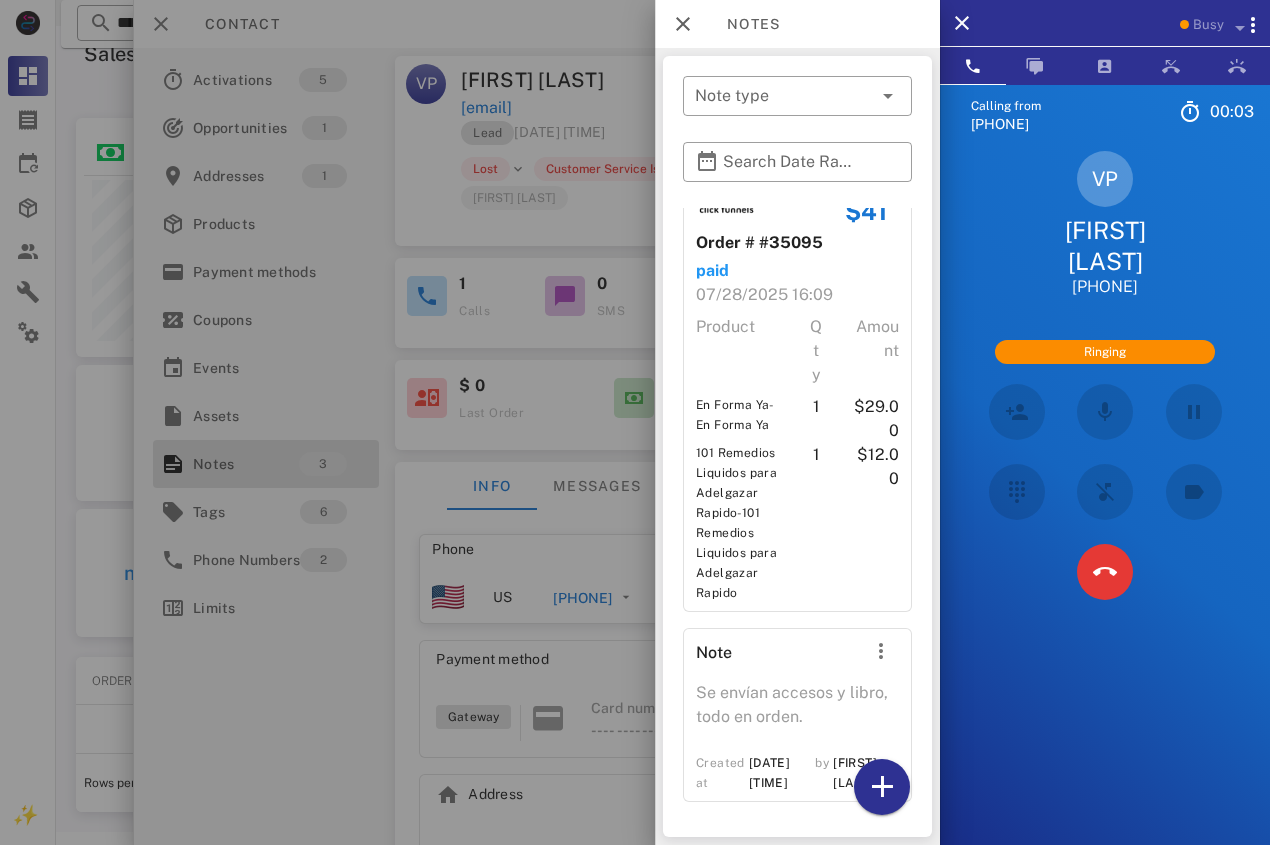 scroll, scrollTop: 480, scrollLeft: 0, axis: vertical 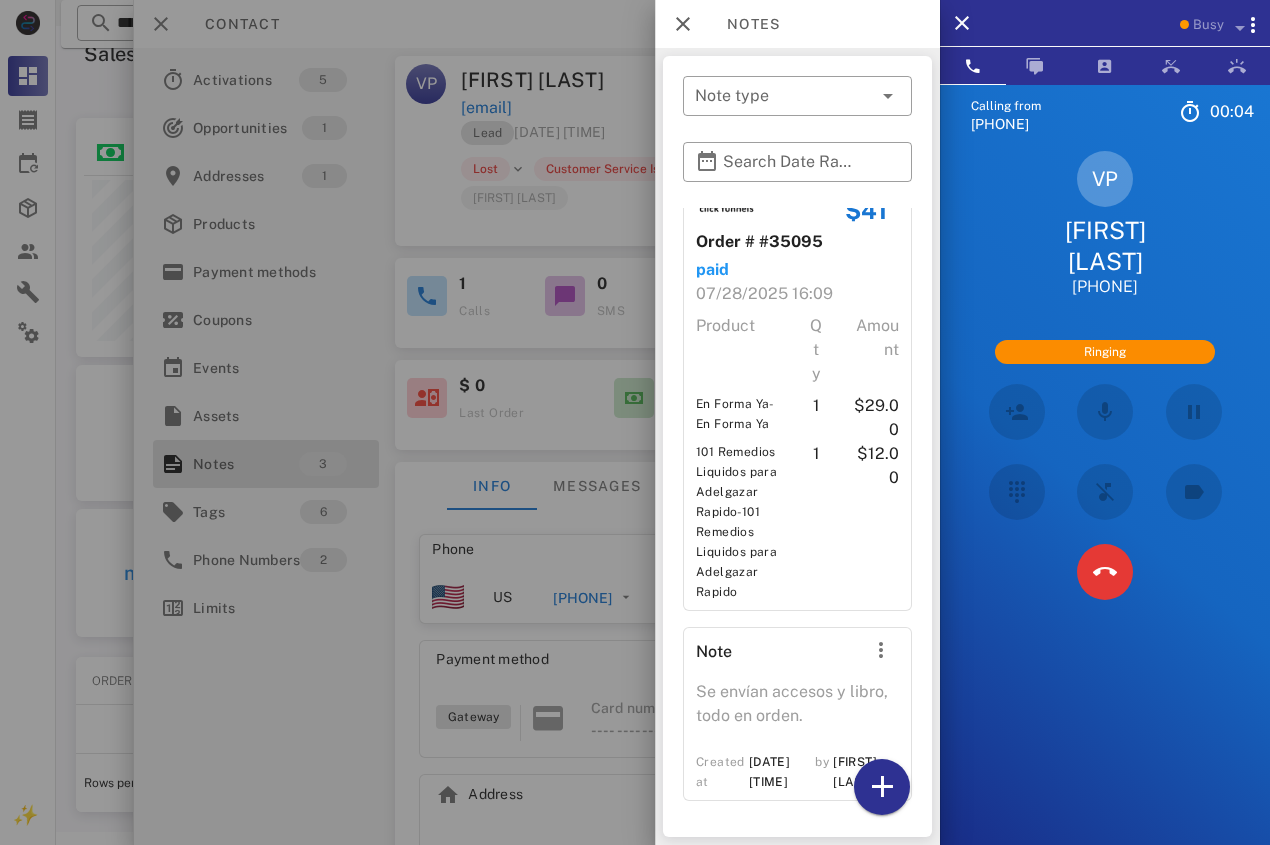 click at bounding box center [635, 422] 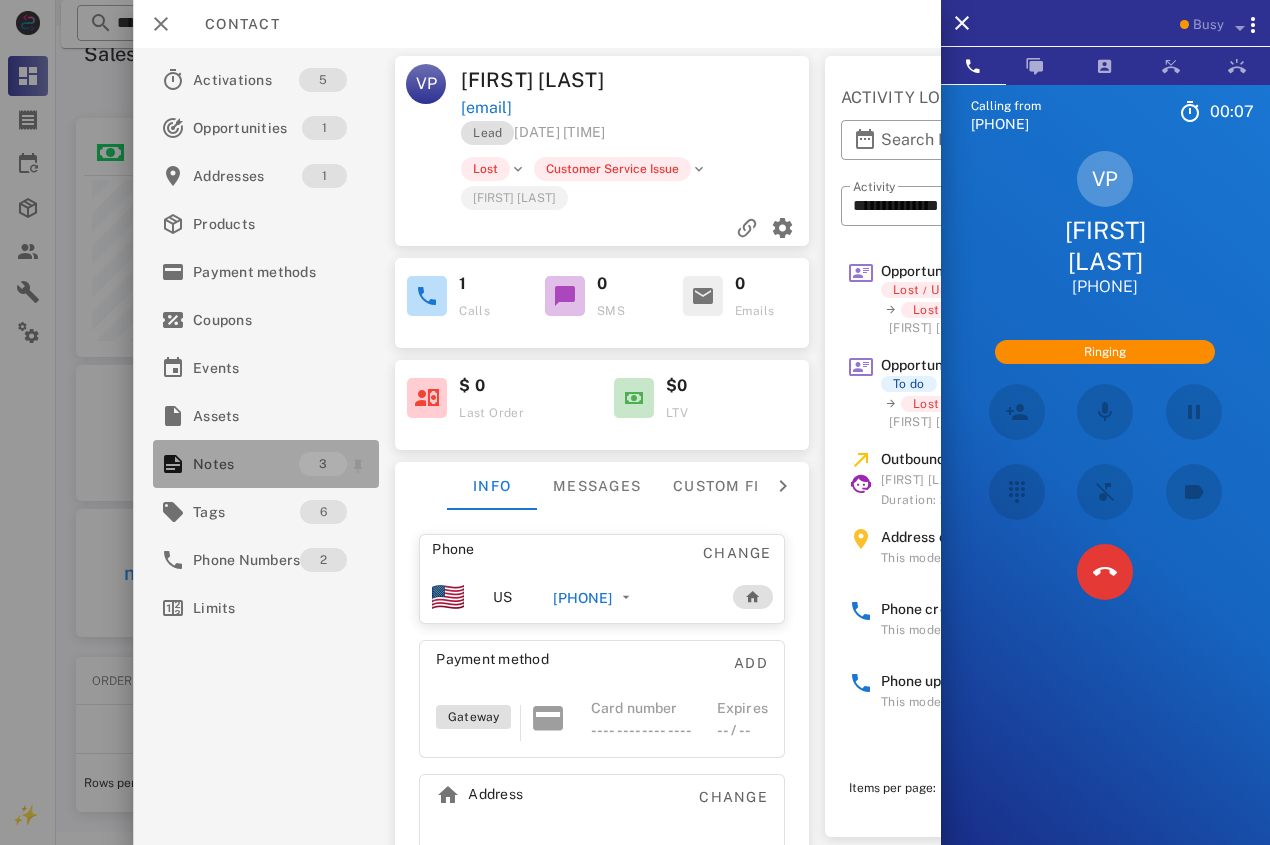 click on "Notes" at bounding box center [246, 464] 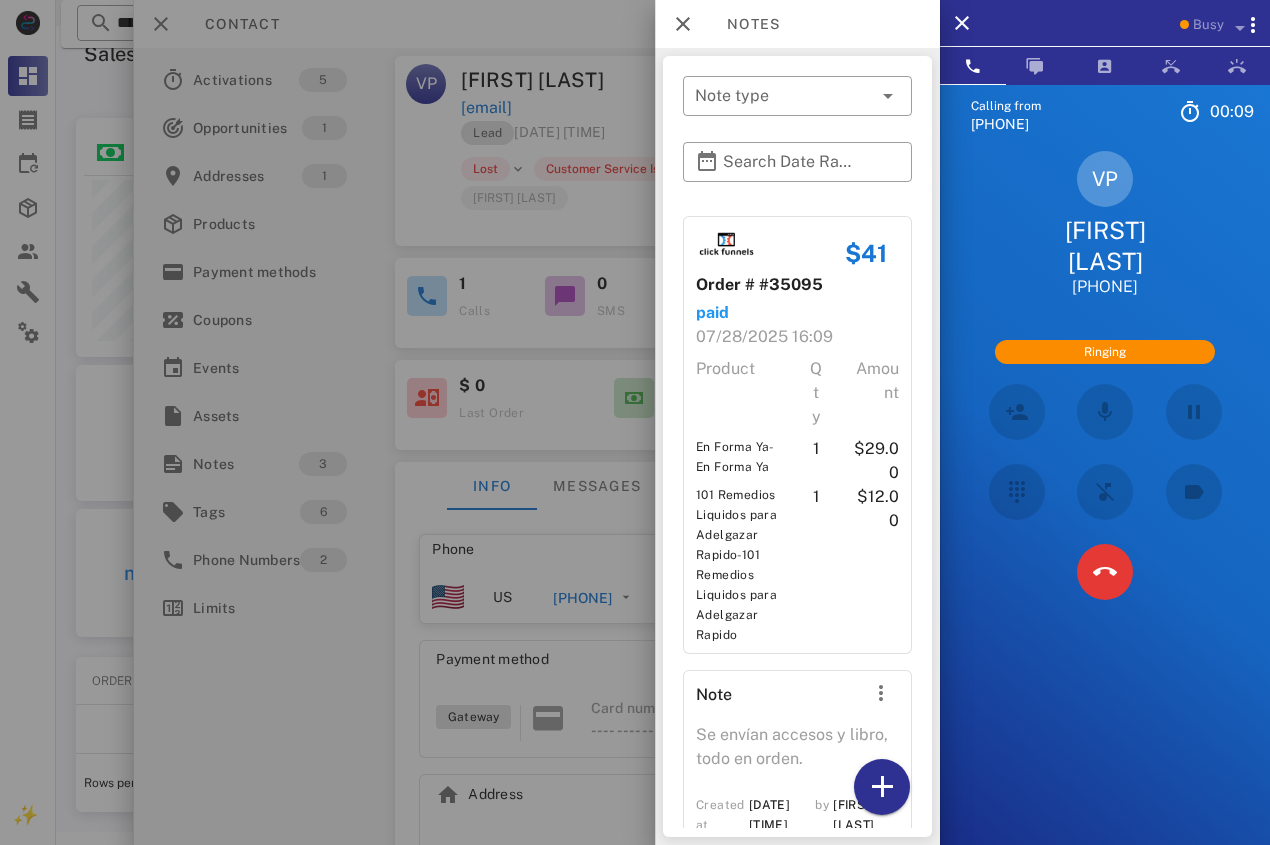 scroll, scrollTop: 480, scrollLeft: 0, axis: vertical 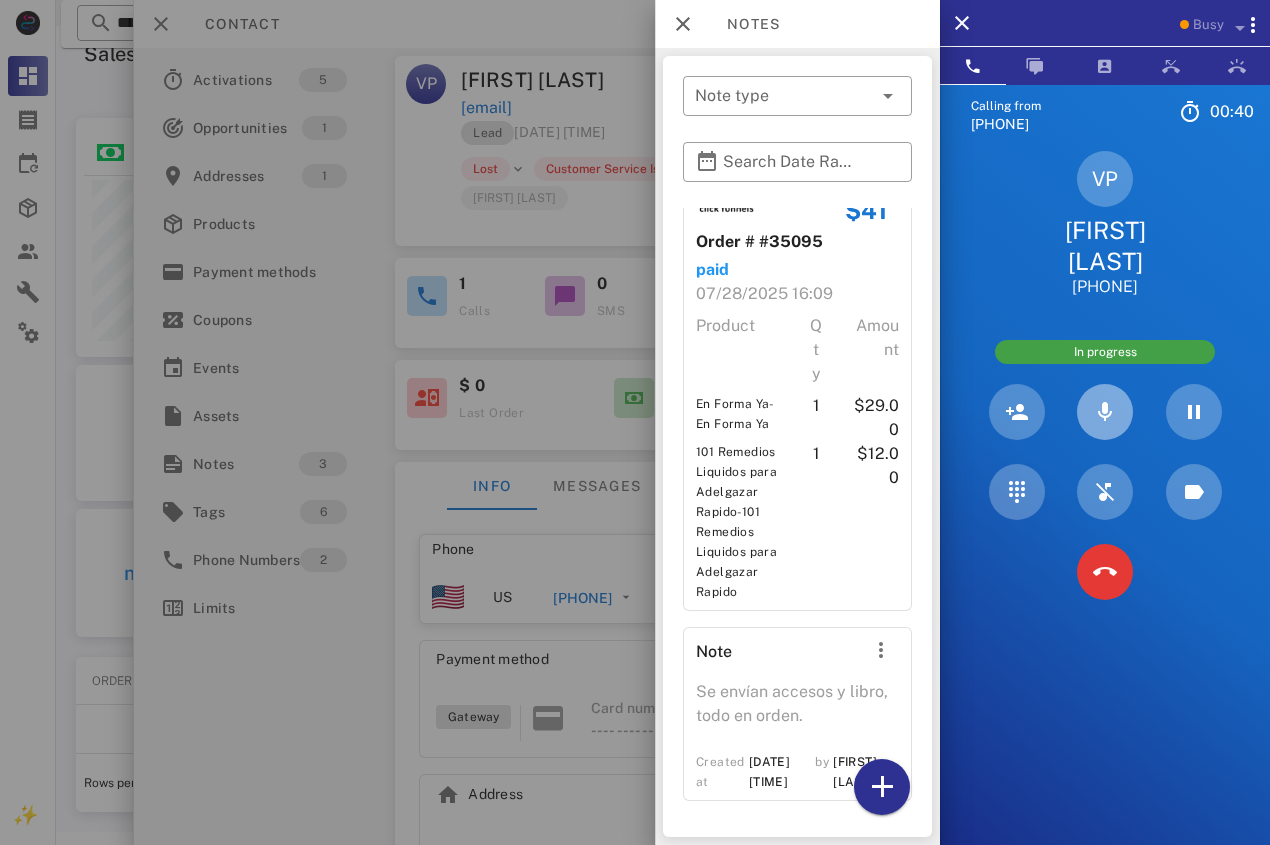 click at bounding box center (1105, 412) 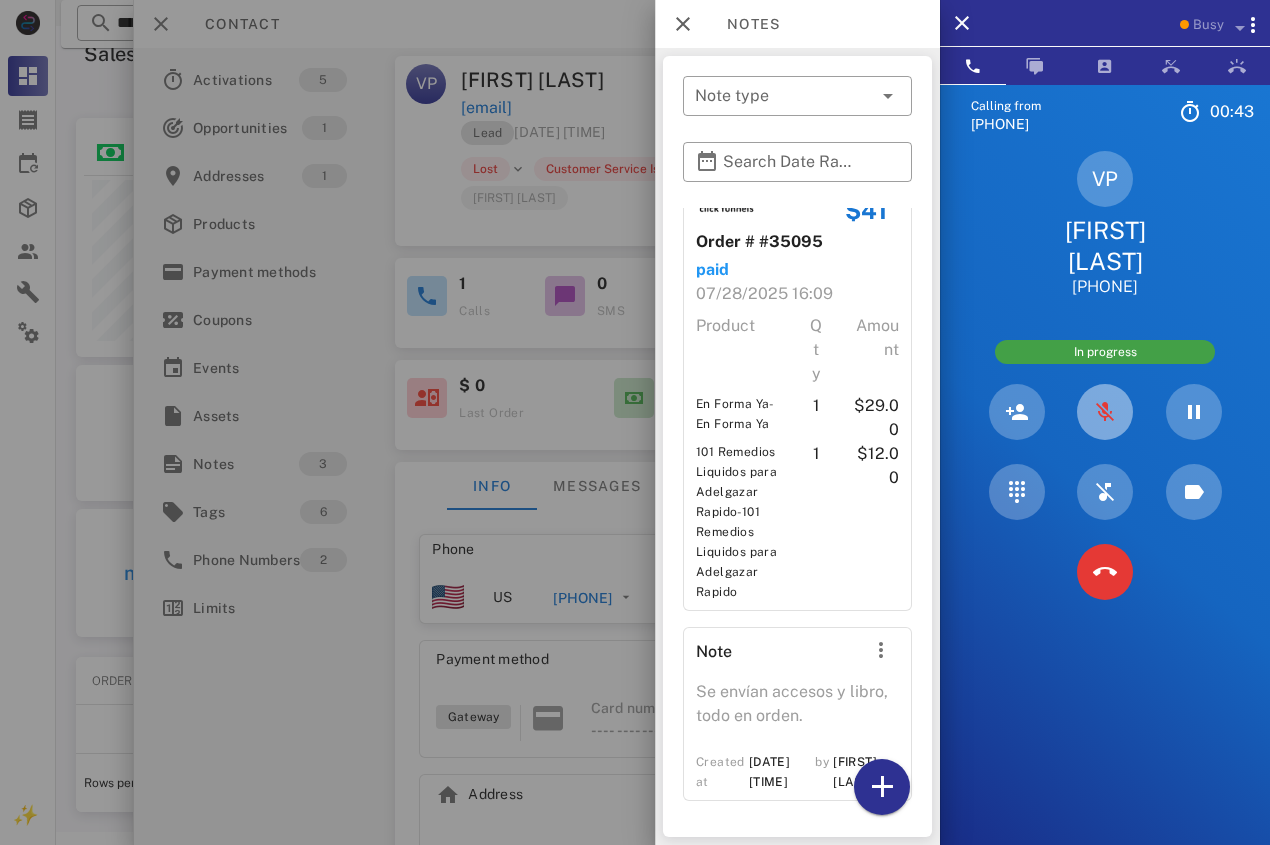 click at bounding box center (1105, 412) 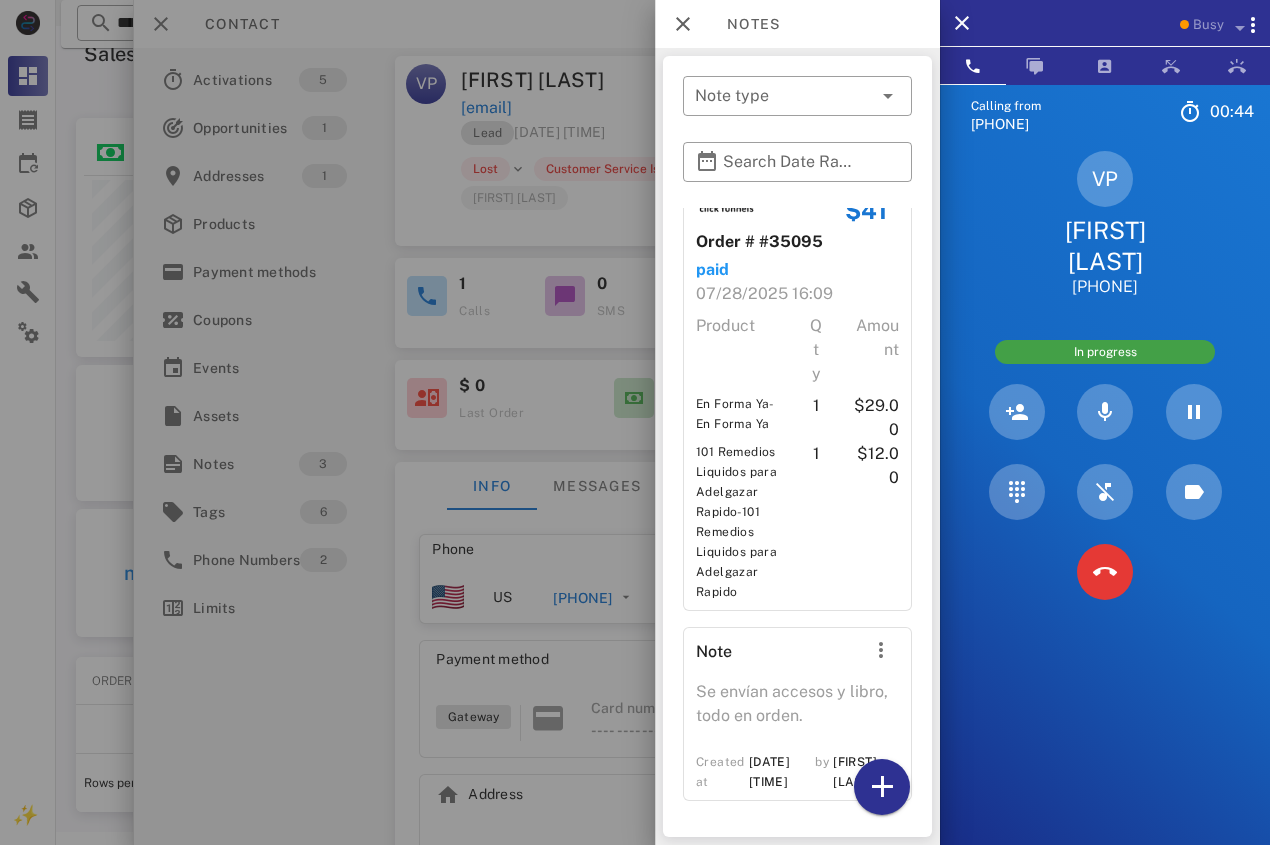 click at bounding box center [635, 422] 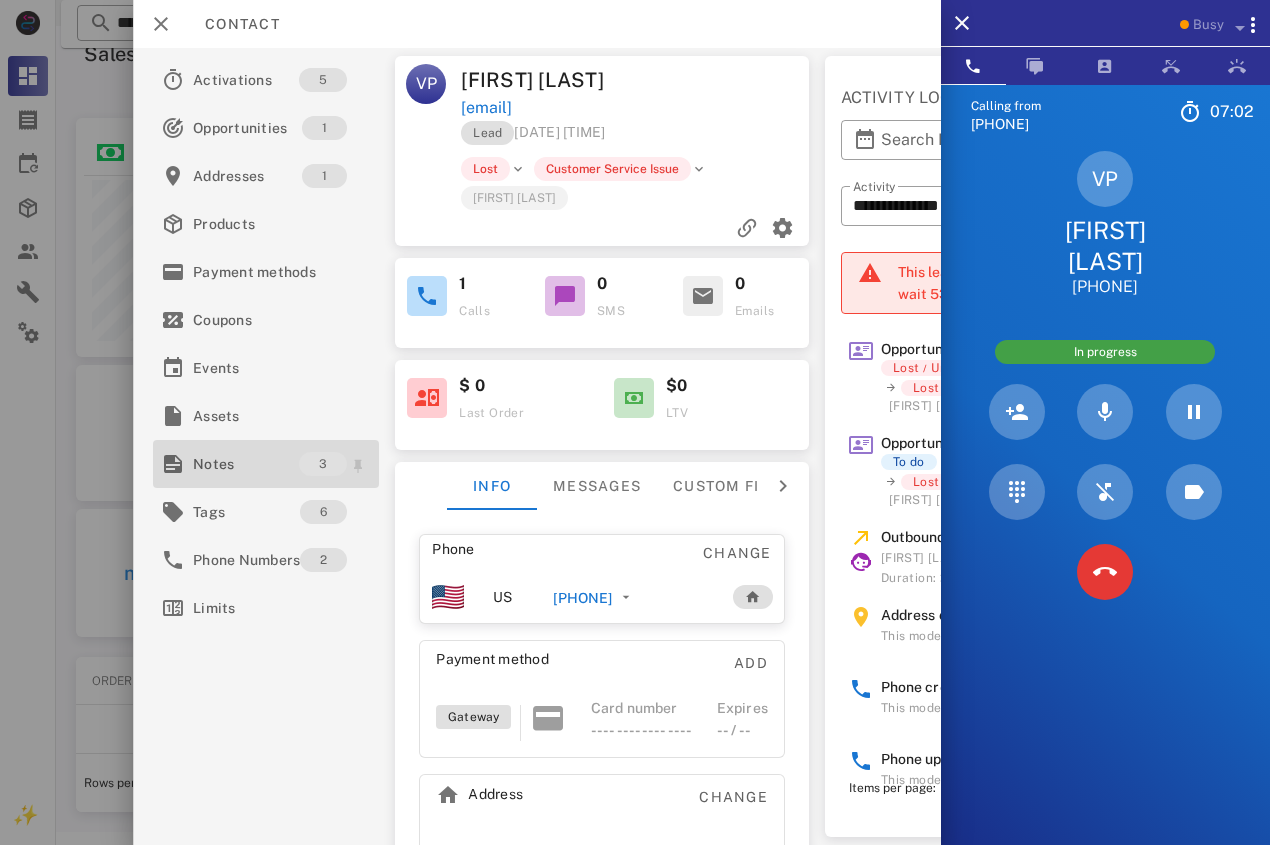 click on "Notes" at bounding box center (246, 464) 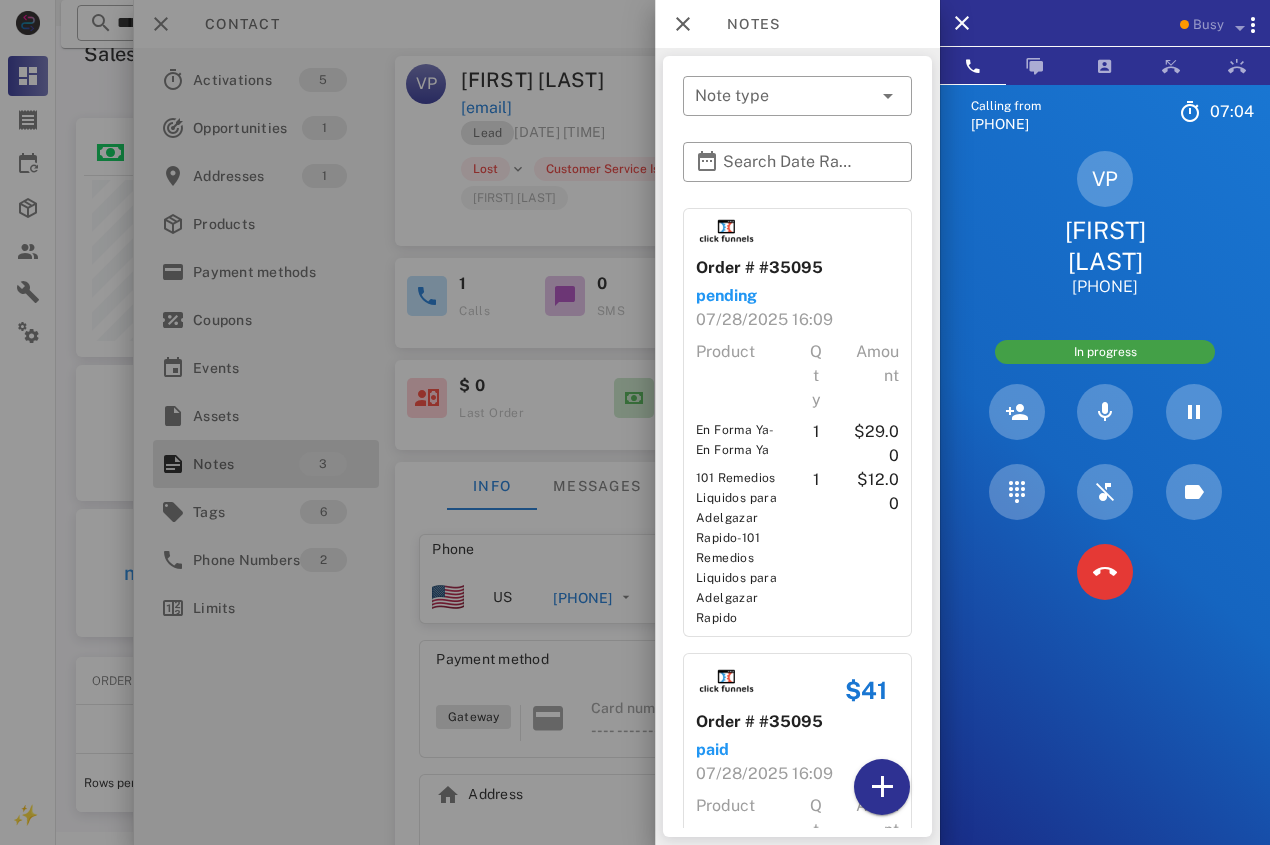 click at bounding box center (635, 422) 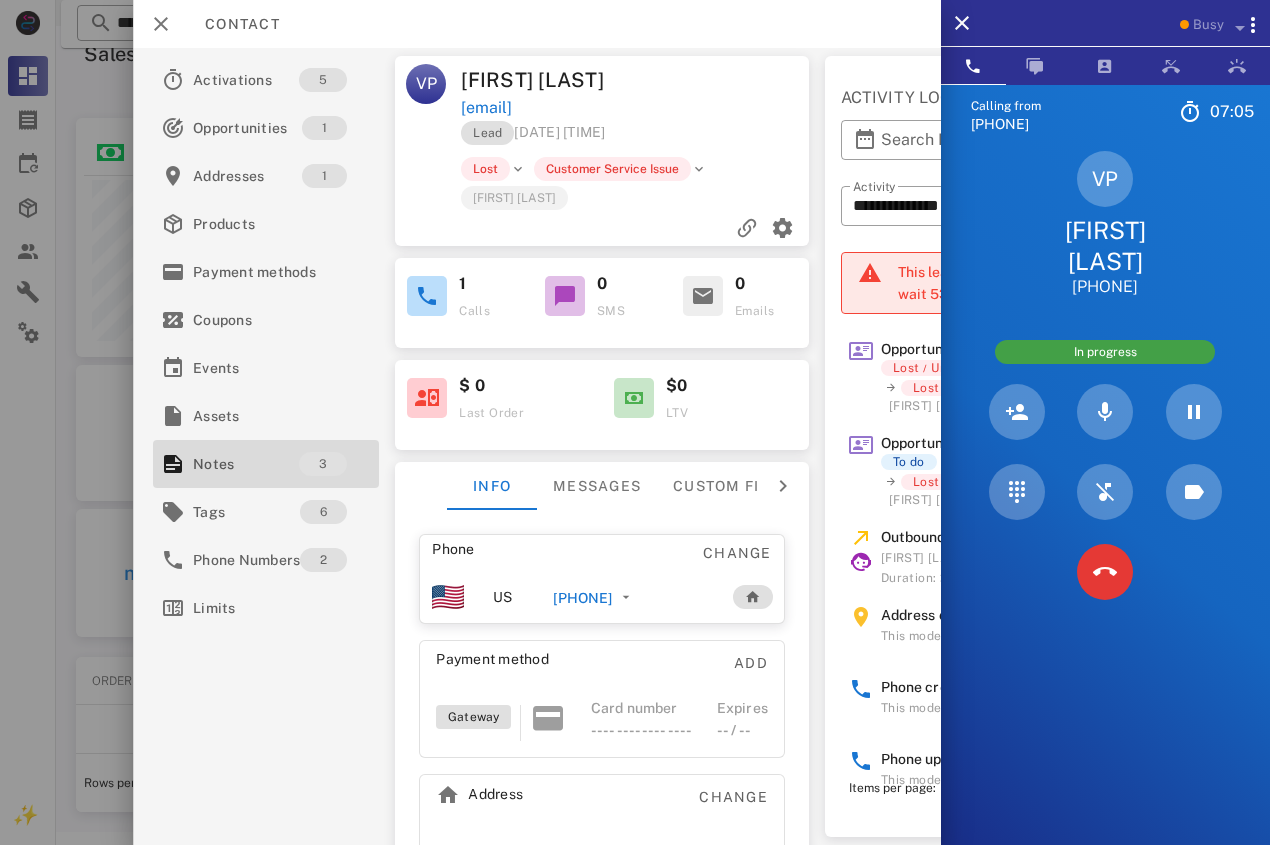 click on "Contact" at bounding box center (537, 24) 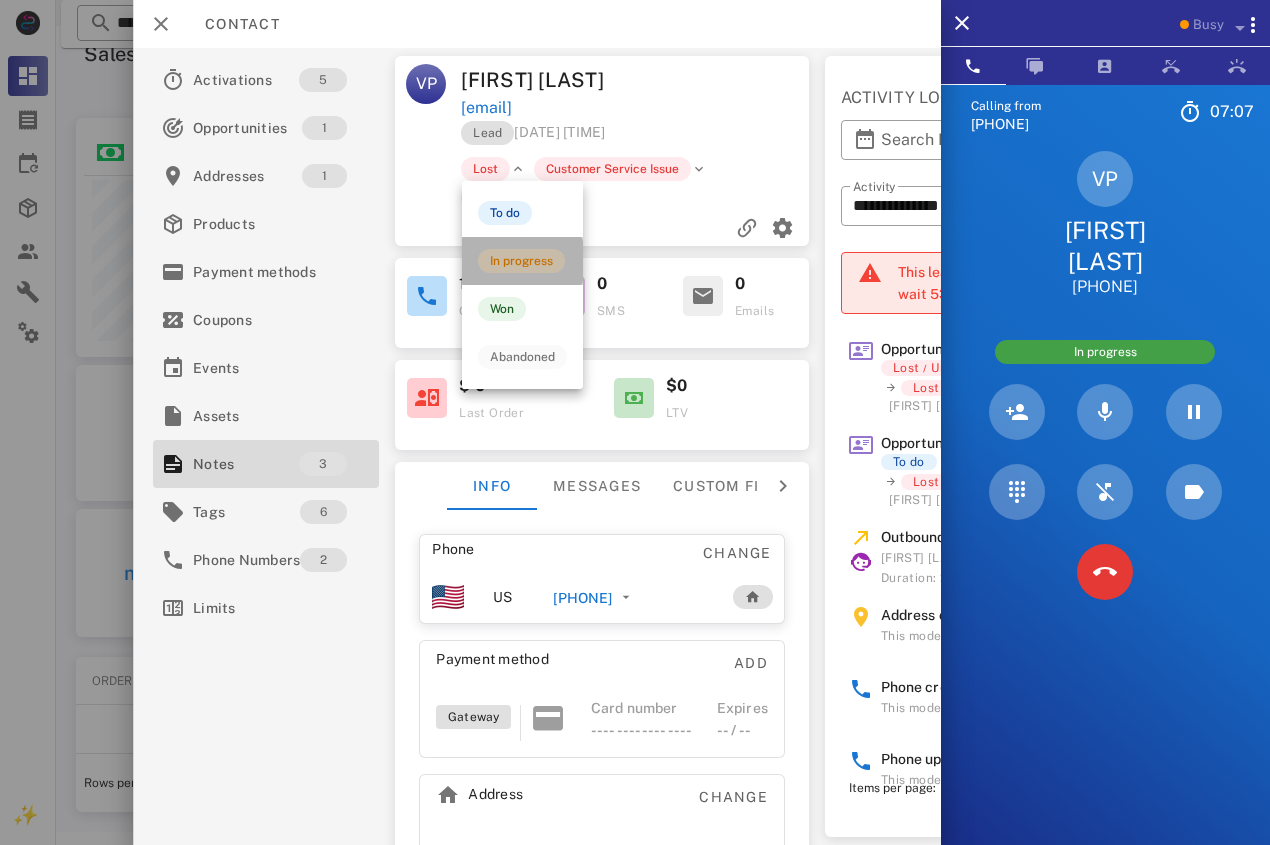 click on "In progress" at bounding box center (521, 261) 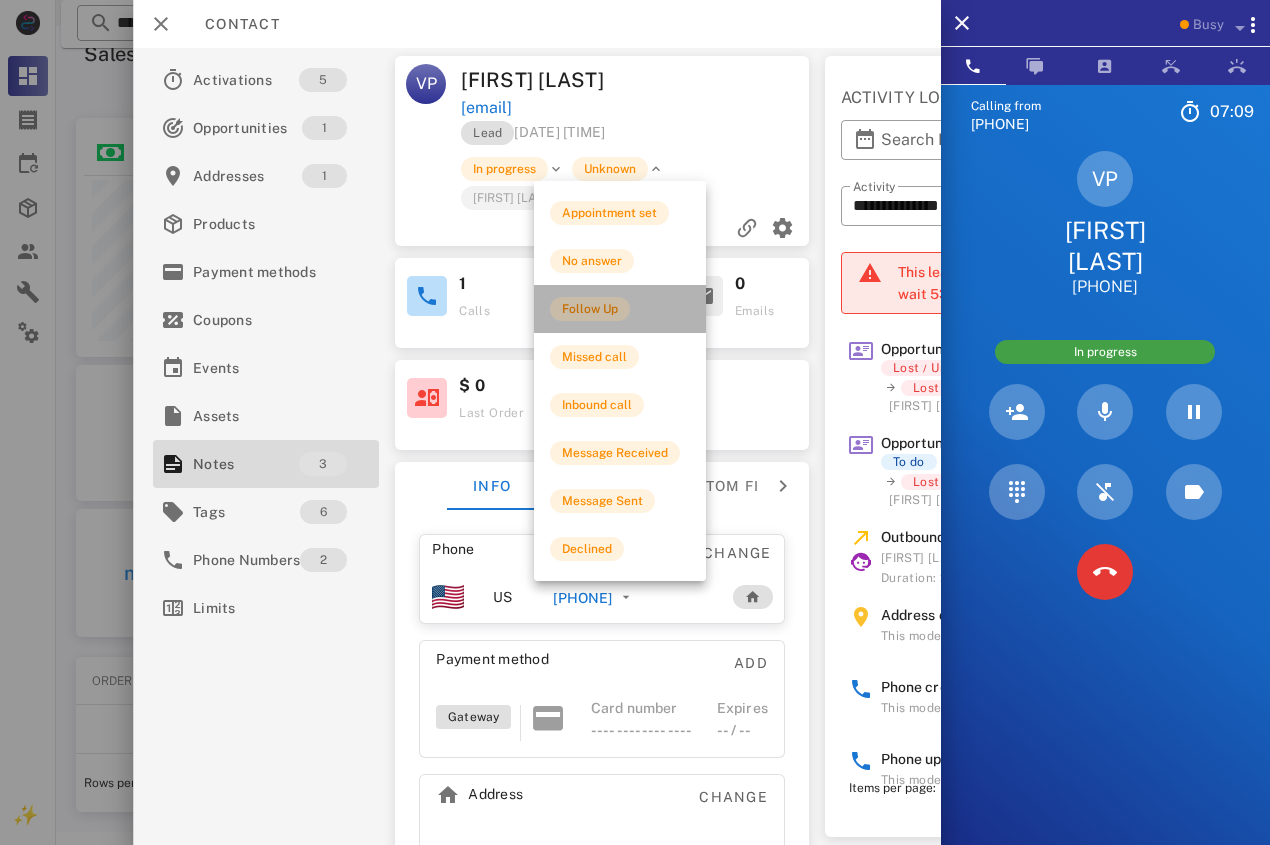 click on "Follow Up" at bounding box center [590, 309] 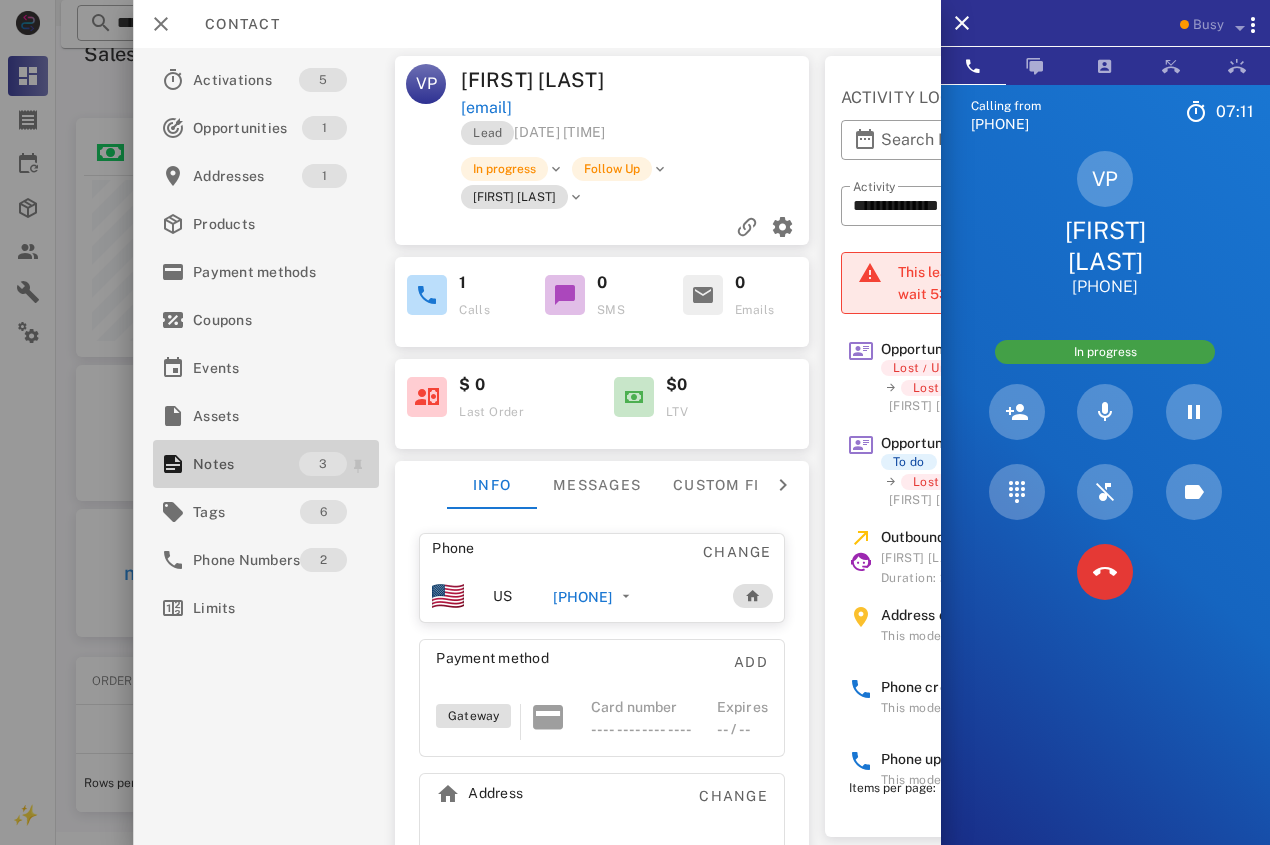 click on "Notes" at bounding box center (246, 464) 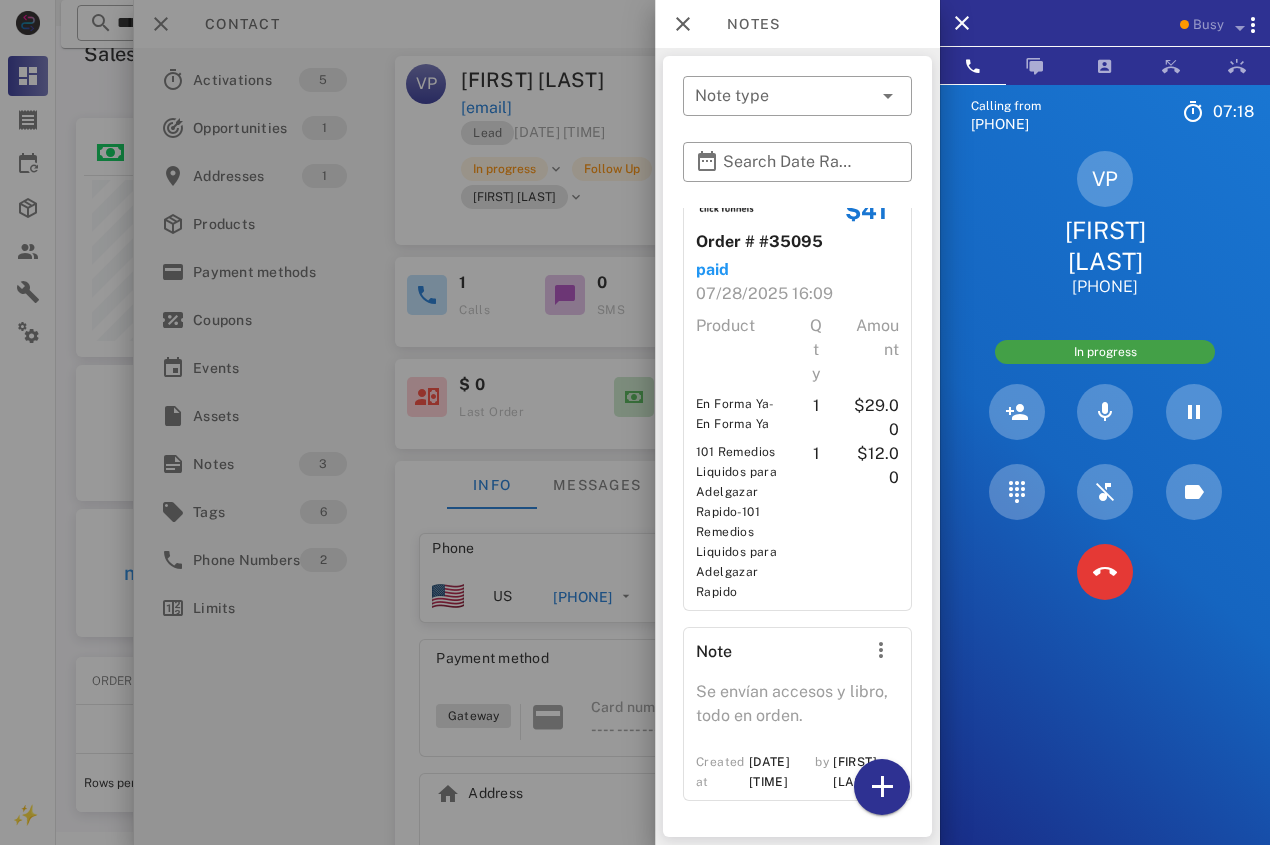 scroll, scrollTop: 0, scrollLeft: 0, axis: both 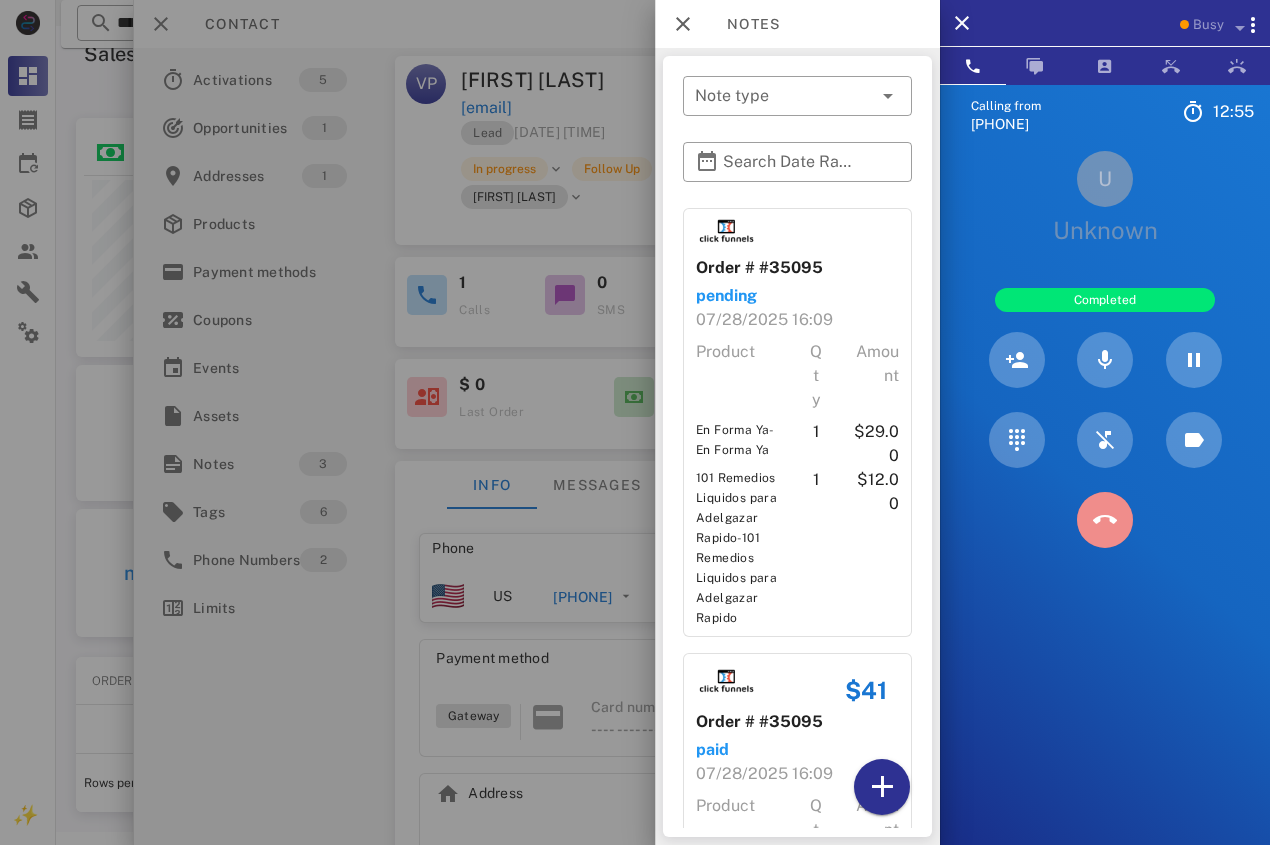 click at bounding box center (1105, 520) 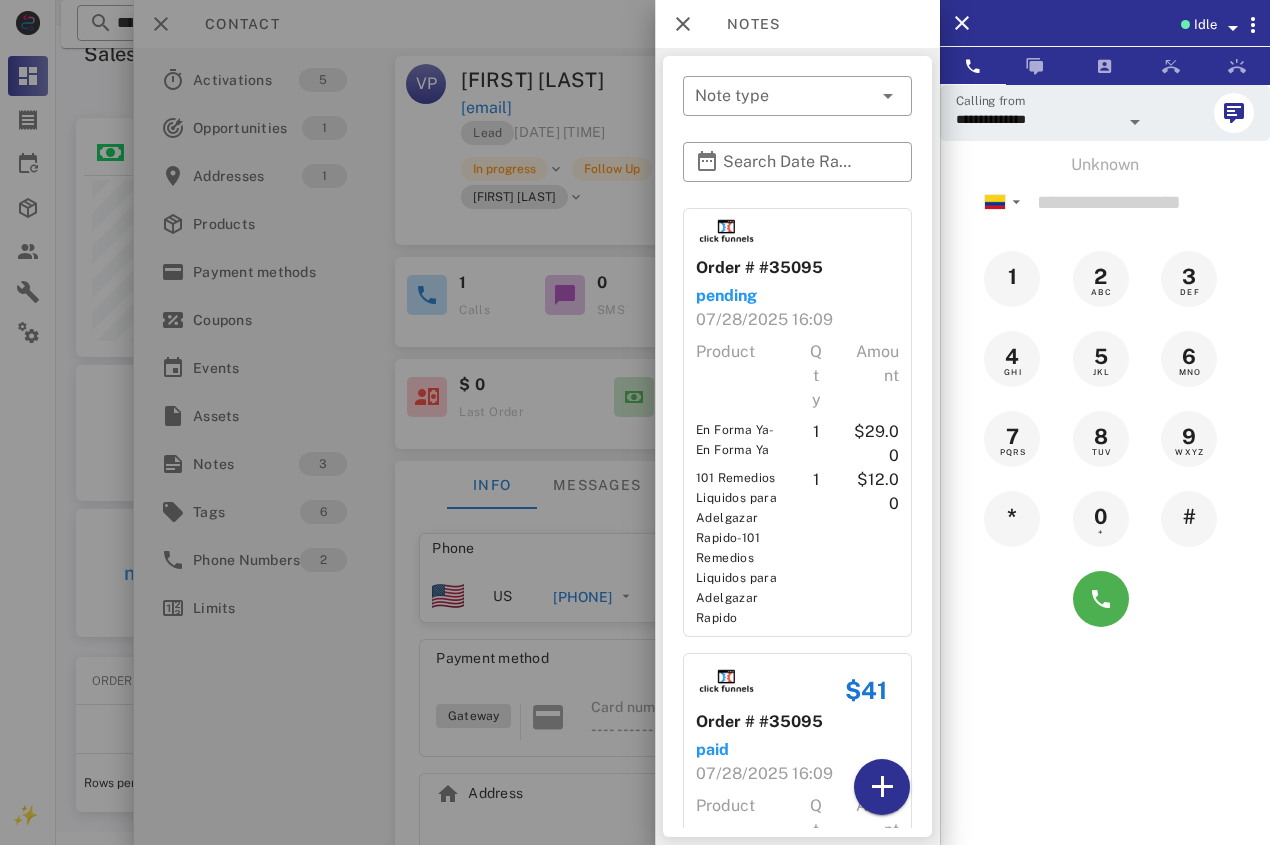 click at bounding box center (635, 422) 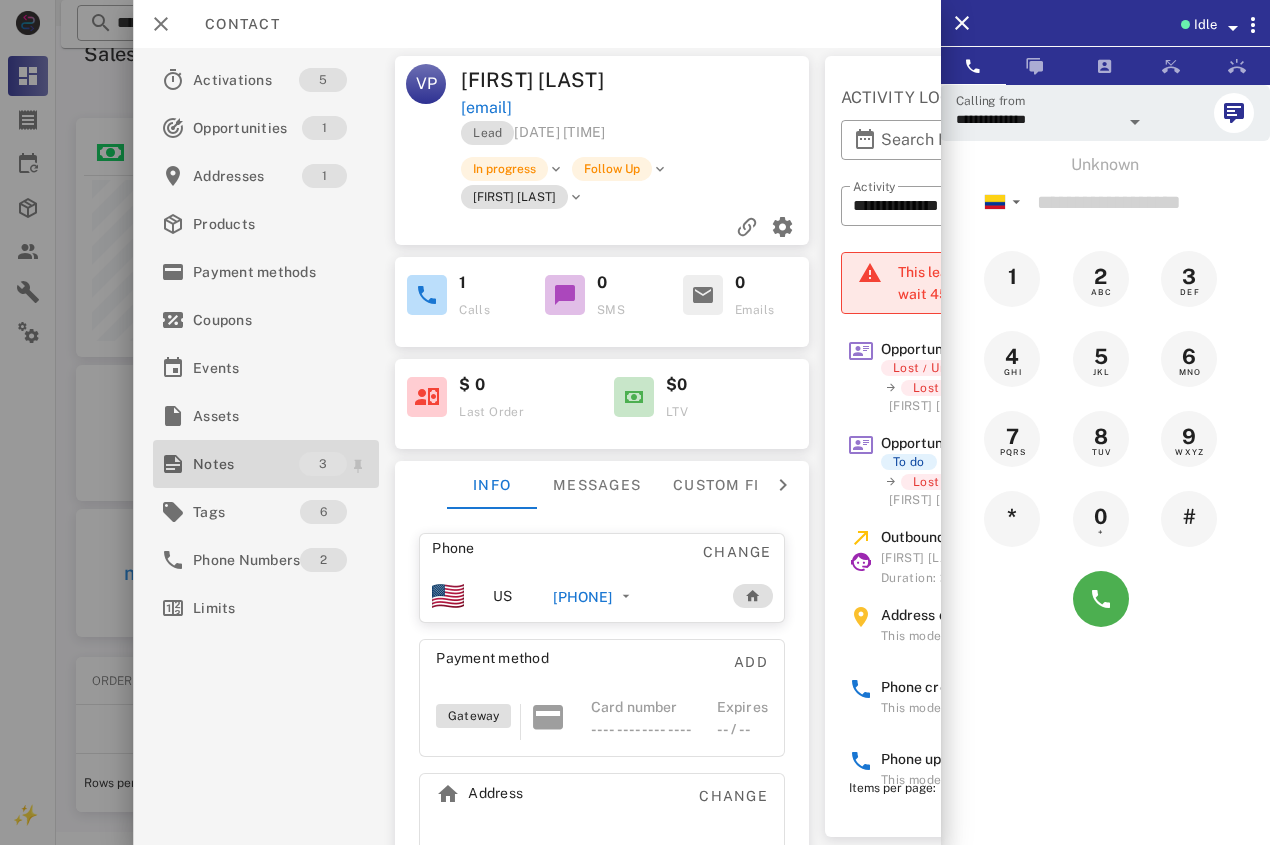 click on "Notes" at bounding box center (246, 464) 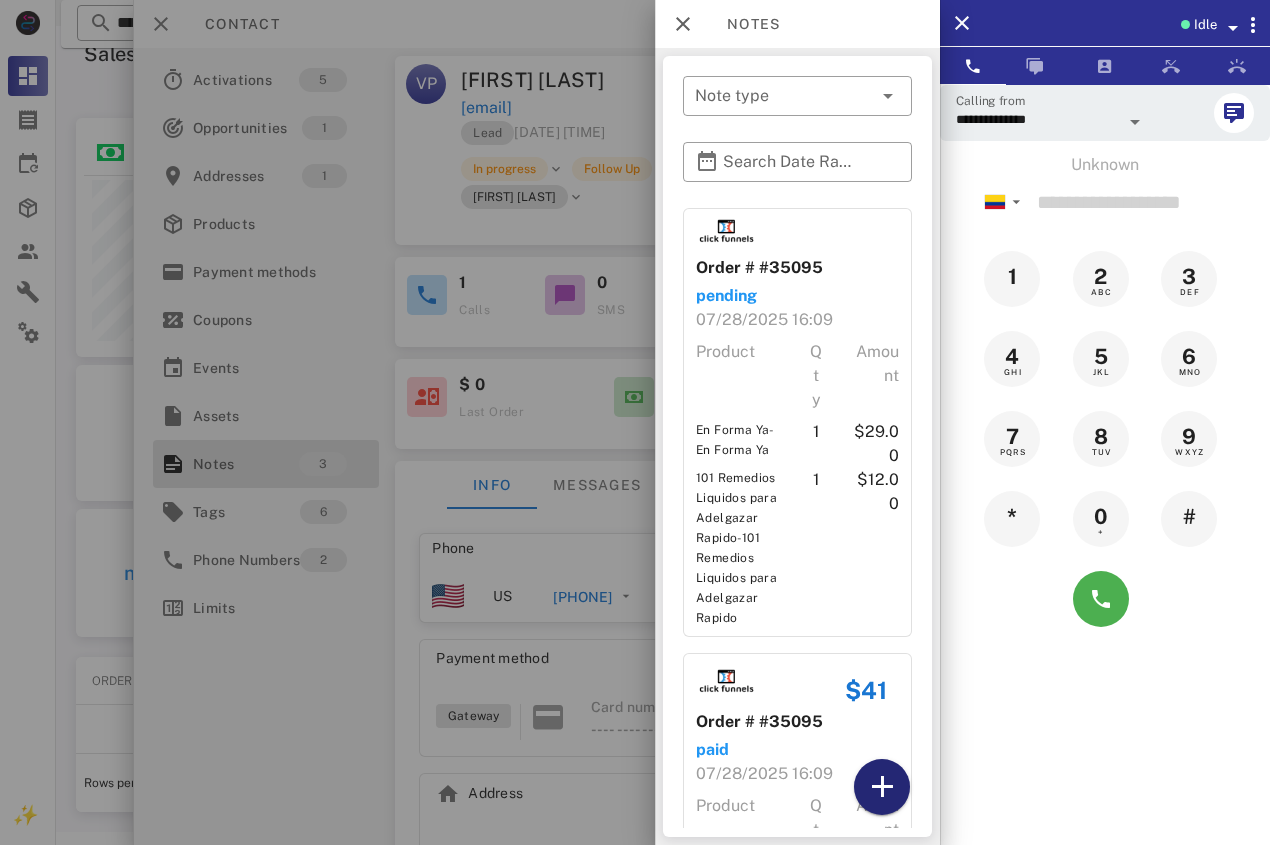 click at bounding box center [882, 787] 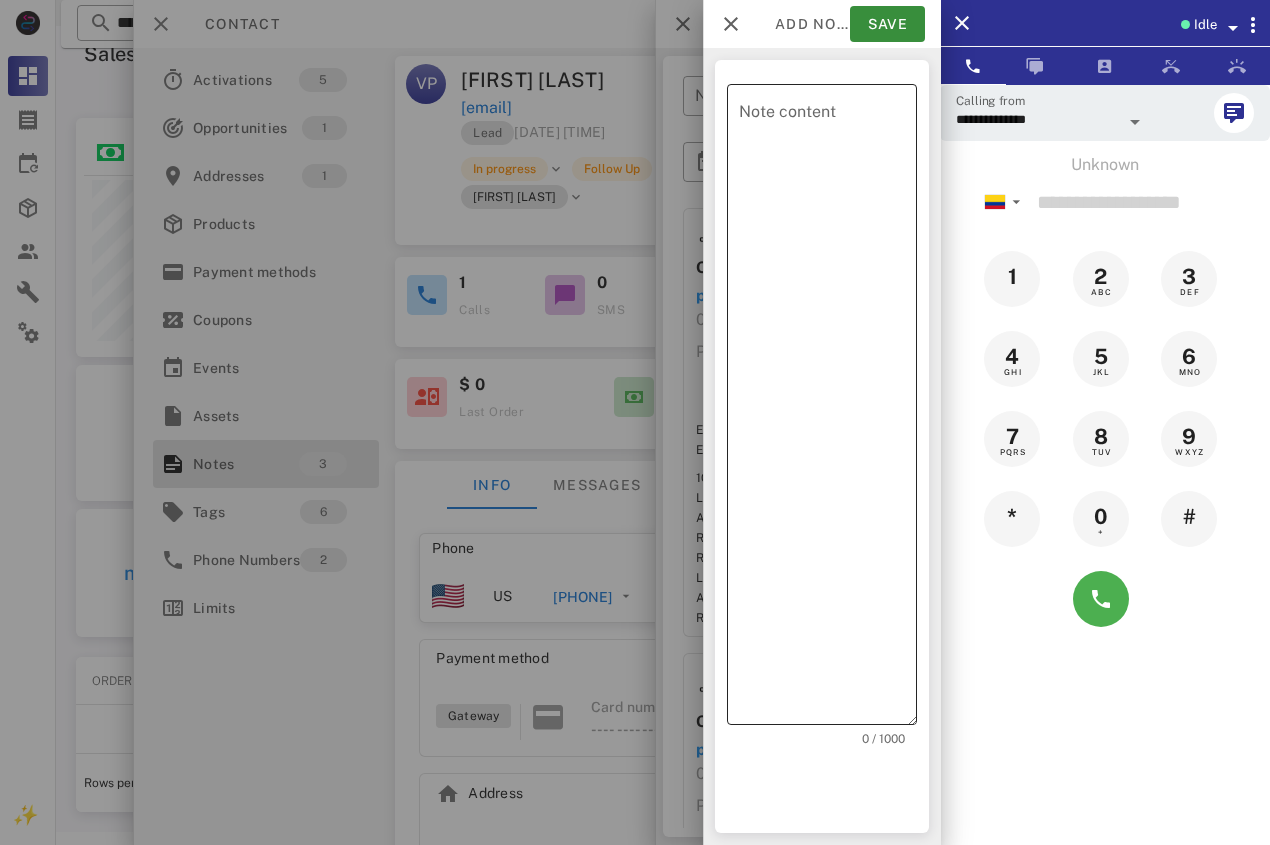 click on "Note content" at bounding box center (828, 409) 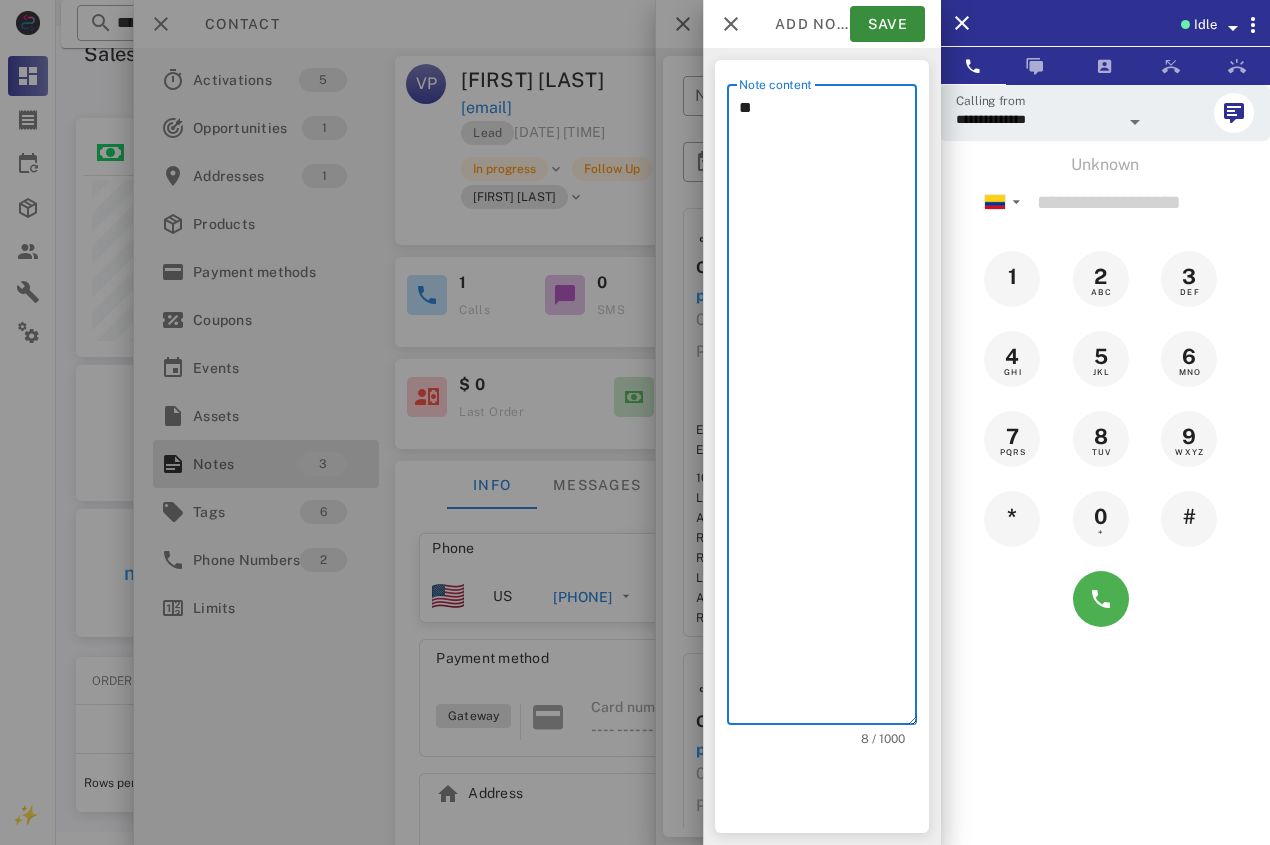 type on "*" 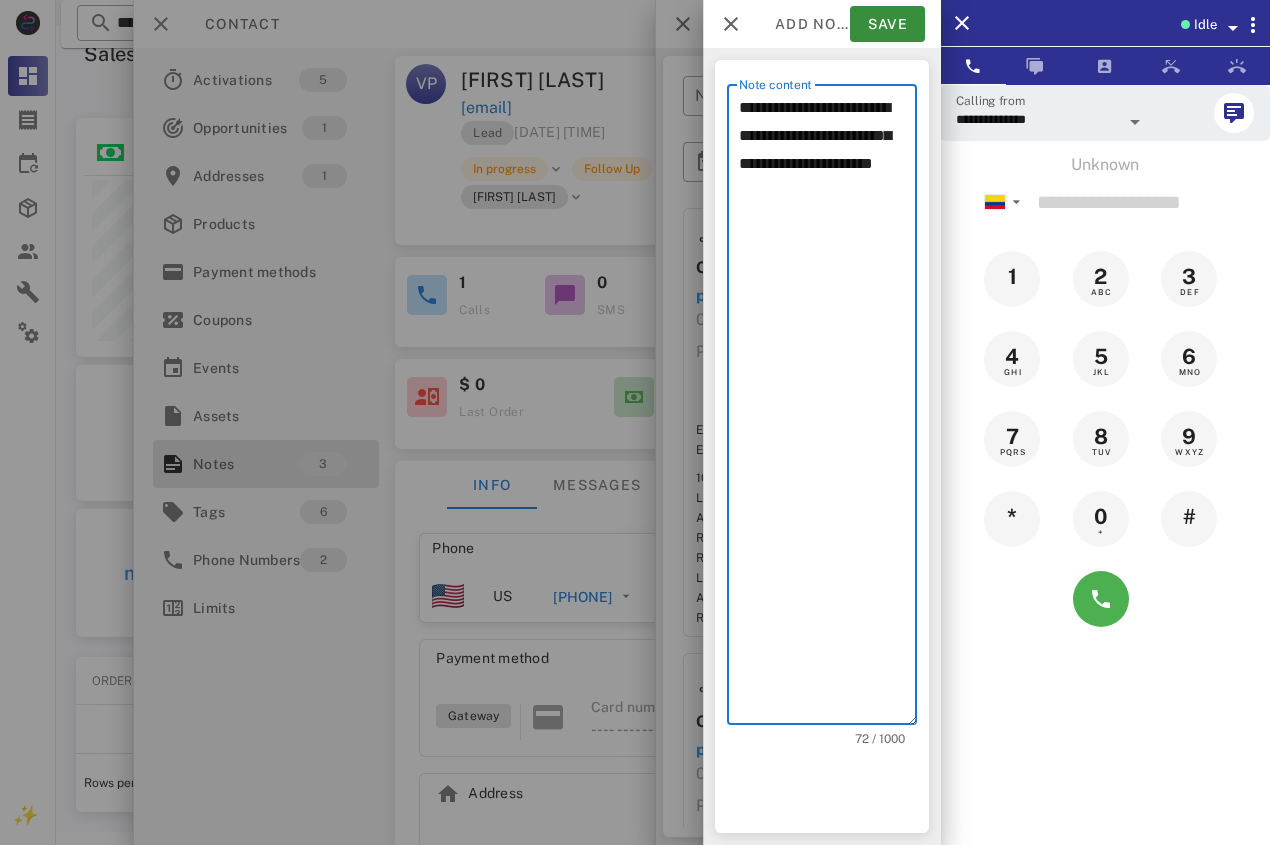 click on "**********" at bounding box center [828, 409] 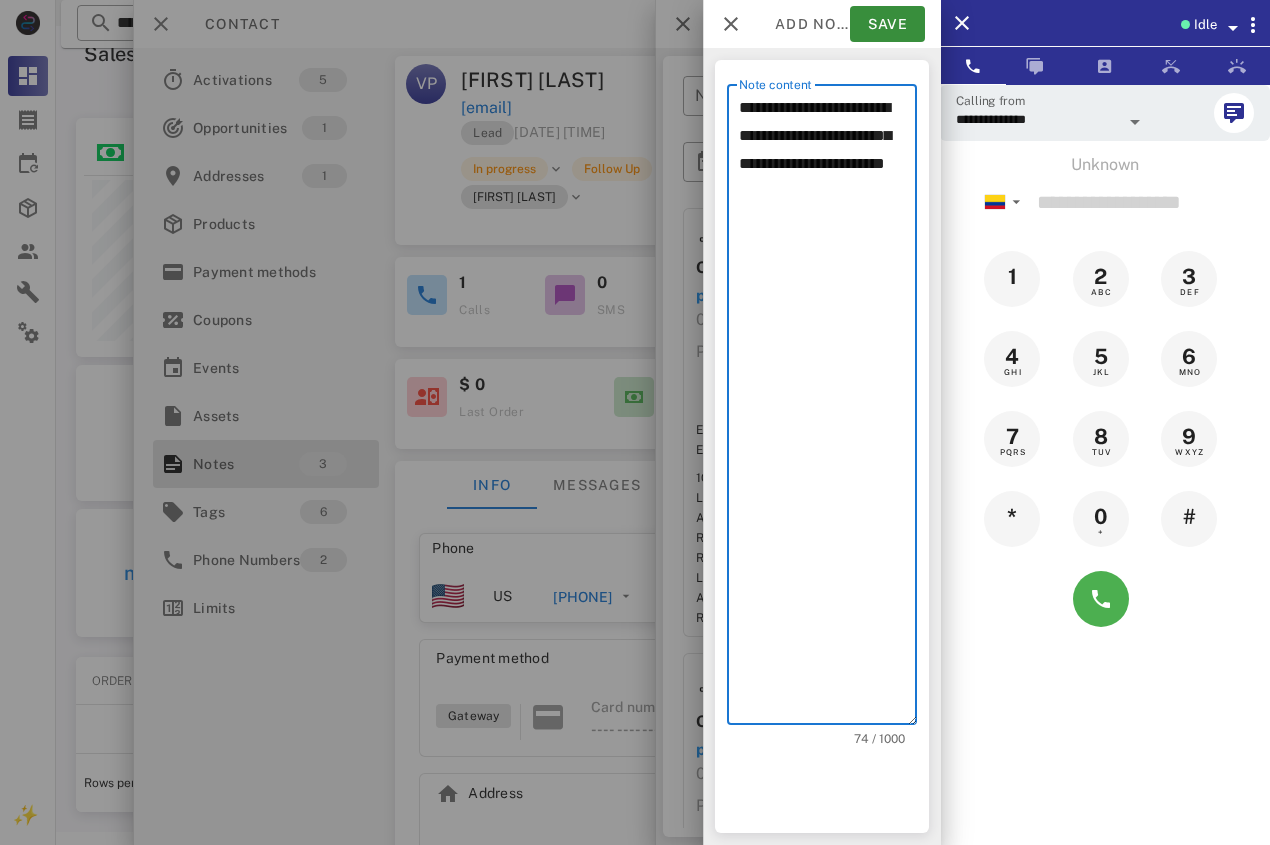 click on "**********" at bounding box center (828, 409) 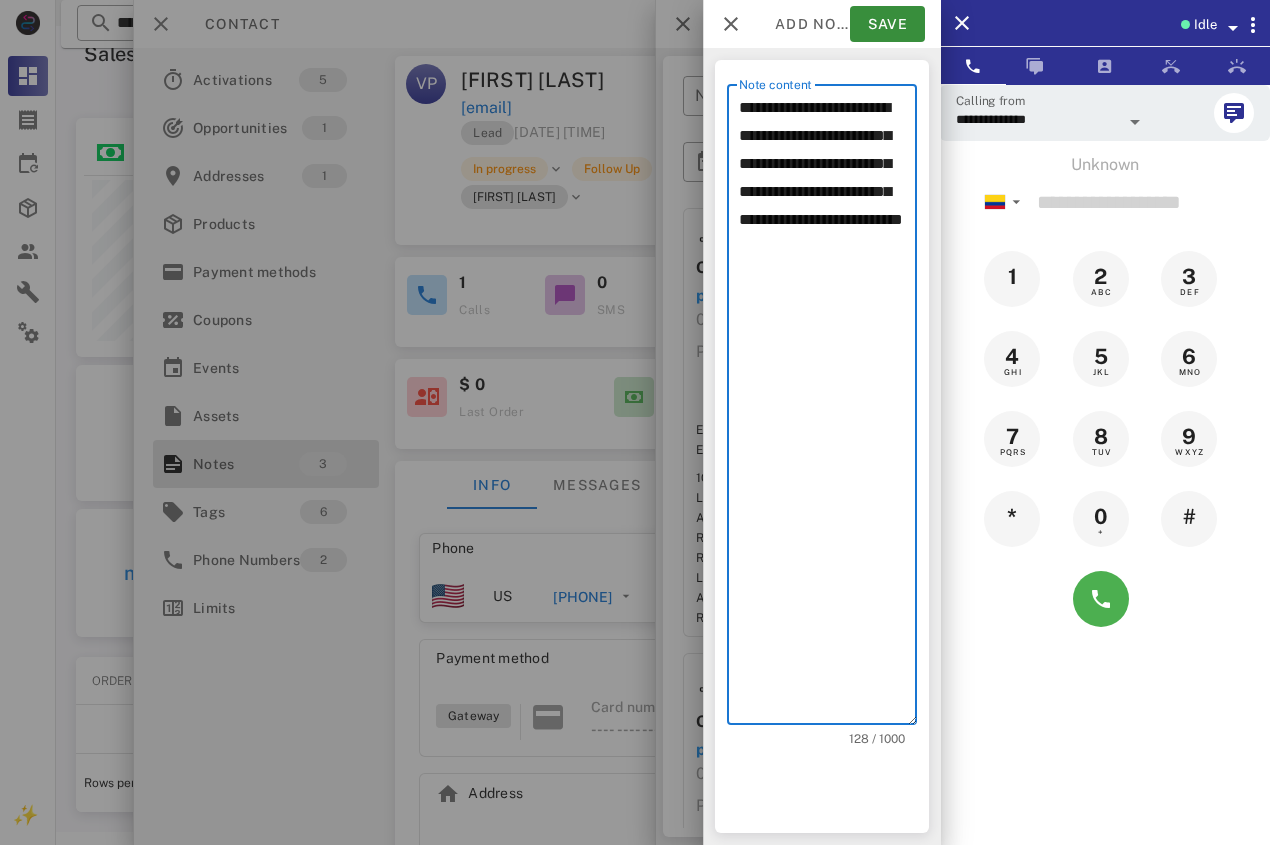 click on "**********" at bounding box center [828, 409] 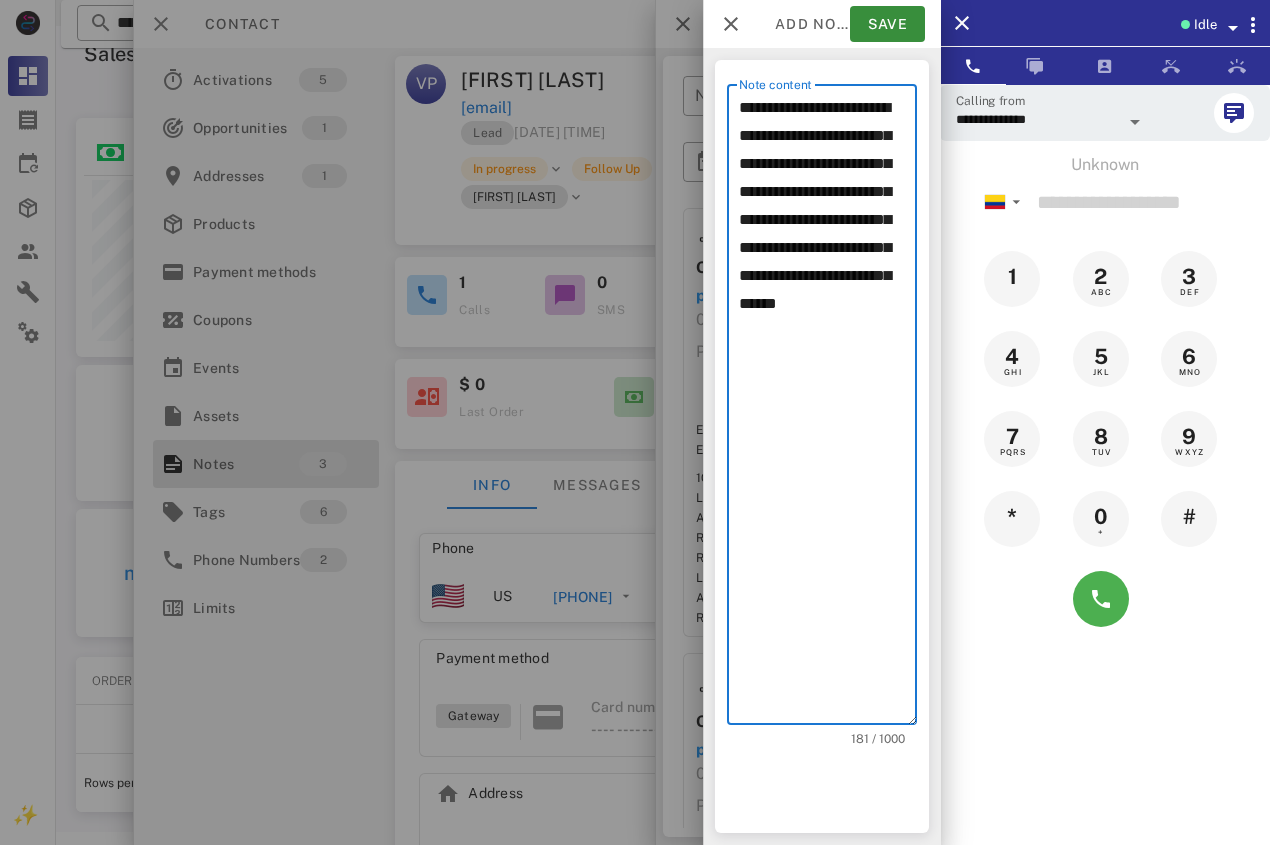 click on "**********" at bounding box center [828, 409] 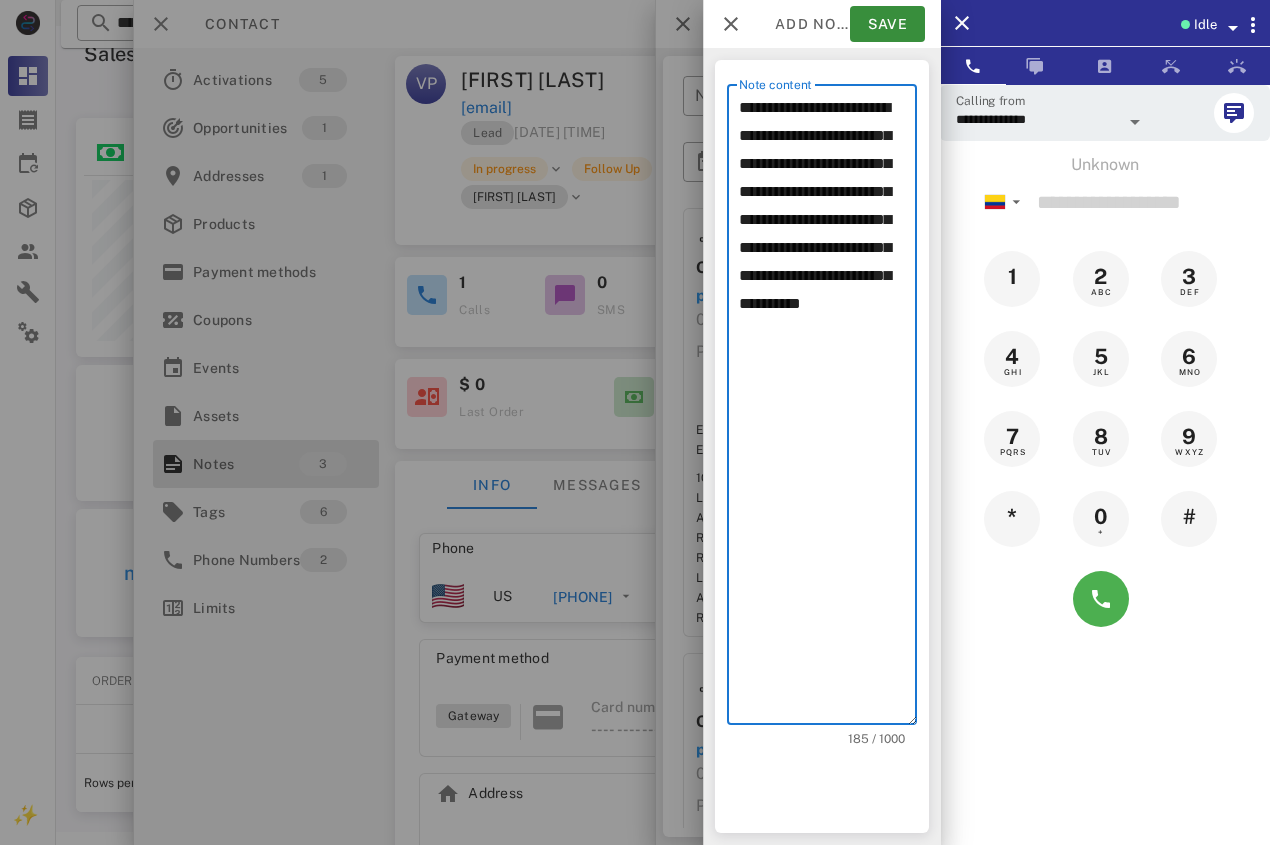click on "**********" at bounding box center [828, 409] 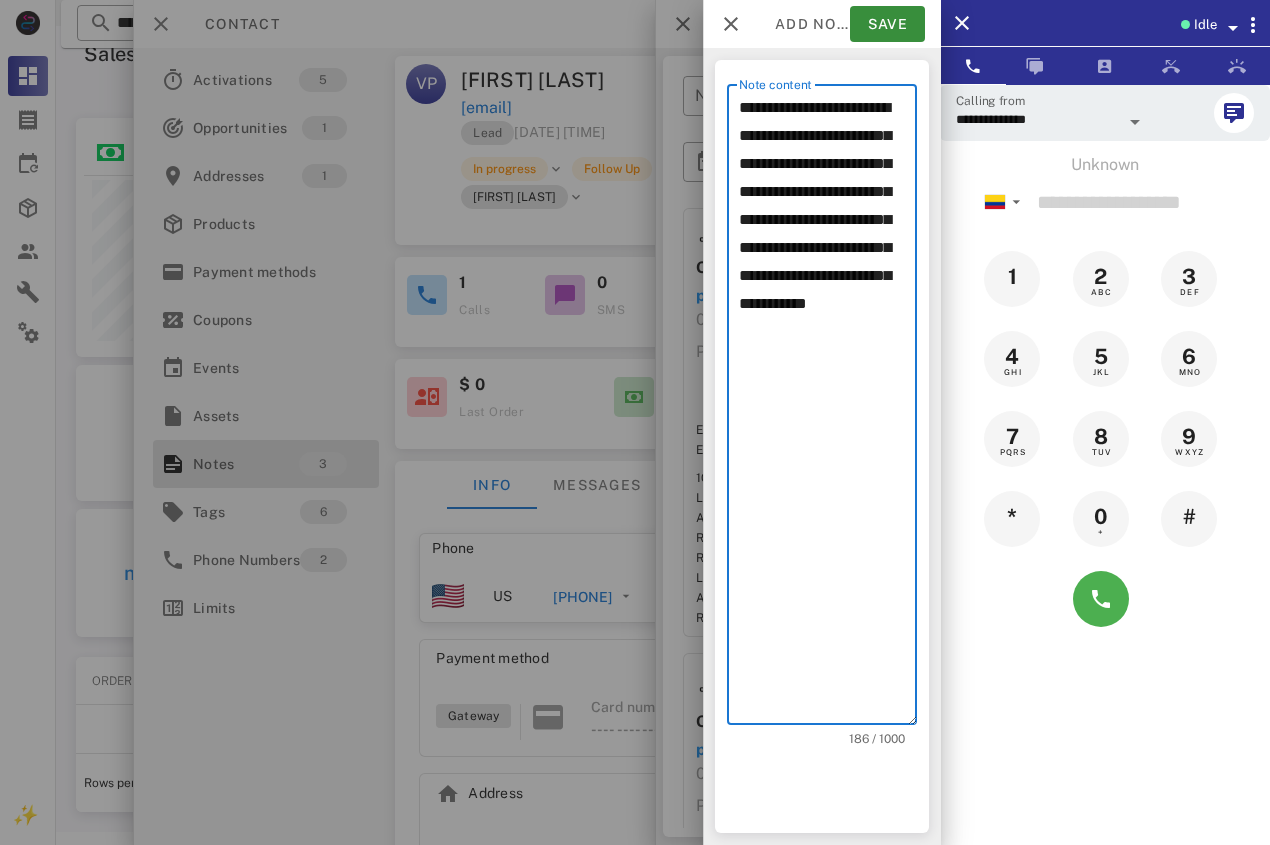 click on "**********" at bounding box center (828, 409) 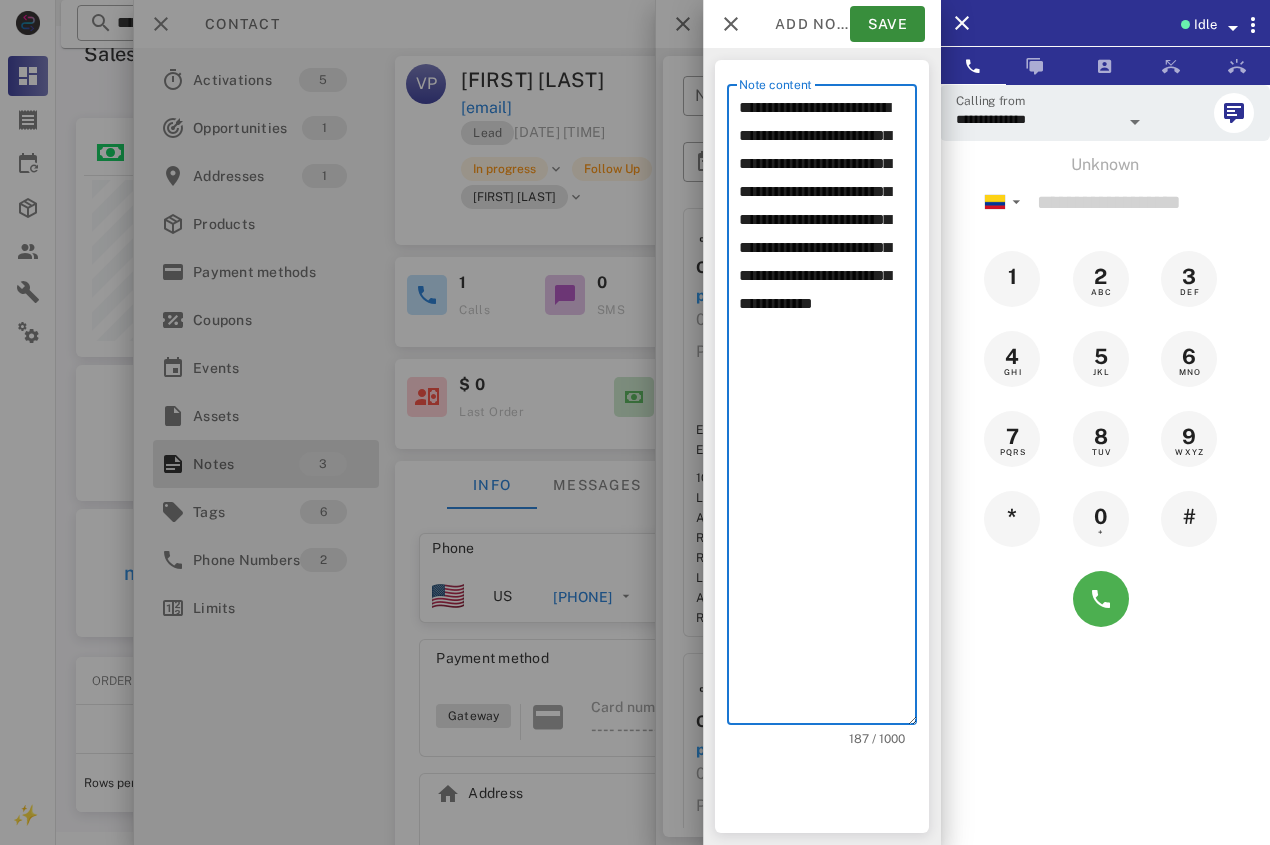 click on "**********" at bounding box center (828, 409) 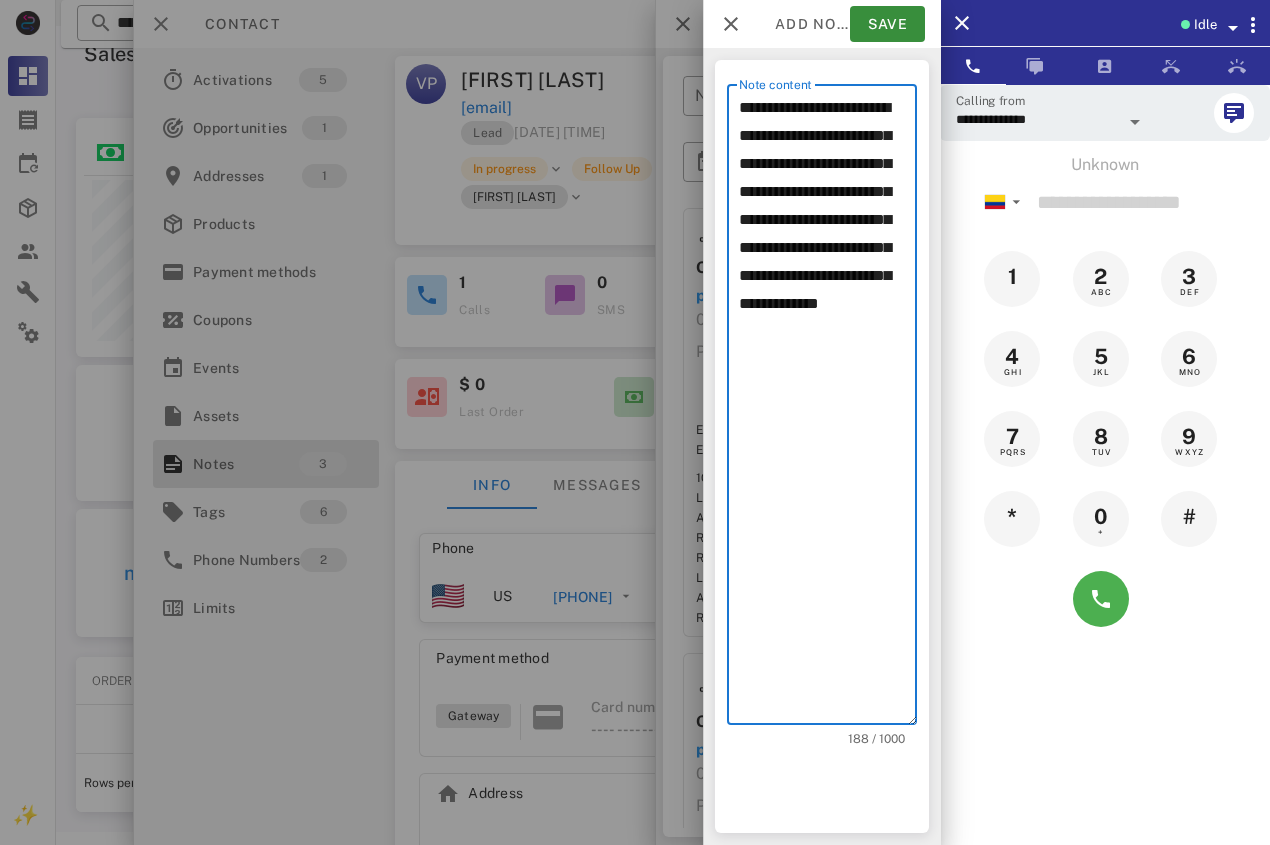 click on "**********" at bounding box center (828, 409) 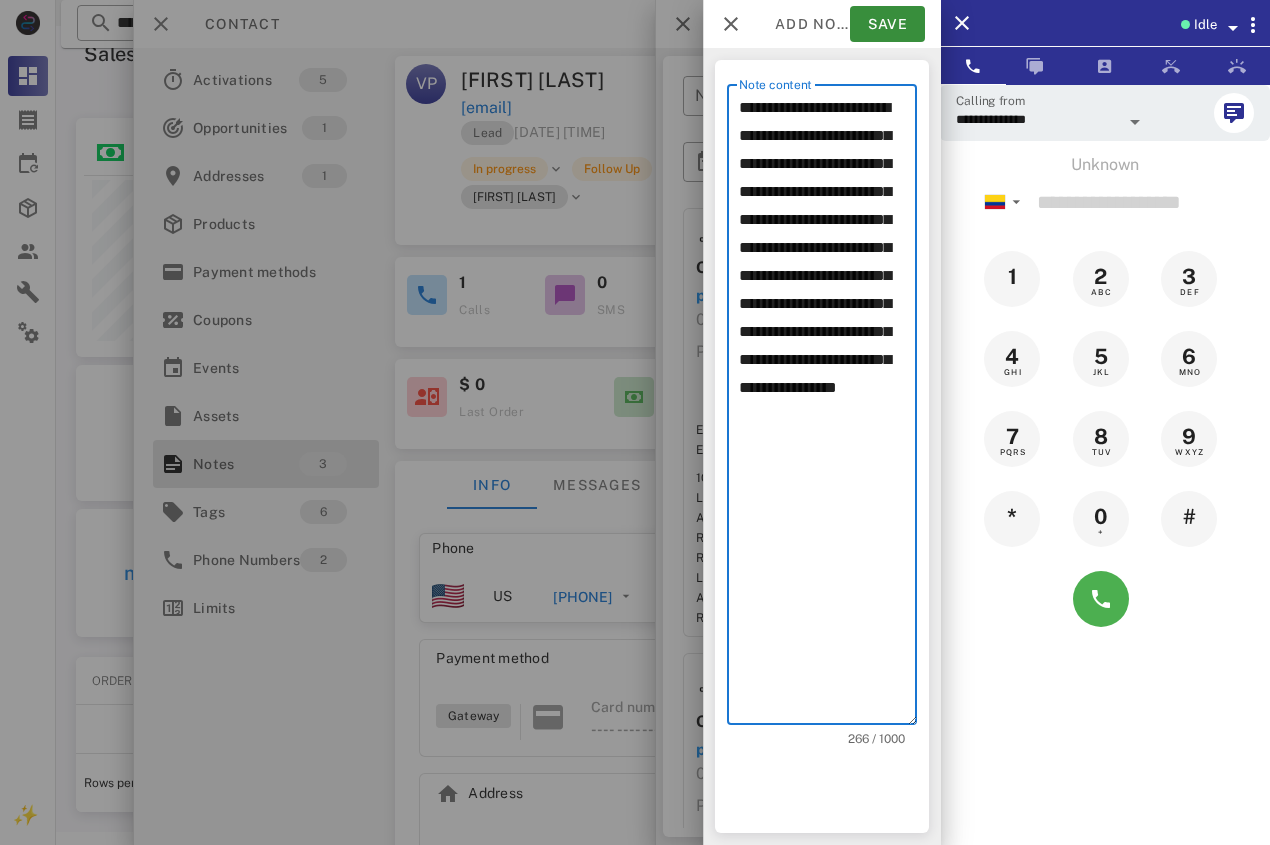 click on "**********" at bounding box center (828, 409) 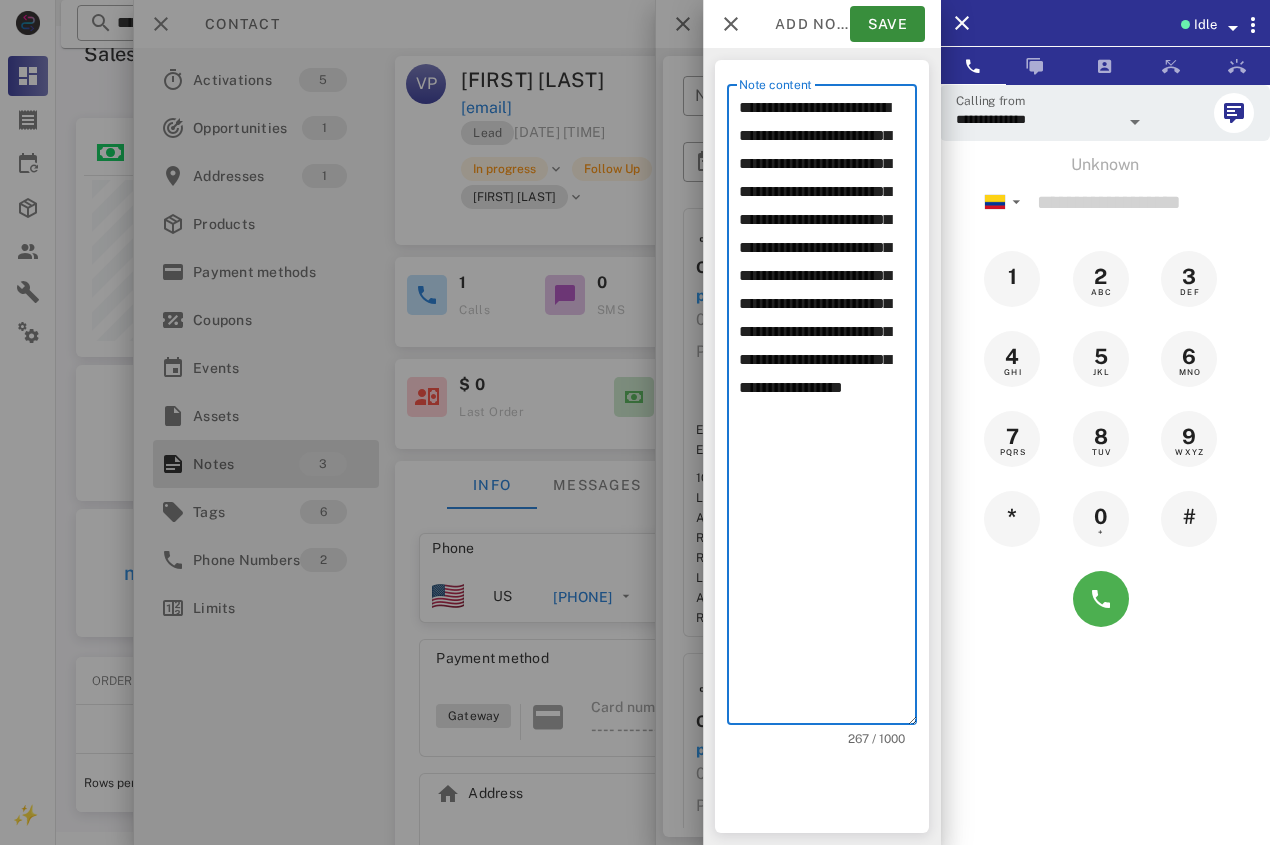 click on "**********" at bounding box center [828, 409] 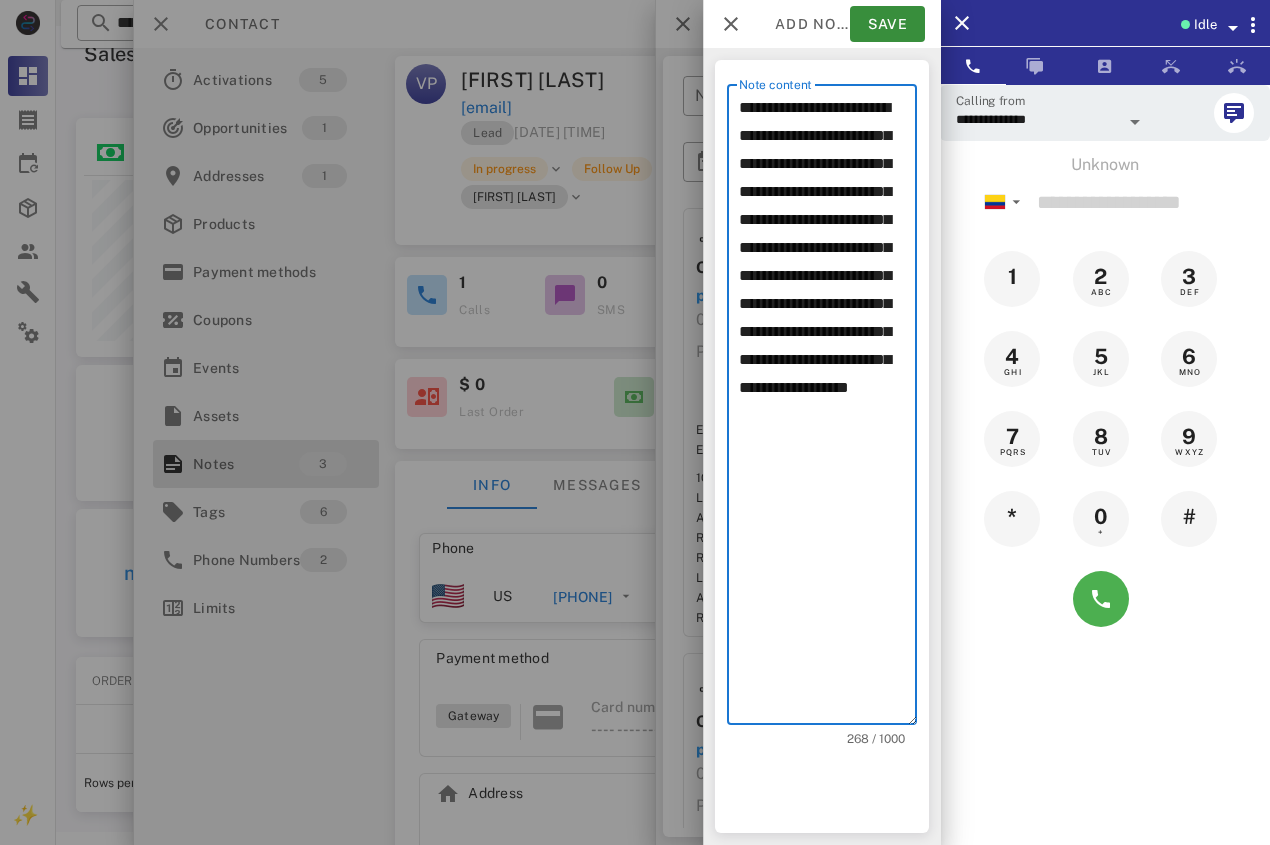 click on "**********" at bounding box center [828, 409] 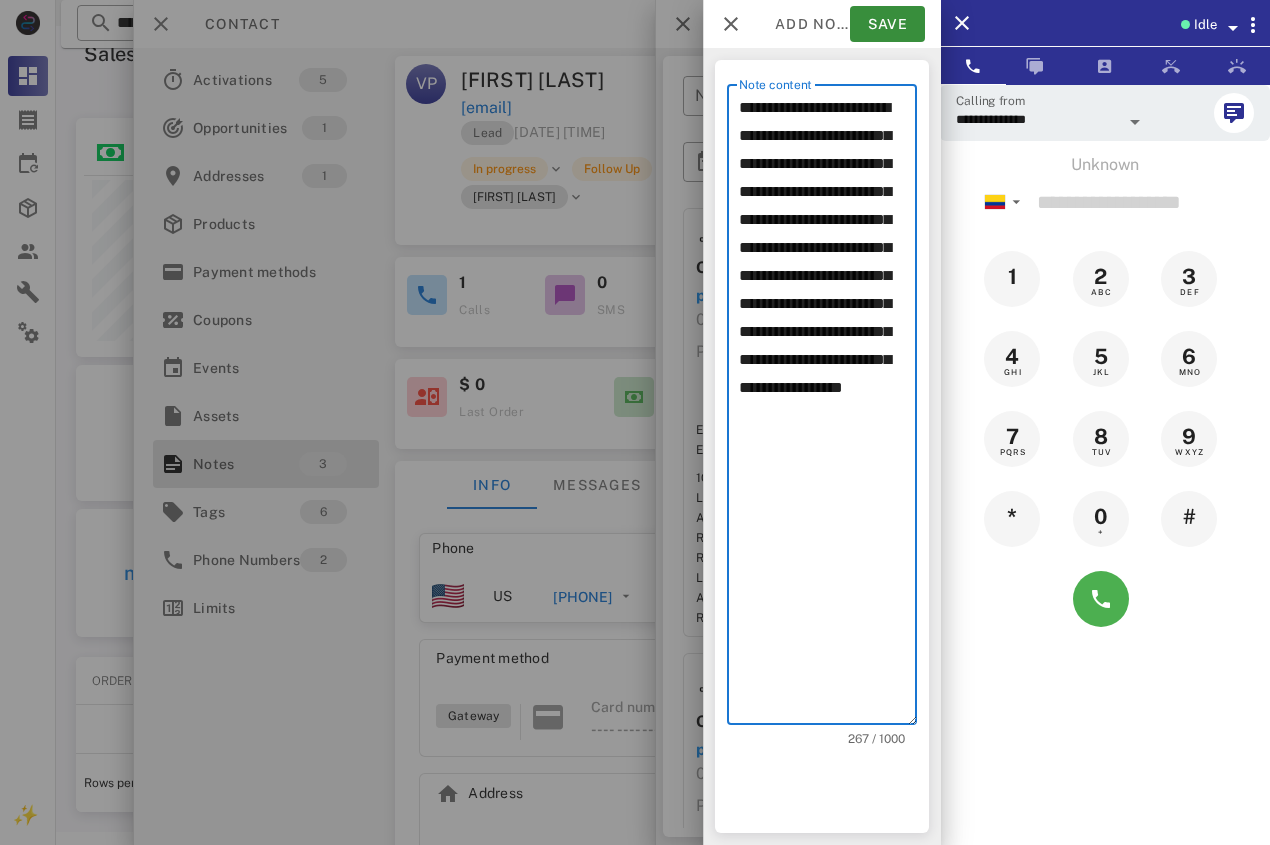 click on "**********" at bounding box center [828, 409] 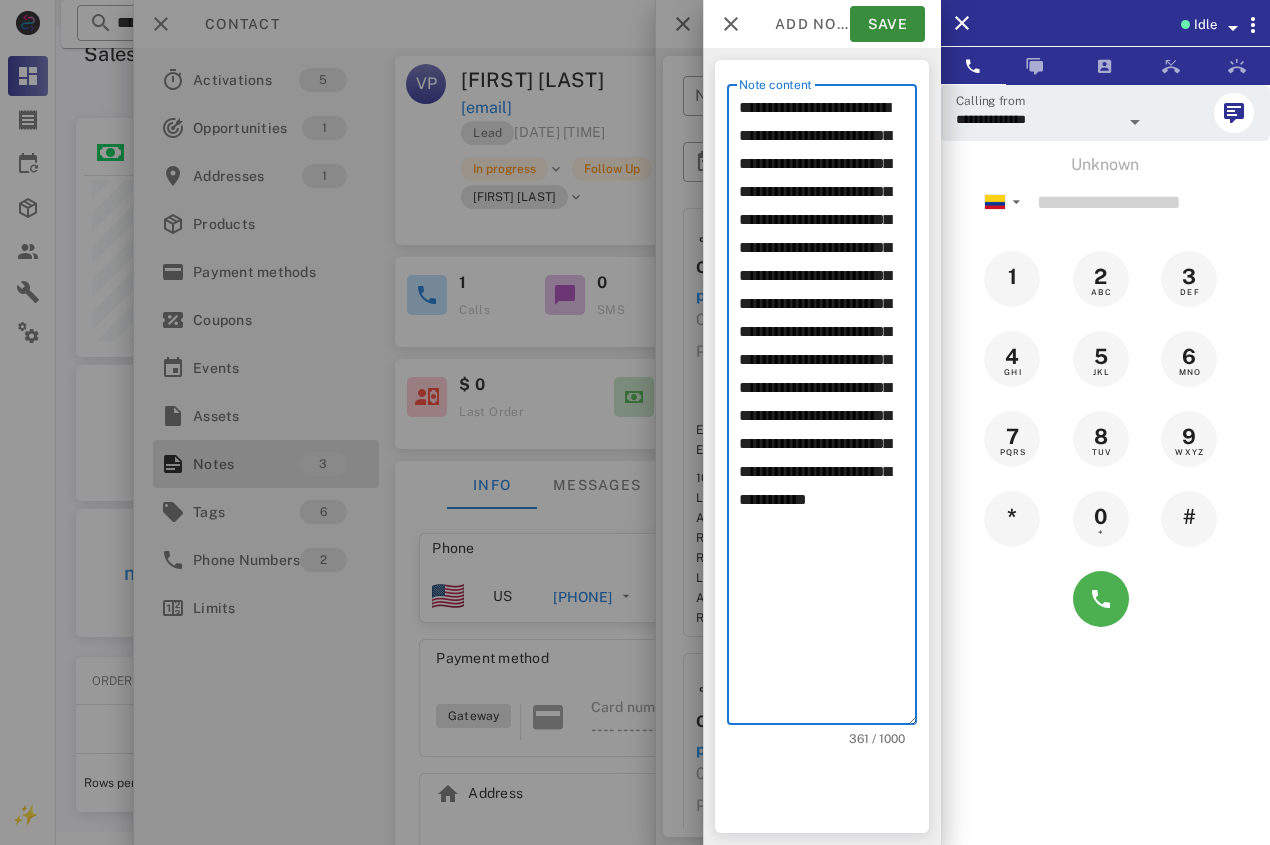 click on "**********" at bounding box center (828, 409) 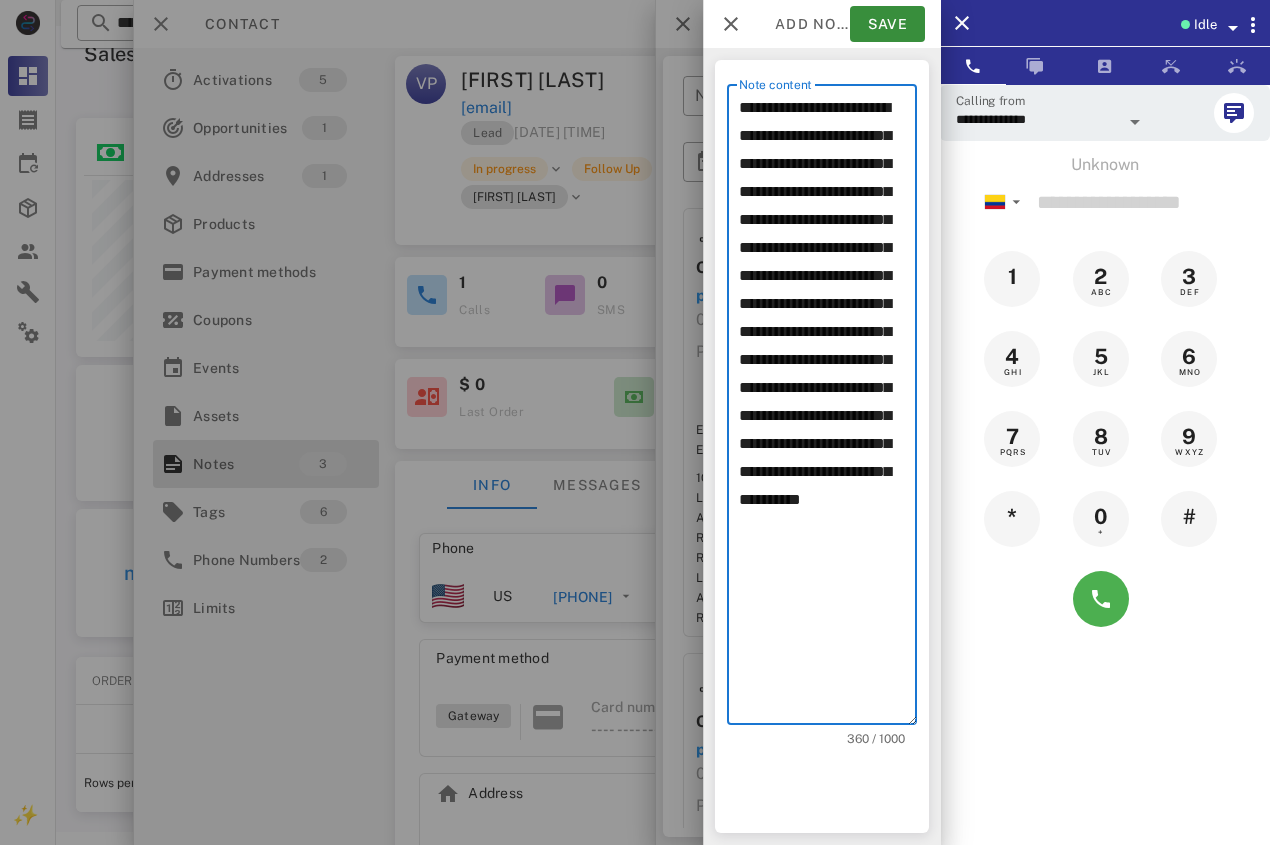 click on "**********" at bounding box center [828, 409] 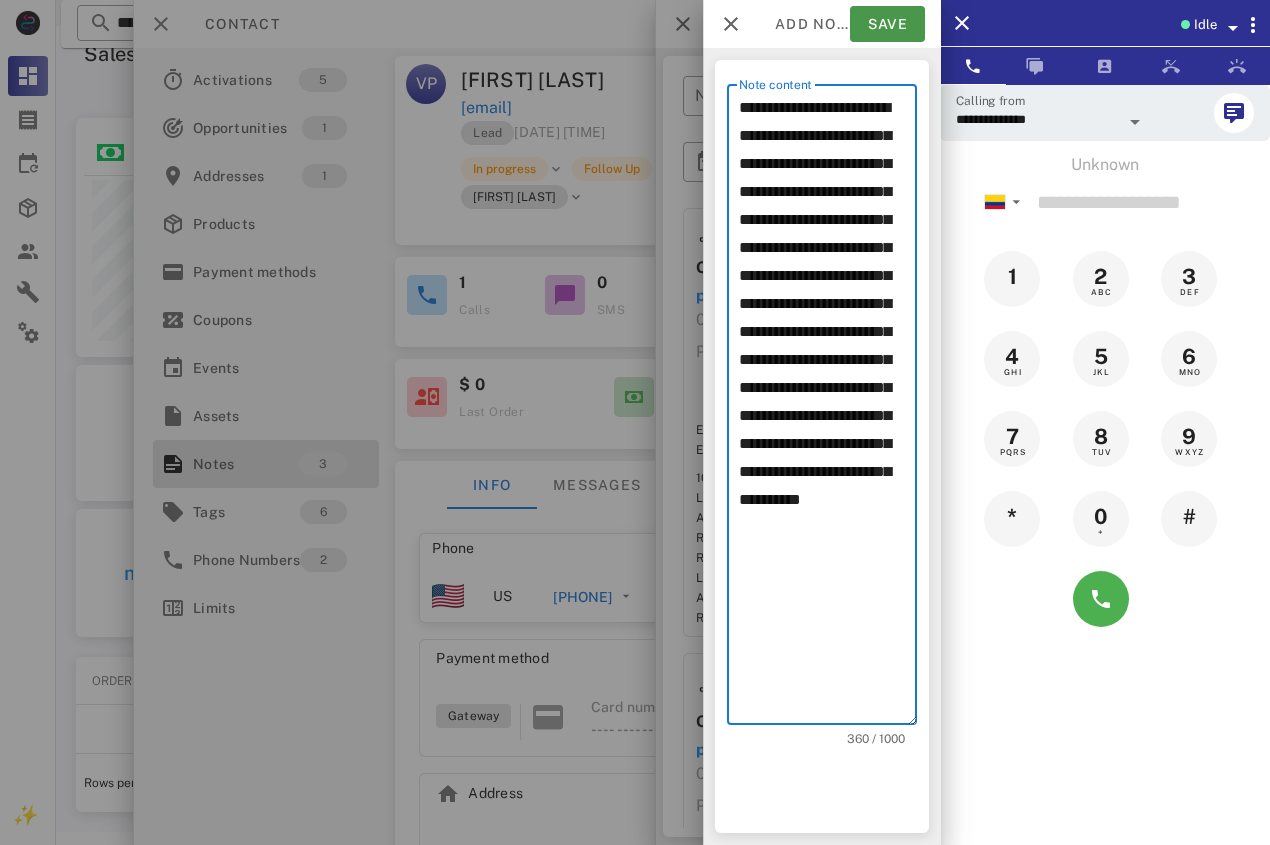 type on "**********" 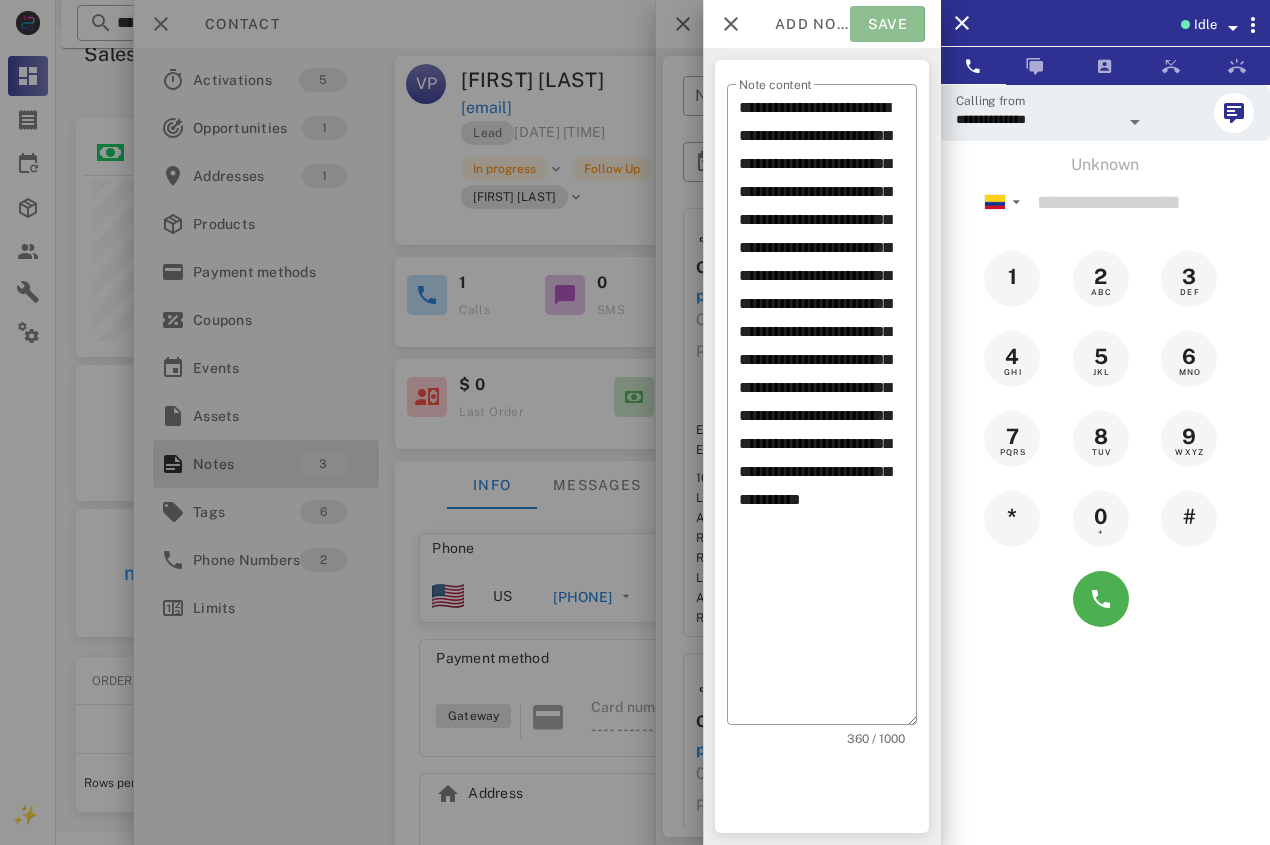 click on "Save" at bounding box center [887, 24] 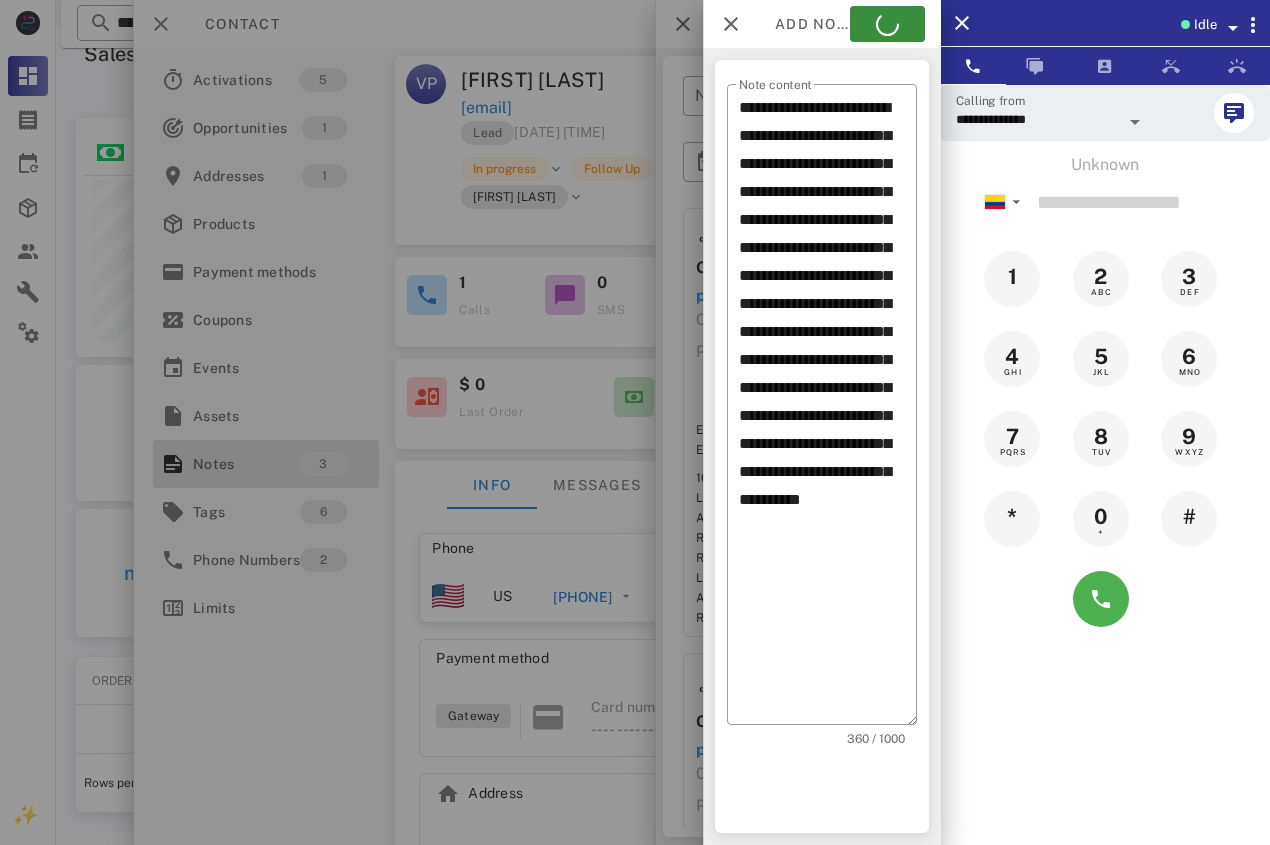 click at bounding box center [635, 422] 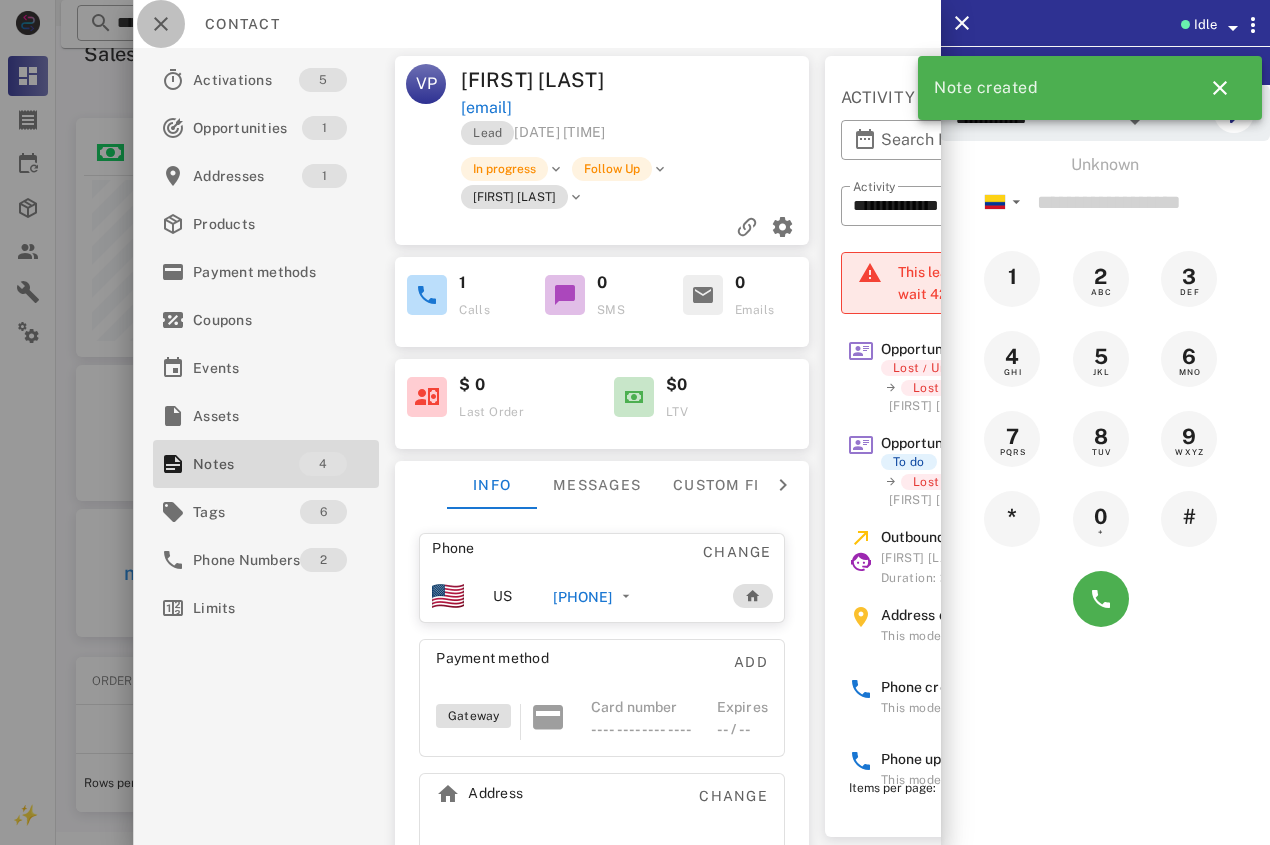 click at bounding box center [161, 24] 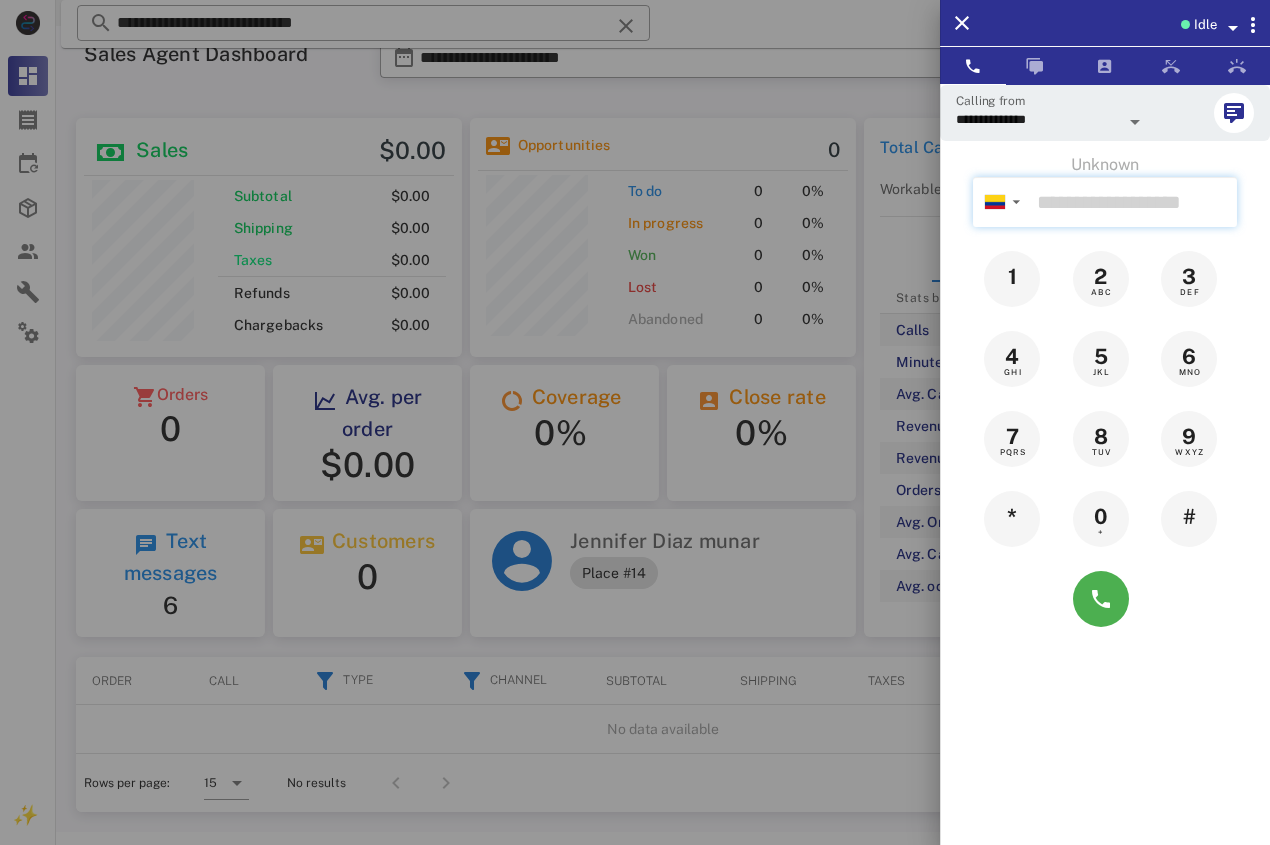 click at bounding box center (1133, 202) 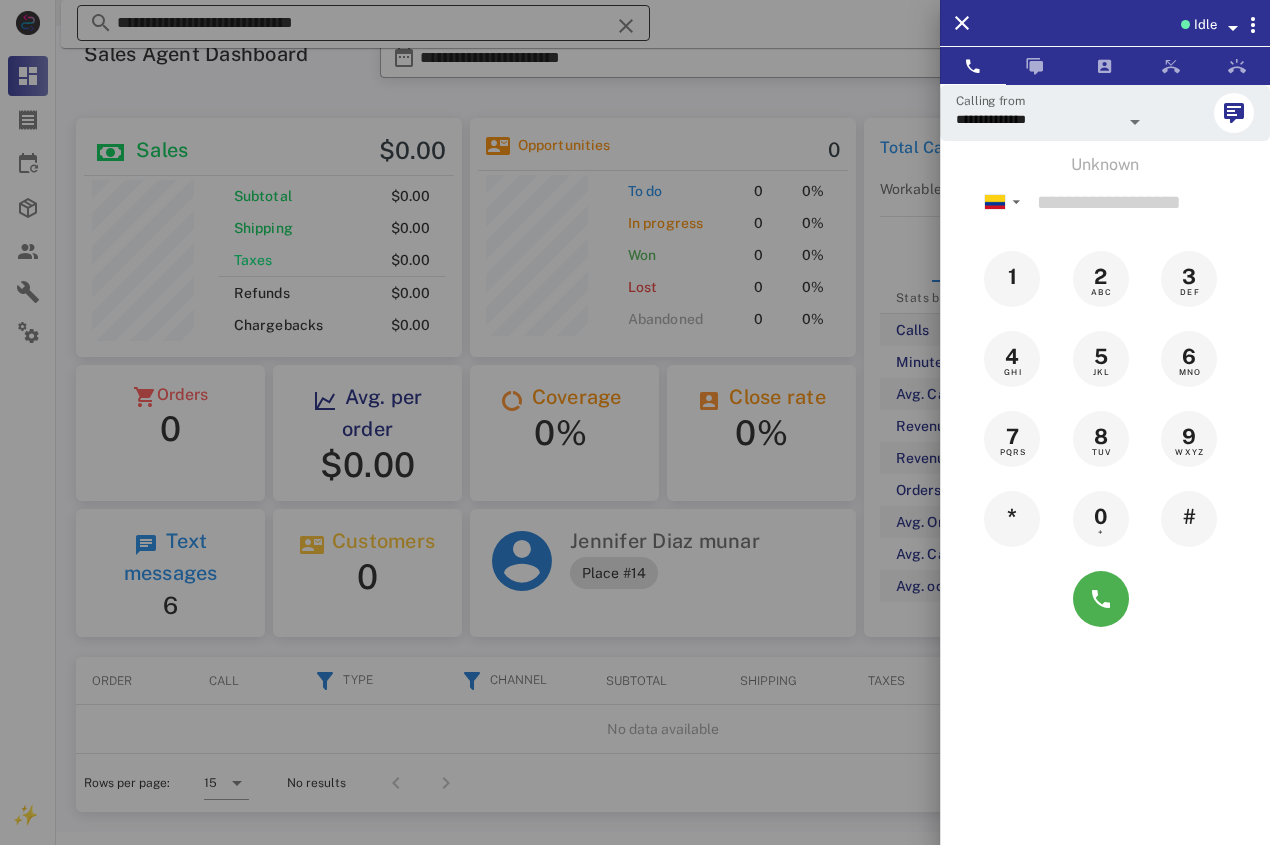 drag, startPoint x: 0, startPoint y: 597, endPoint x: 419, endPoint y: 23, distance: 710.65955 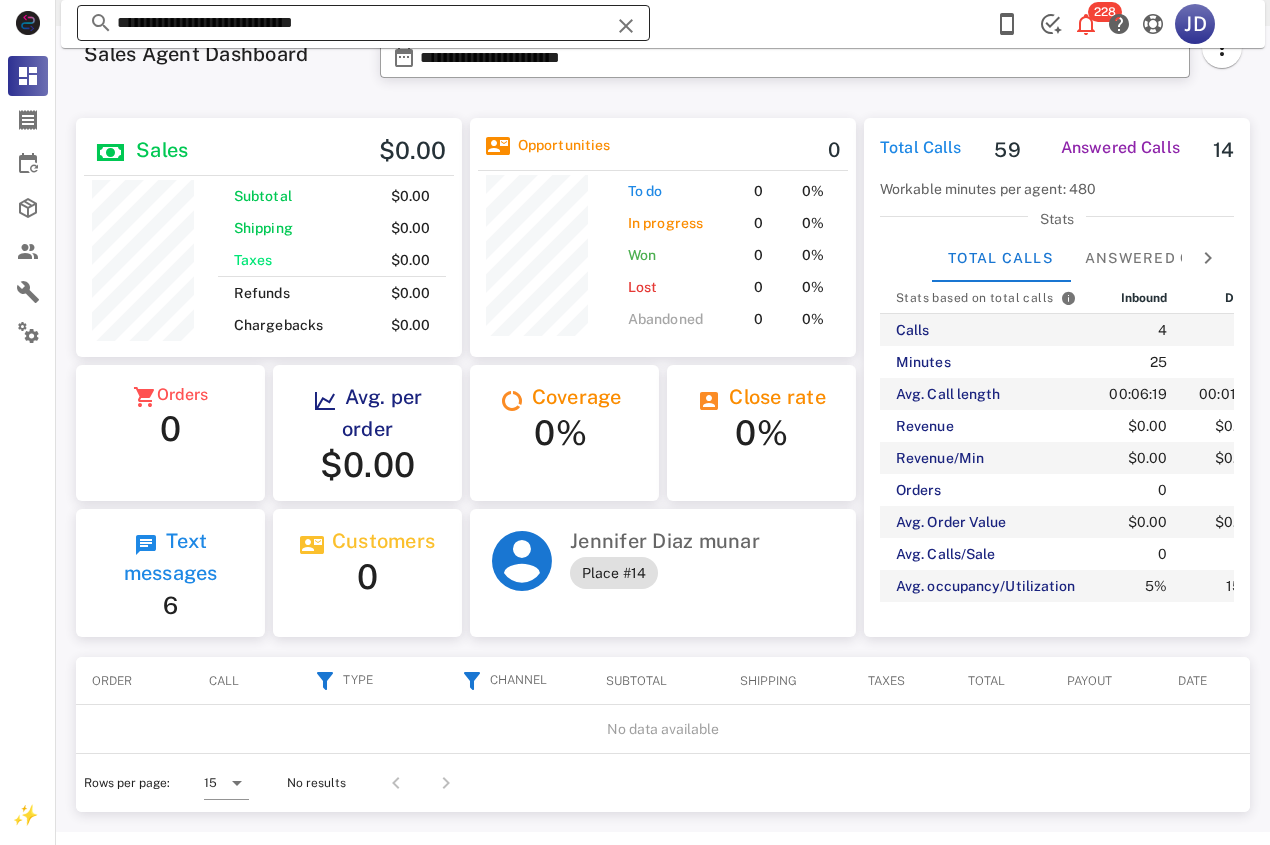 click on "**********" at bounding box center (363, 23) 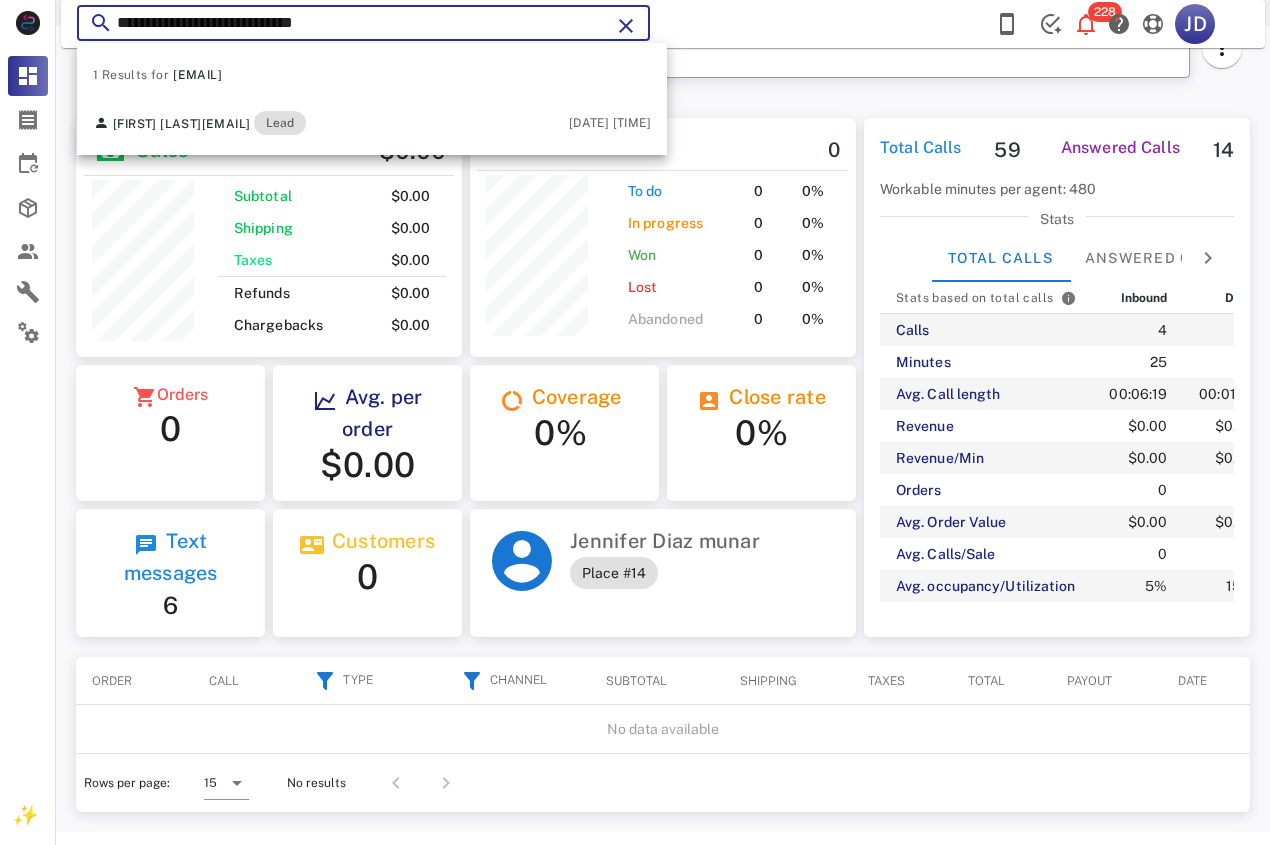 drag, startPoint x: 439, startPoint y: 16, endPoint x: 98, endPoint y: 20, distance: 341.02347 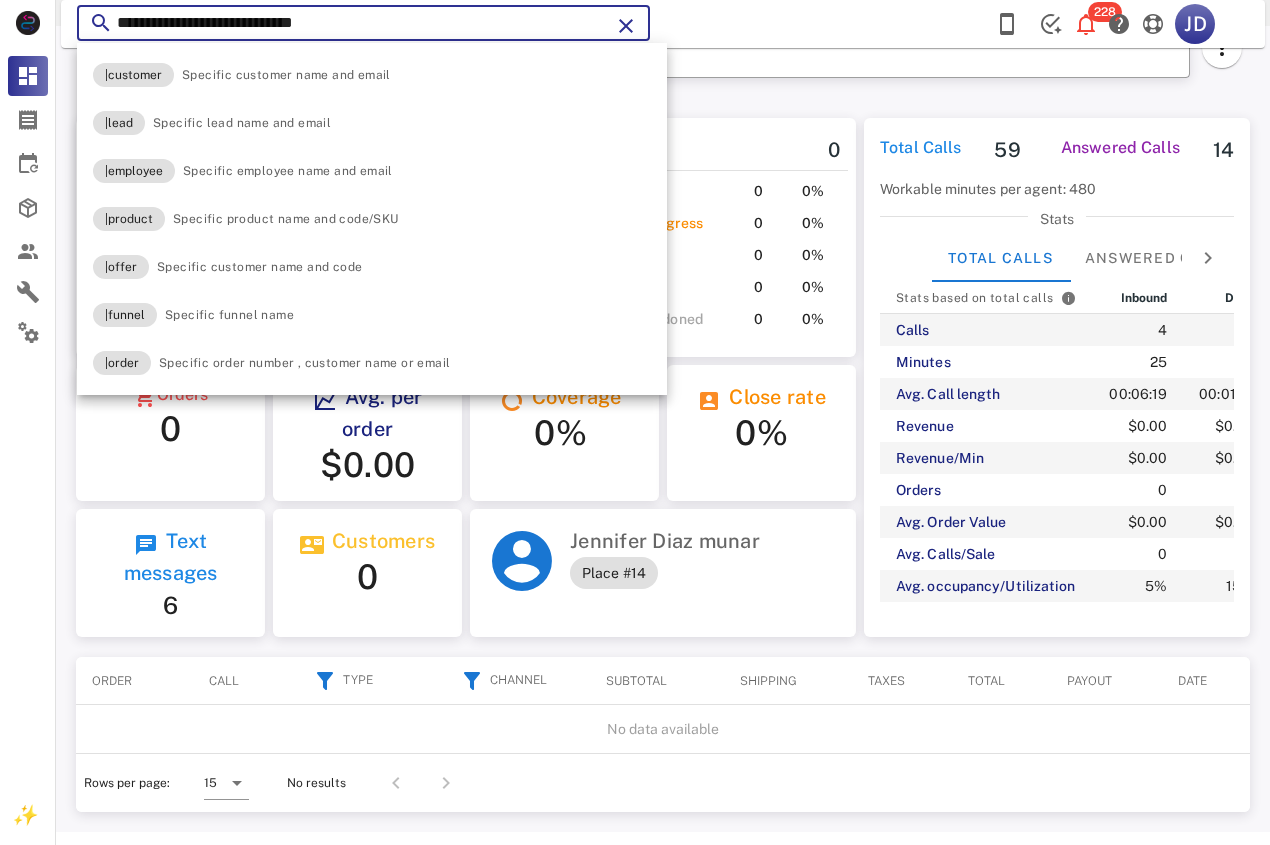 paste 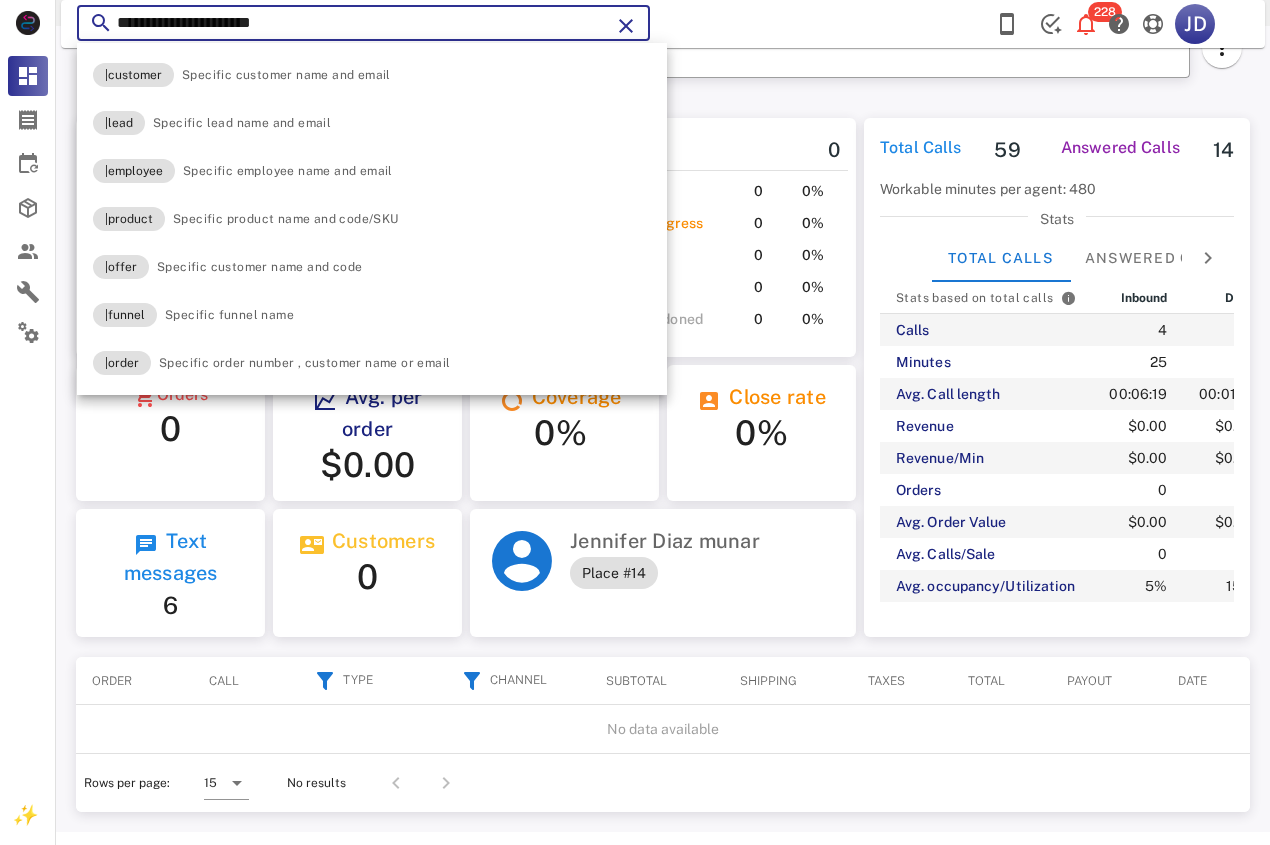 type on "**********" 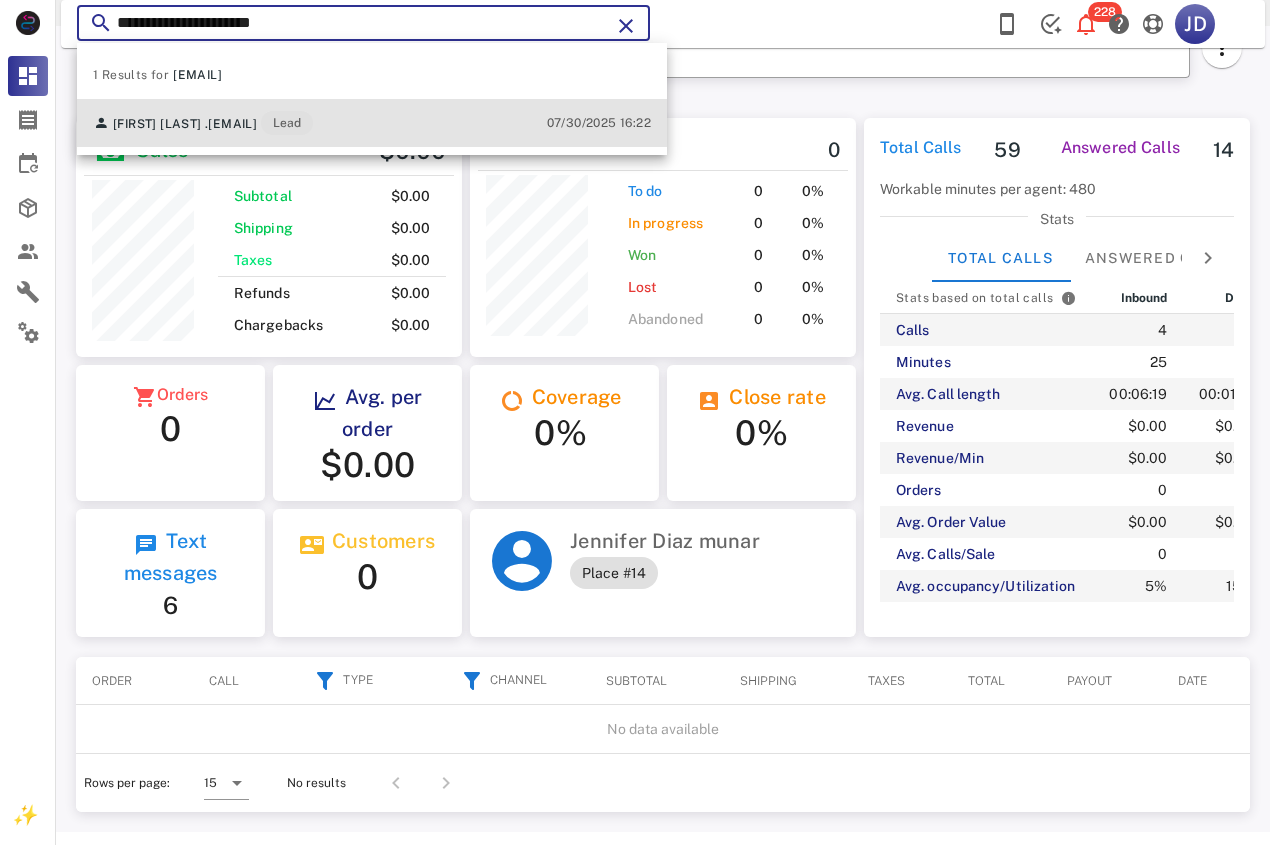 click on "[FIRST] [LAST] ." at bounding box center (160, 124) 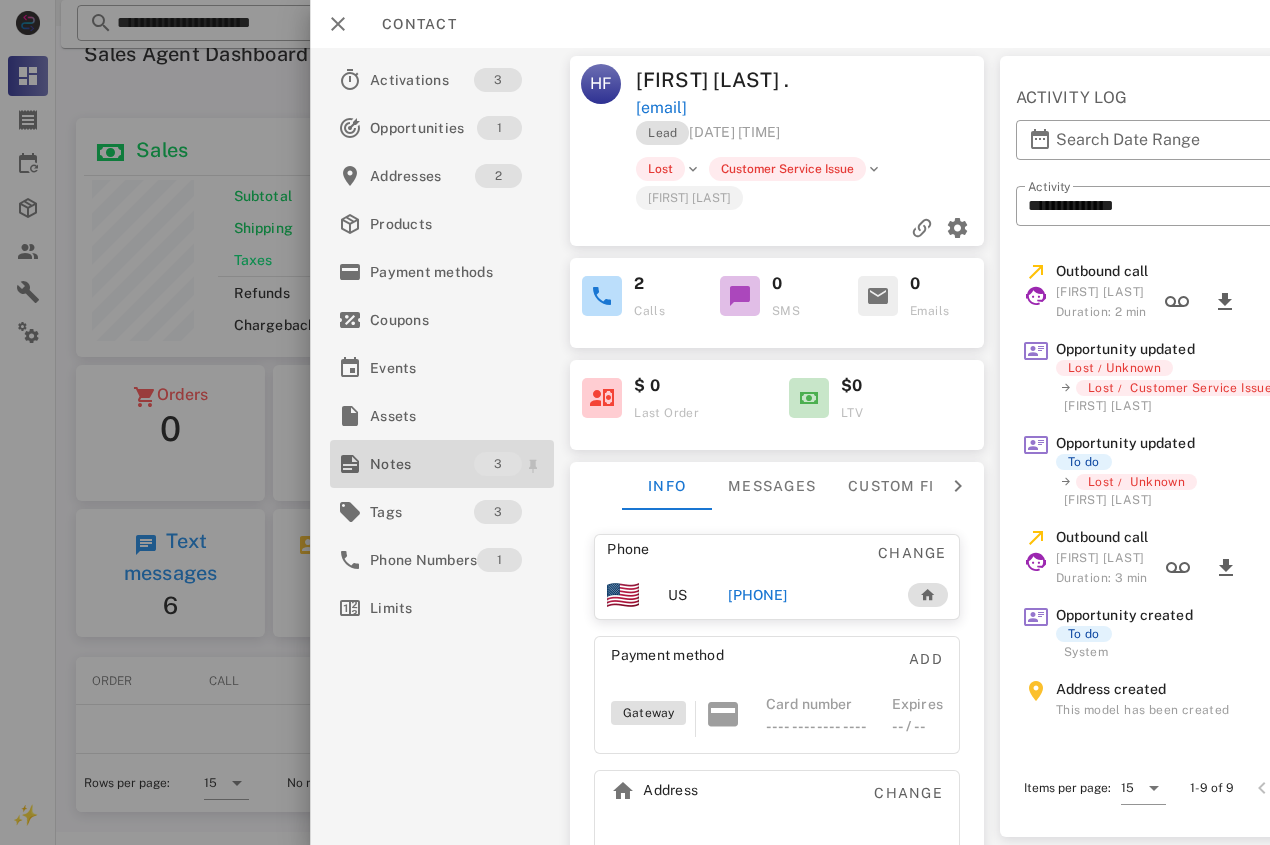 click on "Notes" at bounding box center (422, 464) 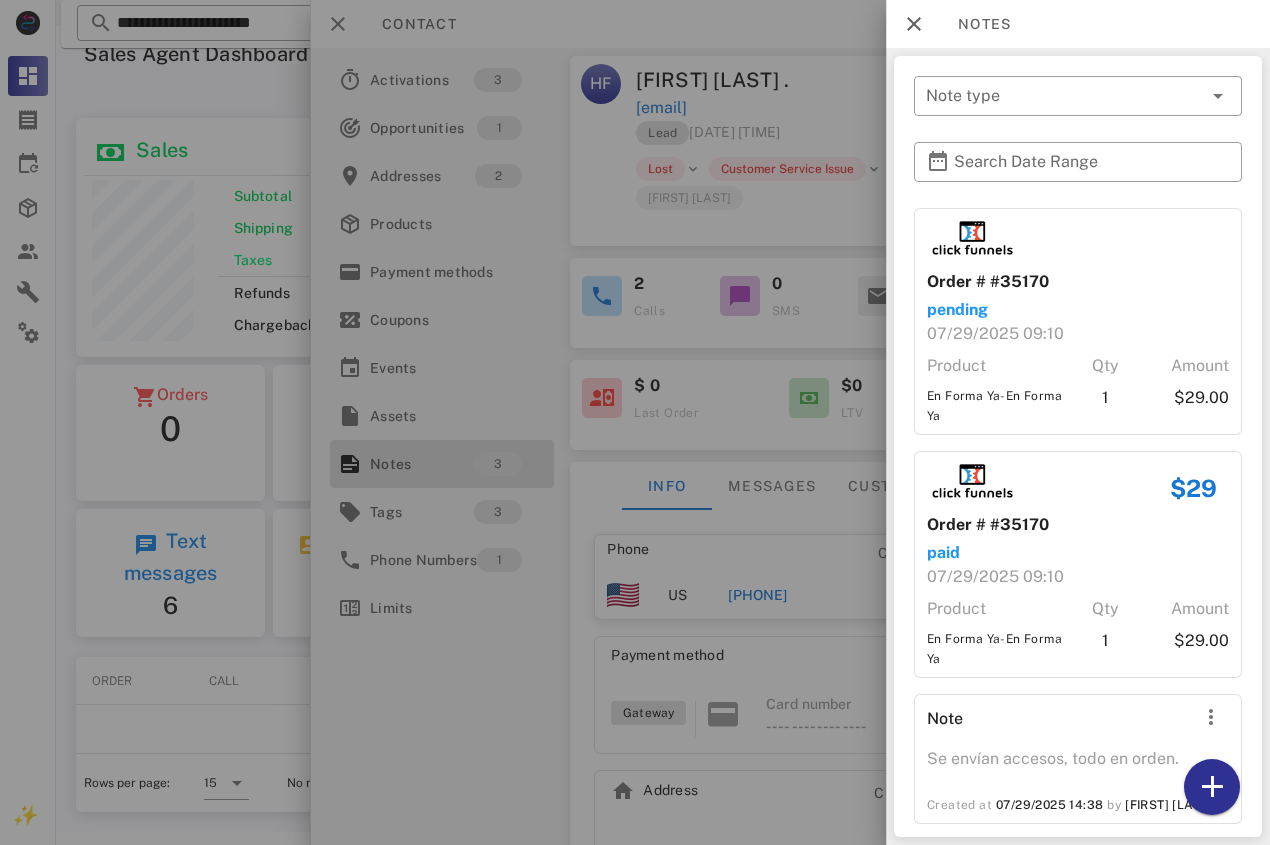 scroll, scrollTop: 21, scrollLeft: 0, axis: vertical 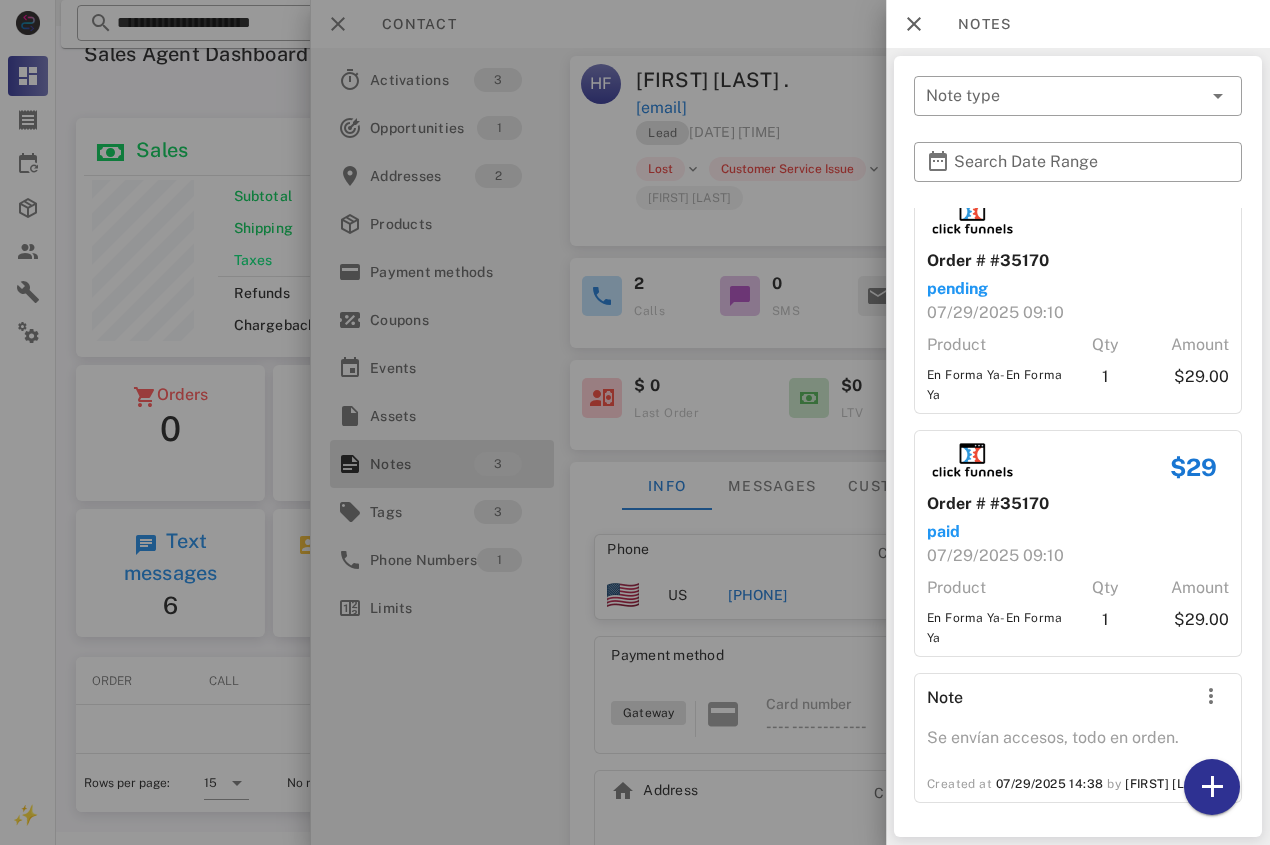 click at bounding box center [635, 422] 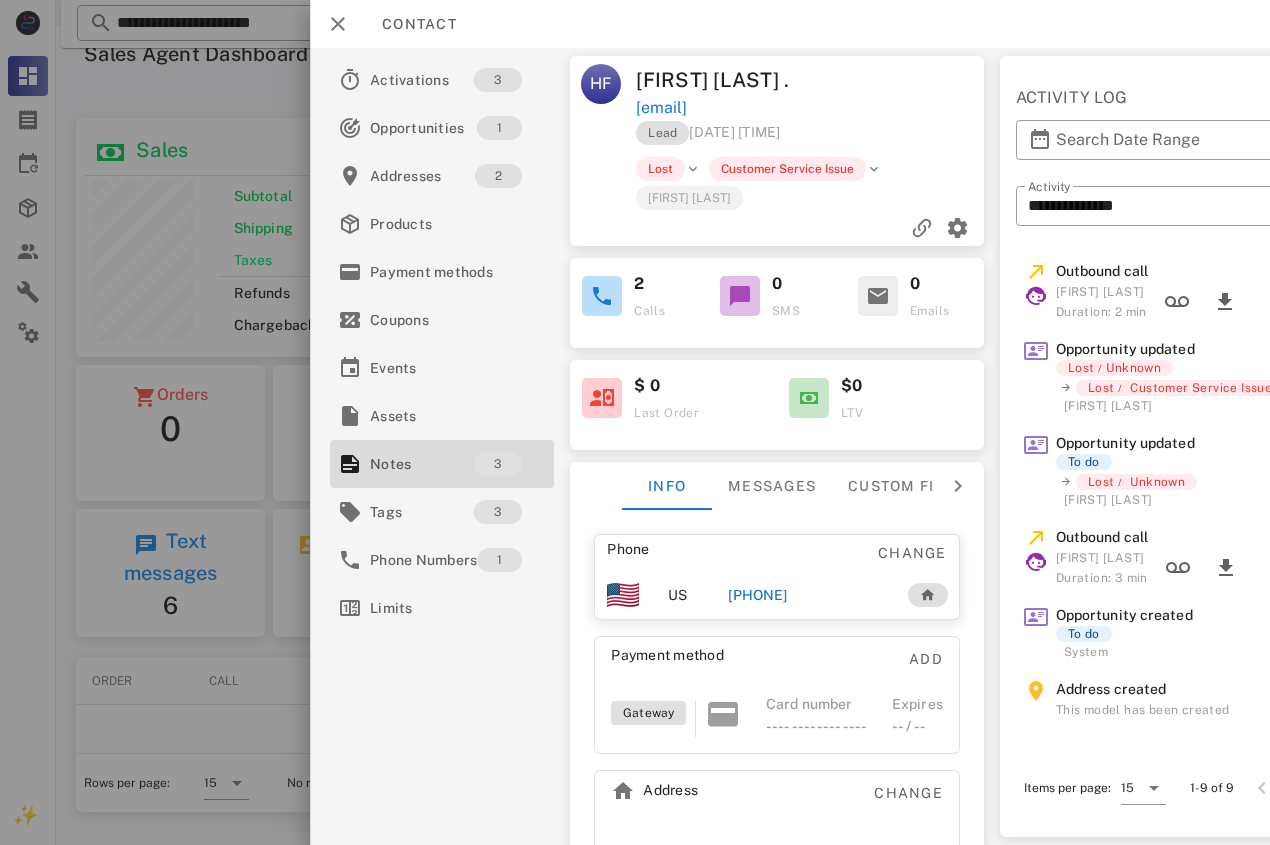 click on "[PHONE]" at bounding box center (757, 595) 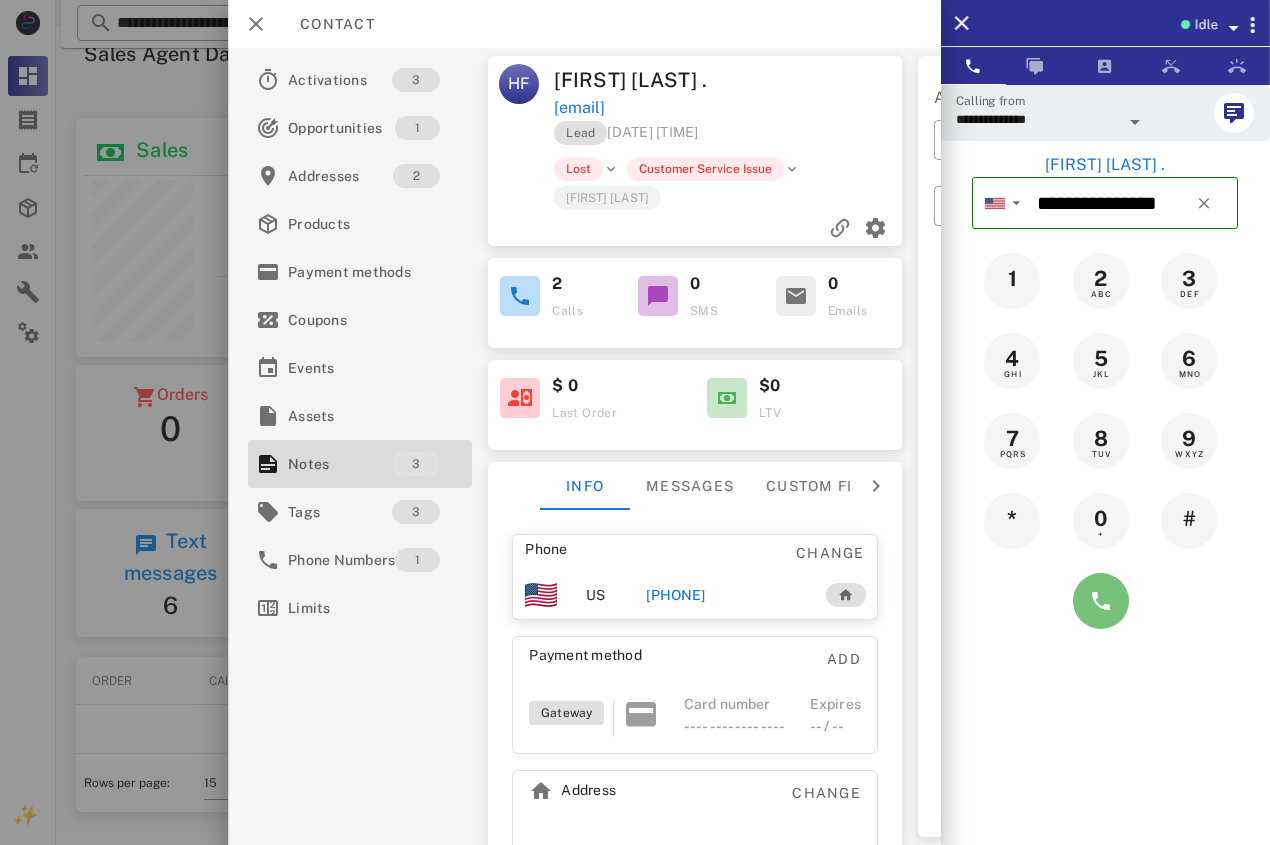 click at bounding box center (1101, 601) 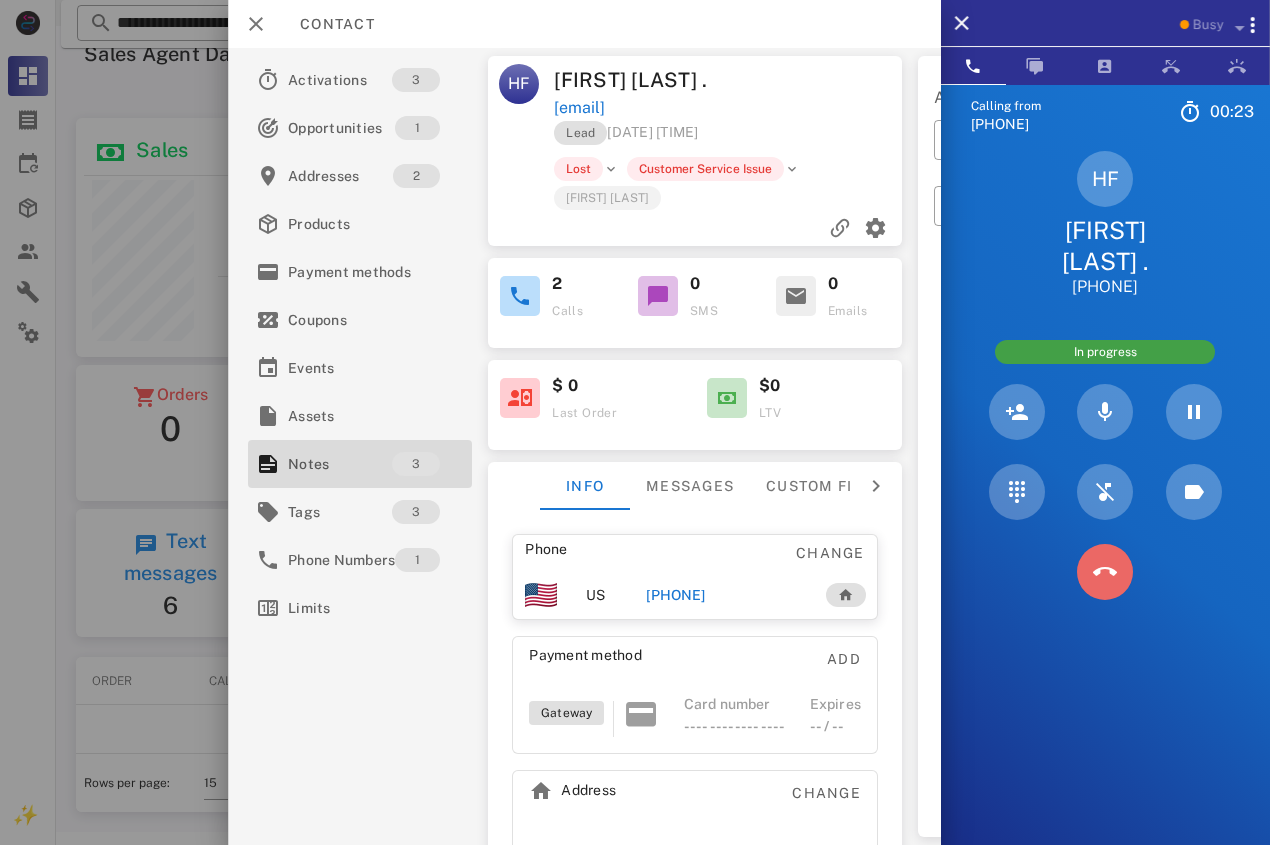 click at bounding box center [1105, 572] 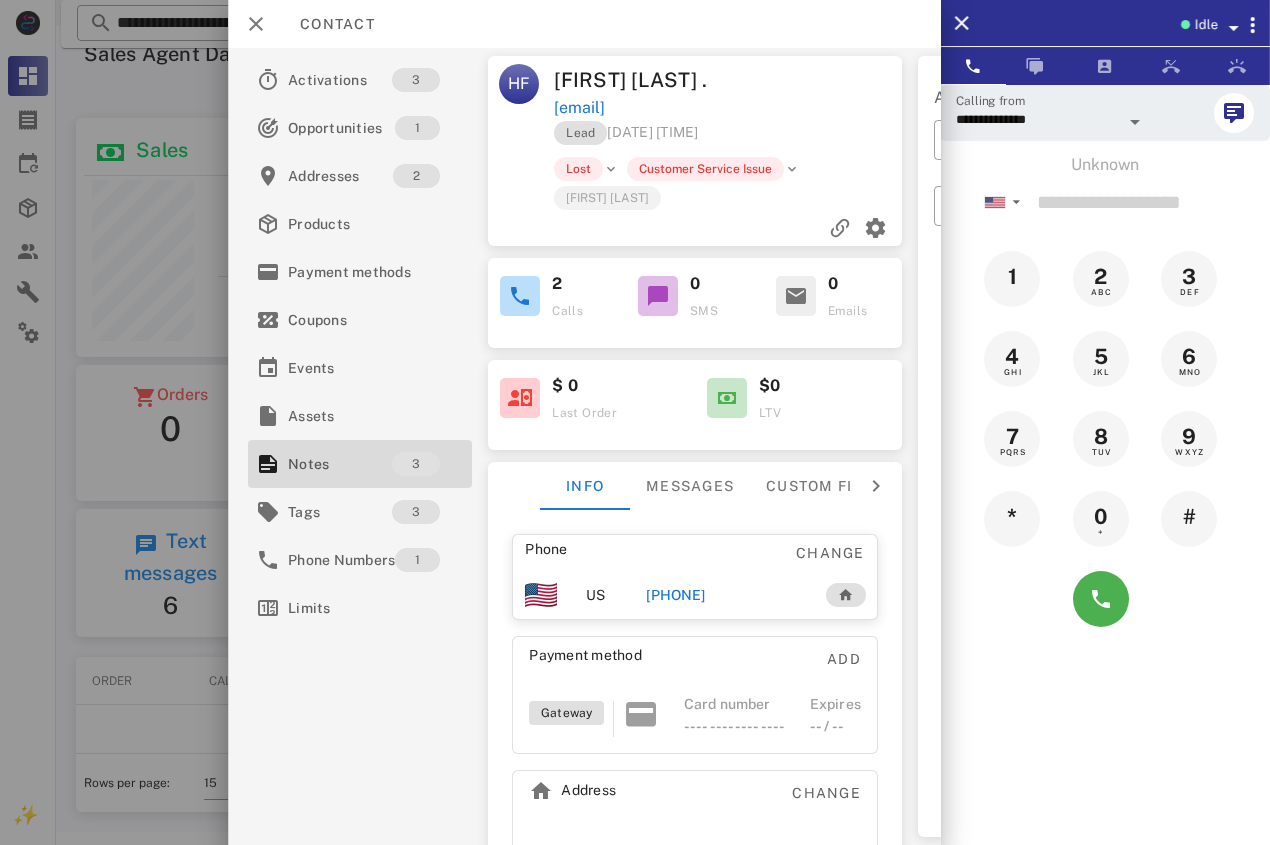 click on "[PHONE]" at bounding box center (725, 595) 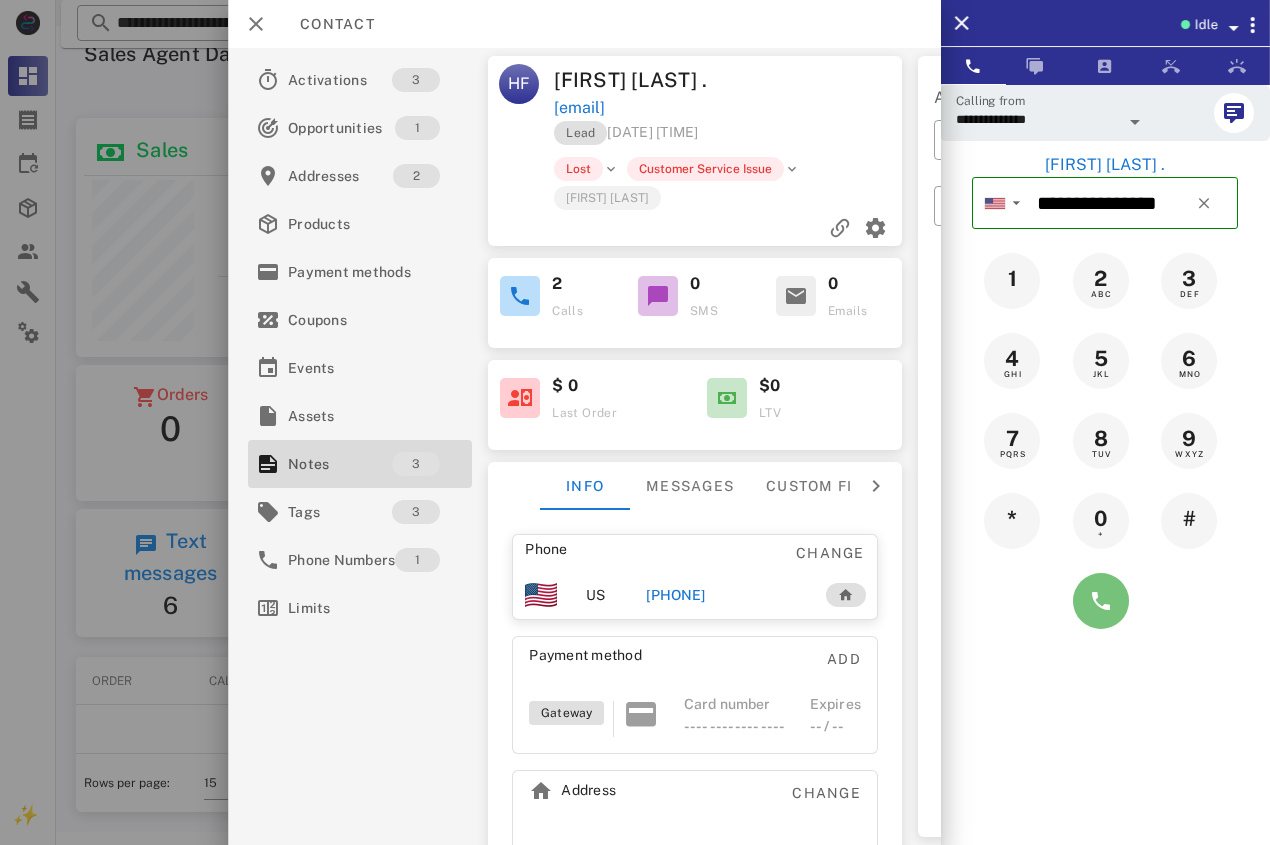 click at bounding box center [1101, 601] 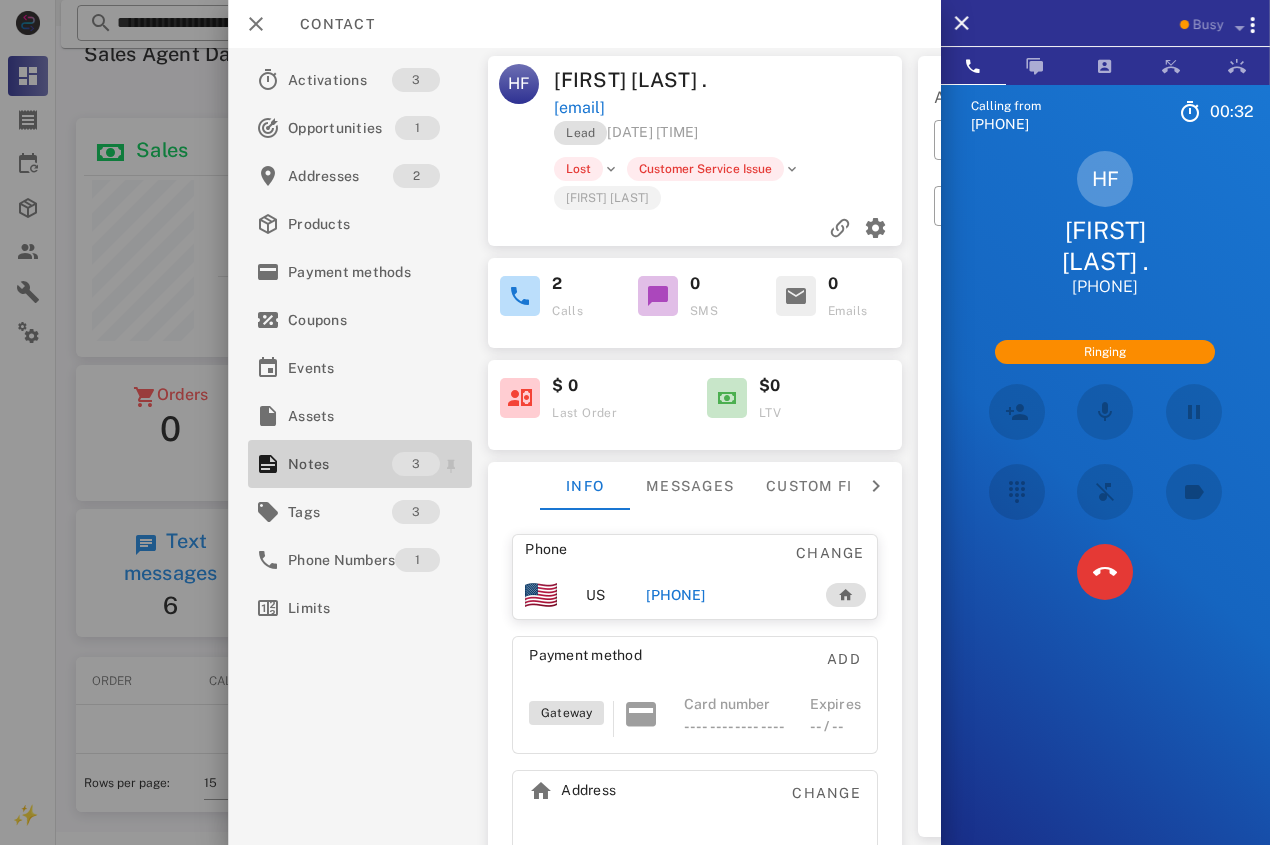 click on "Notes" at bounding box center (340, 464) 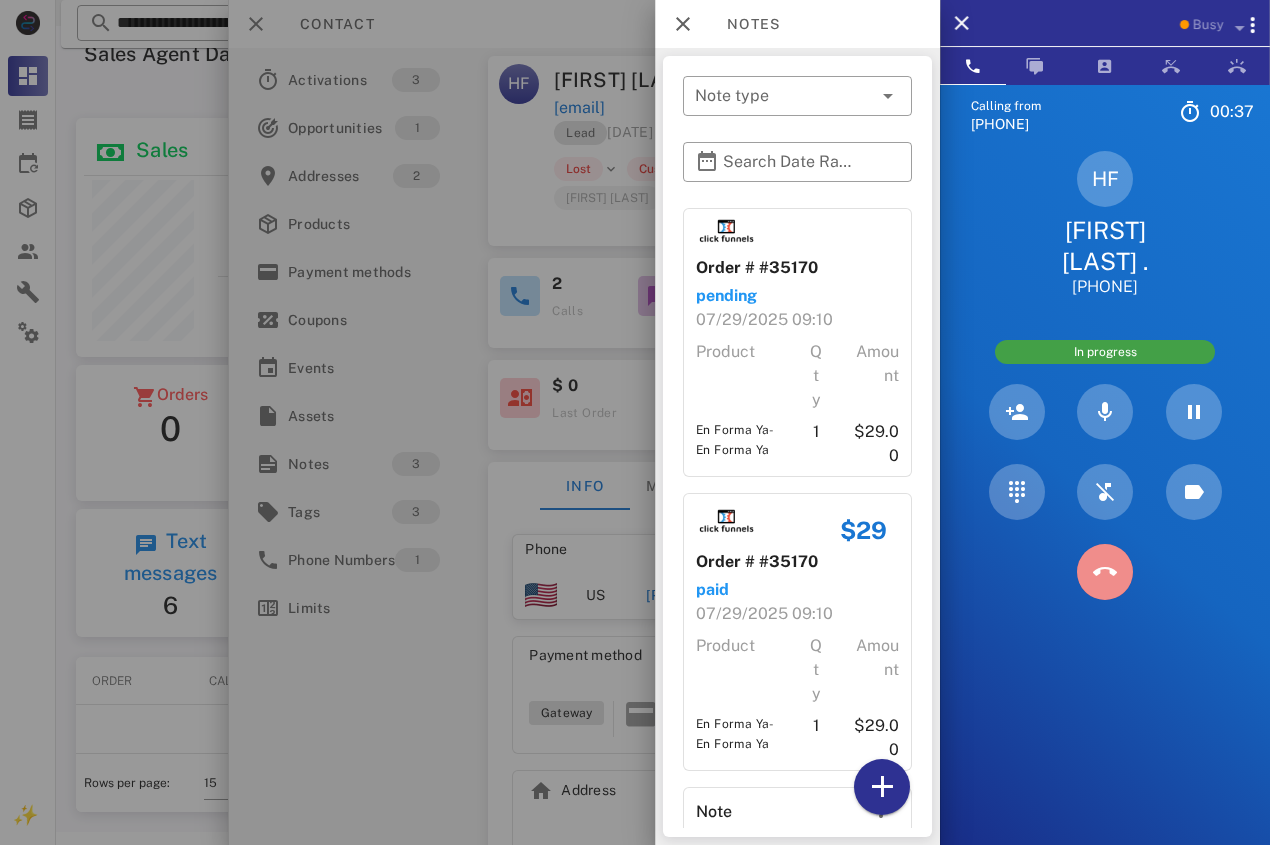 click at bounding box center (1105, 572) 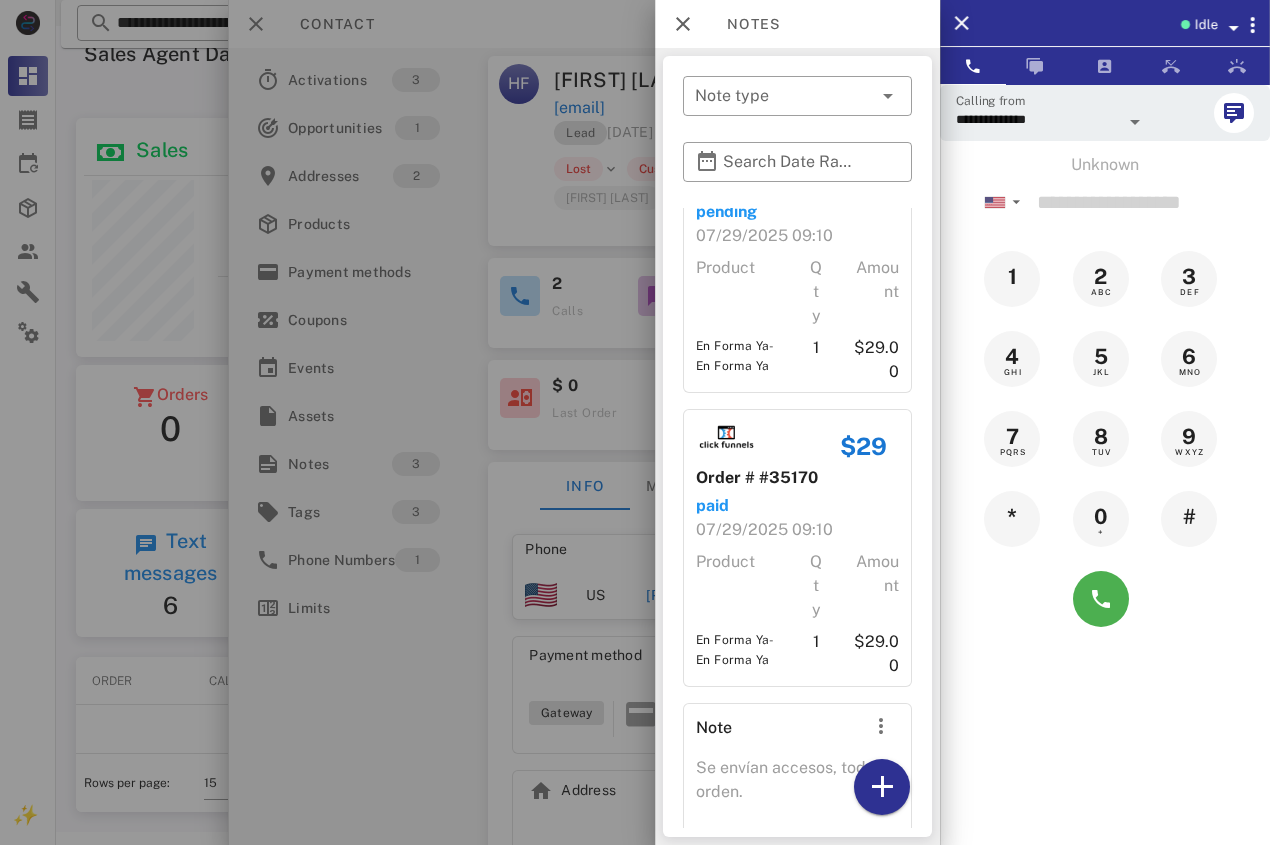 scroll, scrollTop: 160, scrollLeft: 0, axis: vertical 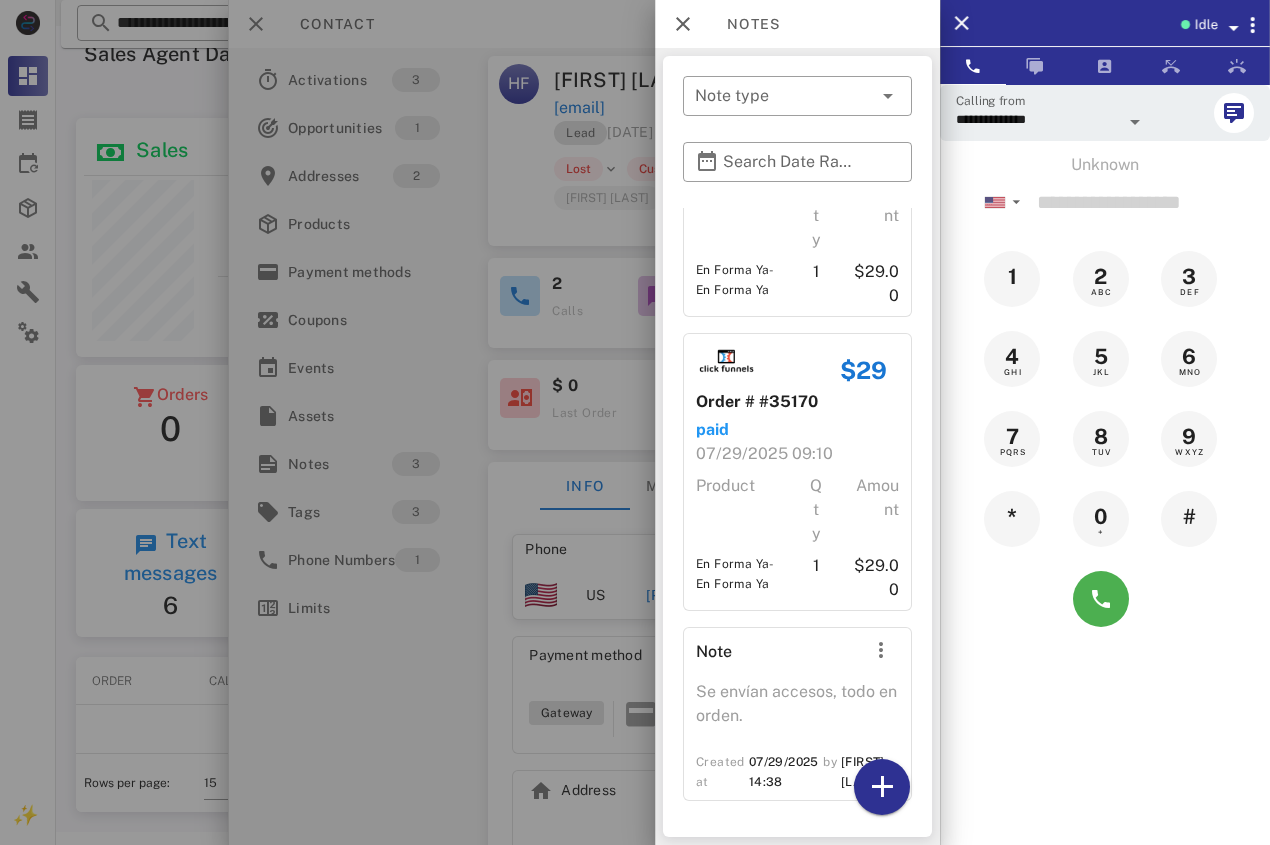 click at bounding box center [635, 422] 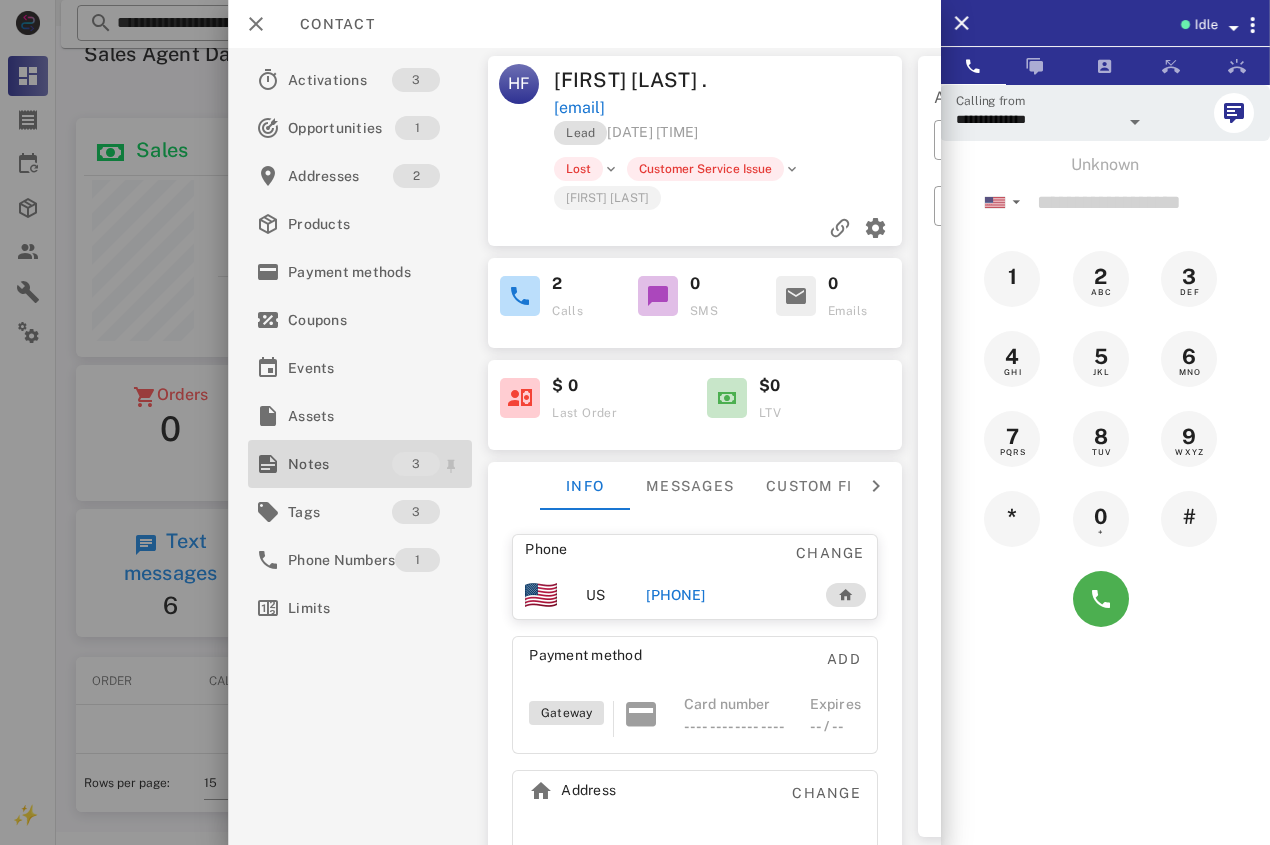 click on "Notes" at bounding box center [340, 464] 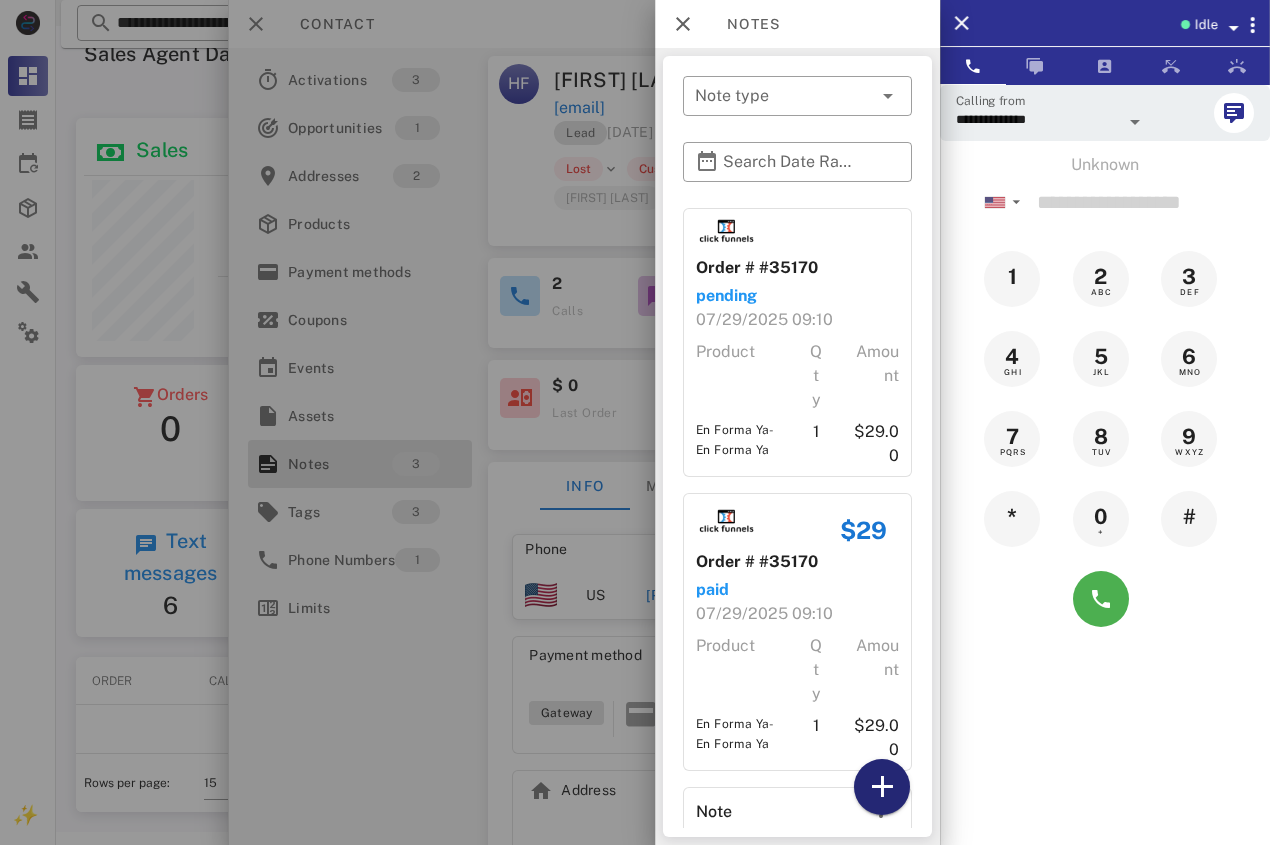 click at bounding box center (882, 787) 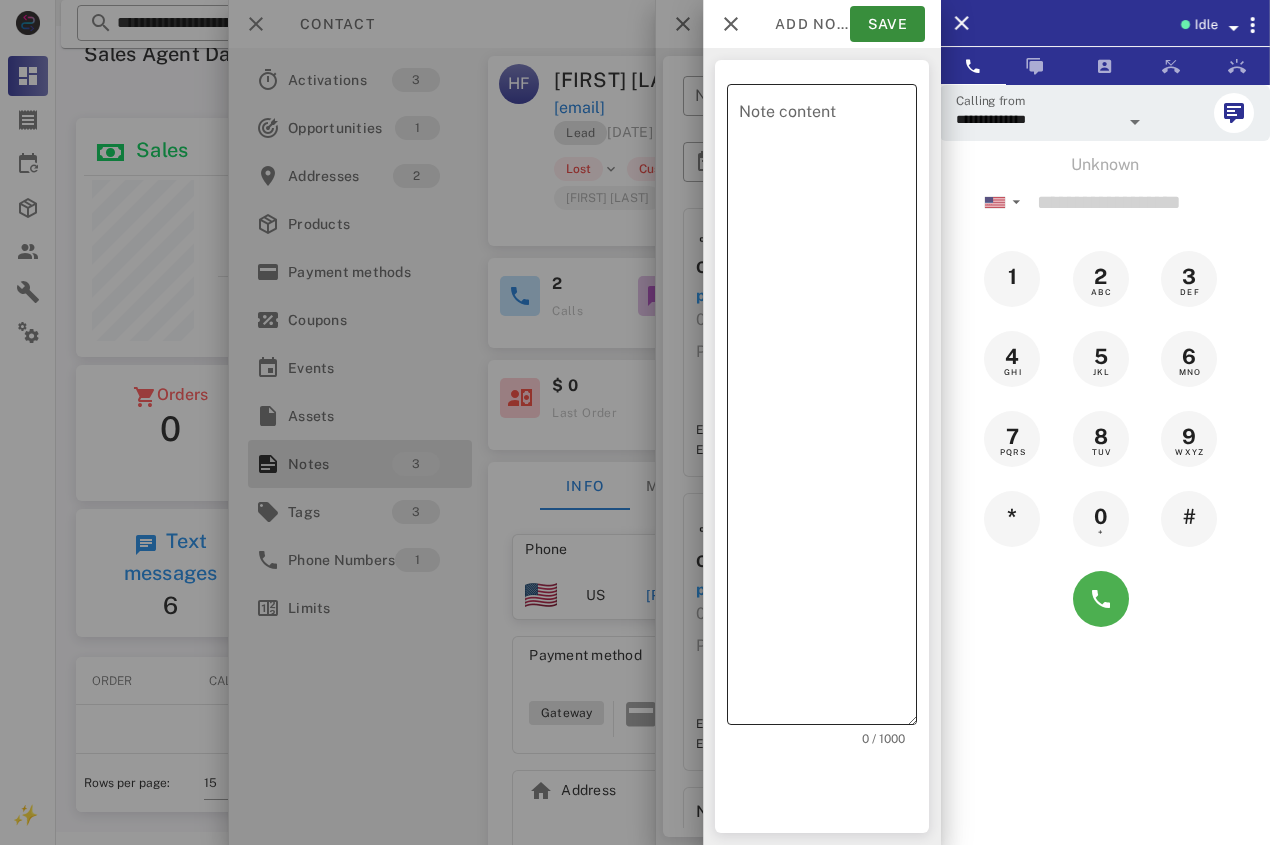 click on "Note content" at bounding box center (828, 409) 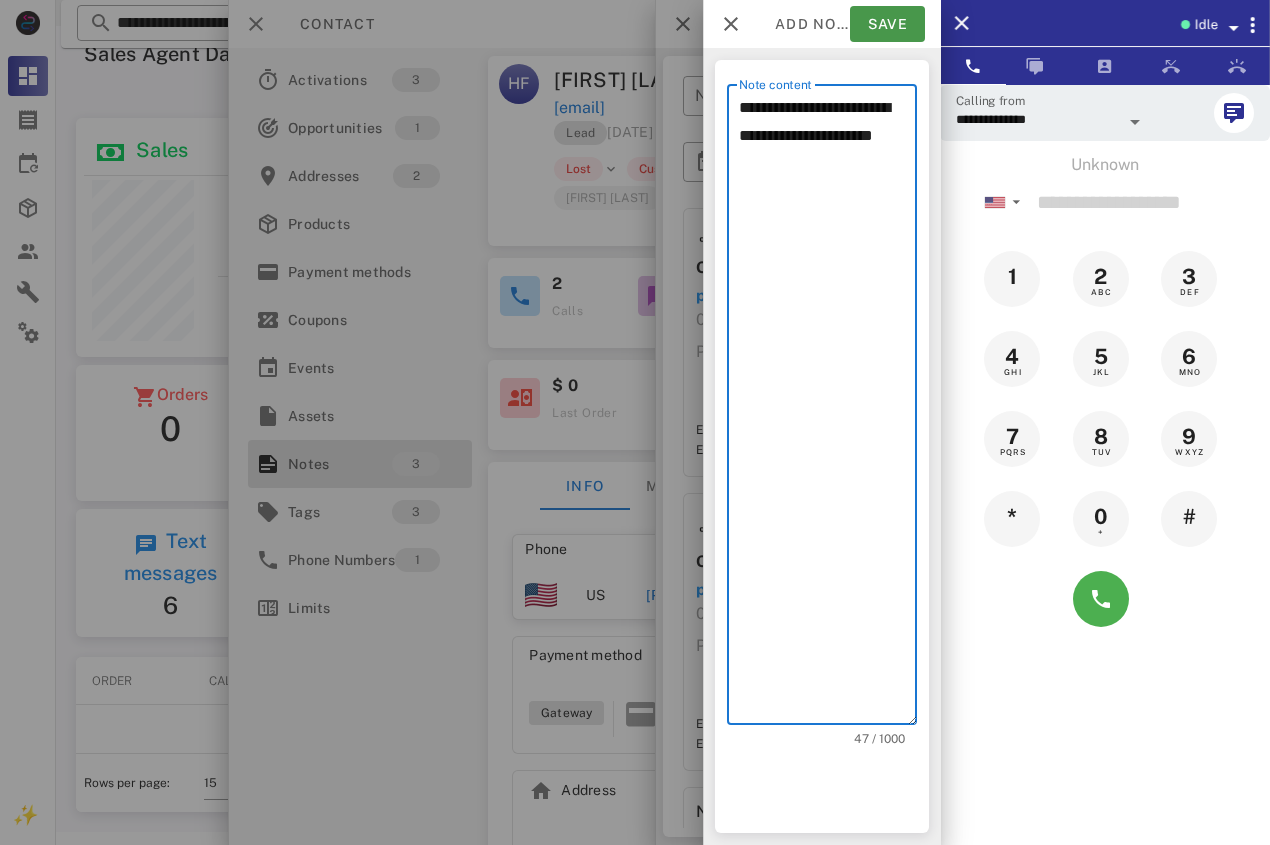 type on "**********" 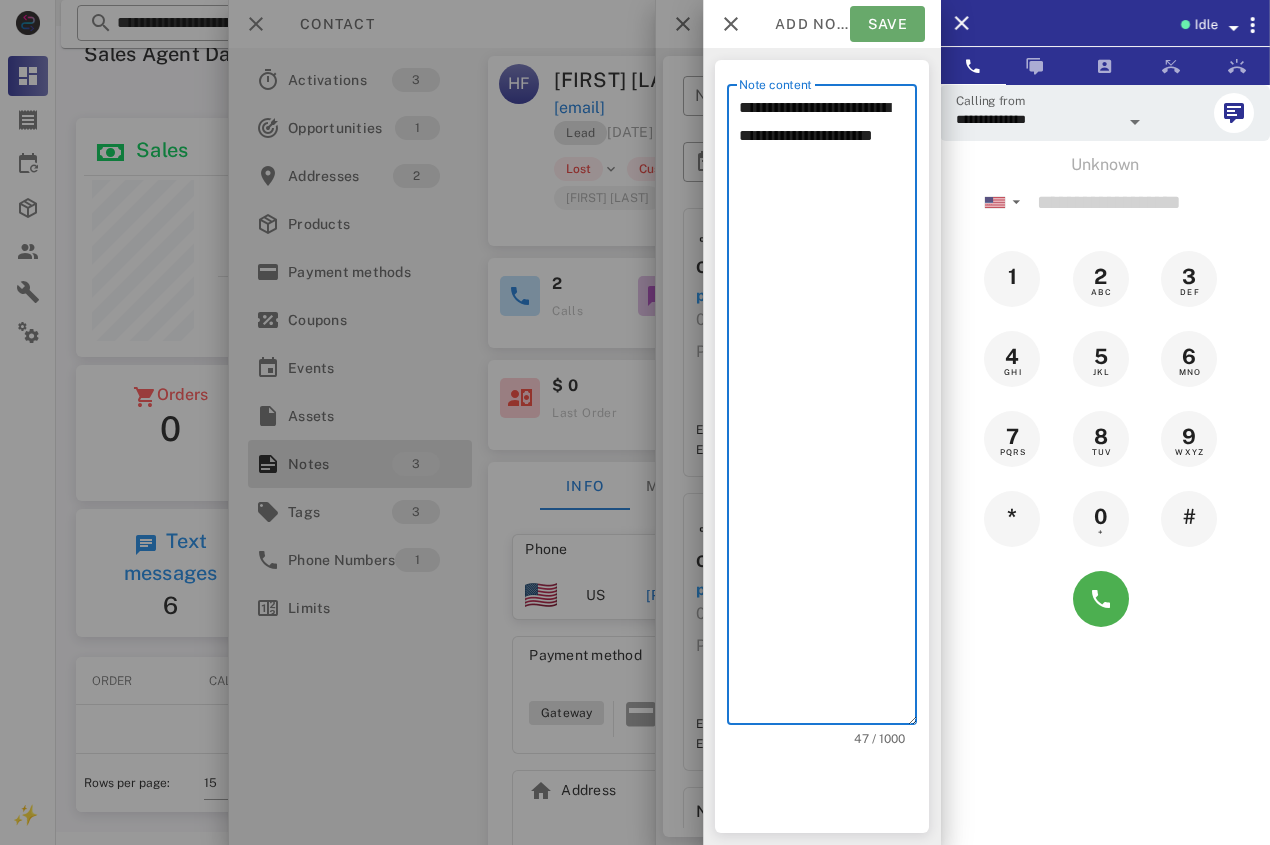 click on "Save" at bounding box center [887, 24] 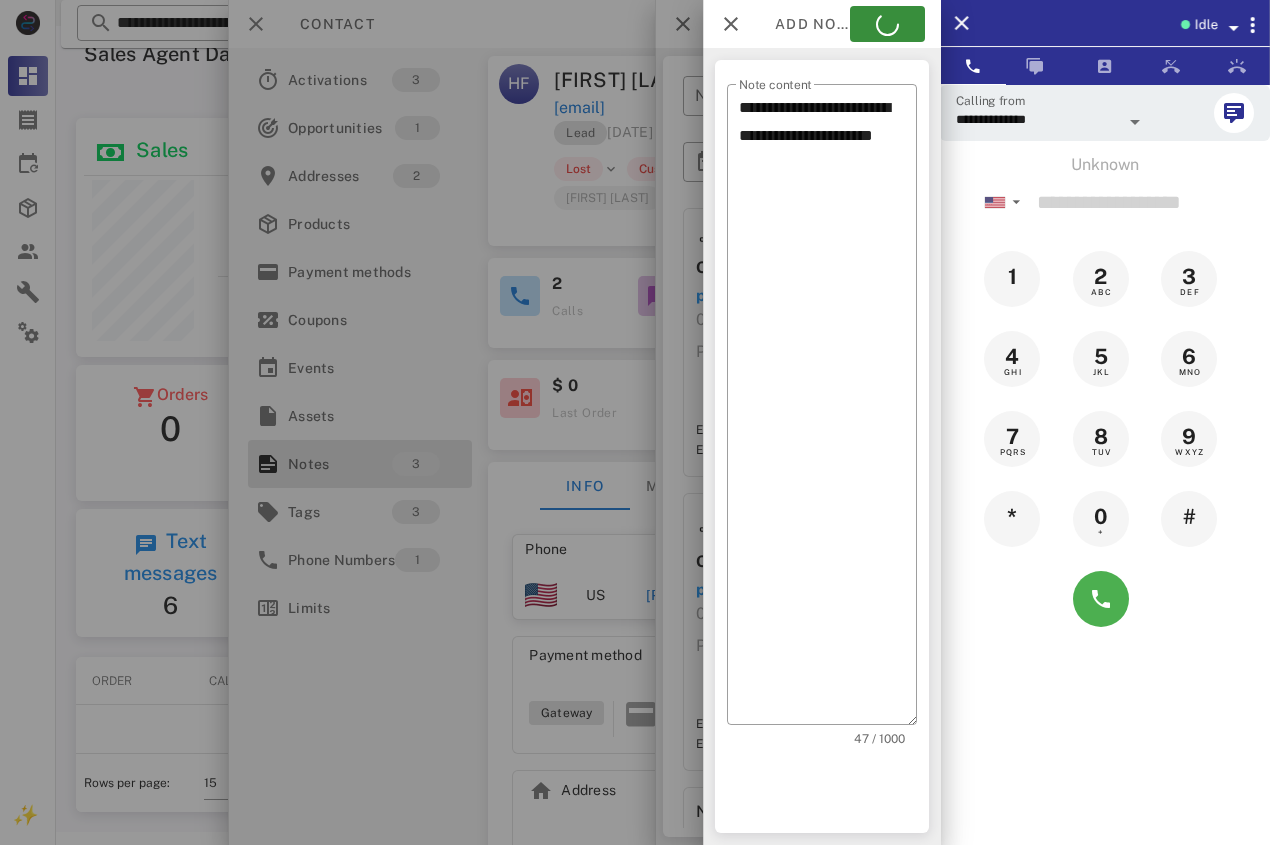 click at bounding box center (635, 422) 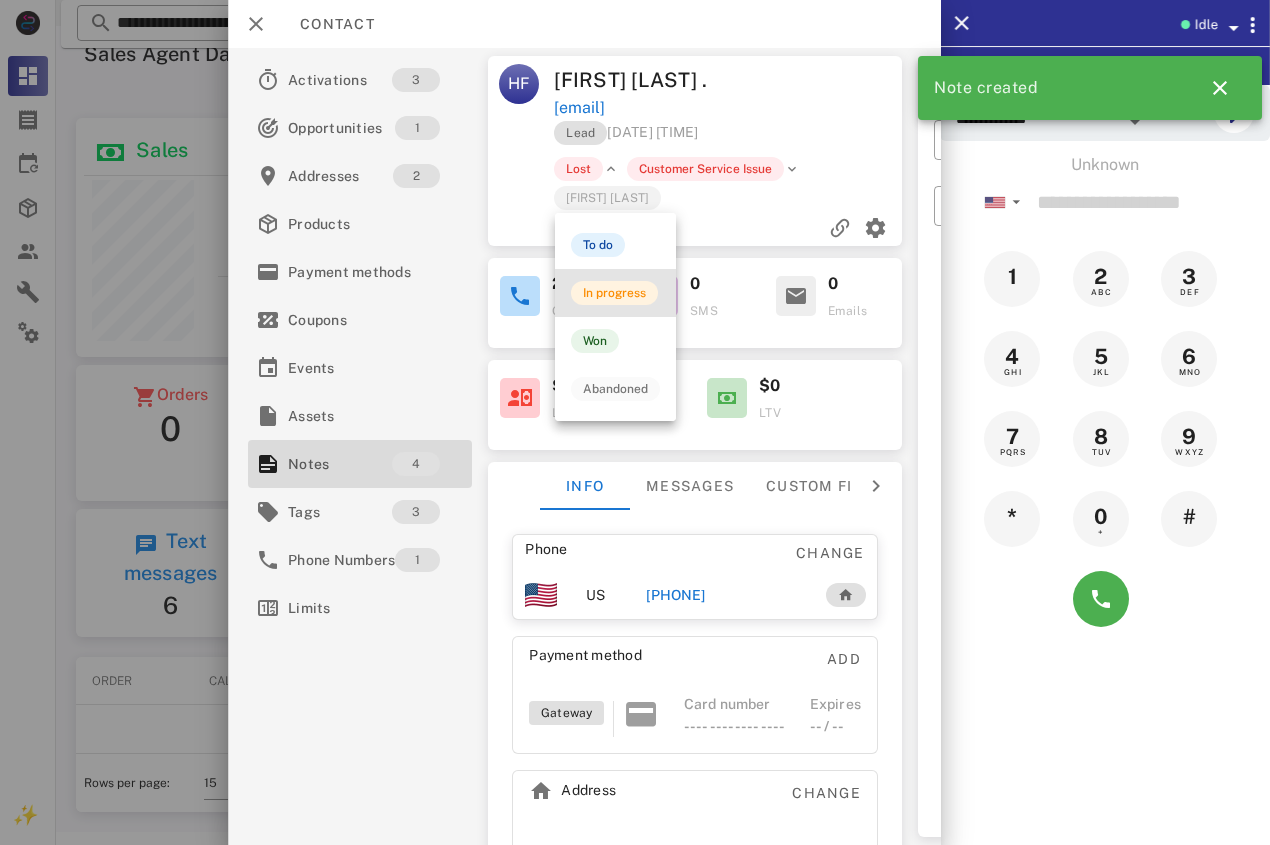 click on "In progress" at bounding box center (614, 293) 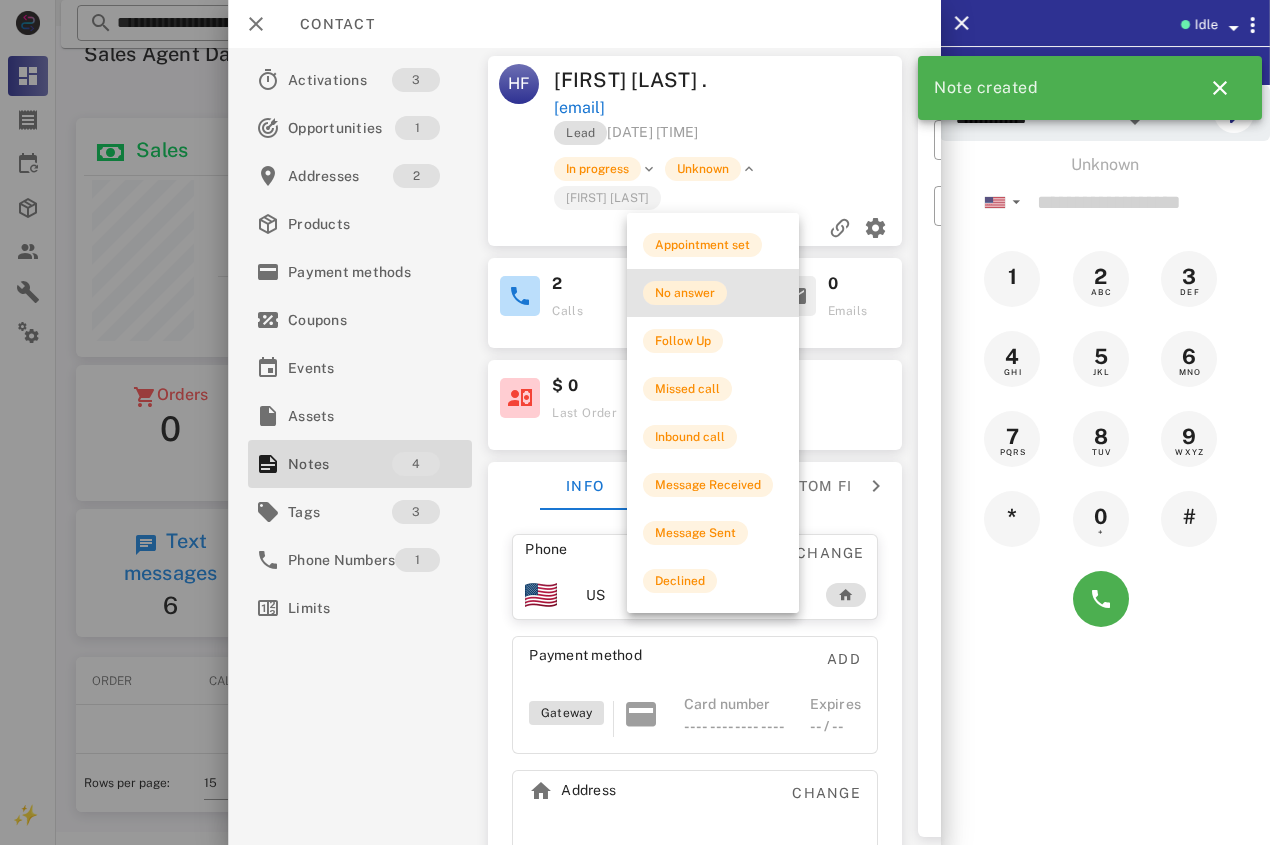 click on "No answer" at bounding box center [685, 293] 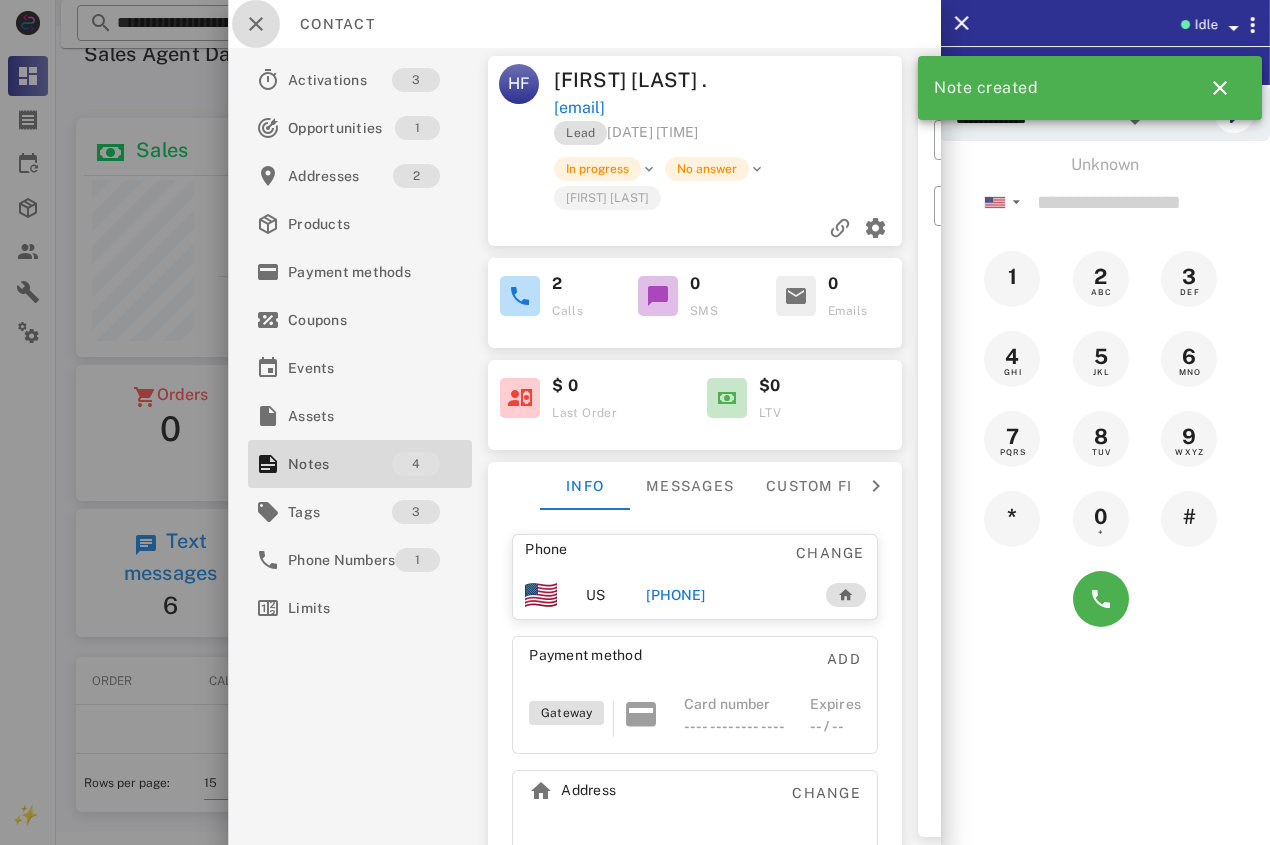 click at bounding box center [256, 24] 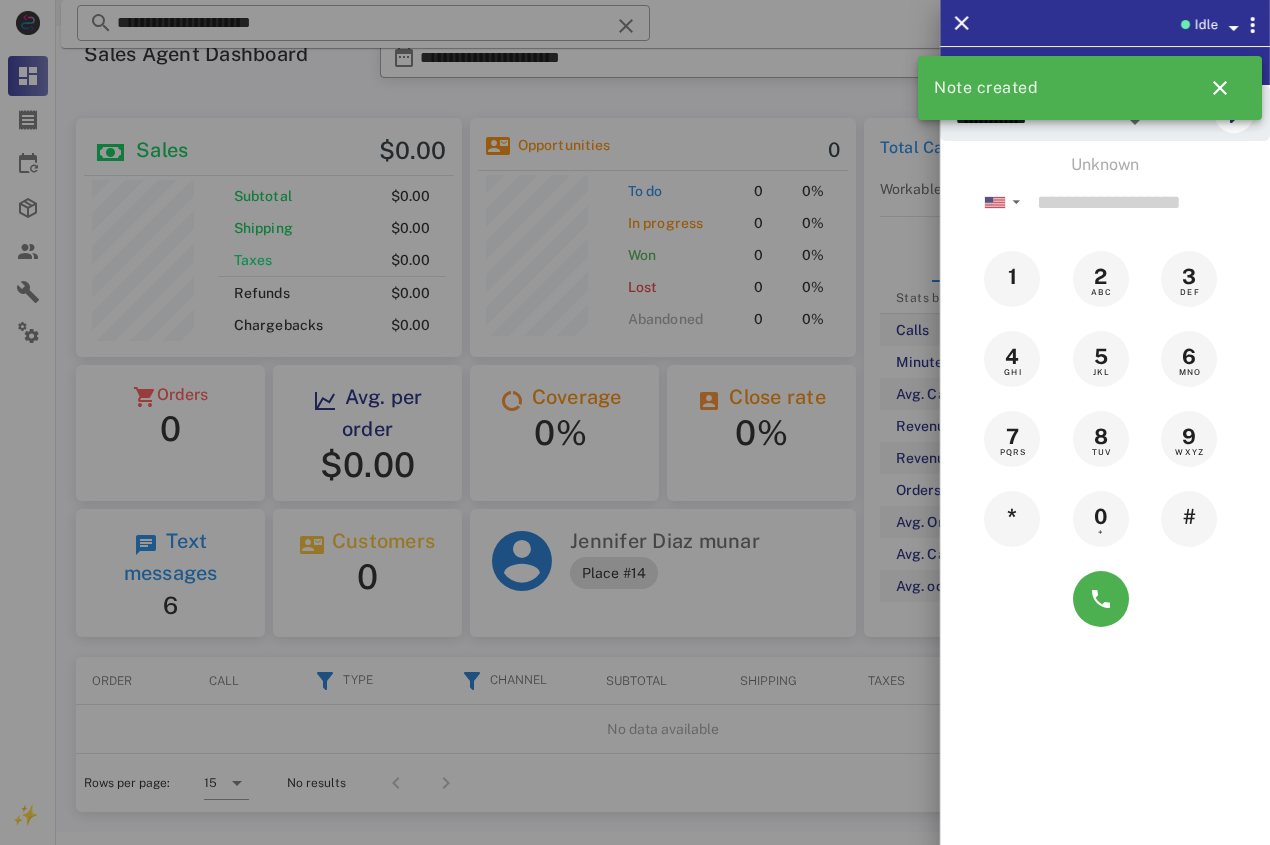 click at bounding box center (635, 422) 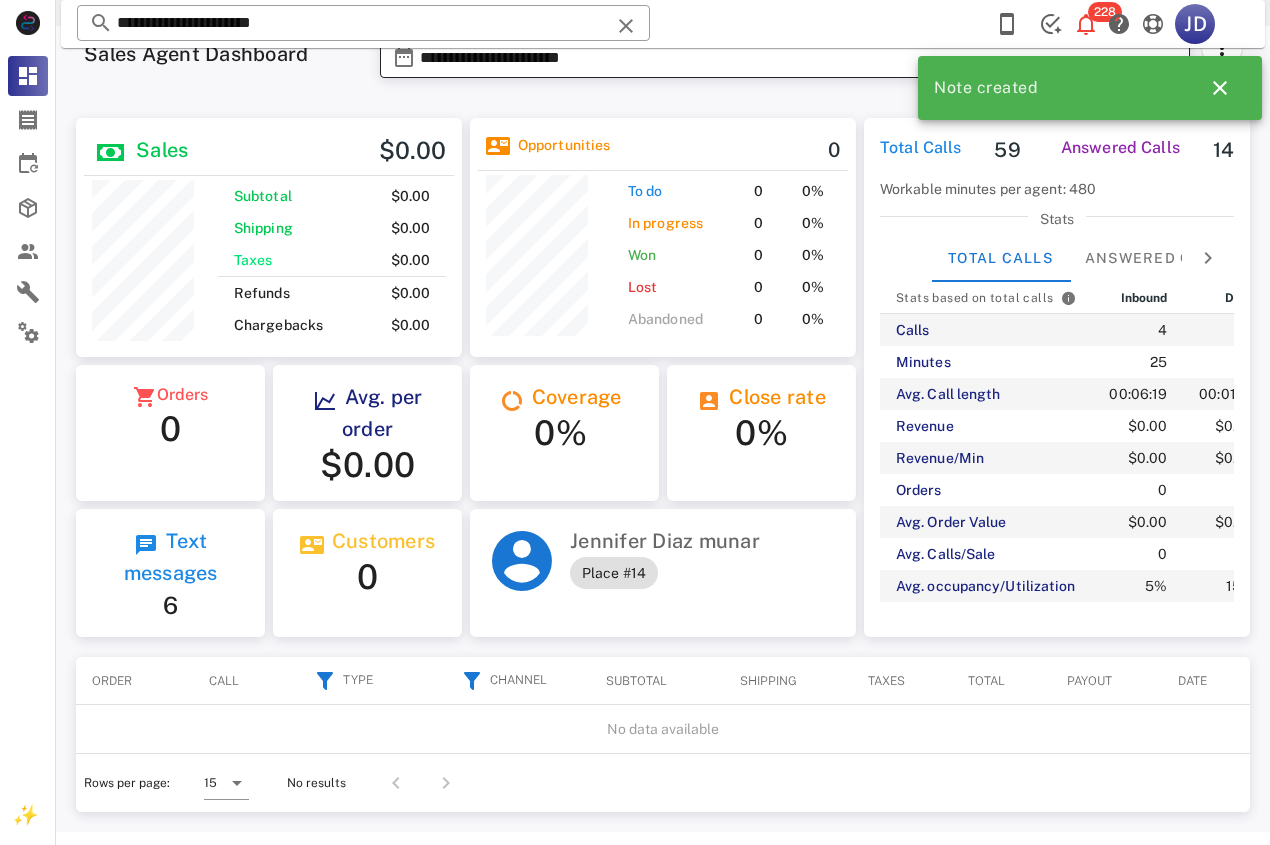 click on "**********" at bounding box center (799, 58) 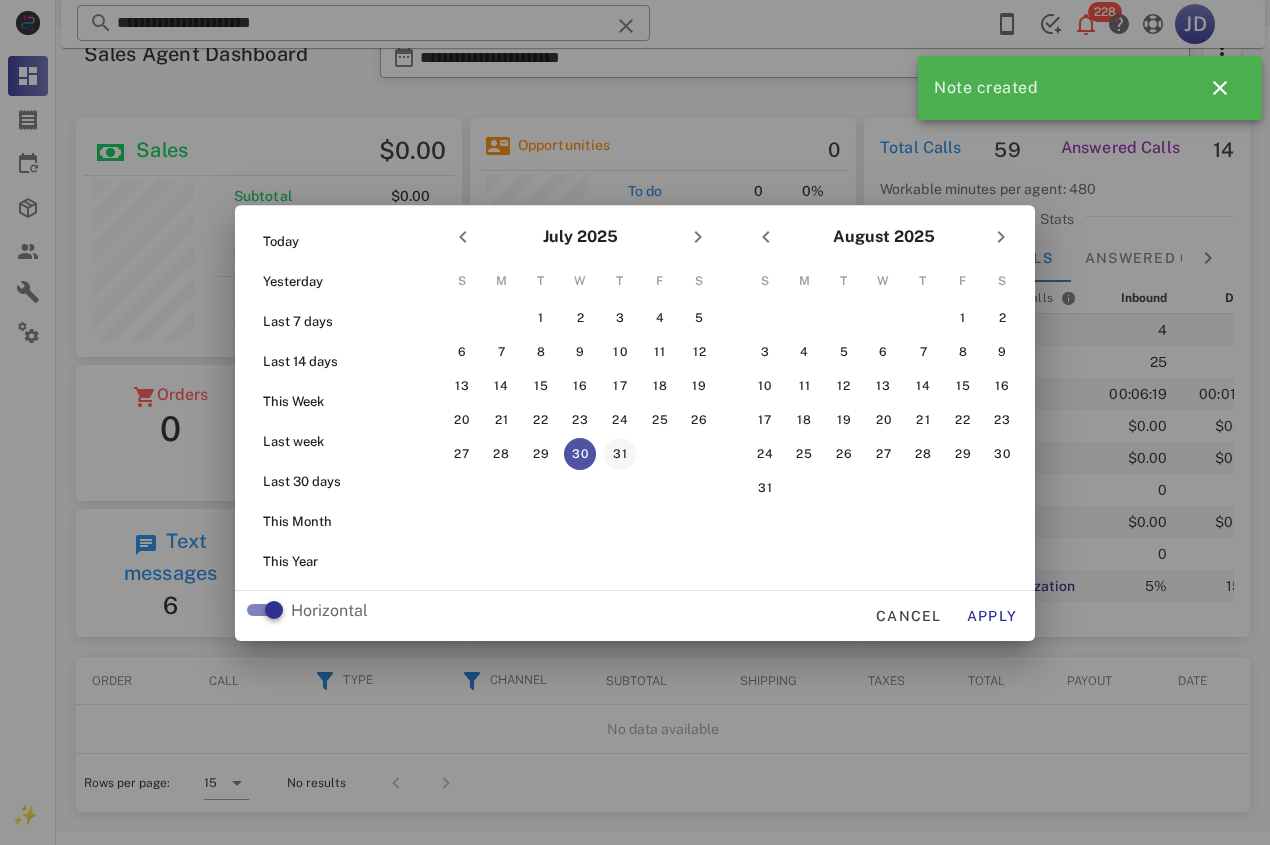 drag, startPoint x: 575, startPoint y: 446, endPoint x: 615, endPoint y: 469, distance: 46.141087 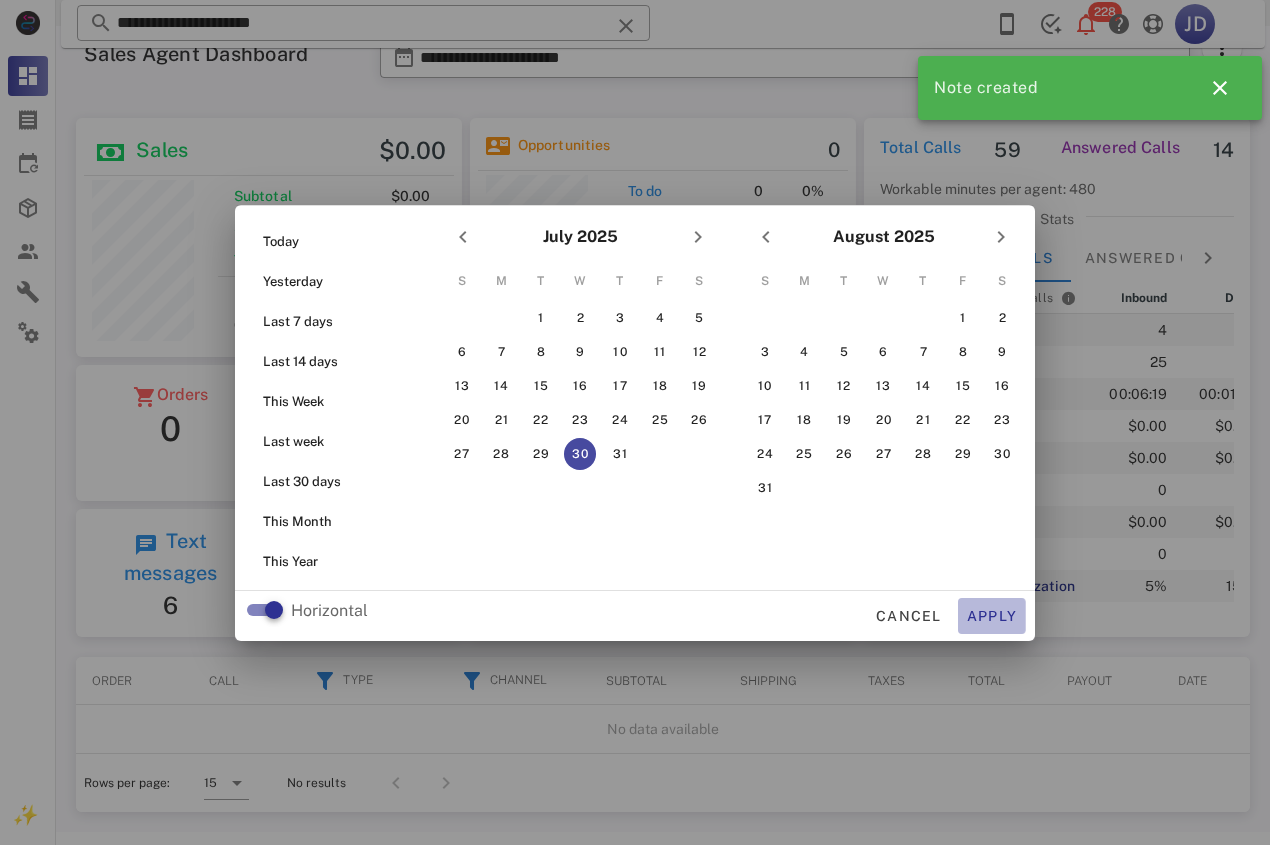 click on "Apply" at bounding box center (992, 616) 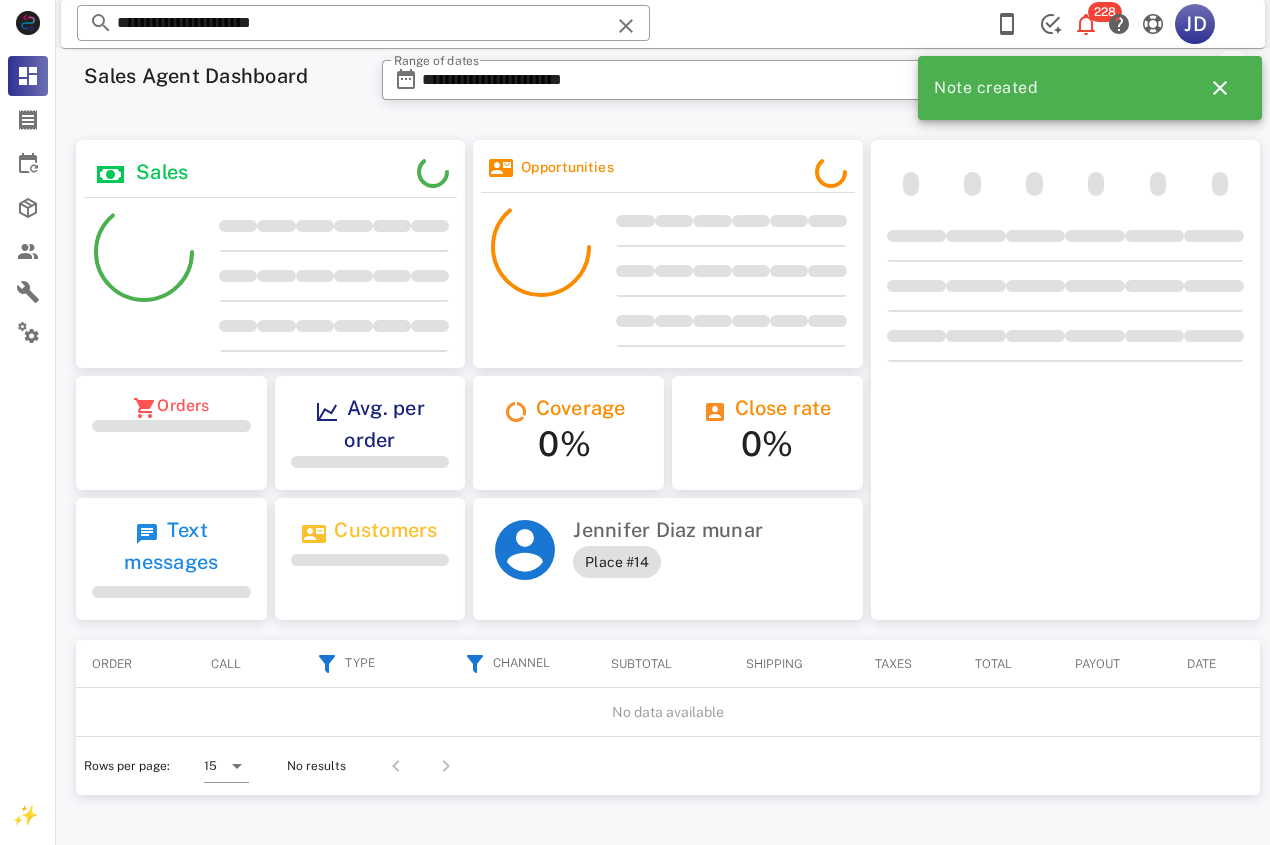 scroll, scrollTop: 0, scrollLeft: 0, axis: both 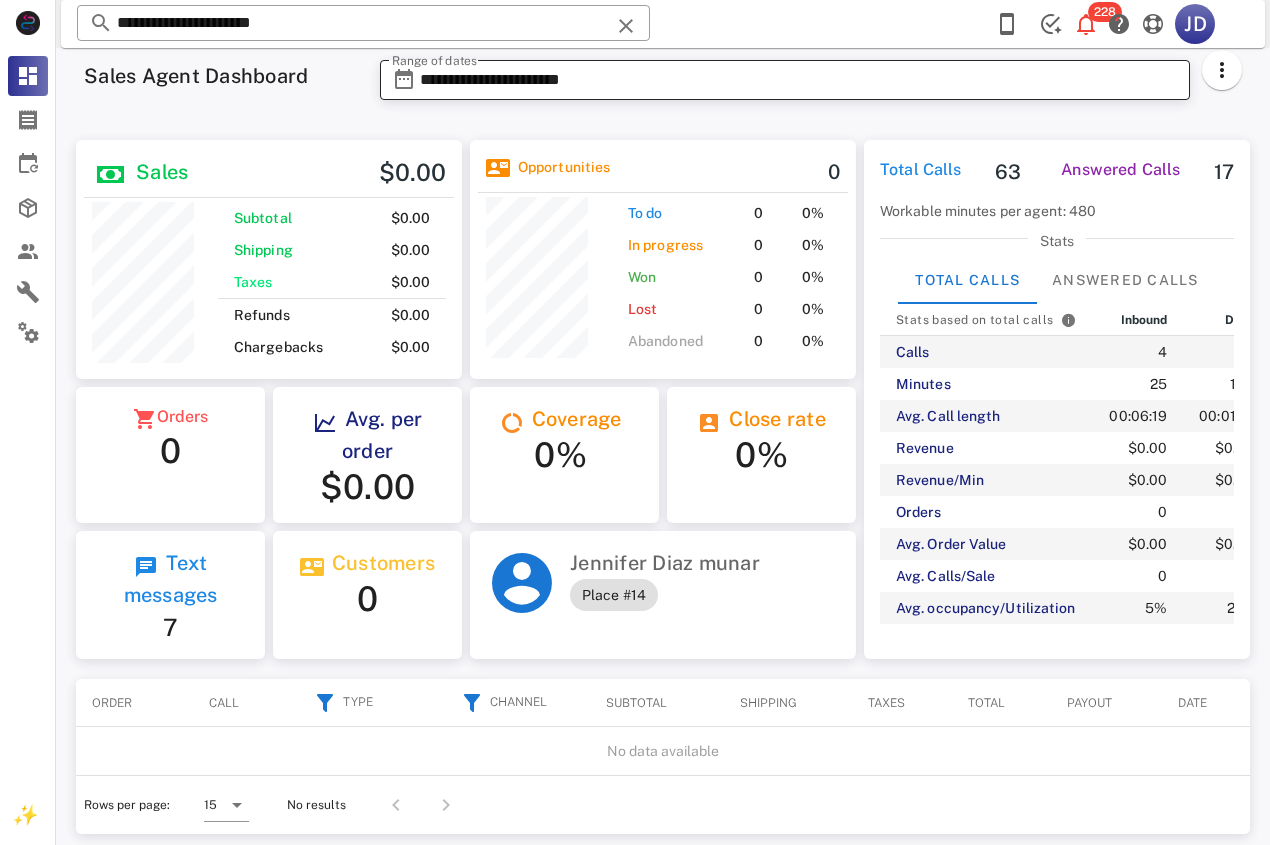 click on "**********" at bounding box center [799, 80] 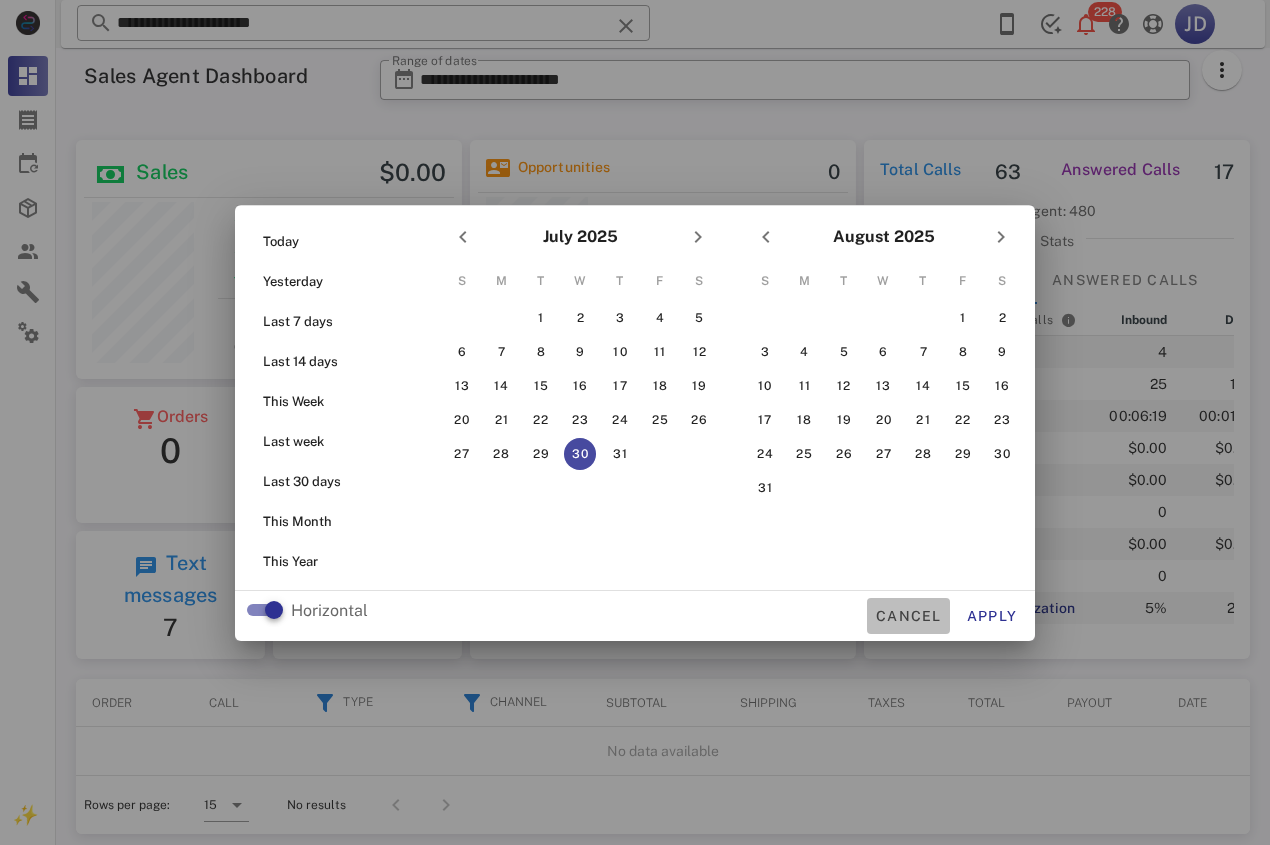 click on "Cancel" at bounding box center [908, 616] 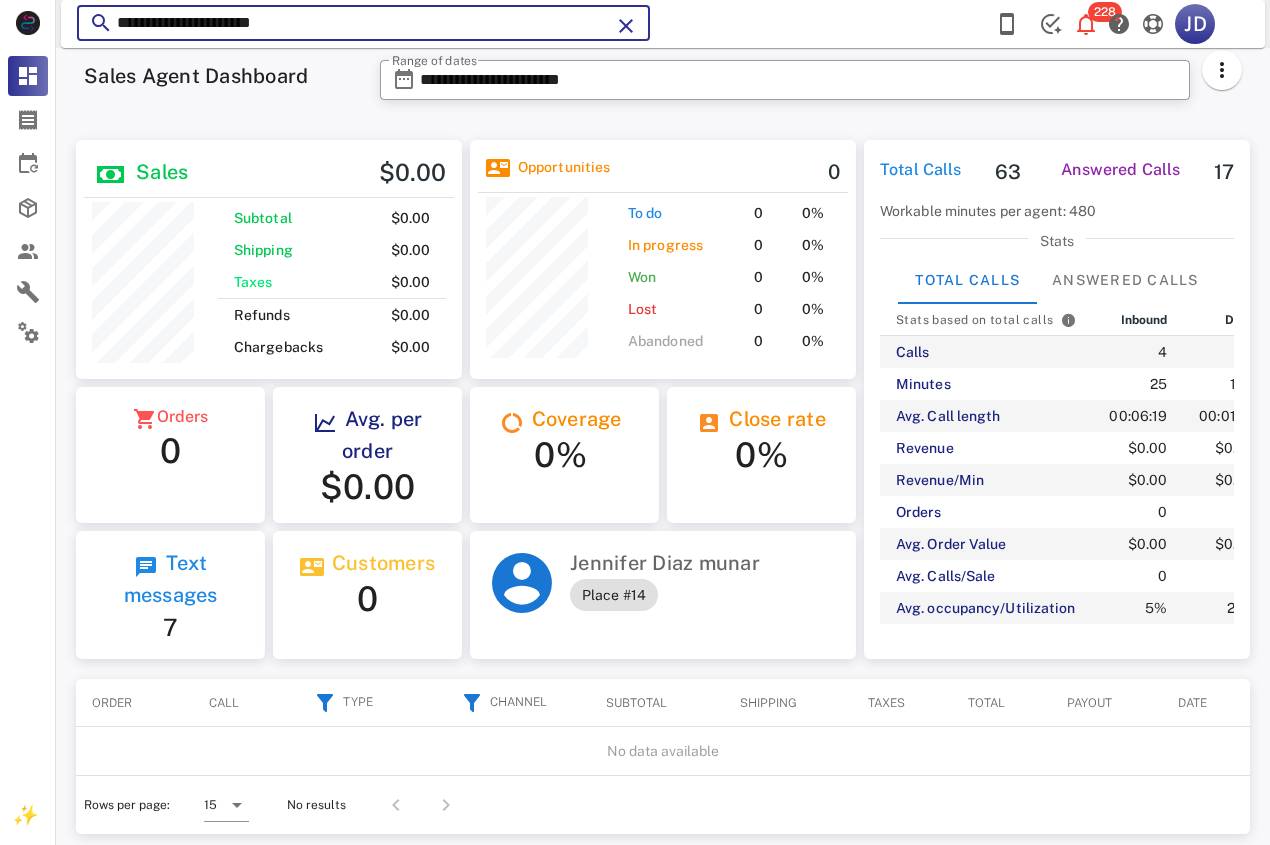 drag, startPoint x: 380, startPoint y: 25, endPoint x: 108, endPoint y: 23, distance: 272.00735 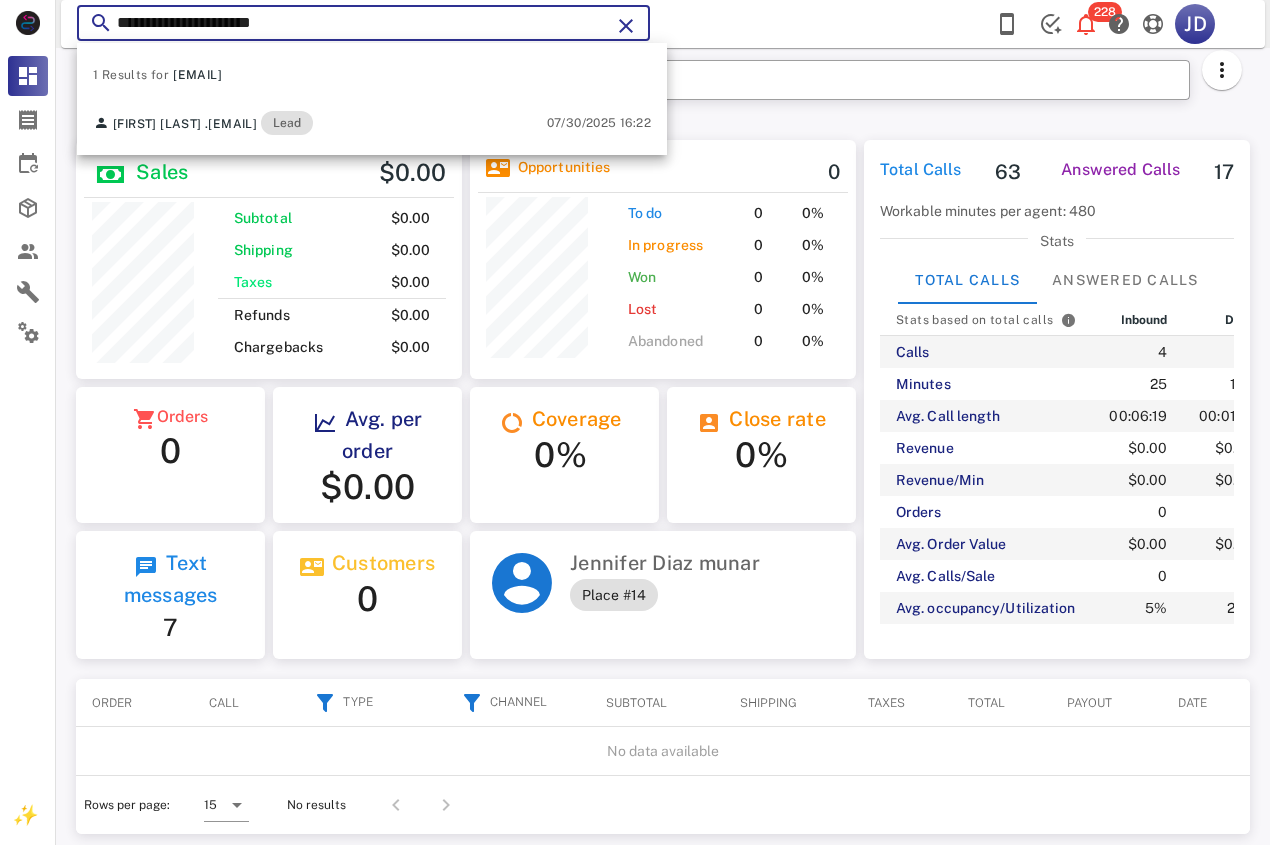 click on "**********" at bounding box center [811, 86] 